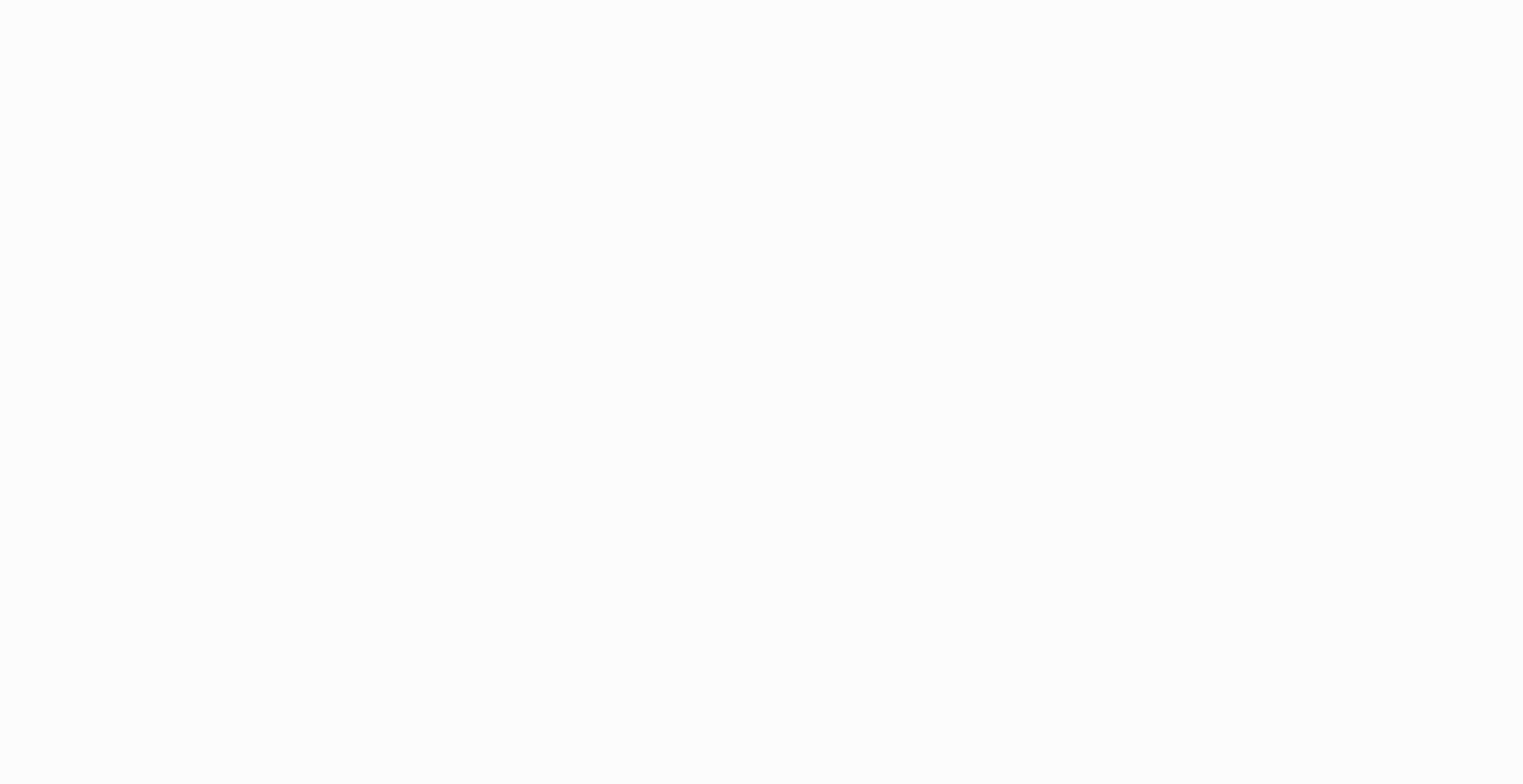 scroll, scrollTop: 0, scrollLeft: 0, axis: both 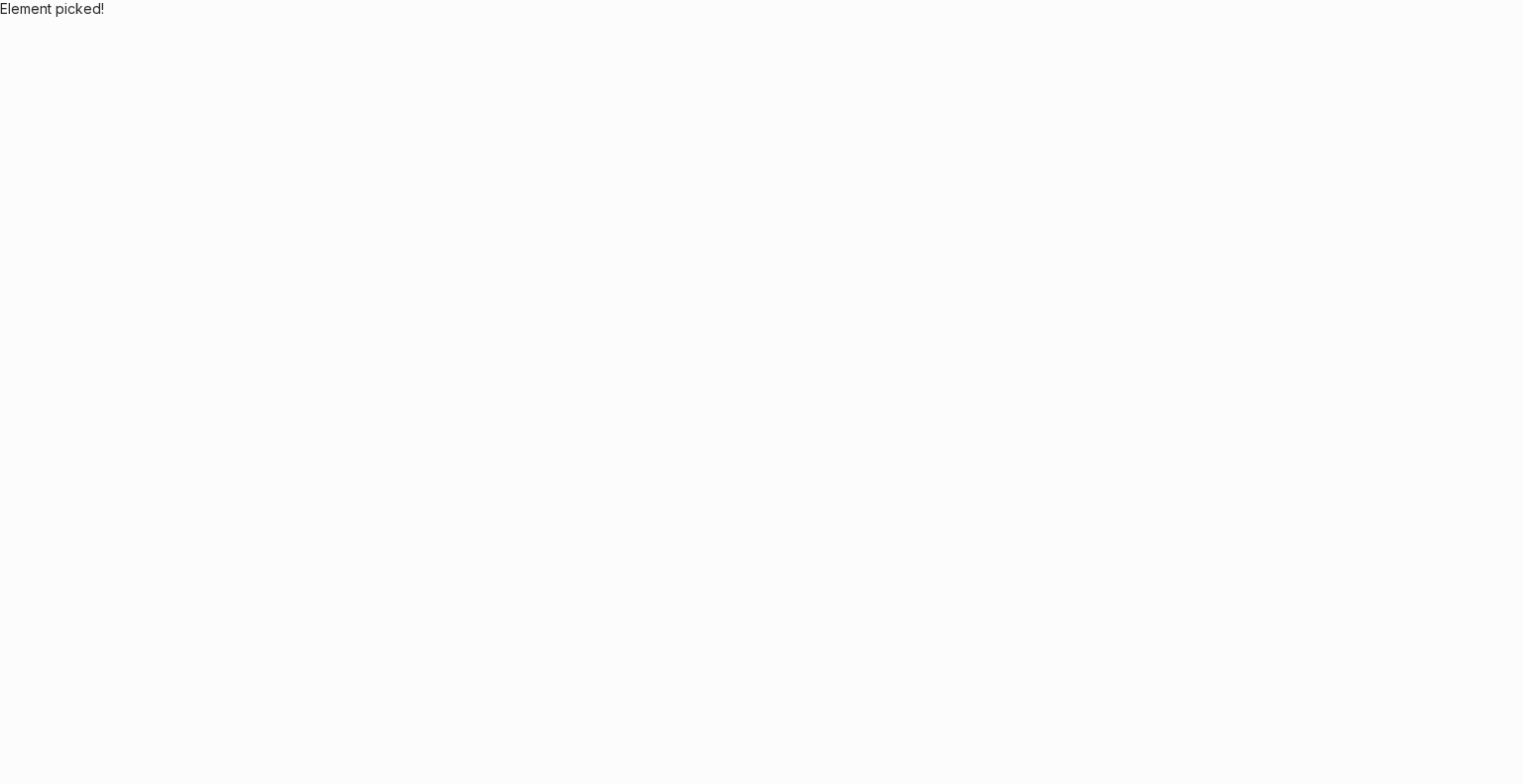 click on "Application Update Required
We've recently updated our application and it looks like your browser is trying to use older files.
Please try the following steps:
Reload Application
Still having issues? Try these steps:
Right-click anywhere on this page and select "Inspect" from the menu
Right-click on your browser's refresh button and select "Empty Cache and Hard Reload" from the menu
If problems persist, please  contact our support team  for assistance.
Element picked!" at bounding box center [762, 392] 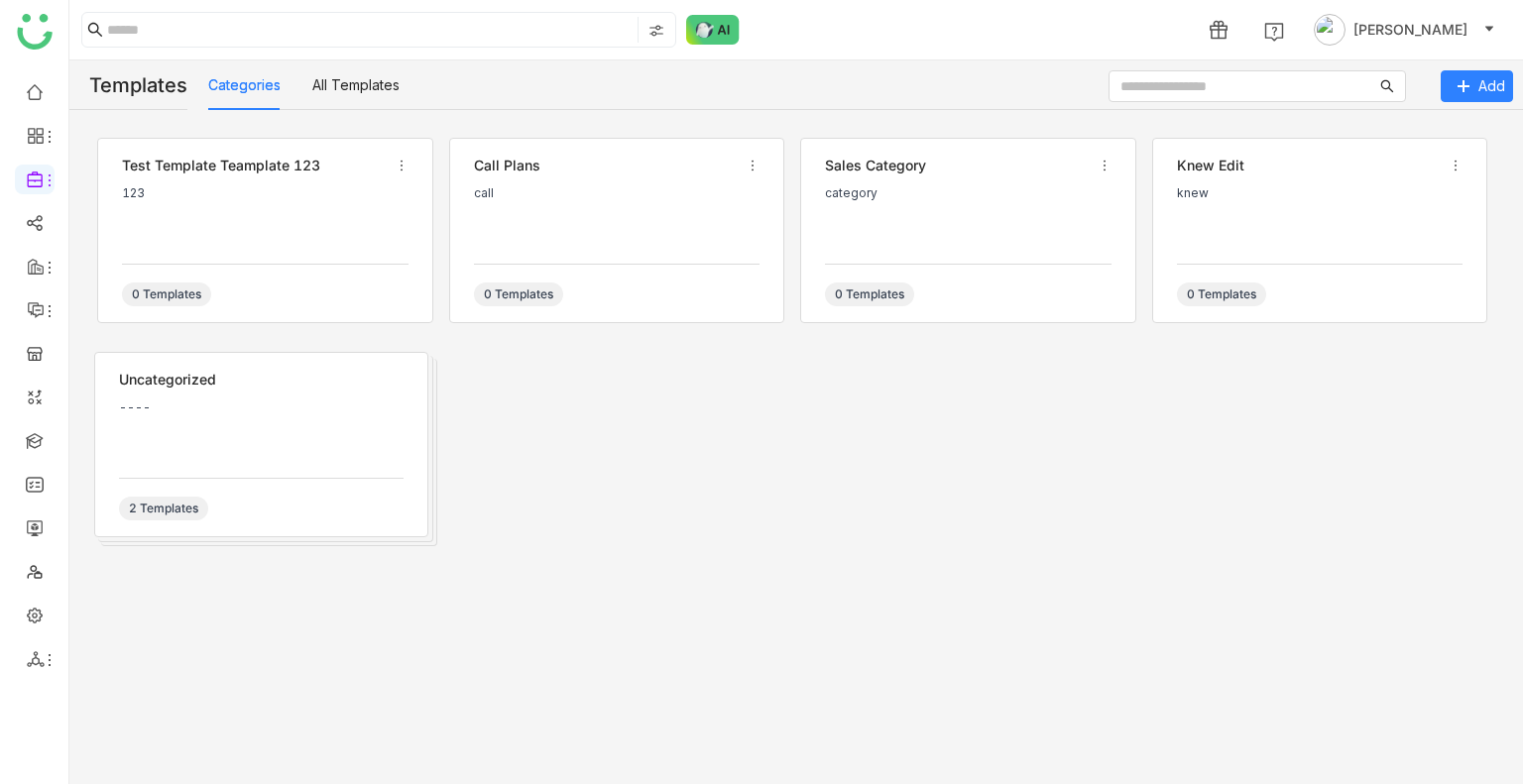 click on "Uncategorized" at bounding box center [261, 380] 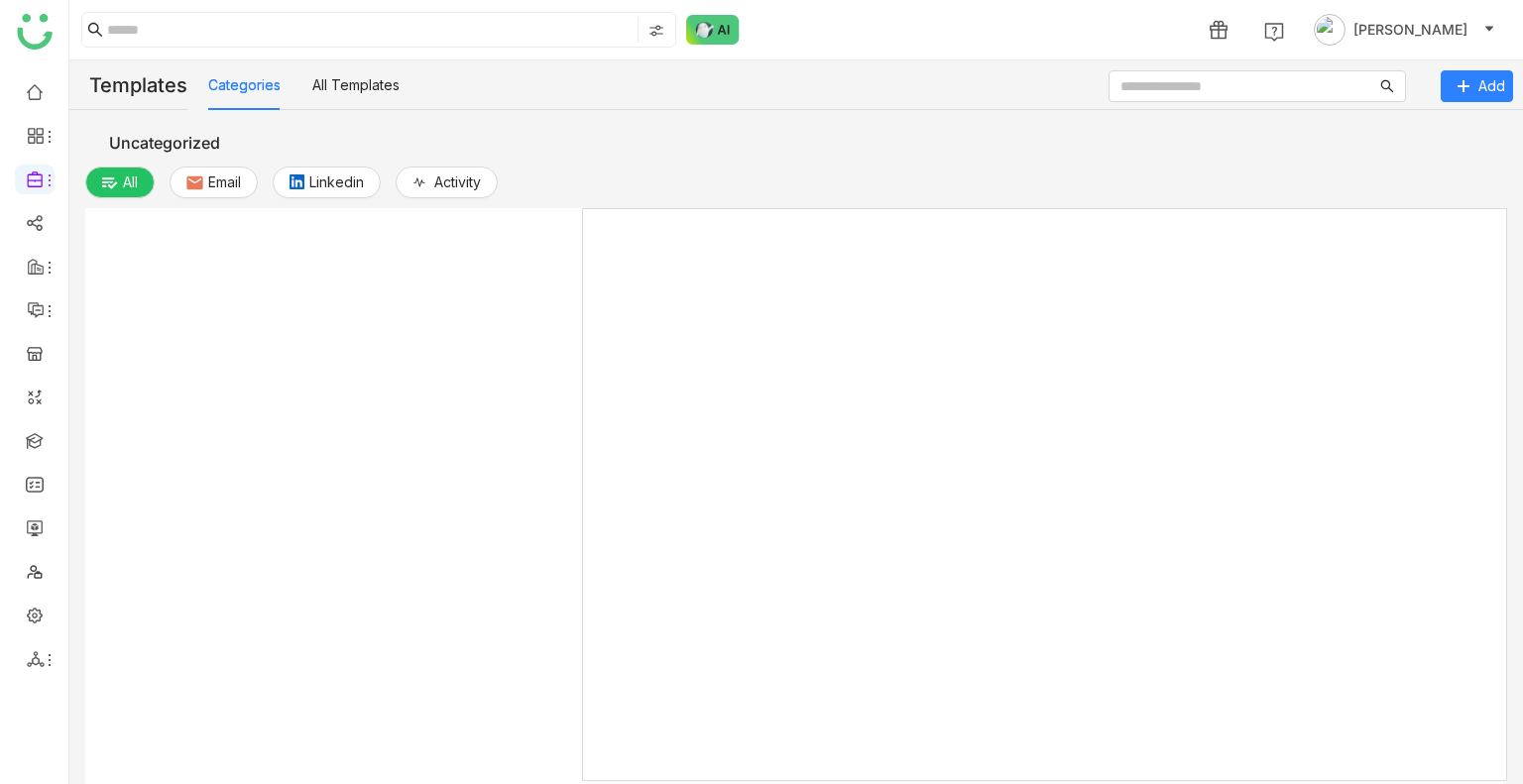 click at bounding box center [334, 529] 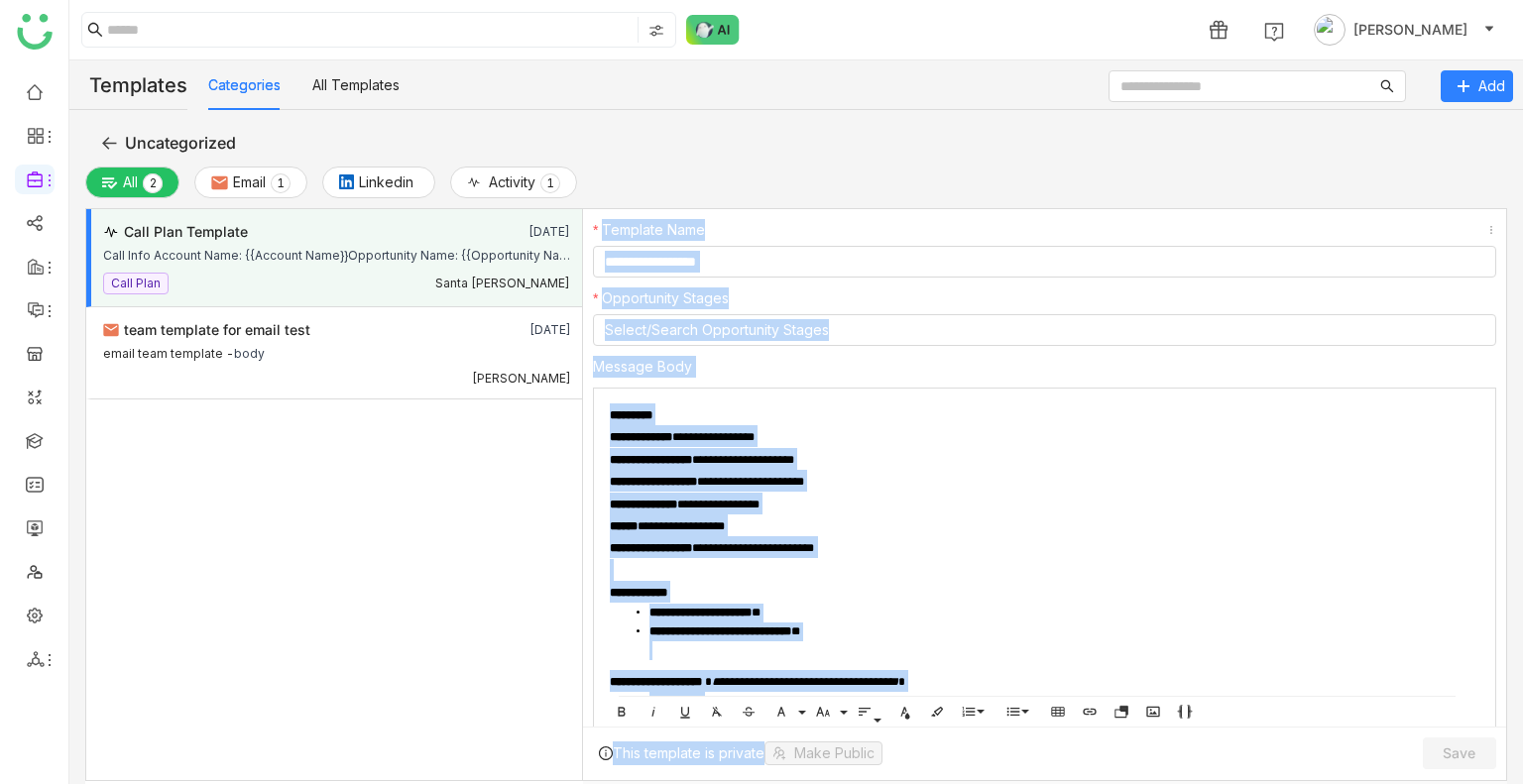 click 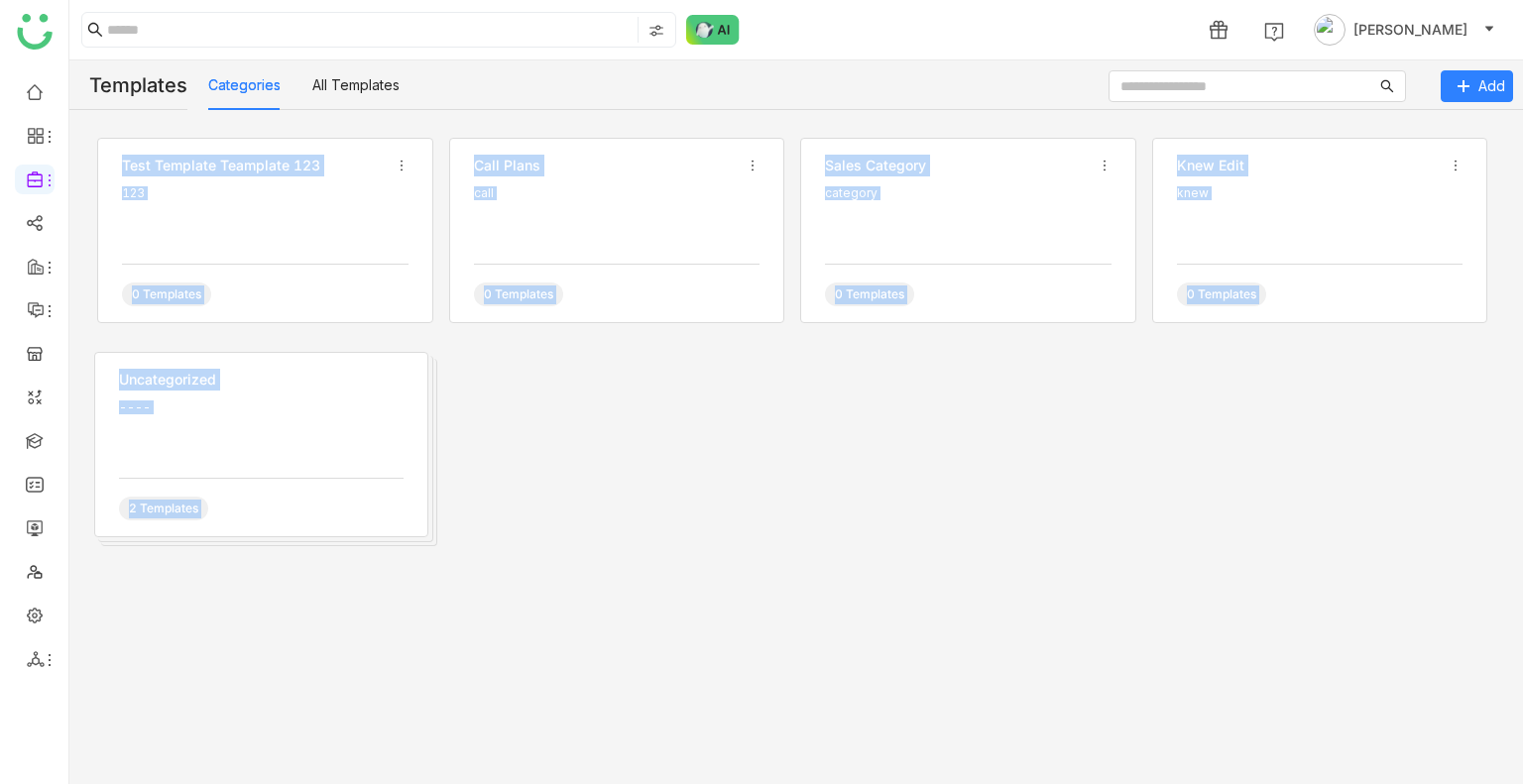 click on "test template teamplate 123 123  0 Templates  call plans call  0 Templates  sales category category  0 Templates  knew edit knew  0 Templates  Uncategorized ----  2 Templates" at bounding box center [796, 352] 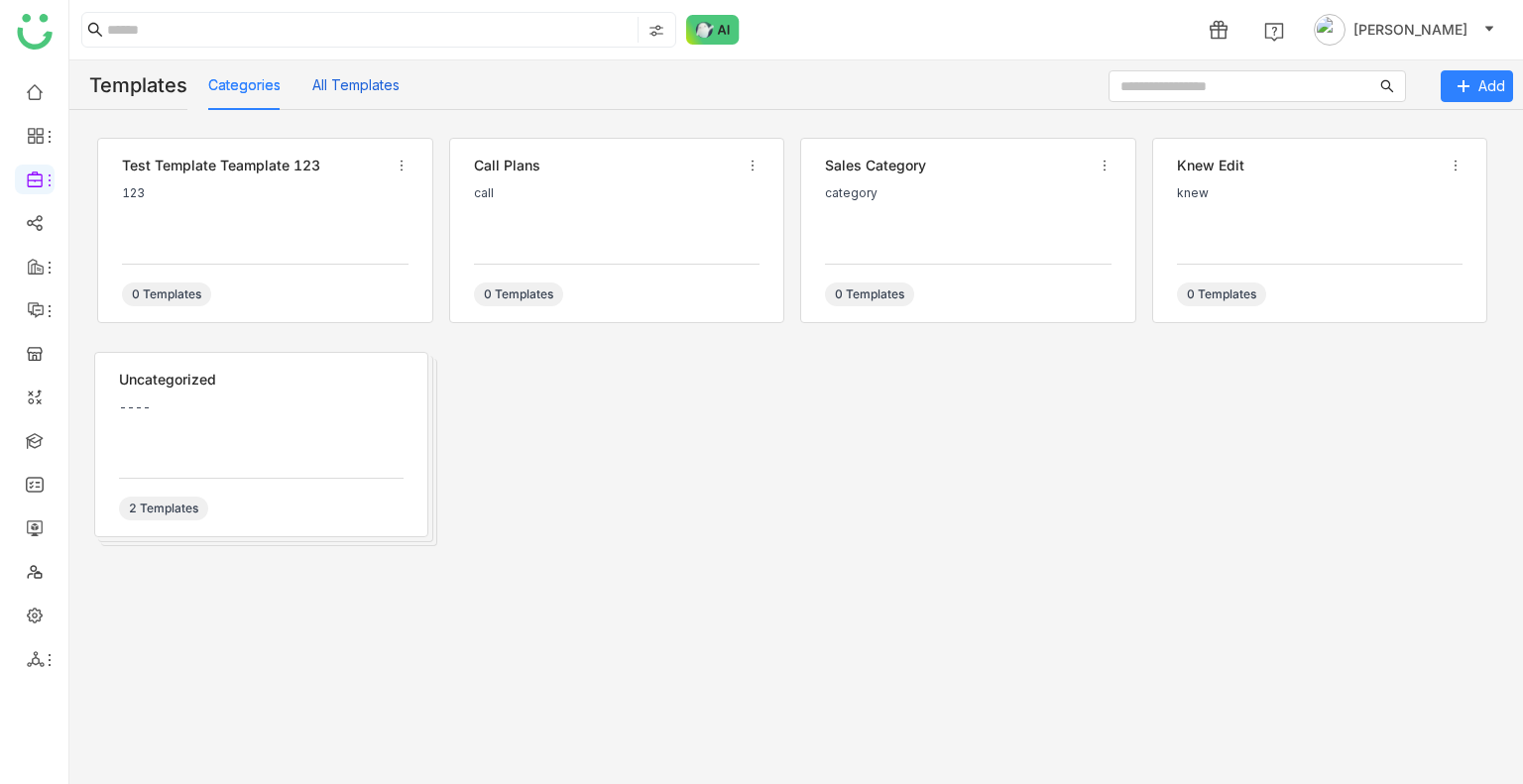 click on "All Templates" at bounding box center (356, 85) 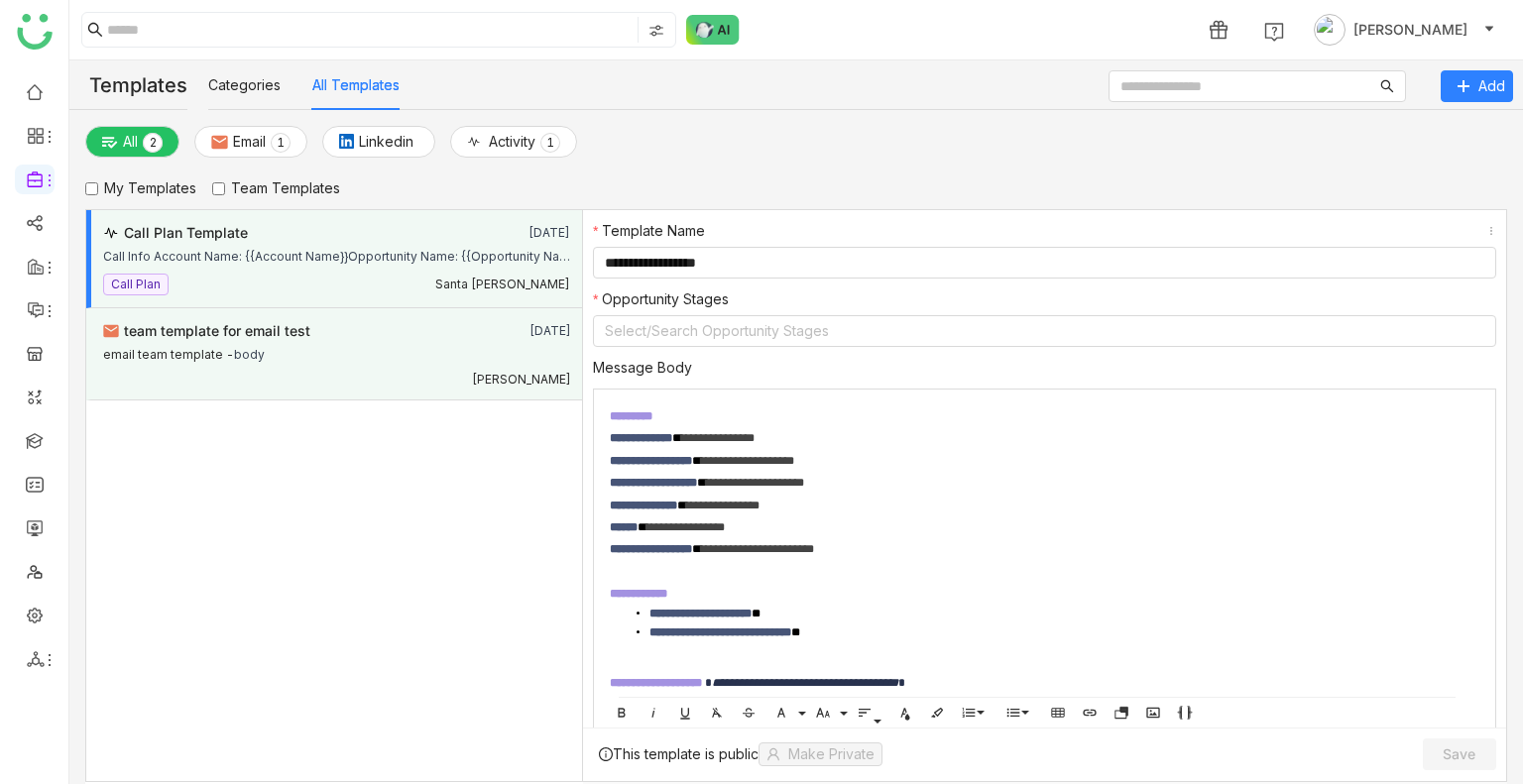 click on "[PERSON_NAME]" at bounding box center [337, 377] 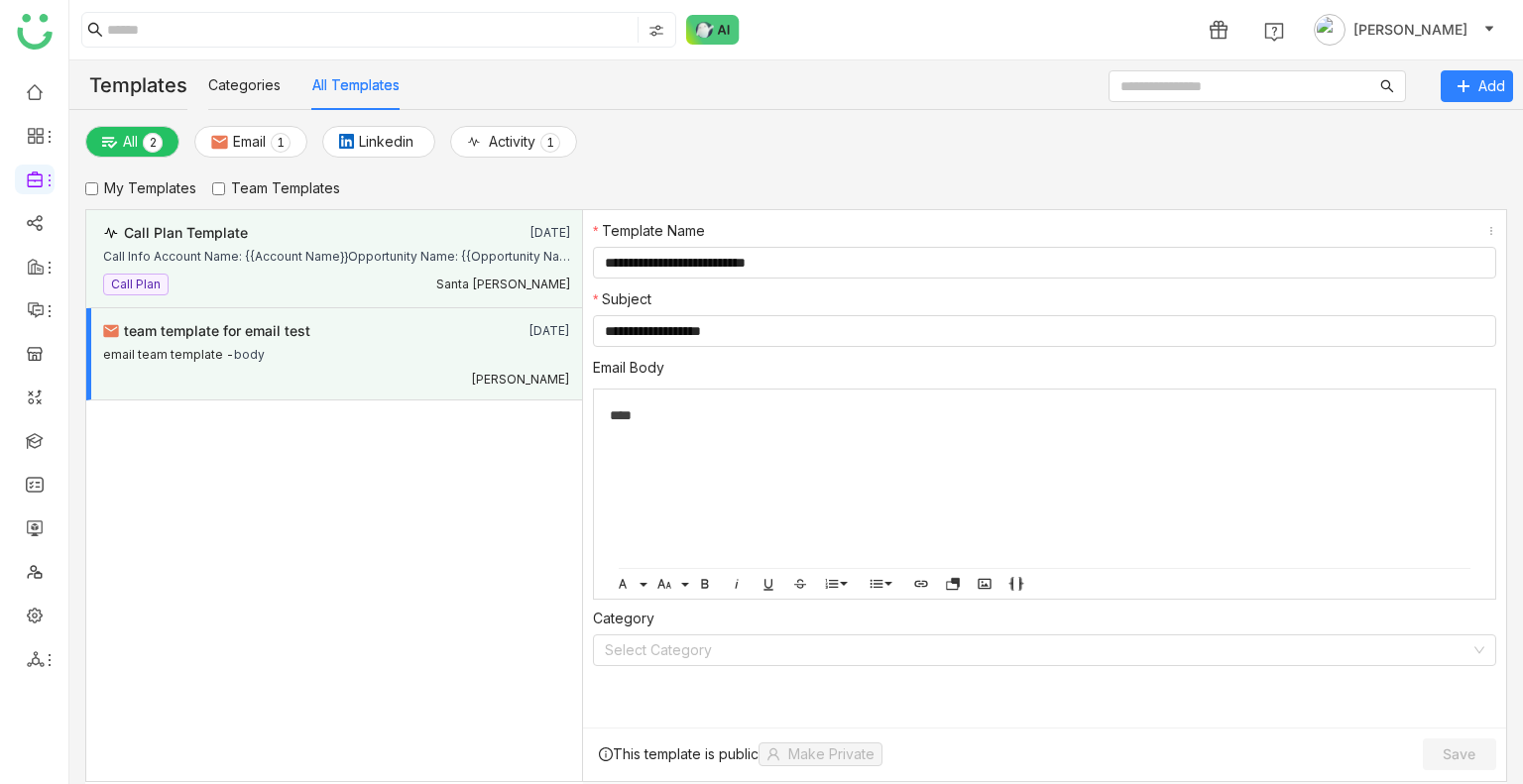 click on "Call Plan Santa Thounaojam" at bounding box center (337, 281) 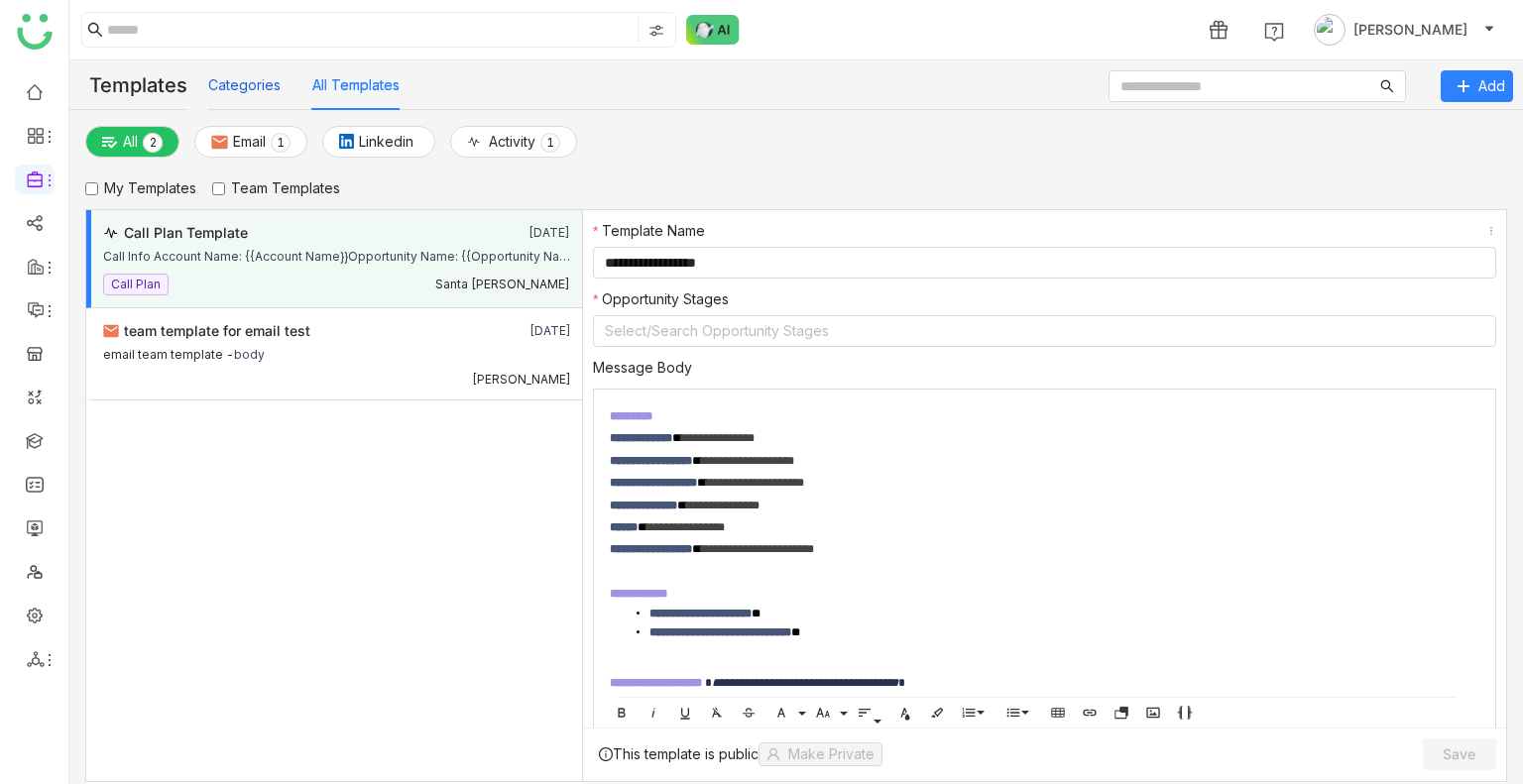 click on "Categories" at bounding box center [244, 85] 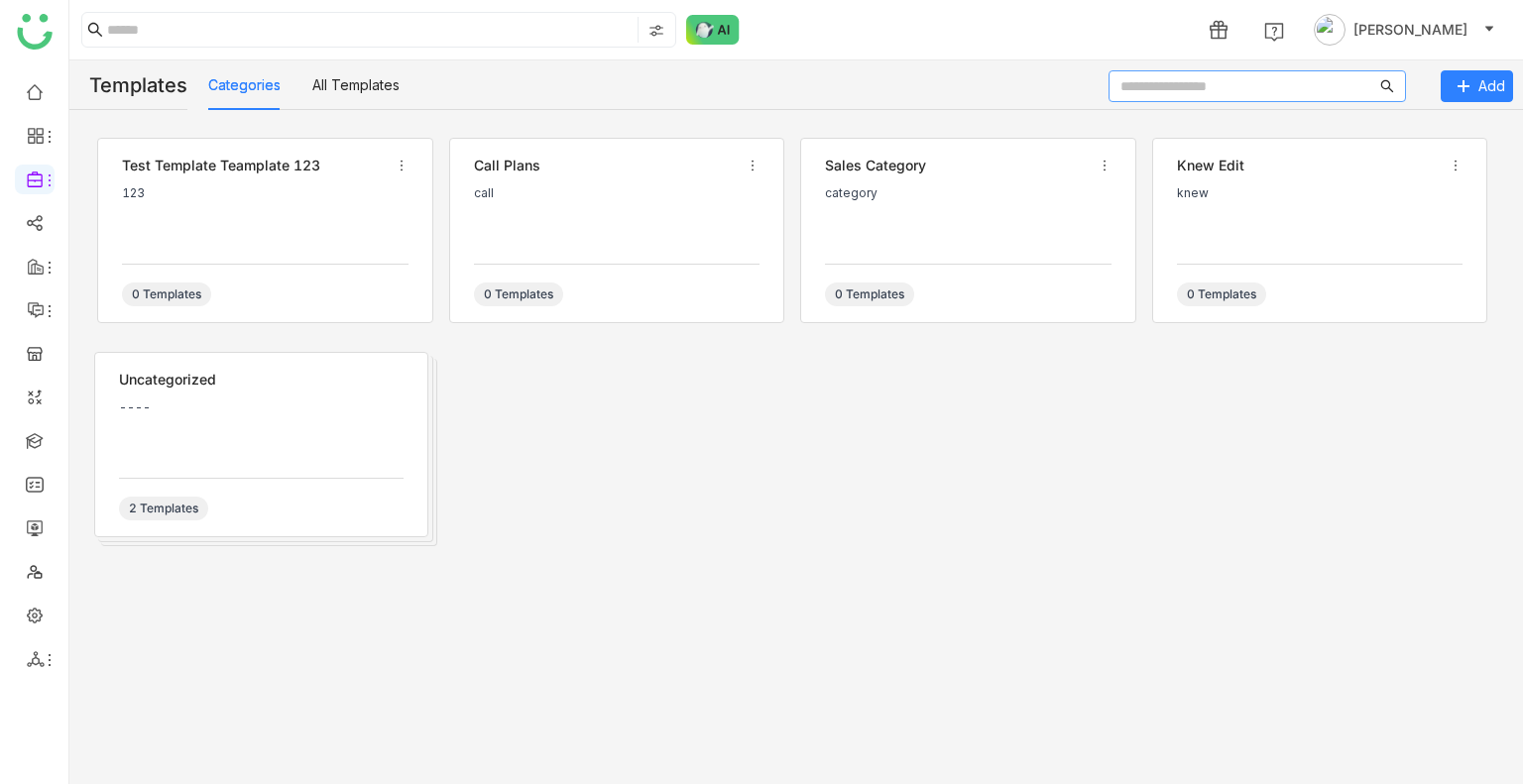 click 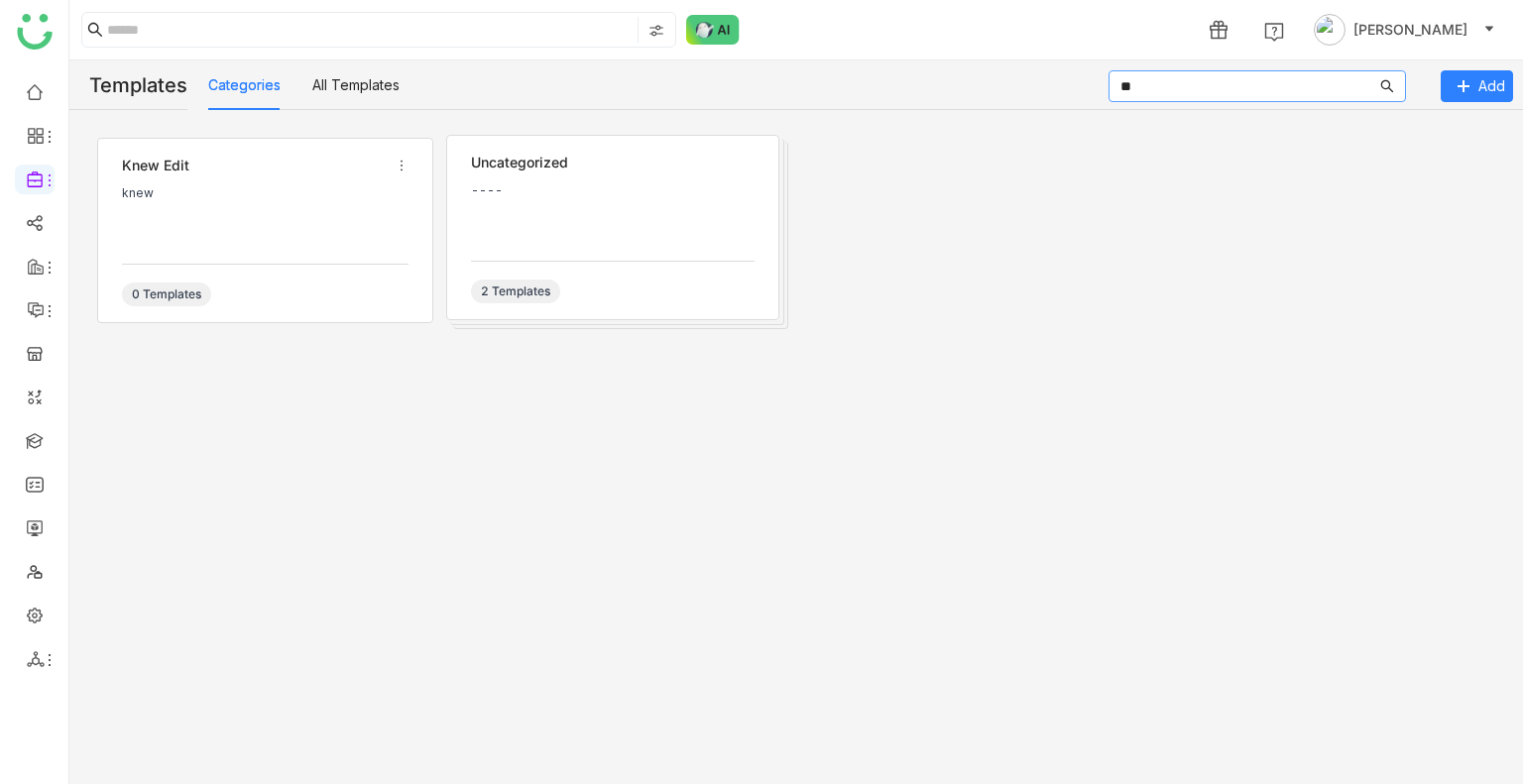 type on "*" 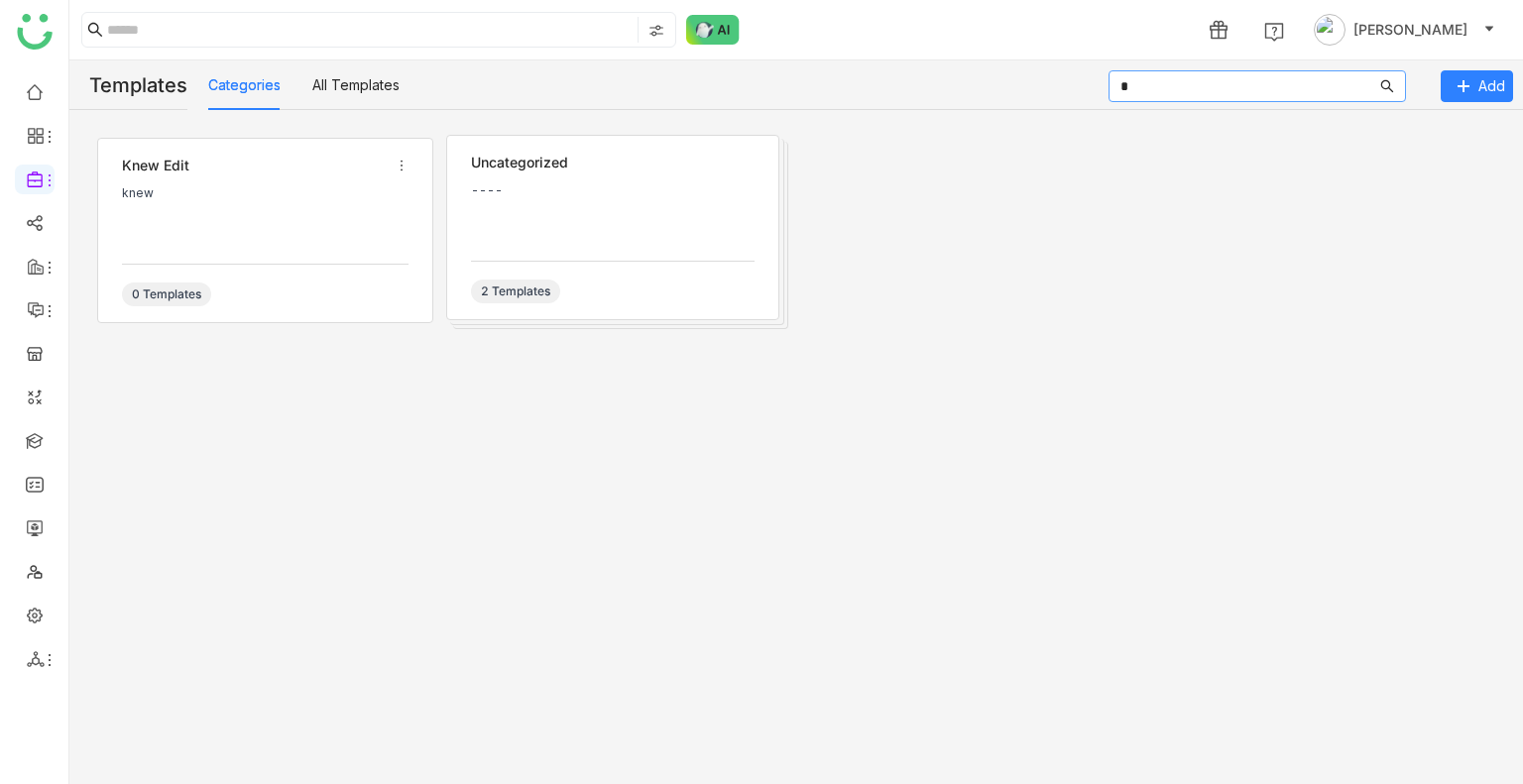 type 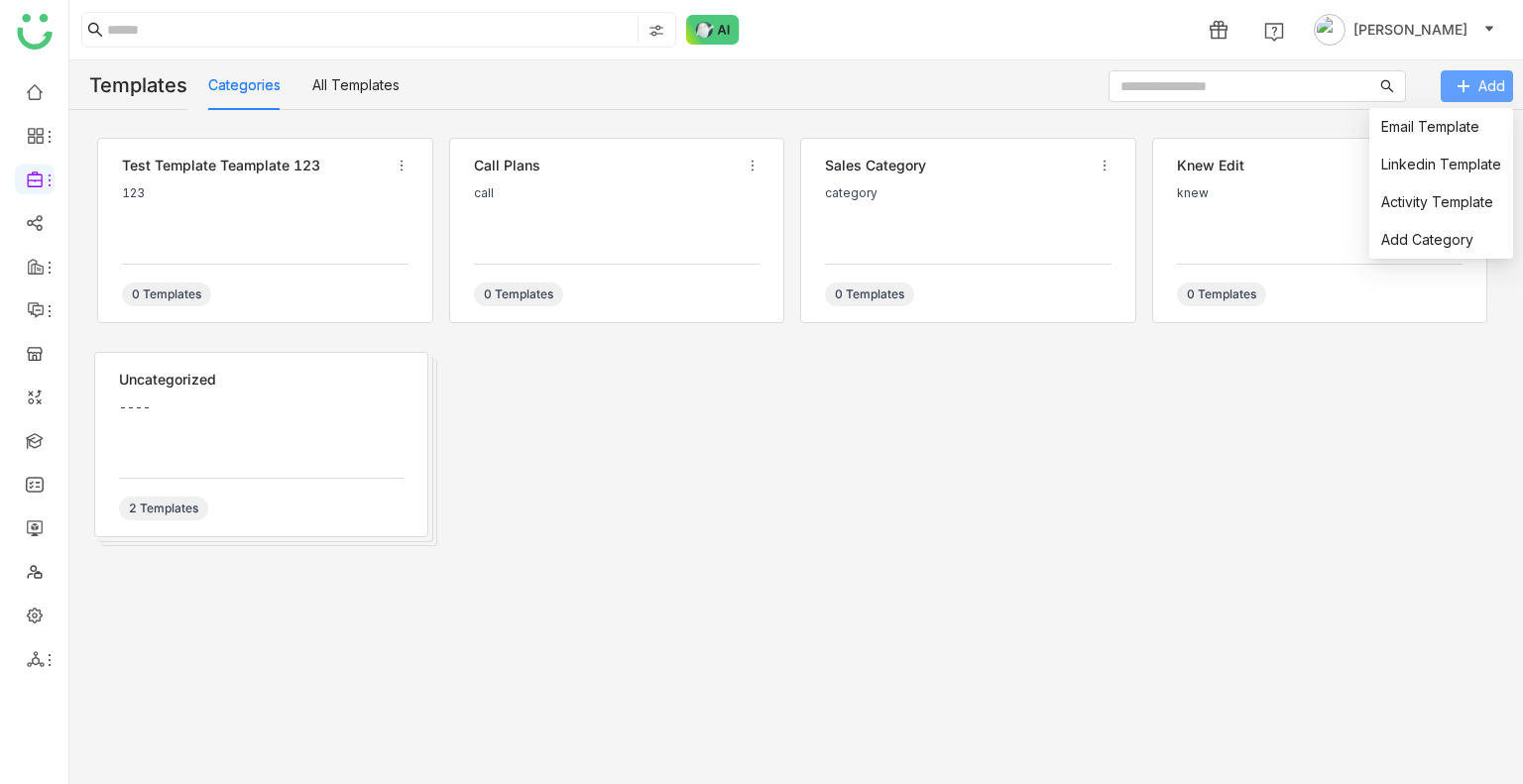 click on "Add" at bounding box center [1476, 86] 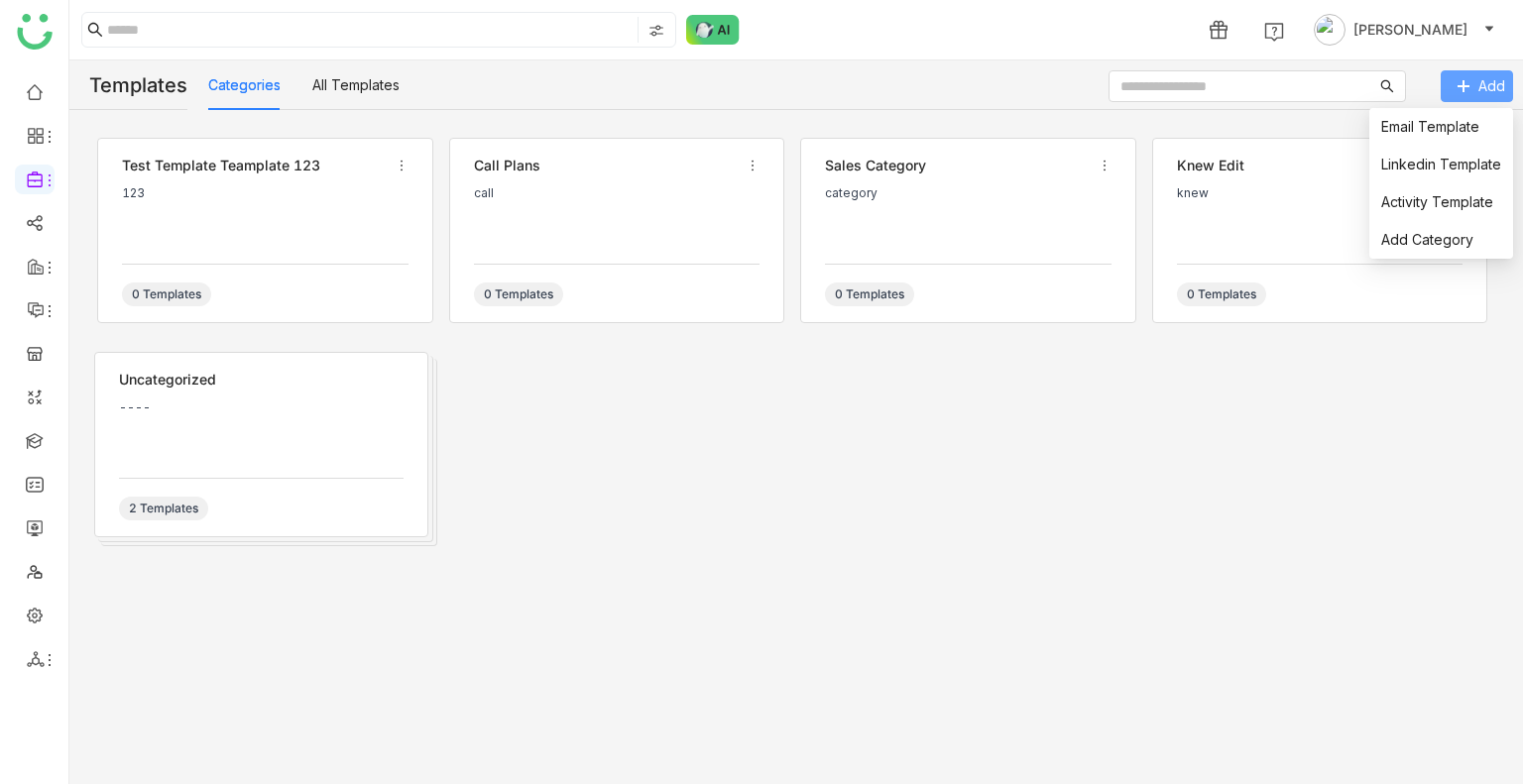 click on "Add" at bounding box center (1476, 86) 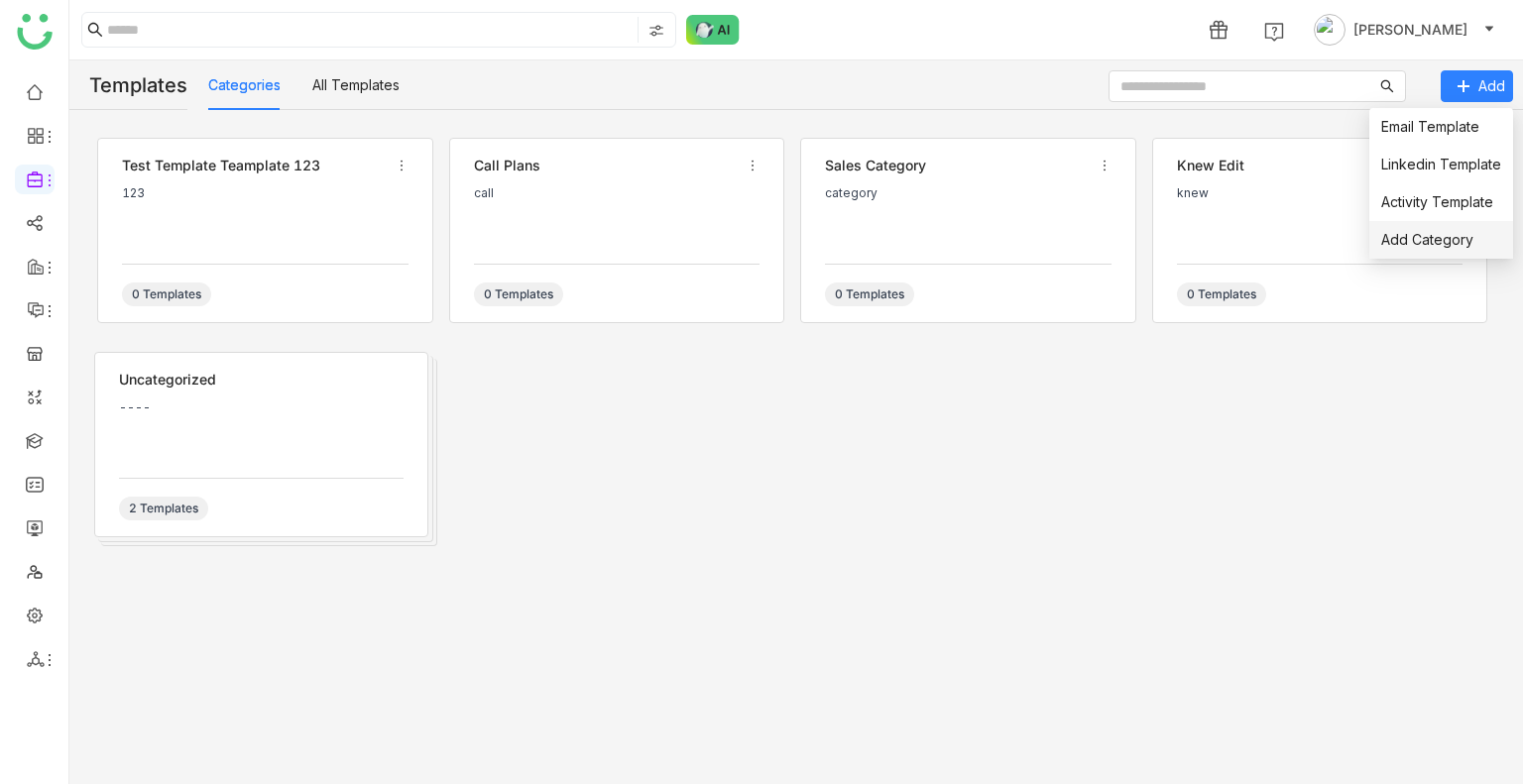 click on "Add Category" at bounding box center [1441, 240] 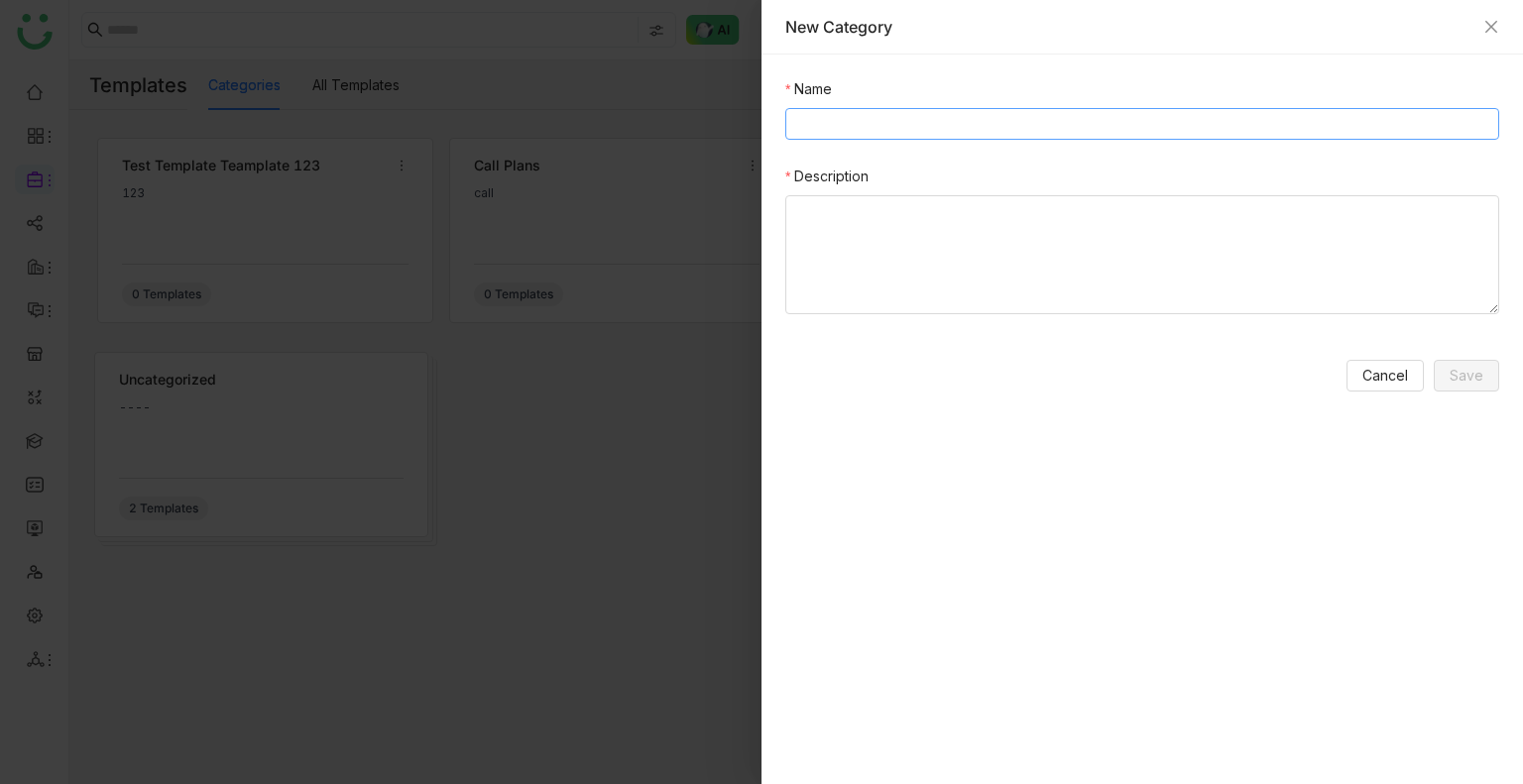 click on "Name" at bounding box center [1142, 124] 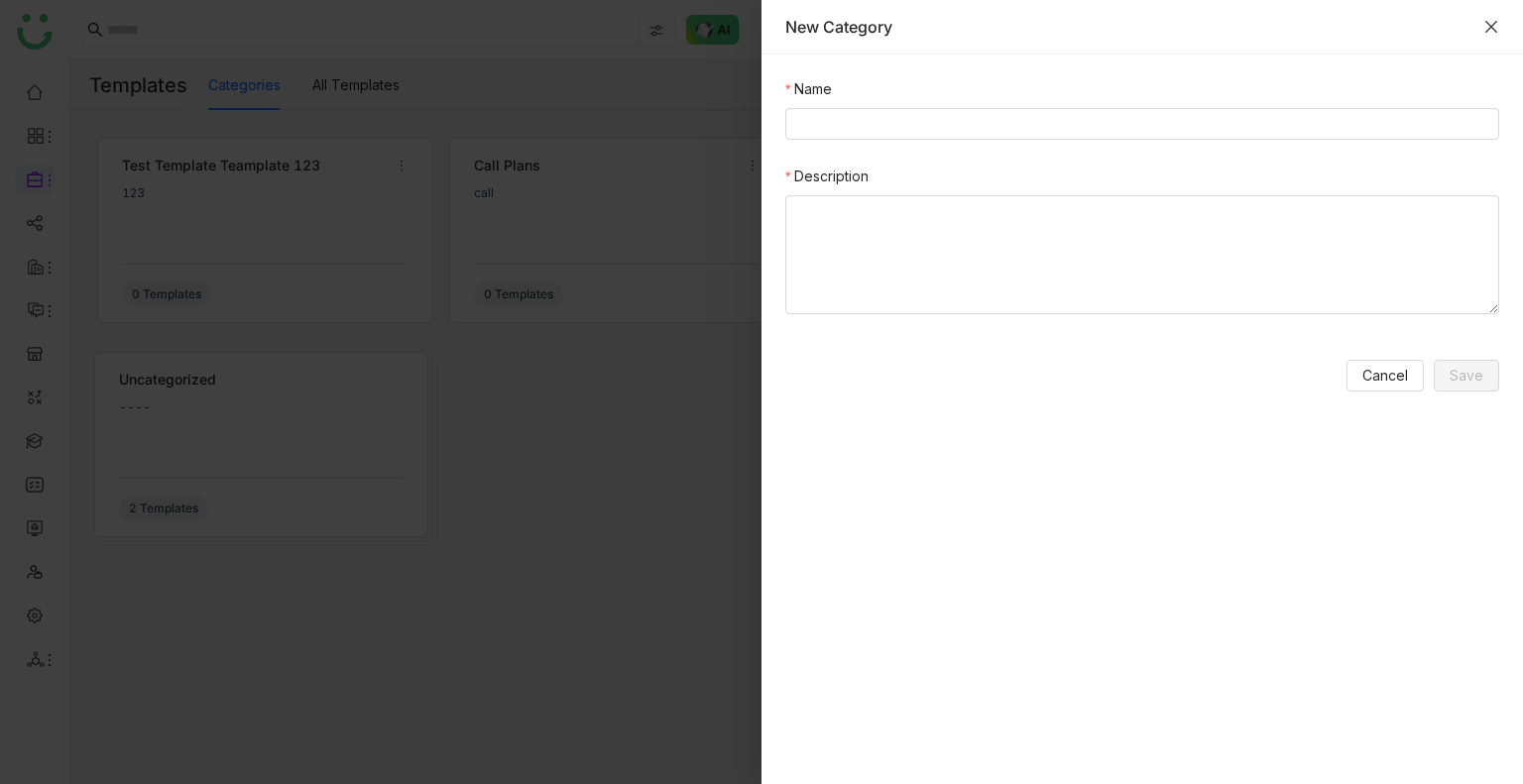 click 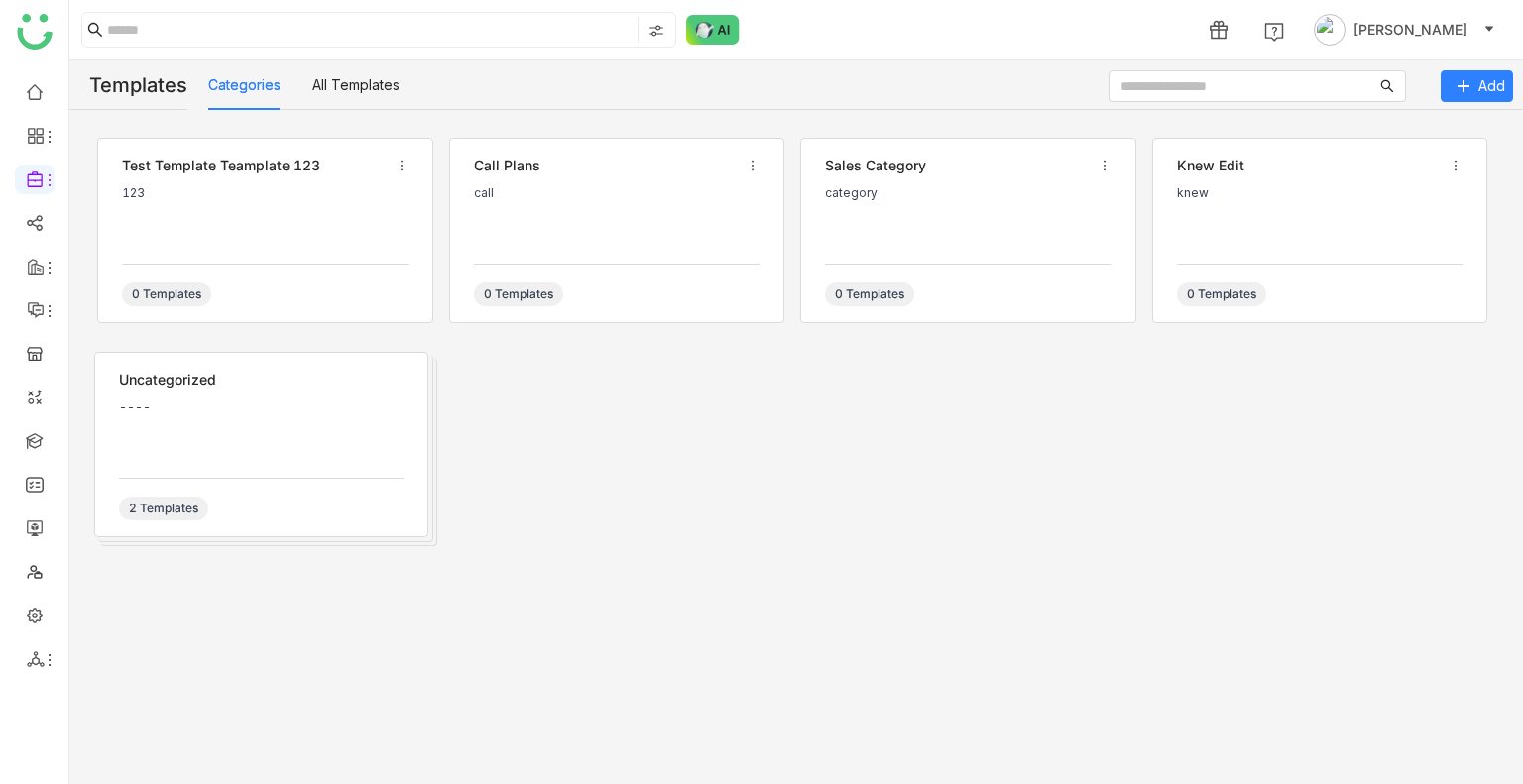click on "Categories   All Templates" 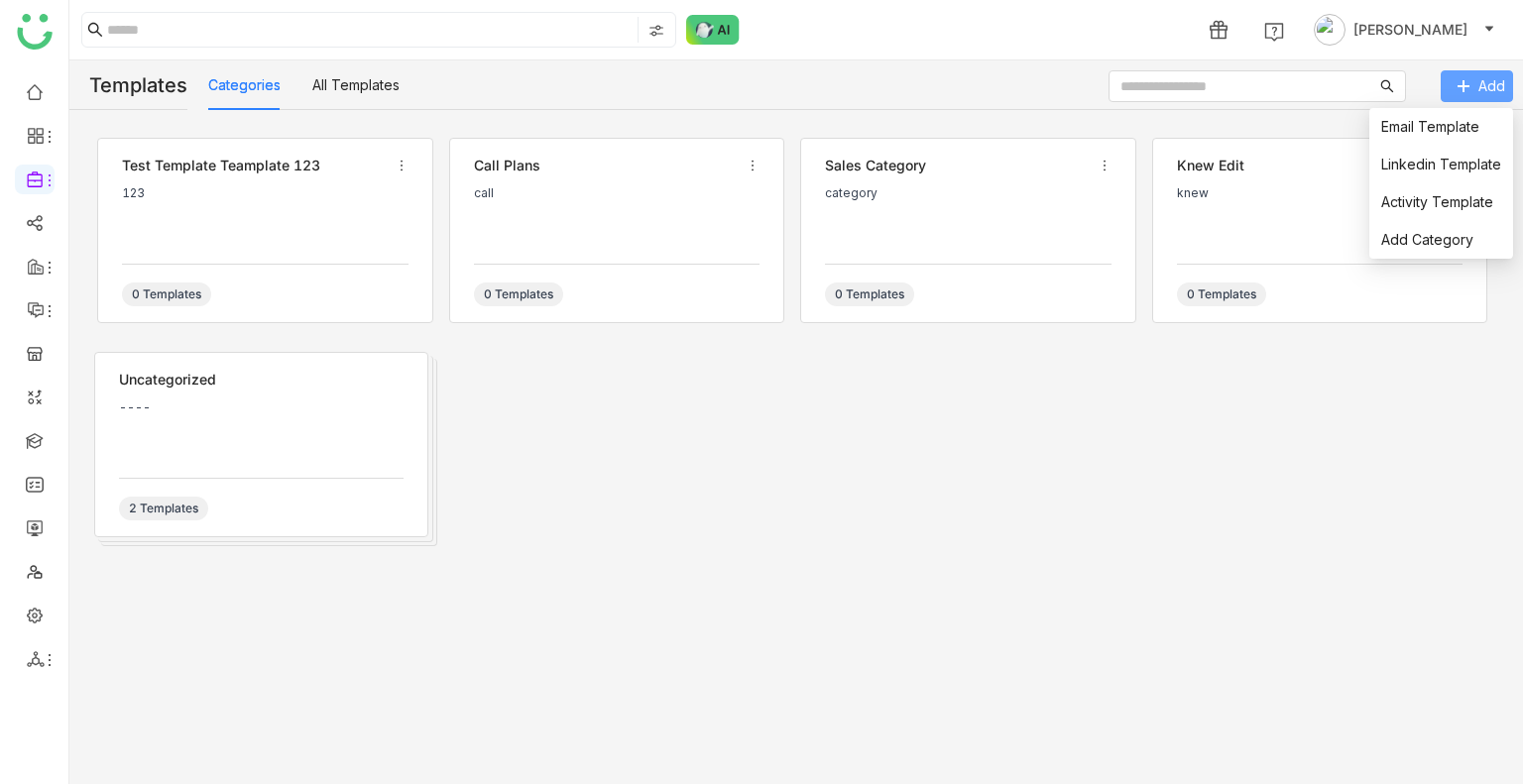 click 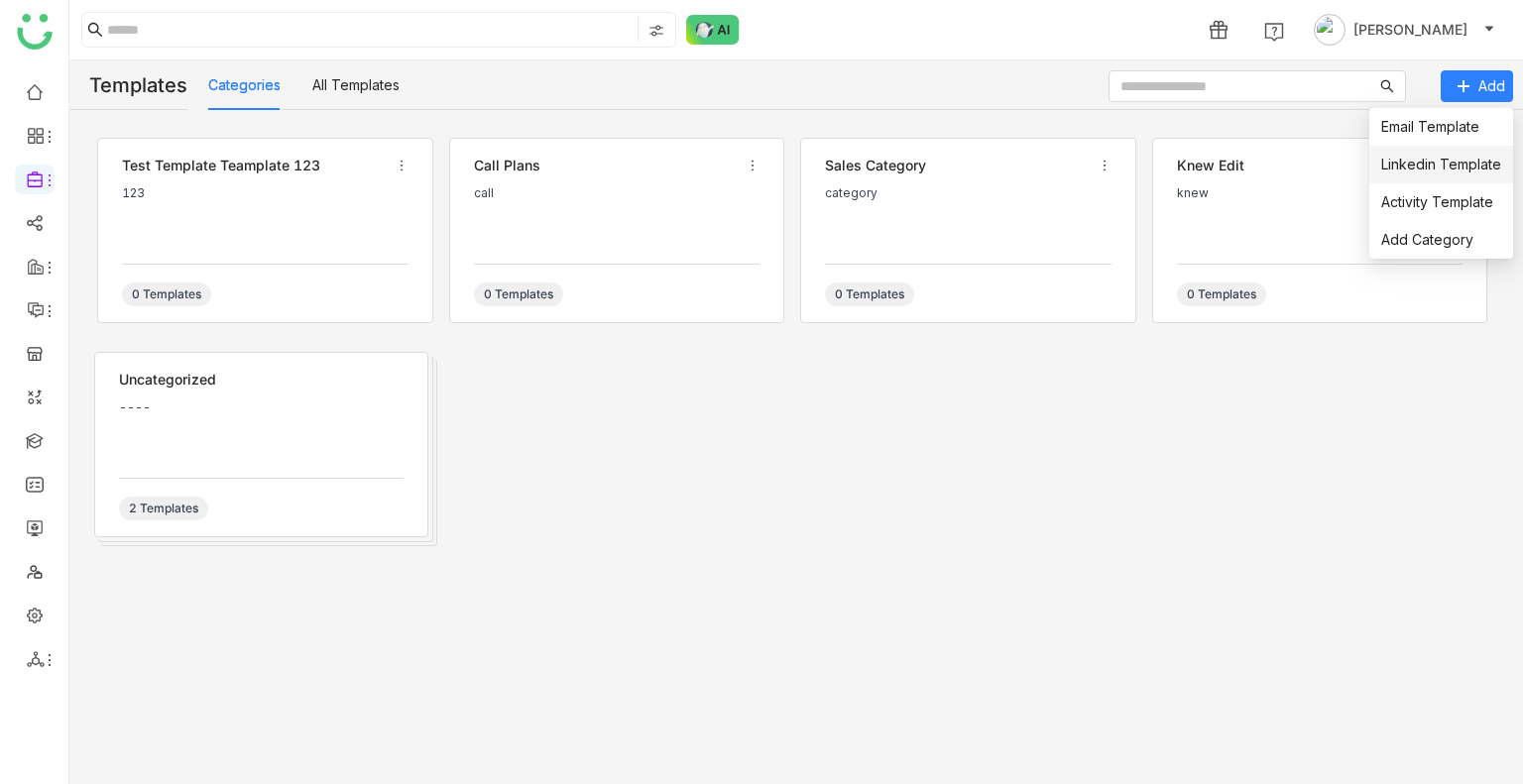click on "Linkedin Template" at bounding box center (1441, 164) 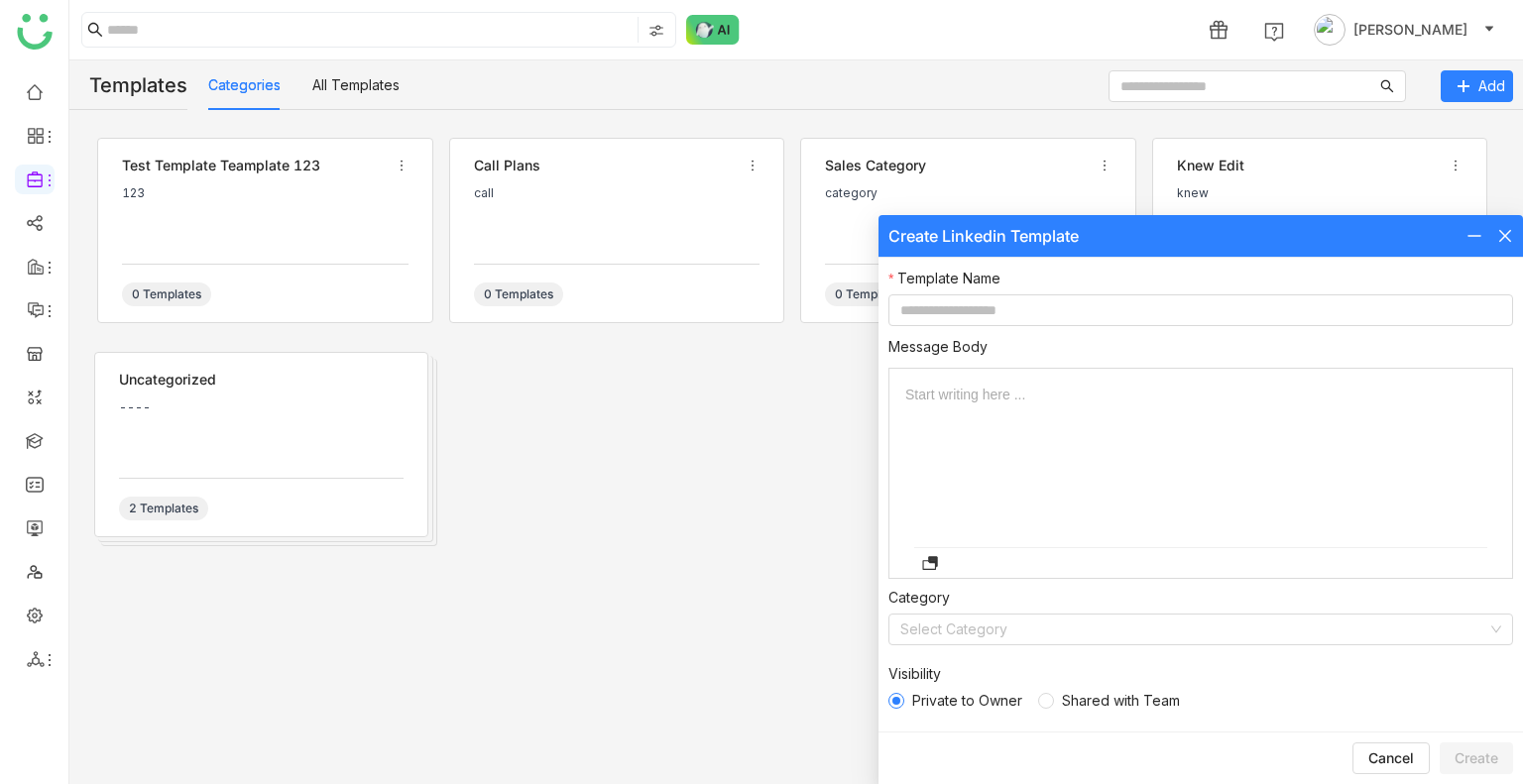 click 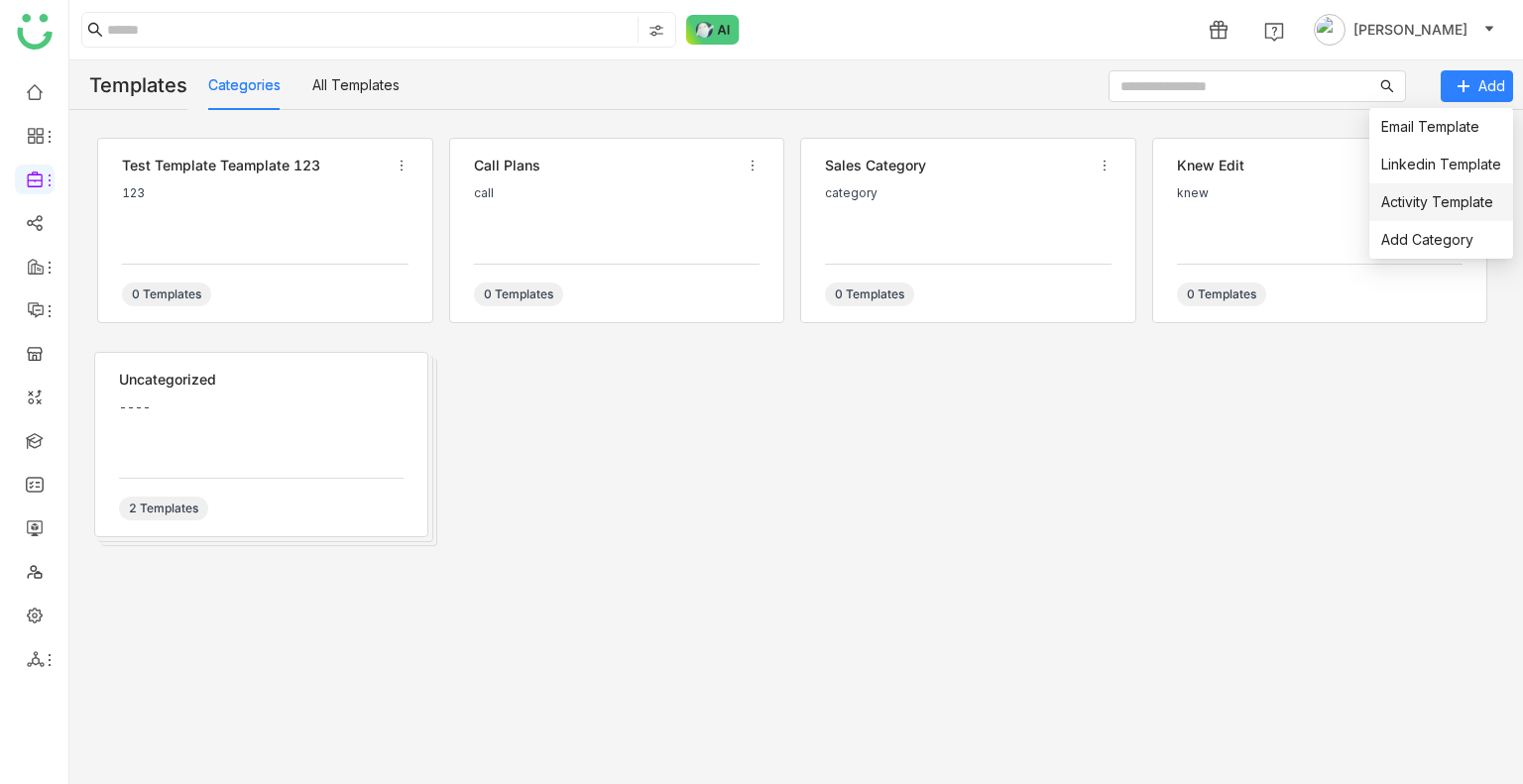 click on "Activity Template" at bounding box center (1437, 201) 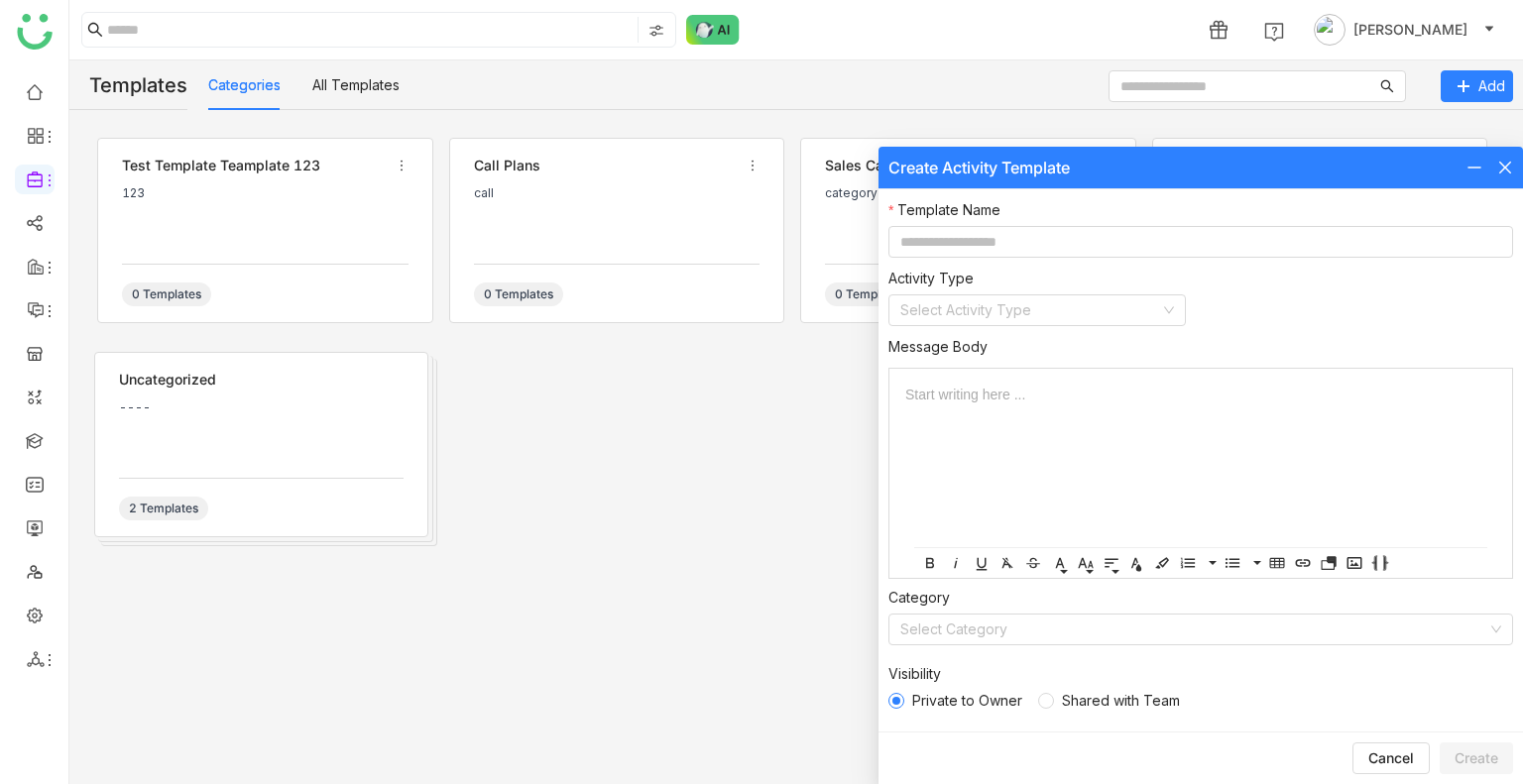 click 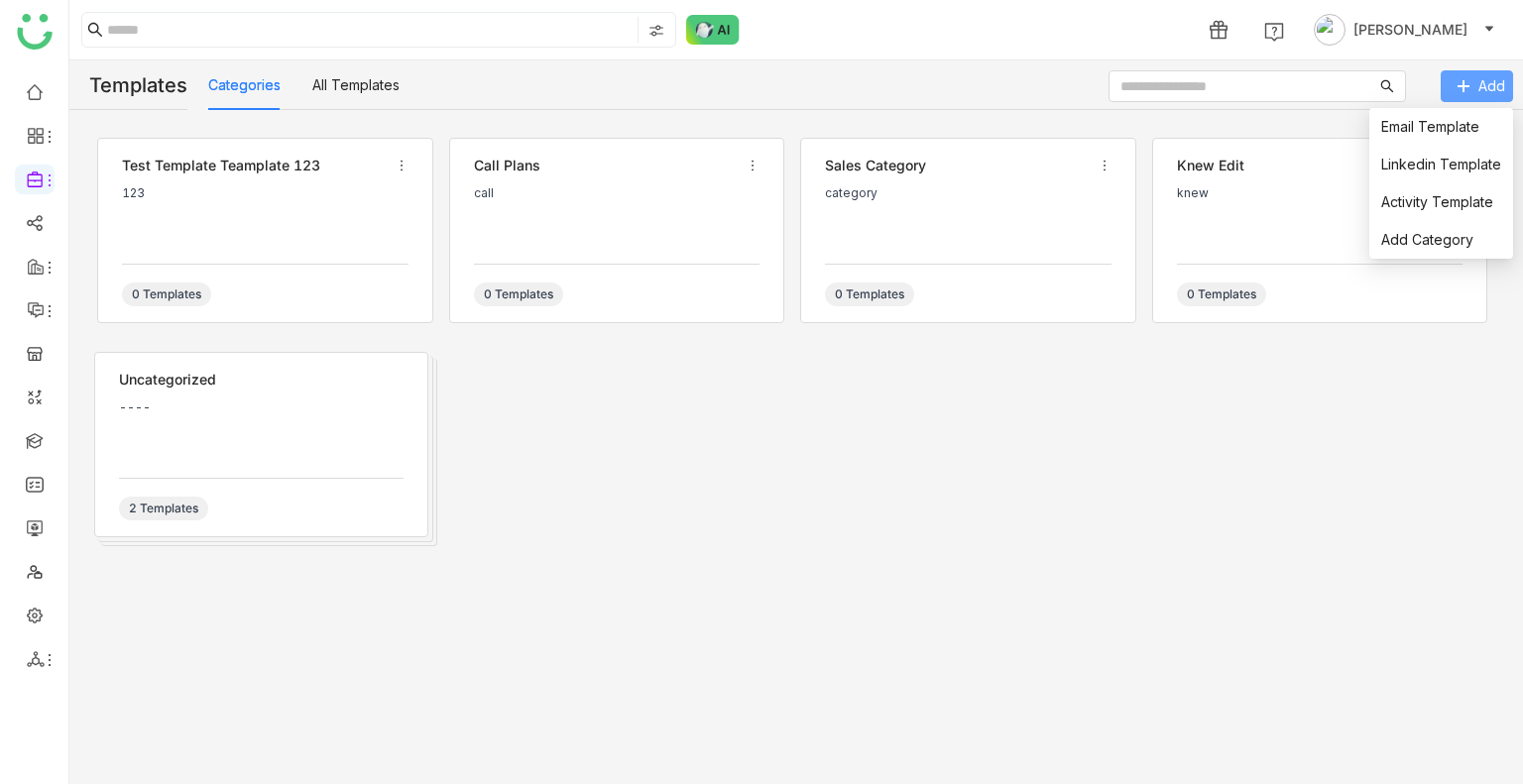 click on "Add" at bounding box center (1491, 86) 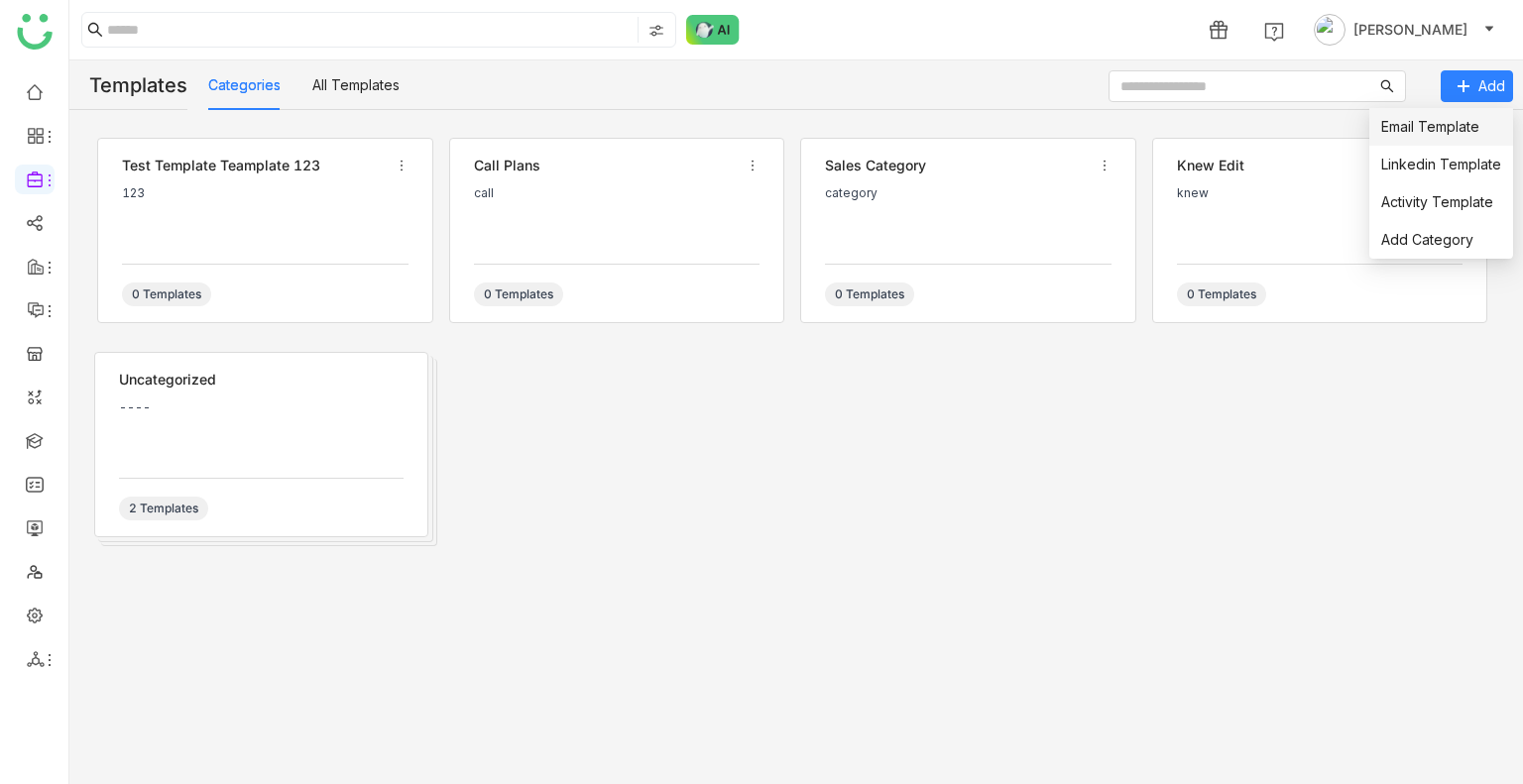 click on "Email Template" at bounding box center (1430, 126) 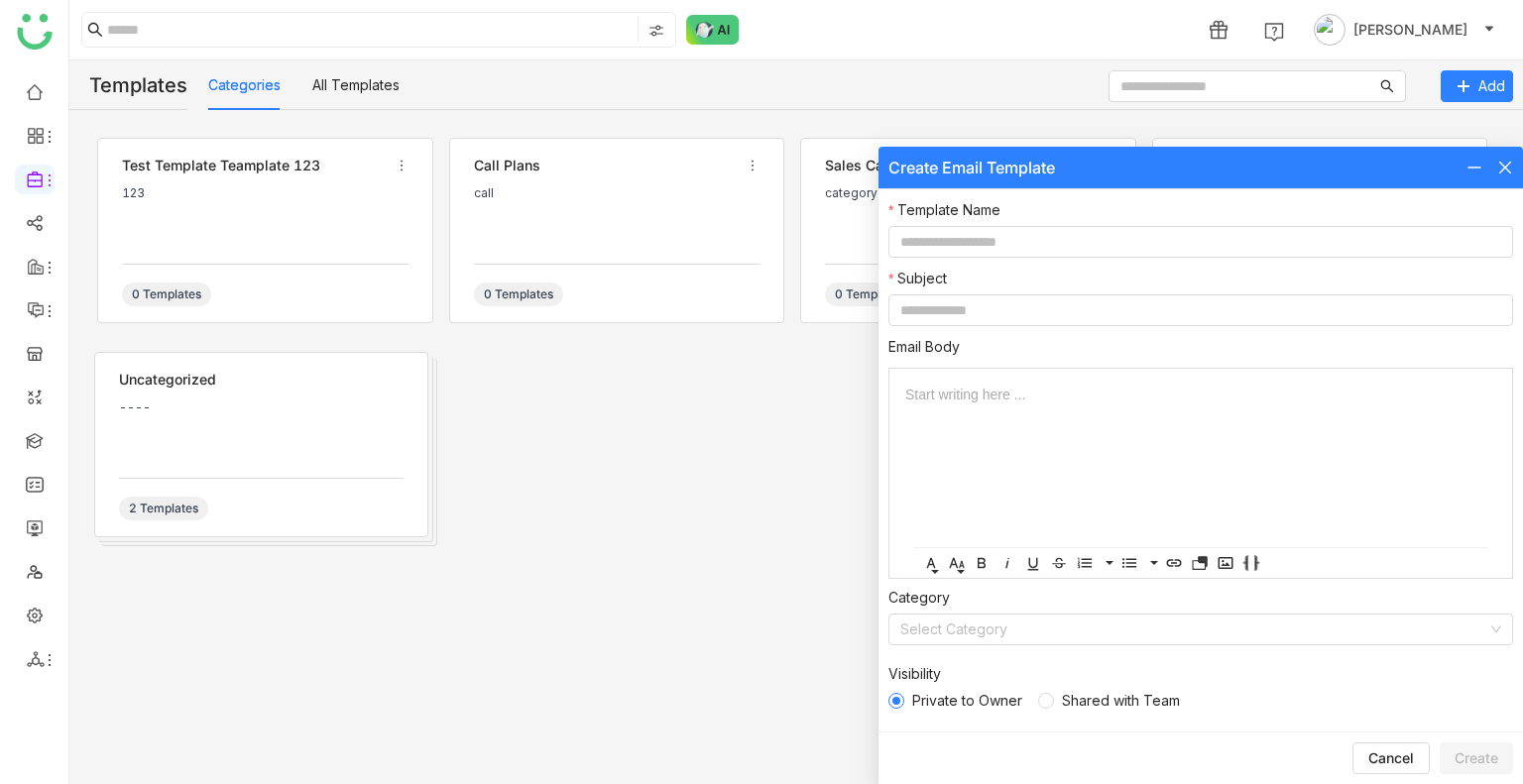 click at bounding box center (1489, 168) 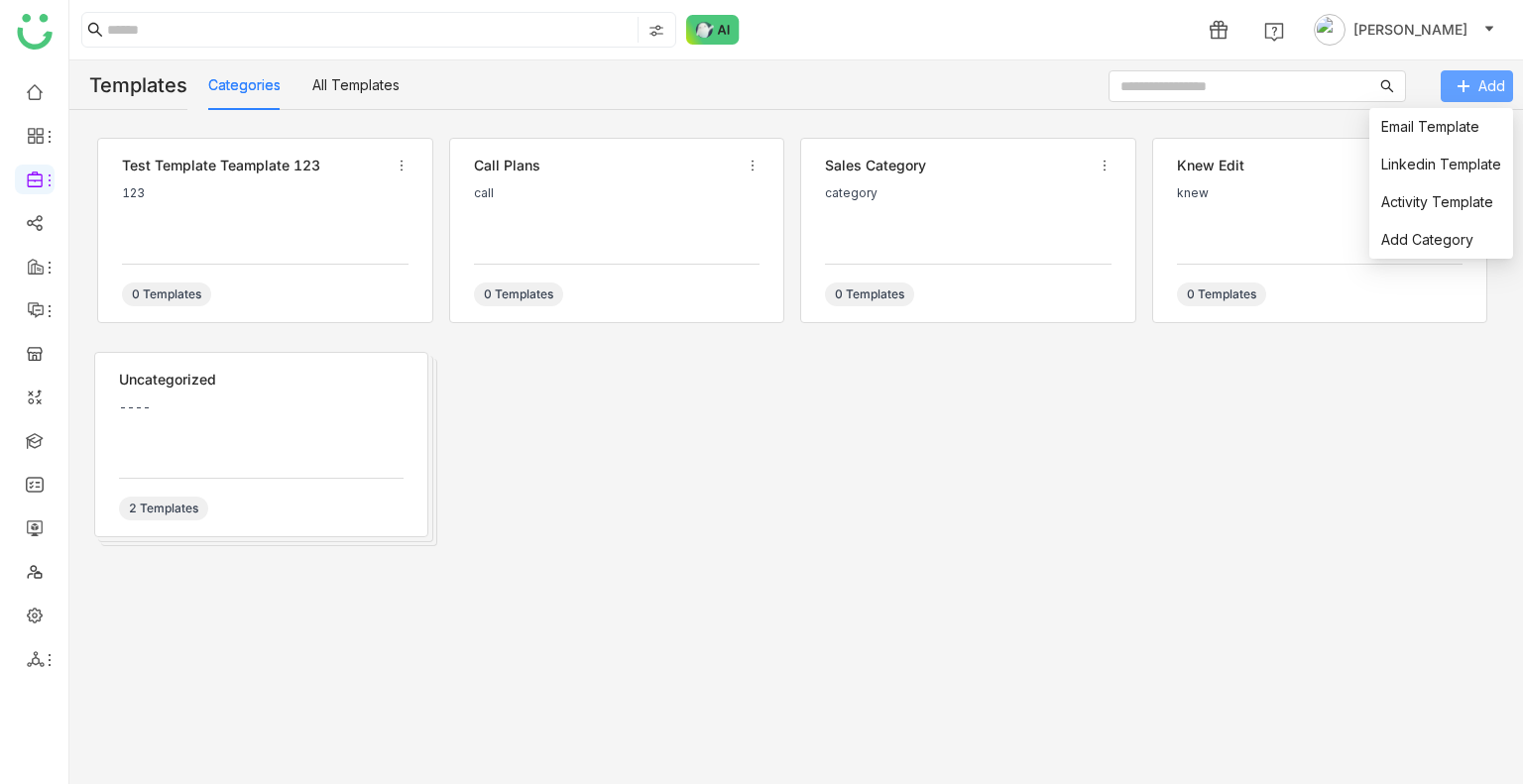 click on "Add" at bounding box center (1491, 86) 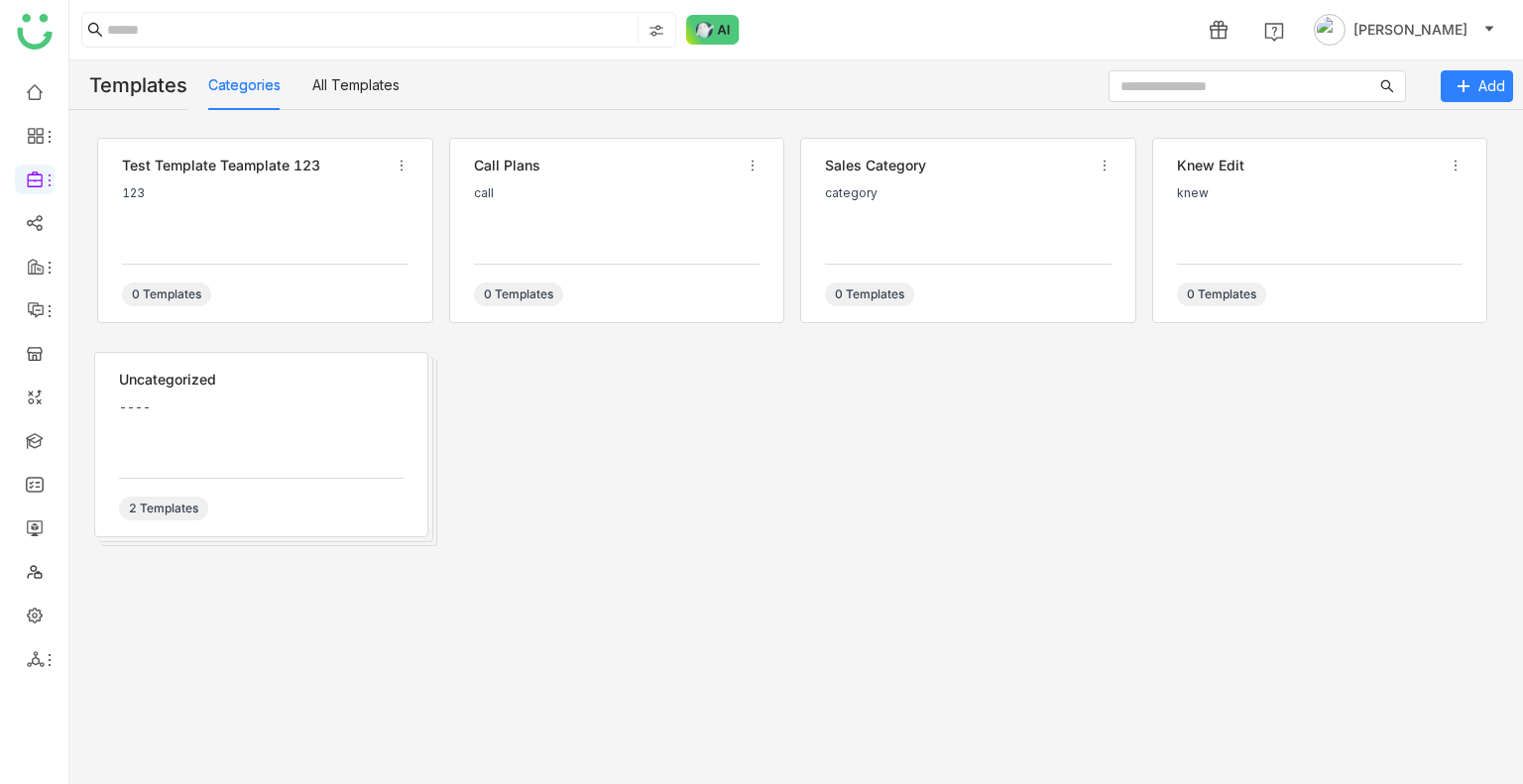 click on "test template teamplate 123 123  0 Templates" at bounding box center (265, 230) 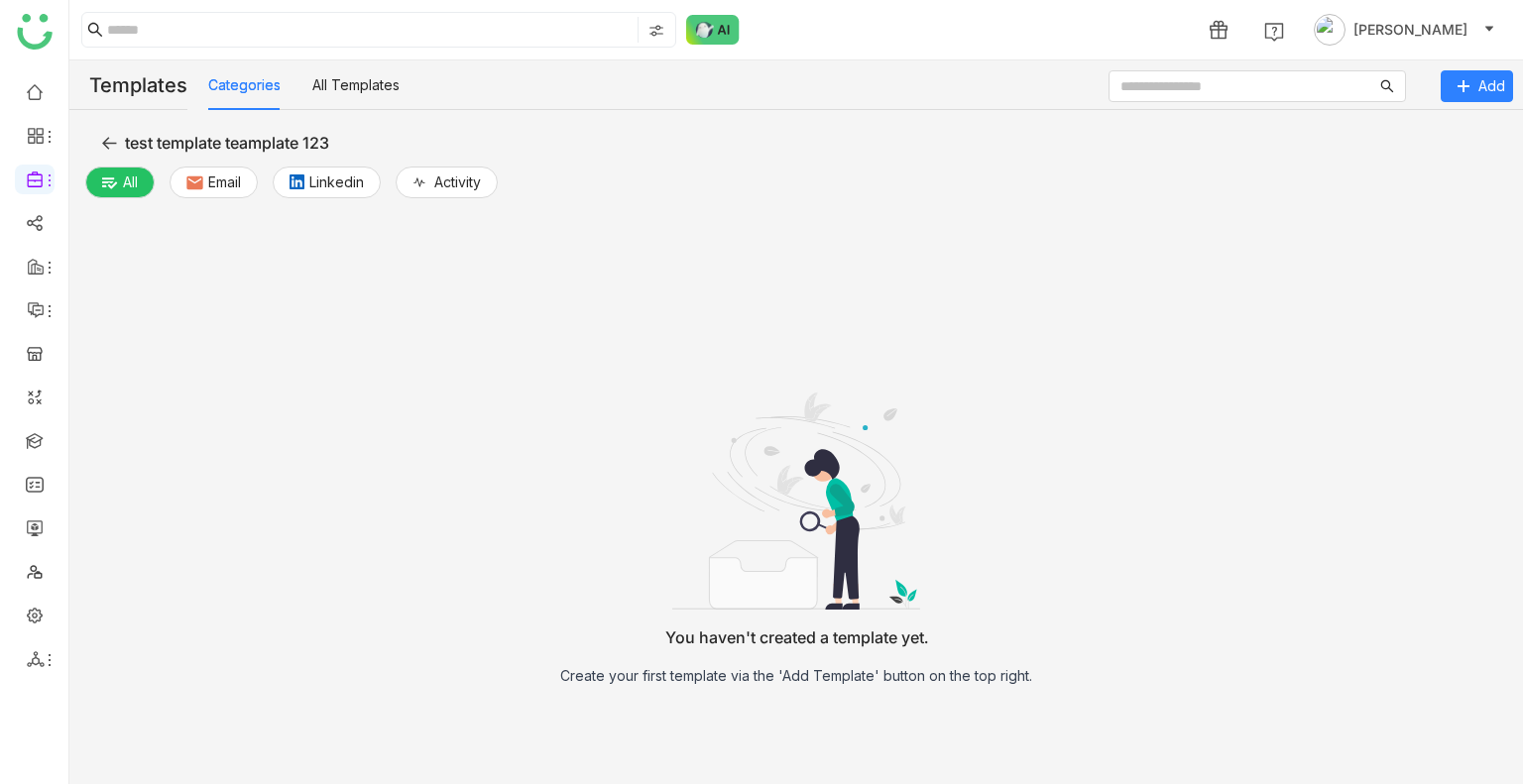 click on "You haven't created a template yet.  Create your first template via the 'Add Template' button on the top right." at bounding box center (796, 529) 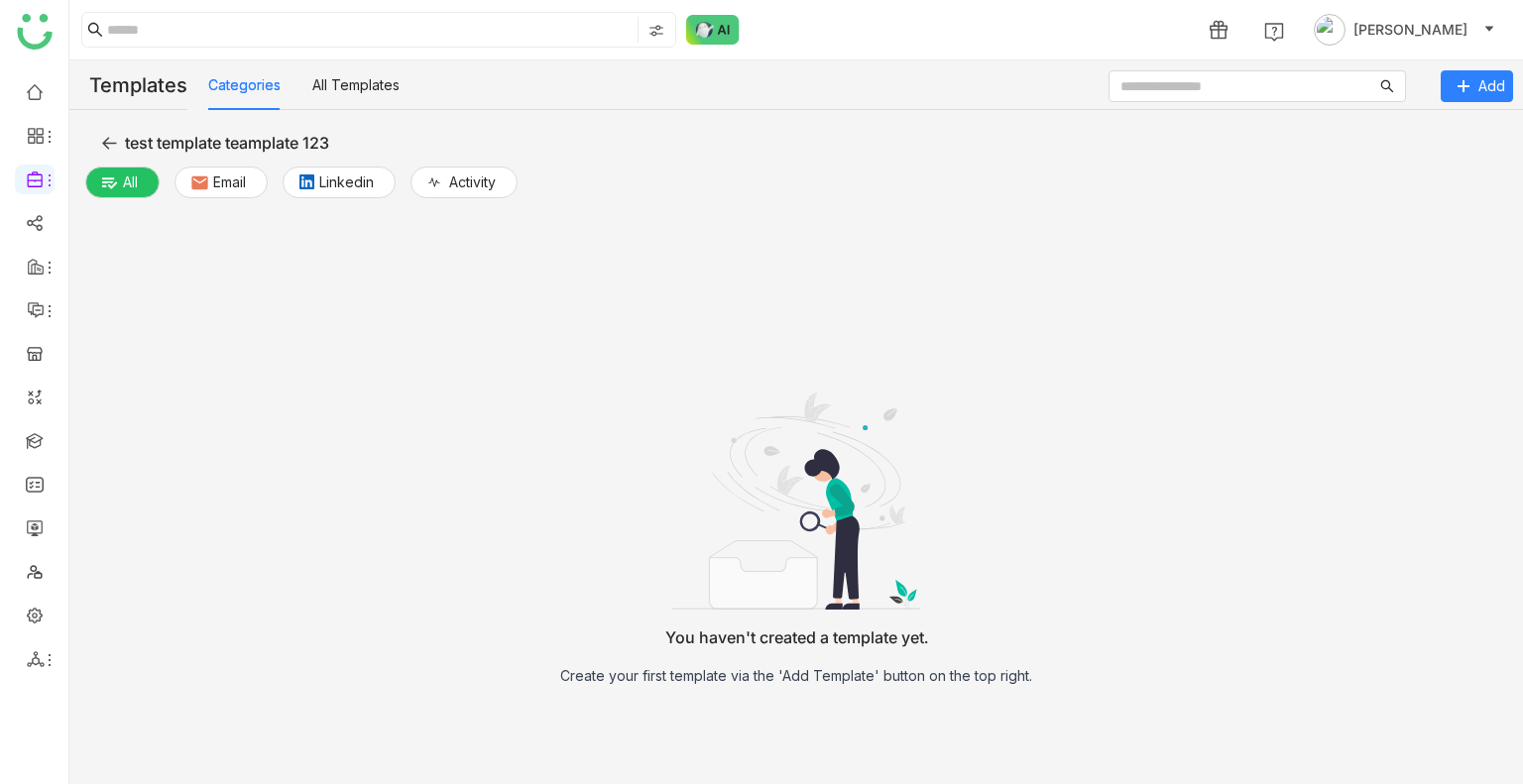 click on "You haven't created a template yet.  Create your first template via the 'Add Template' button on the top right." at bounding box center [796, 529] 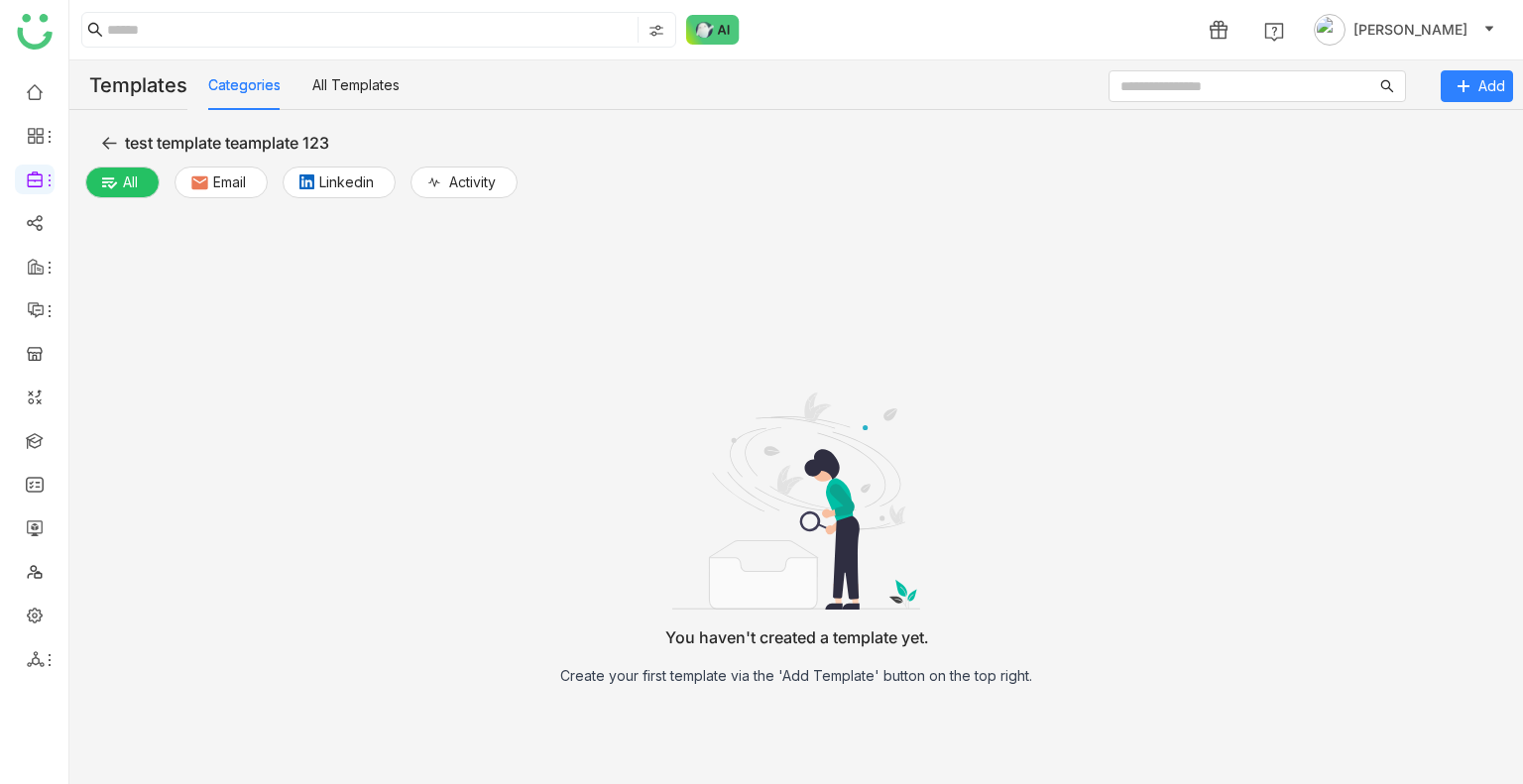 click 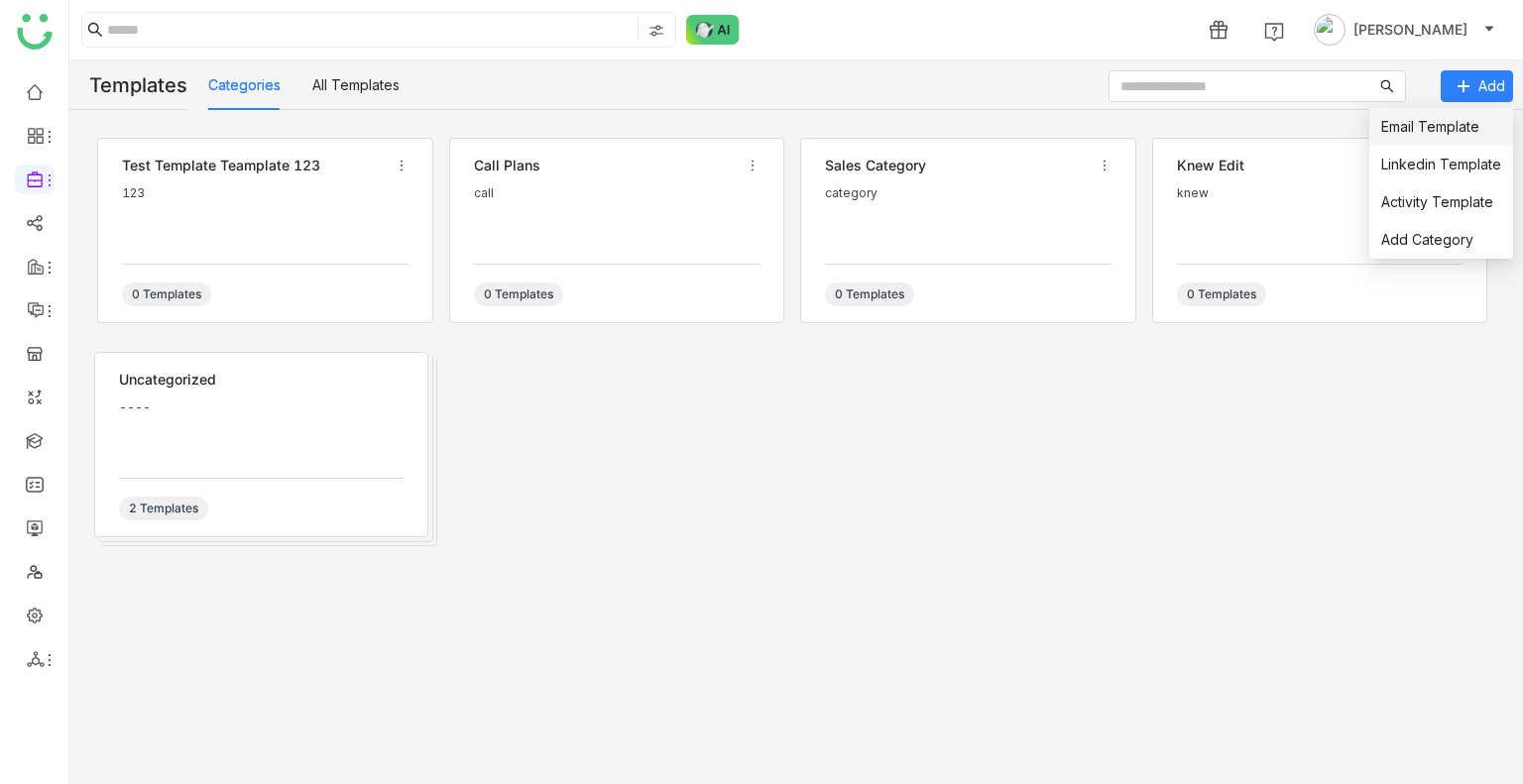 click on "Email Template" at bounding box center [1430, 126] 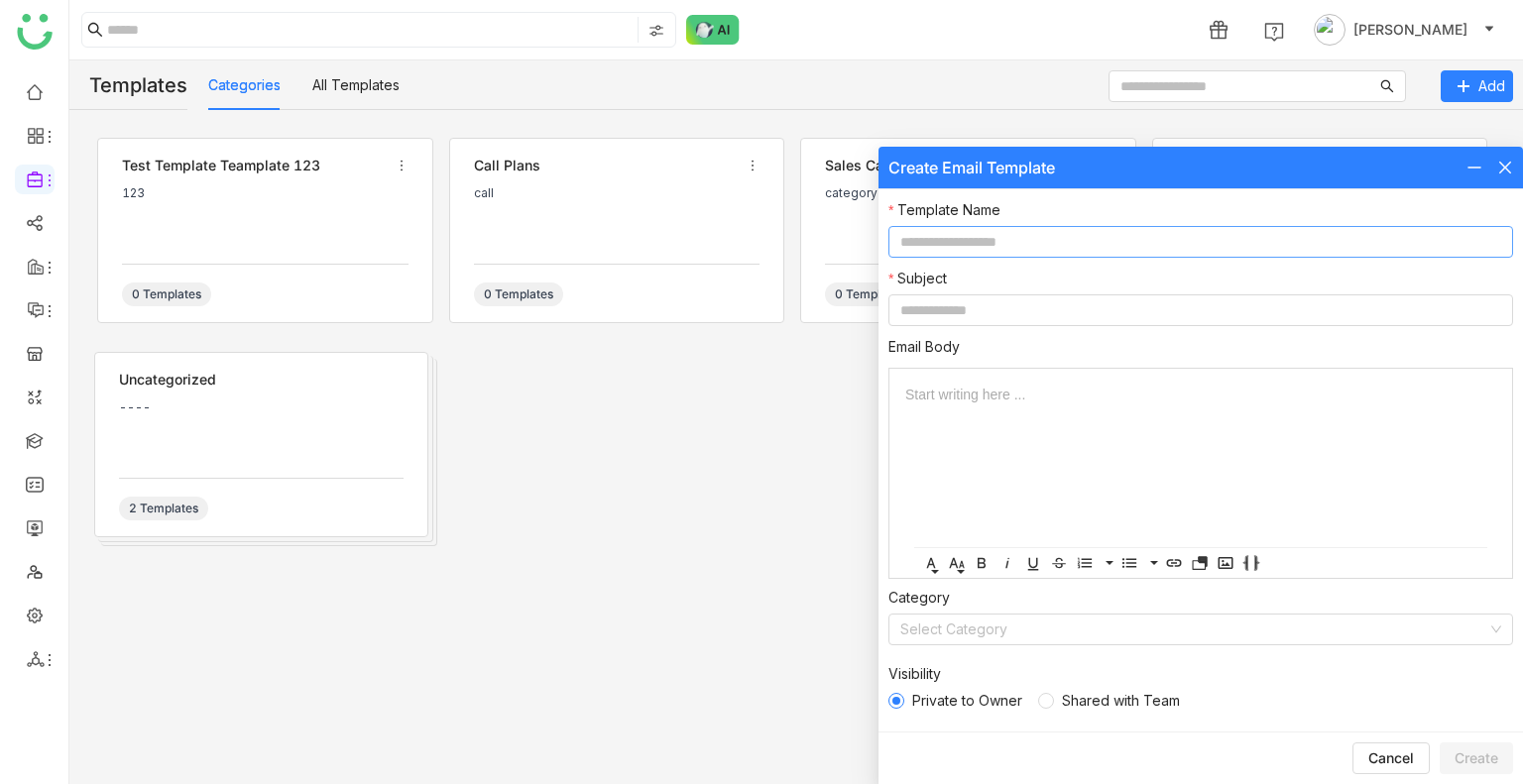 click at bounding box center [1201, 242] 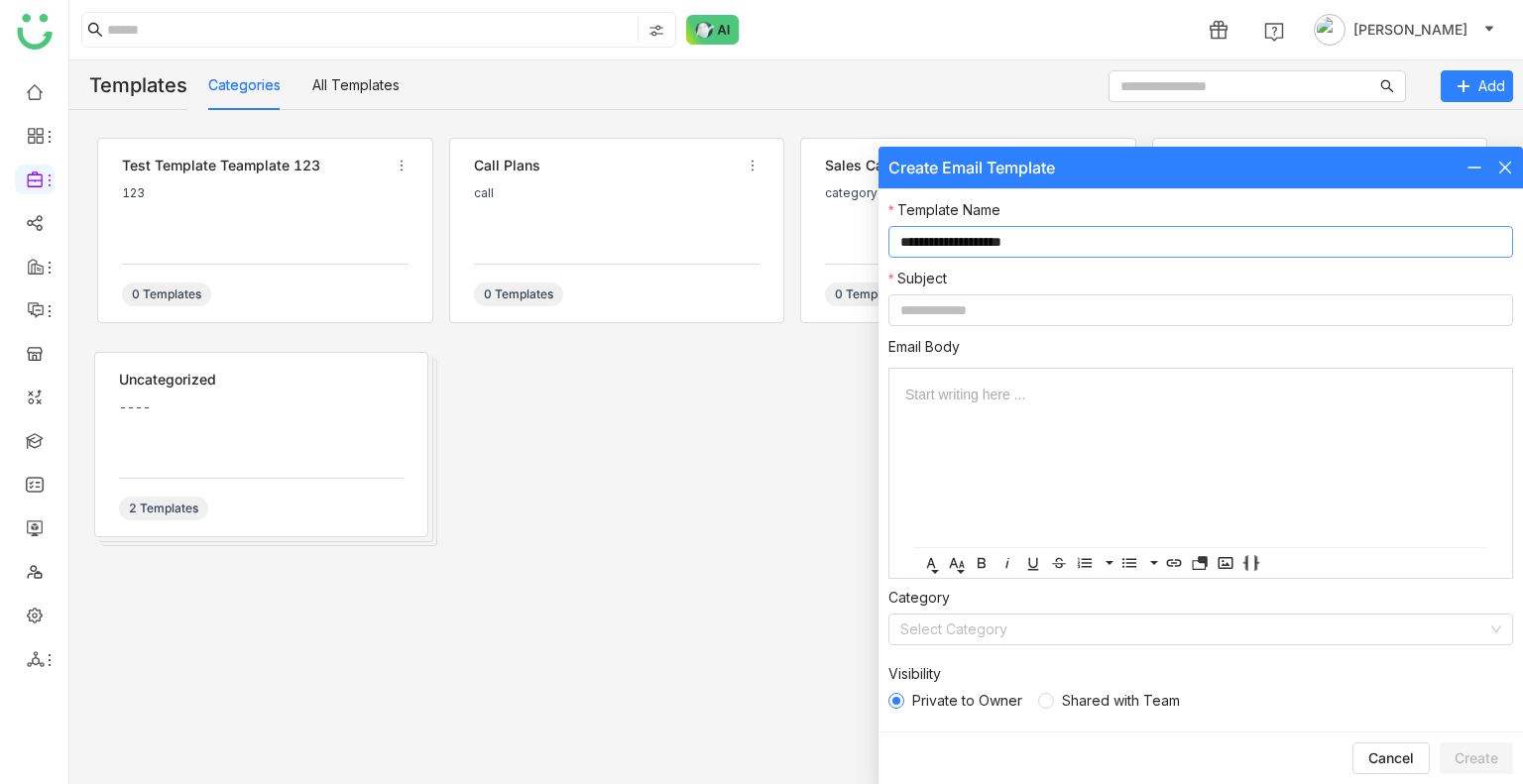 type on "**********" 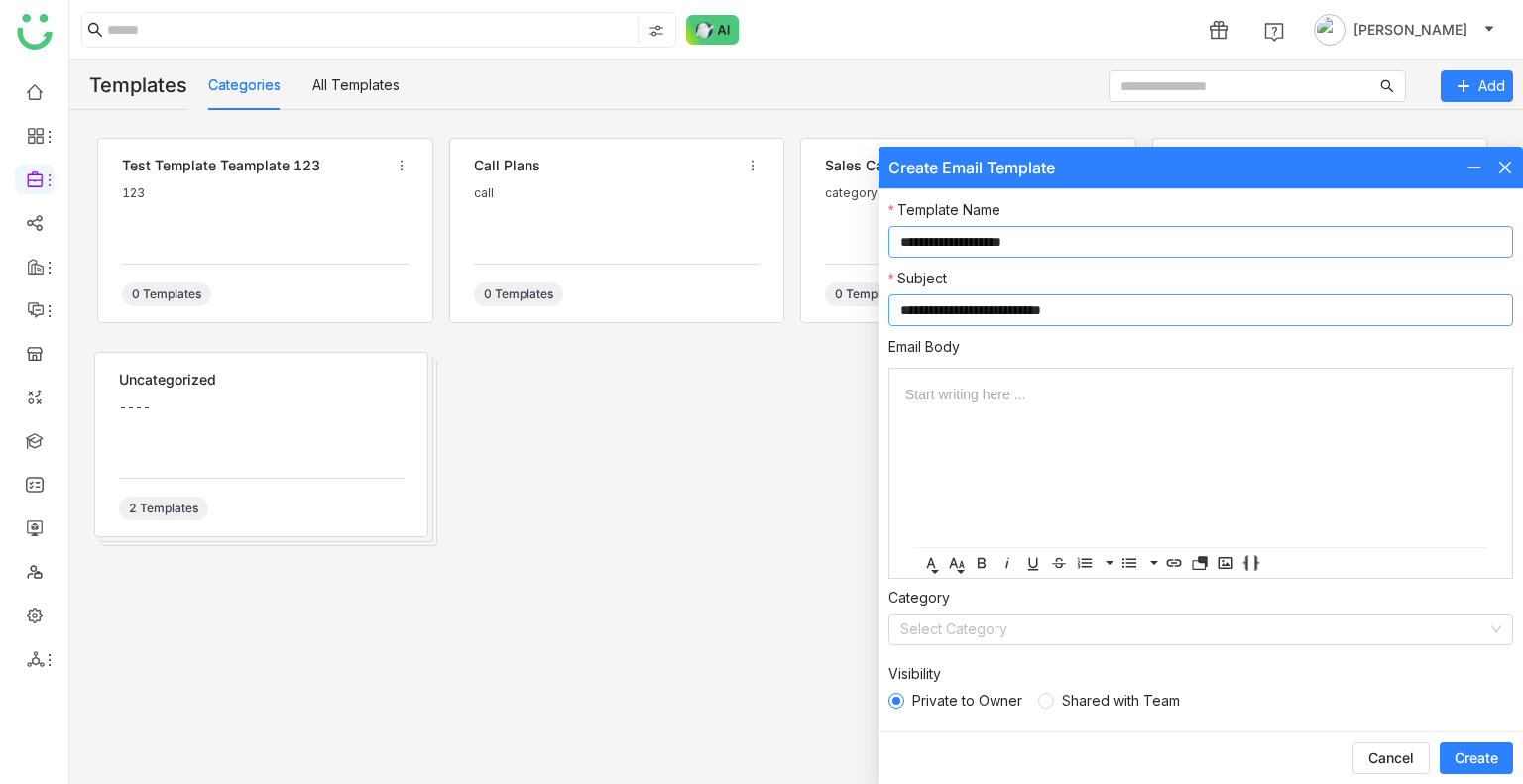 type on "**********" 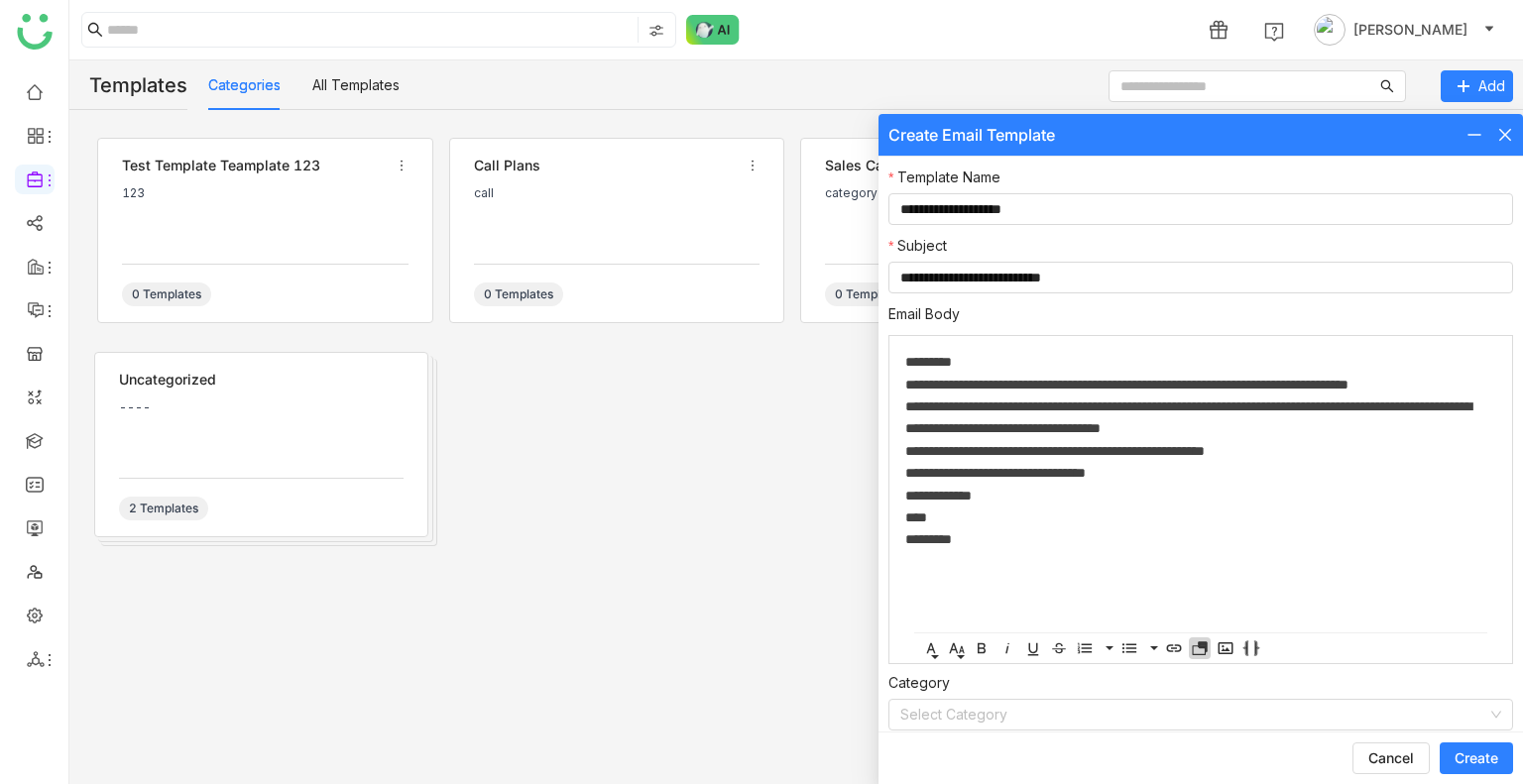 click 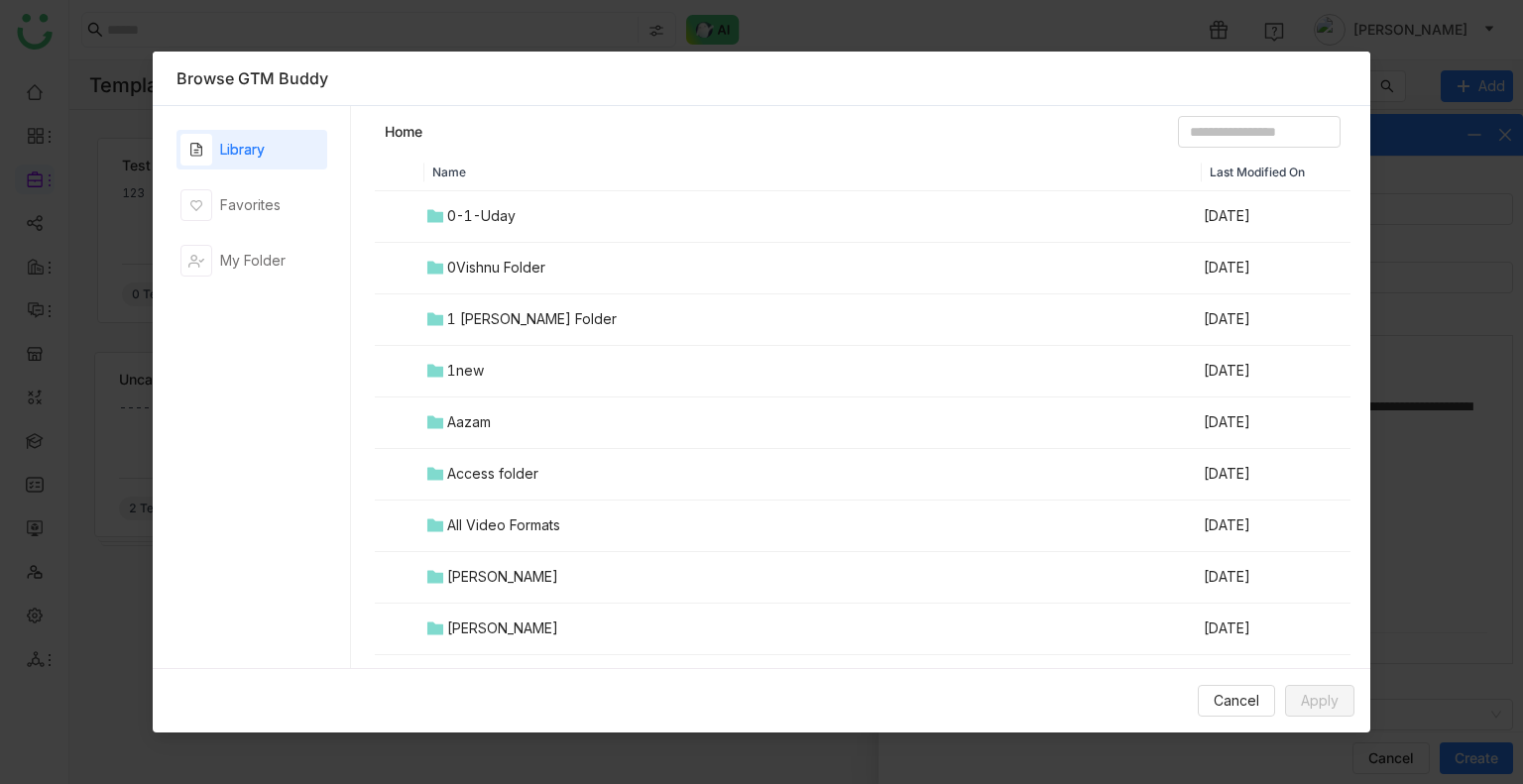 scroll, scrollTop: 697, scrollLeft: 0, axis: vertical 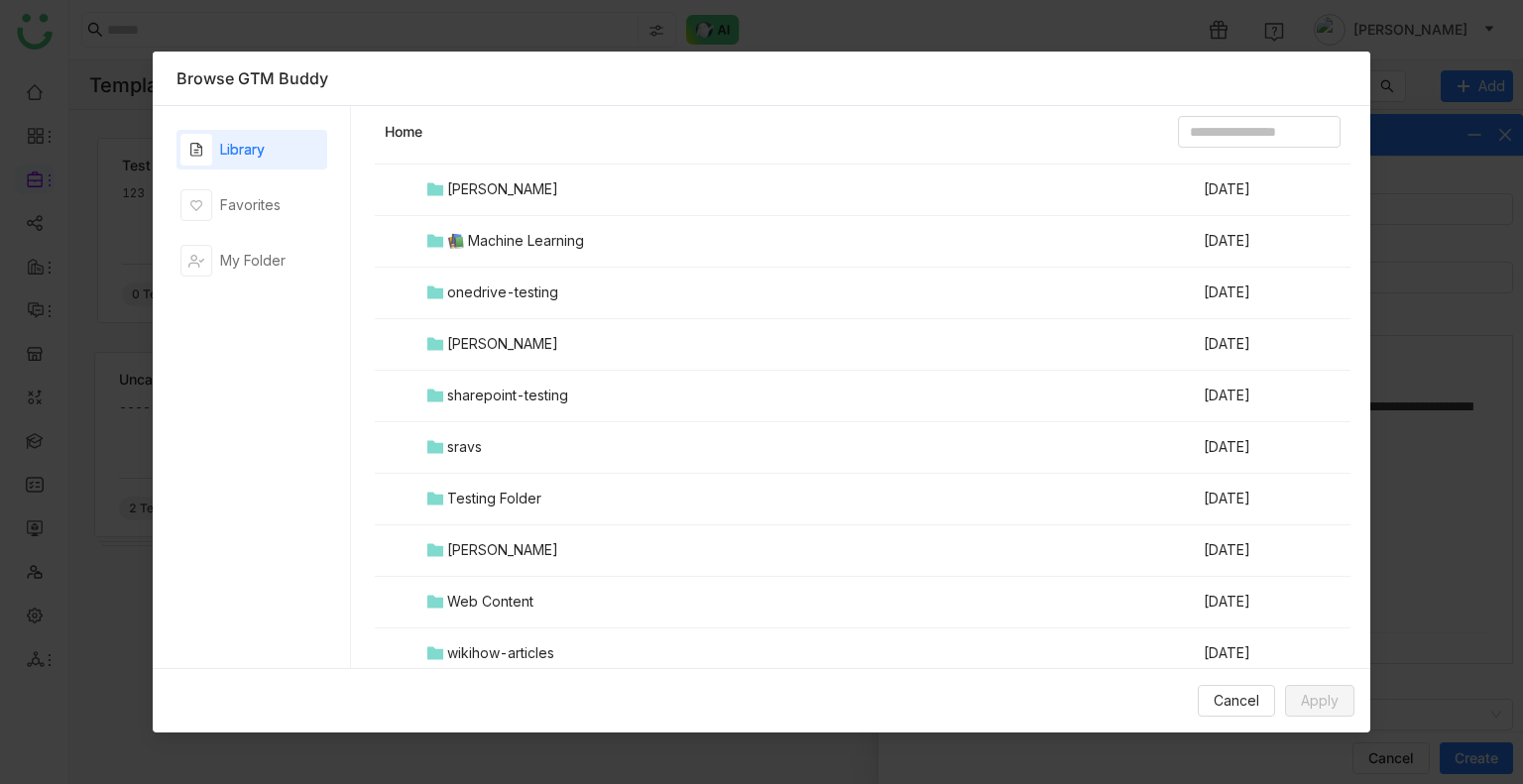 click on "Testing Folder" at bounding box center (494, 499) 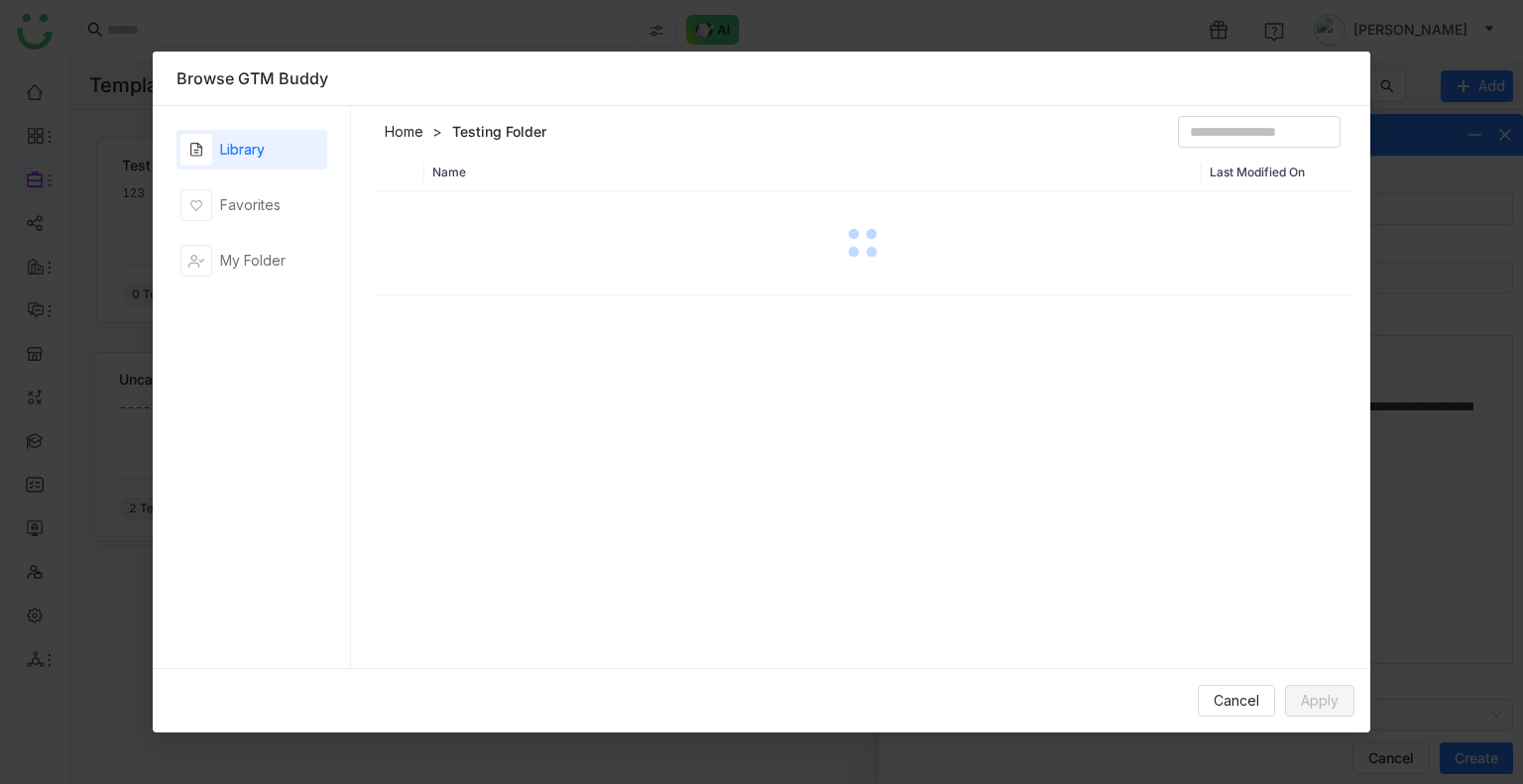 click on "Name Last Modified On" at bounding box center (863, 417) 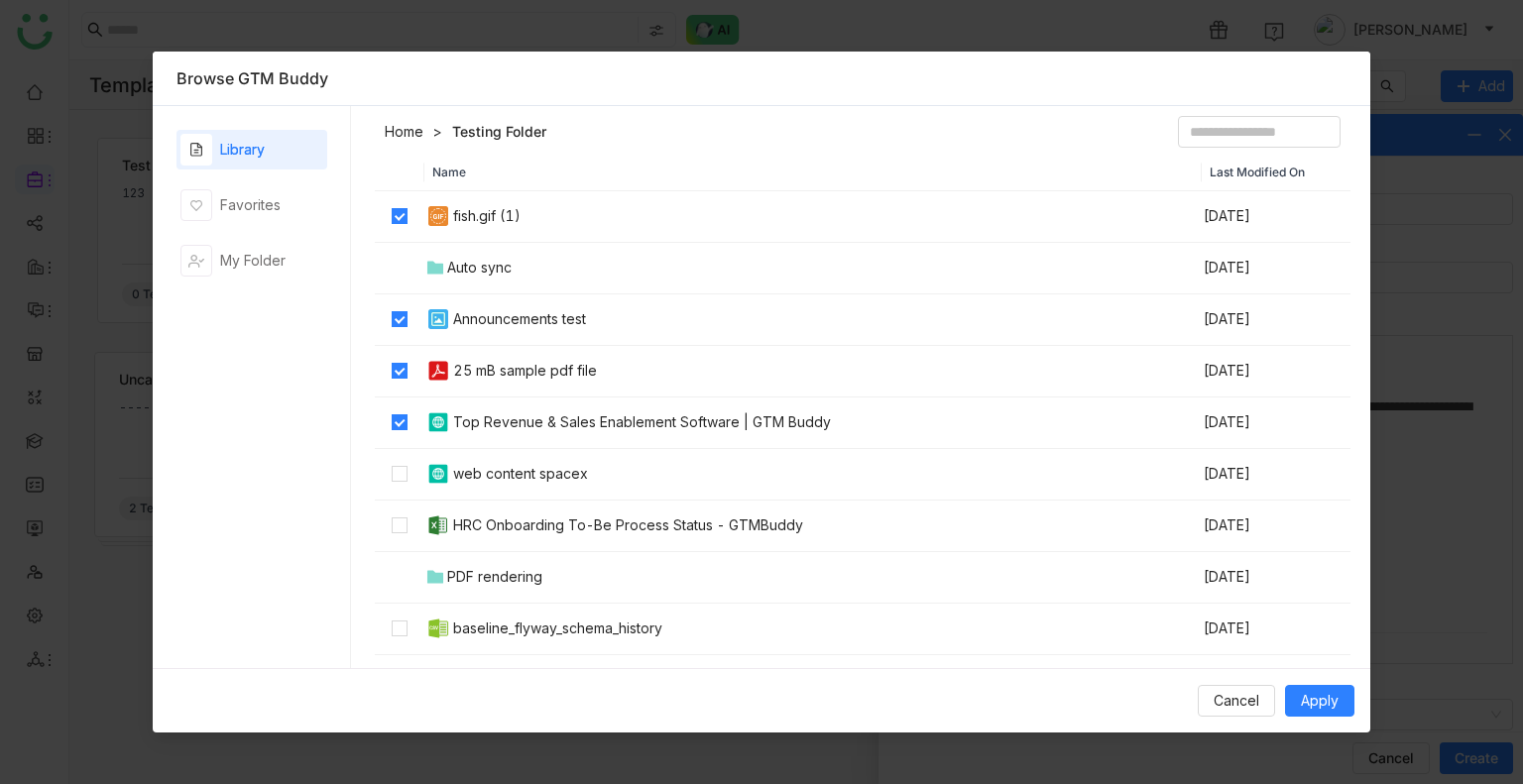 click on "Home Testing Folder   Name Last Modified On fish.gif (1) Jul 28, 2025    Auto sync Jul 23, 2025 Announcements test Jul 18, 2025 25 mB sample pdf file   Jul 17, 2025 Top Revenue & Sales Enablement Software | GTM Buddy Jul 15, 2025 web content spacex Jul 15, 2025 HRC Onboarding To-Be Process Status - GTMBuddy Jul 15, 2025    PDF rendering Jul 14, 2025 baseline_flyway_schema_history Jul 8, 2025 Blog | The Lorem Ipsum Company | Fractional CMO Agency Jul 7, 2025    sravs folder Jul 3, 2025 GTM Buddy - Google Chrome 2025-01-03 17-44-55 Jul 3, 2025 MP3_gdrive Jul 3, 2025 Untitled Jul 1, 2025 Klue - #1 Jul 1, 2025 Untitled Jul 1, 2025 Zendesk vs Salesforce (becuase) (1) (1) Jun 19, 2025 demo image  (2) Jun 17, 2025 Notification Content (1) Jun 17, 2025 G sheets 1 Jun 17, 2025 Untitled Jun 16, 2025 file_example_WEBM_640_1_4MB Jun 16, 2025 Untitled document Feb 28, 2025" at bounding box center [861, 388] 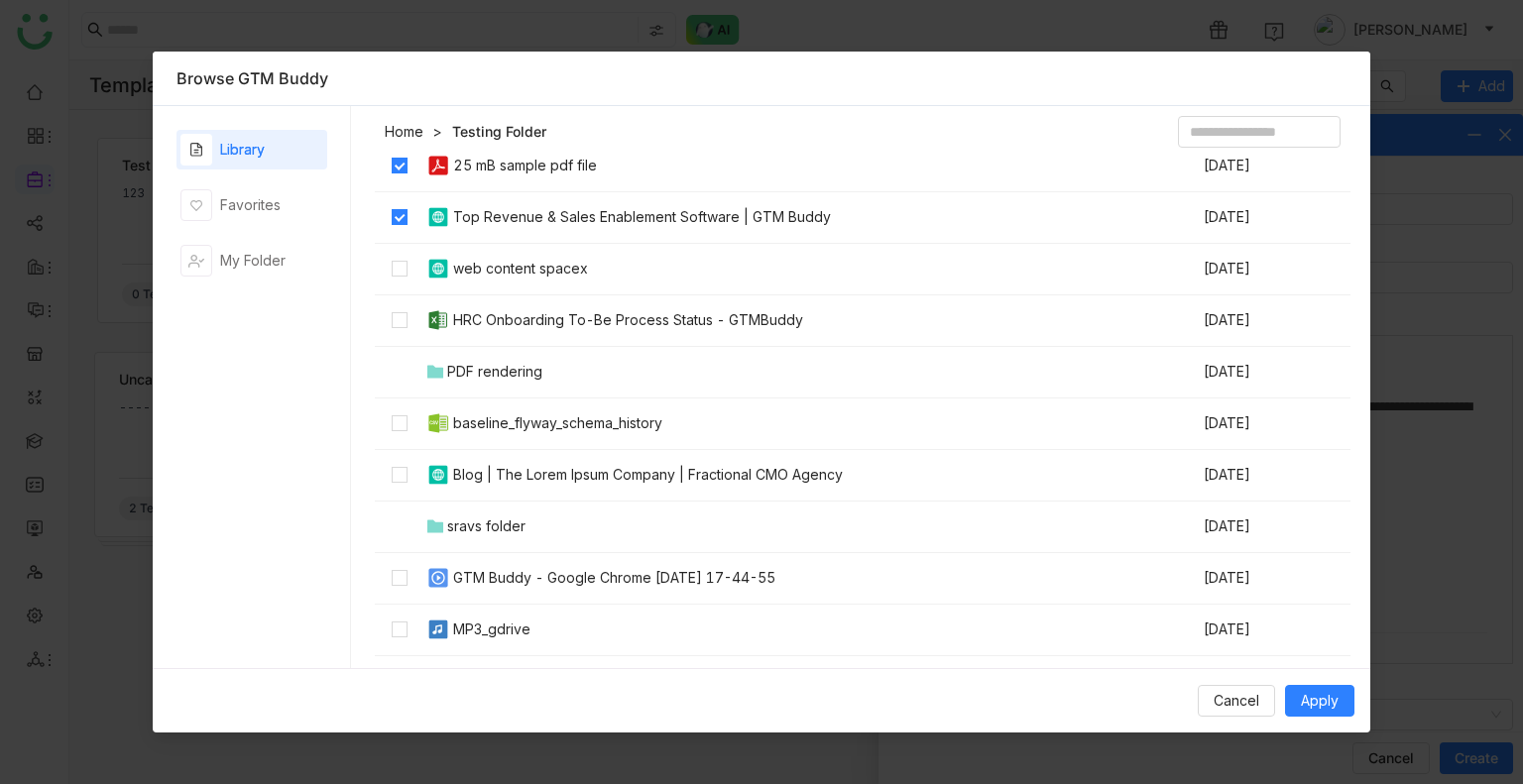 scroll, scrollTop: 206, scrollLeft: 0, axis: vertical 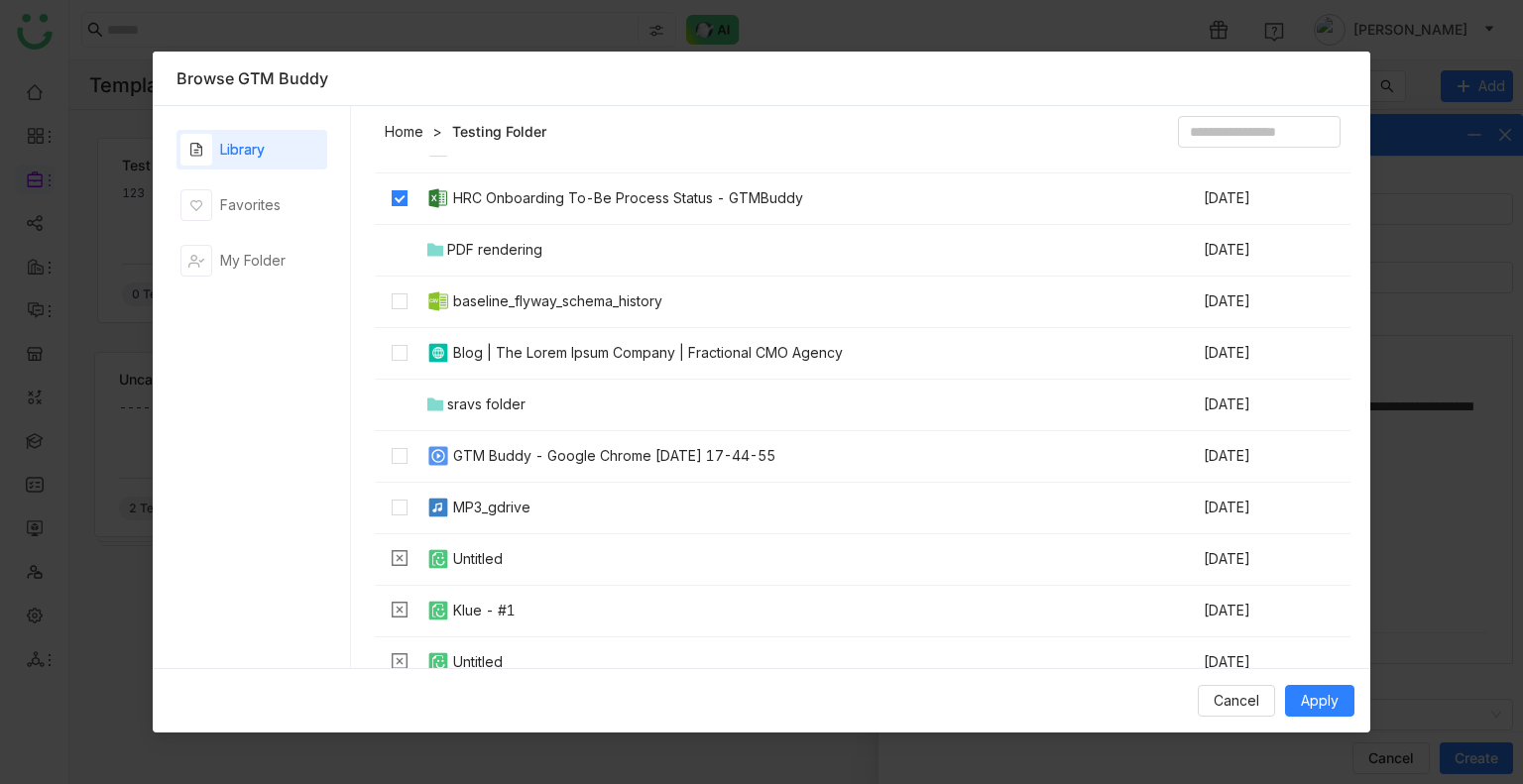 click at bounding box center [400, 354] 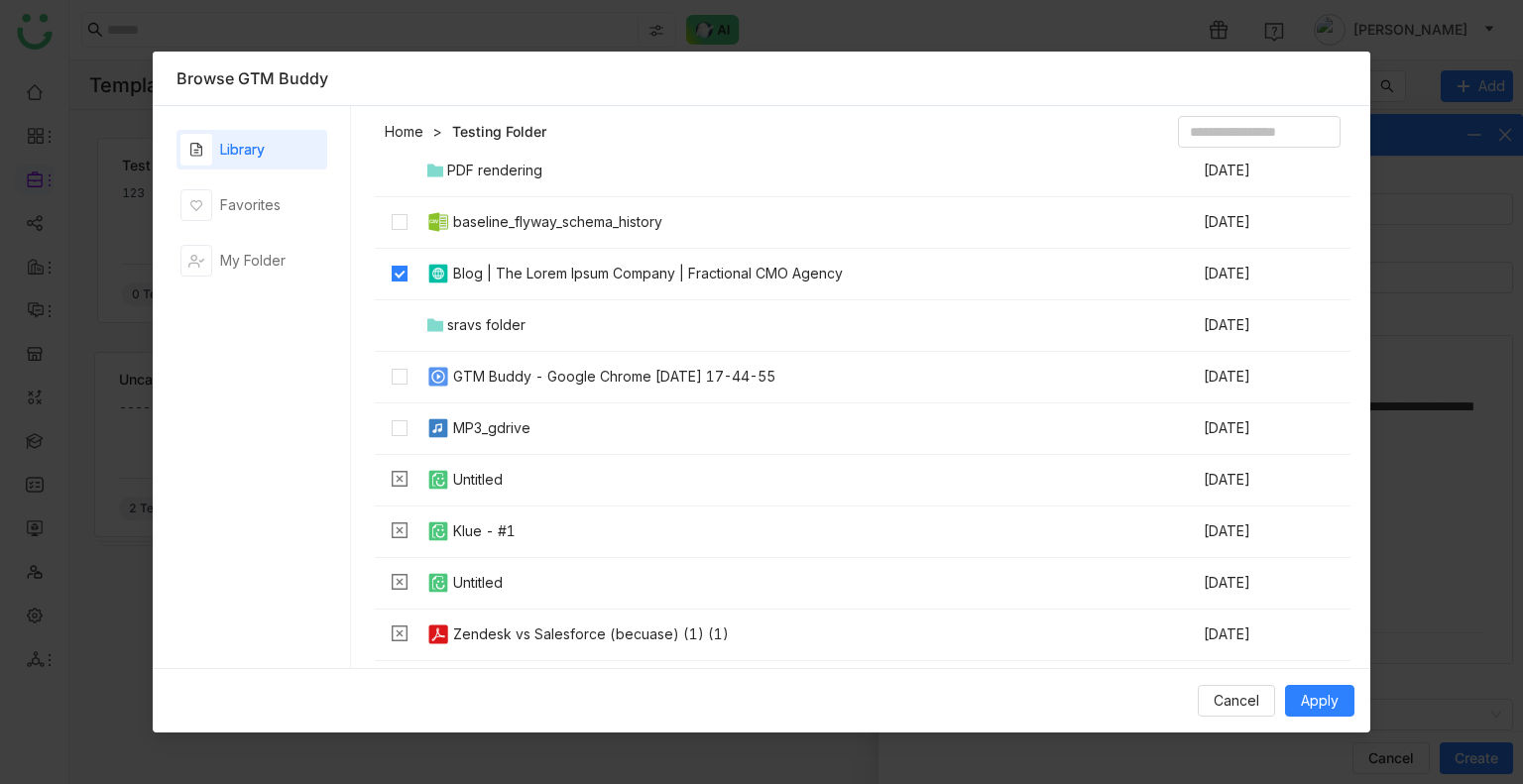 scroll, scrollTop: 407, scrollLeft: 0, axis: vertical 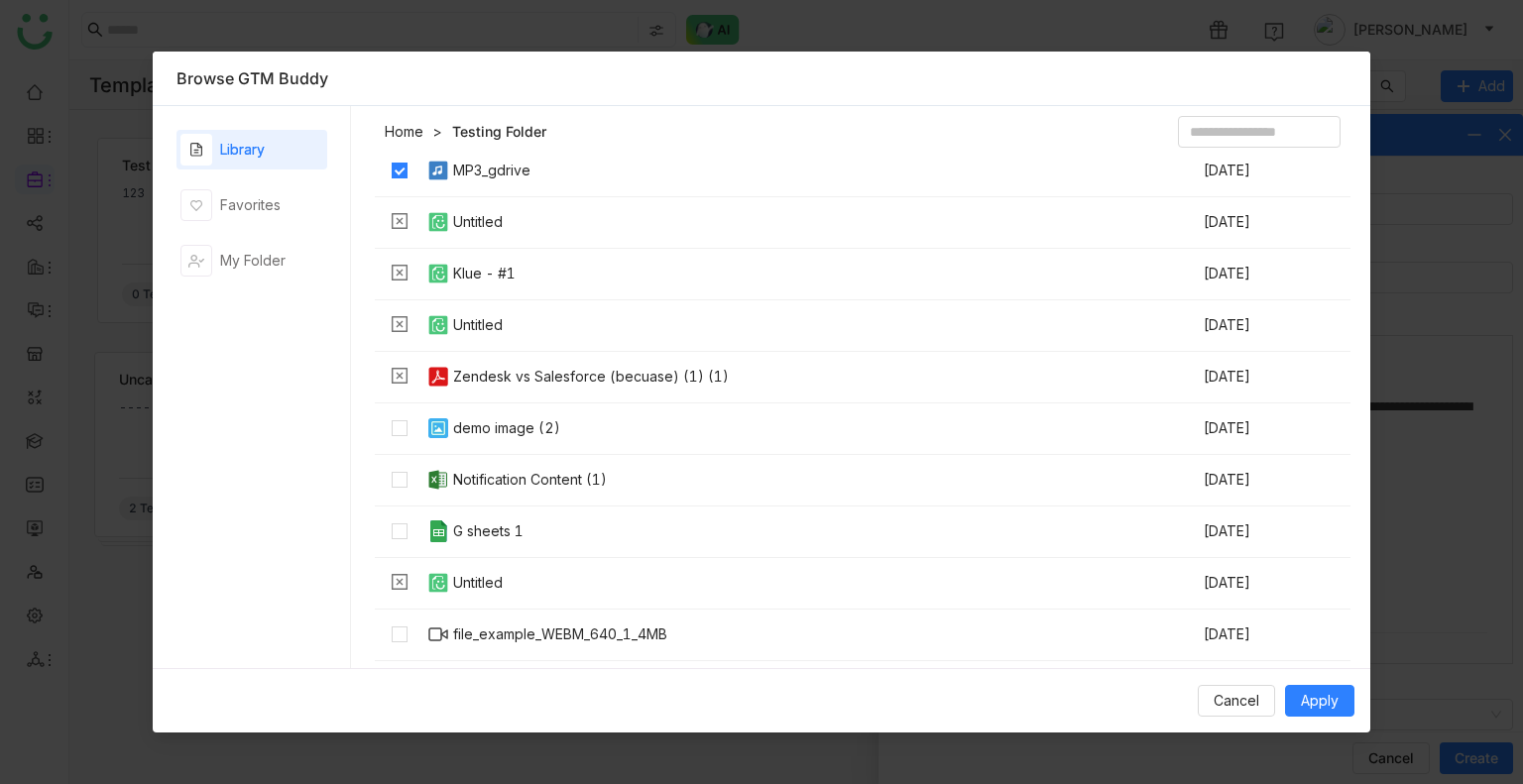 click at bounding box center [400, 481] 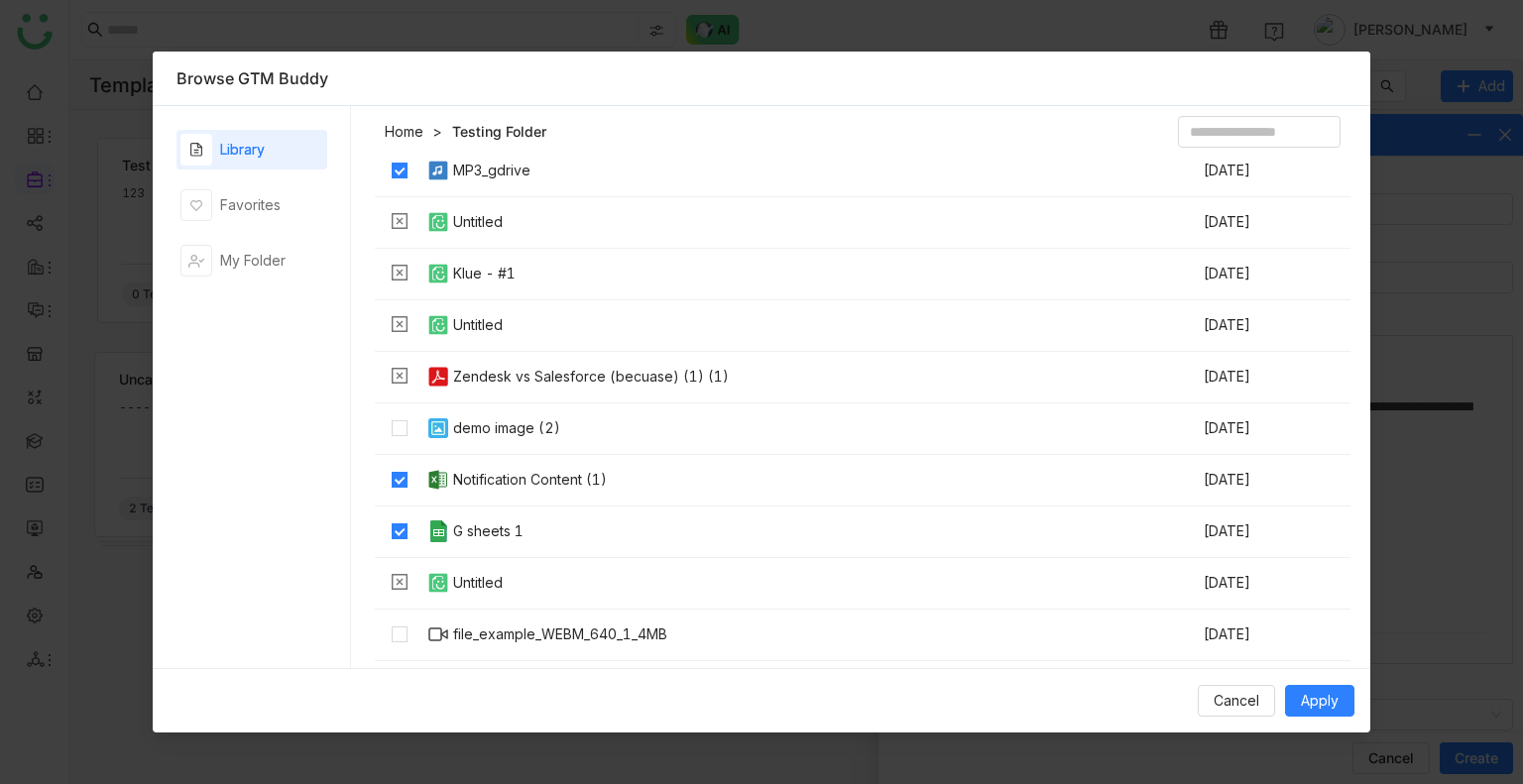 scroll, scrollTop: 697, scrollLeft: 0, axis: vertical 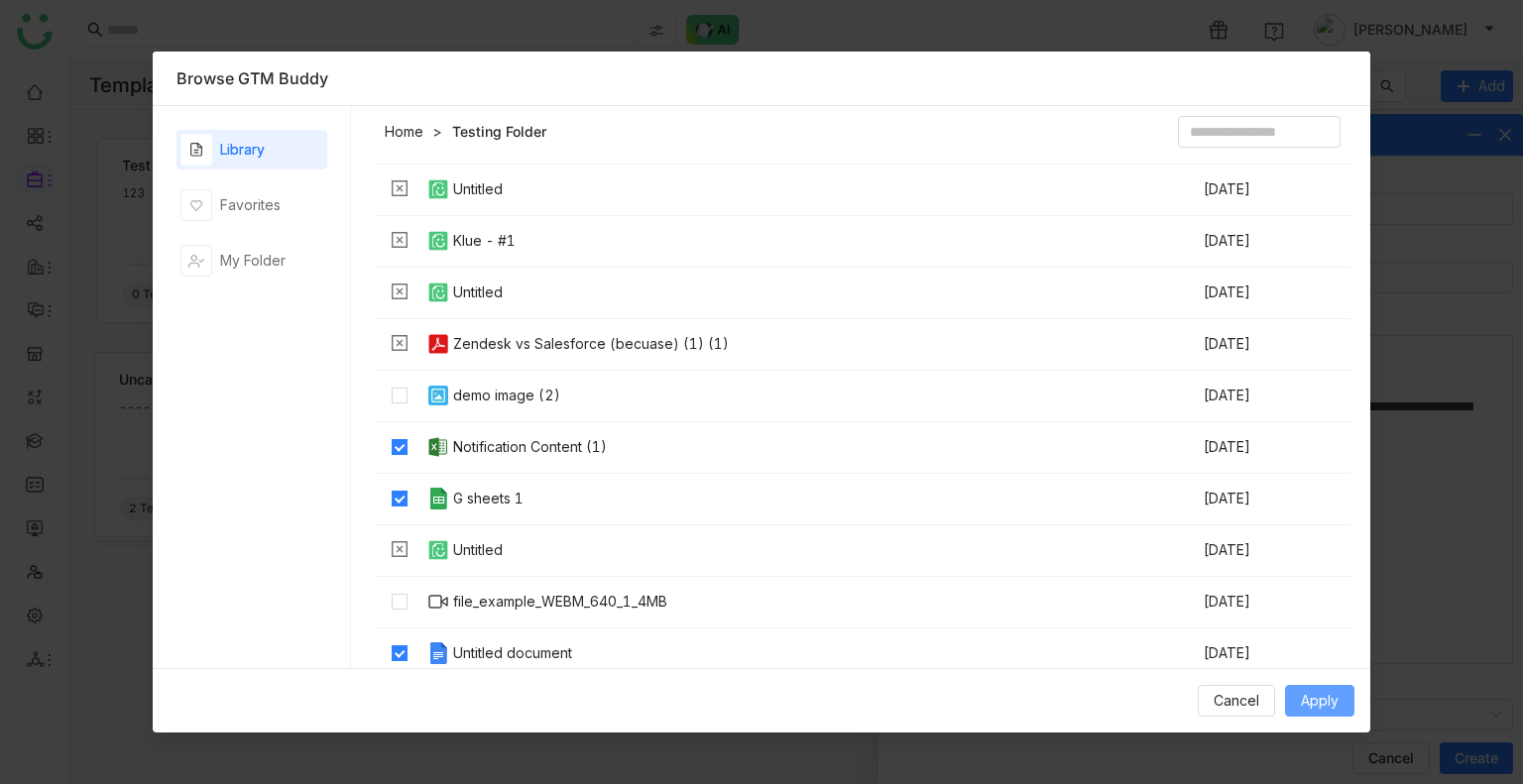 click on "Apply" at bounding box center (1320, 701) 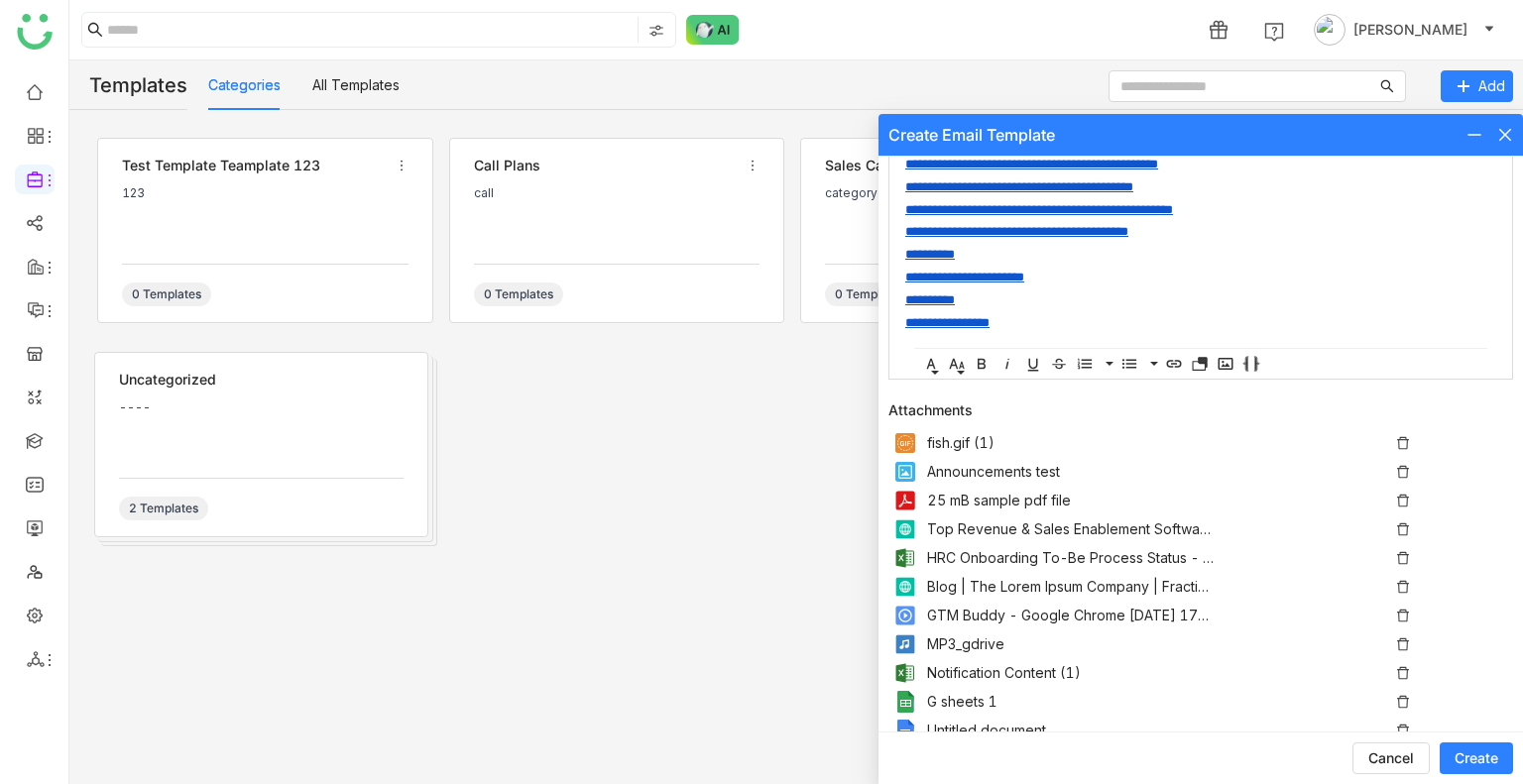 scroll, scrollTop: 511, scrollLeft: 0, axis: vertical 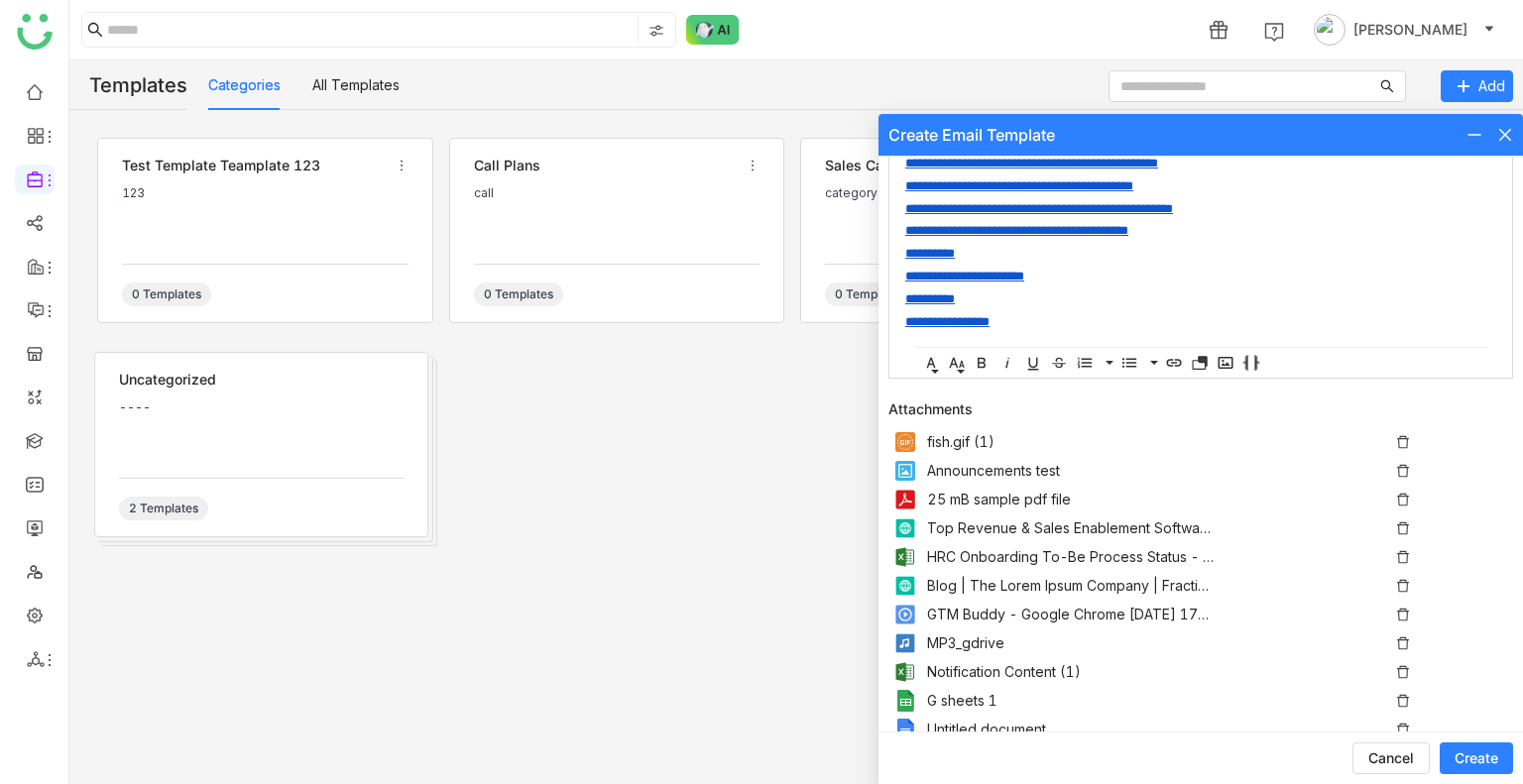 click on "**********" at bounding box center (1201, 85) 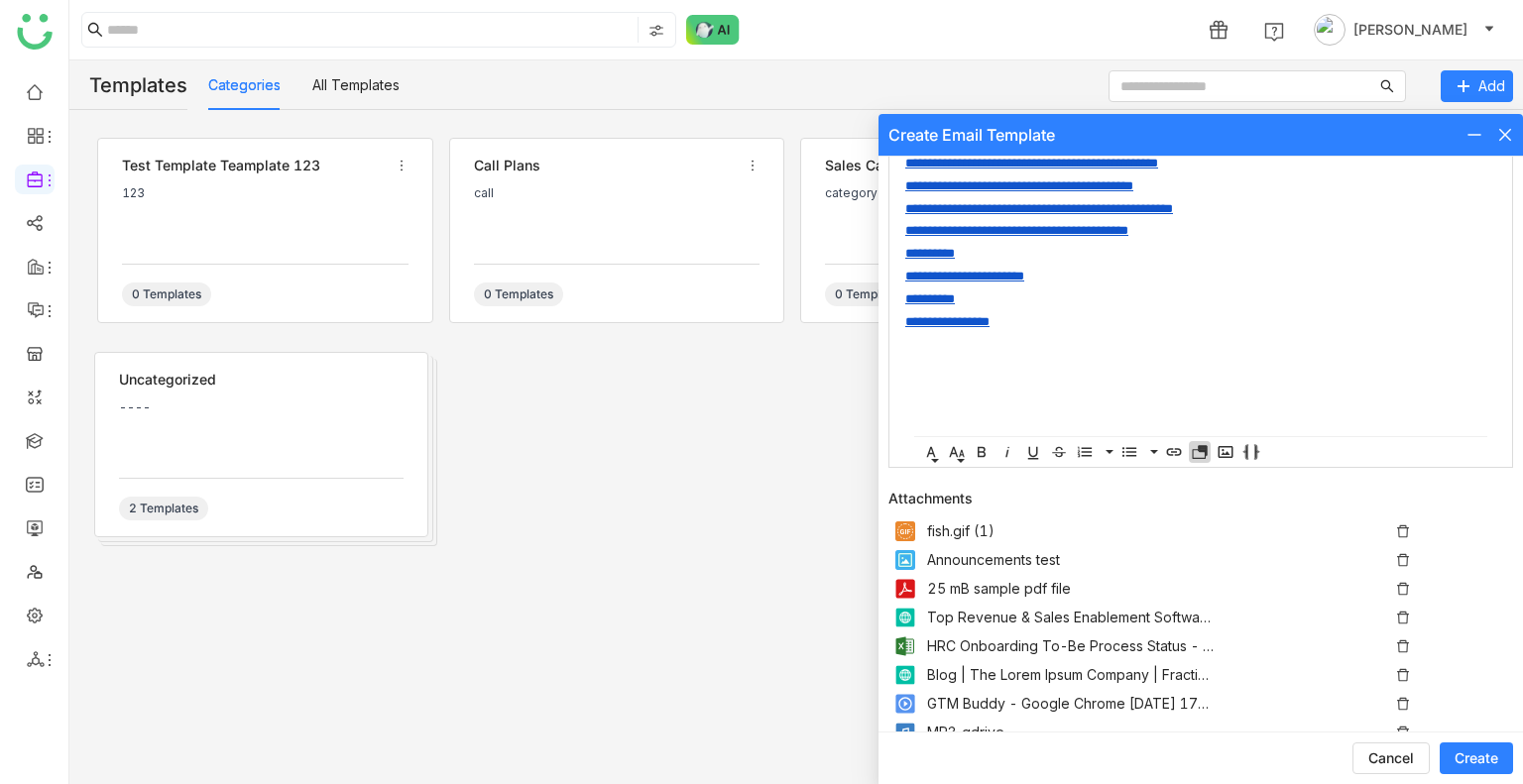 click 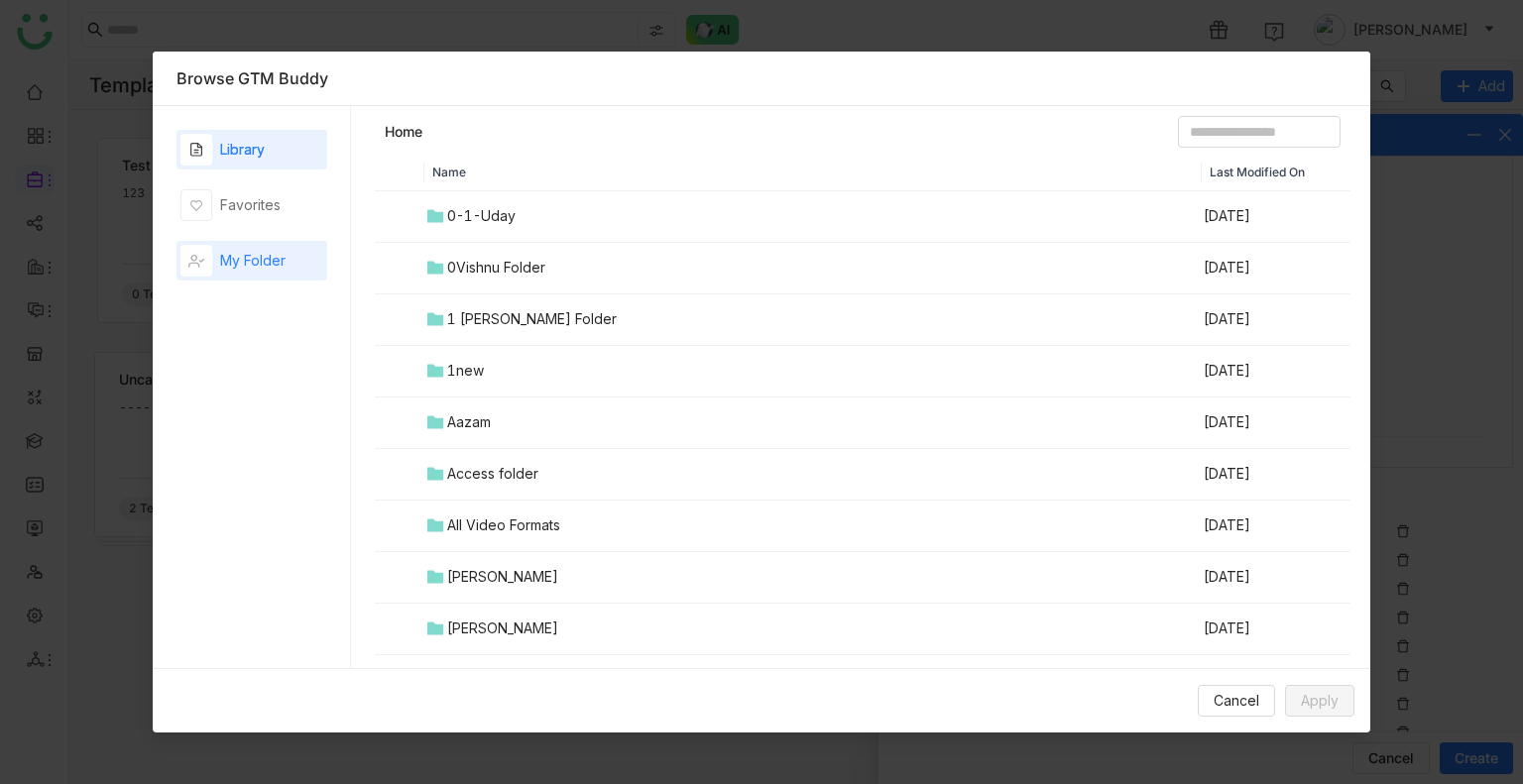 click on "My Folder" at bounding box center [253, 261] 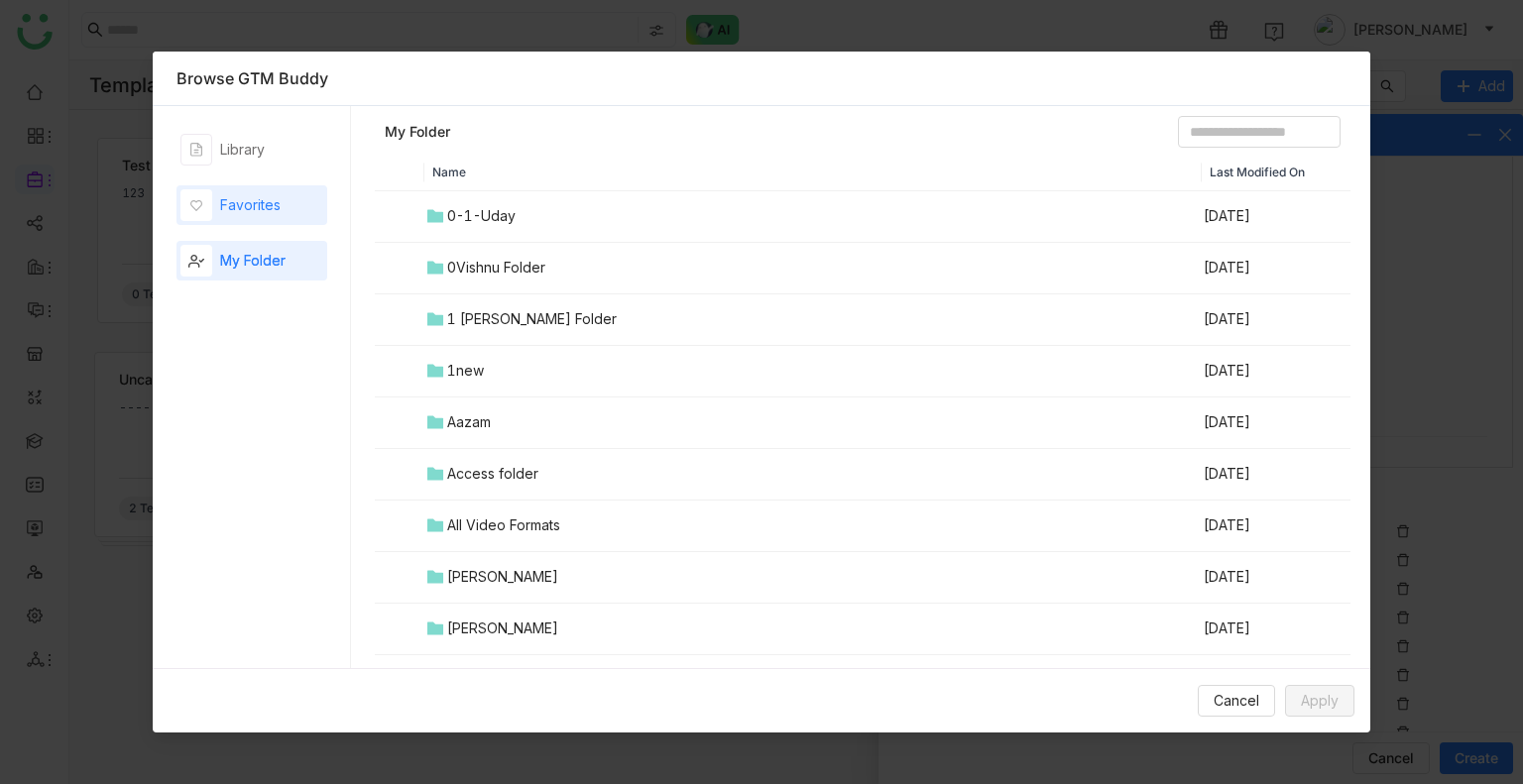 click on "Favorites" at bounding box center [250, 205] 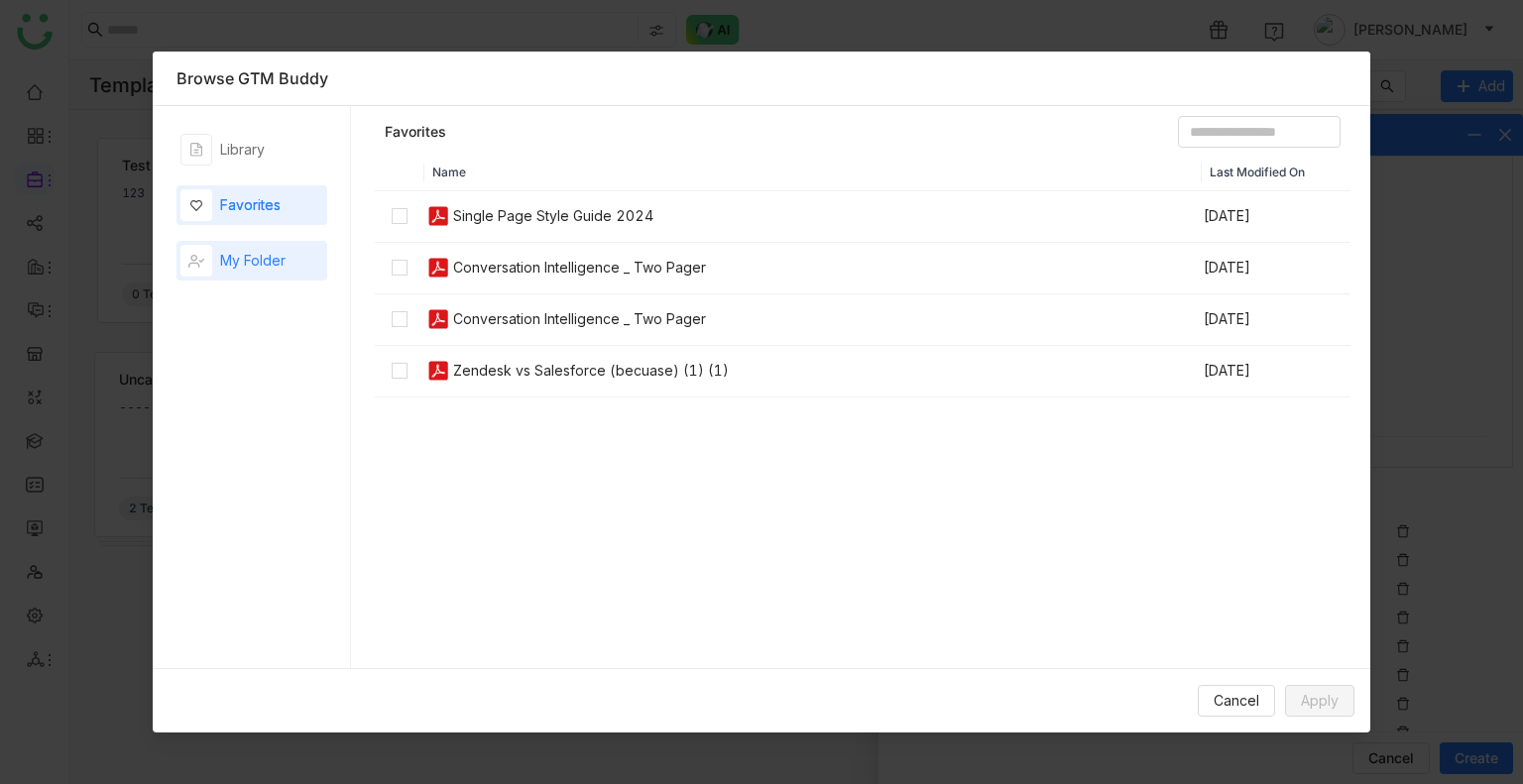 click on "My Folder" at bounding box center [253, 261] 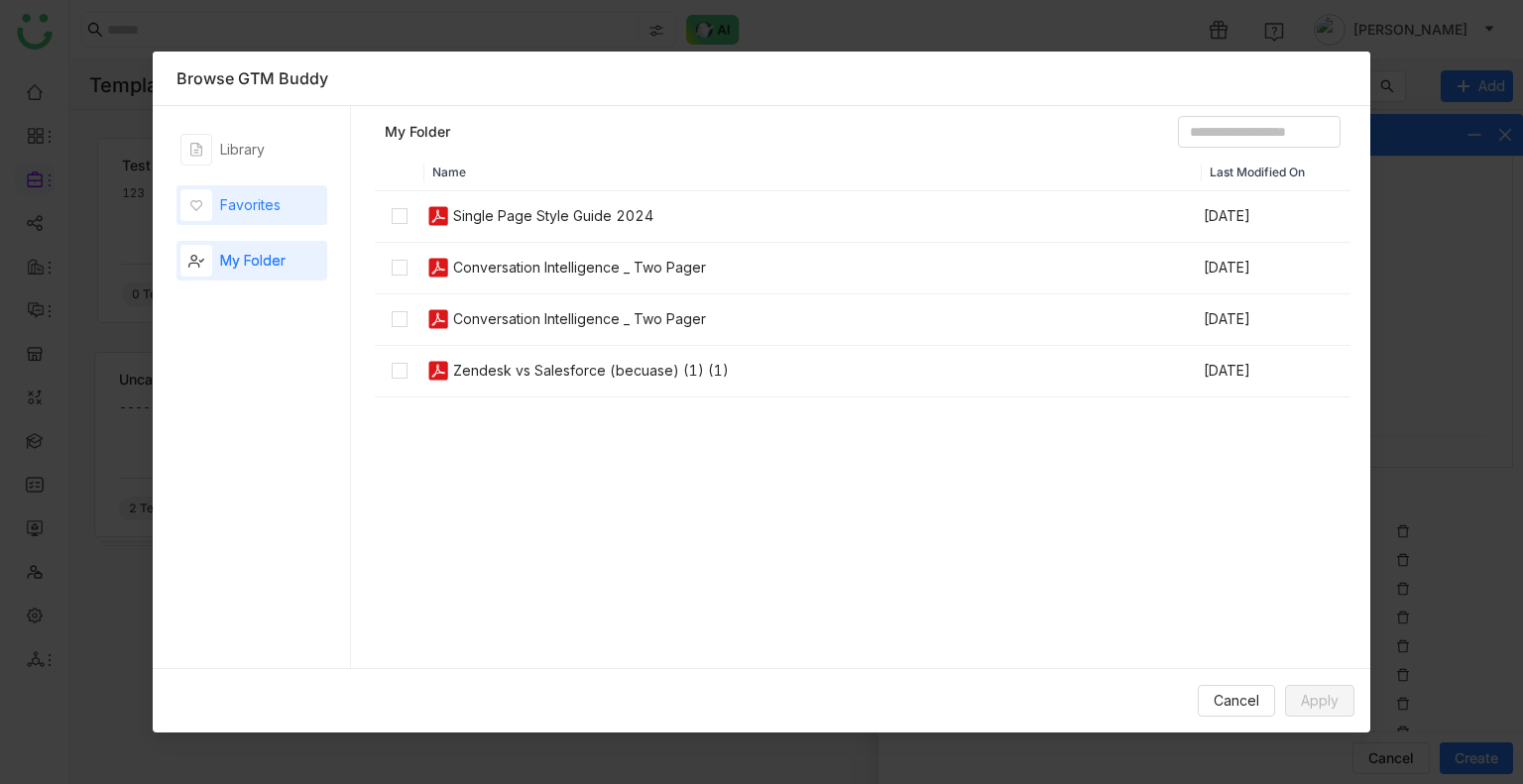 click on "Favorites" at bounding box center [250, 205] 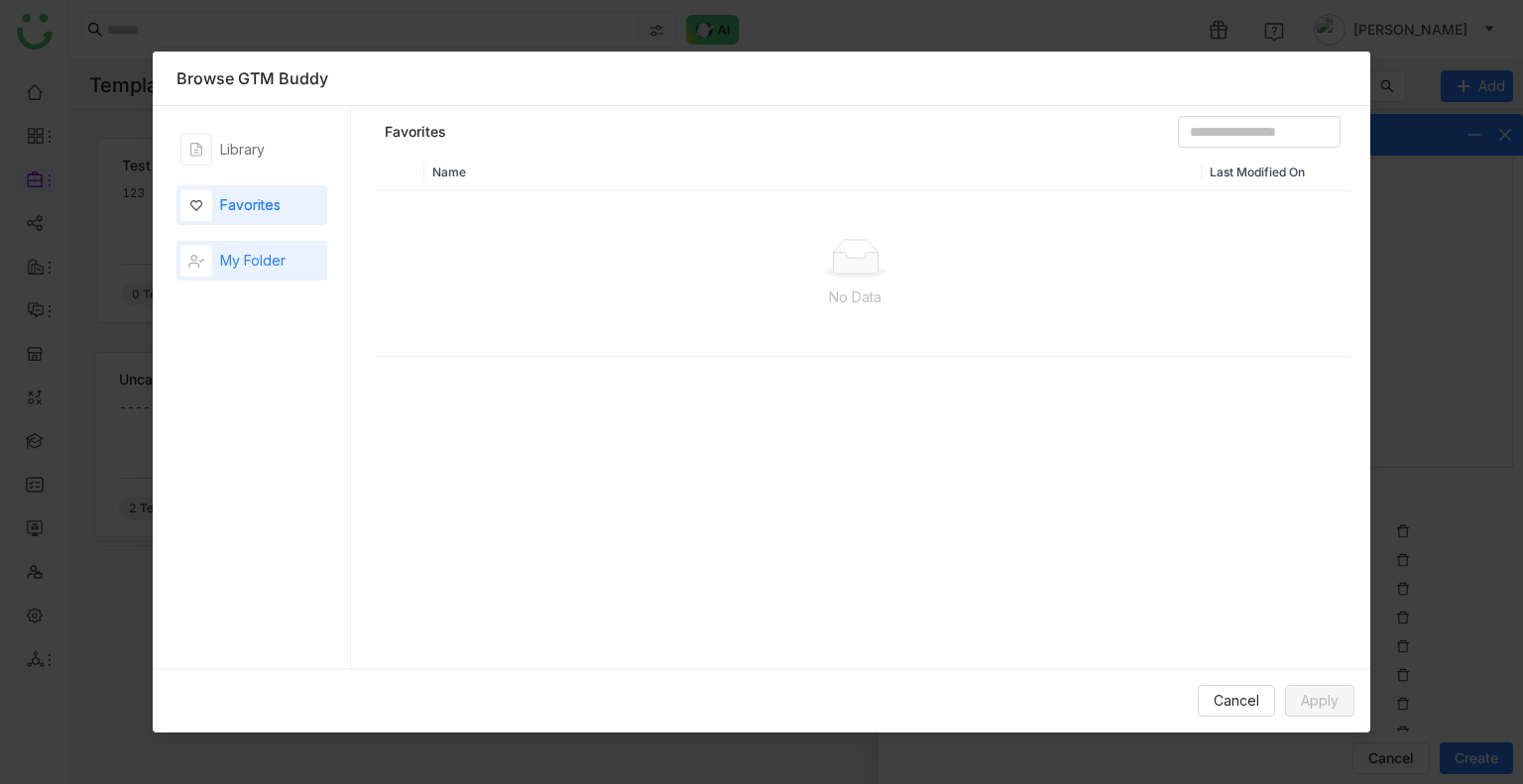 click on "My Folder" at bounding box center [252, 261] 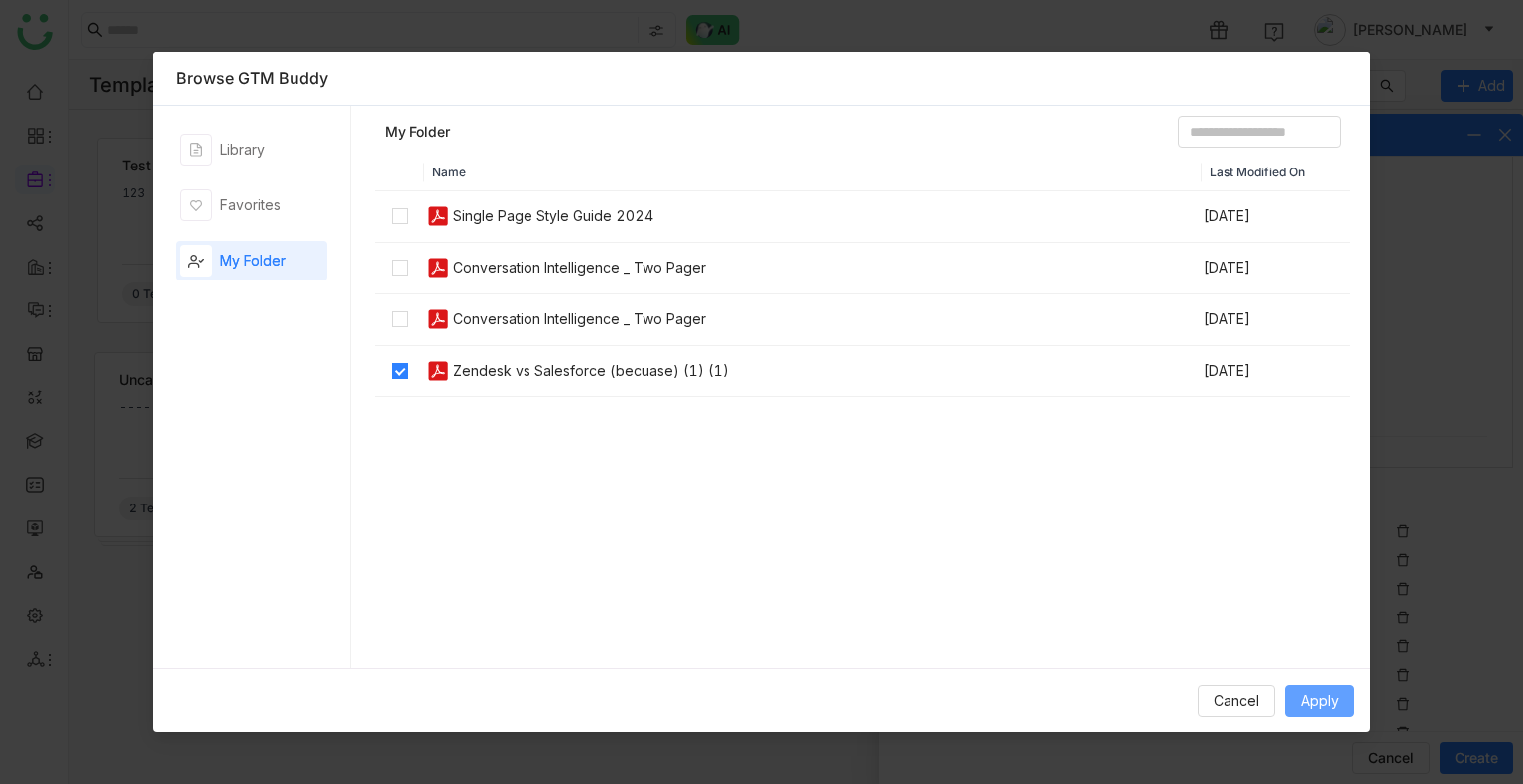 click on "Apply" at bounding box center [1320, 701] 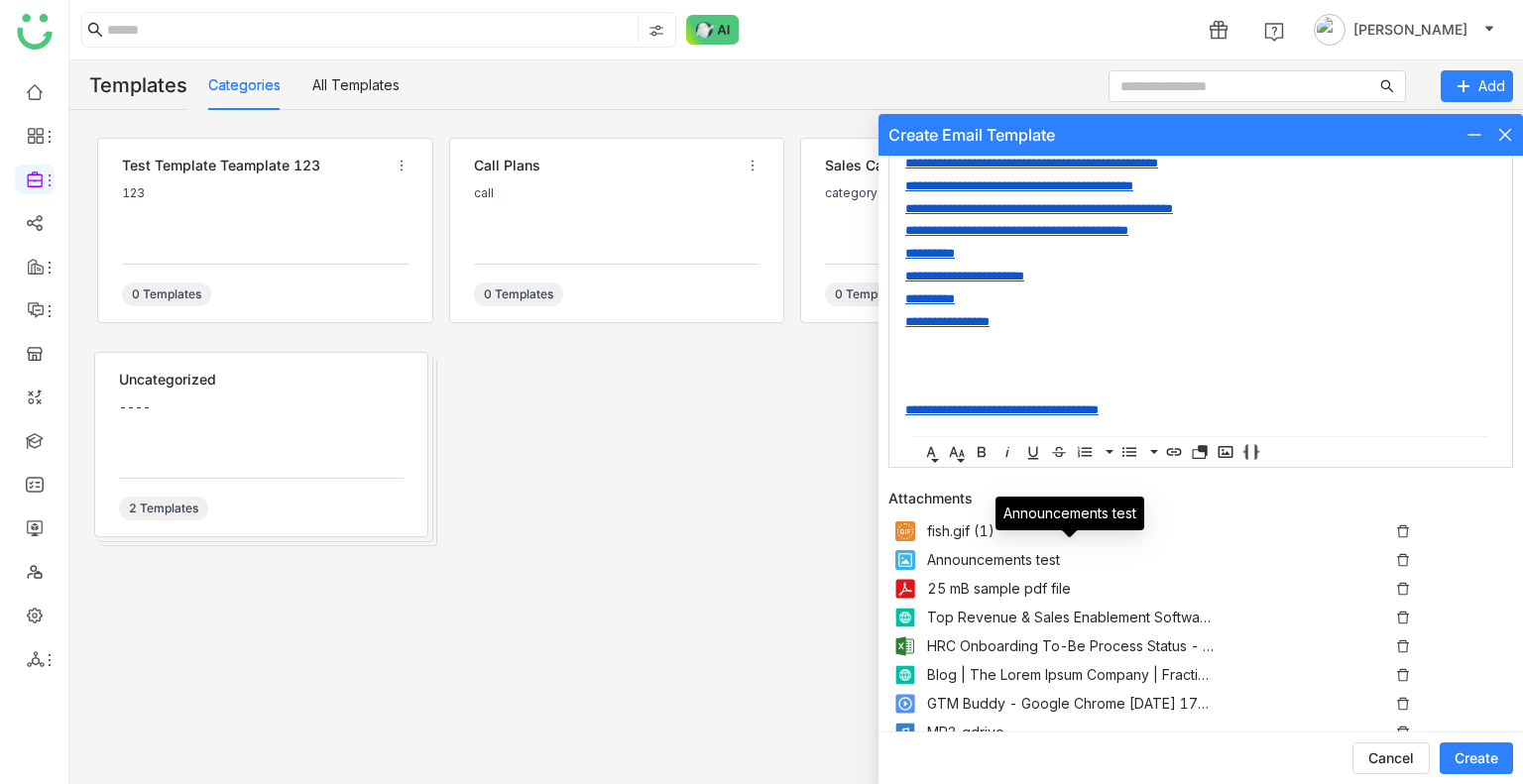 scroll, scrollTop: 792, scrollLeft: 0, axis: vertical 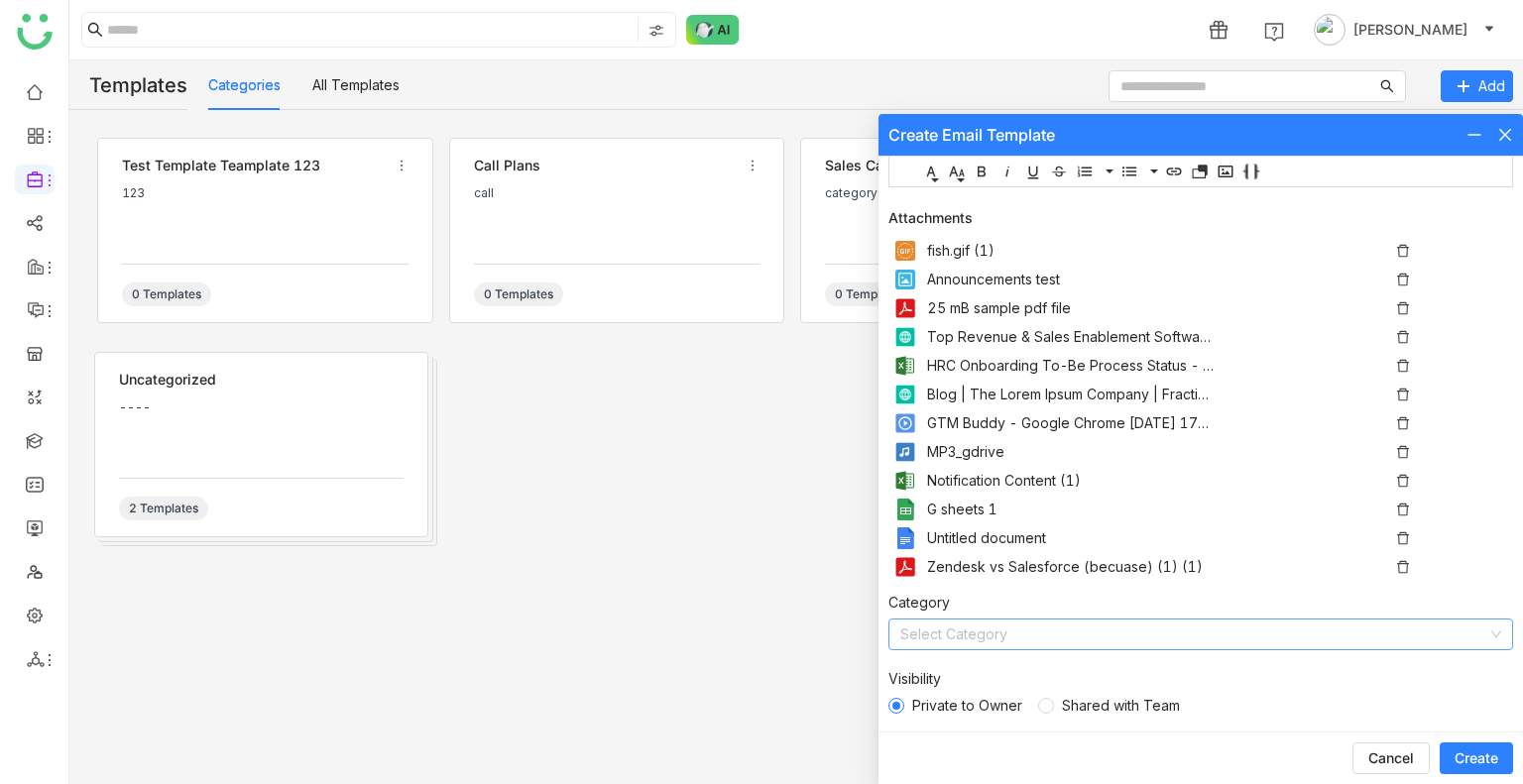 click 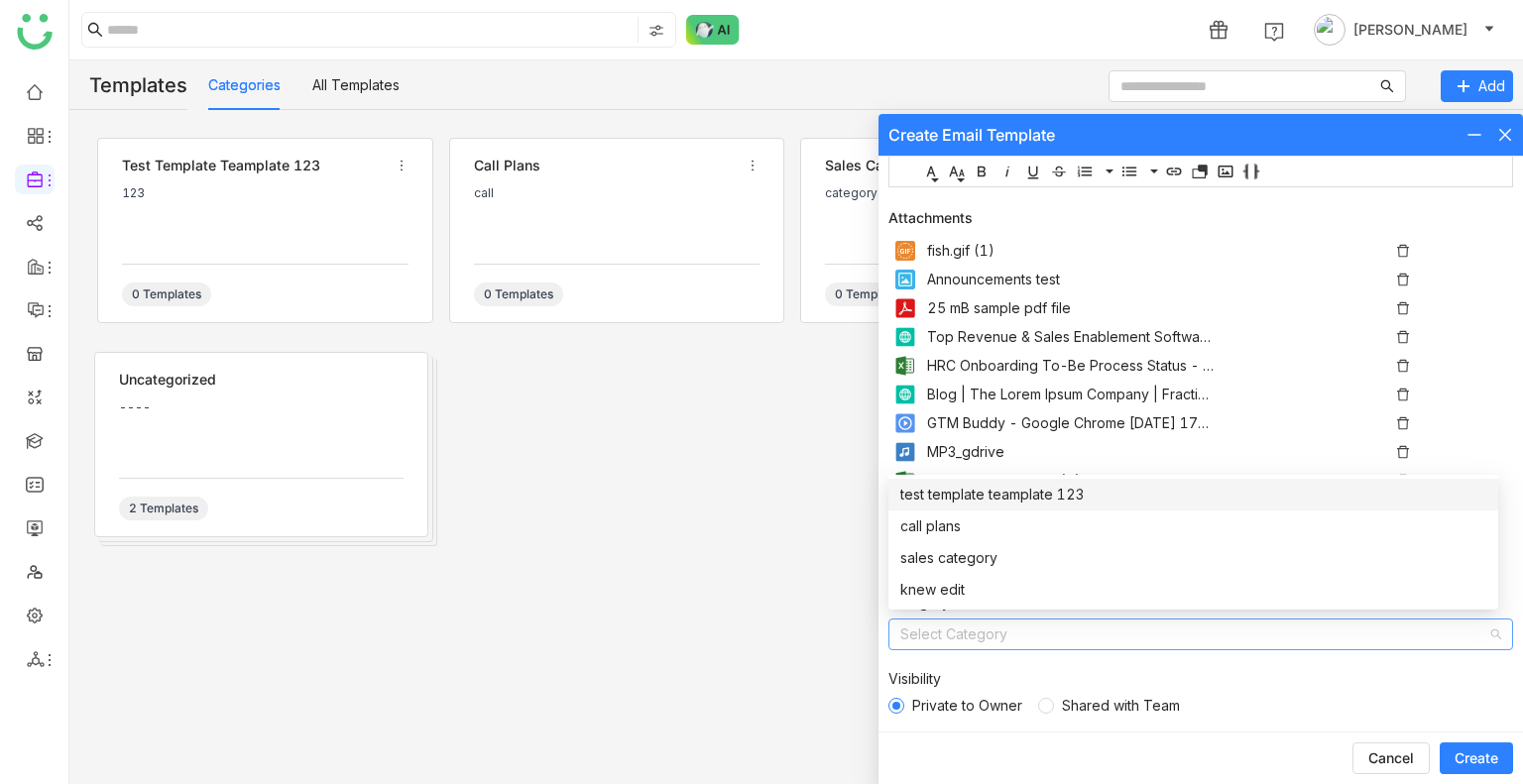 click 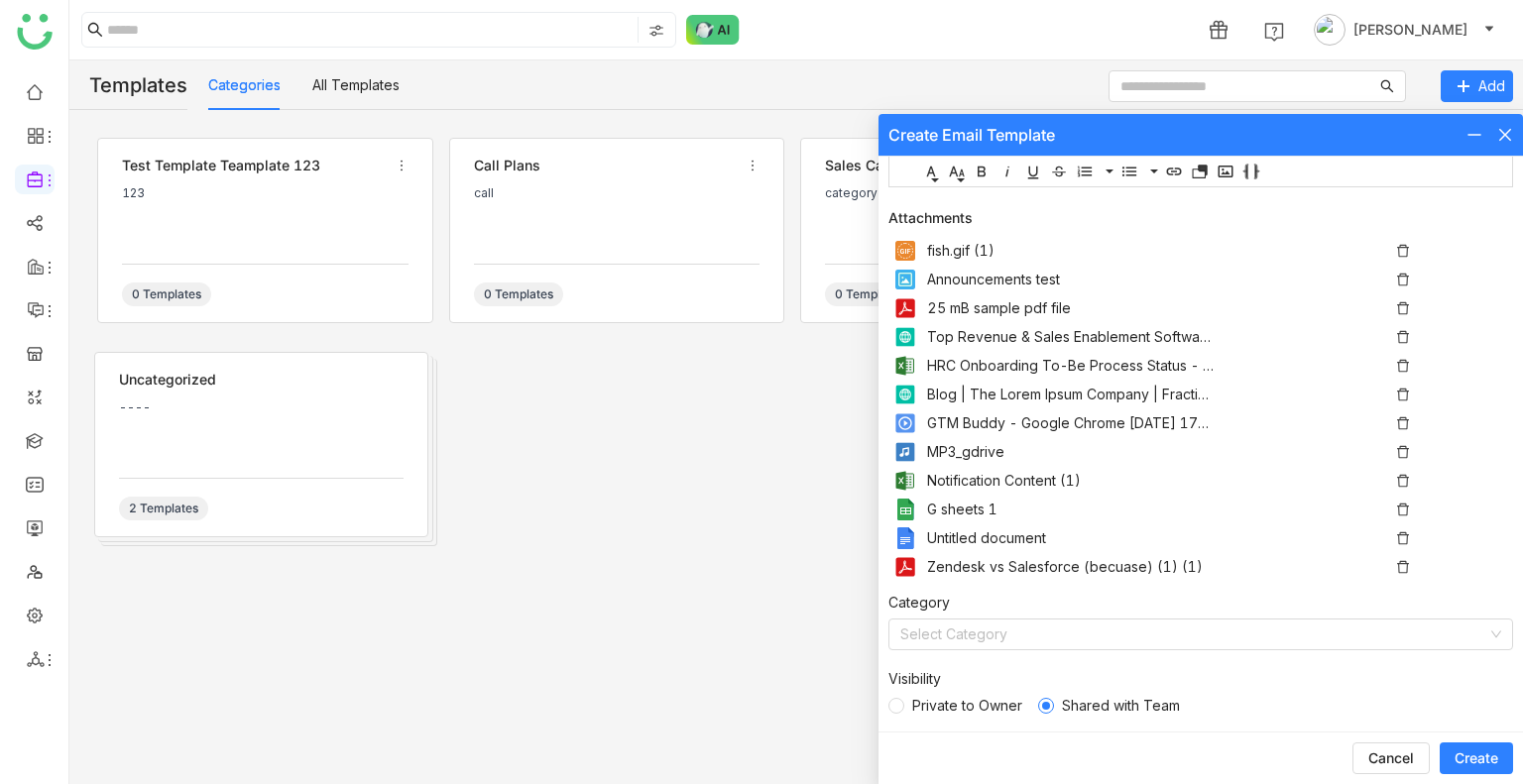 click on "**********" at bounding box center [1201, 119] 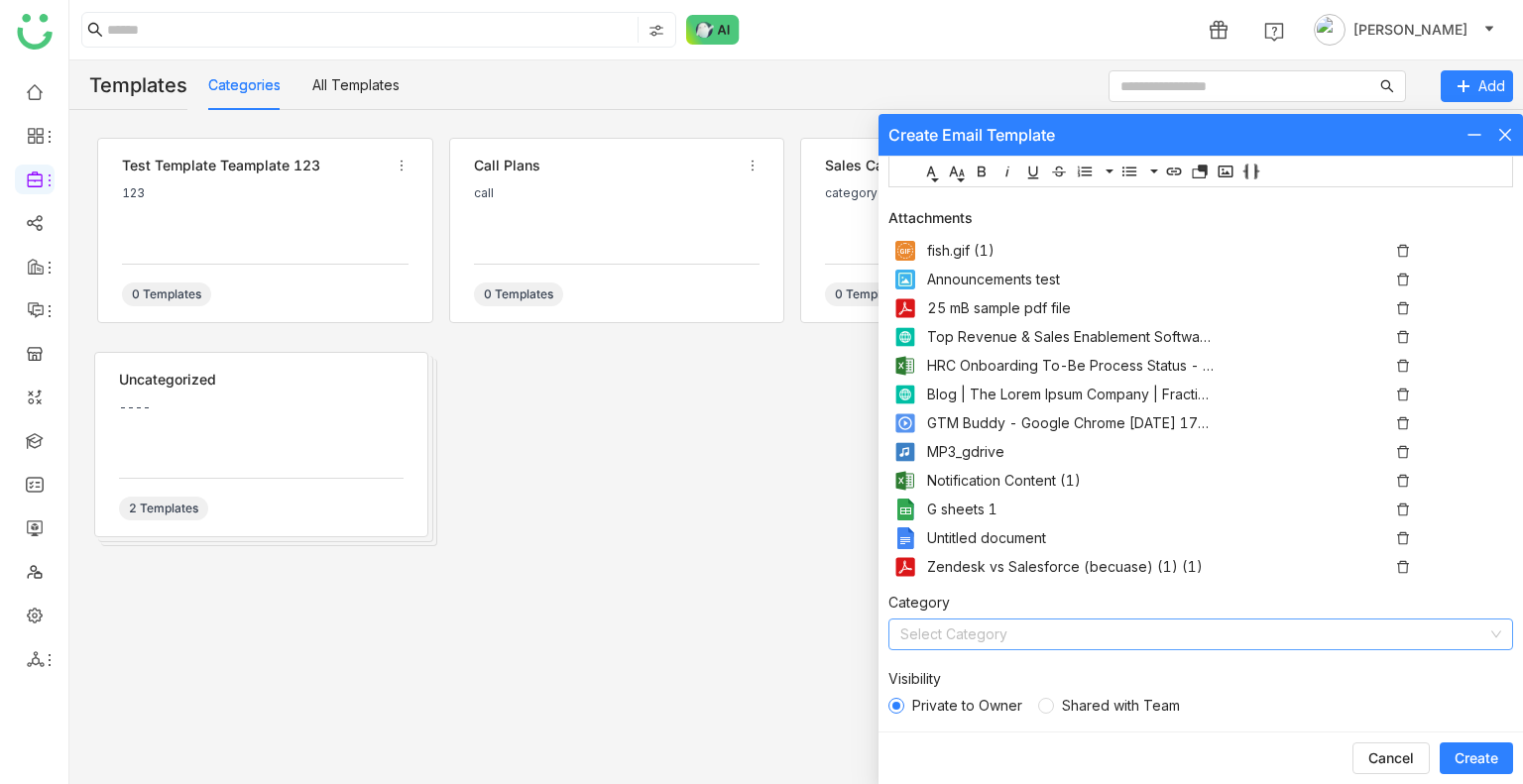 click 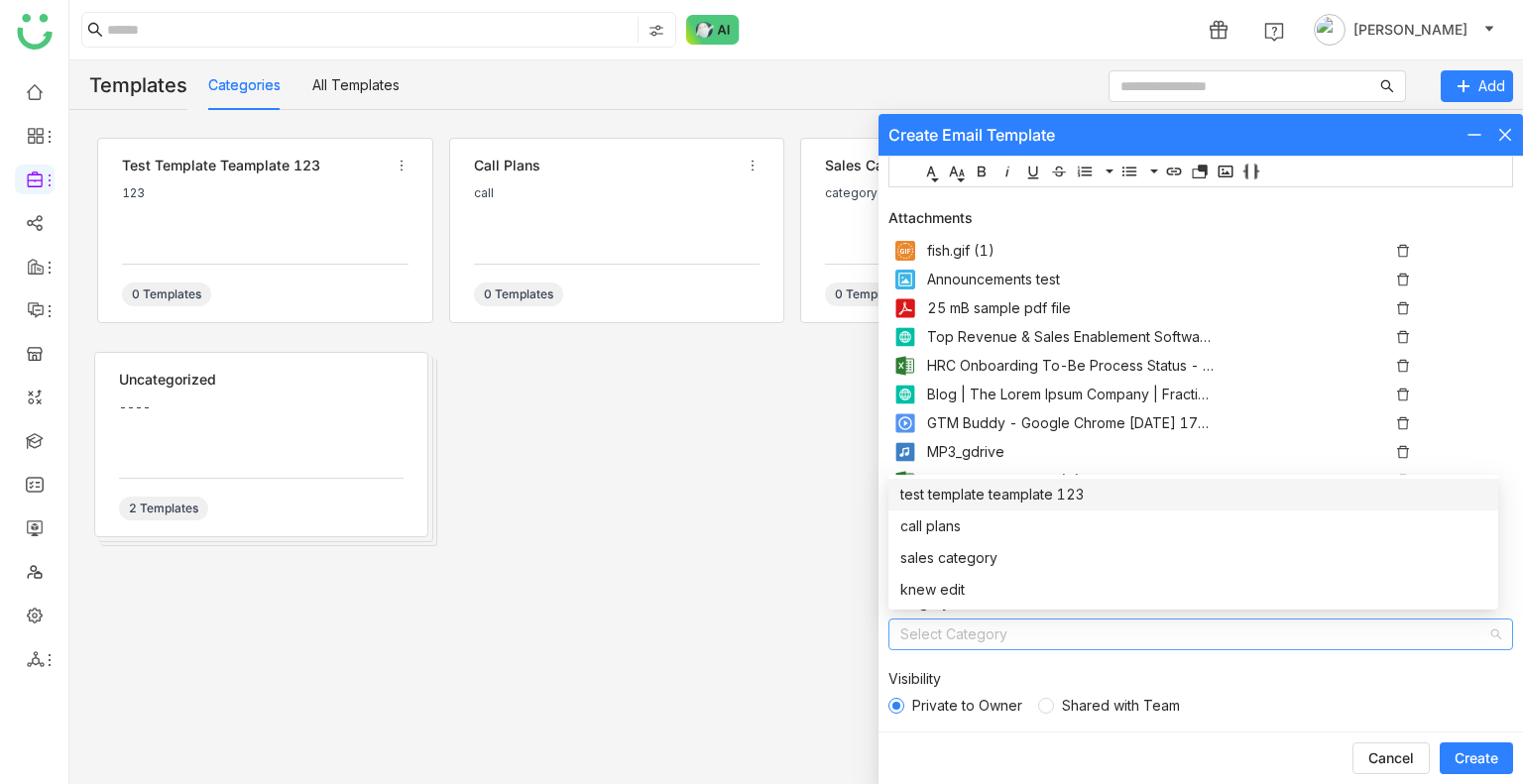 click on "test template teamplate 123" at bounding box center [1193, 495] 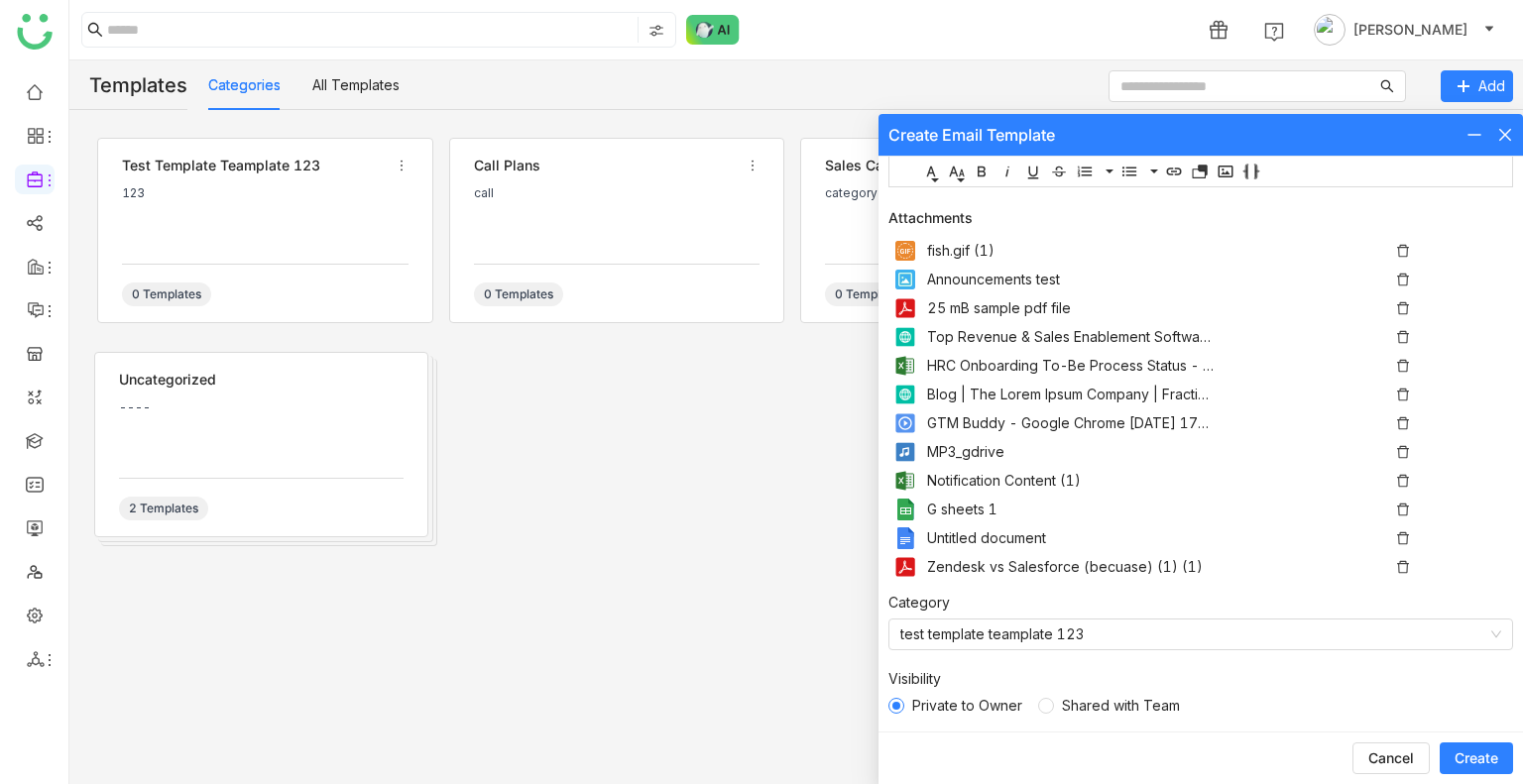 click on "Create" at bounding box center (1476, 758) 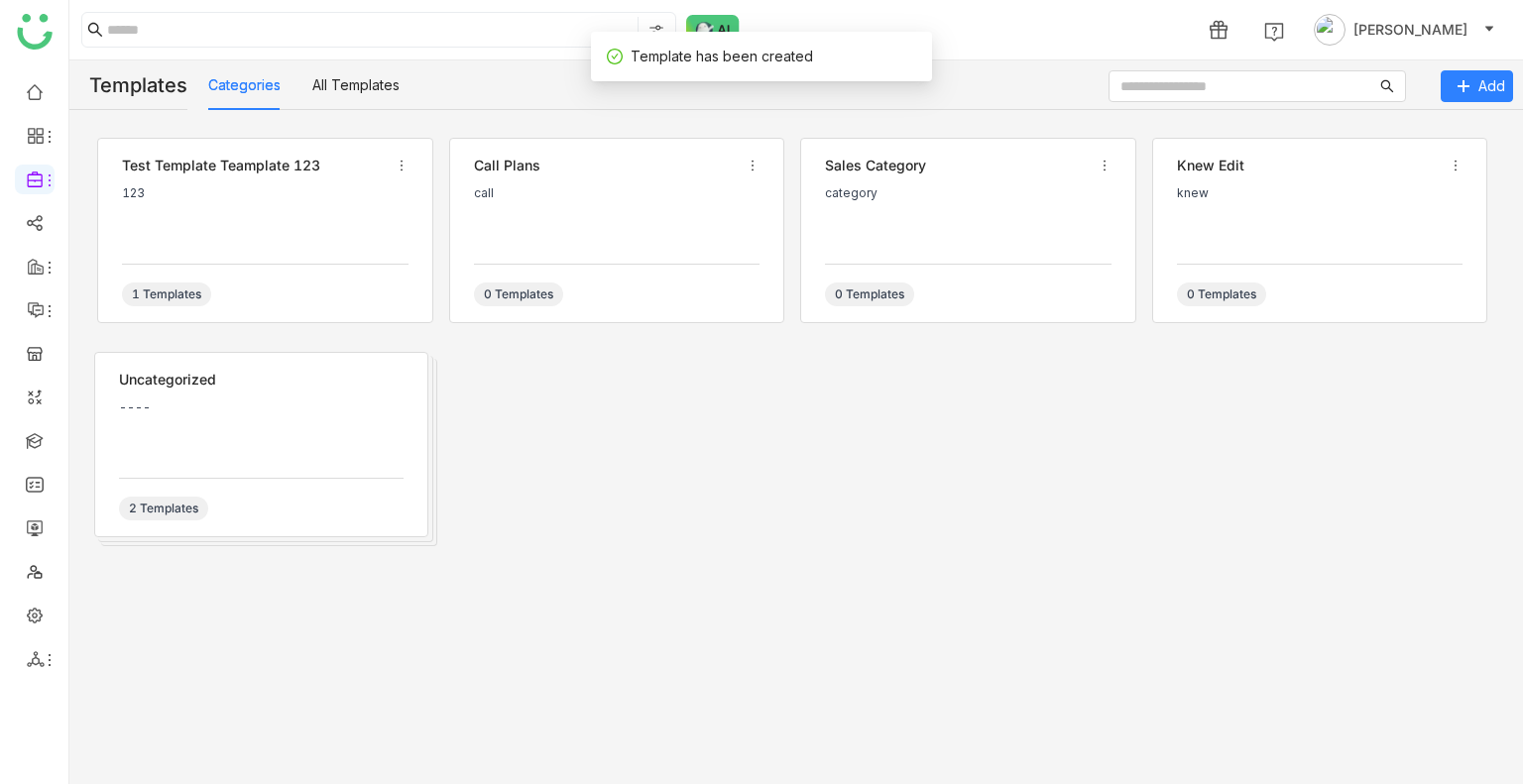 click on "123" at bounding box center [265, 216] 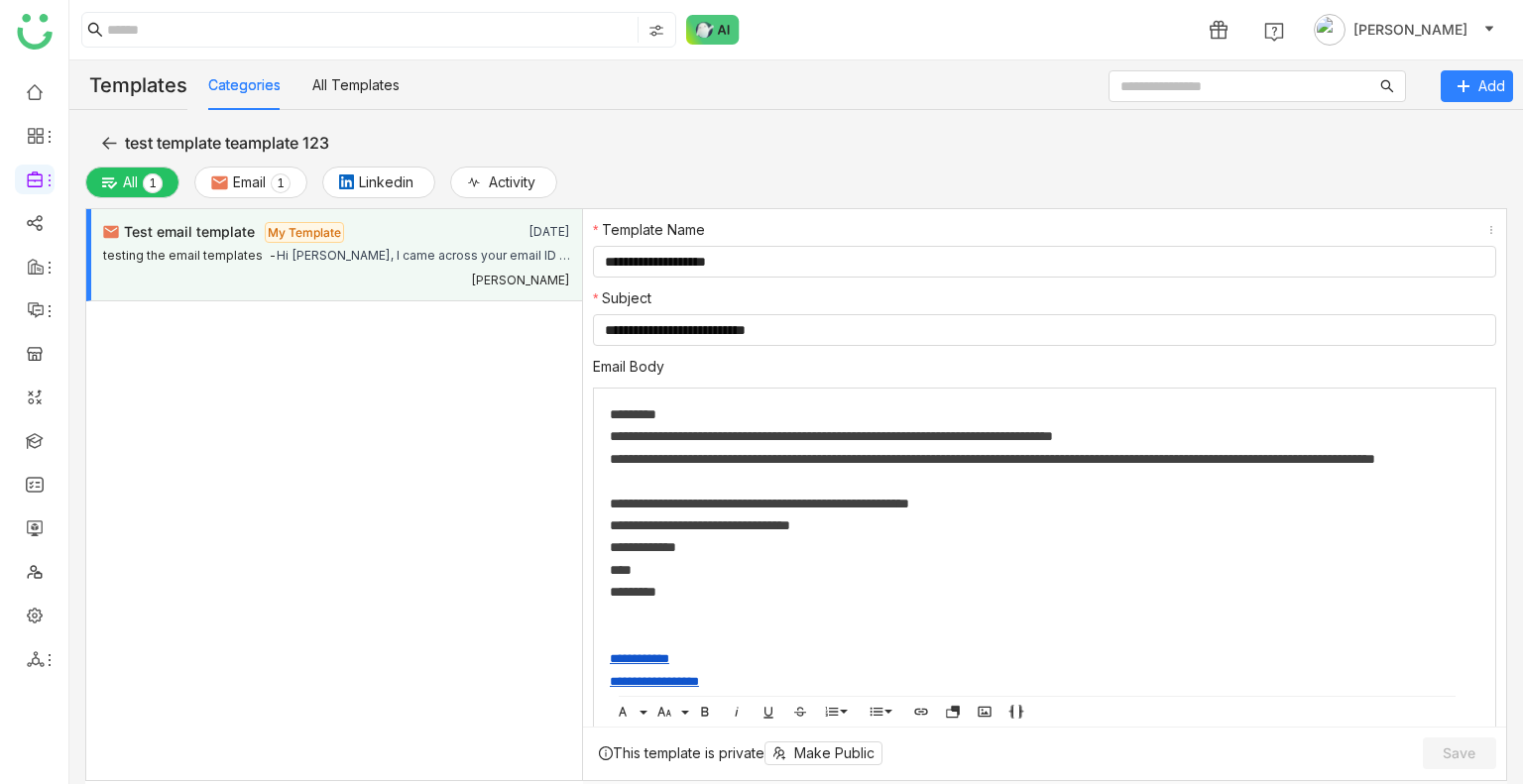 click on "Test email template  My Template  Jul 30, 2025   testing the email templates  -   Hi Buddy, I came across your email ID and was impressed by your recent activity towards the product We help companies like yours to grow more and track all your details. I’d love to schedule a quick call to share how we can help you to  achieve your goalWould you be available for a brief 15-minute call this week?Looking forward to hearing from you.Best regards,UdayGTM Buddyfish.gif (1)Announcements test25 mB sample pdf file Top Revenue & Sales Enablement Software | GTM BuddyHRC Onboarding To-Be Process Status - GTMBuddyBlog | The Lorem Ipsum Company | Fractional CMO AgencyGTM Buddy - Google Chrome 2025-01-03 17-44-55MP3_gdriveNotification Content (1)G sheets 1Untitled documentZendesk vs Salesforce (becuase) (1) (1) Uday Bhanu" at bounding box center [334, 495] 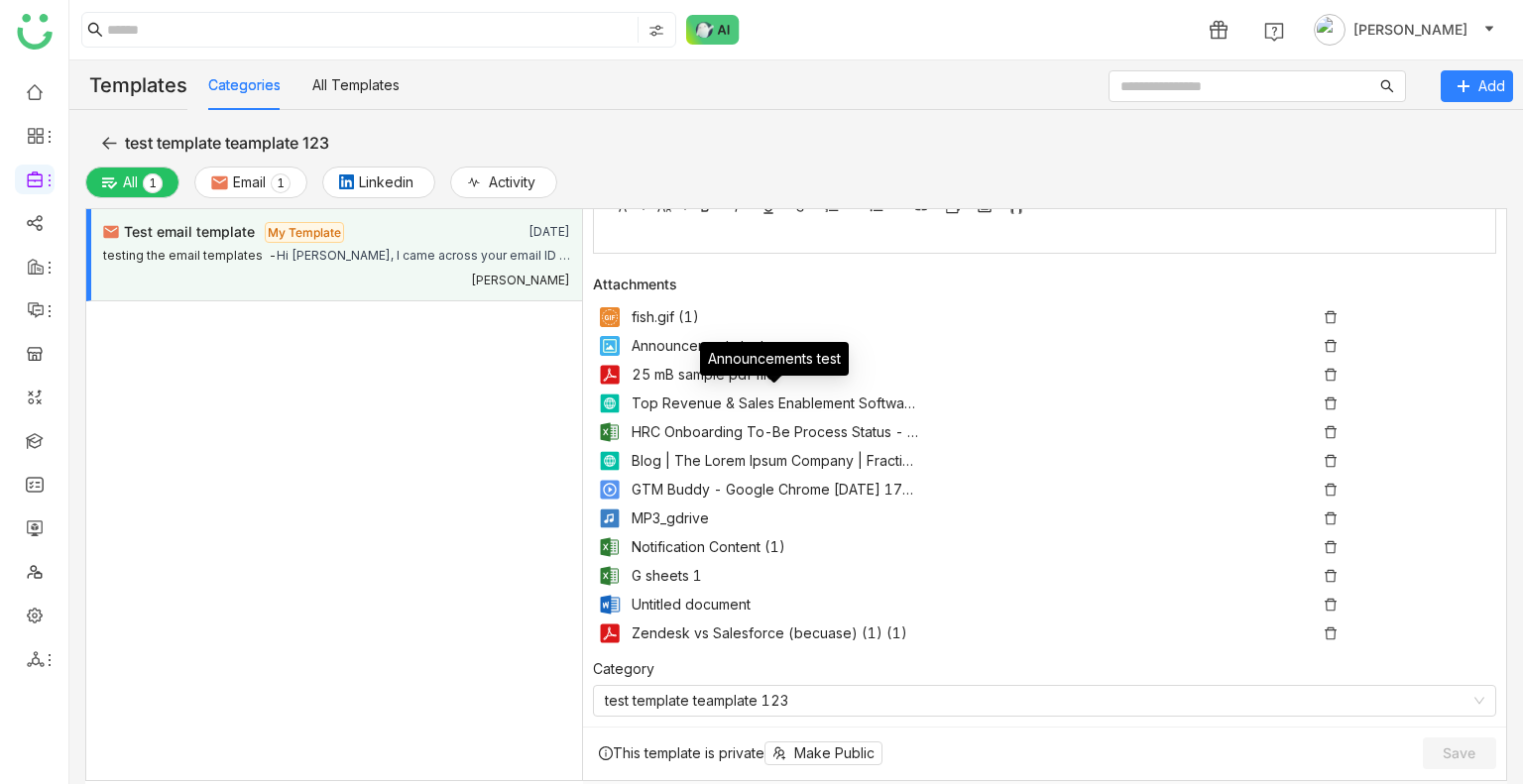 scroll, scrollTop: 813, scrollLeft: 0, axis: vertical 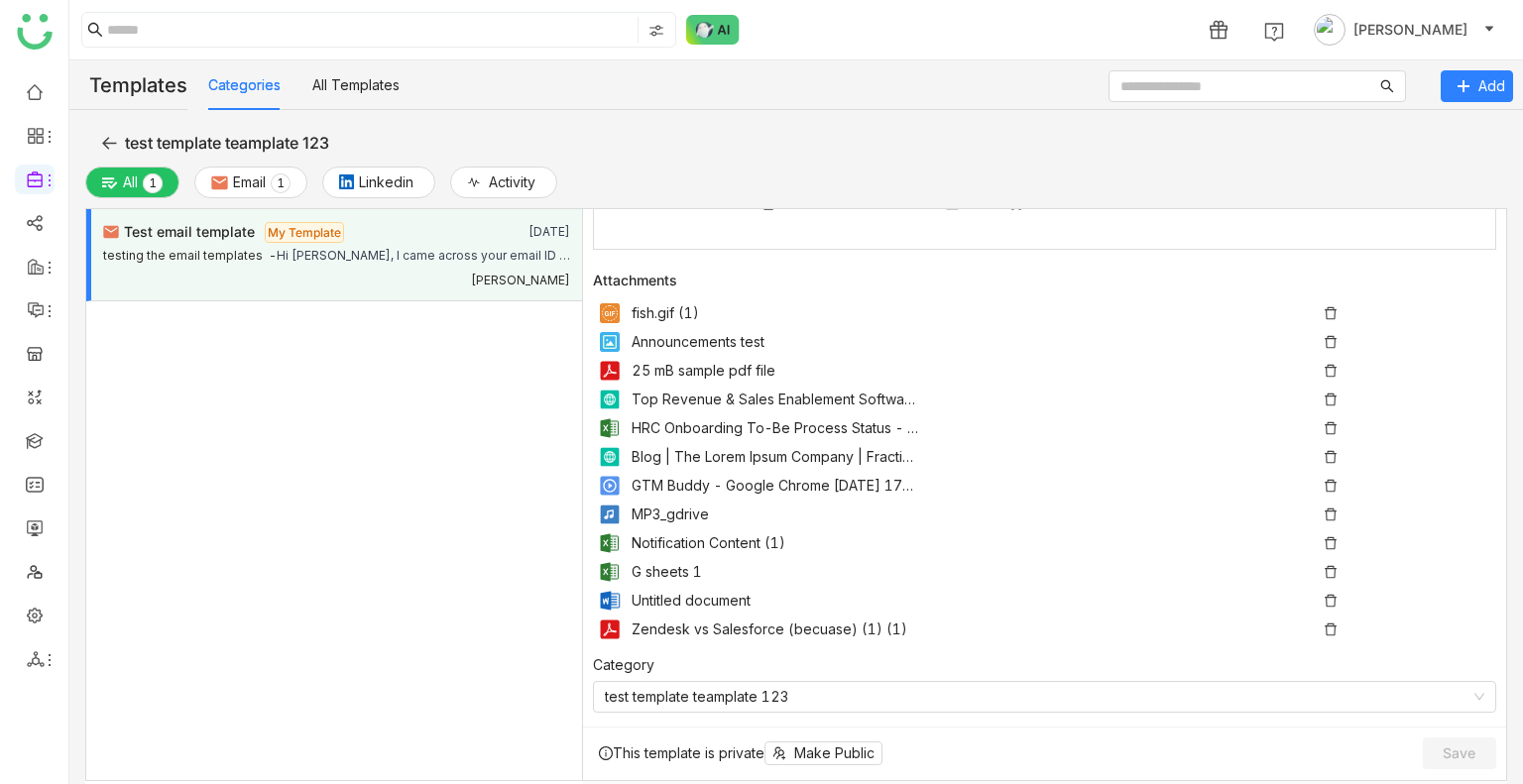 click on "Attachments  fish.gif (1)   Announcements test   25 mB sample pdf file     Top Revenue & Sales Enablement Software | GTM Buddy   HRC Onboarding To-Be Process Status - GTMBuddy   Blog | The Lorem Ipsum Company | Fractional CMO Agency   GTM Buddy - Google Chrome 2025-01-03 17-44-55   MP3_gdrive   Notification Content (1)   G sheets 1   Untitled document   Zendesk vs Salesforce (becuase) (1) (1)" 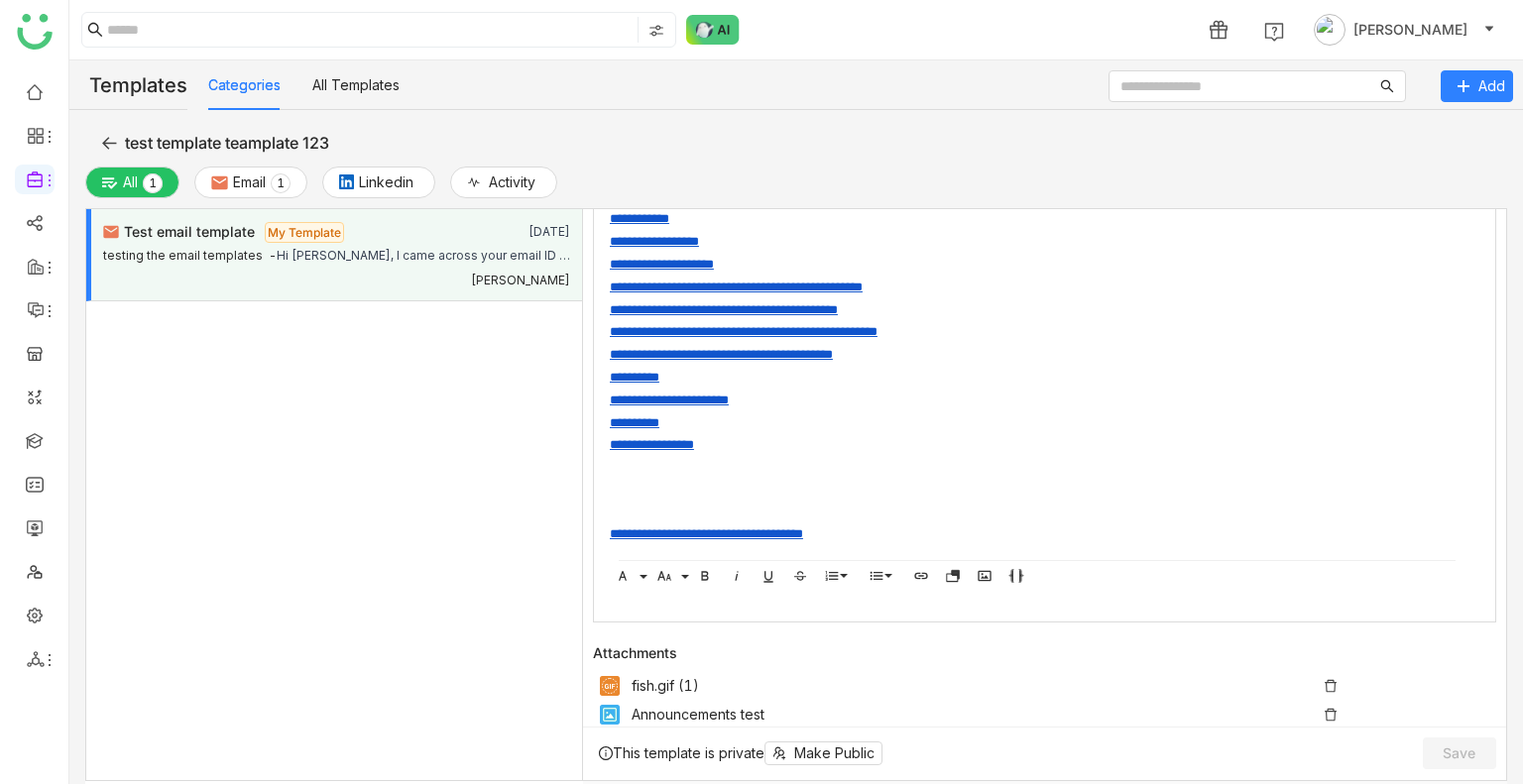 scroll, scrollTop: 399, scrollLeft: 0, axis: vertical 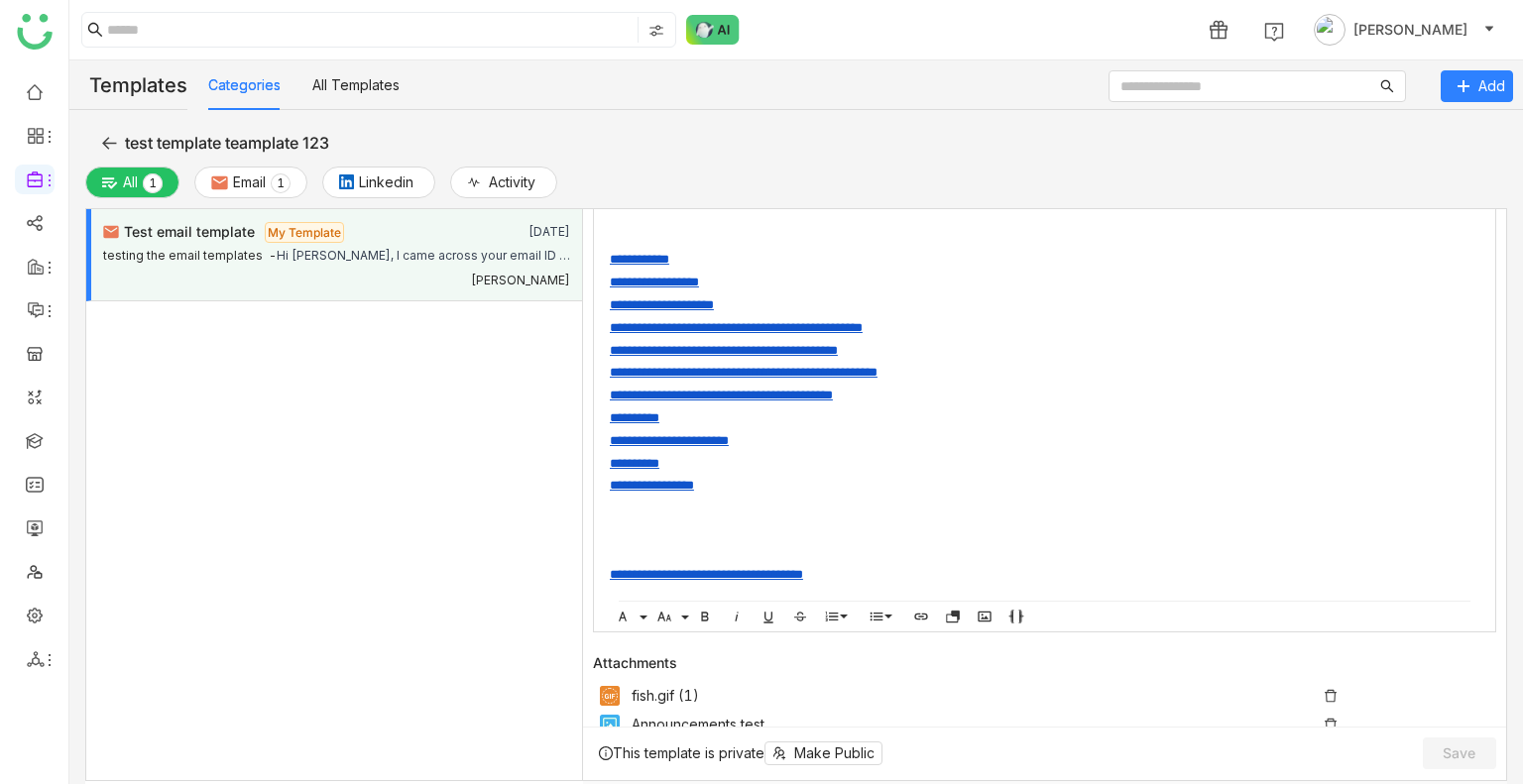 click 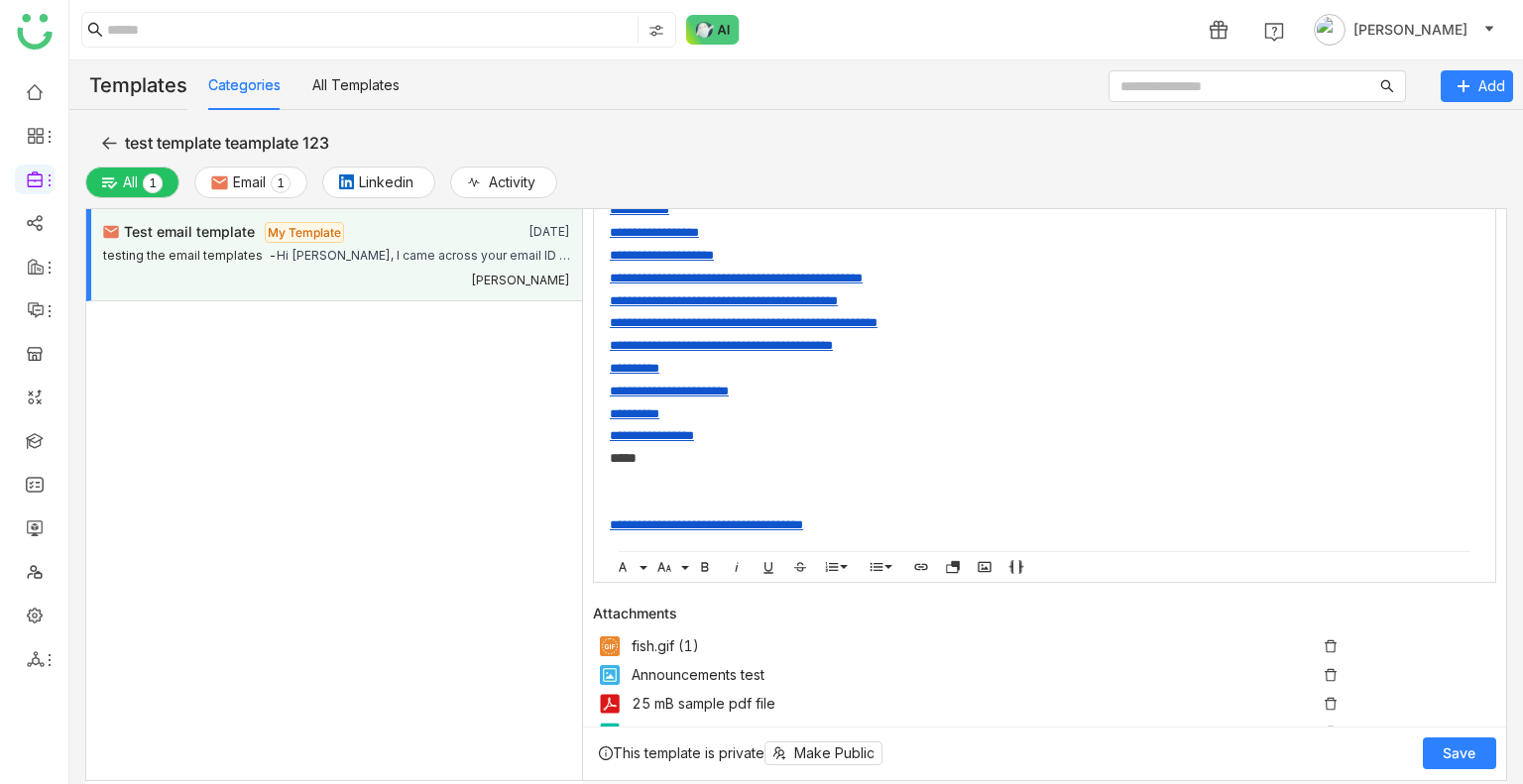 scroll, scrollTop: 365, scrollLeft: 0, axis: vertical 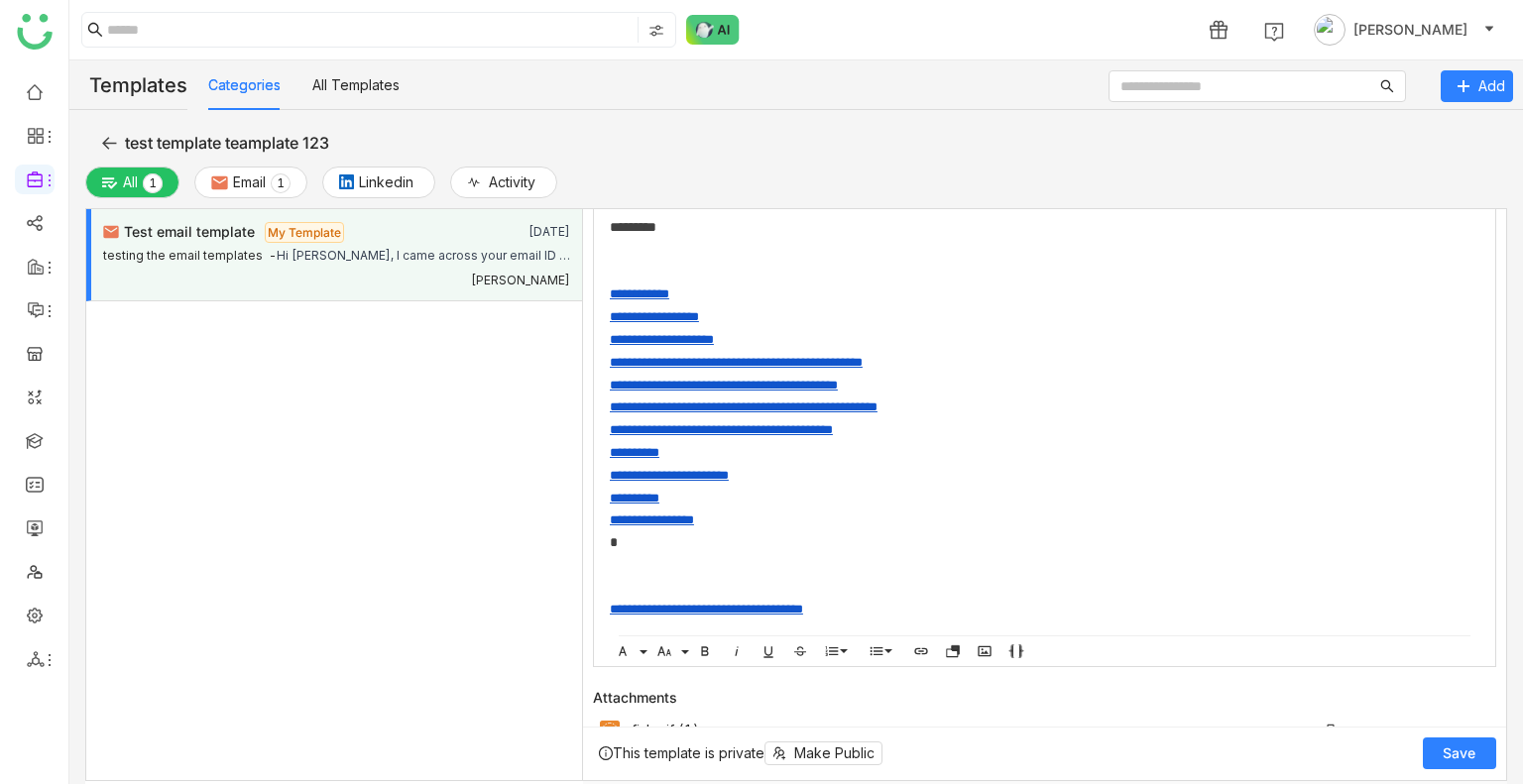 click on "Save" 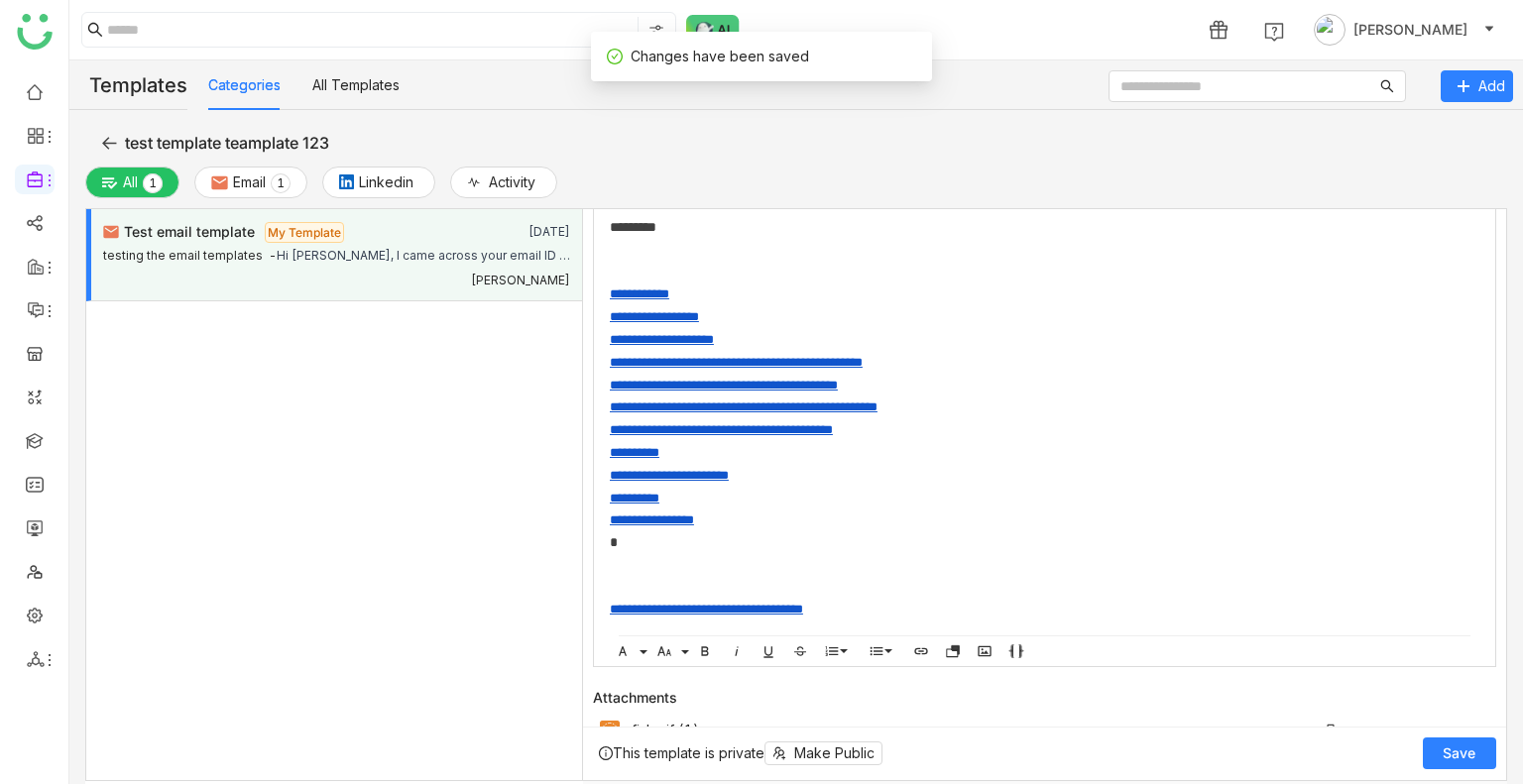 click on "Save" 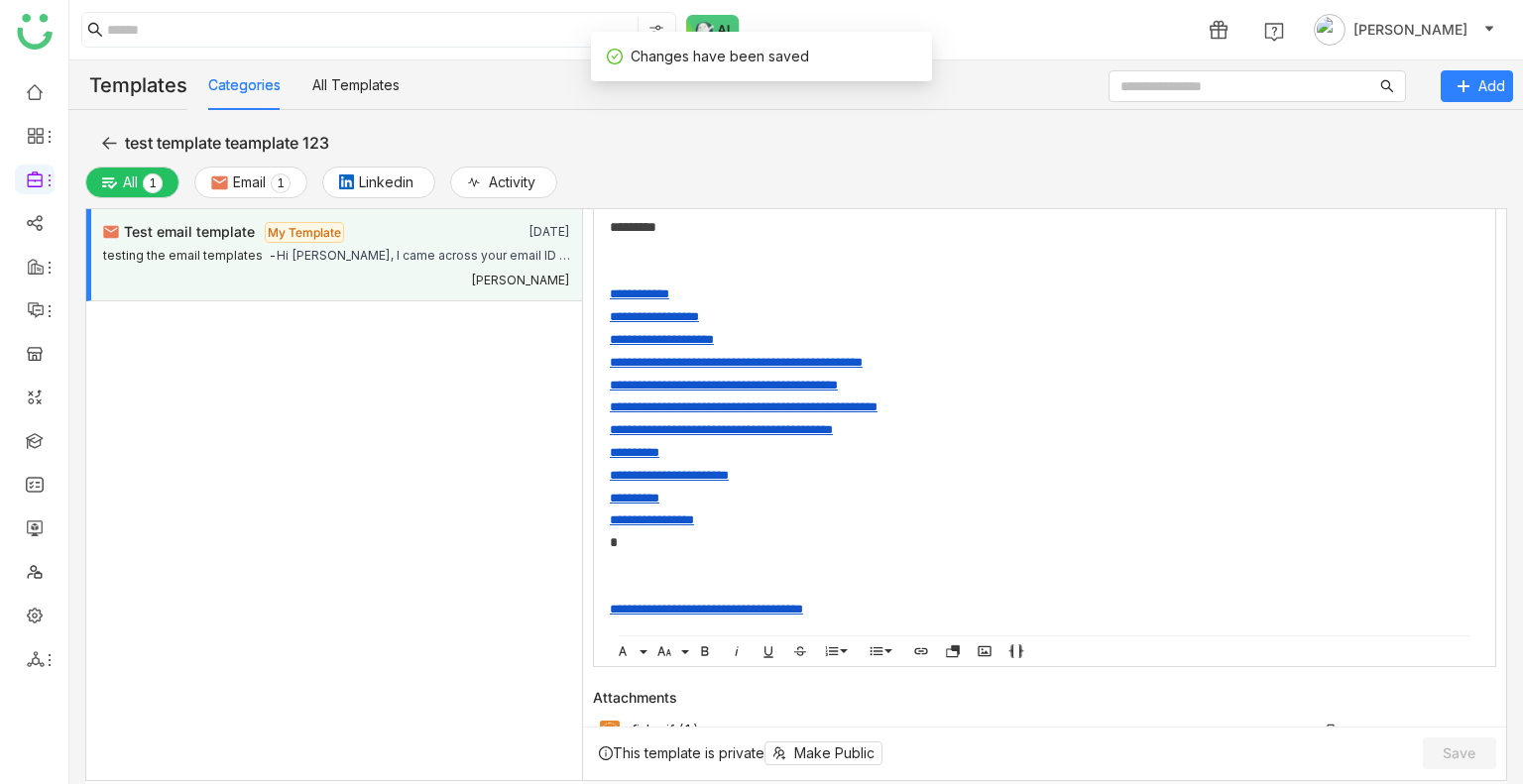 click 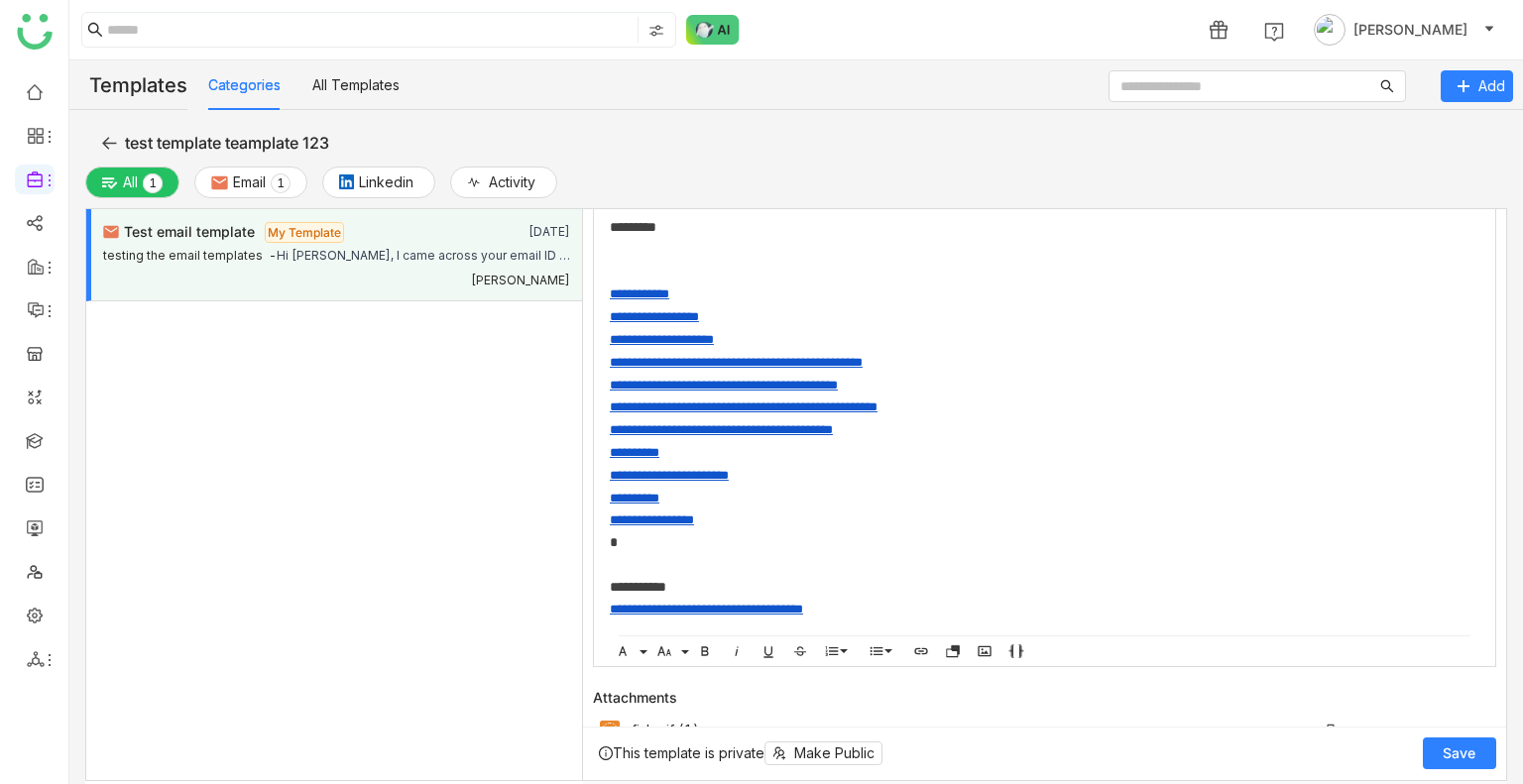 click on "Save" 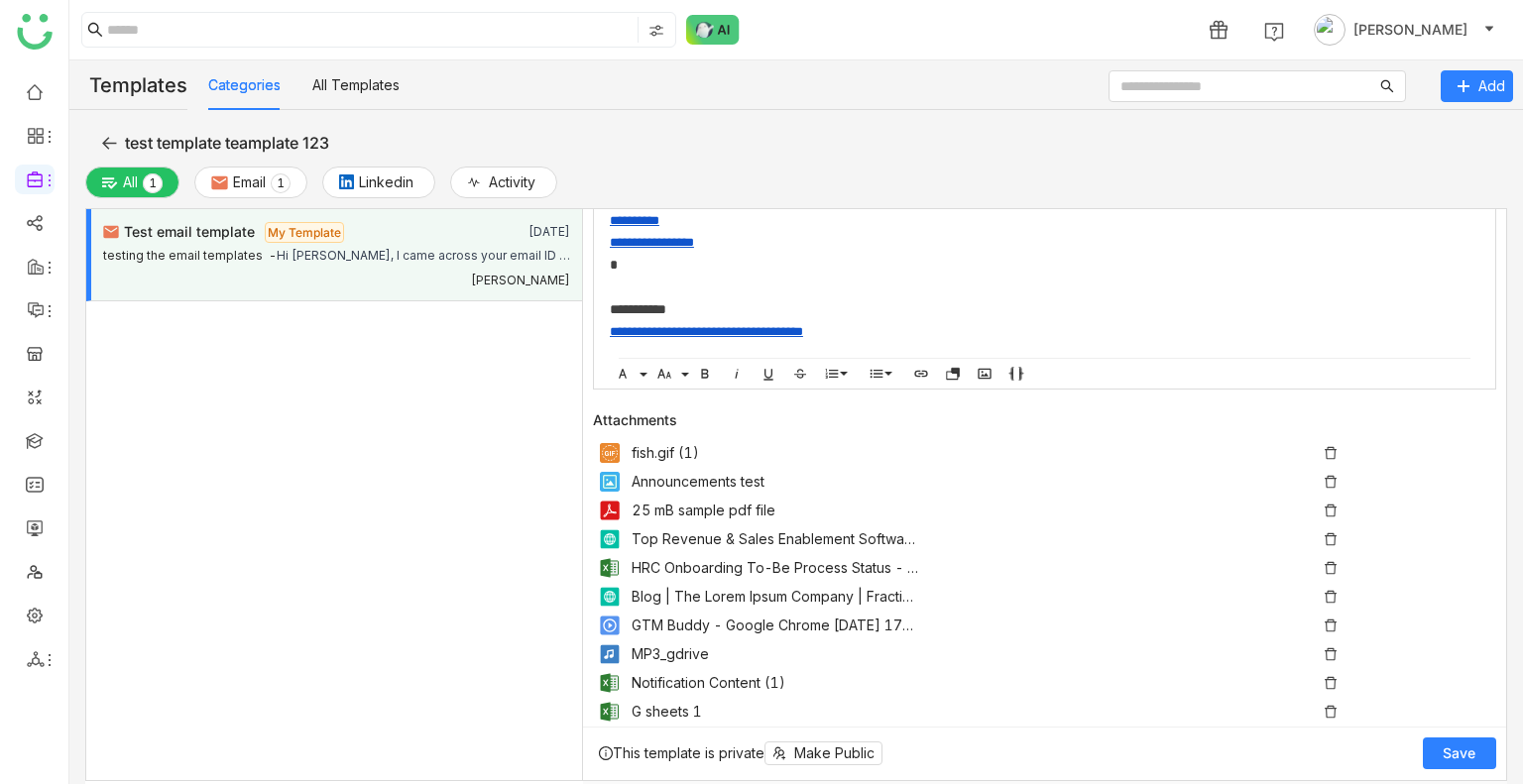 scroll, scrollTop: 646, scrollLeft: 0, axis: vertical 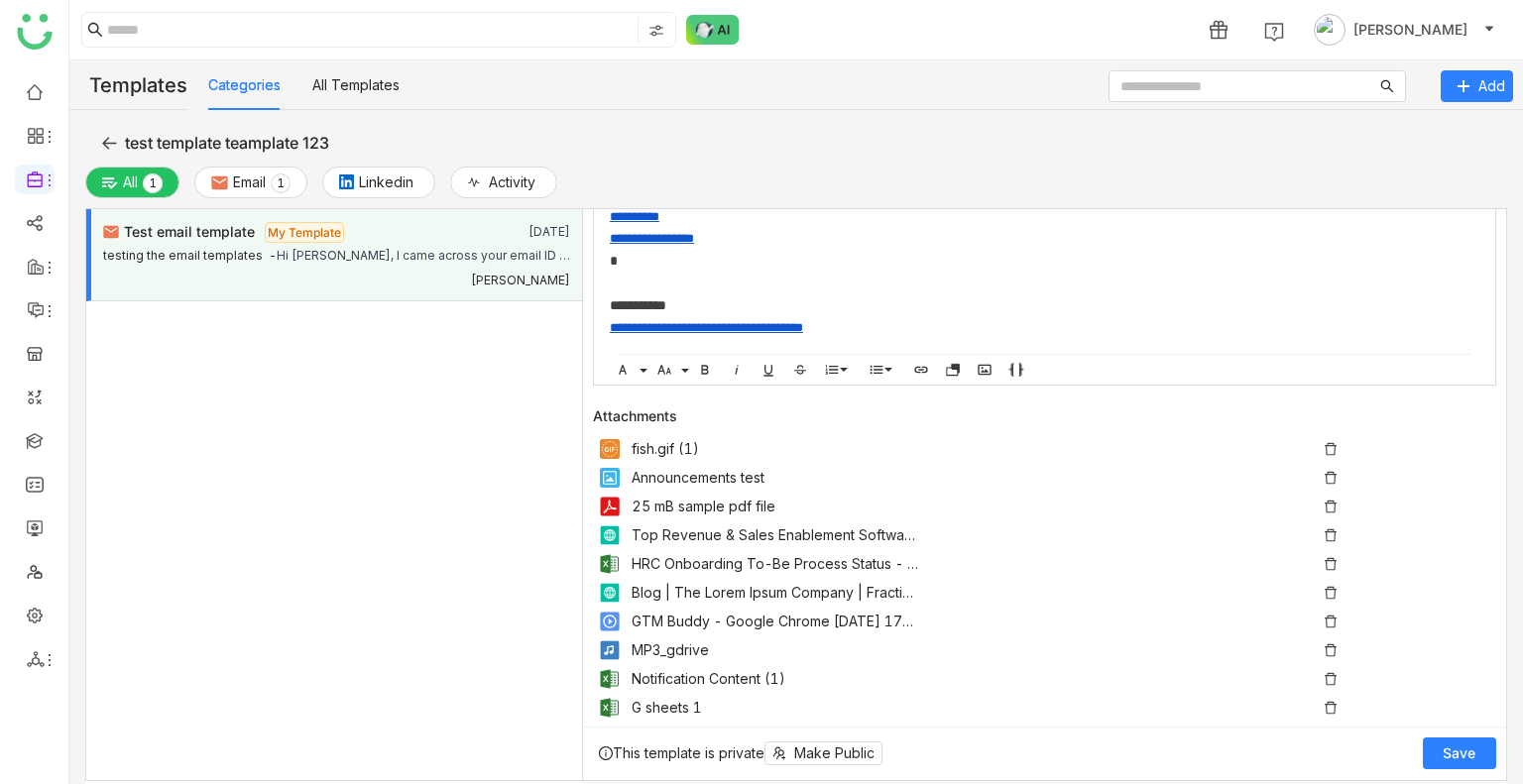 click on "Save" 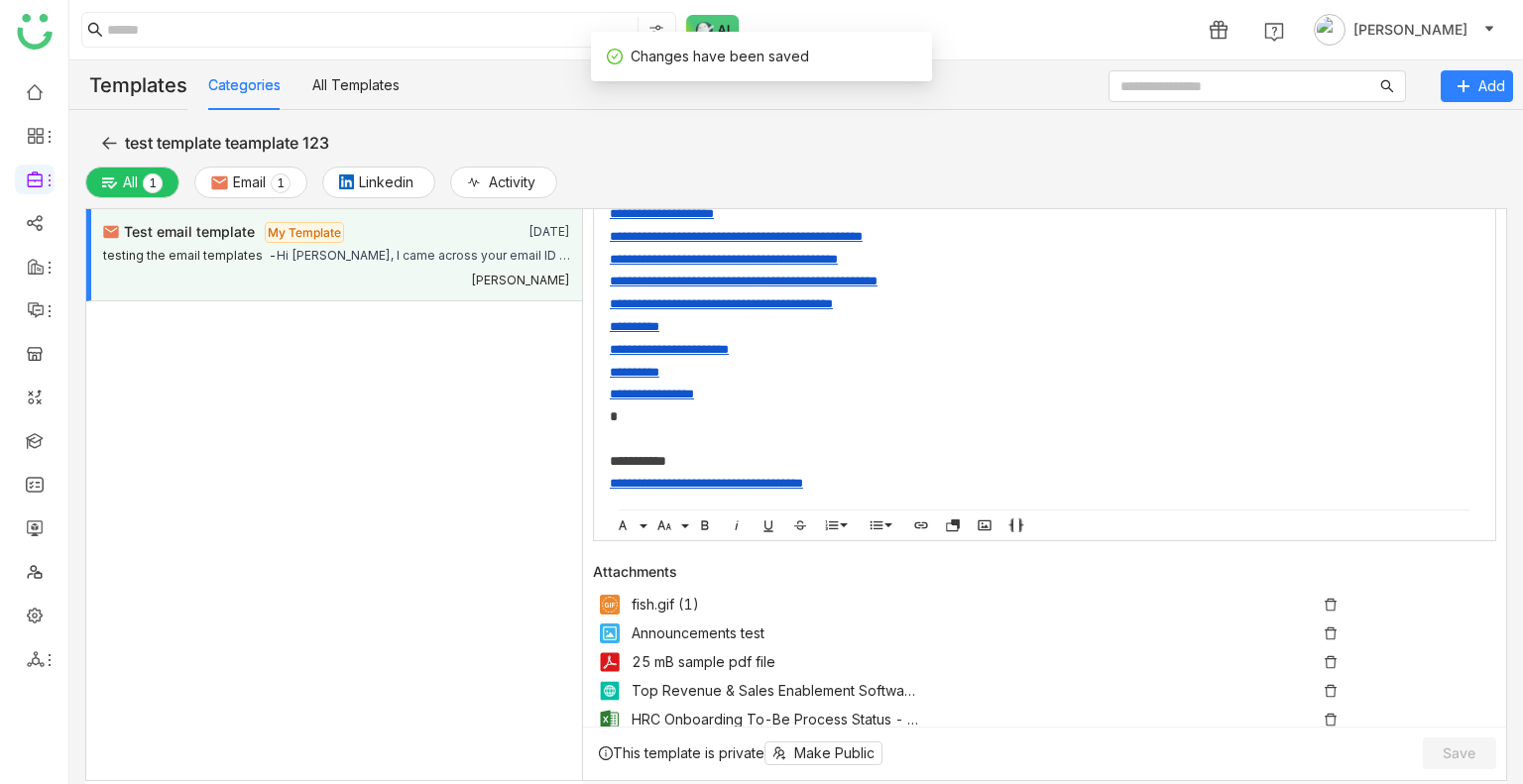 scroll, scrollTop: 488, scrollLeft: 0, axis: vertical 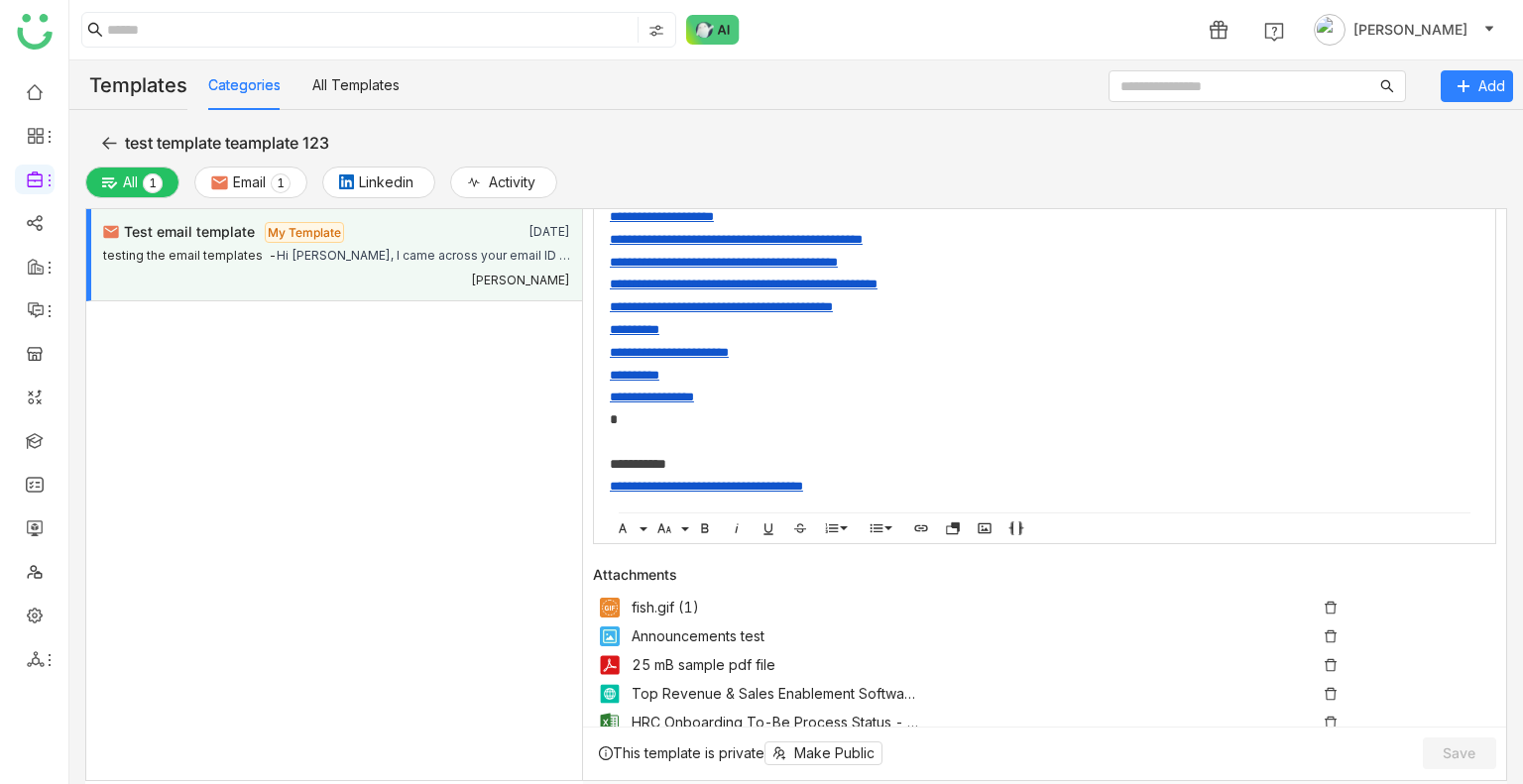 click on "**********" 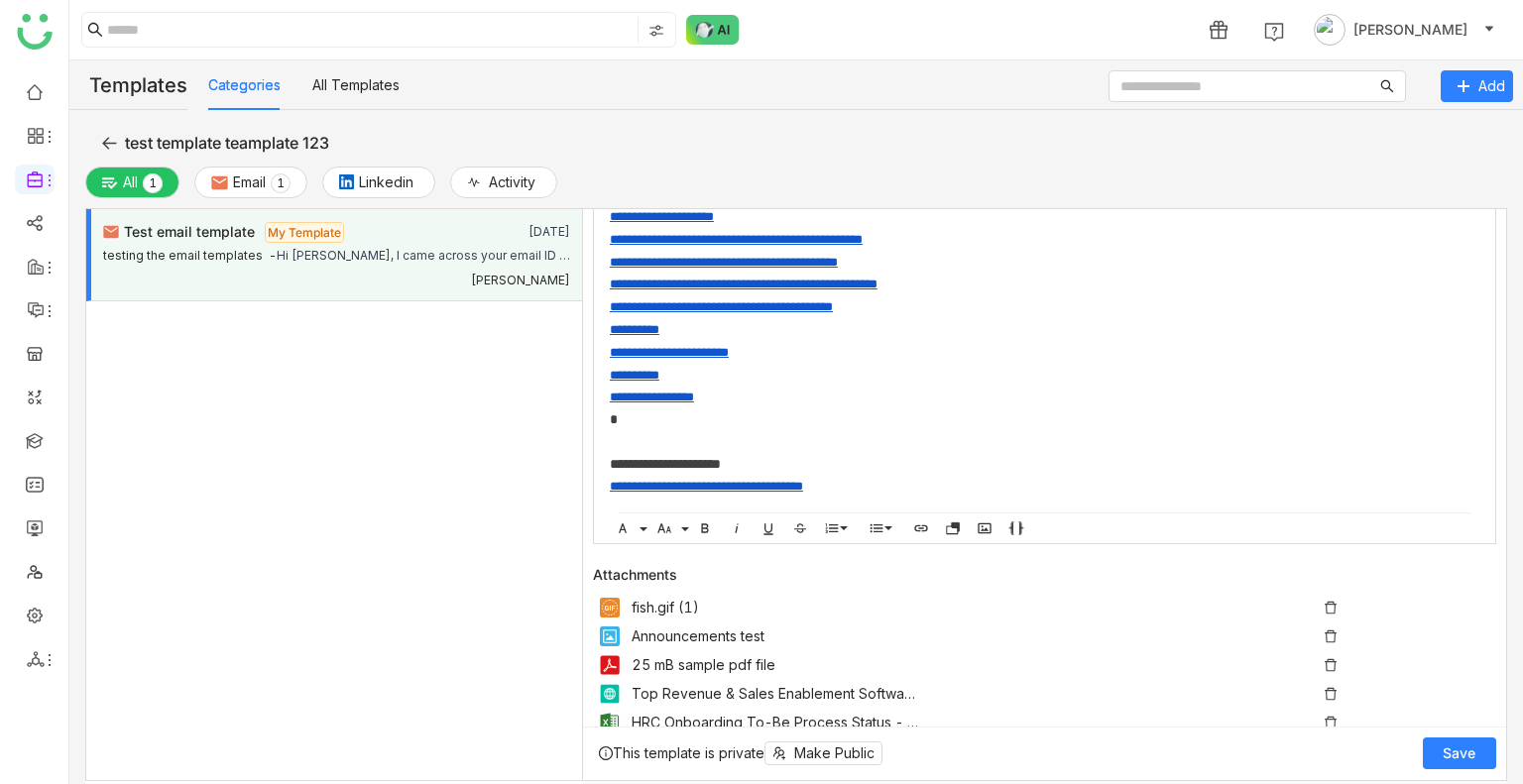 click on "Save" 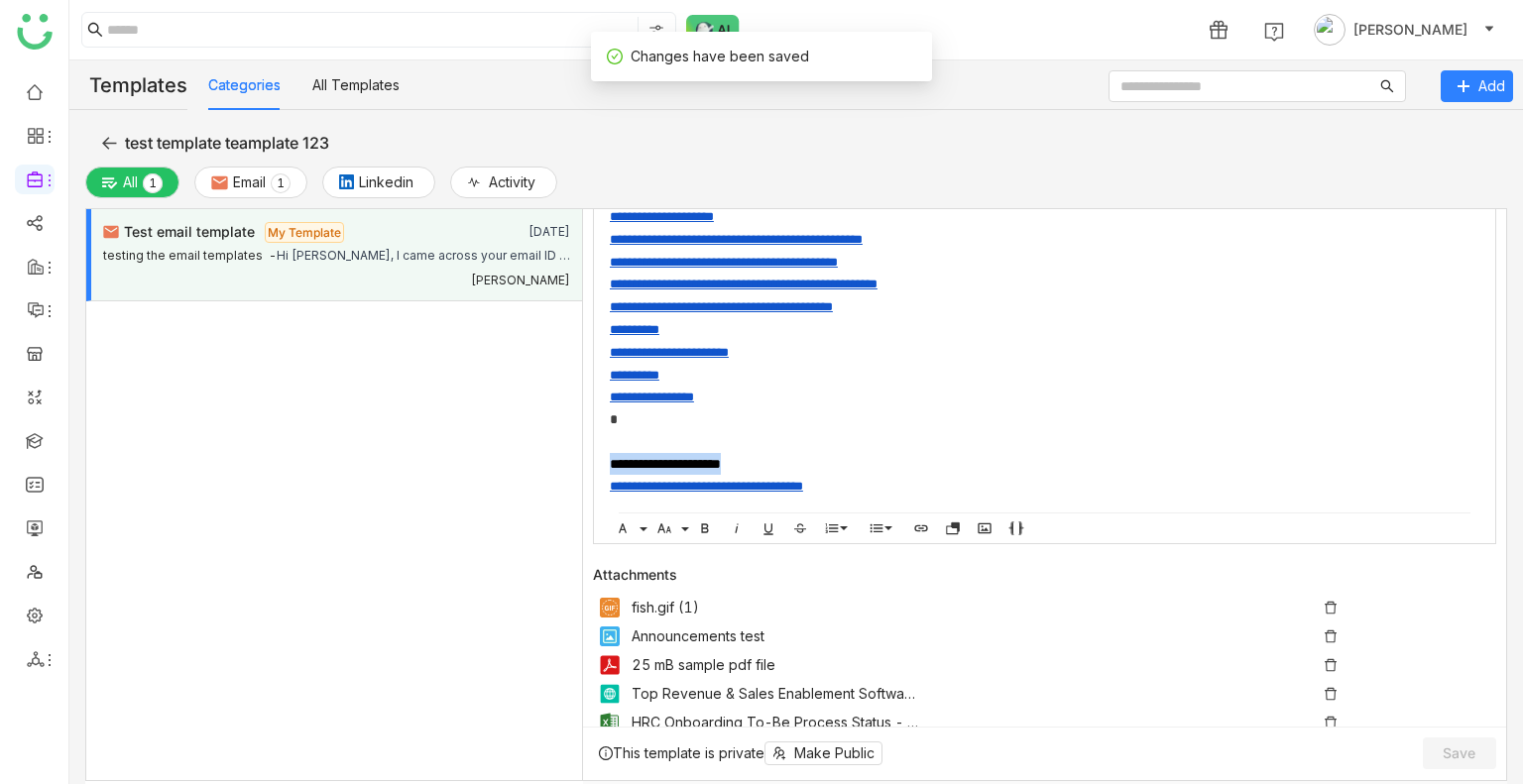 drag, startPoint x: 762, startPoint y: 454, endPoint x: 590, endPoint y: 452, distance: 172.01163 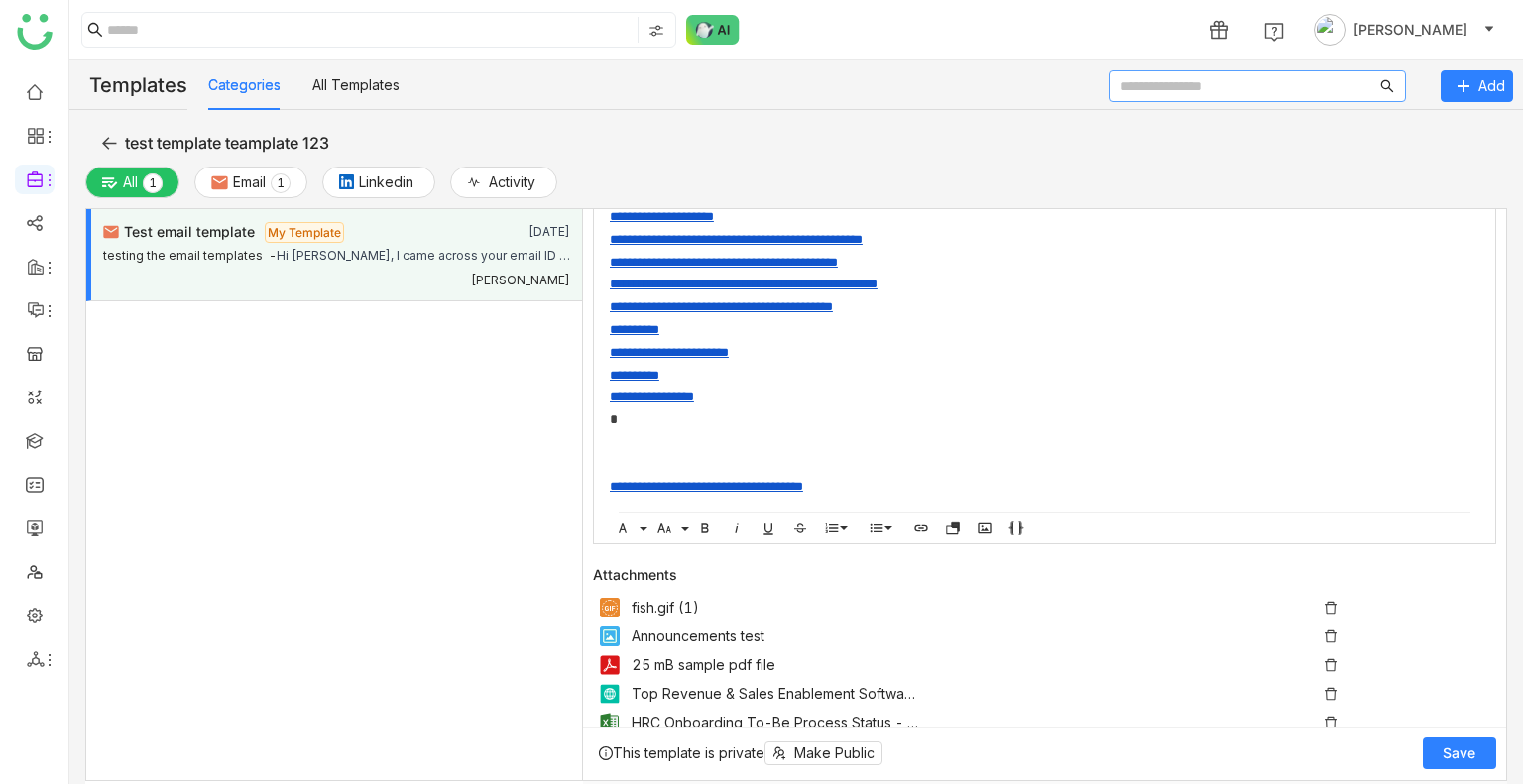click 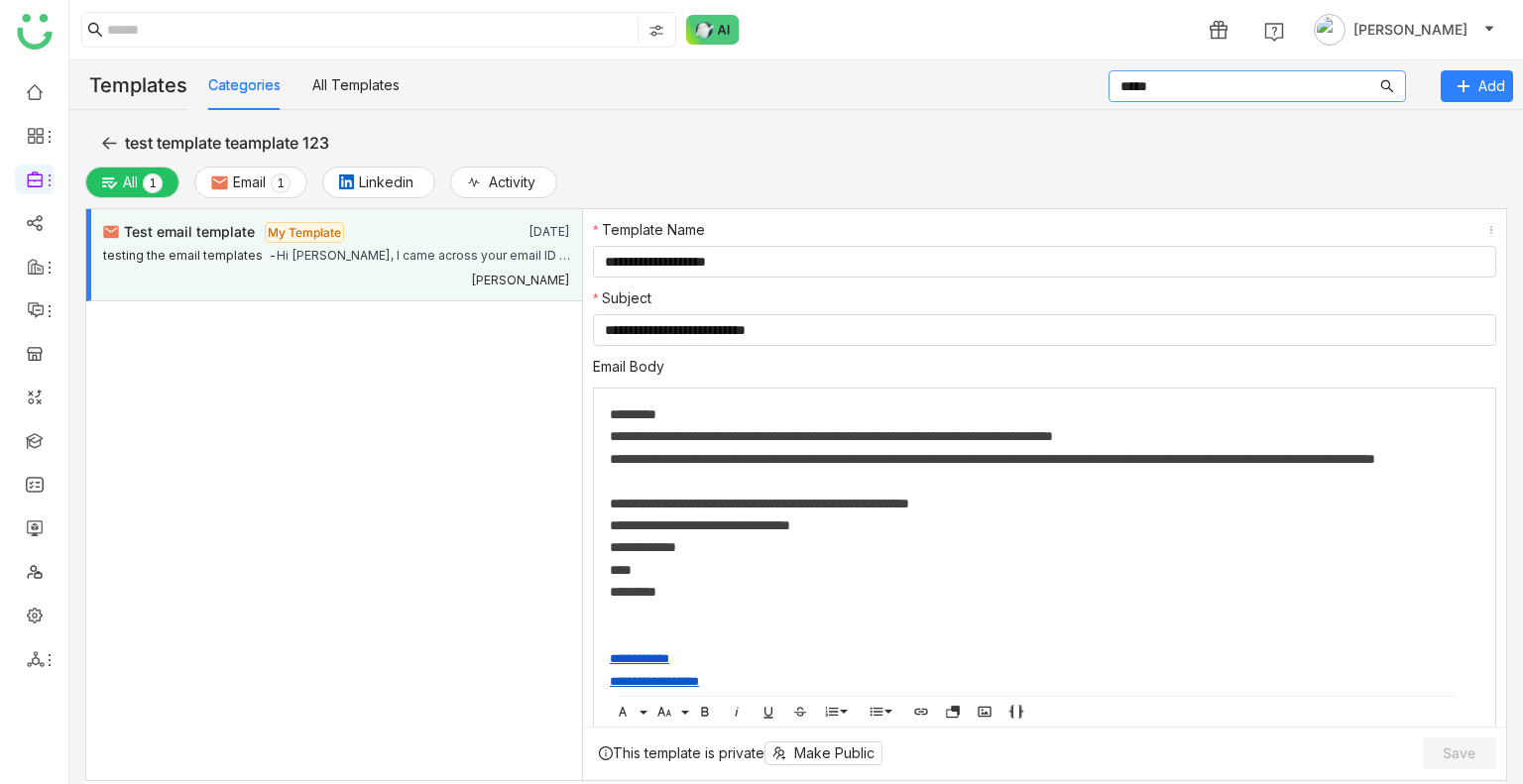 type on "*****" 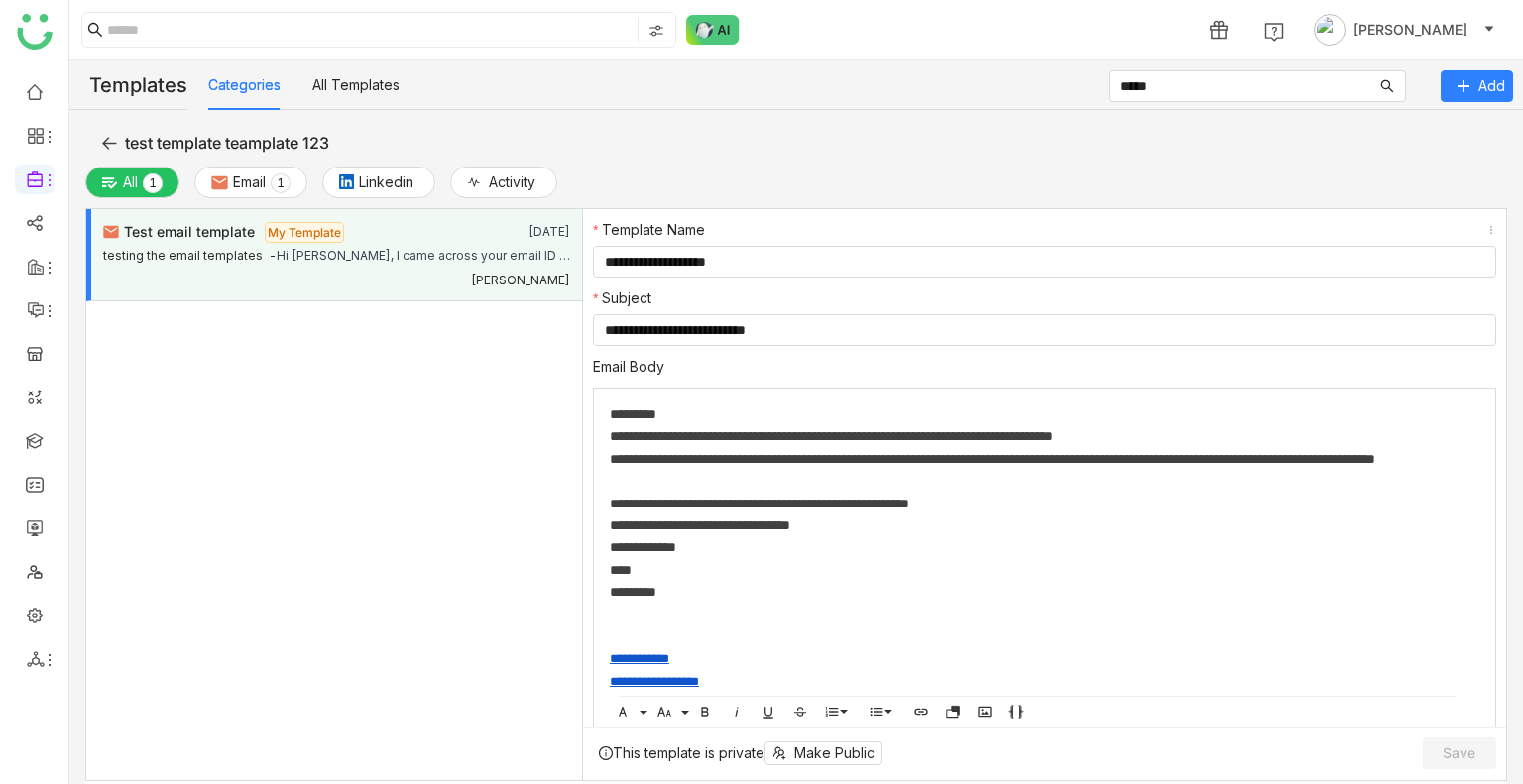 click on "All   0   1   2   3   4   5   6   7   8   9   Email   0   1   2   3   4   5   6   7   8   9   Linkedin
Activity" at bounding box center [326, 187] 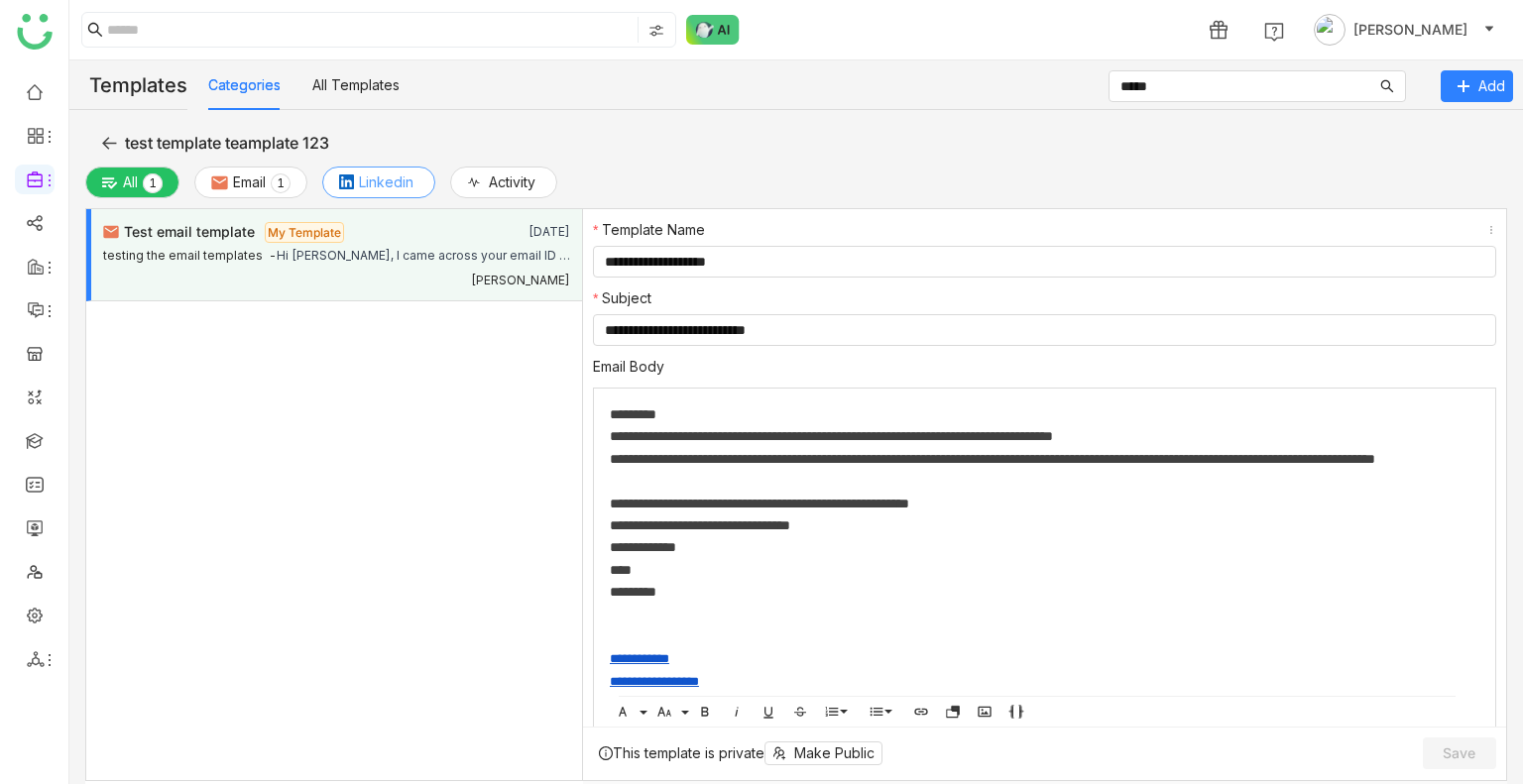 click on "Linkedin" at bounding box center [386, 182] 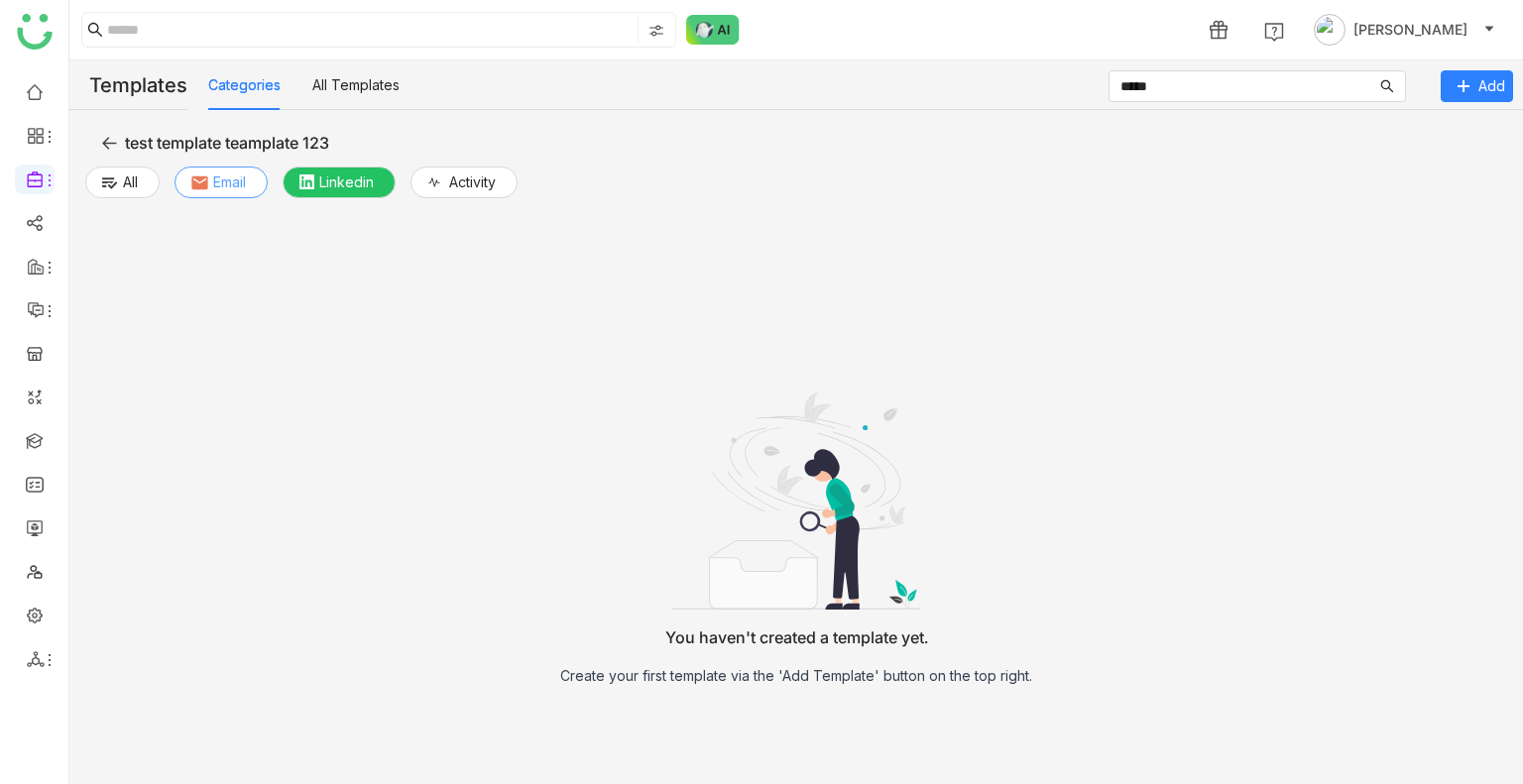 click on "Email" at bounding box center (229, 182) 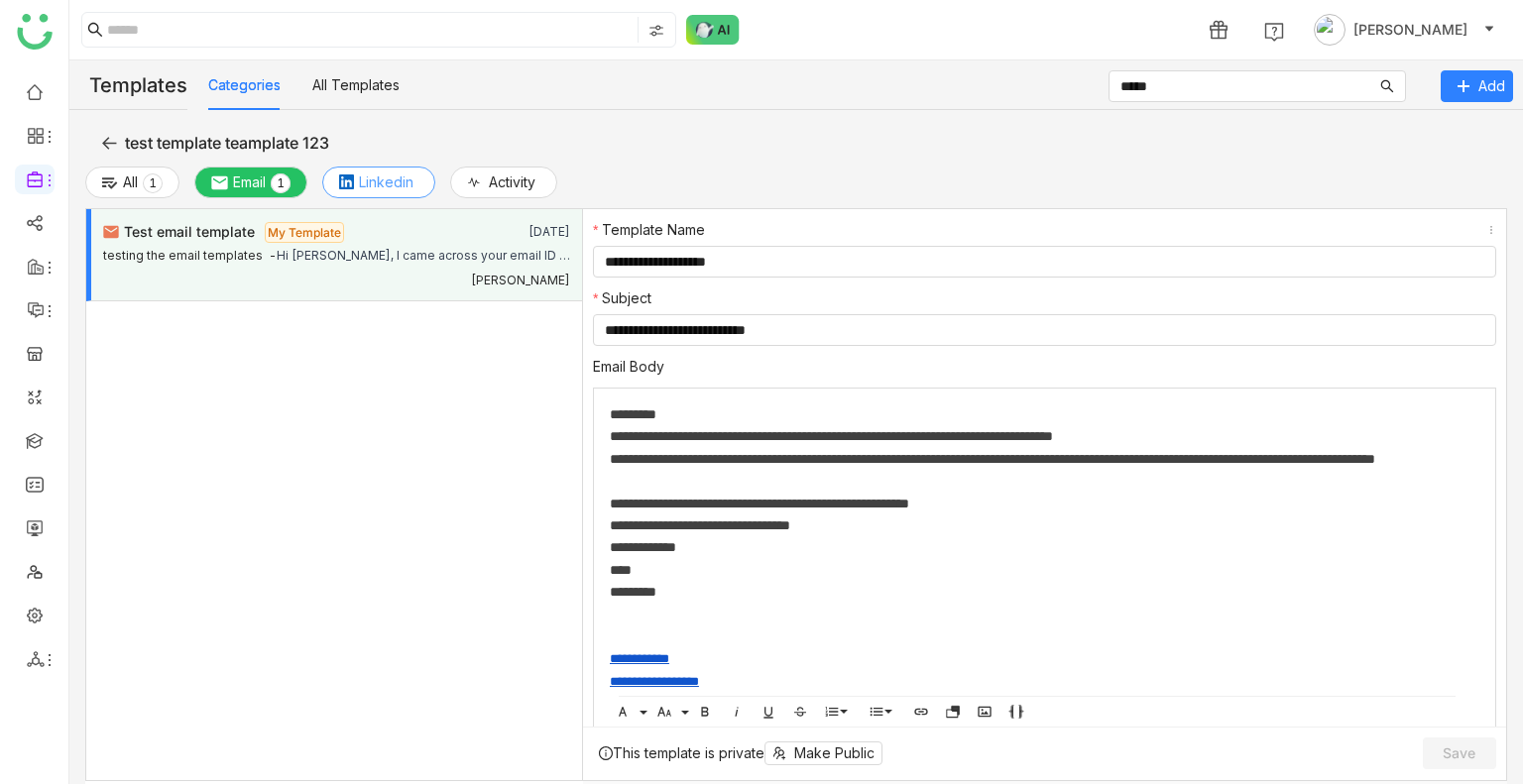 click on "Linkedin" at bounding box center [379, 182] 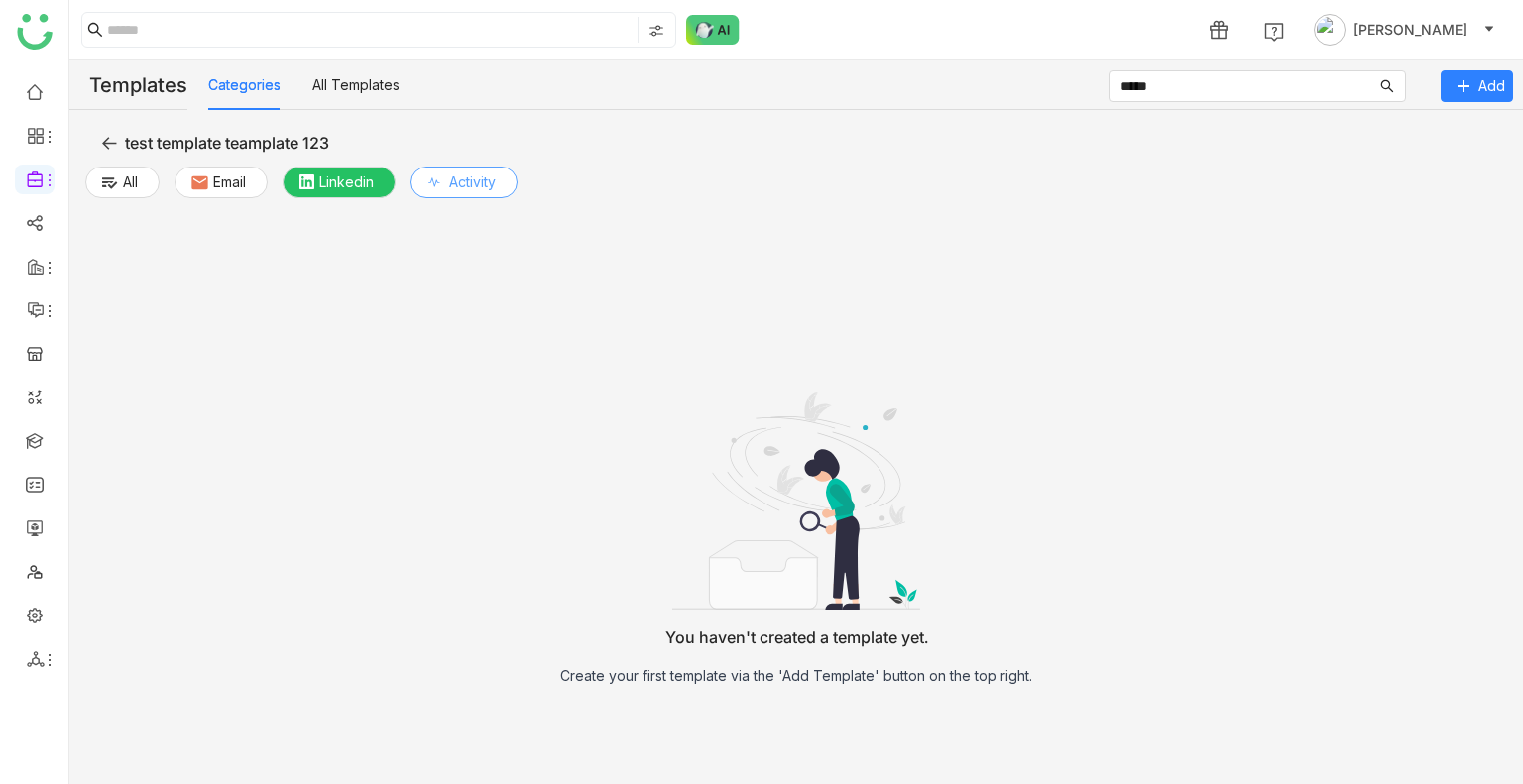 click on "Activity" at bounding box center [464, 182] 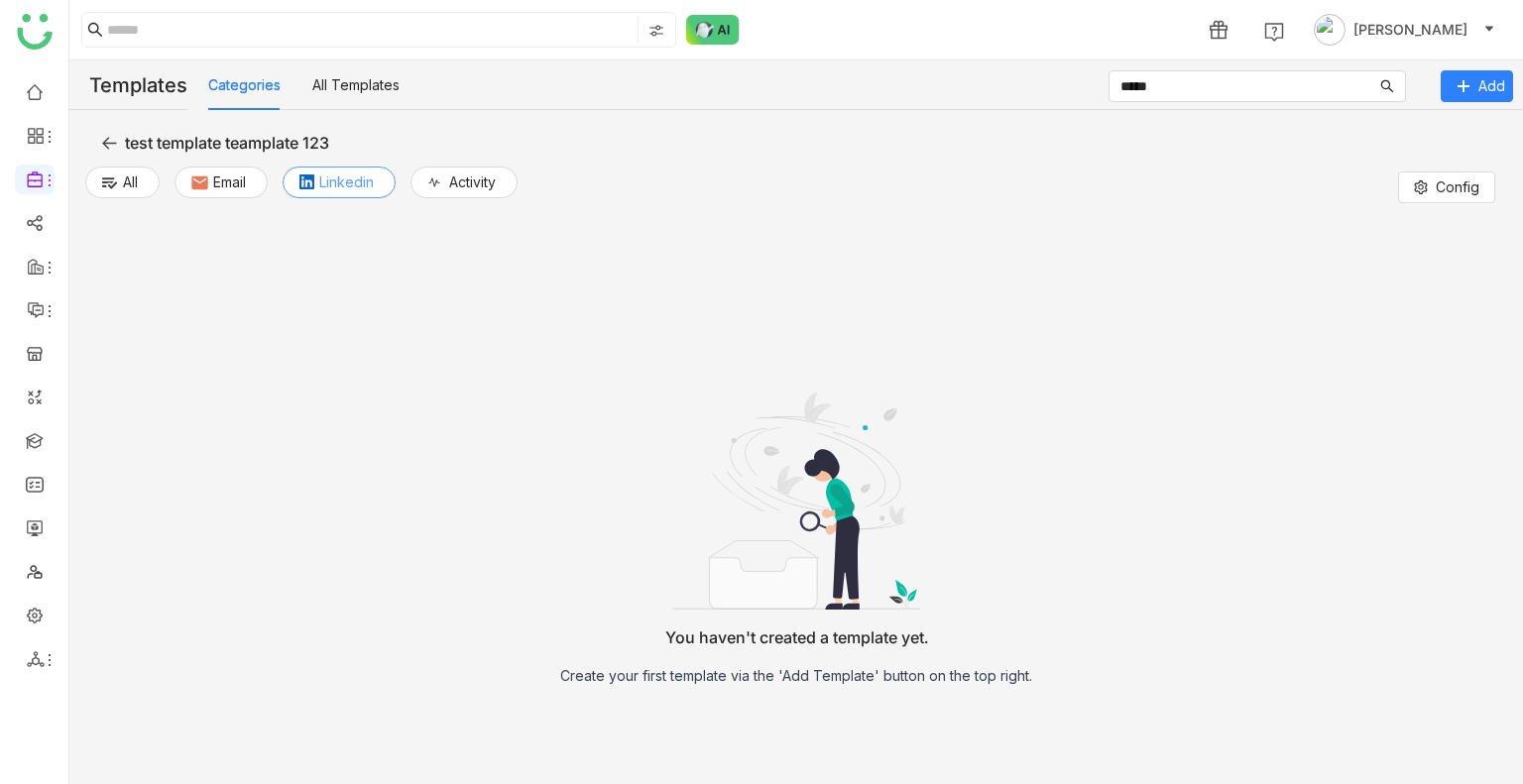click on "Linkedin" at bounding box center [346, 182] 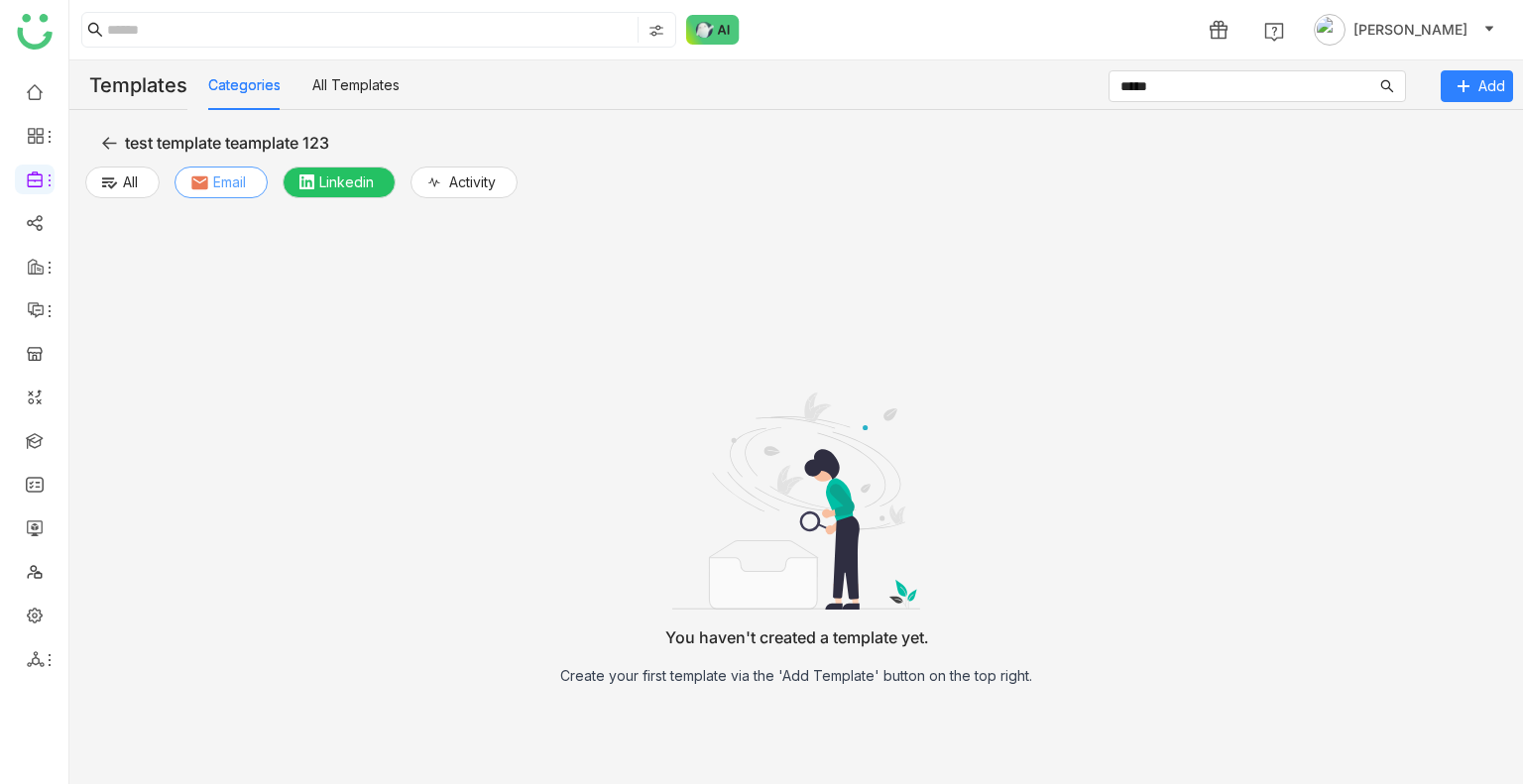 click on "Email" at bounding box center (229, 182) 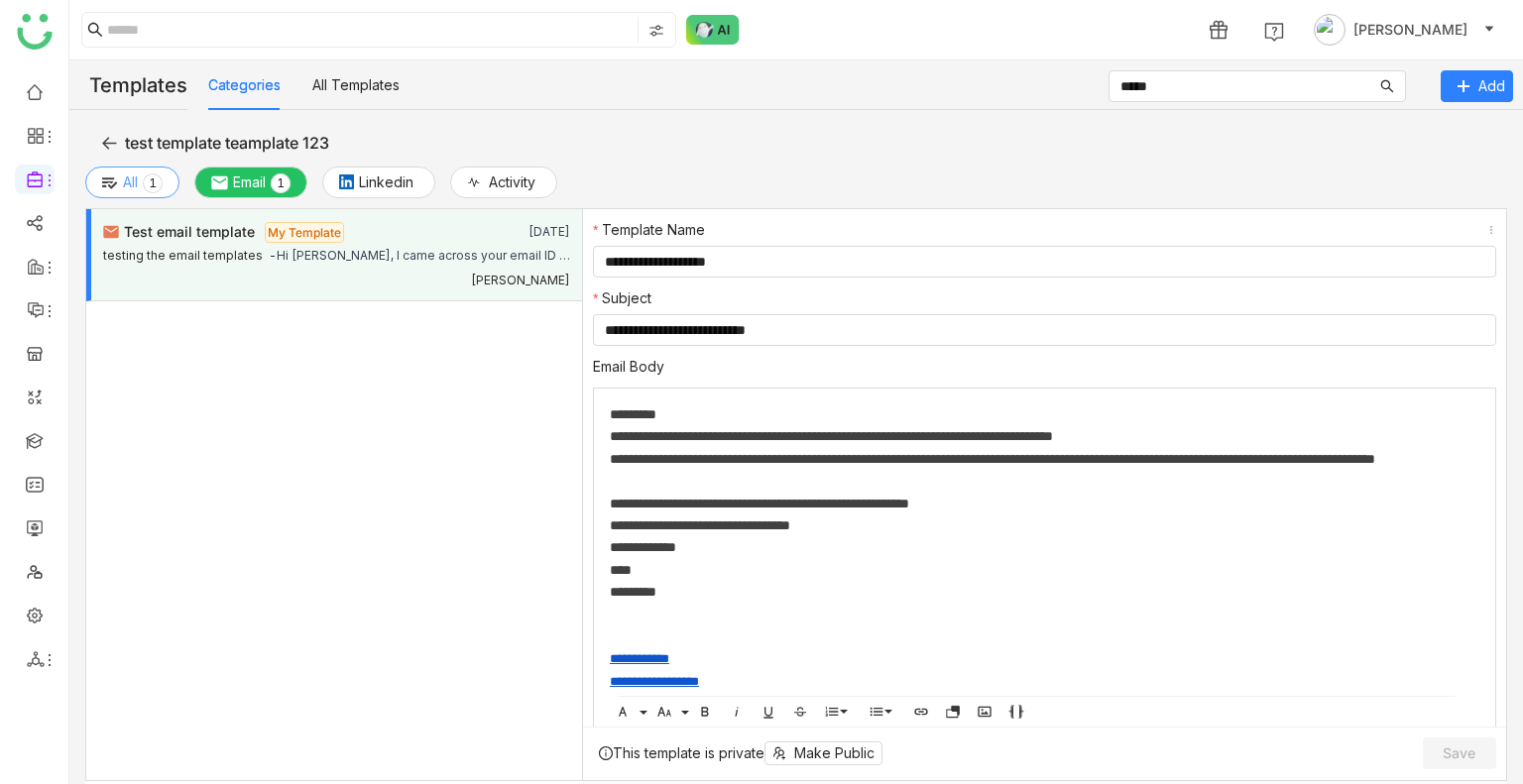 click on "All" at bounding box center (130, 182) 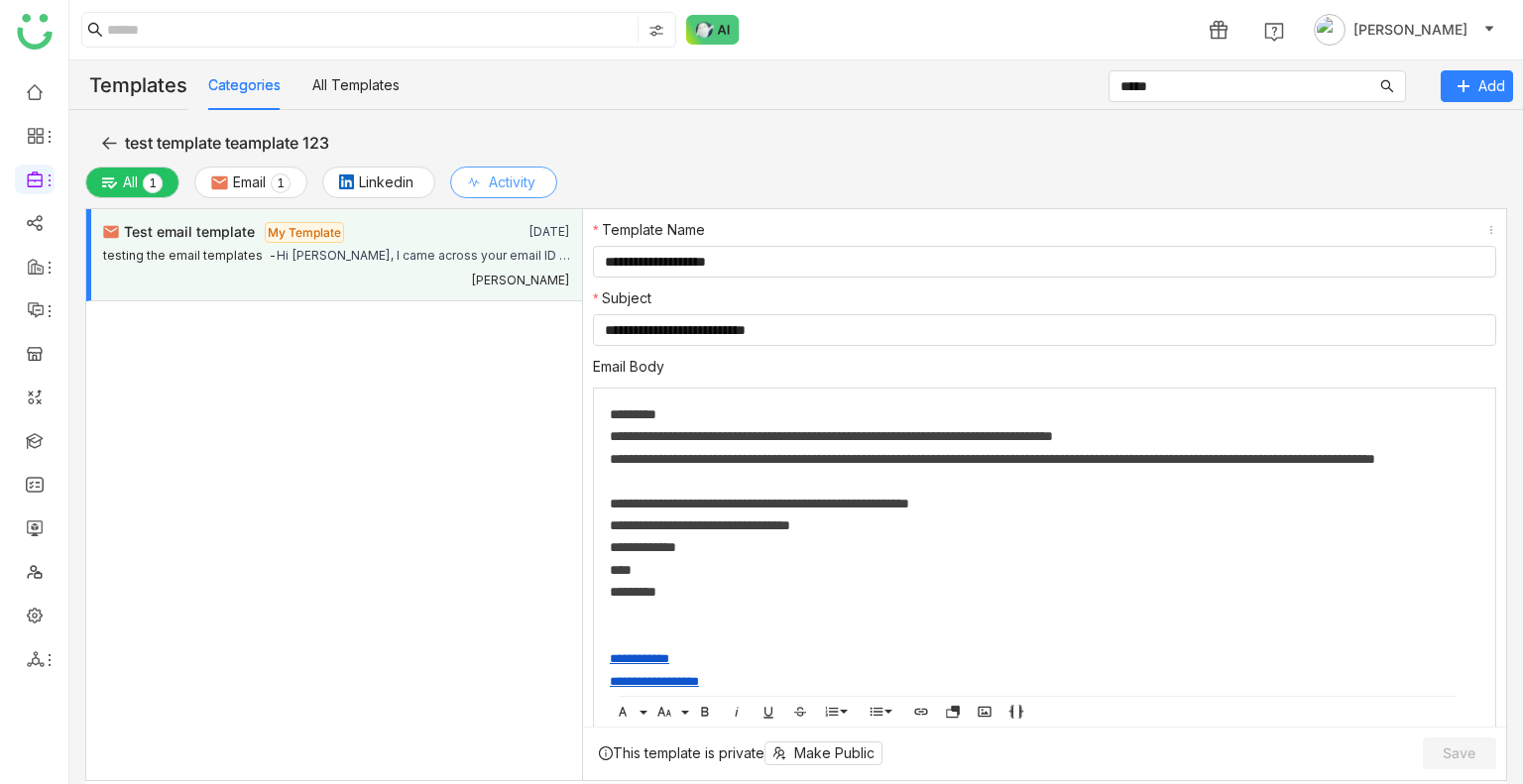 click on "Activity" at bounding box center (512, 182) 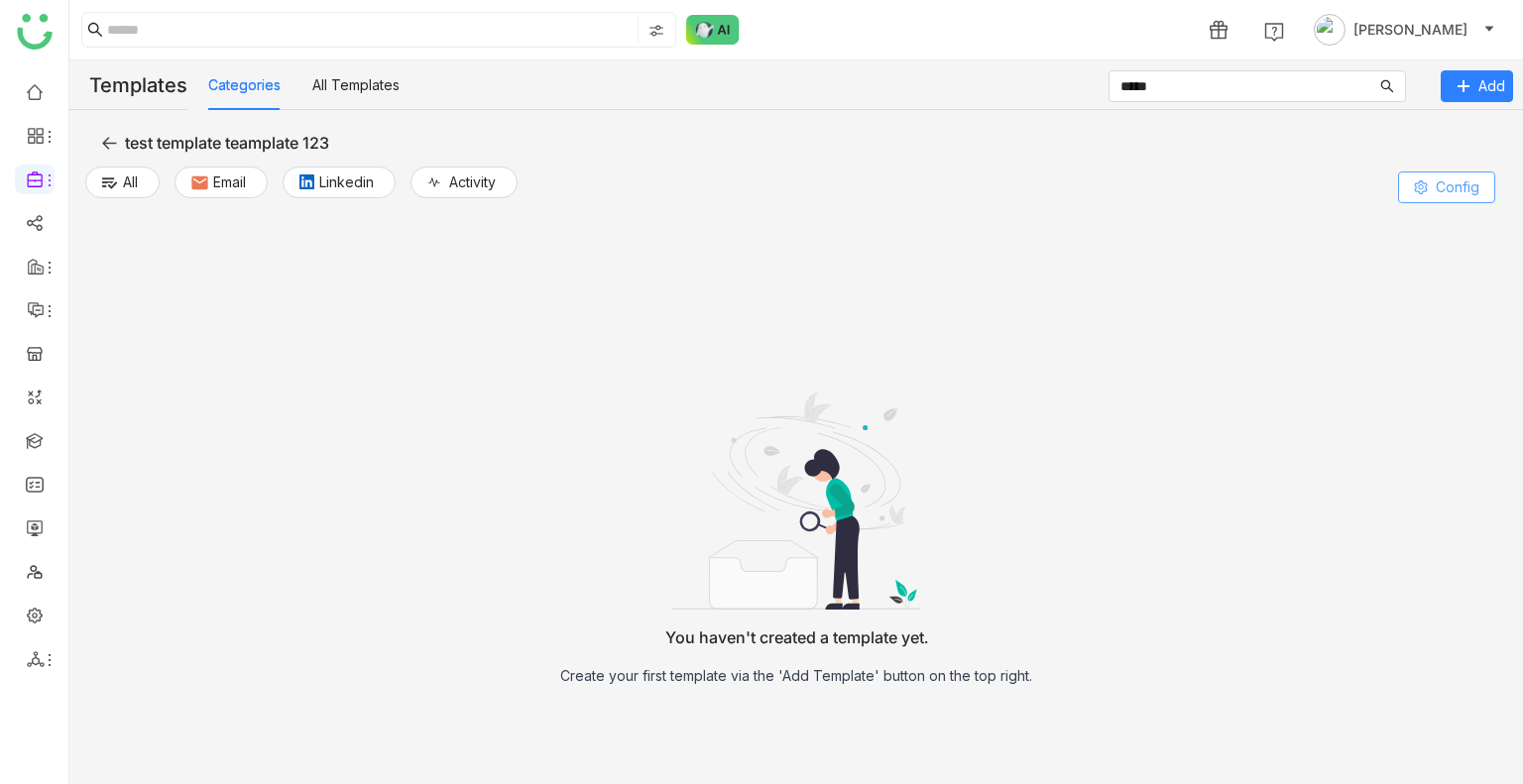 click 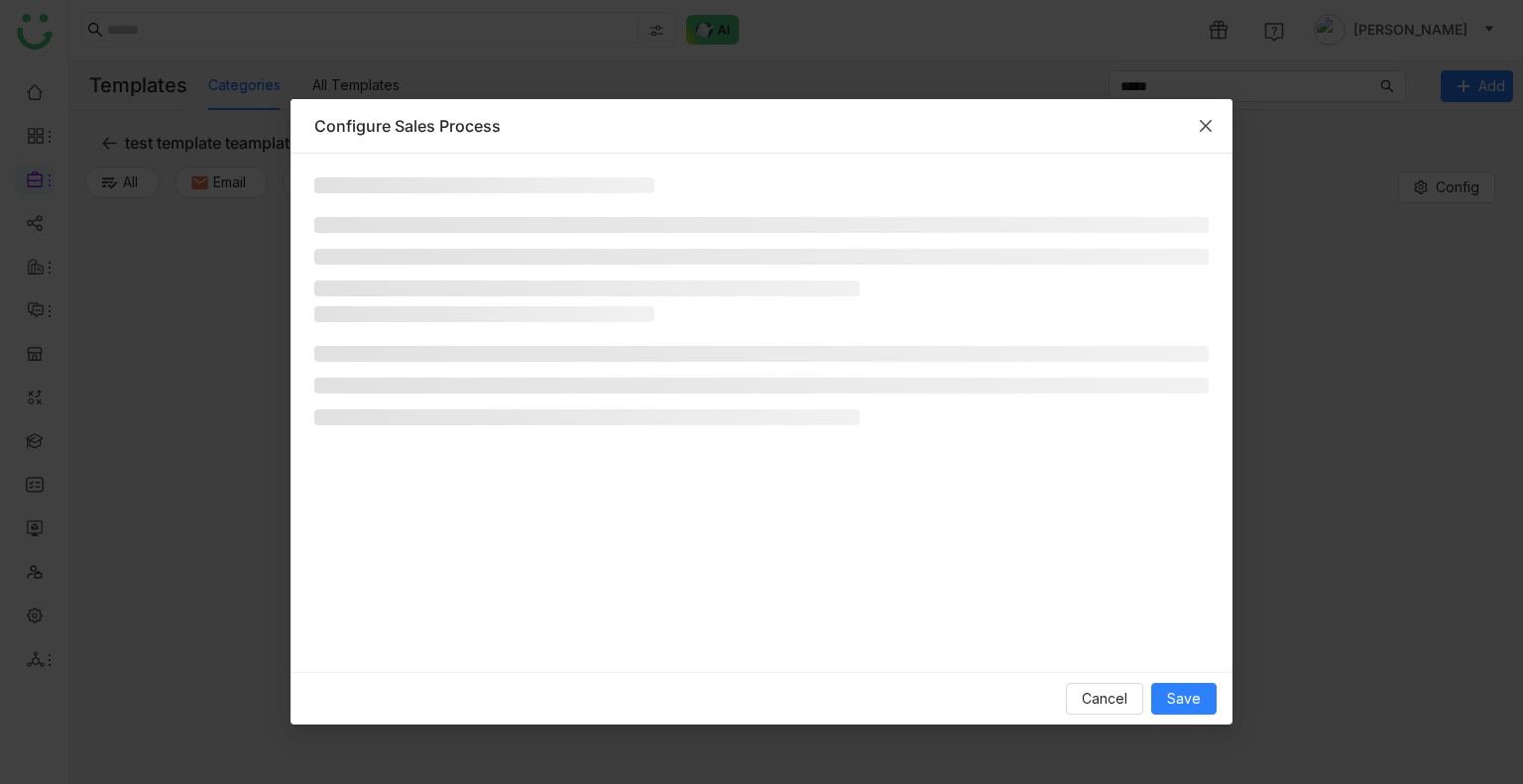 click 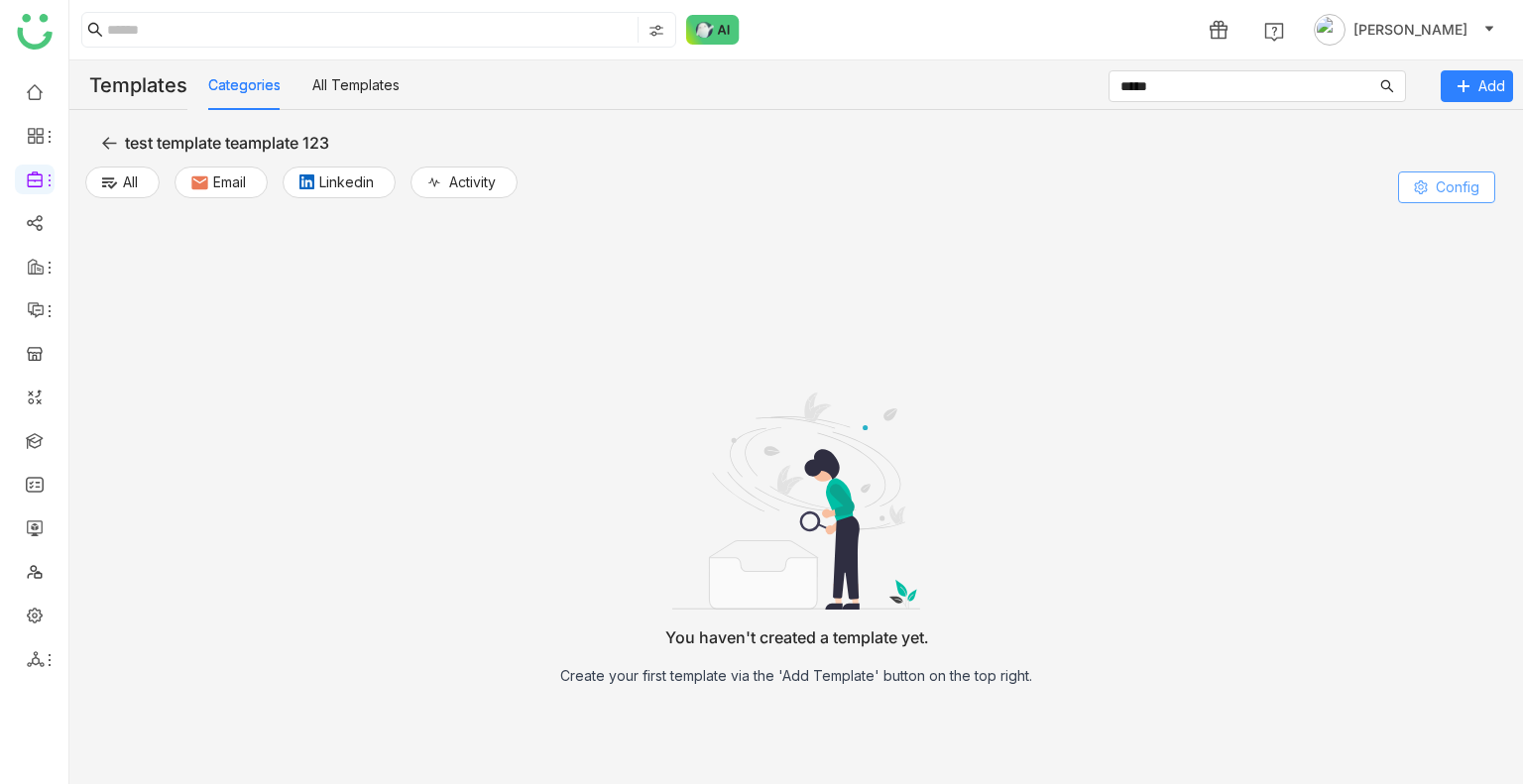 click on "Config" at bounding box center (1458, 187) 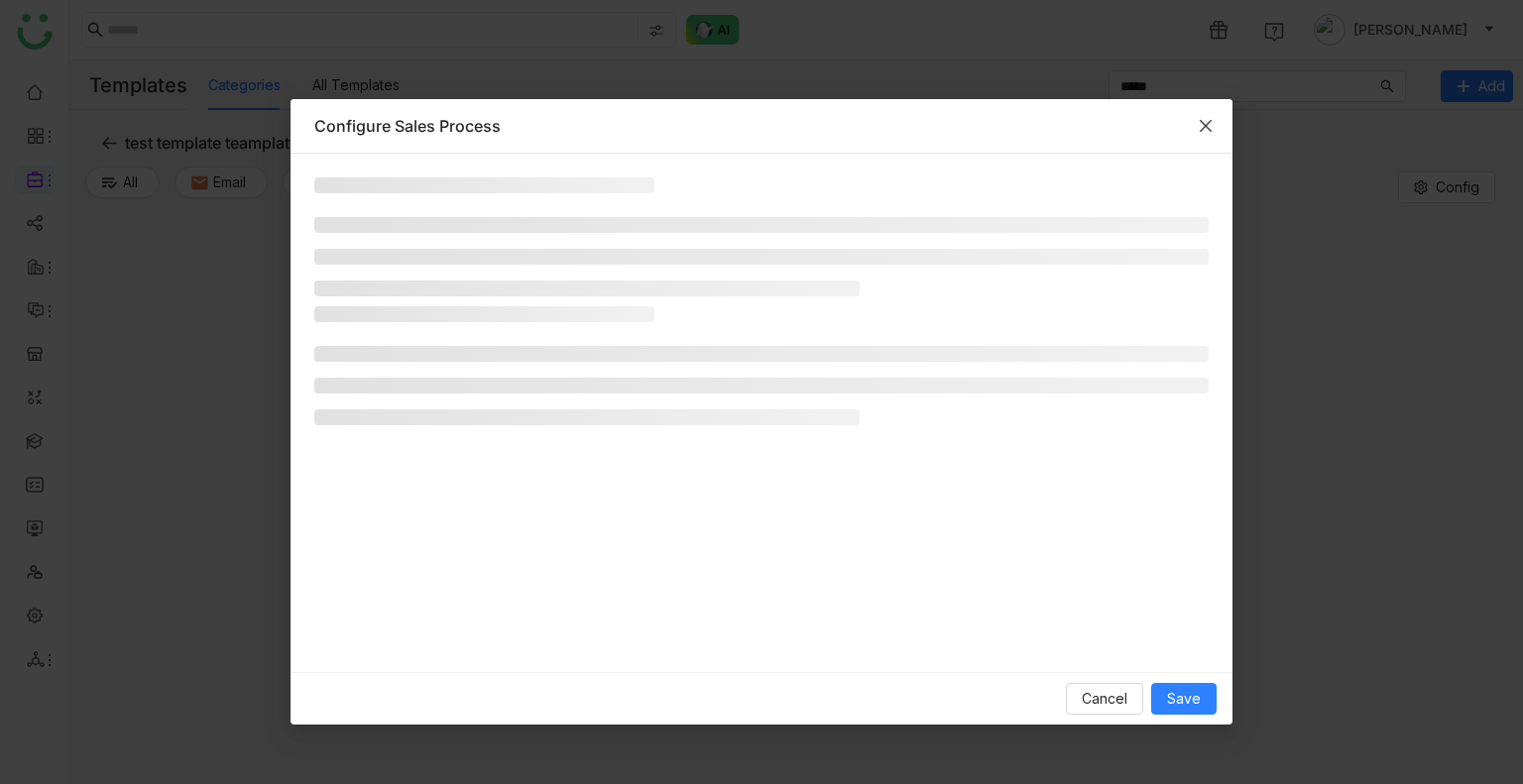 type 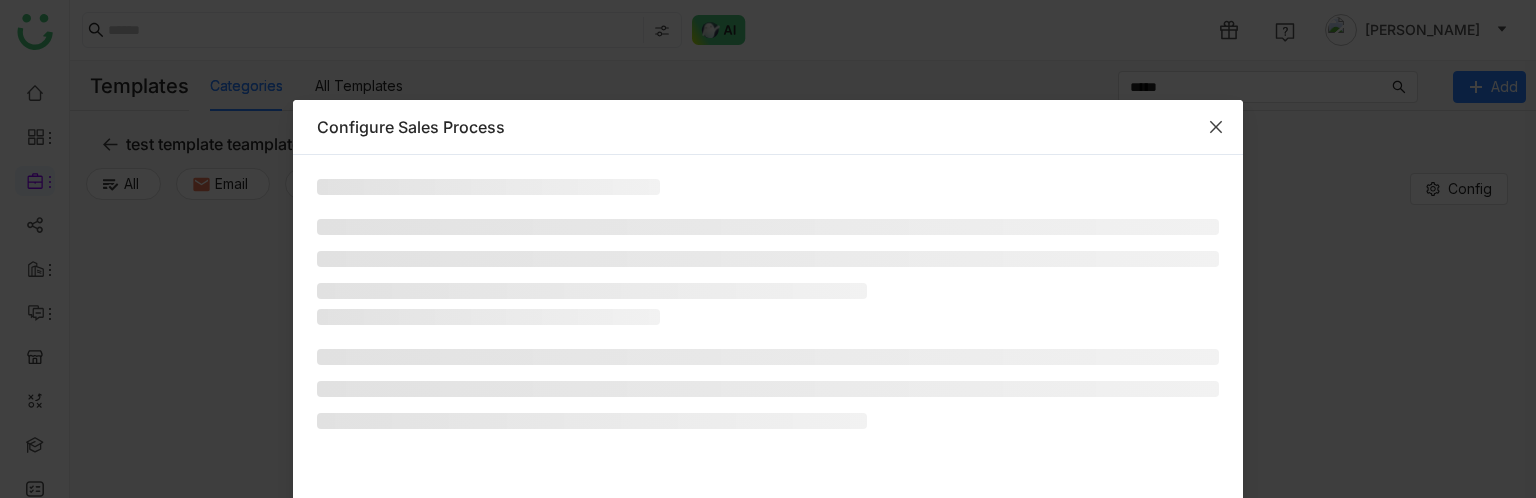 click 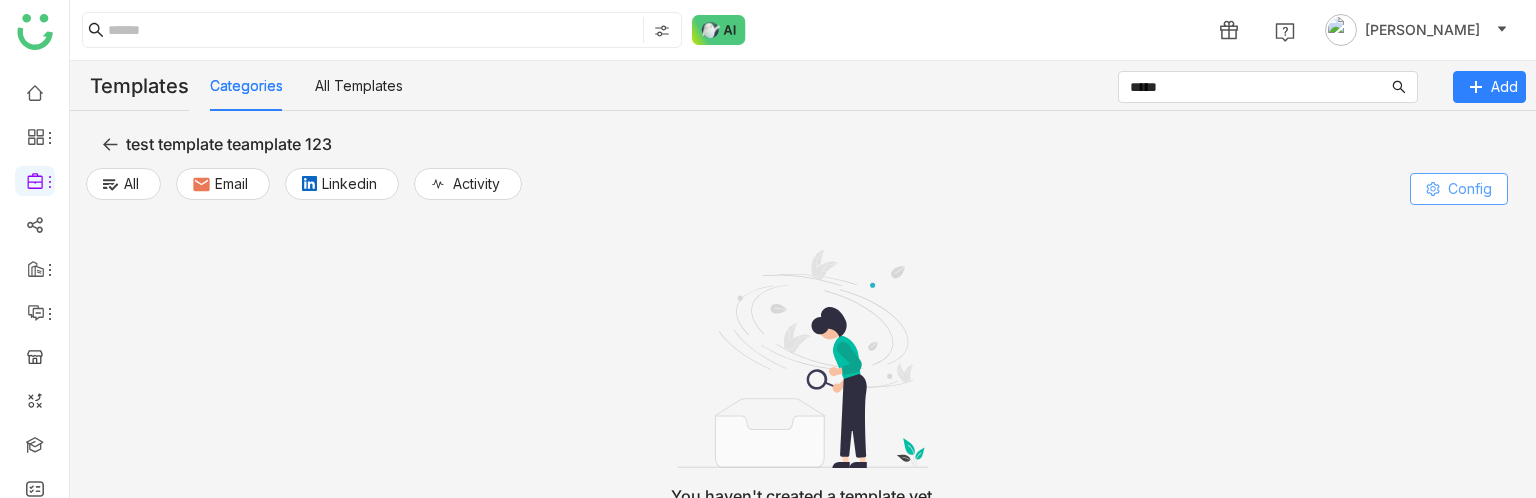 click on "Config" at bounding box center (1459, 189) 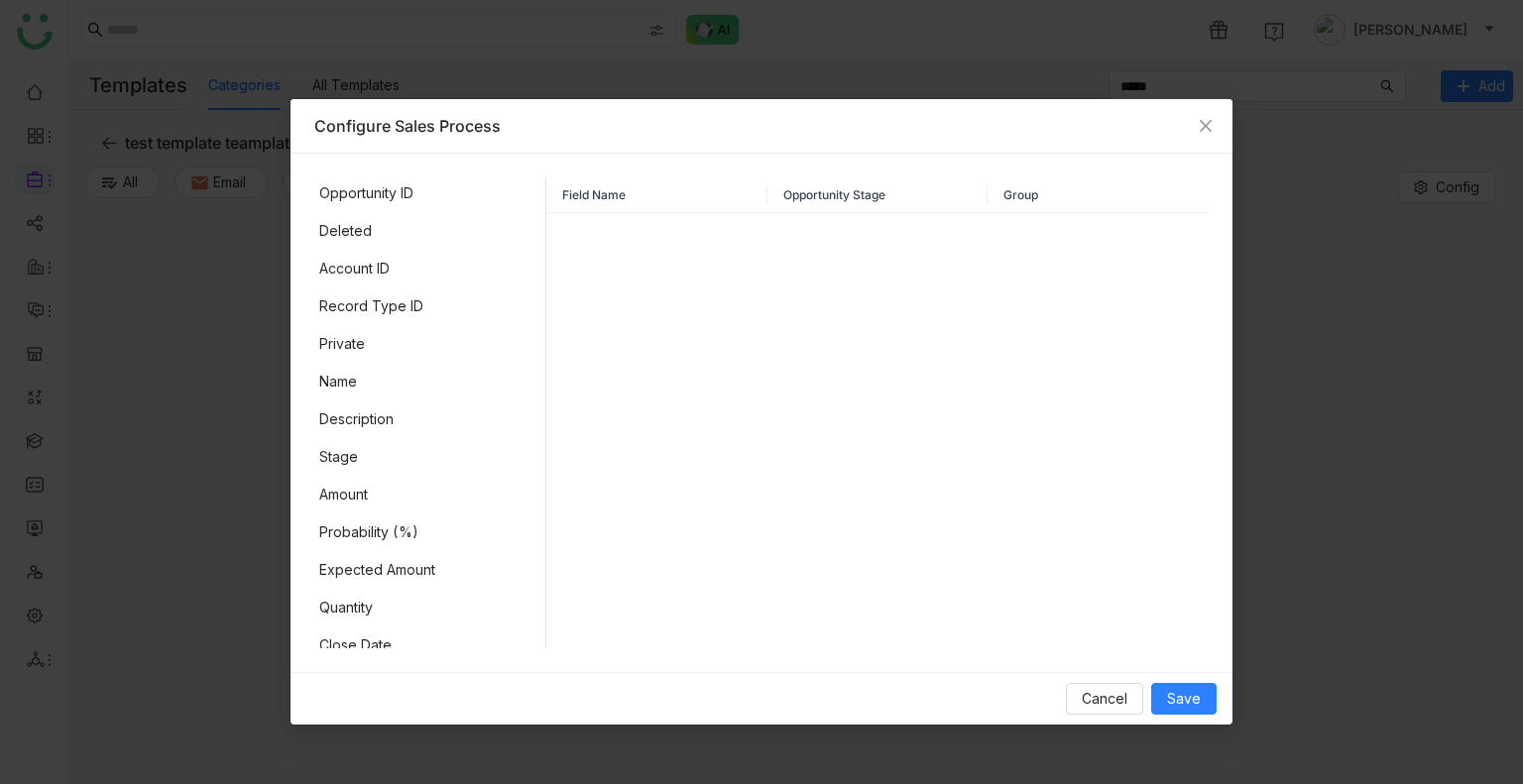 click on "Opportunity ID" at bounding box center (429, 193) 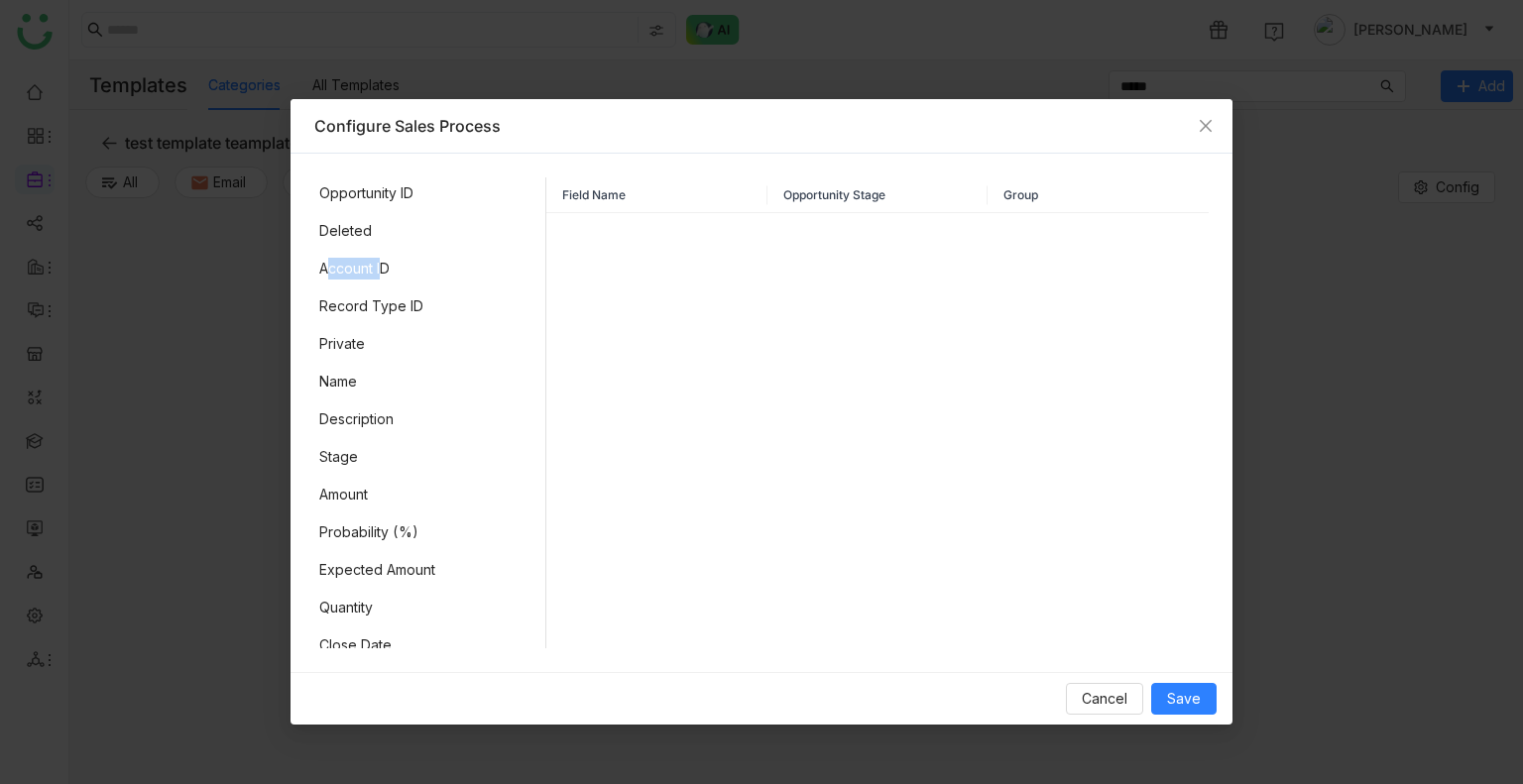 click on "Opportunity ID   Deleted   Account ID   Record Type ID   Private   Name   Description   Stage   Amount   Probability (%)   Expected Amount   Quantity   Close Date   Opportunity Type   Next Step   Lead Source   Closed   Won   Forecast Category   Forecast Category   Campaign ID   Has Line Item   Price Book ID   Owner ID   Created Date   Created By ID   Last Modified Date   Last Modified By ID   System Modstamp   Last Activity   Fiscal Quarter   Fiscal Year   Fiscal Period   Contact ID   Last Viewed Date   Last Referenced Date   Contract ID   Has Open Activity   Has Overdue Task   Delivery/Installation Status   Tracking Number   Order Number   Current Generator(s)   Main Competitor(s)   Application   Competitor Name   Persona of signed up users   Test Lookup   Product   QA Person   Business Unit   Email   True/False Field   Opp Long Text area   Are the pains/challenges quantified?   Did your champion confirm the impact of   What will happen if the customer doesn't   How, specifically, are they measured?" at bounding box center (430, 412) 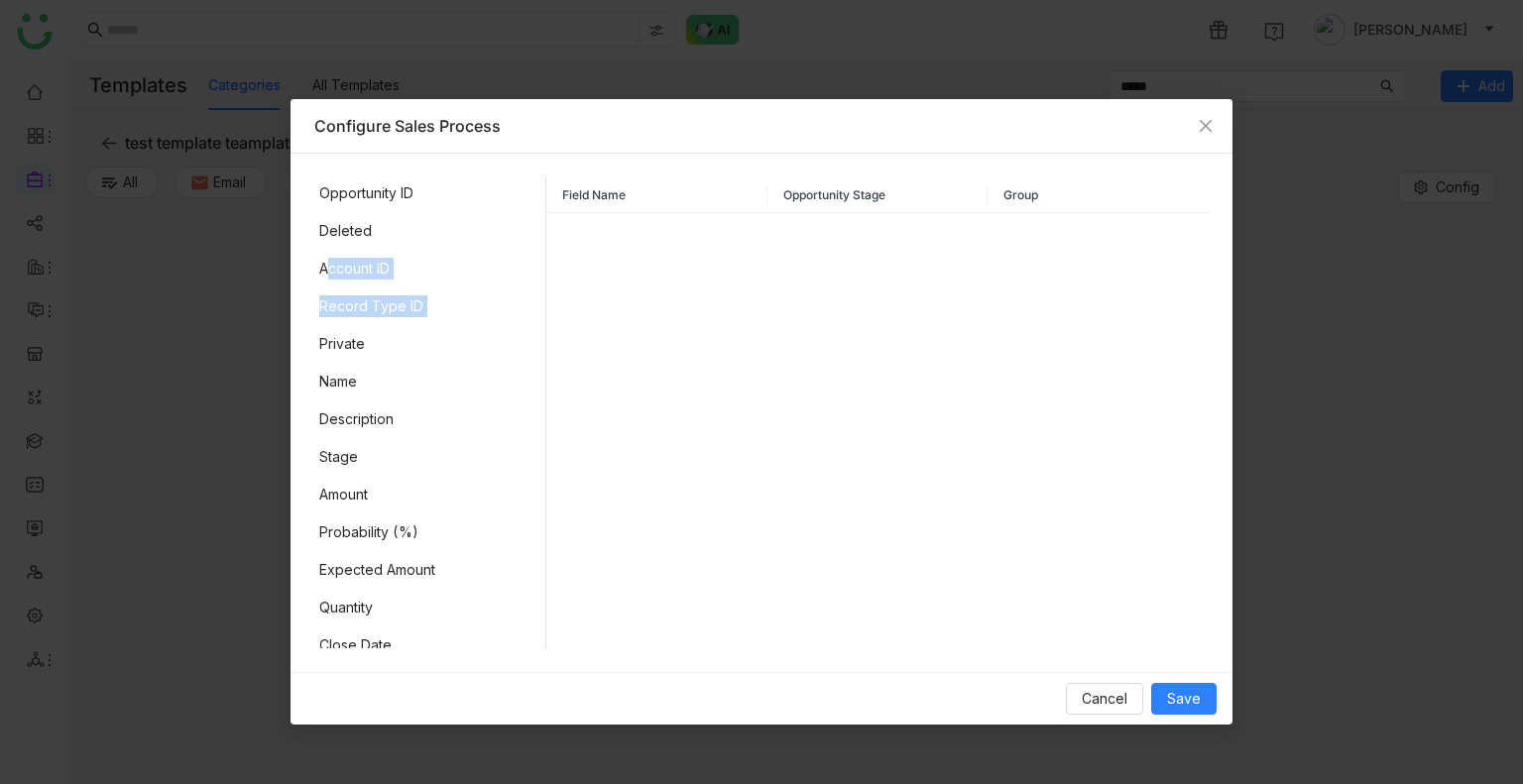 drag, startPoint x: 366, startPoint y: 286, endPoint x: 373, endPoint y: 300, distance: 15.652476 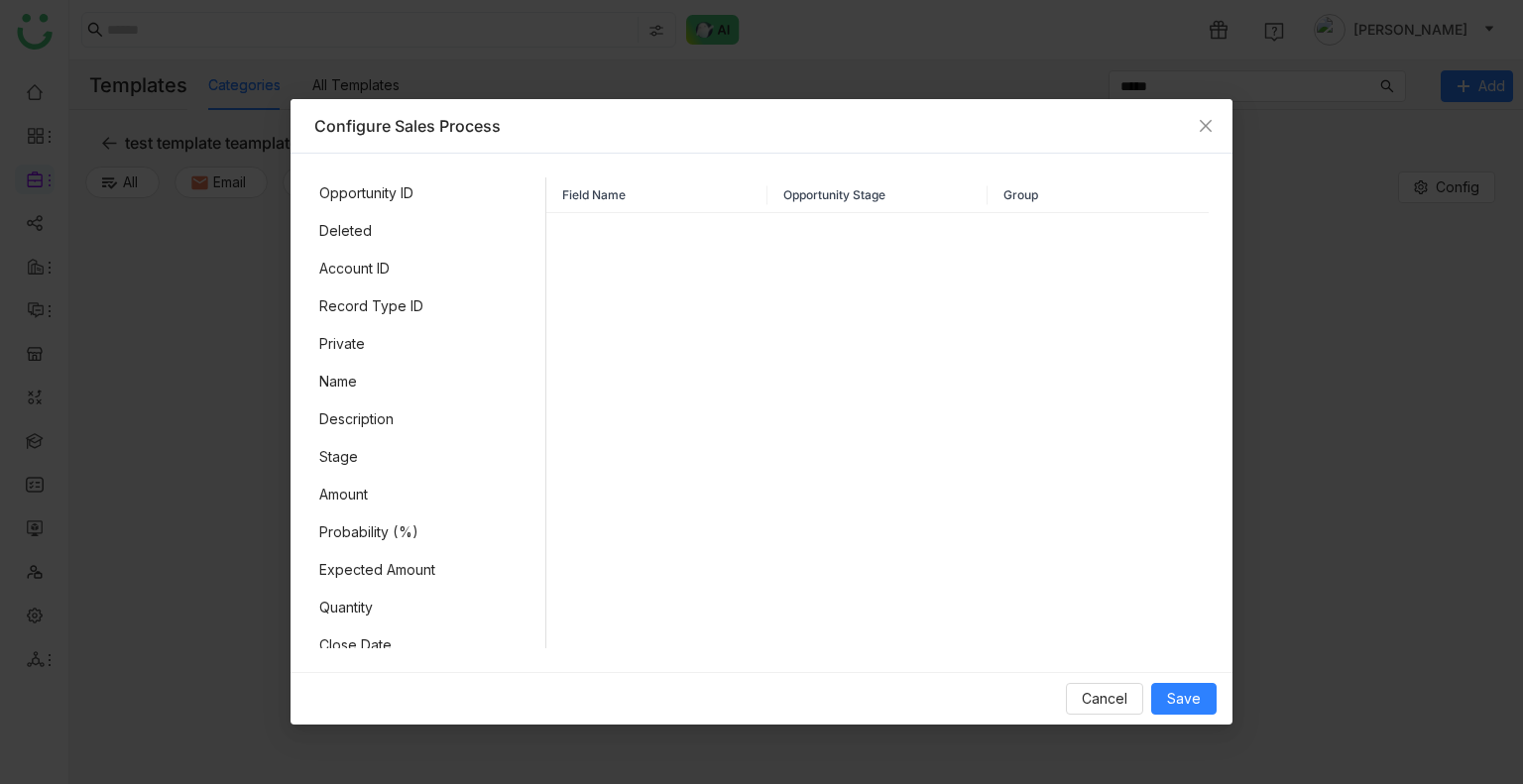 click on "Record Type ID" at bounding box center [429, 306] 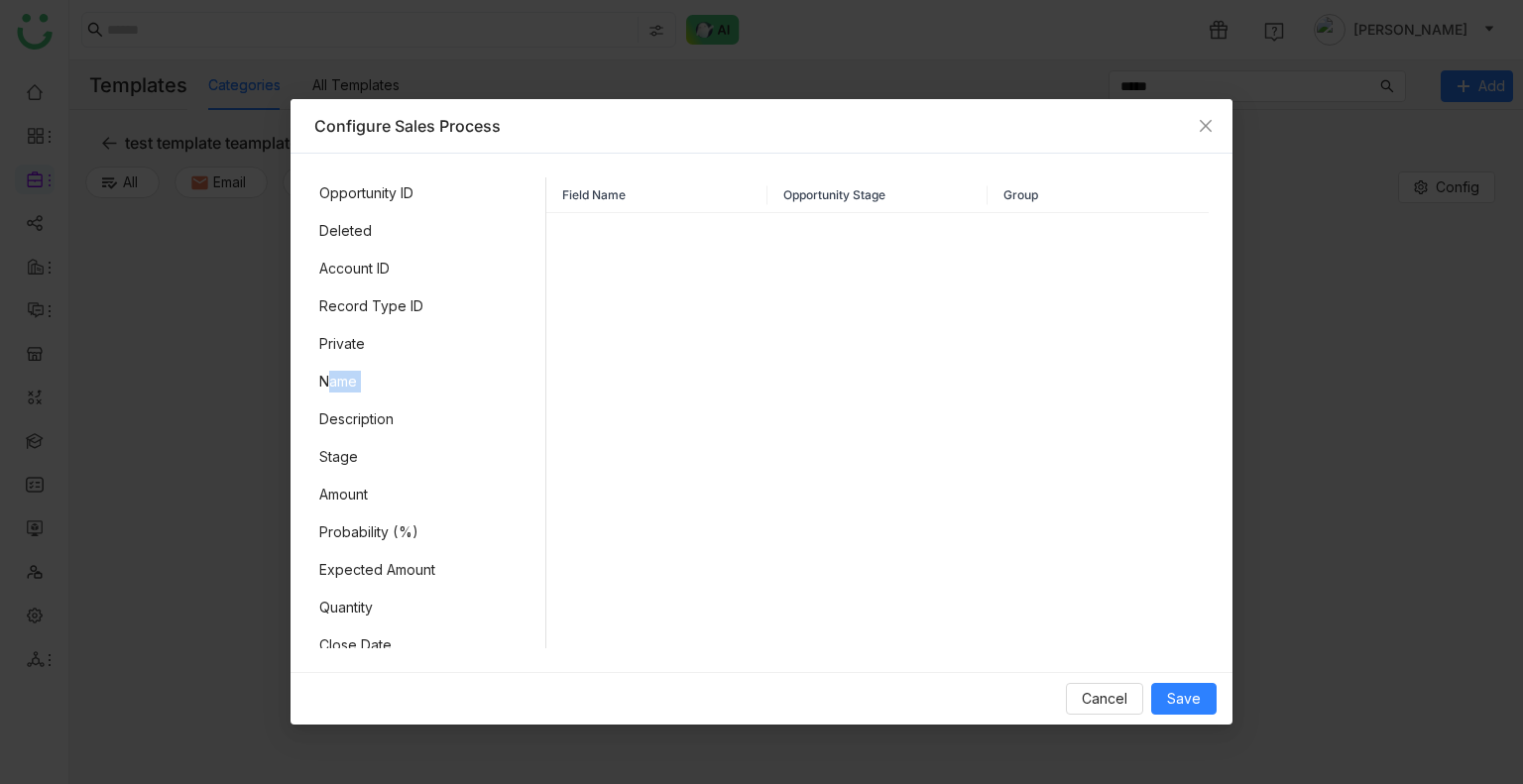 drag, startPoint x: 377, startPoint y: 398, endPoint x: 317, endPoint y: 376, distance: 63.90618 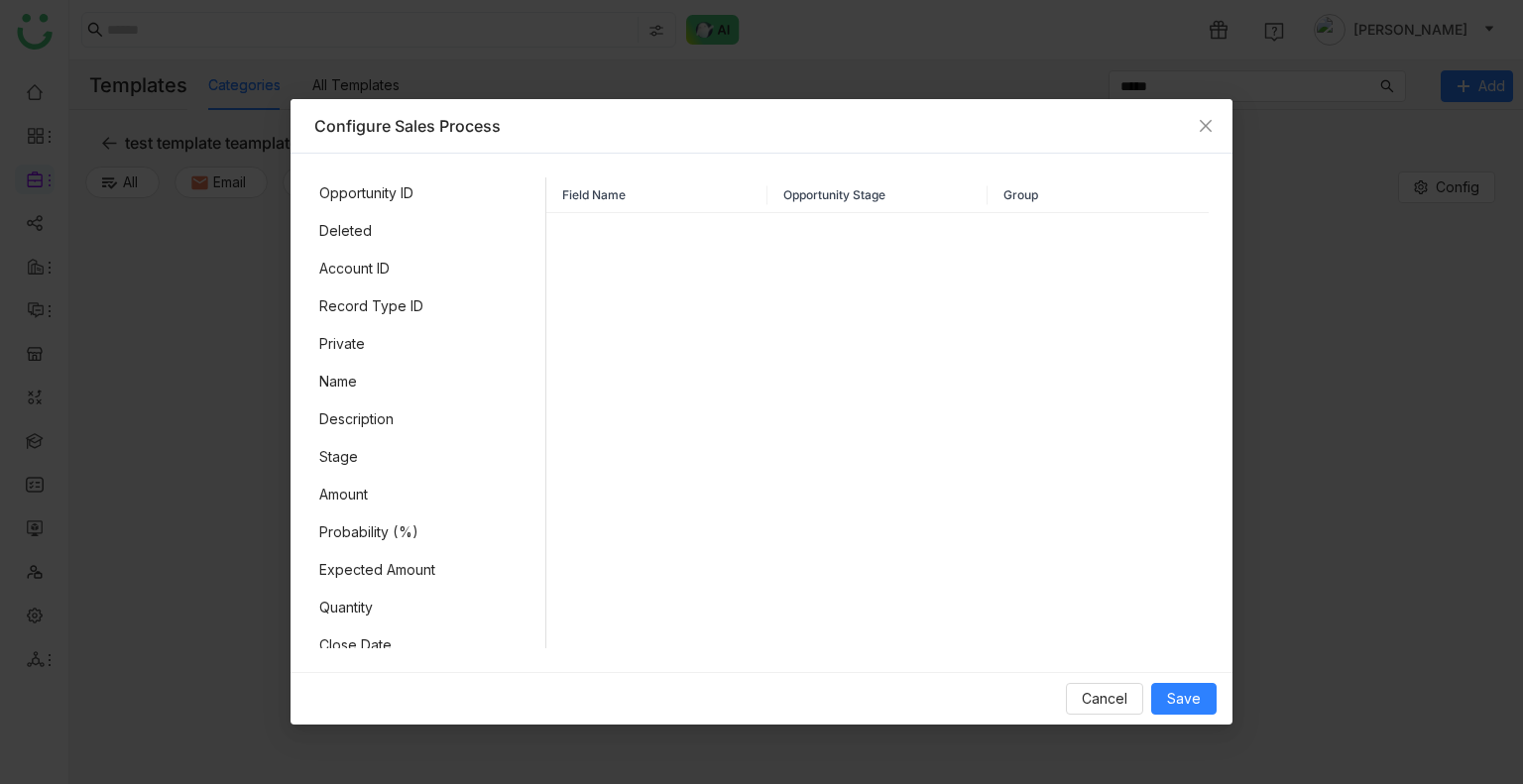 click on "Name" at bounding box center (429, 382) 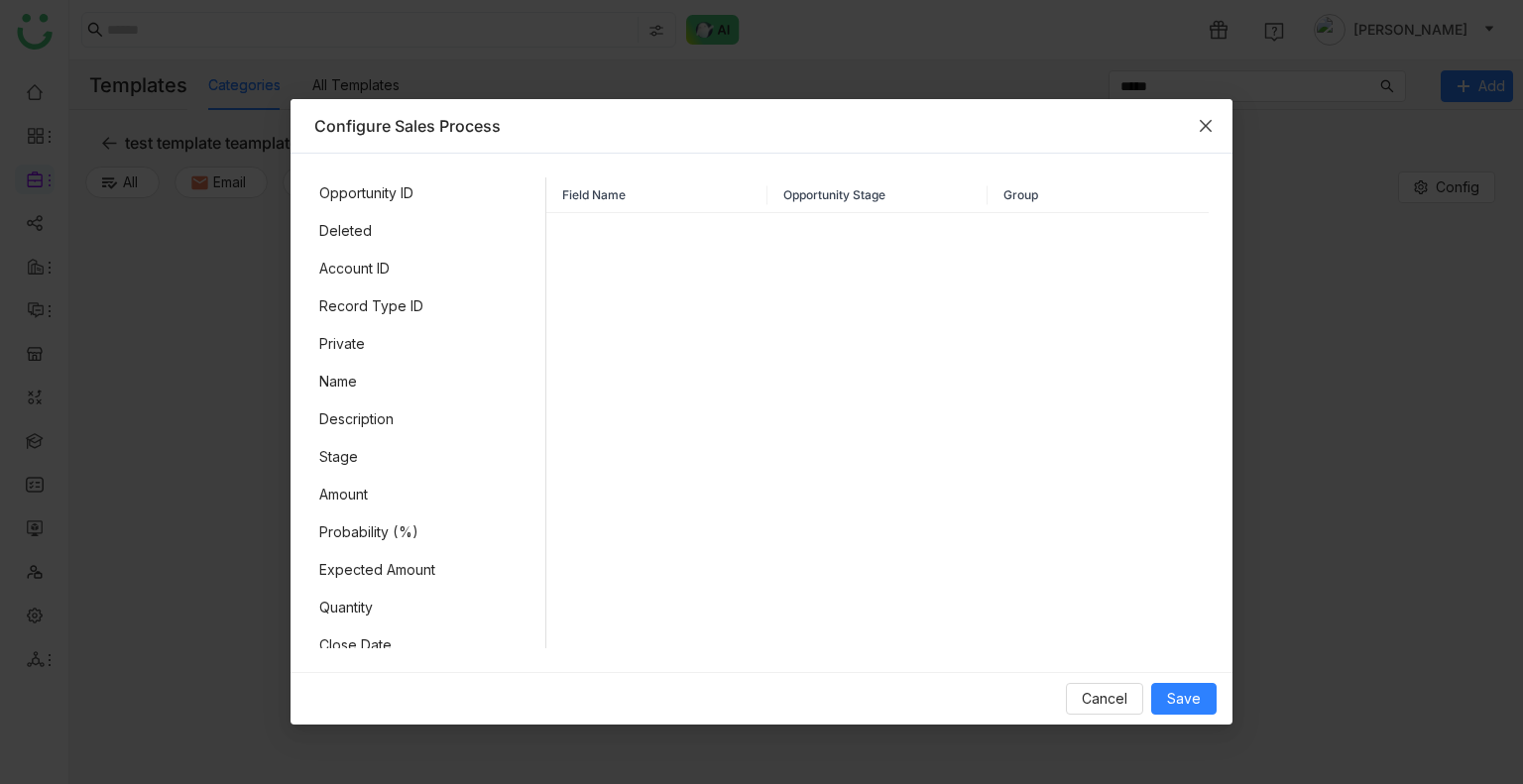 click 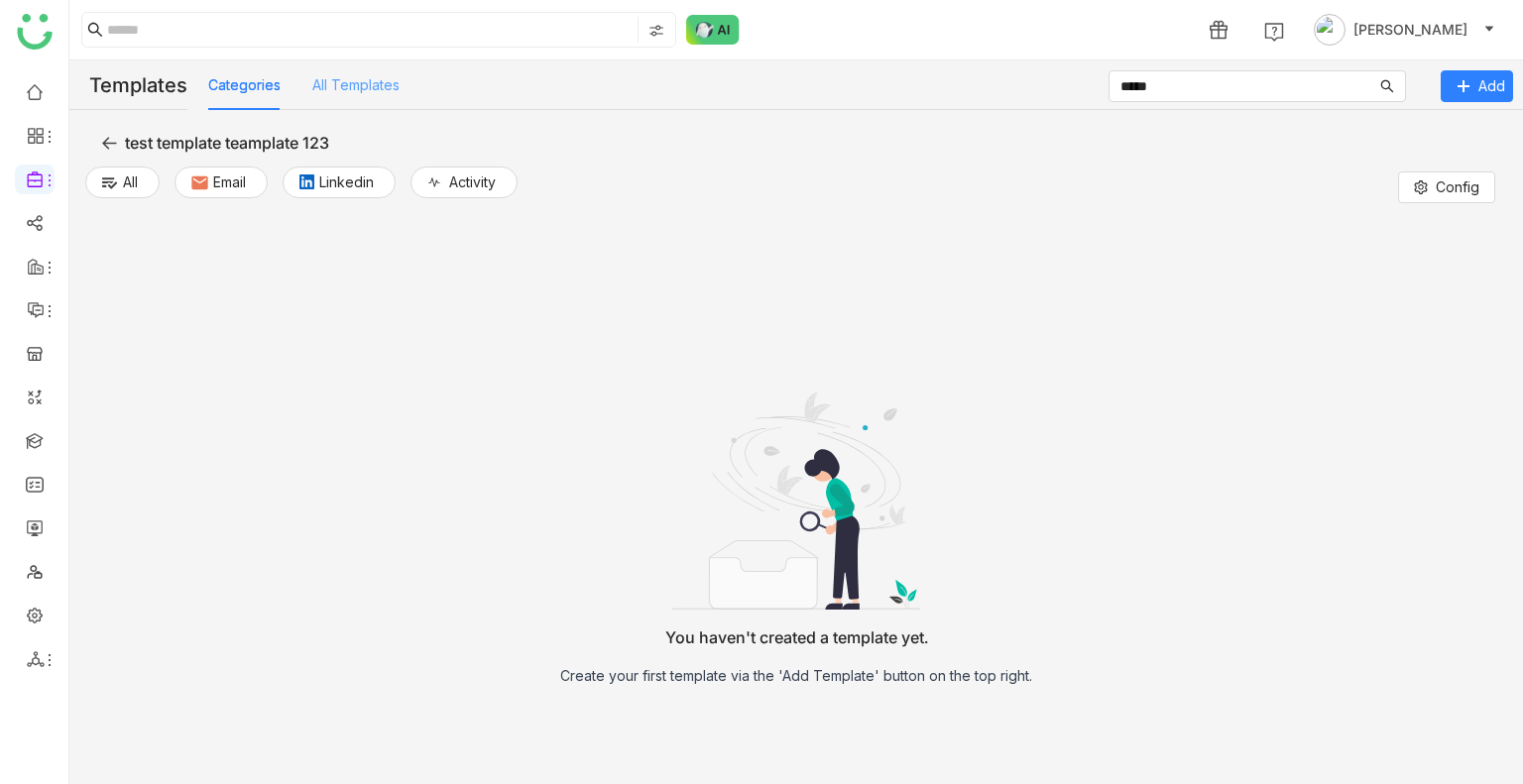 click on "All Templates" 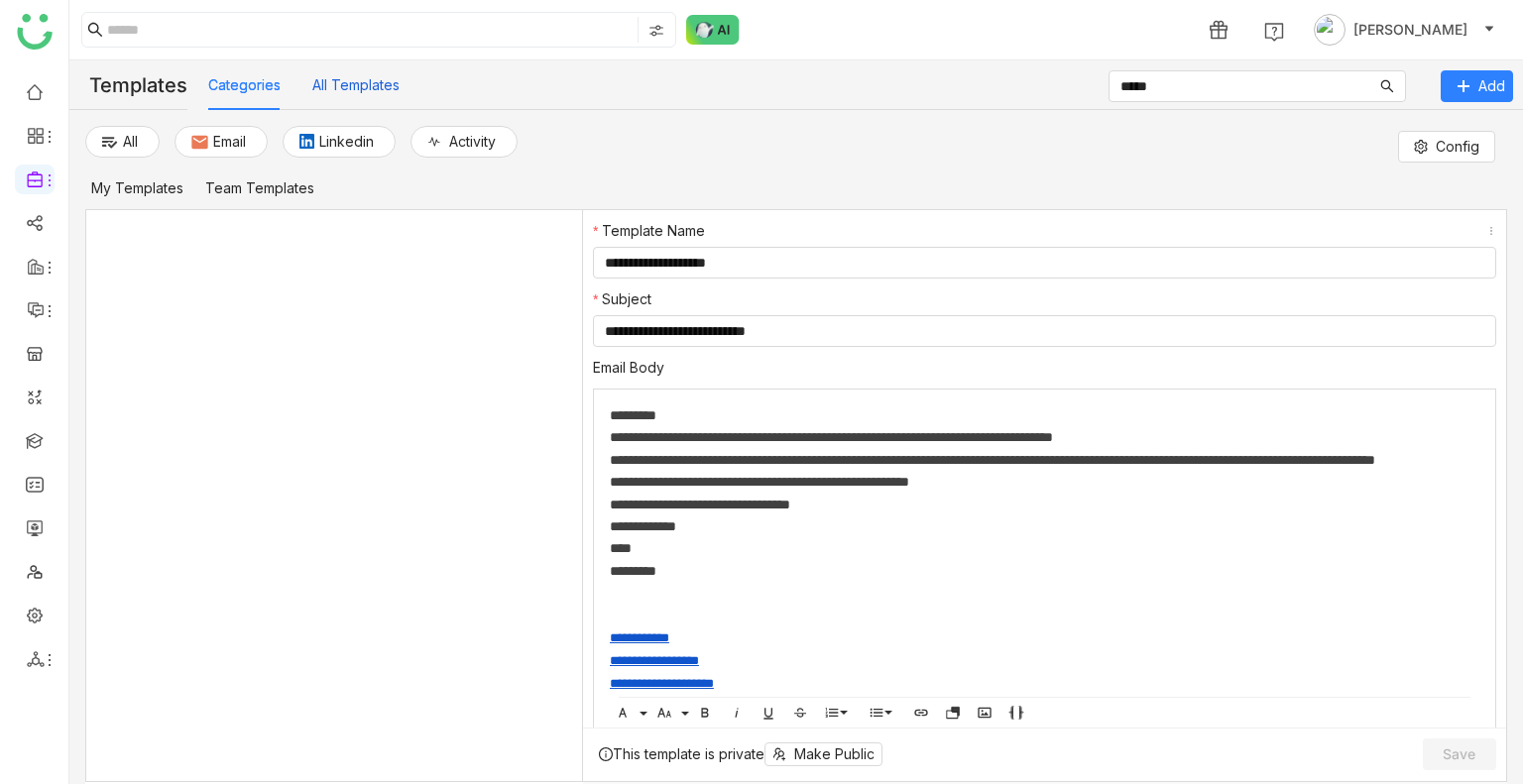 type 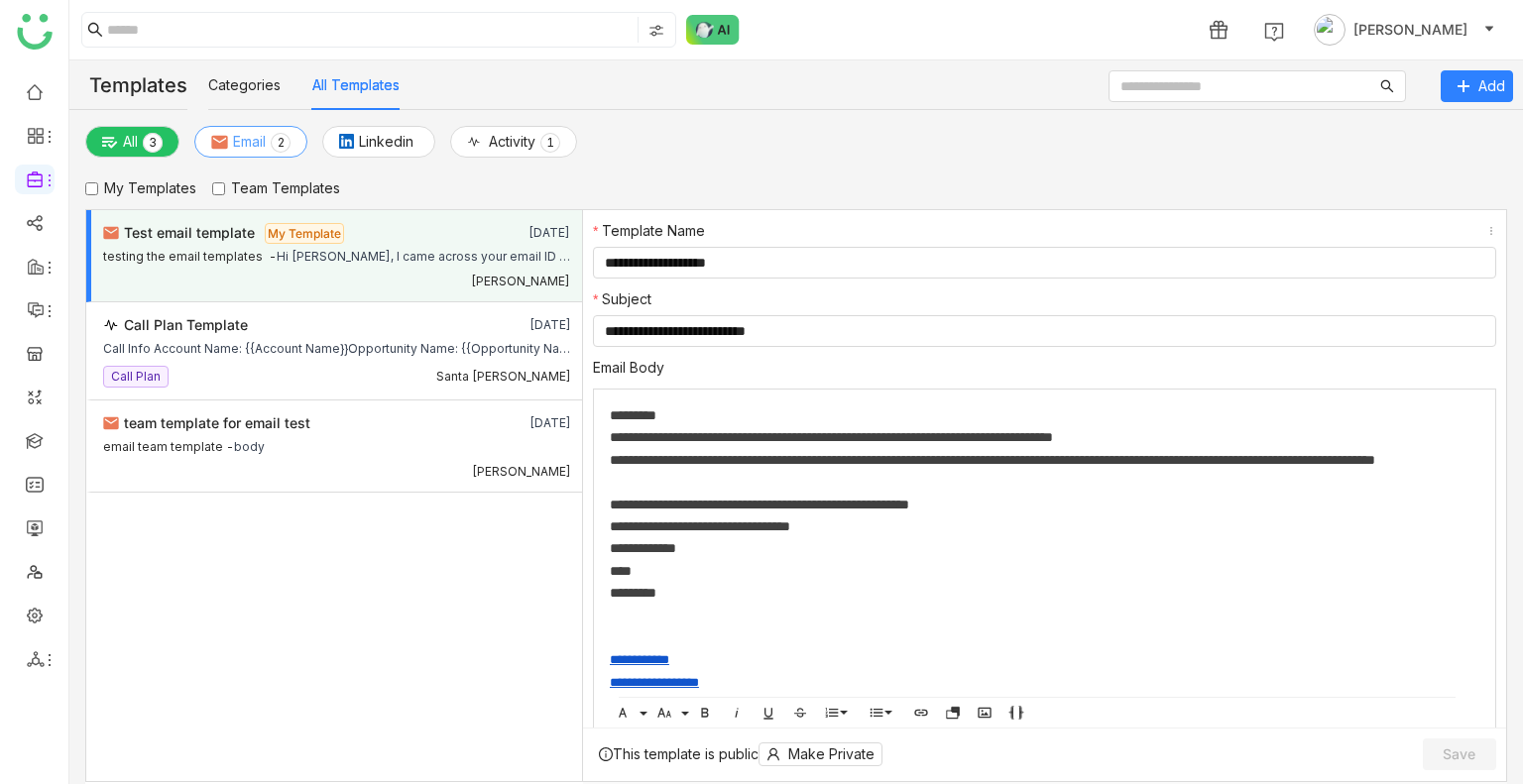 click on "Email   0   1   2   3   4   5   6   7   8   9" at bounding box center (251, 142) 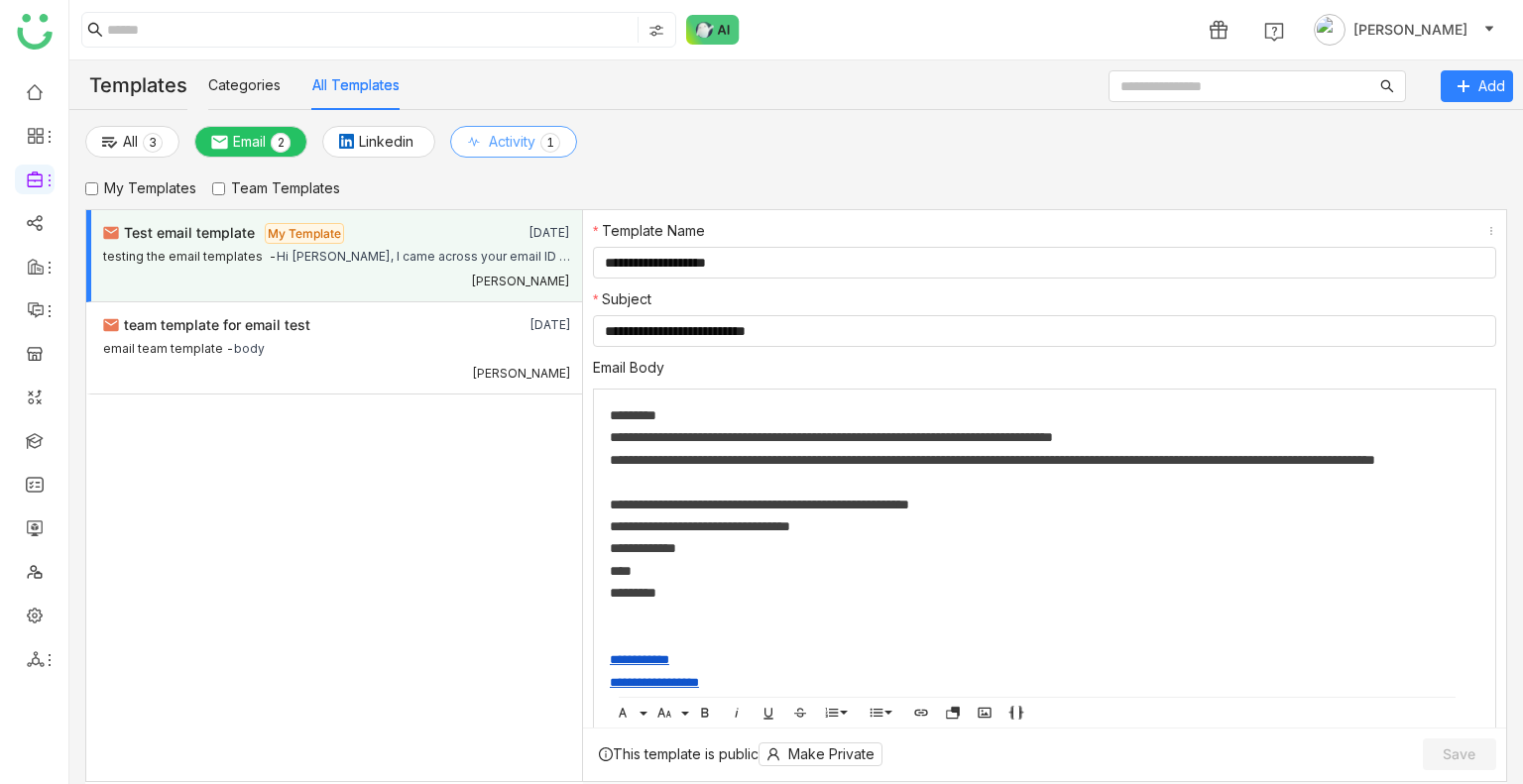 click on "Activity" at bounding box center (512, 142) 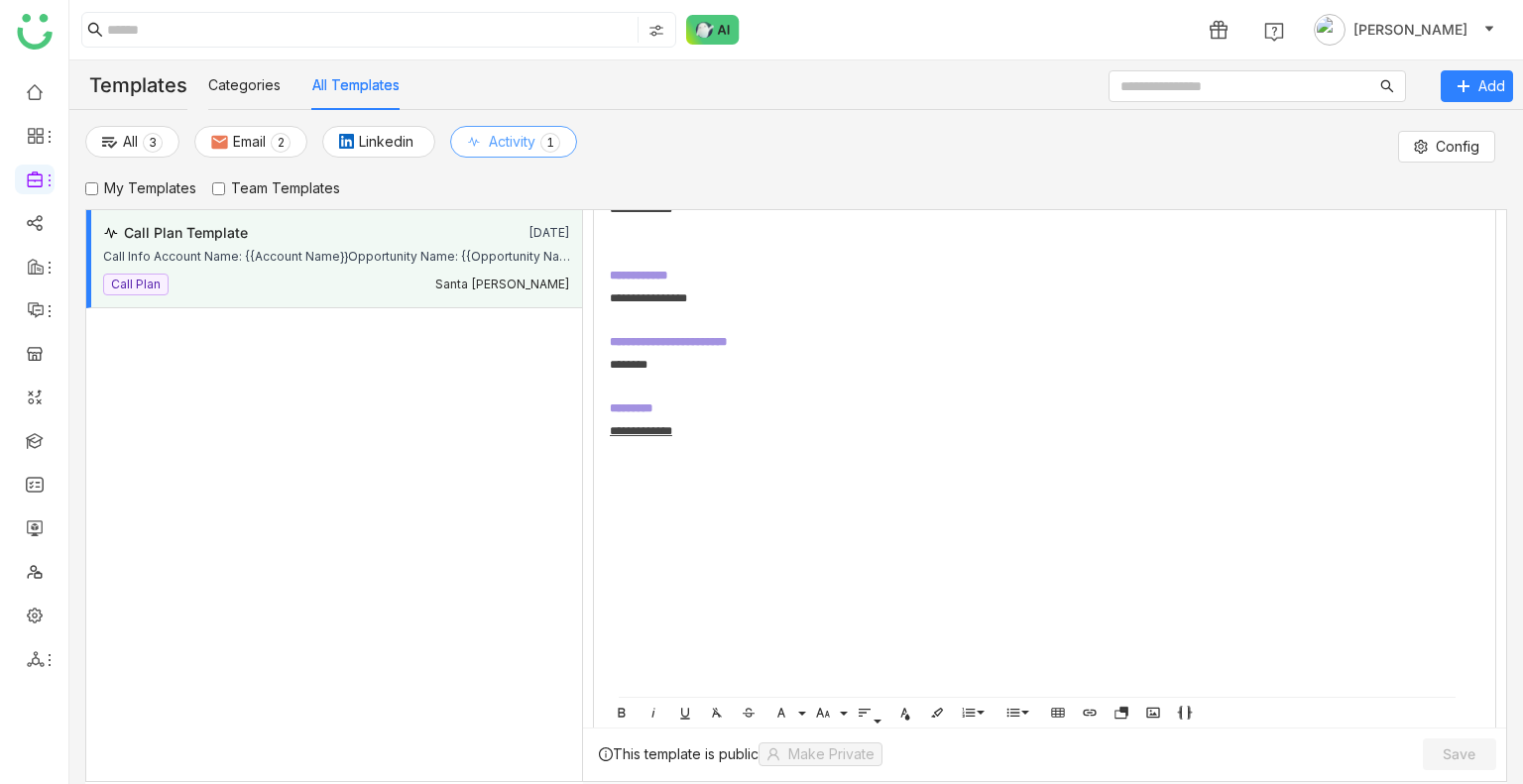 scroll, scrollTop: 810, scrollLeft: 0, axis: vertical 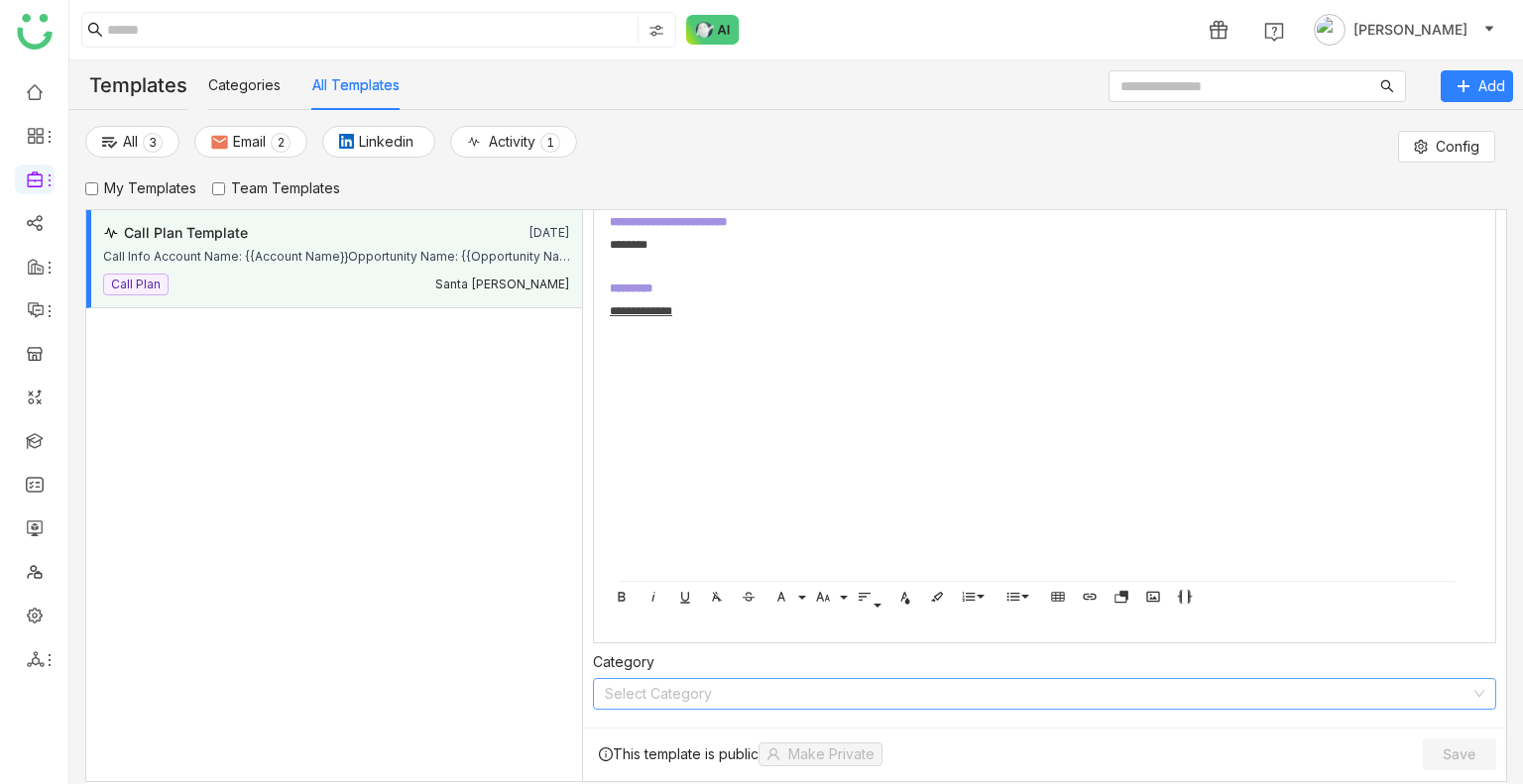 click 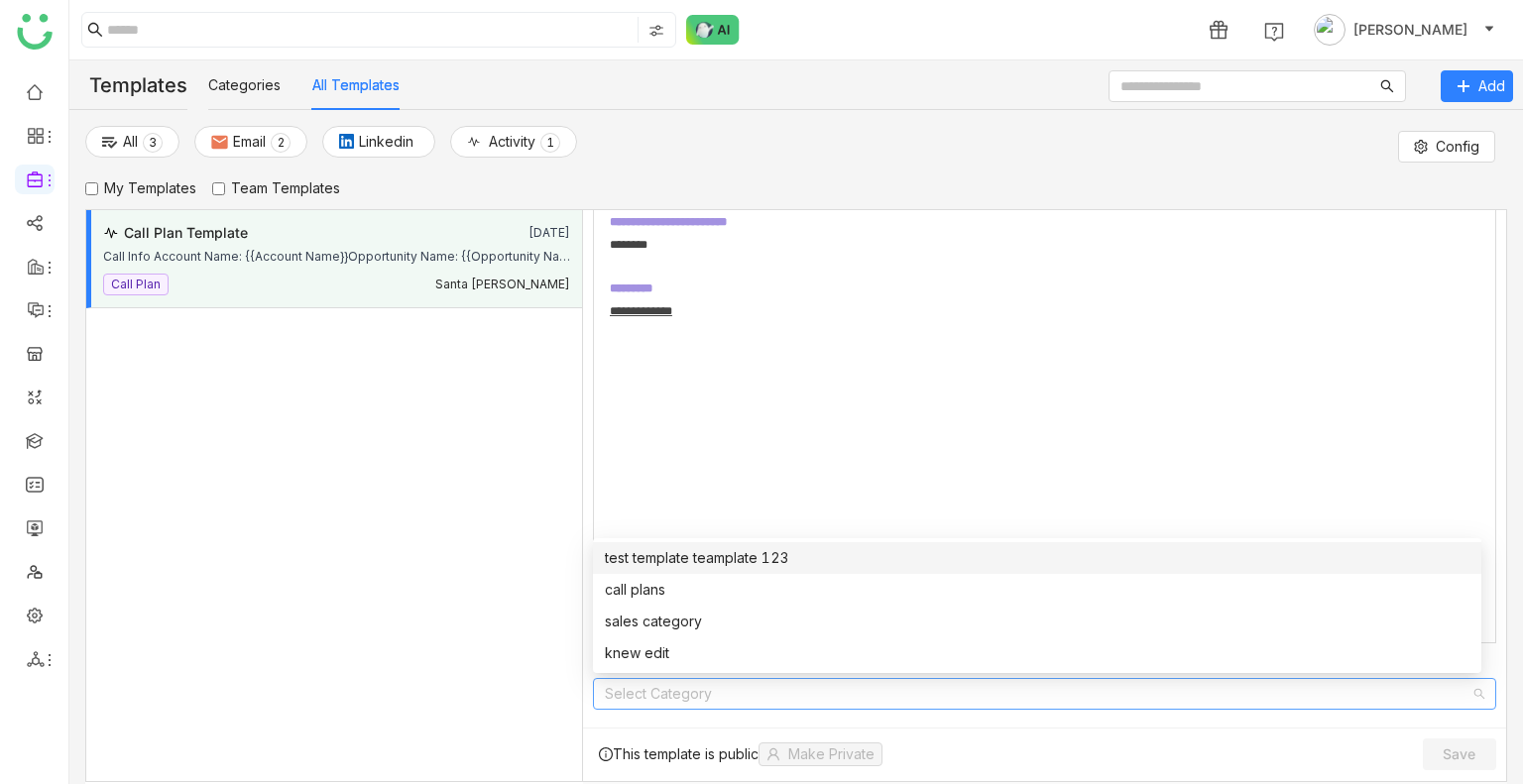 scroll, scrollTop: 779, scrollLeft: 0, axis: vertical 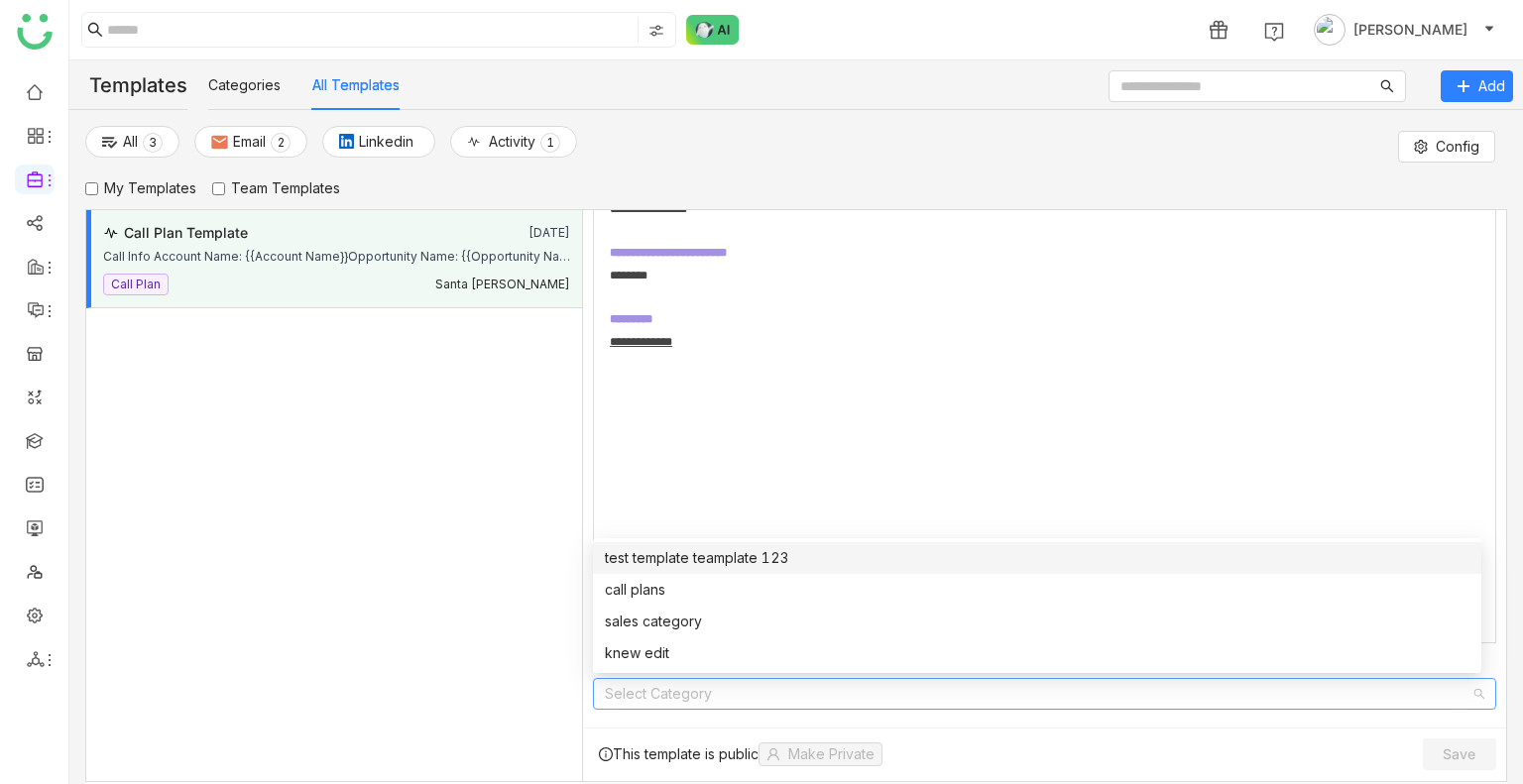 click on "**********" 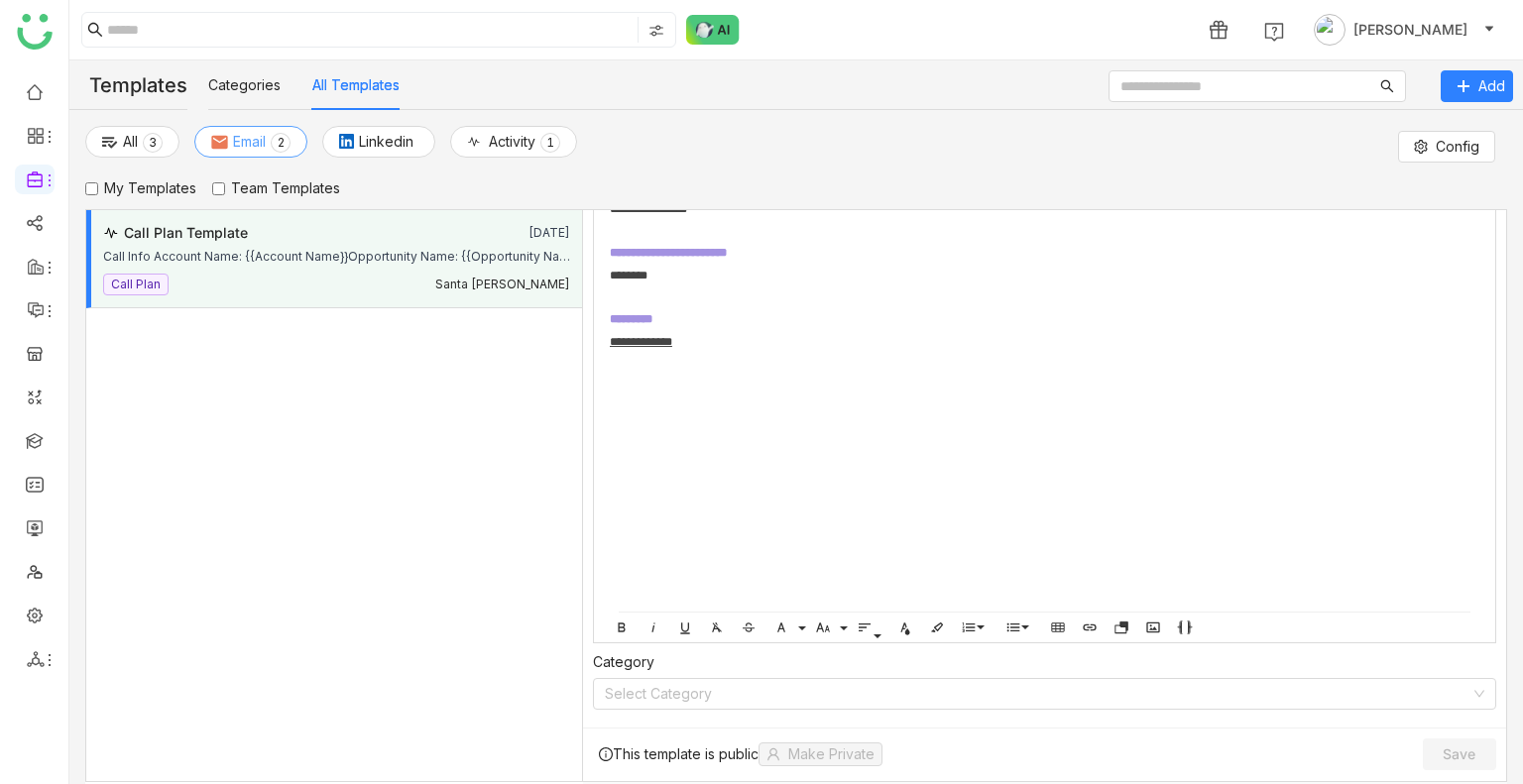 click on "Email" at bounding box center (249, 142) 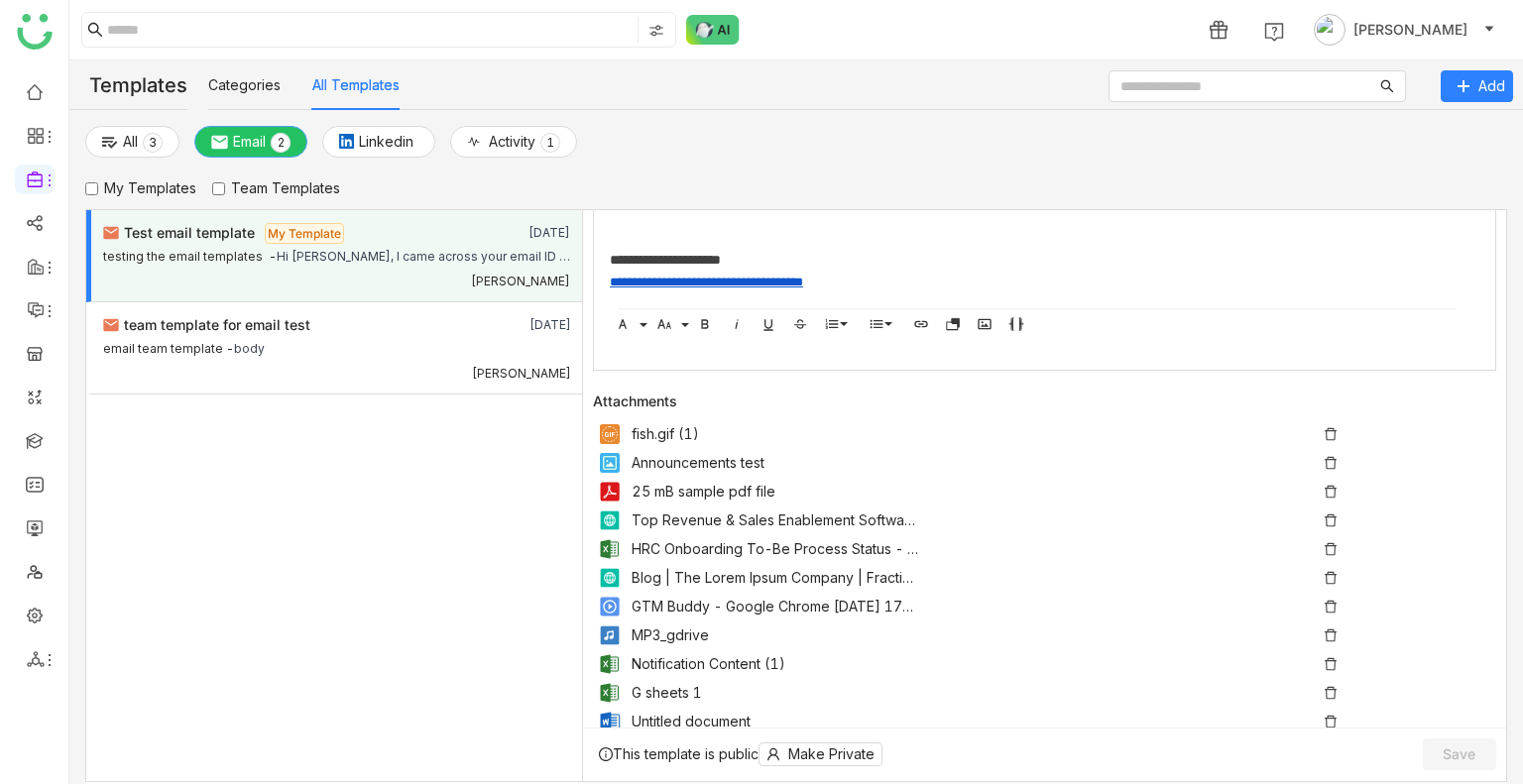 scroll, scrollTop: 813, scrollLeft: 0, axis: vertical 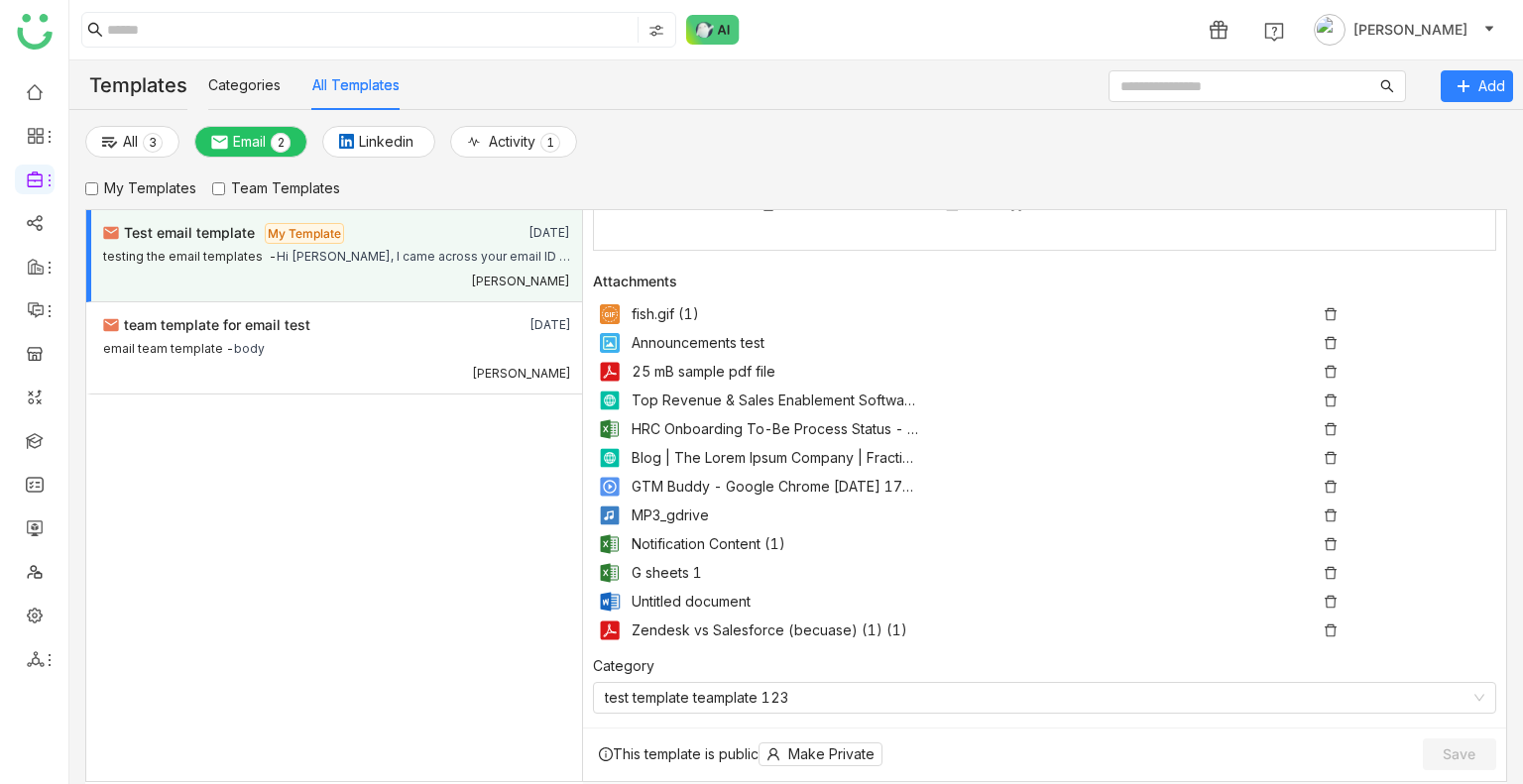 click on "All   0   1   2   3   4   5   6   7   8   9   Email   0   1   2   3   4   5   6   7   8   9   Linkedin
Activity   0   1   2   3   4   5   6   7   8   9" at bounding box center (336, 147) 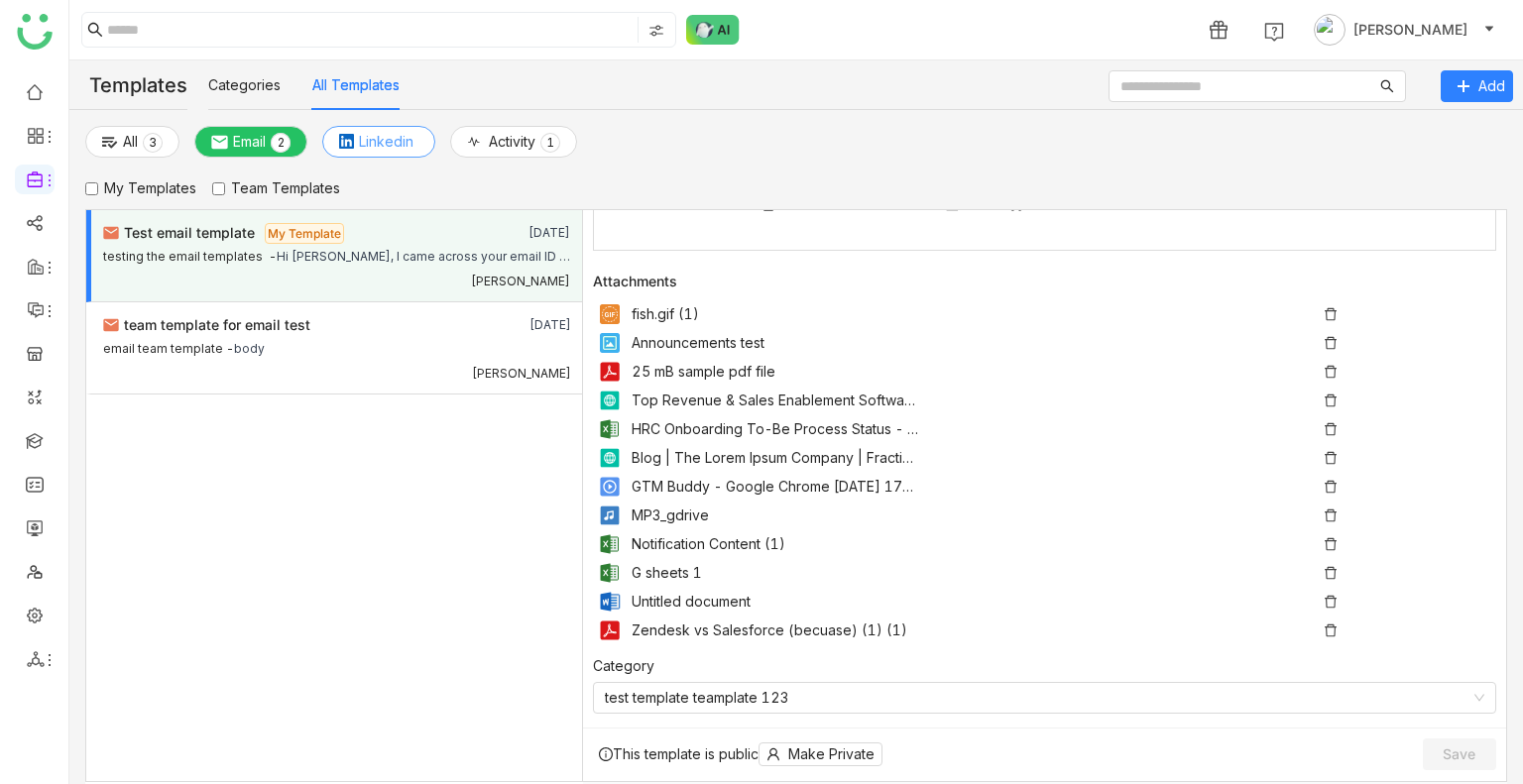 click on "Linkedin" at bounding box center [386, 142] 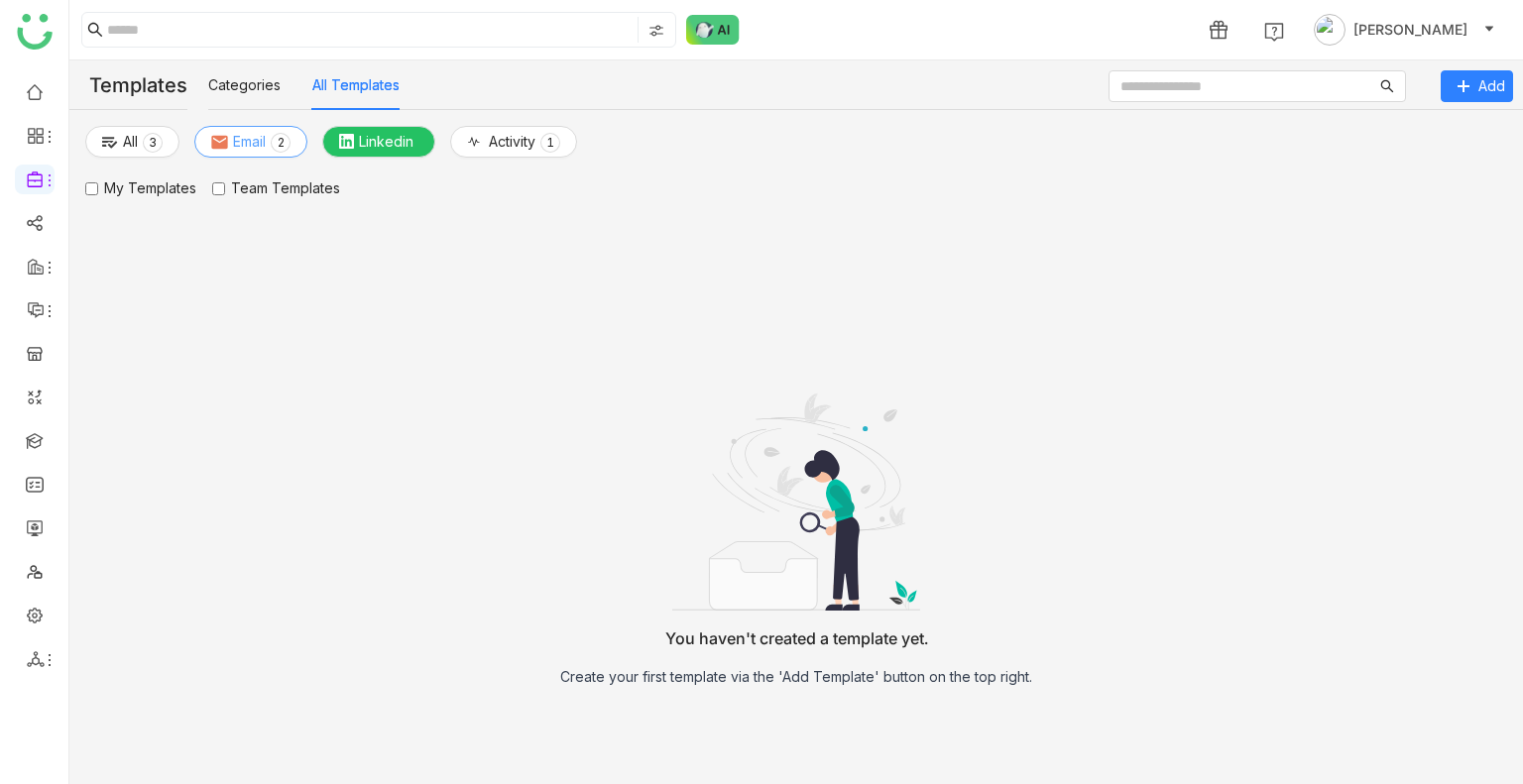 click on "Email" at bounding box center (249, 142) 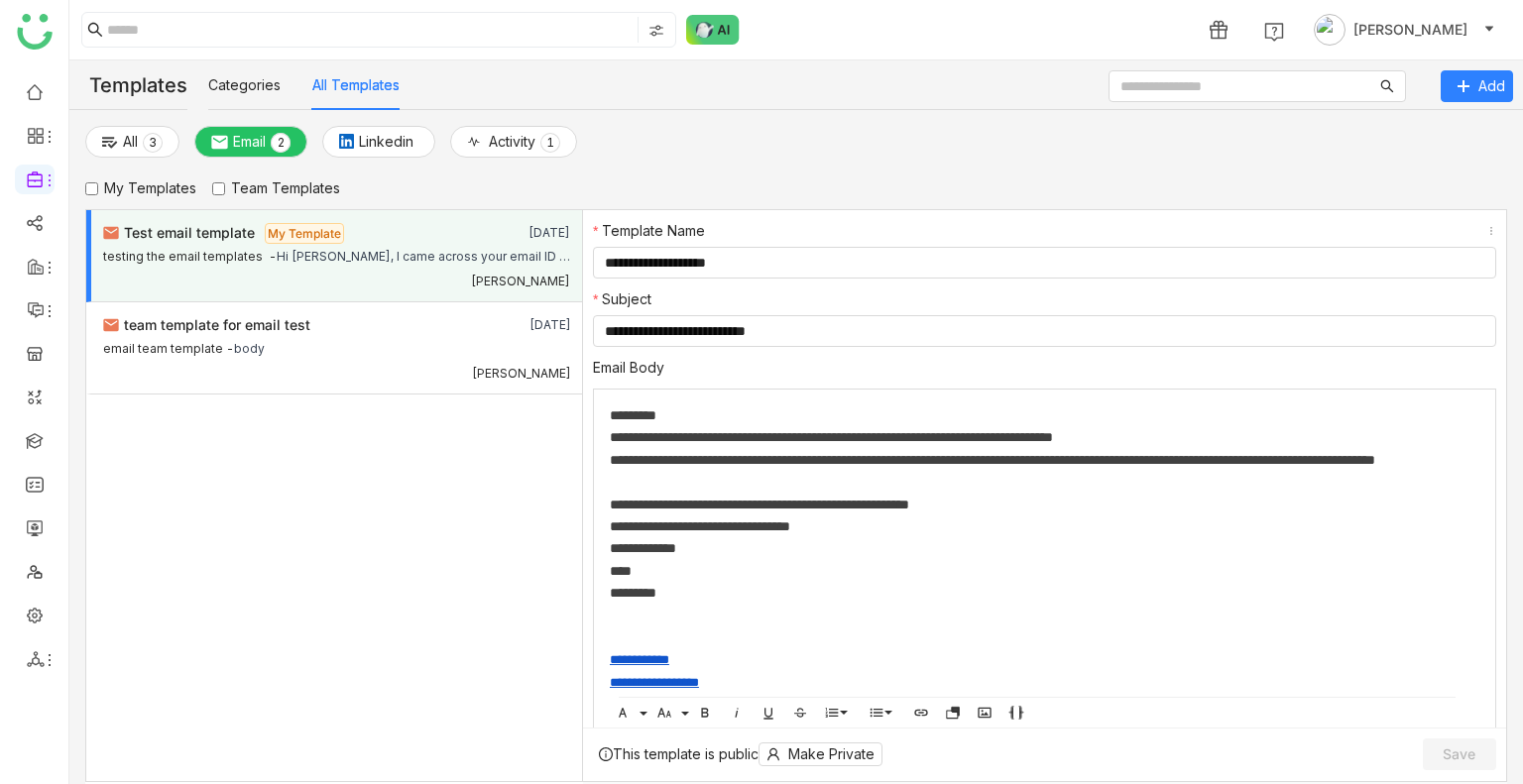 click on "Test email template  My Template  Jul 30, 2025   testing the email templates  -   Hi Buddy, I came across your email ID and was impressed by your recent activity towards the product We help companies like yours to grow more and track all your details. I’d love to schedule a quick call to share how we can help you to  achieve your goalWould you be available for a brief 15-minute call this week?Looking forward to hearing from you.Best regards,UdayGTM Buddyfish.gif (1)Announcements test25 mB sample pdf file Top Revenue & Sales Enablement Software | GTM BuddyHRC Onboarding To-Be Process Status - GTMBuddyBlog | The Lorem Ipsum Company | Fractional CMO AgencyGTM Buddy - Google Chrome 2025-01-03 17-44-55MP3_gdriveNotification Content (1)G sheets 1Untitled documentskdlnclksdc kjsdbckjsdZendesk vs Salesforce (becuase) (1) (1) Uday Bhanu team template for email test  Jul 30, 2025   email team template -   body Sravani Jatoth" at bounding box center [334, 496] 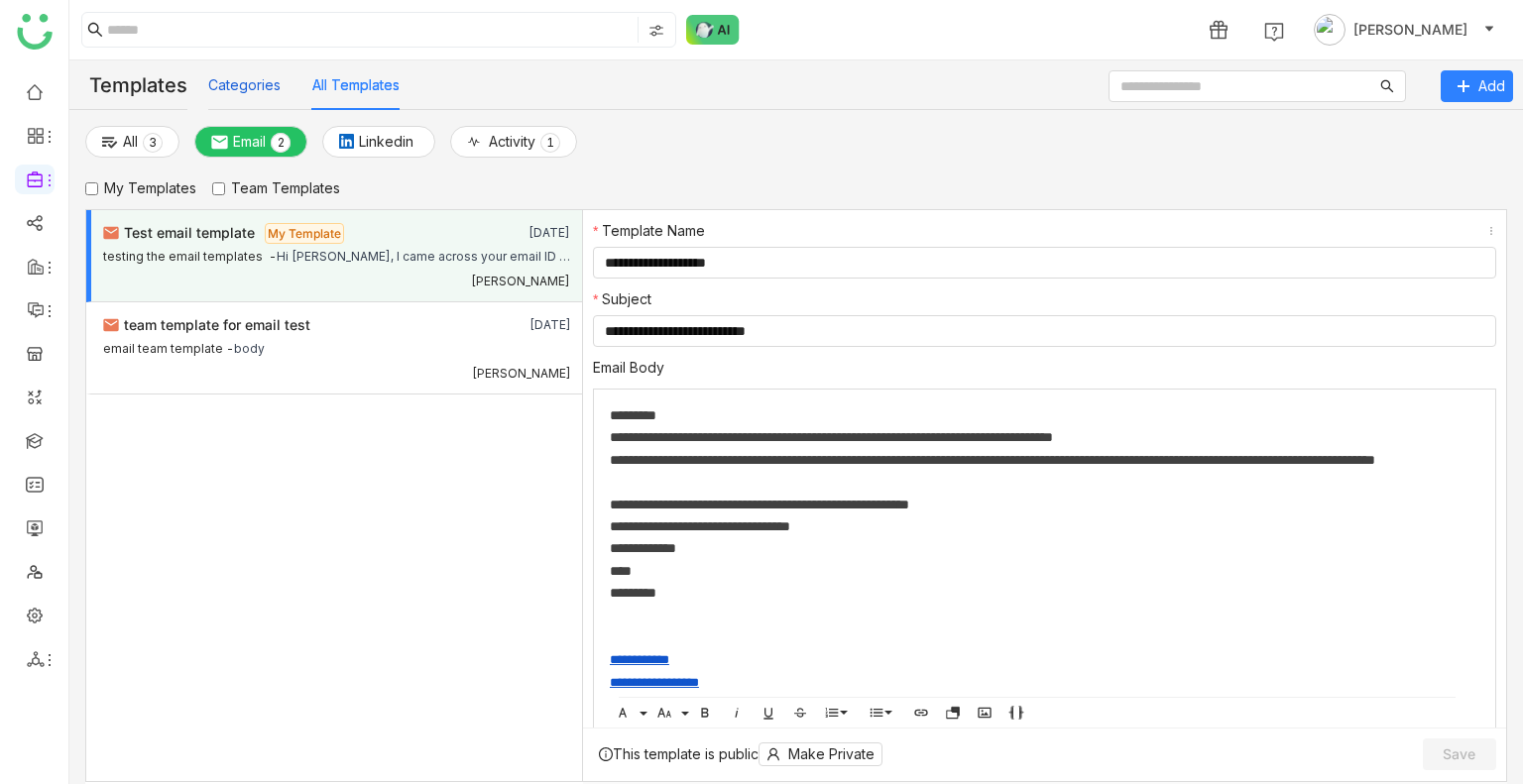 click on "Categories" at bounding box center (244, 85) 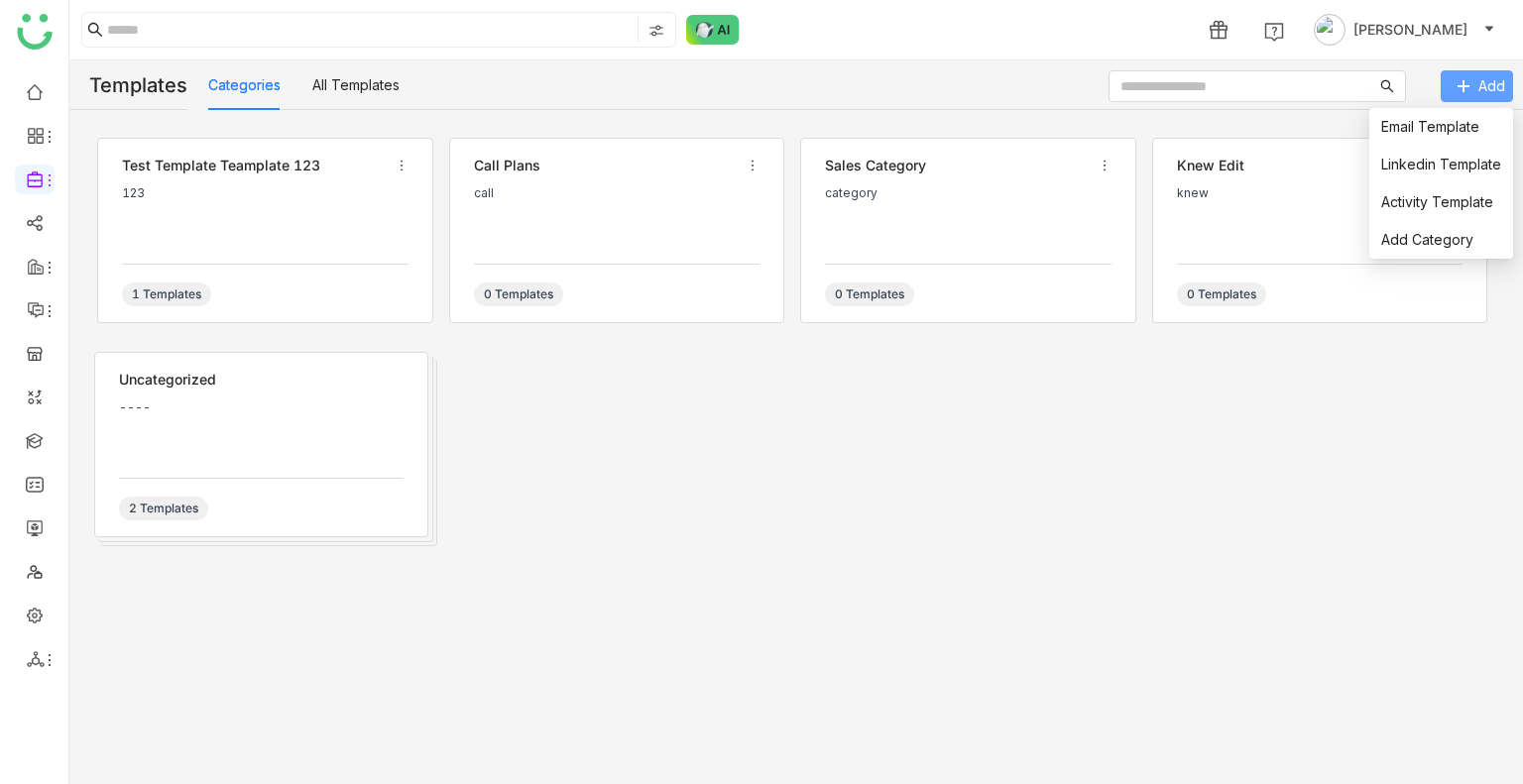 click on "Add" at bounding box center [1476, 86] 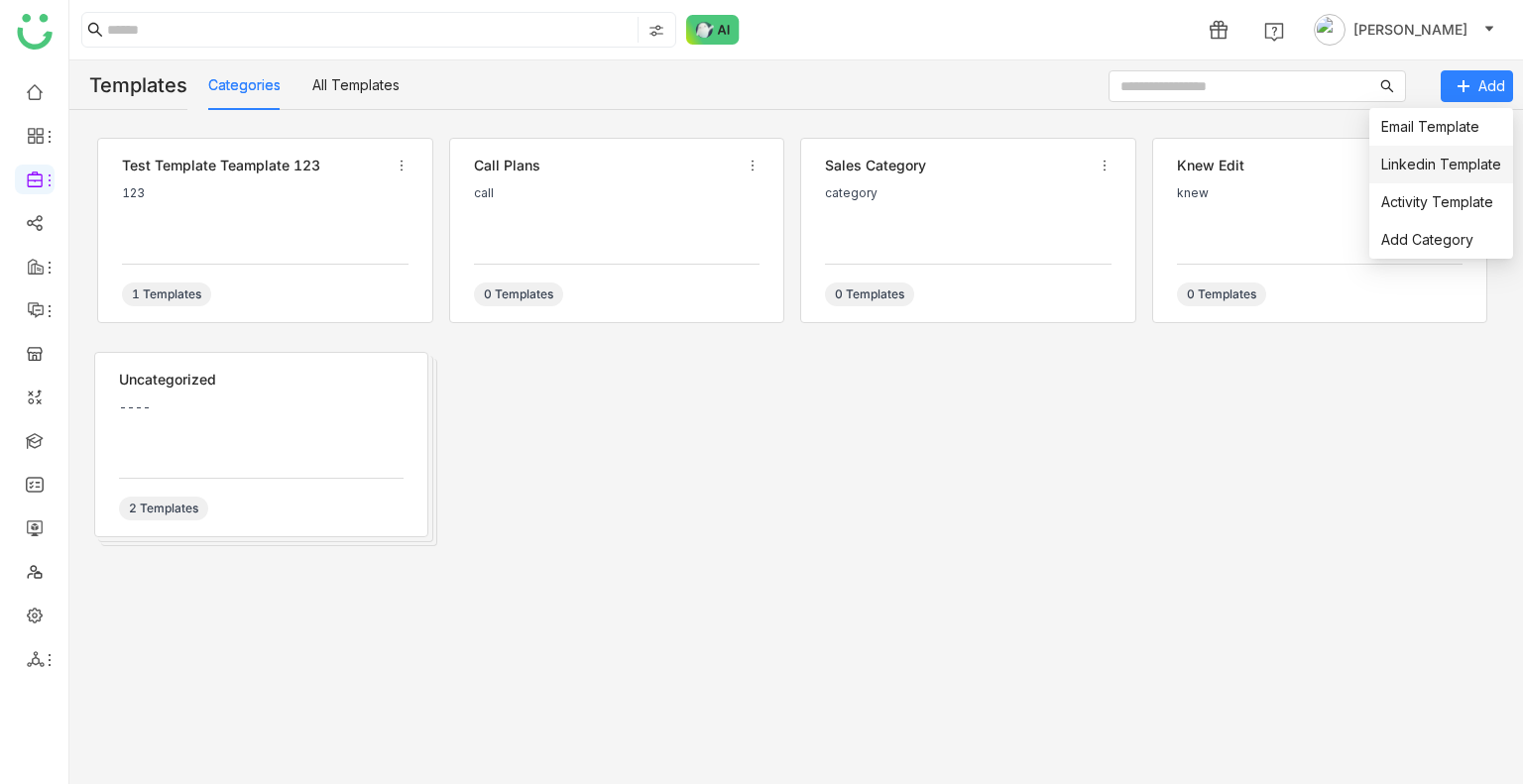 click on "Linkedin Template" at bounding box center [1441, 164] 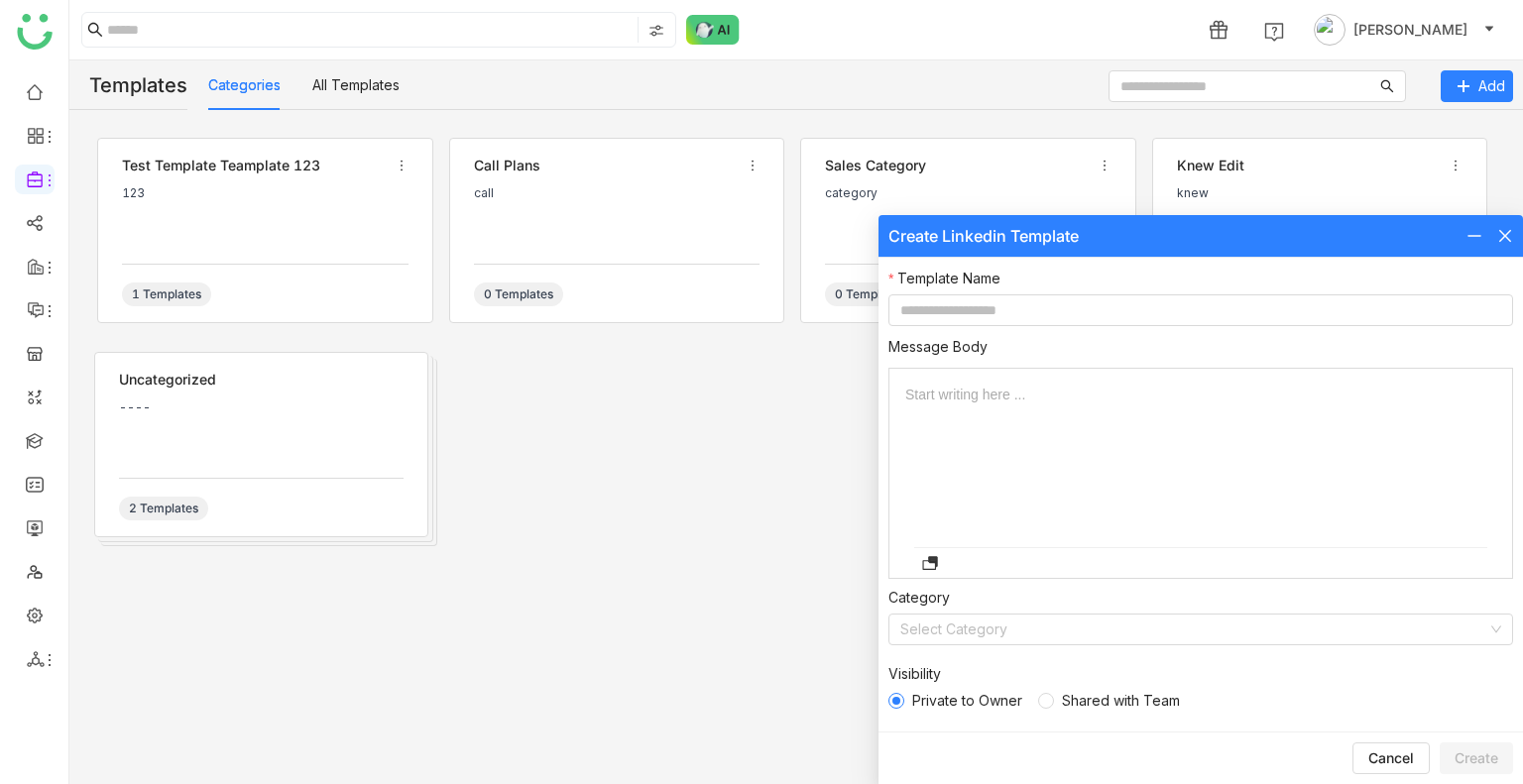 click 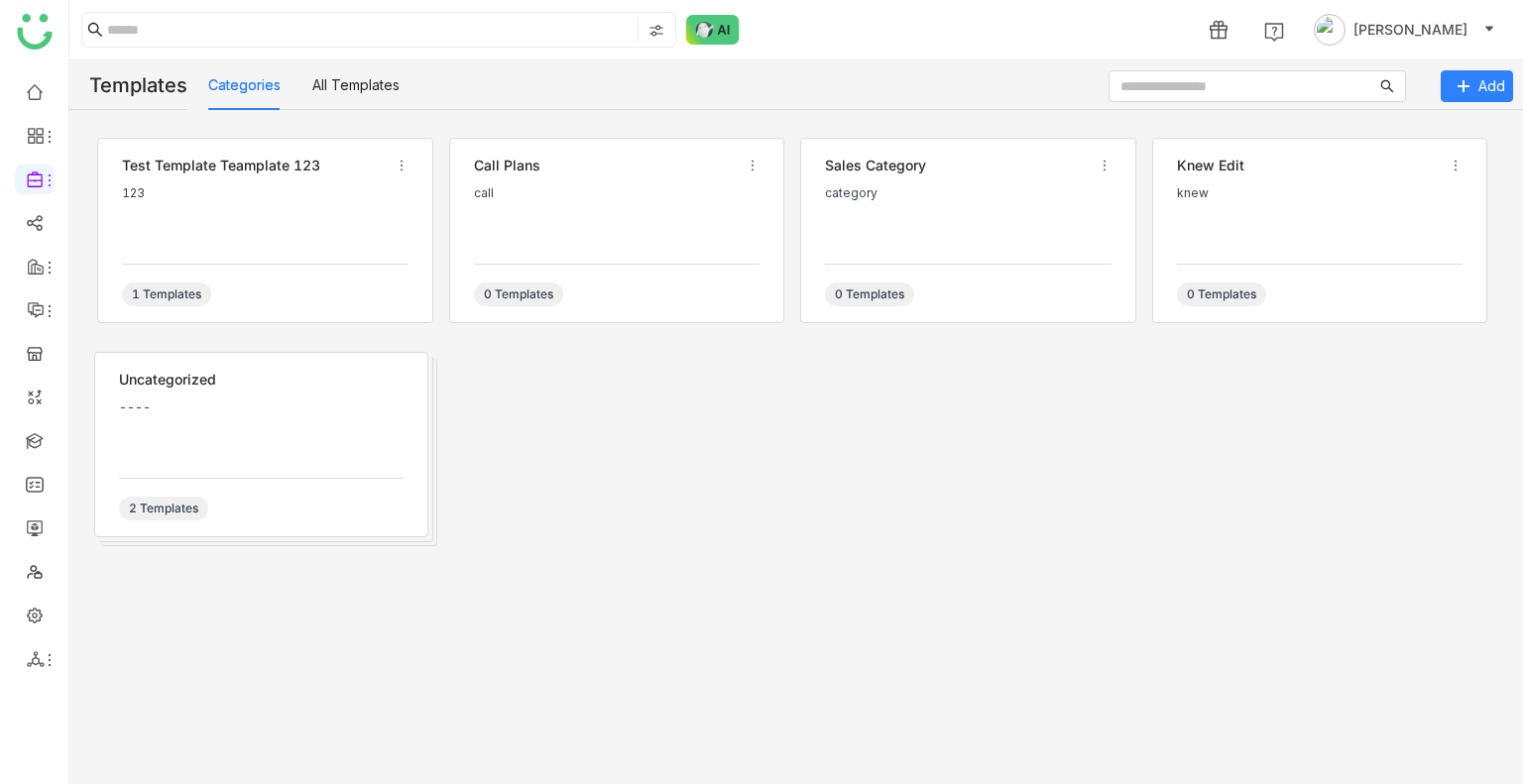click on "**********" 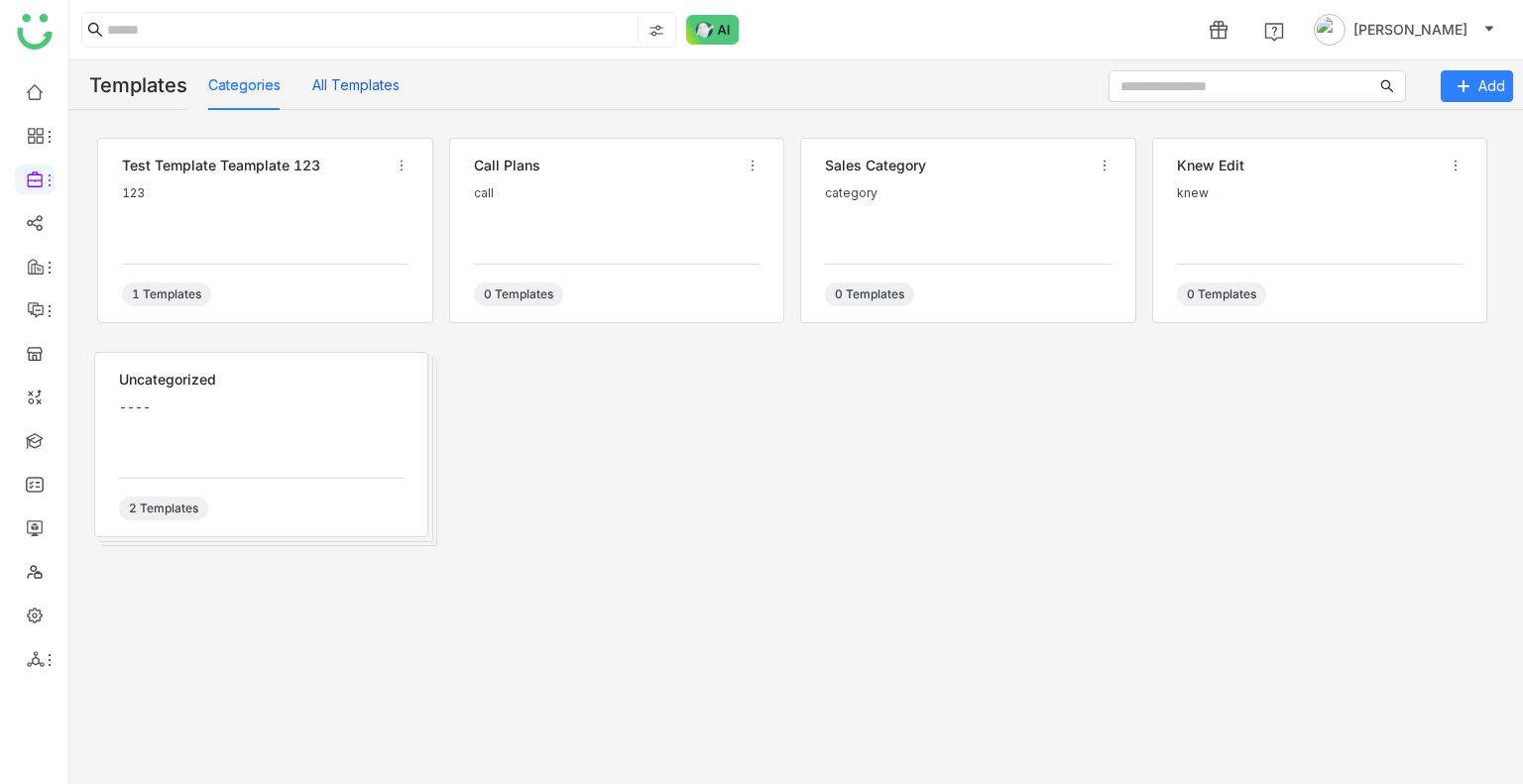 click on "All Templates" at bounding box center (356, 85) 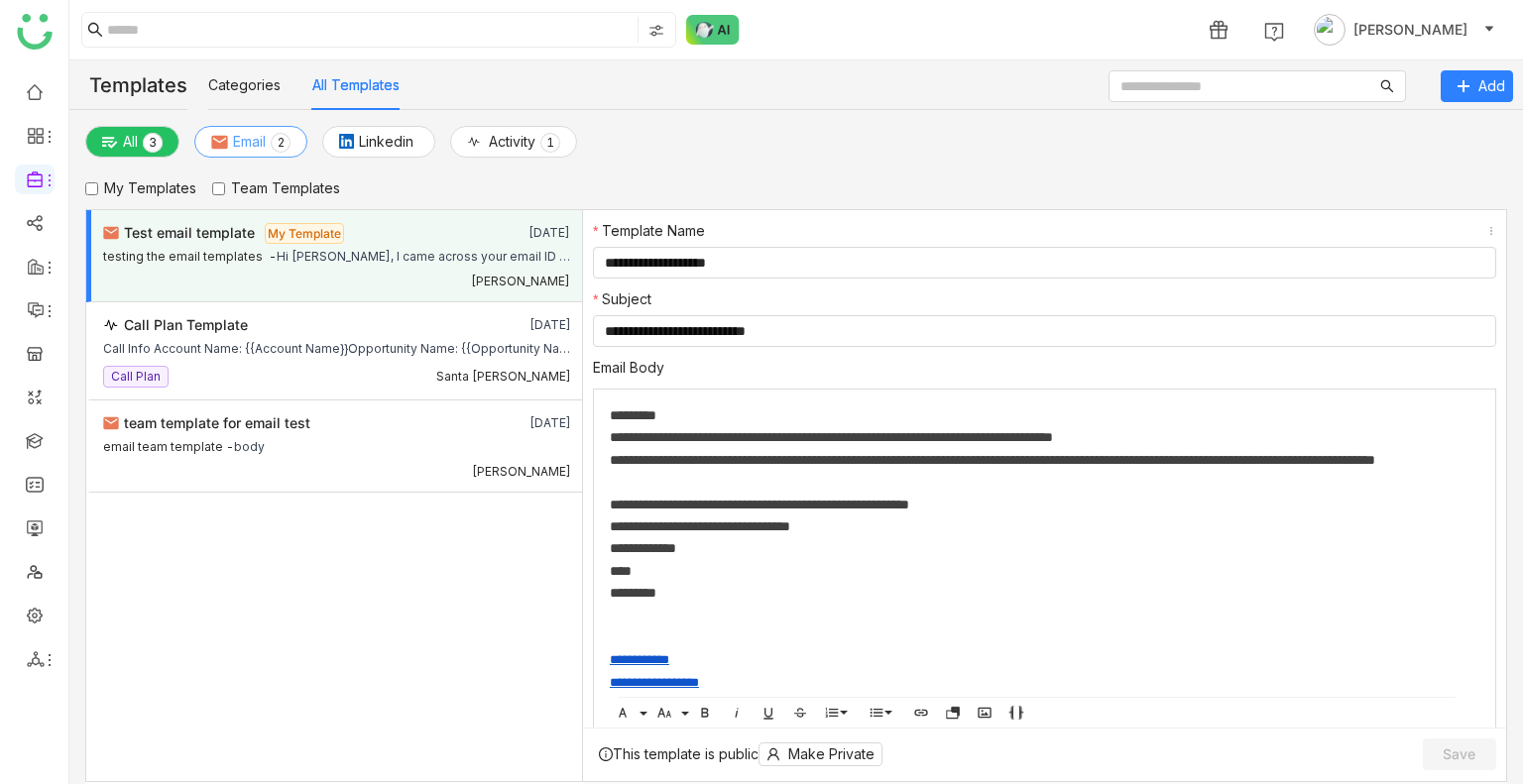 click on "Email" at bounding box center [249, 142] 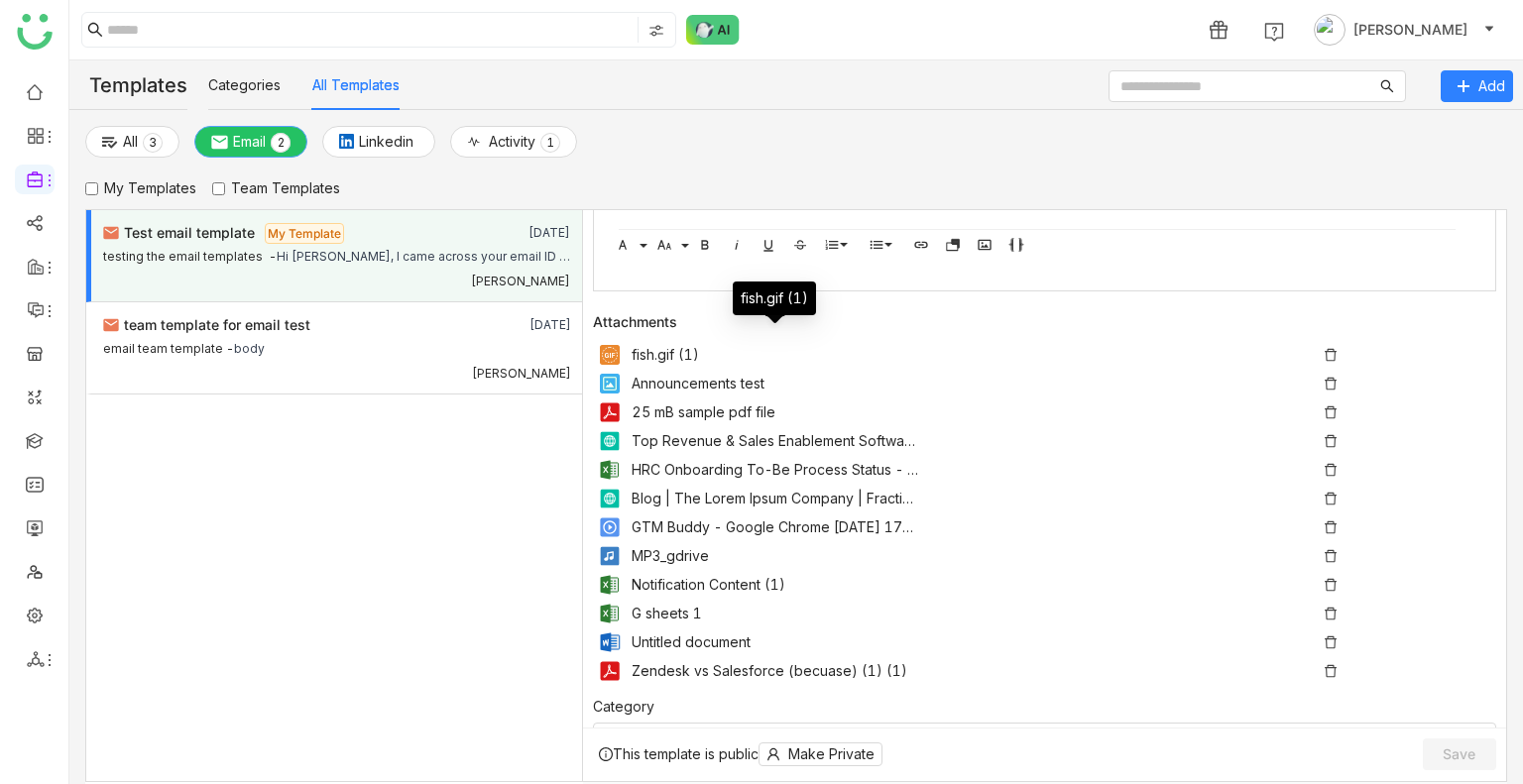 scroll, scrollTop: 813, scrollLeft: 0, axis: vertical 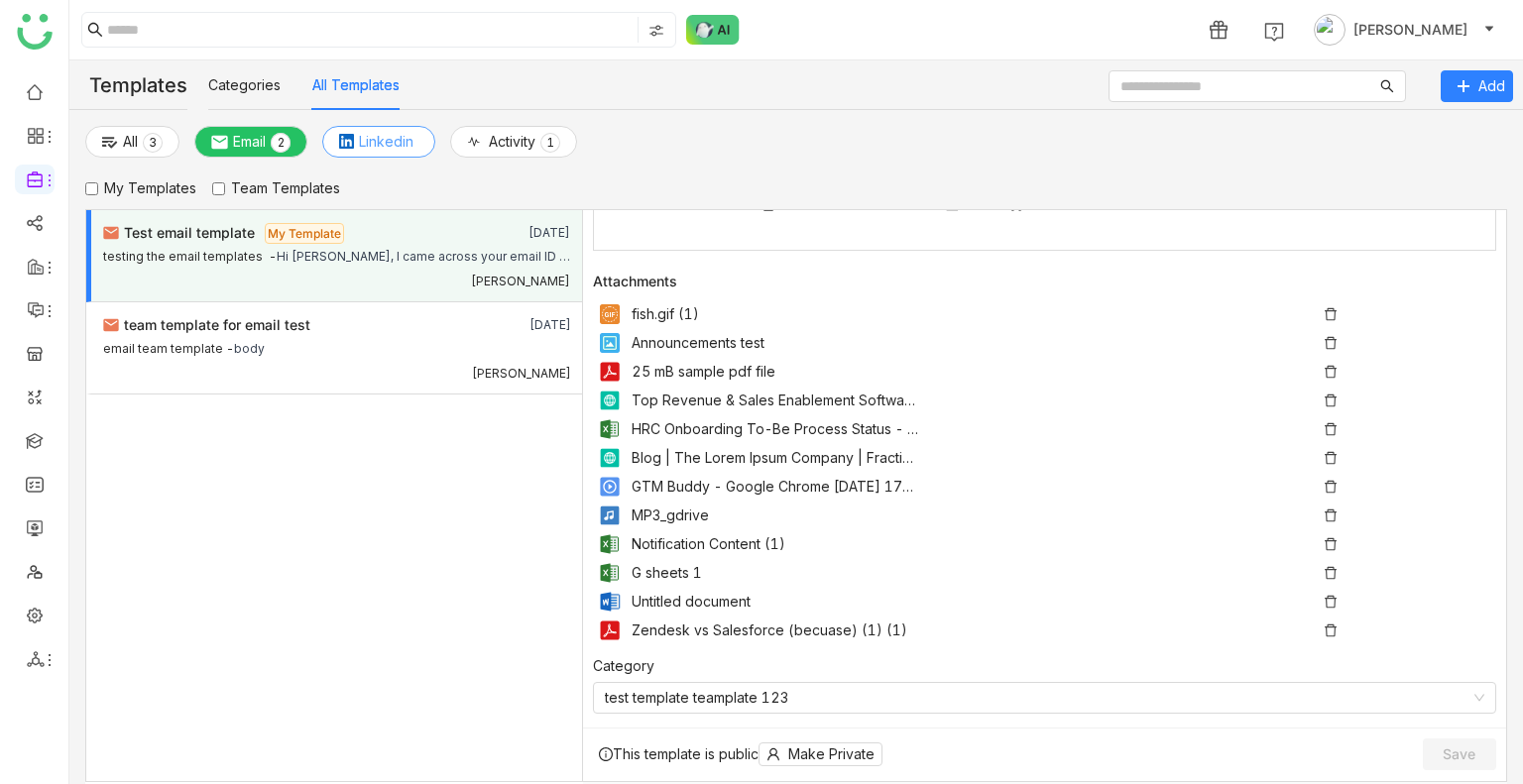 click at bounding box center [346, 141] 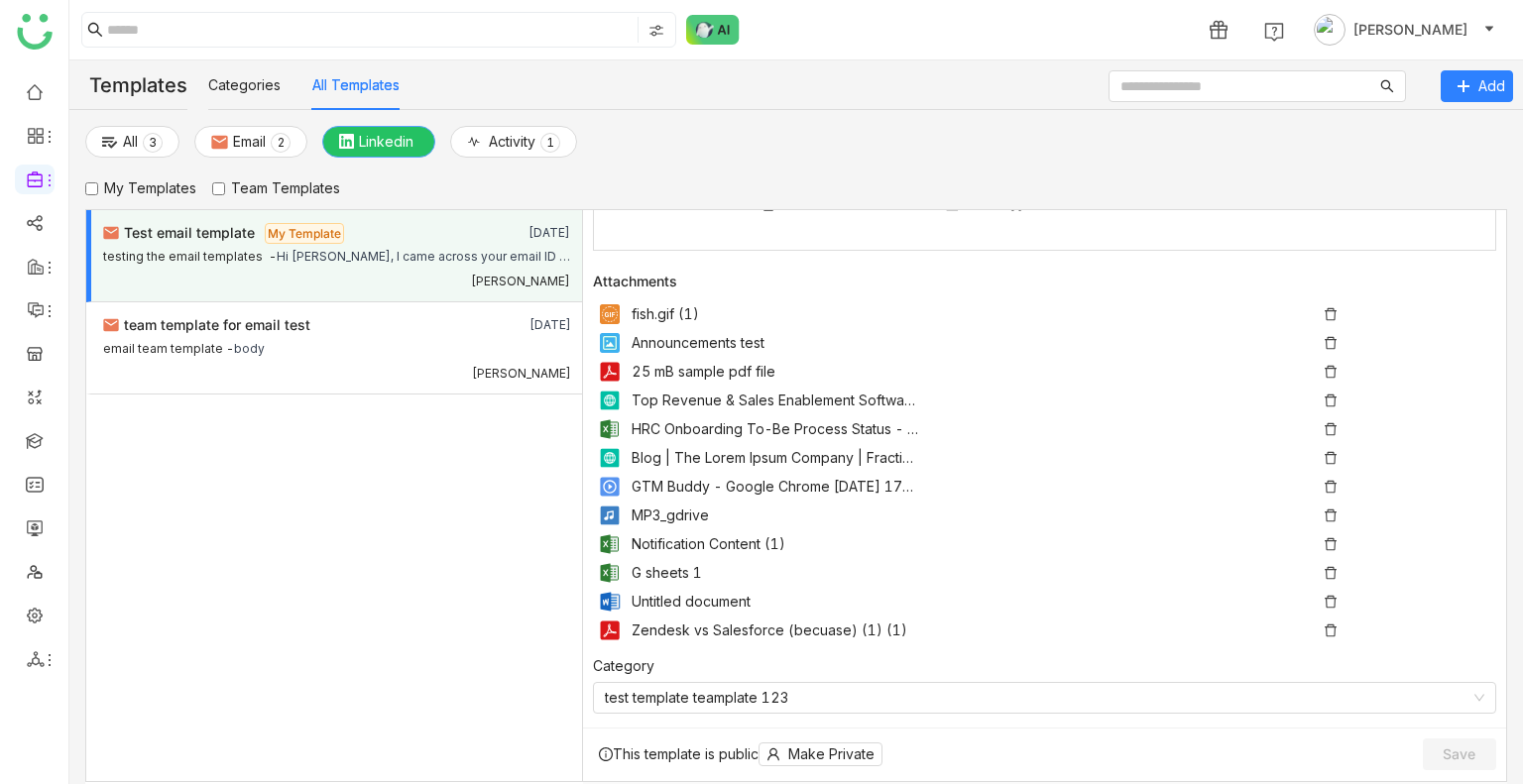 click at bounding box center [346, 141] 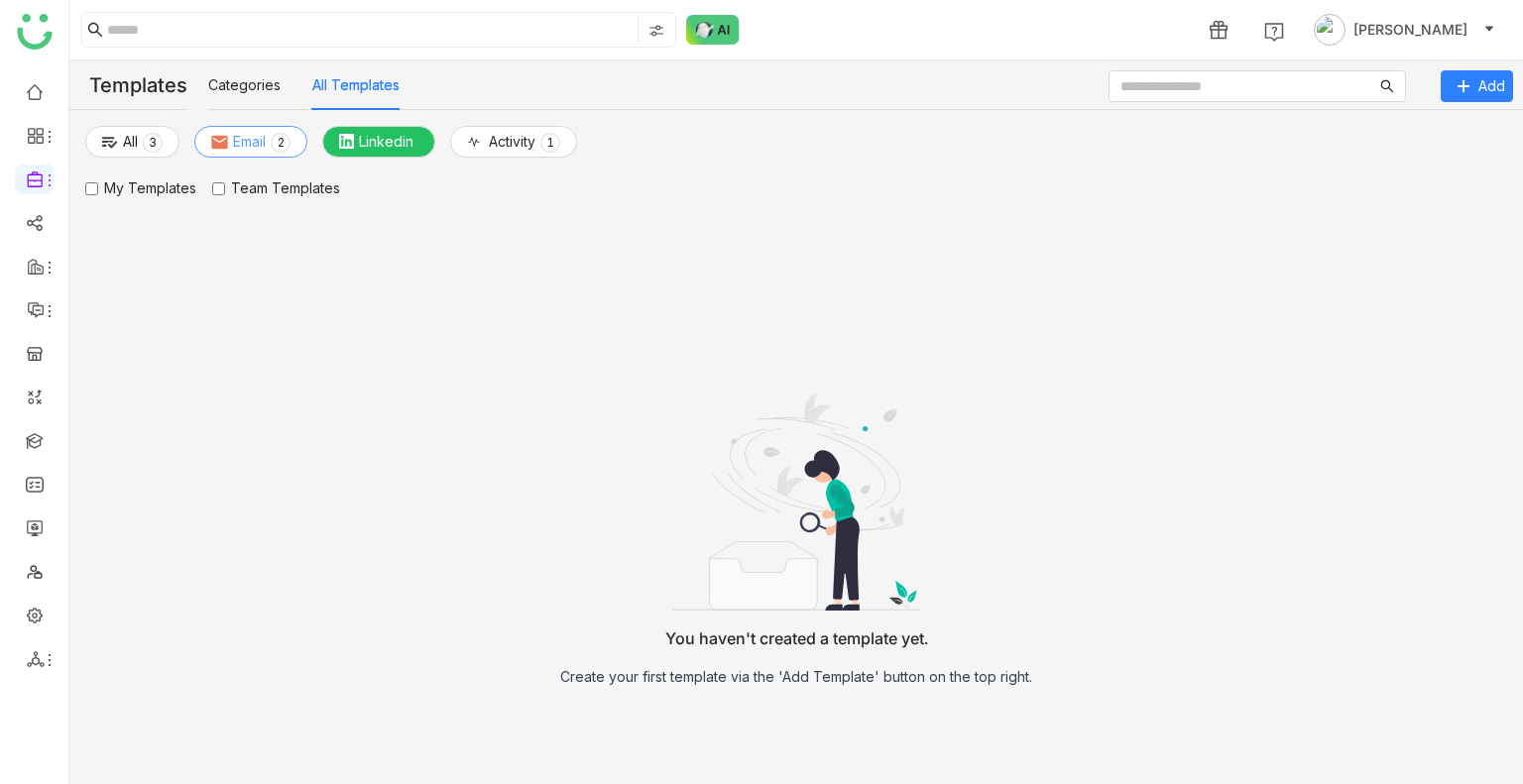 click on "0   1   2   3   4   5   6   7   8   9" at bounding box center (281, 143) 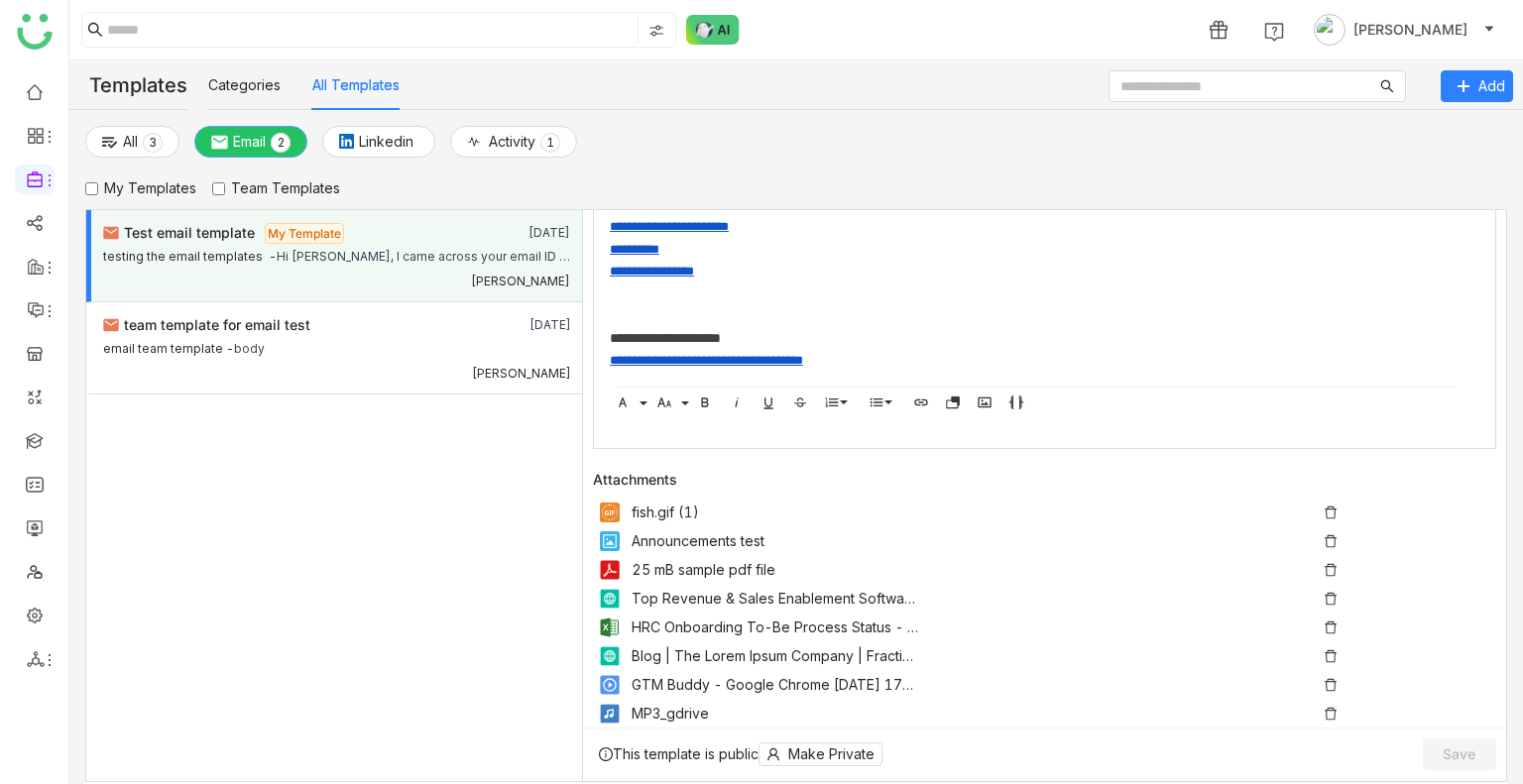 scroll, scrollTop: 813, scrollLeft: 0, axis: vertical 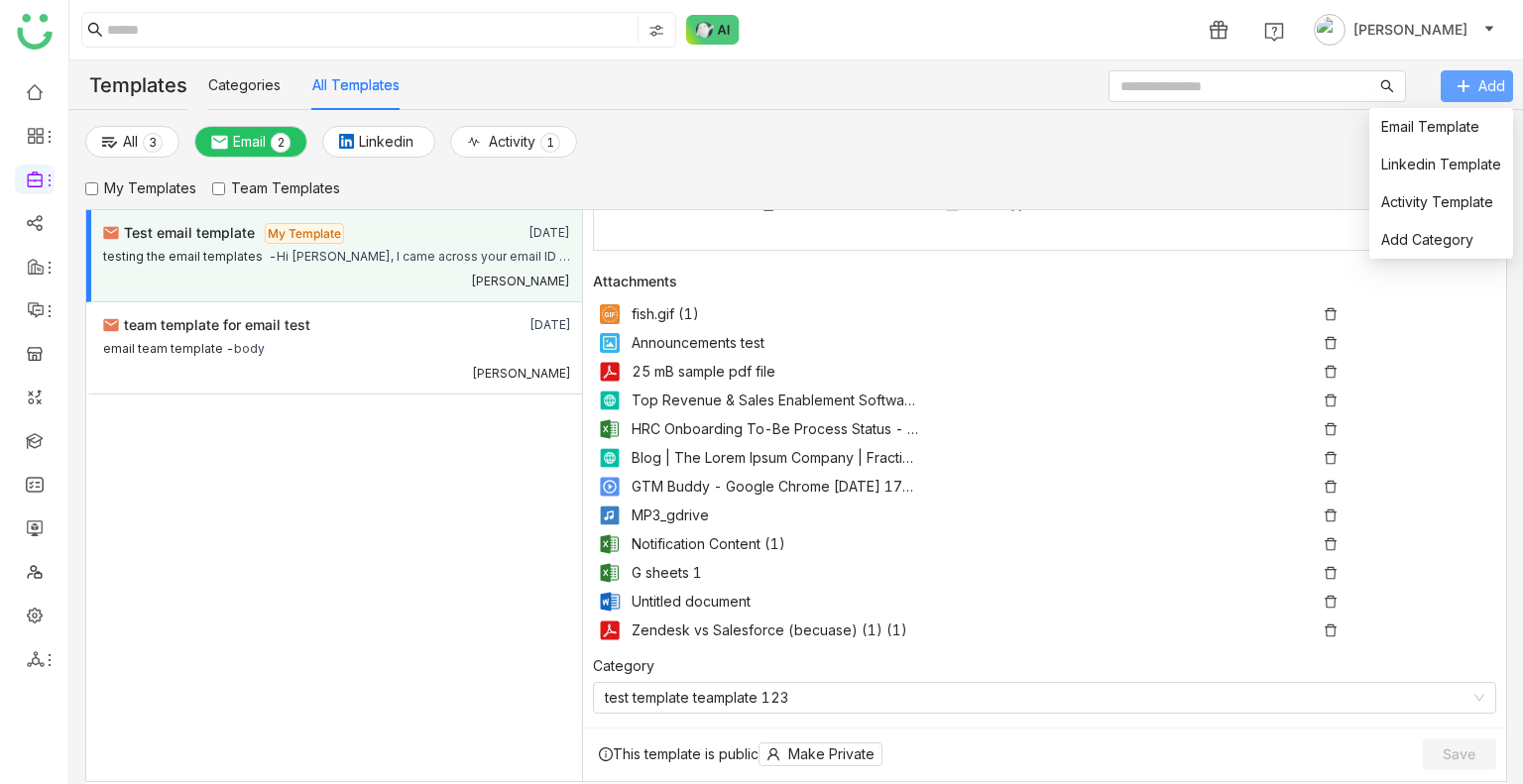 click on "Add" at bounding box center [1476, 86] 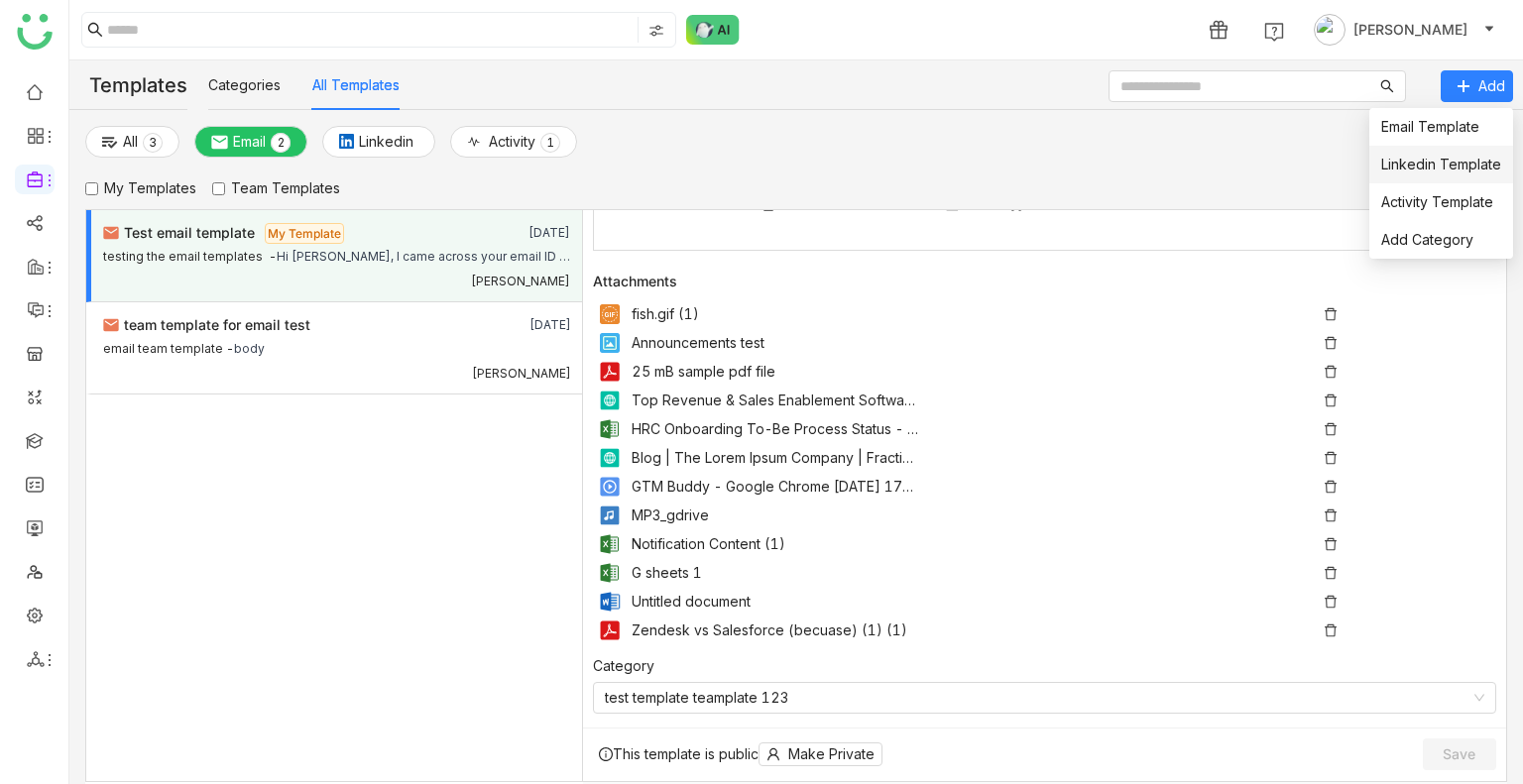 click on "Linkedin Template" at bounding box center [1441, 164] 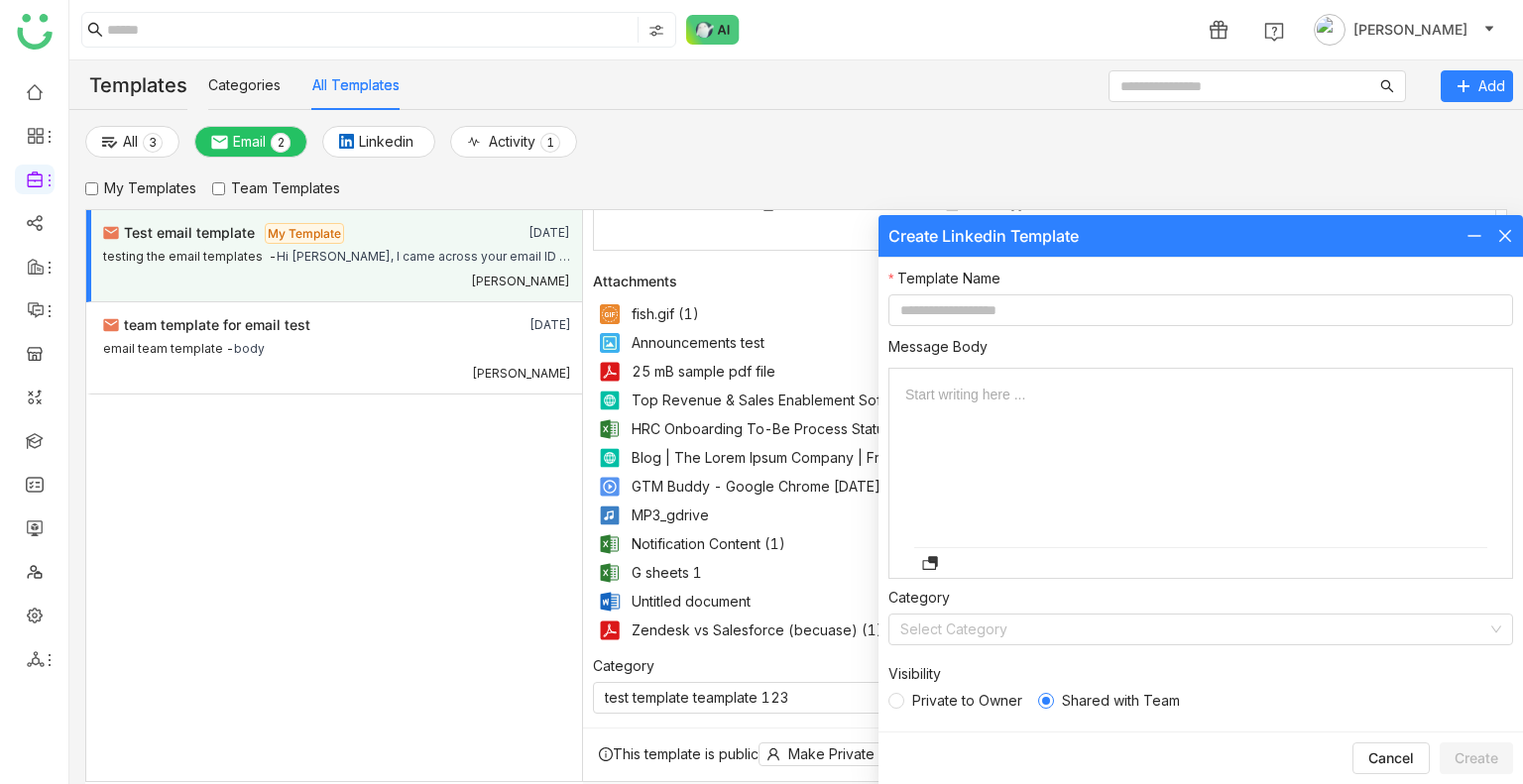 click on "Message Body  Start writing here ...
Add Document Category  Select Category  Visibility Private to Owner Shared with Team" at bounding box center (1201, 528) 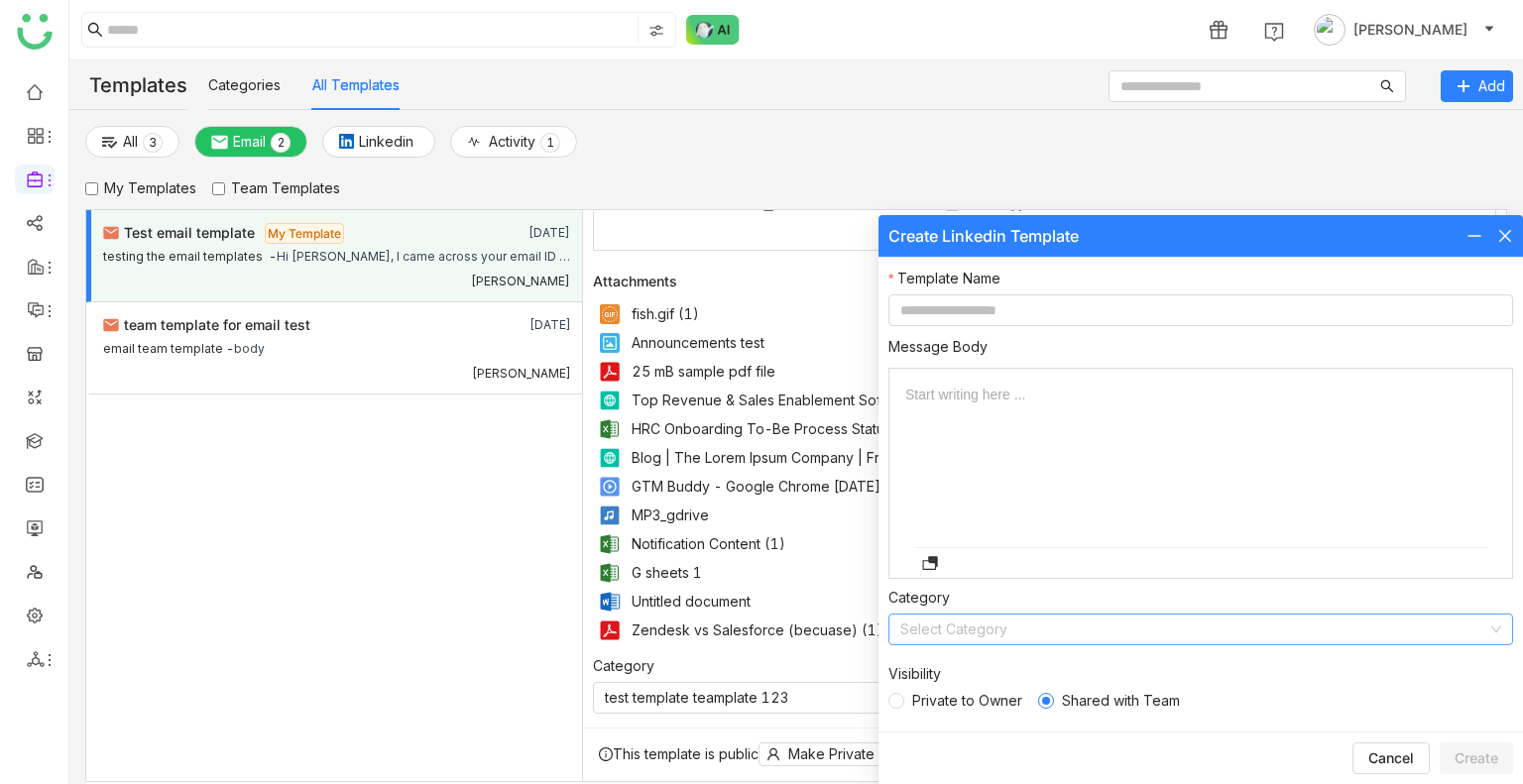 click 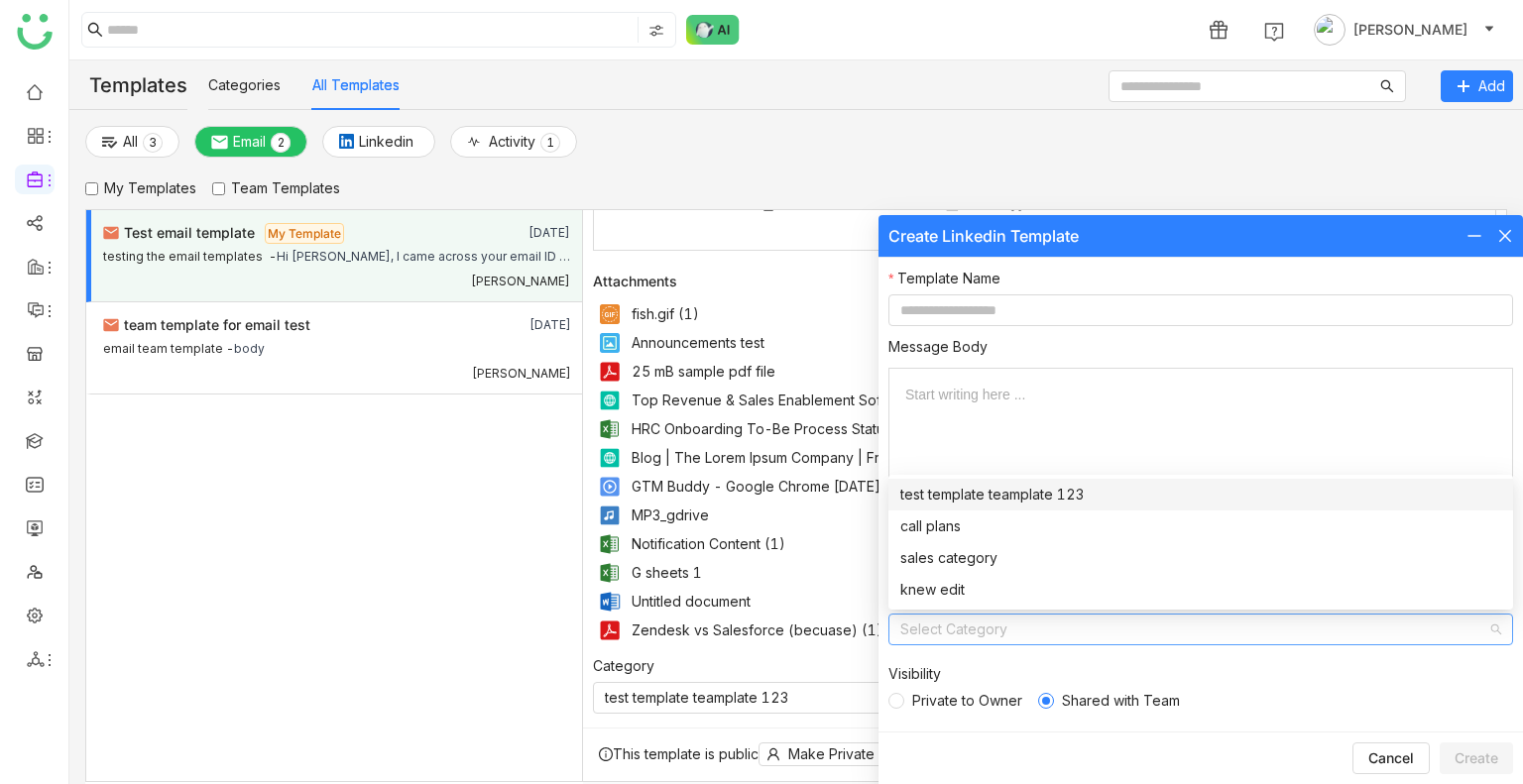 click on "Start writing here ..." at bounding box center (1201, 458) 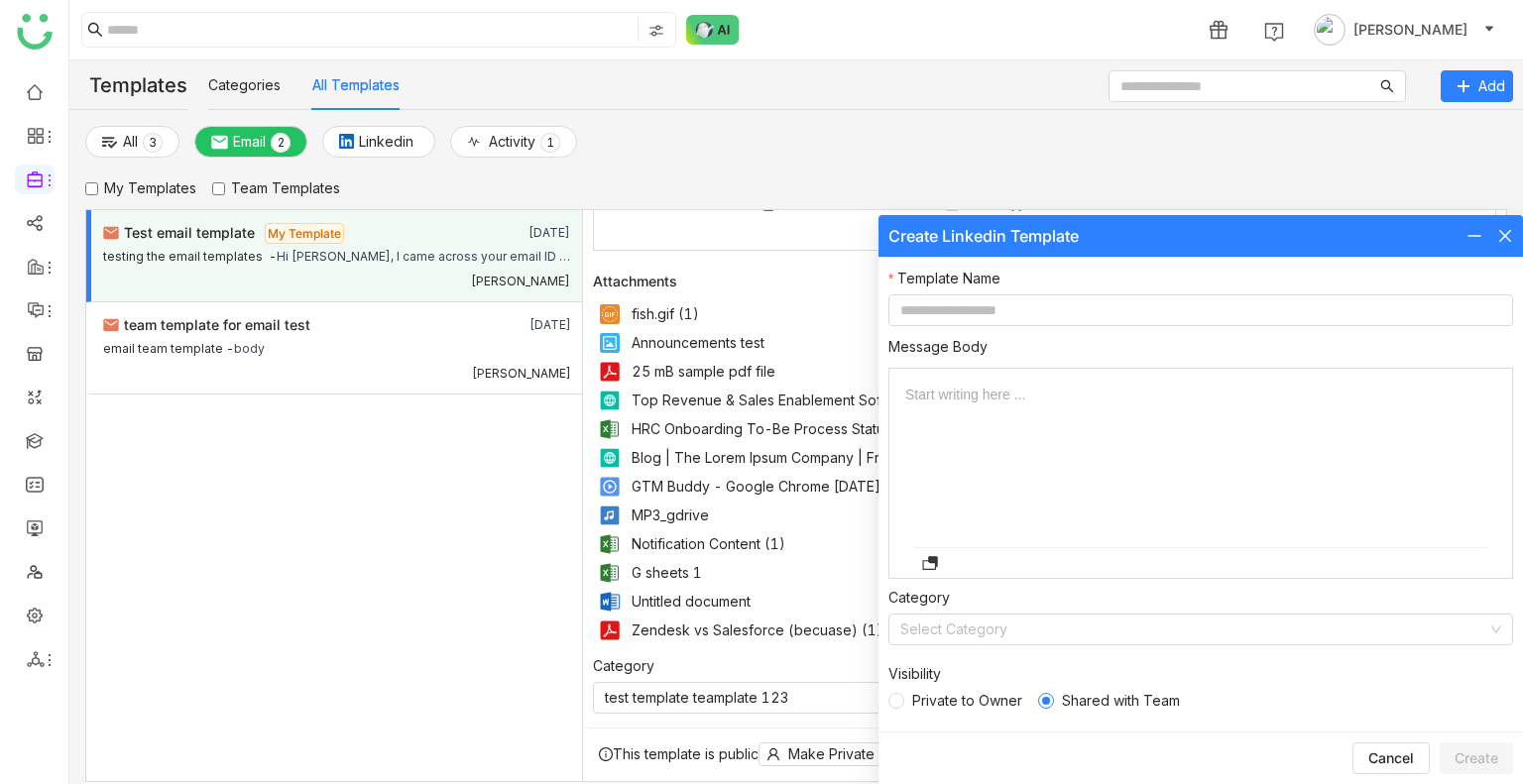 click 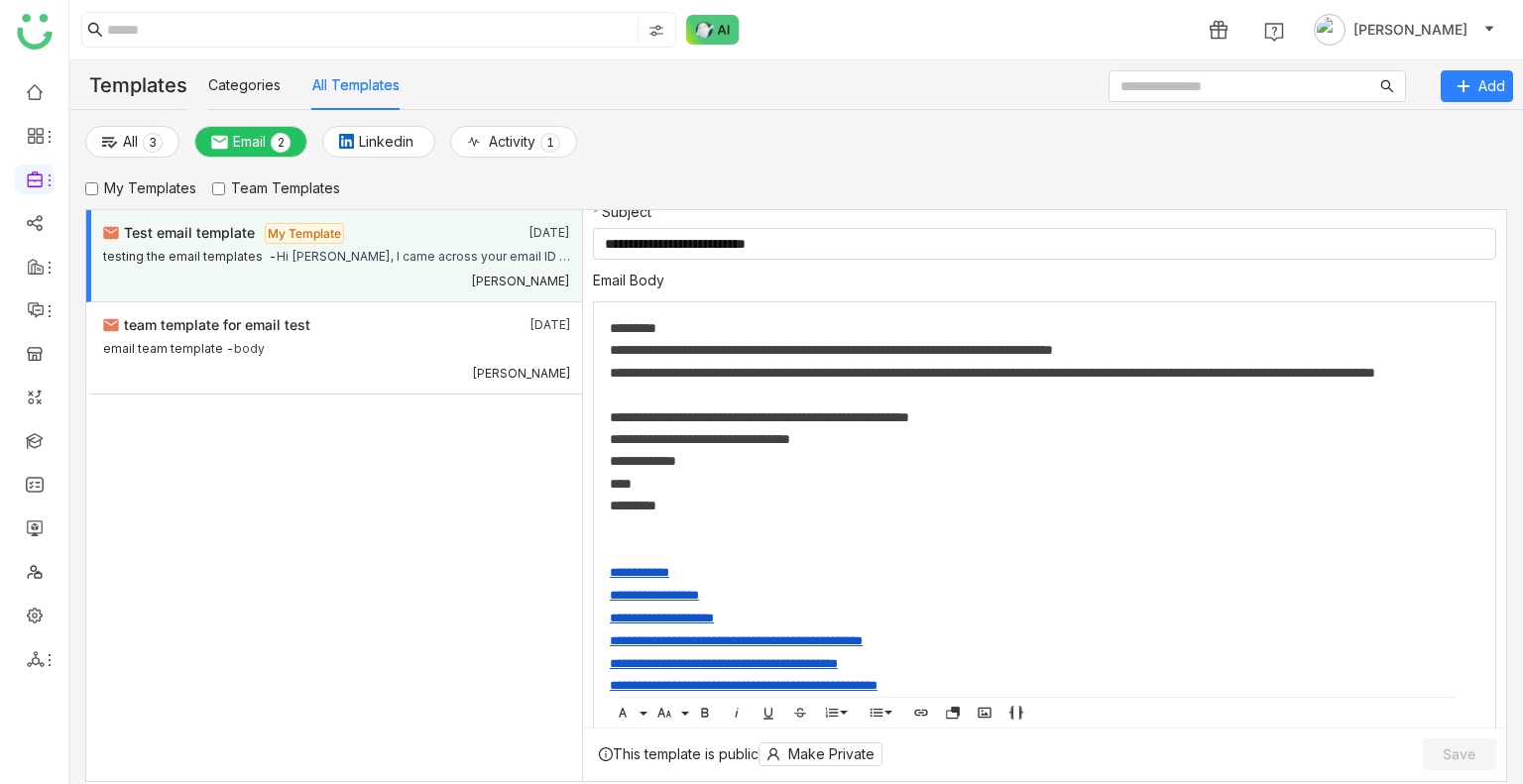 scroll, scrollTop: 82, scrollLeft: 0, axis: vertical 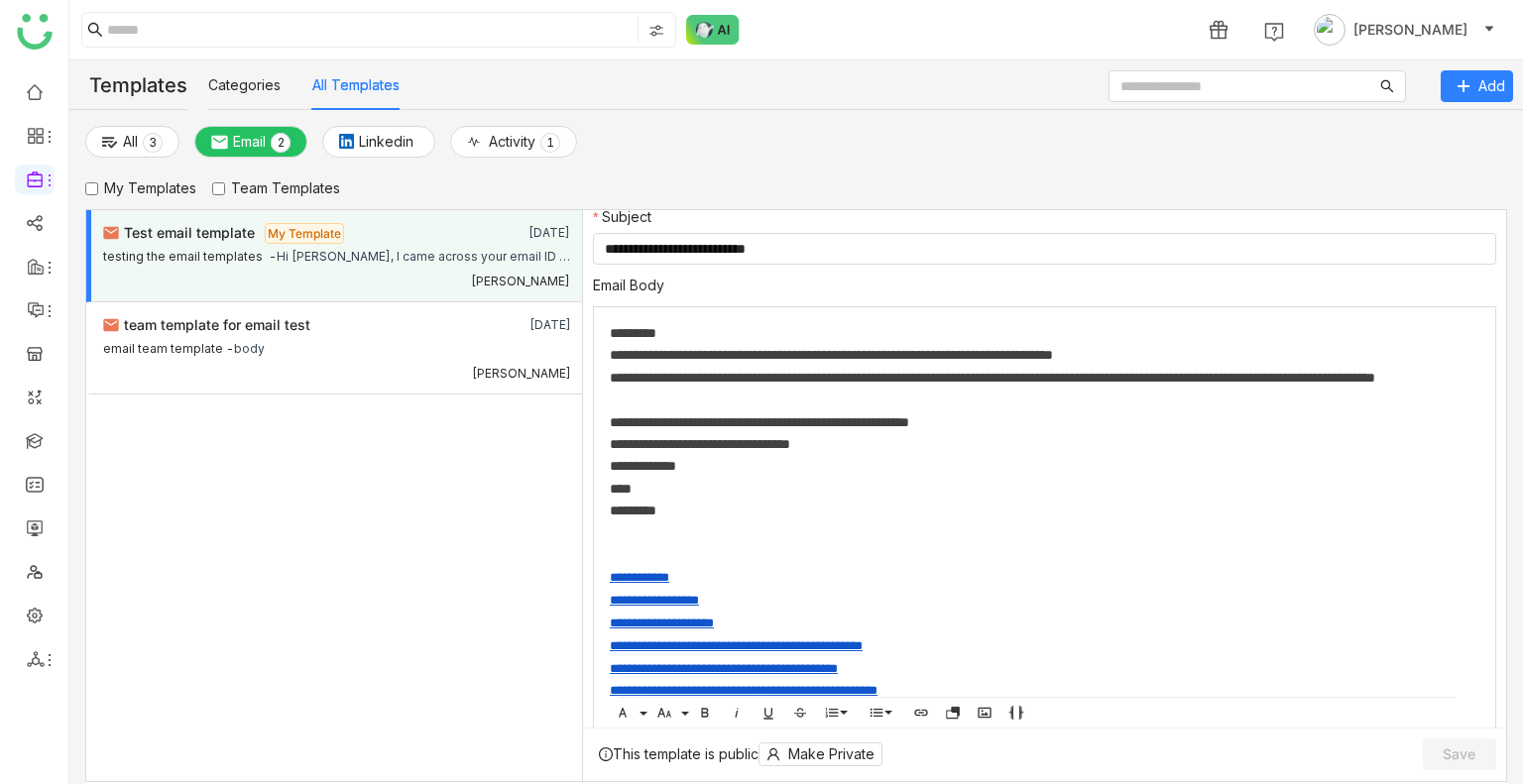 click on "**********" 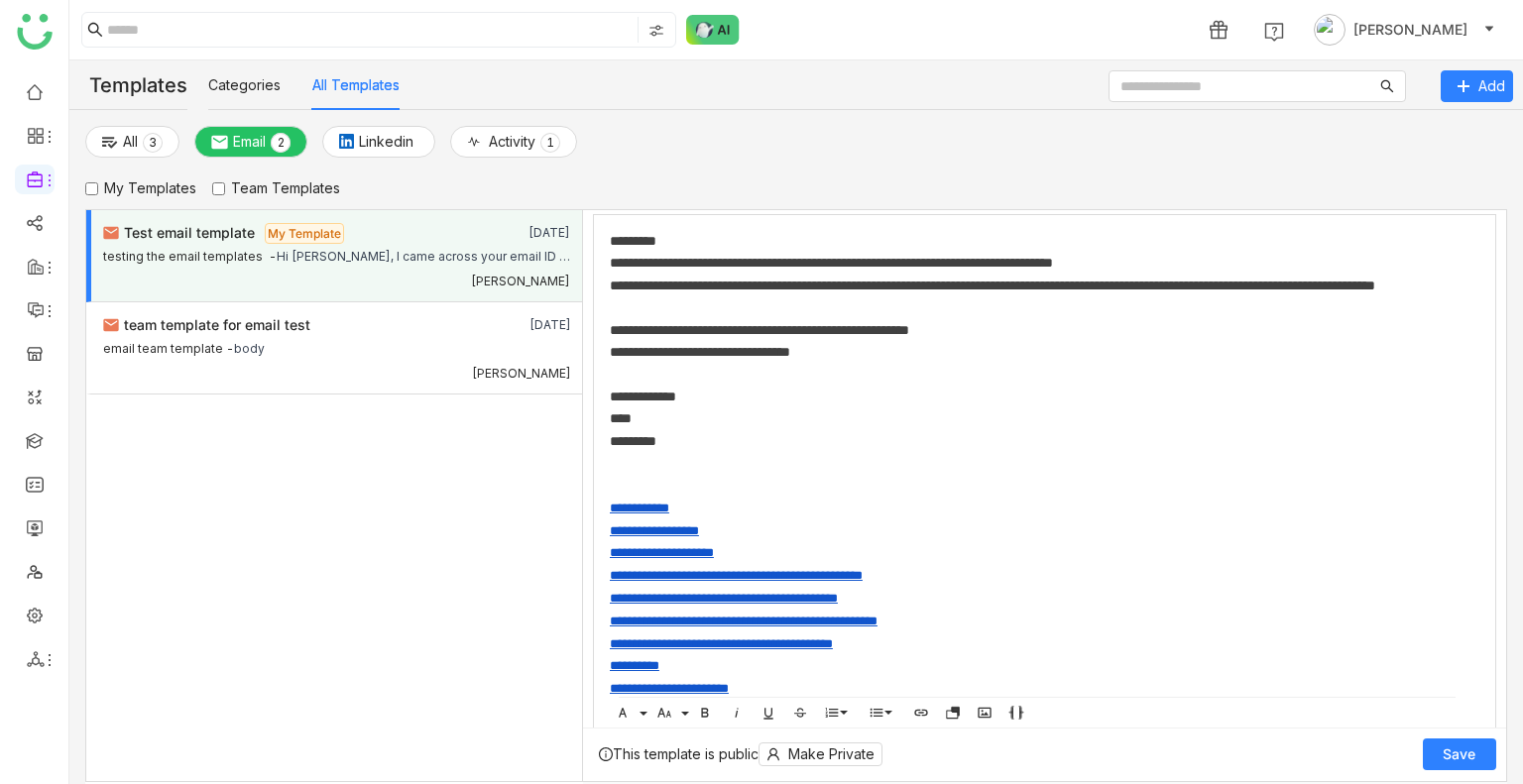 scroll, scrollTop: 169, scrollLeft: 0, axis: vertical 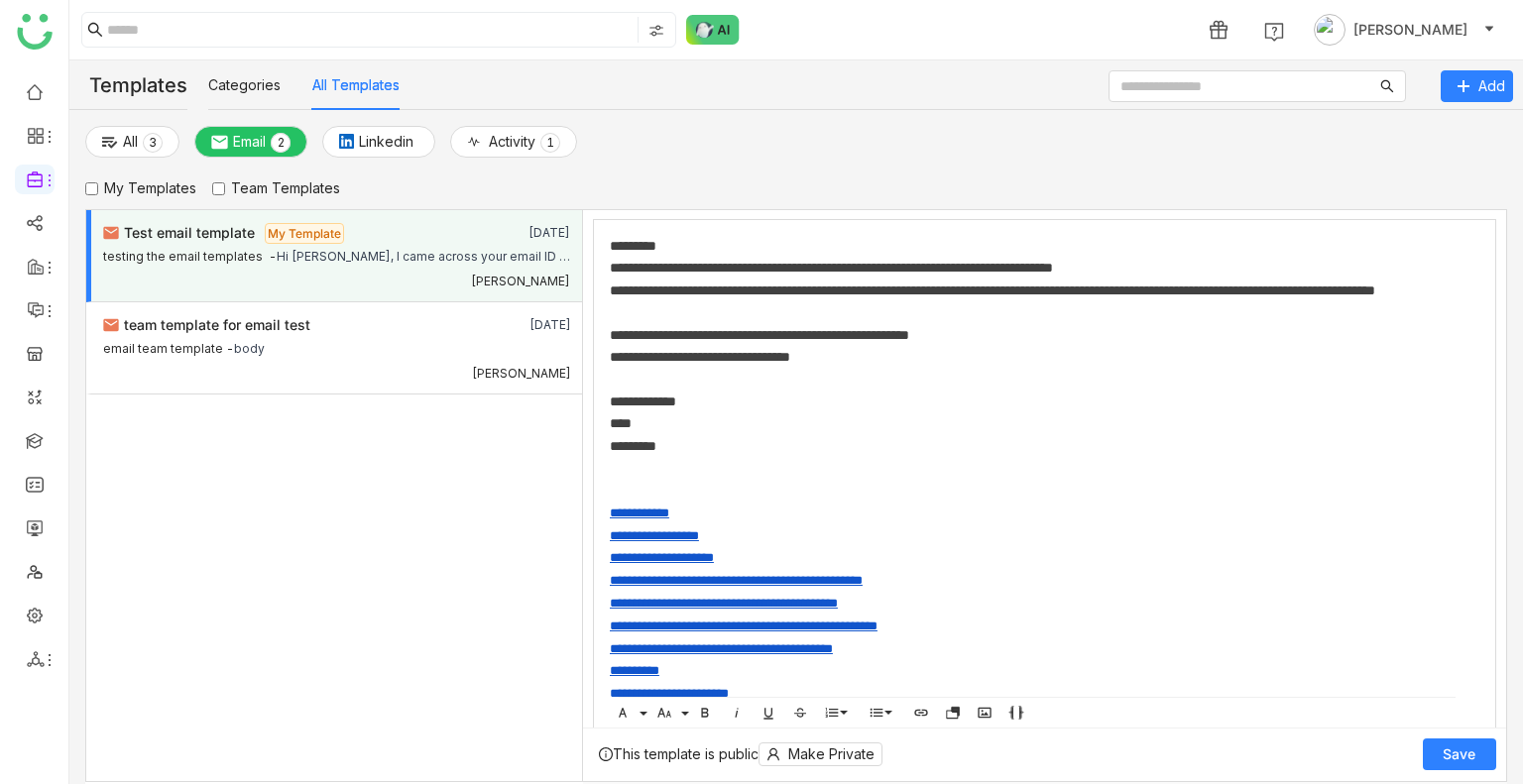 click on "**********" 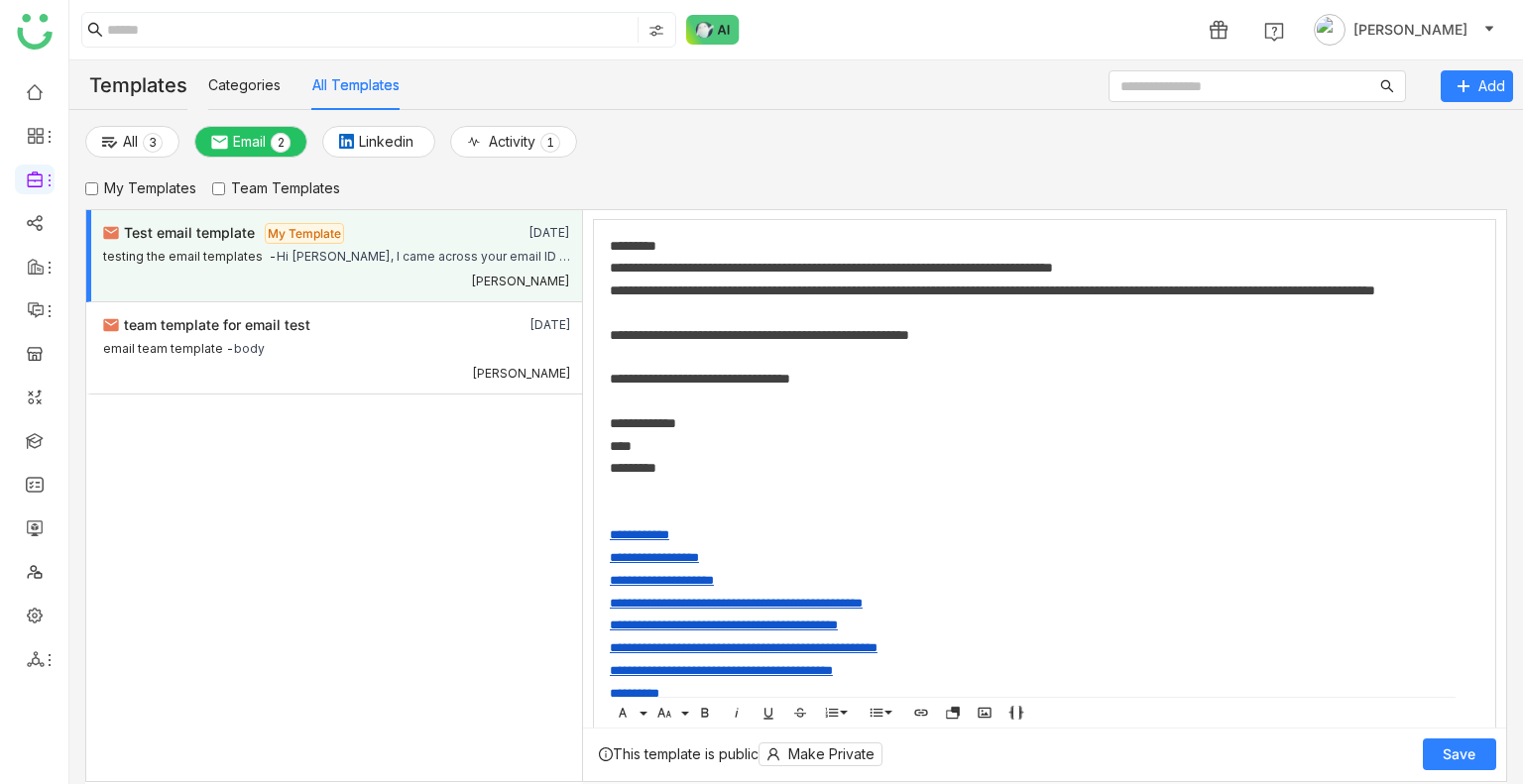 scroll, scrollTop: 19, scrollLeft: 0, axis: vertical 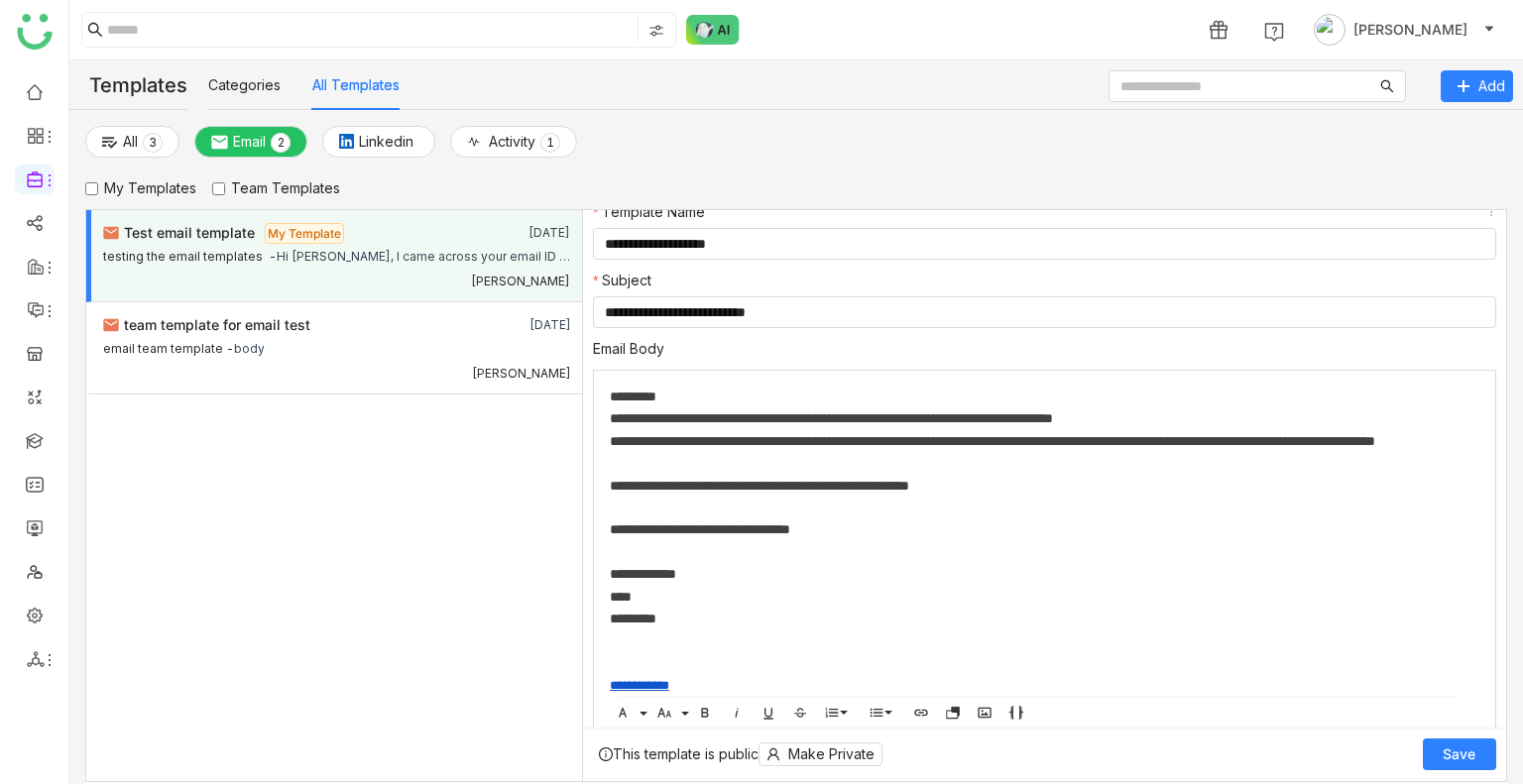 click on "*********" at bounding box center [1037, 396] 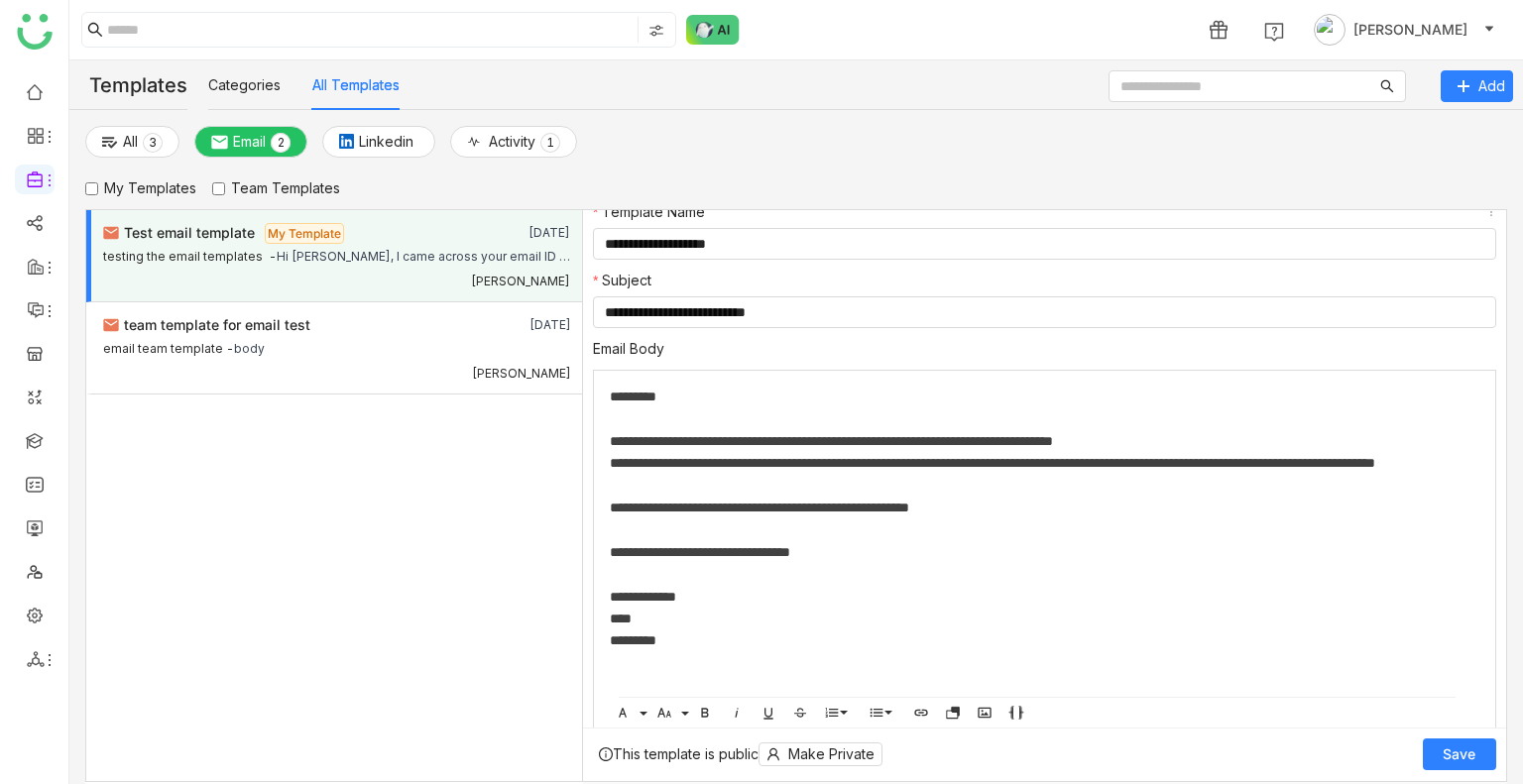 click on "**********" 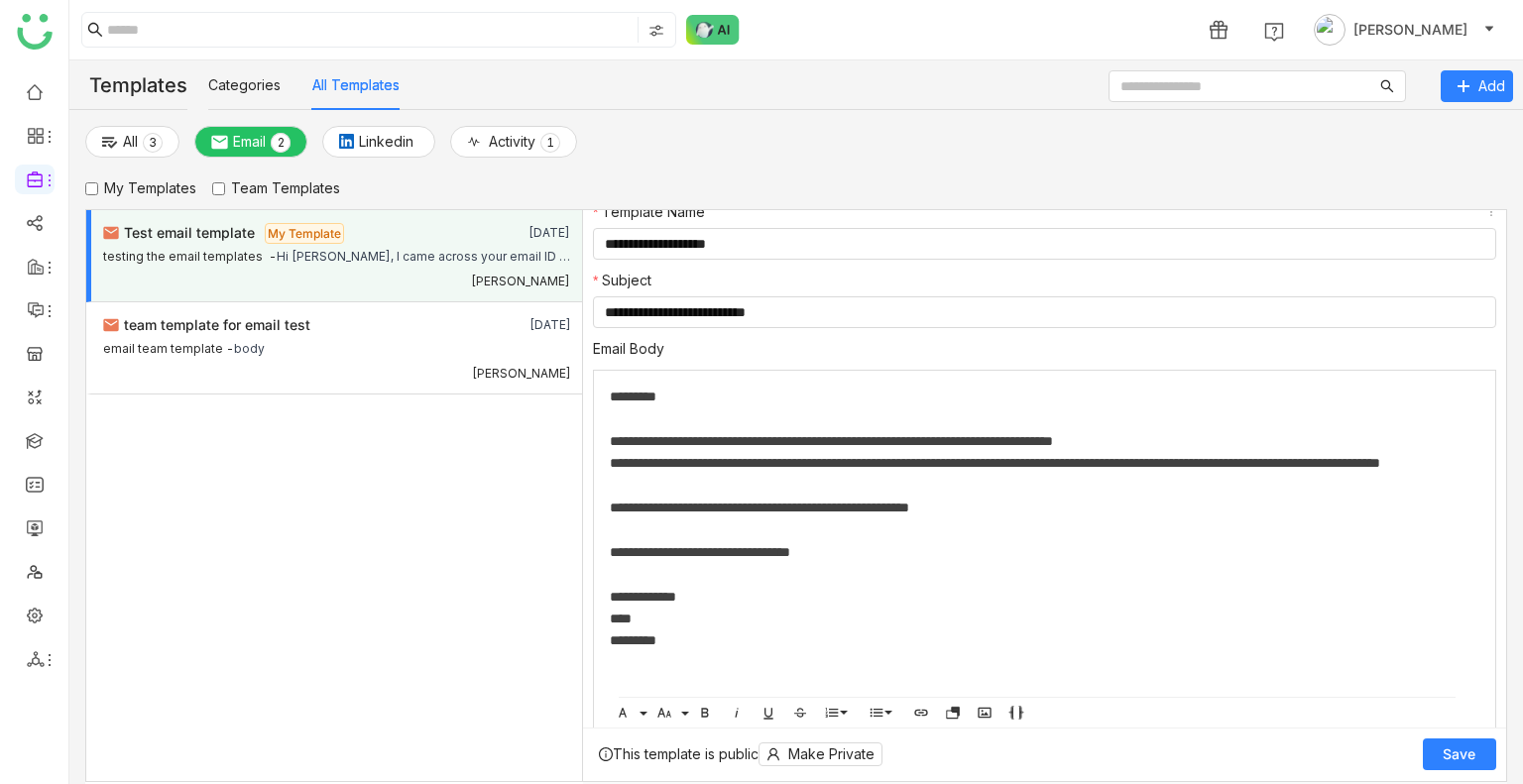 type 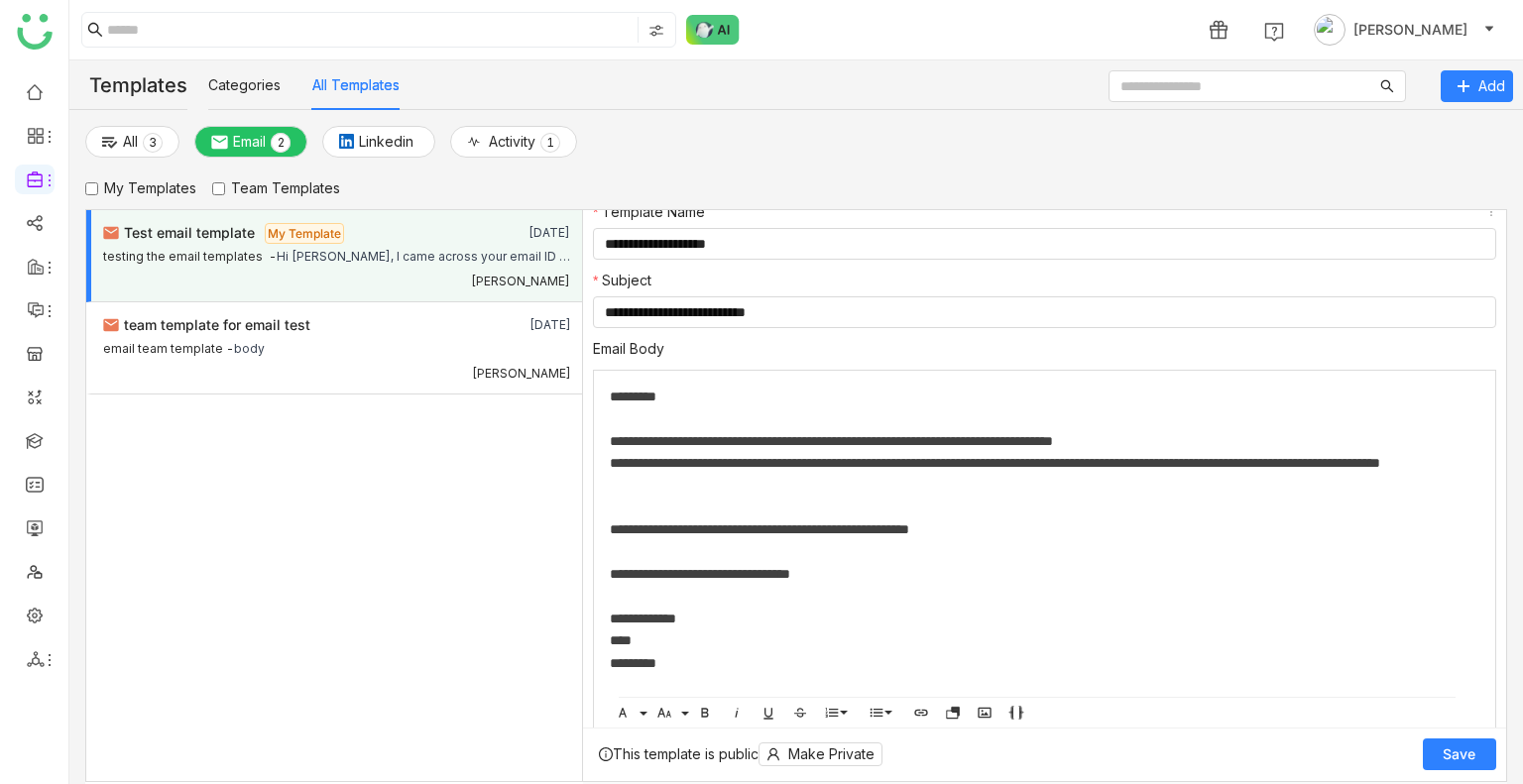 click on "**********" 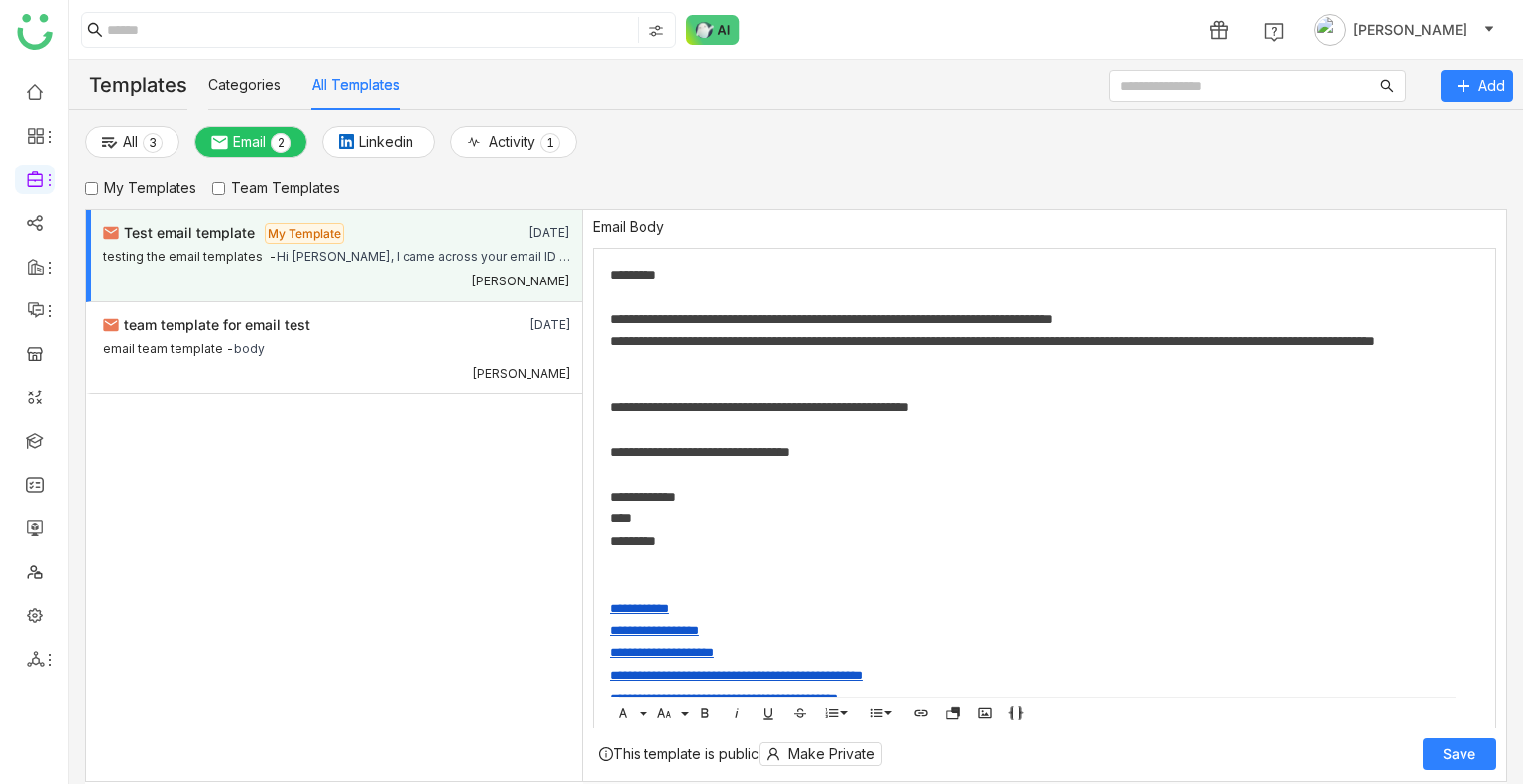 scroll, scrollTop: 142, scrollLeft: 0, axis: vertical 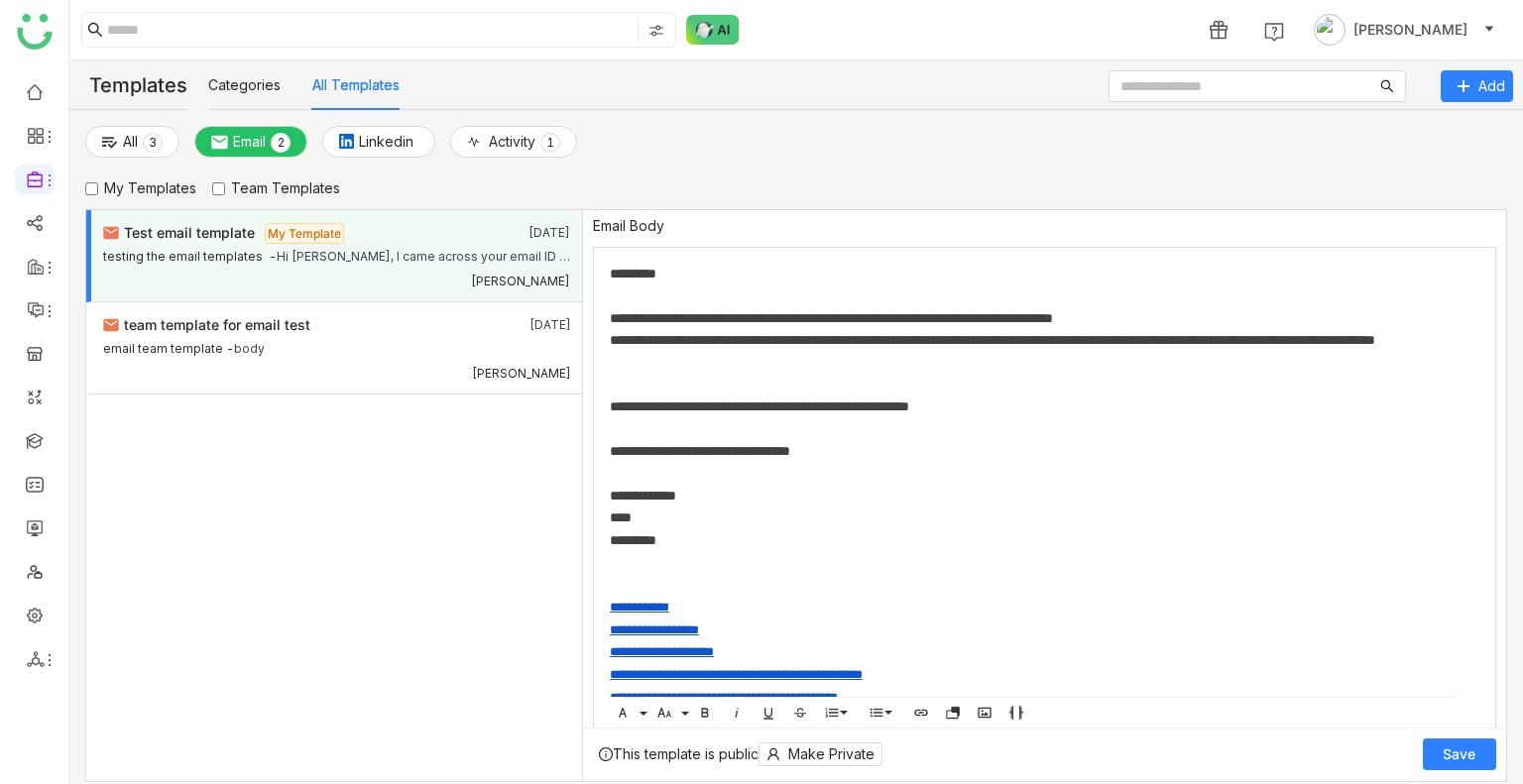 click on "Save" 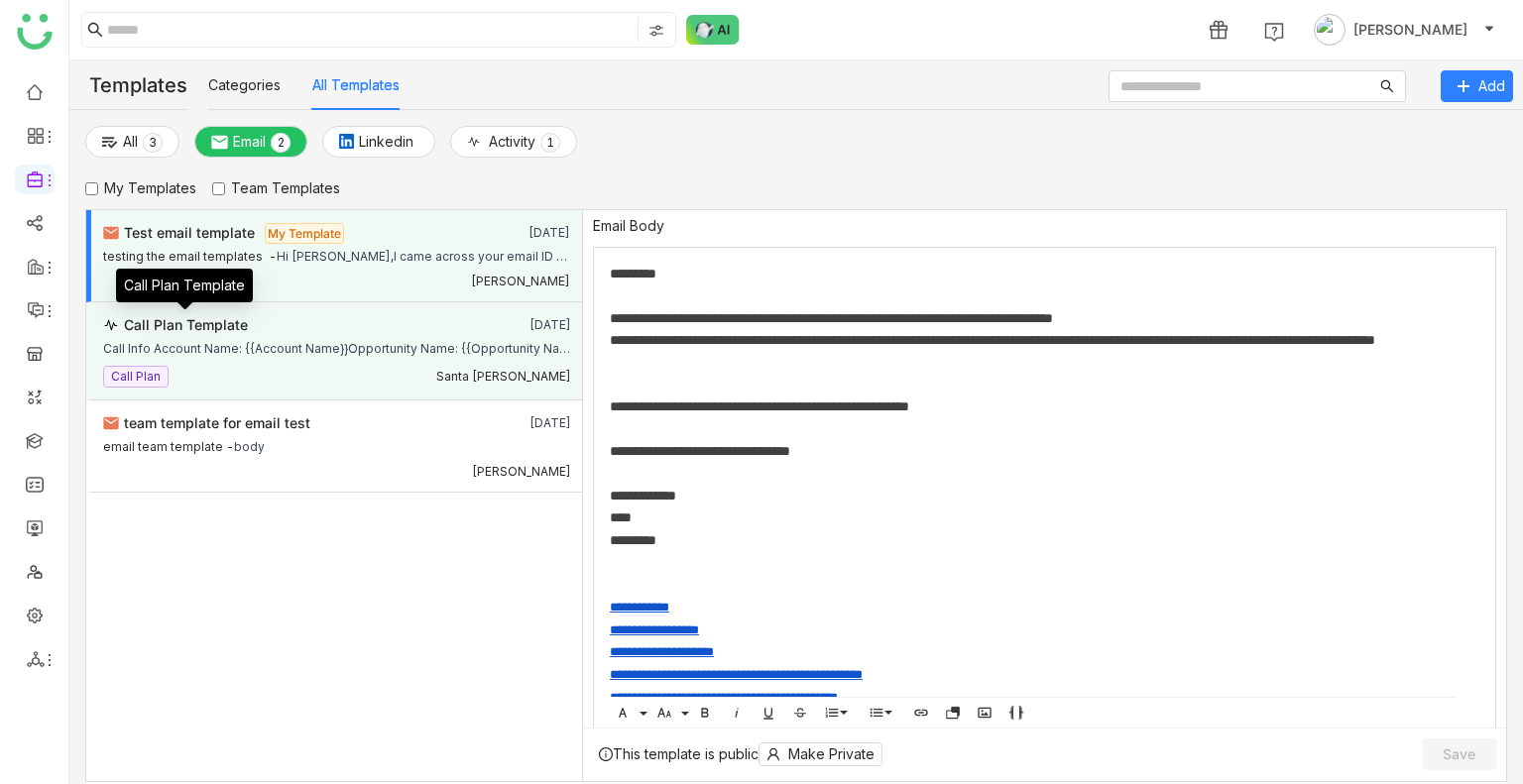 click on "Call Plan Template" at bounding box center (185, 324) 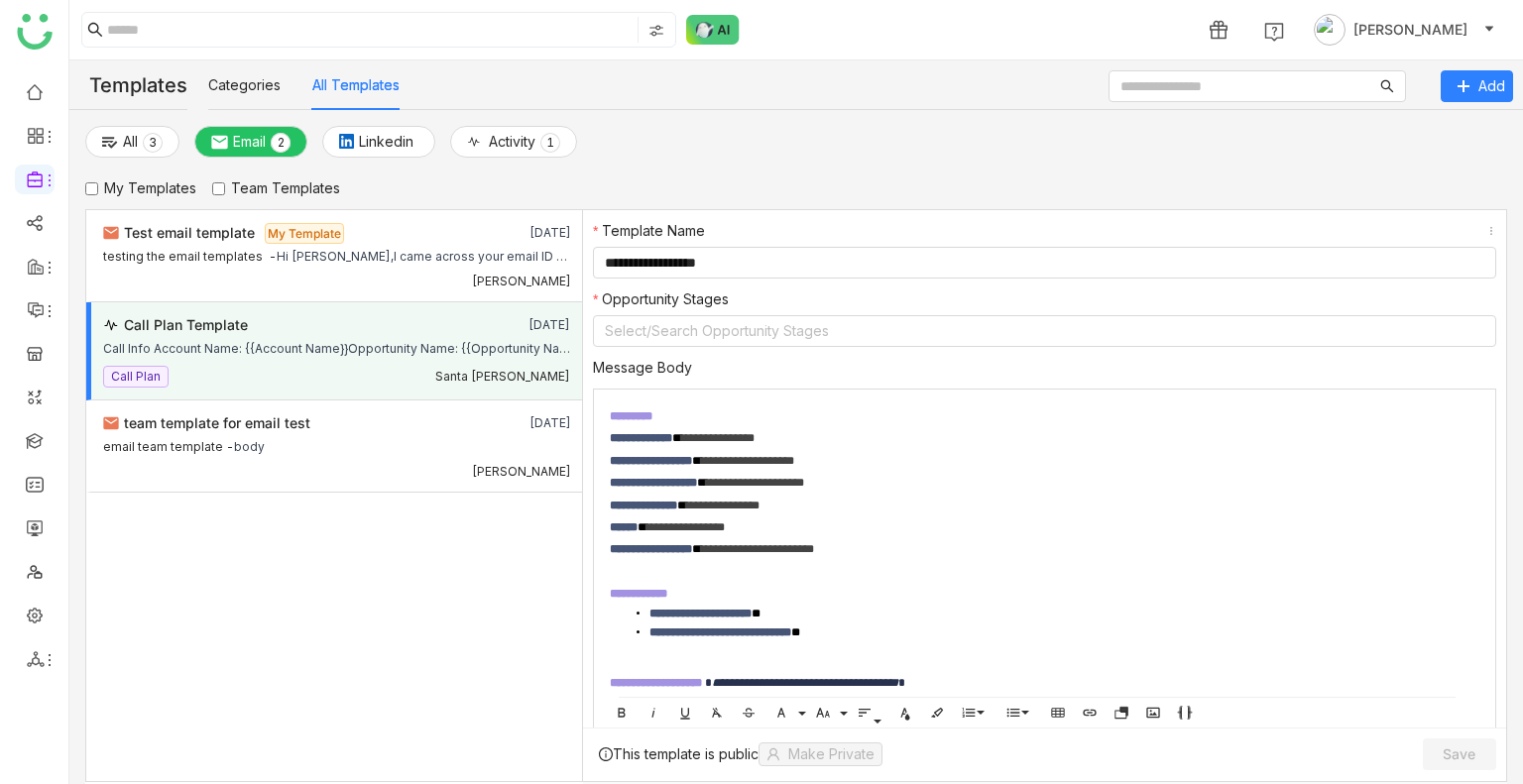click on "My Templates" at bounding box center (141, 188) 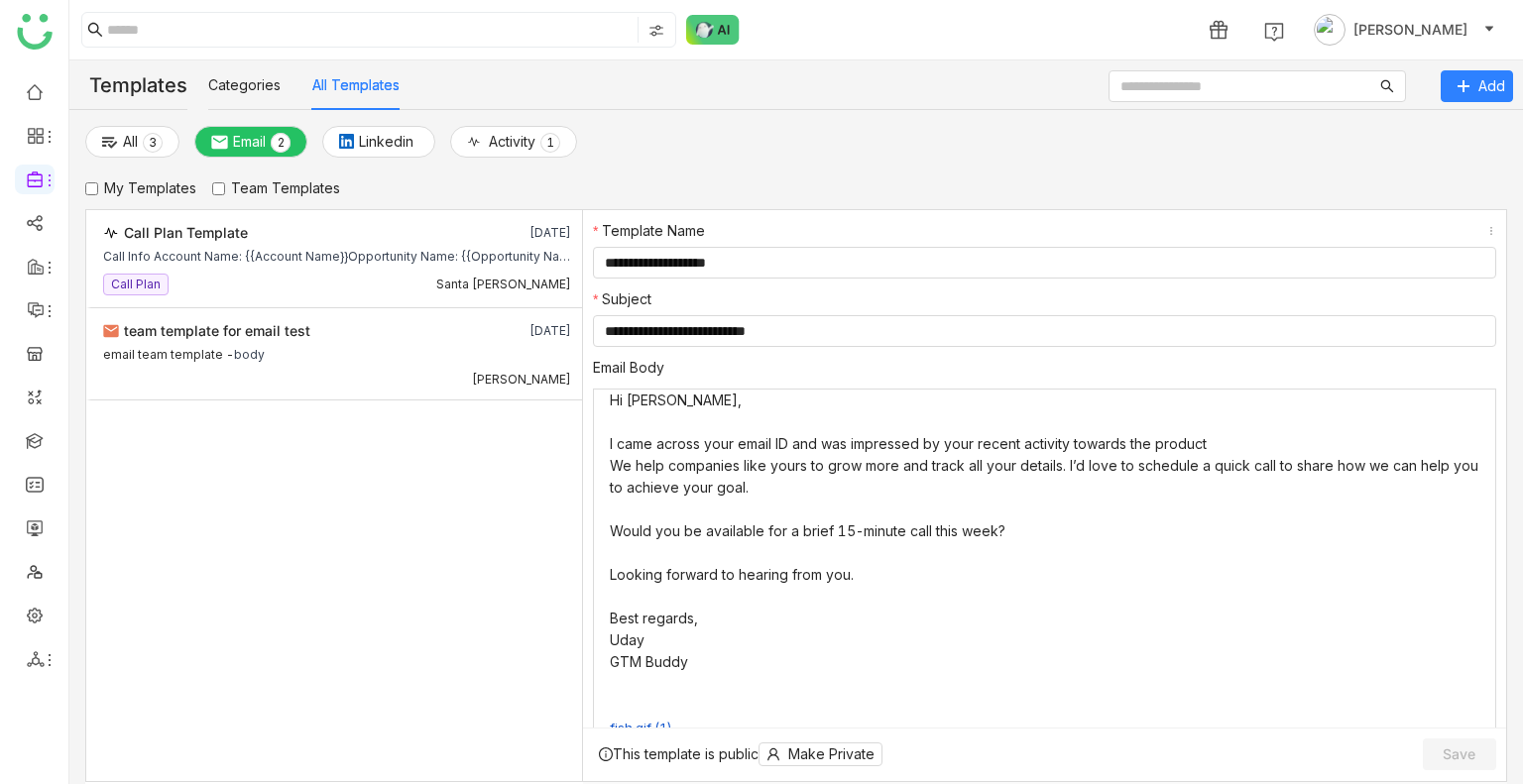 click on "Team Templates" at bounding box center (276, 188) 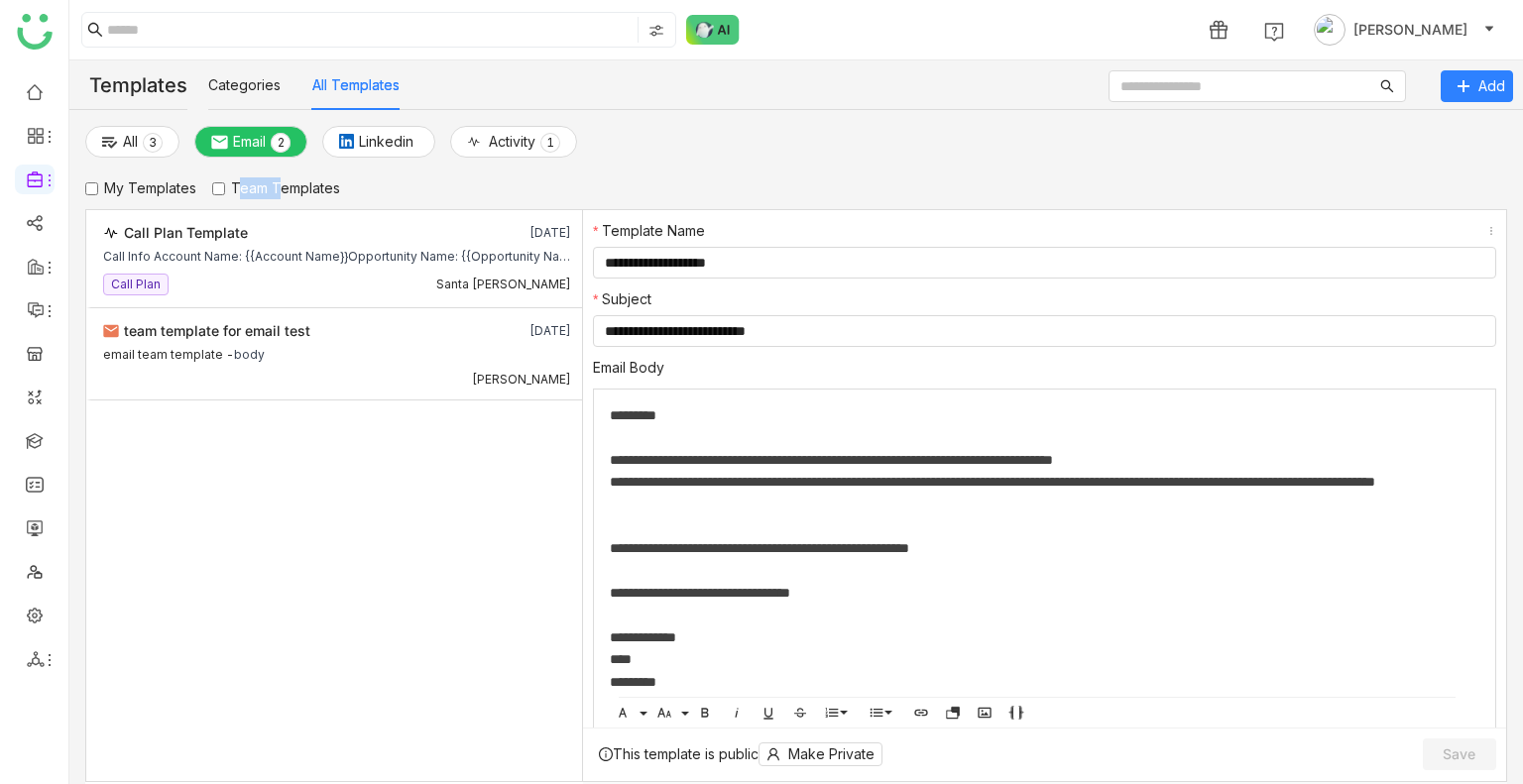 click on "Team Templates" at bounding box center [276, 188] 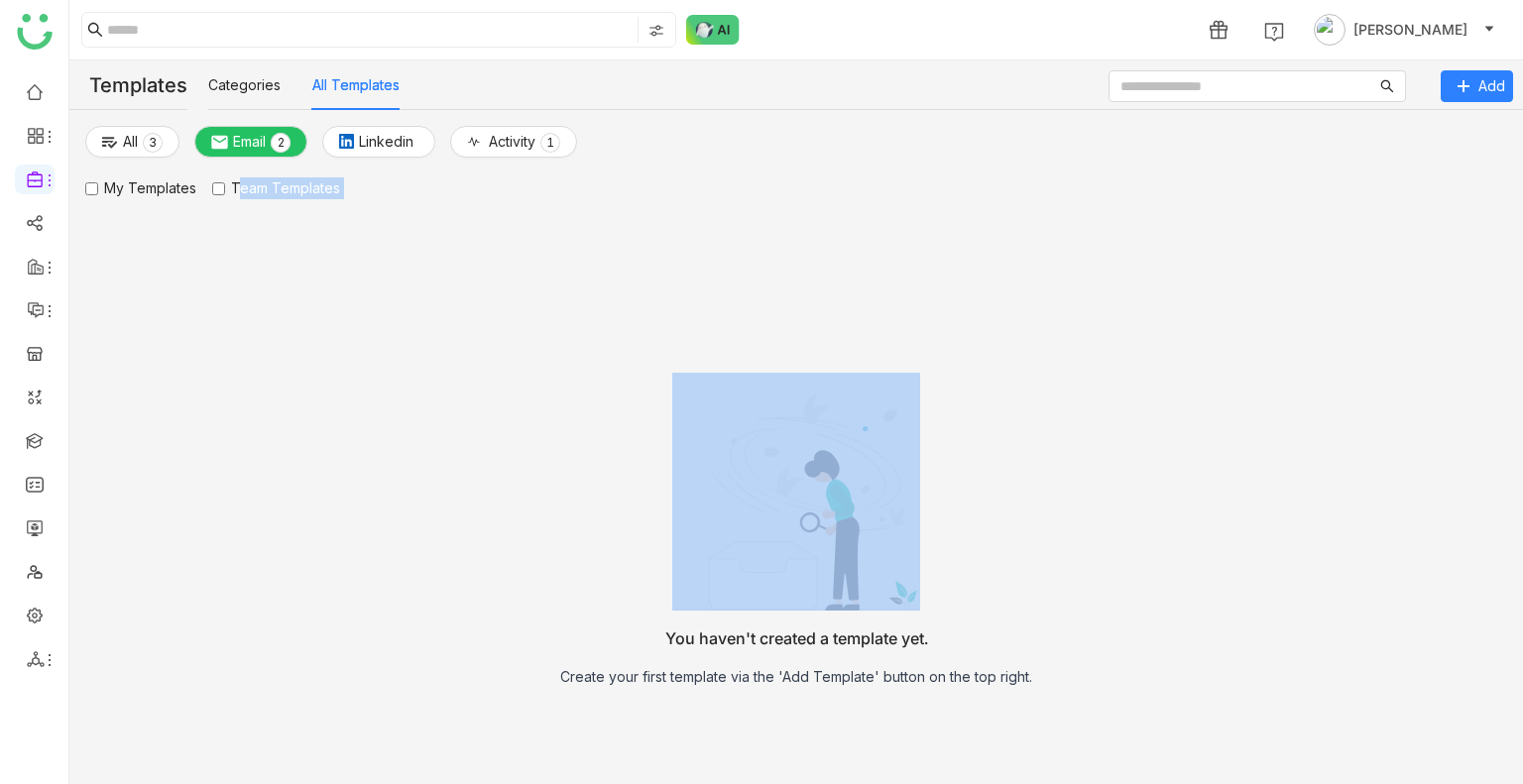 click on "Team Templates" at bounding box center (276, 188) 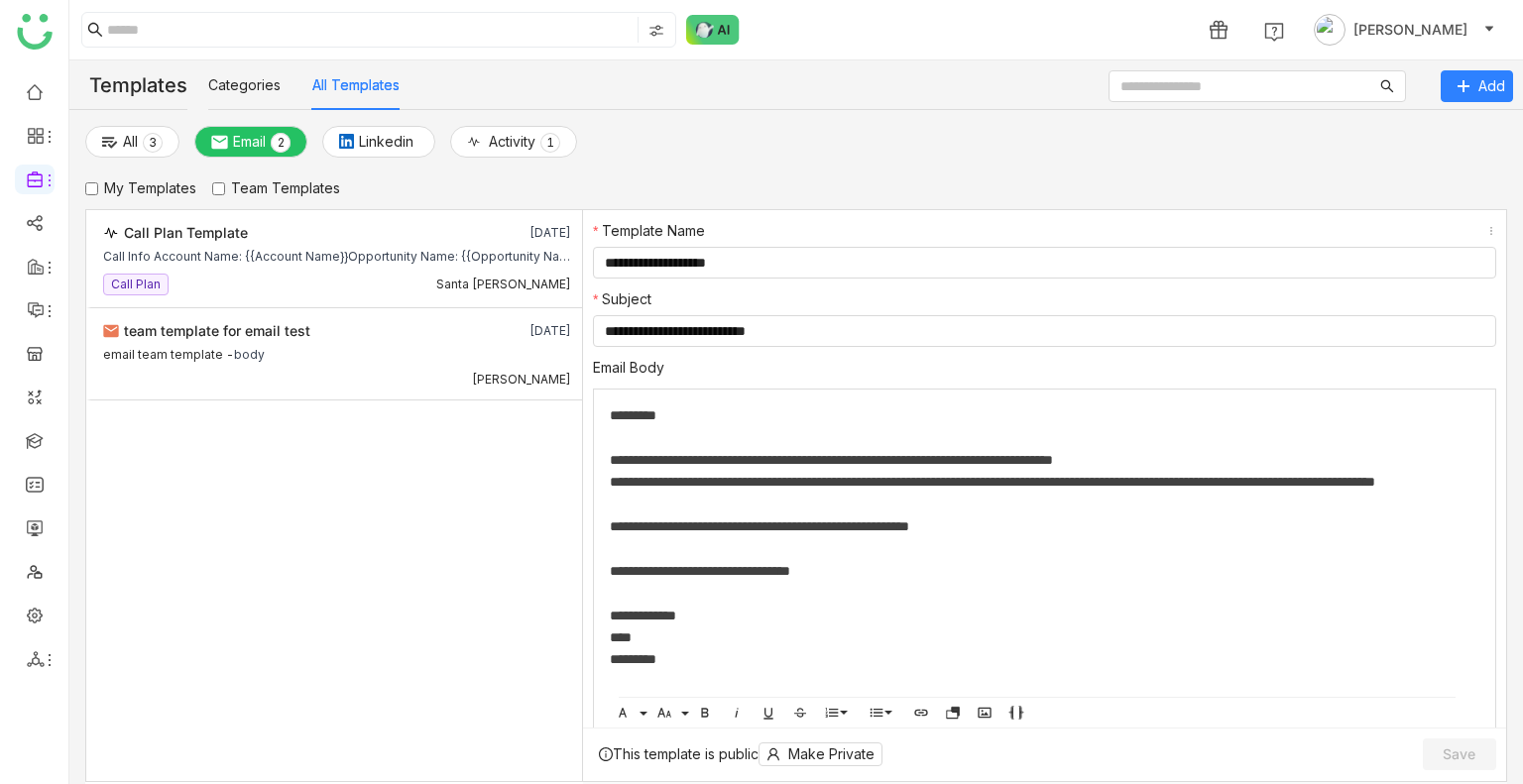 click on "My Templates" at bounding box center (141, 188) 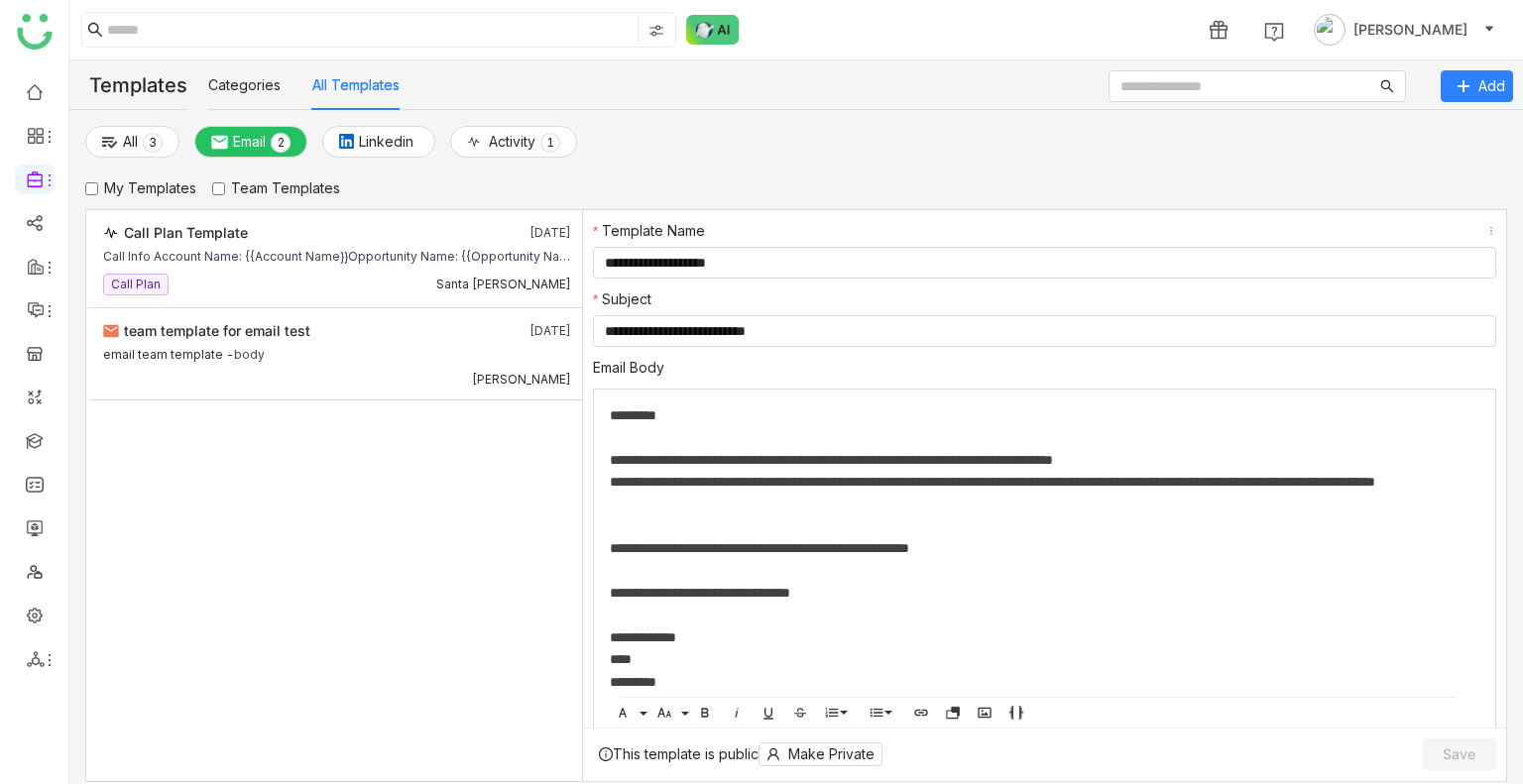 click on "My Templates" at bounding box center [141, 188] 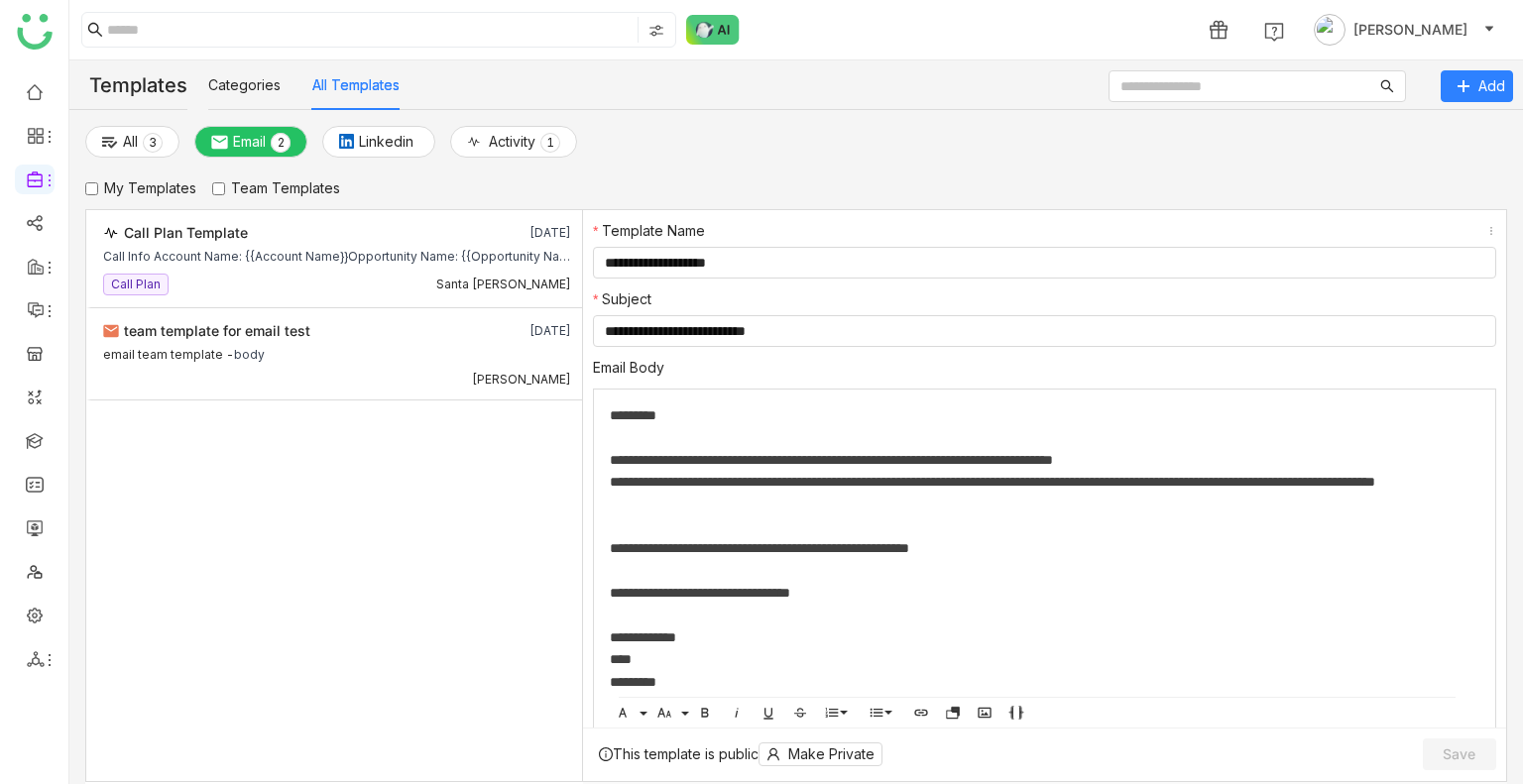click on "My Templates" at bounding box center (141, 188) 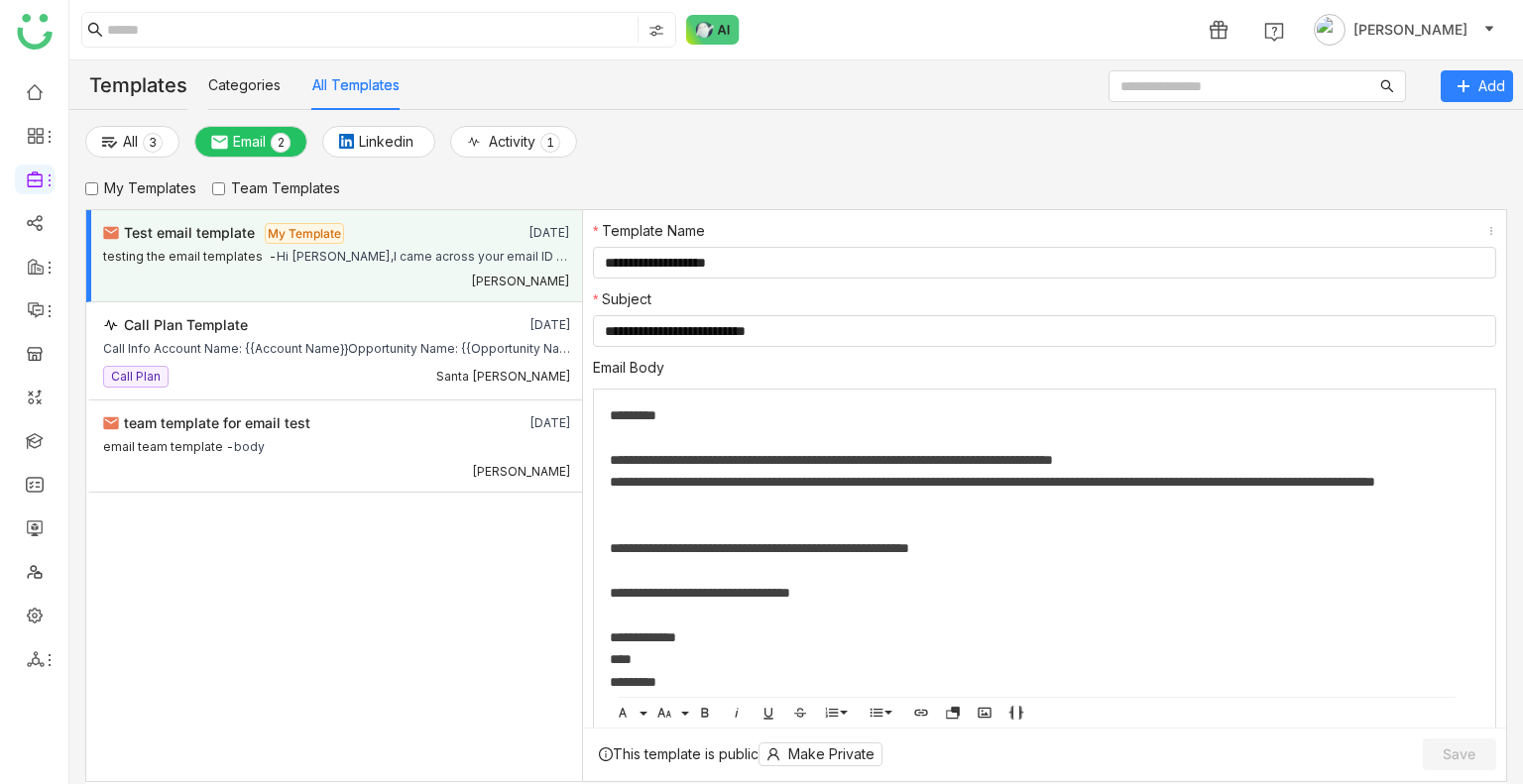 click on "Team Templates" at bounding box center [276, 188] 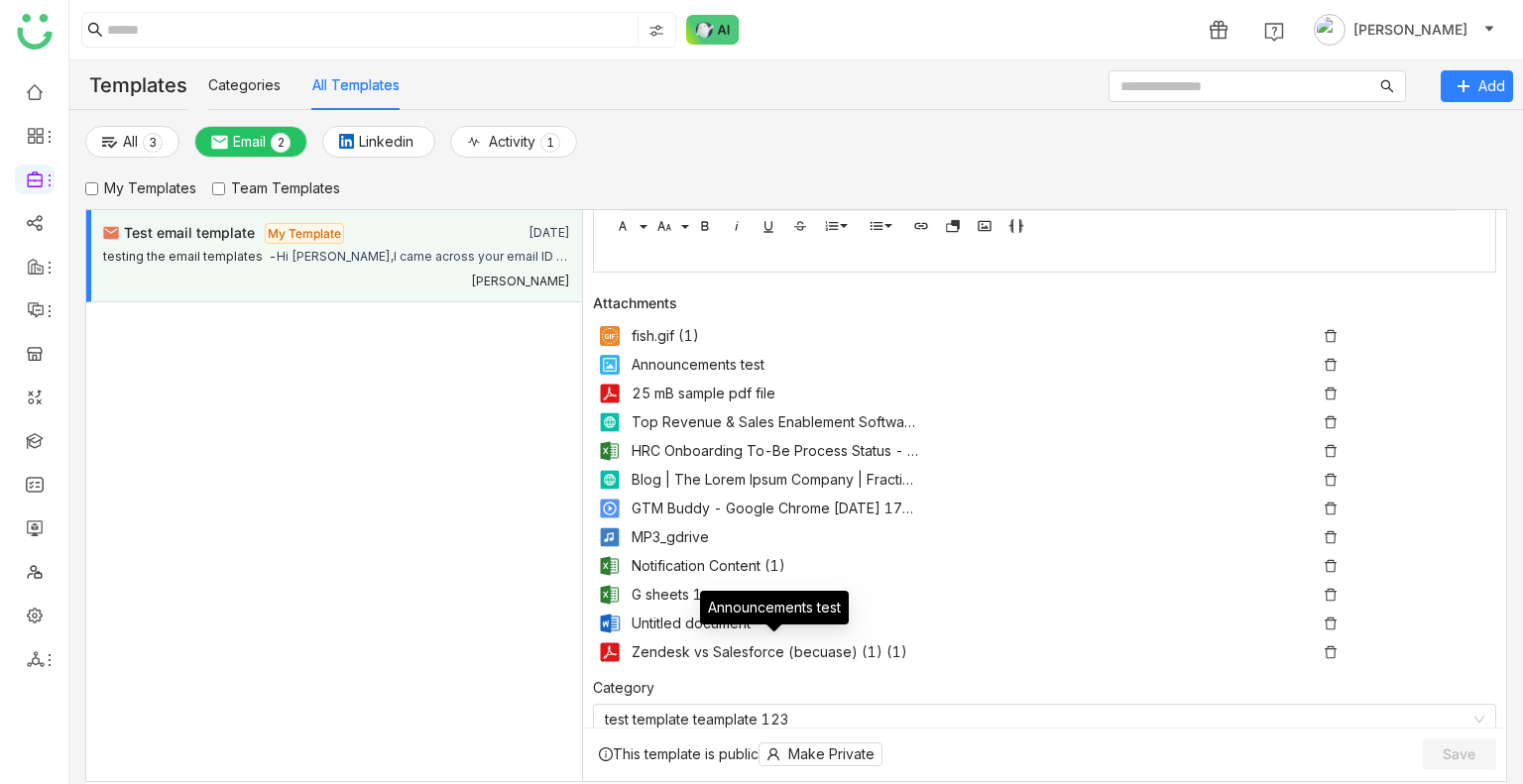 scroll, scrollTop: 901, scrollLeft: 0, axis: vertical 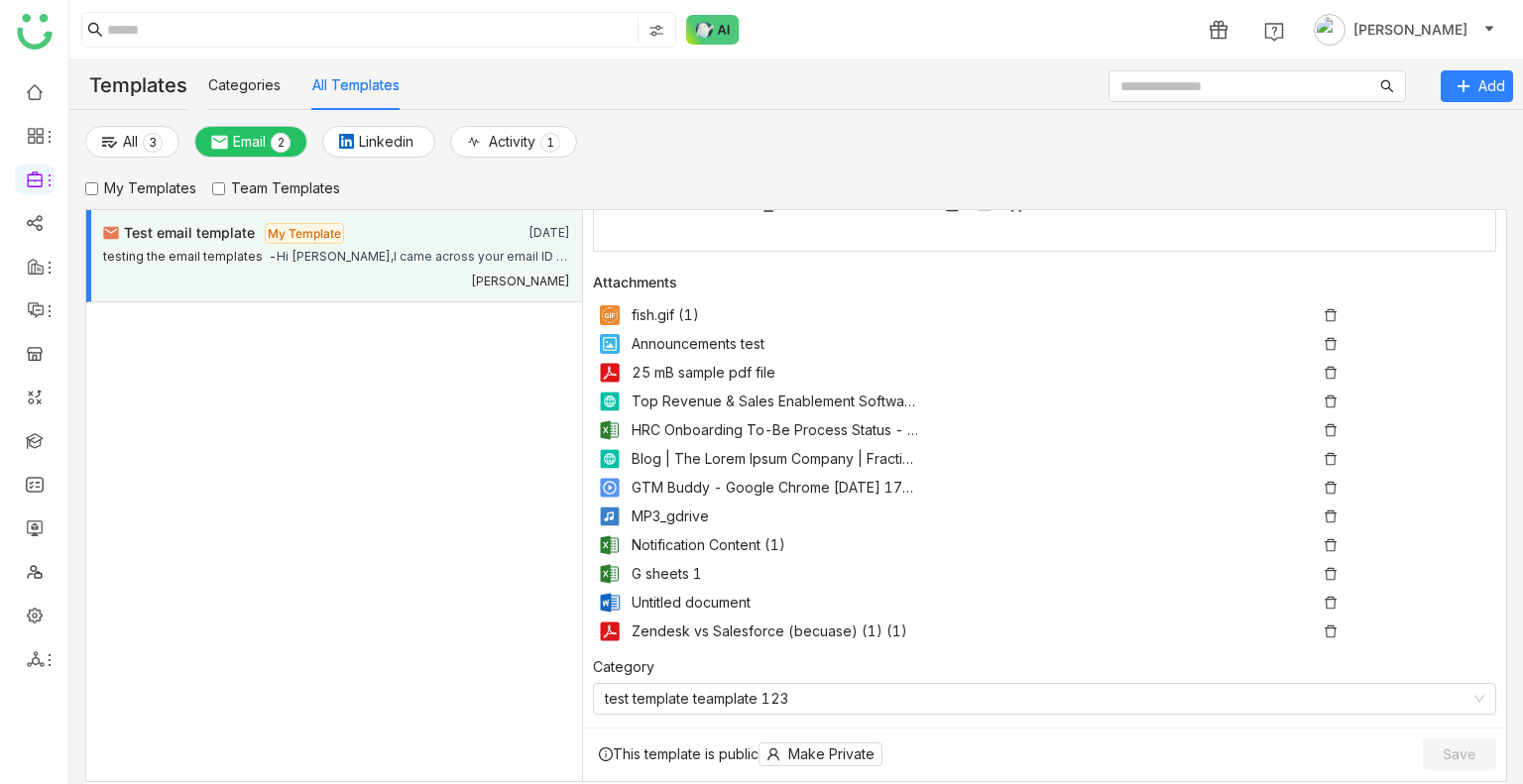 click 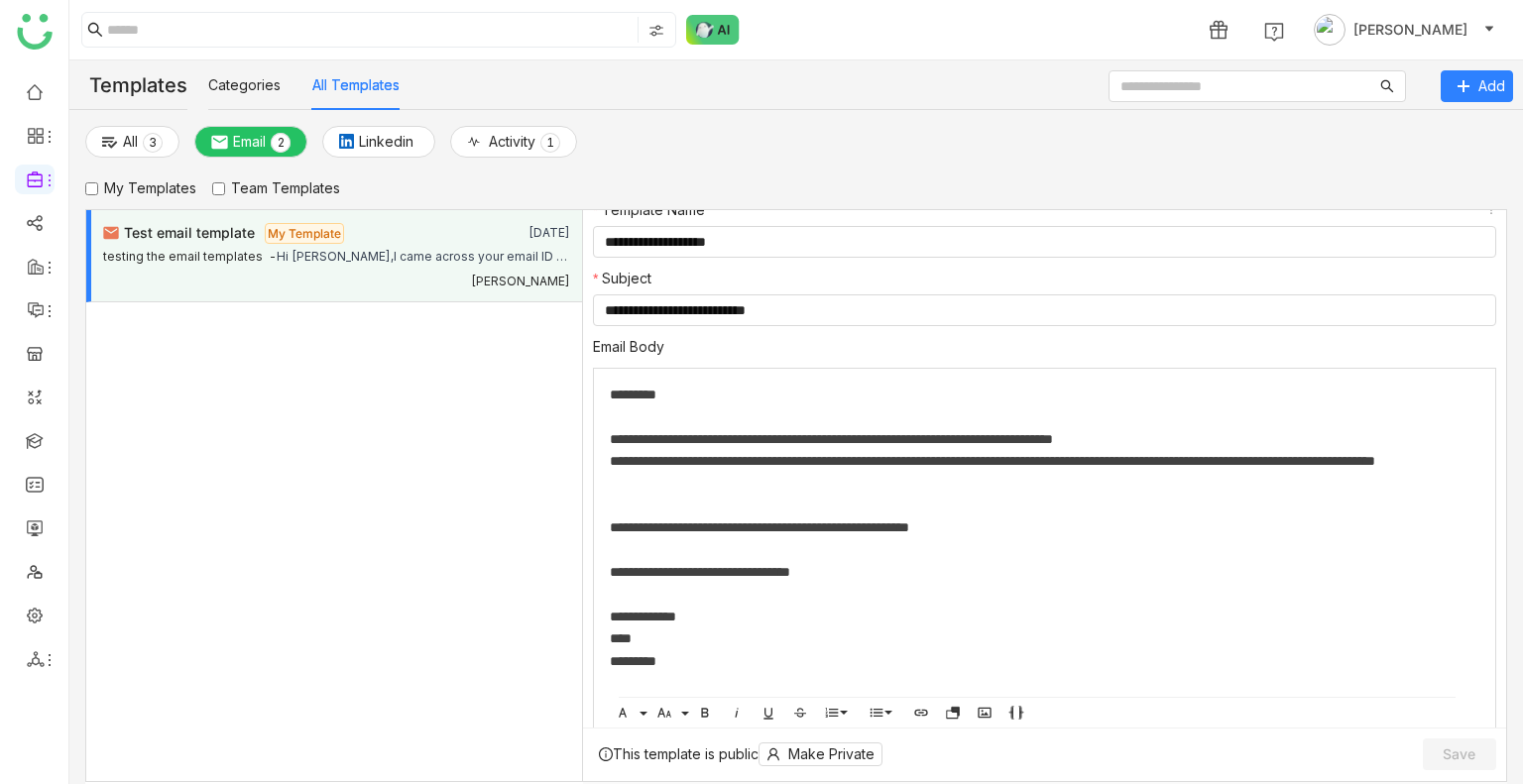 scroll, scrollTop: 0, scrollLeft: 0, axis: both 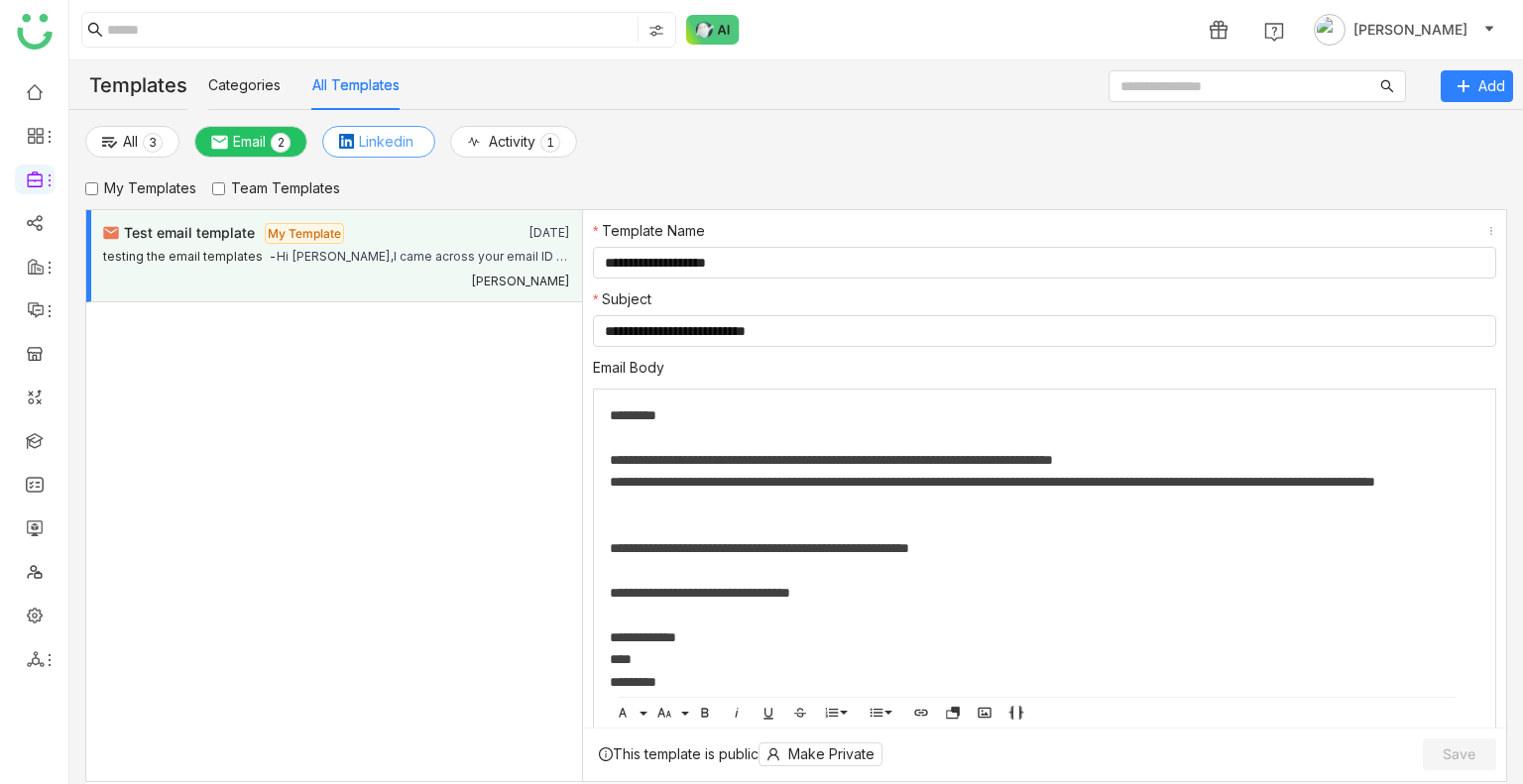 click on "Linkedin" at bounding box center (386, 142) 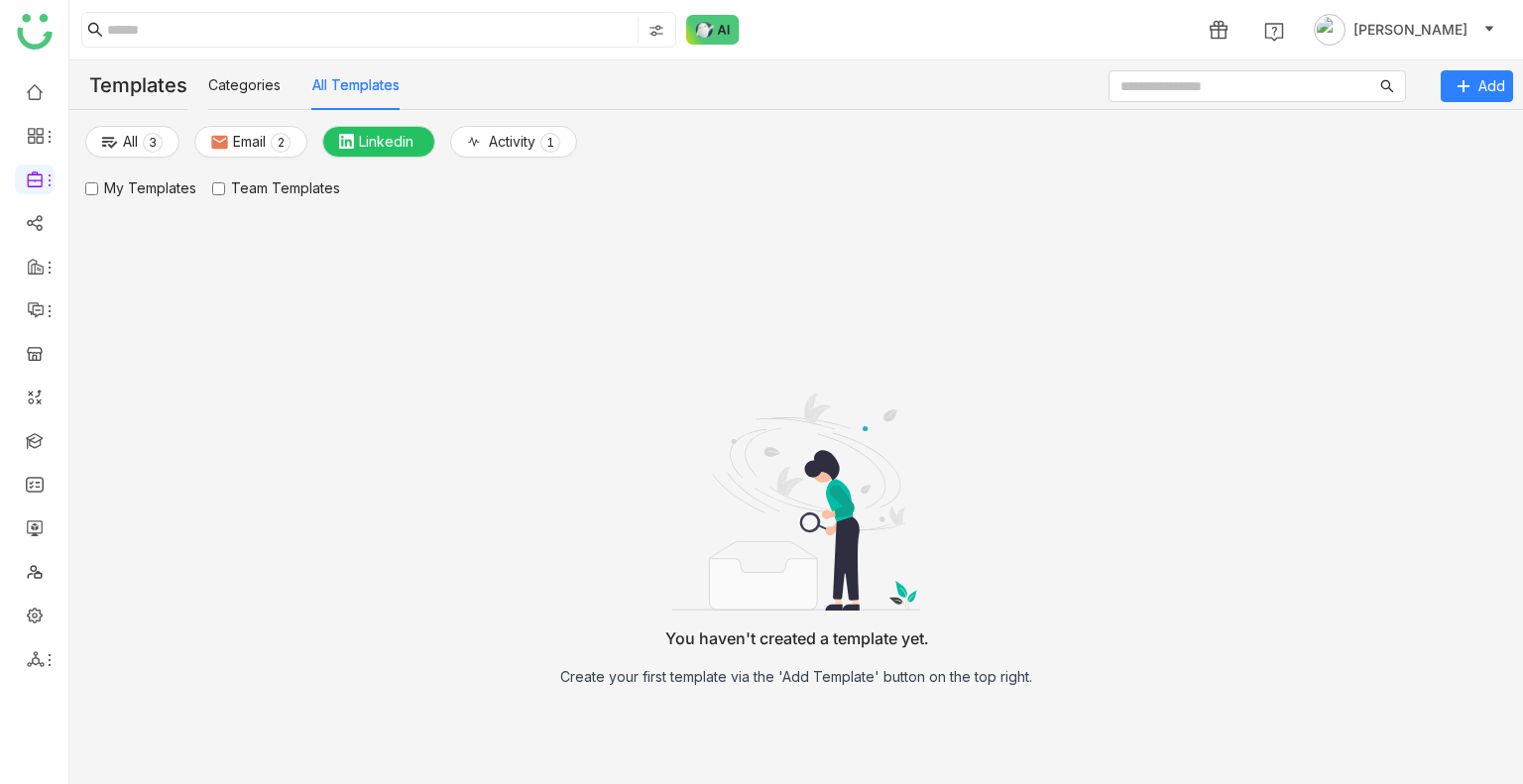 click on "Team Templates" at bounding box center [276, 188] 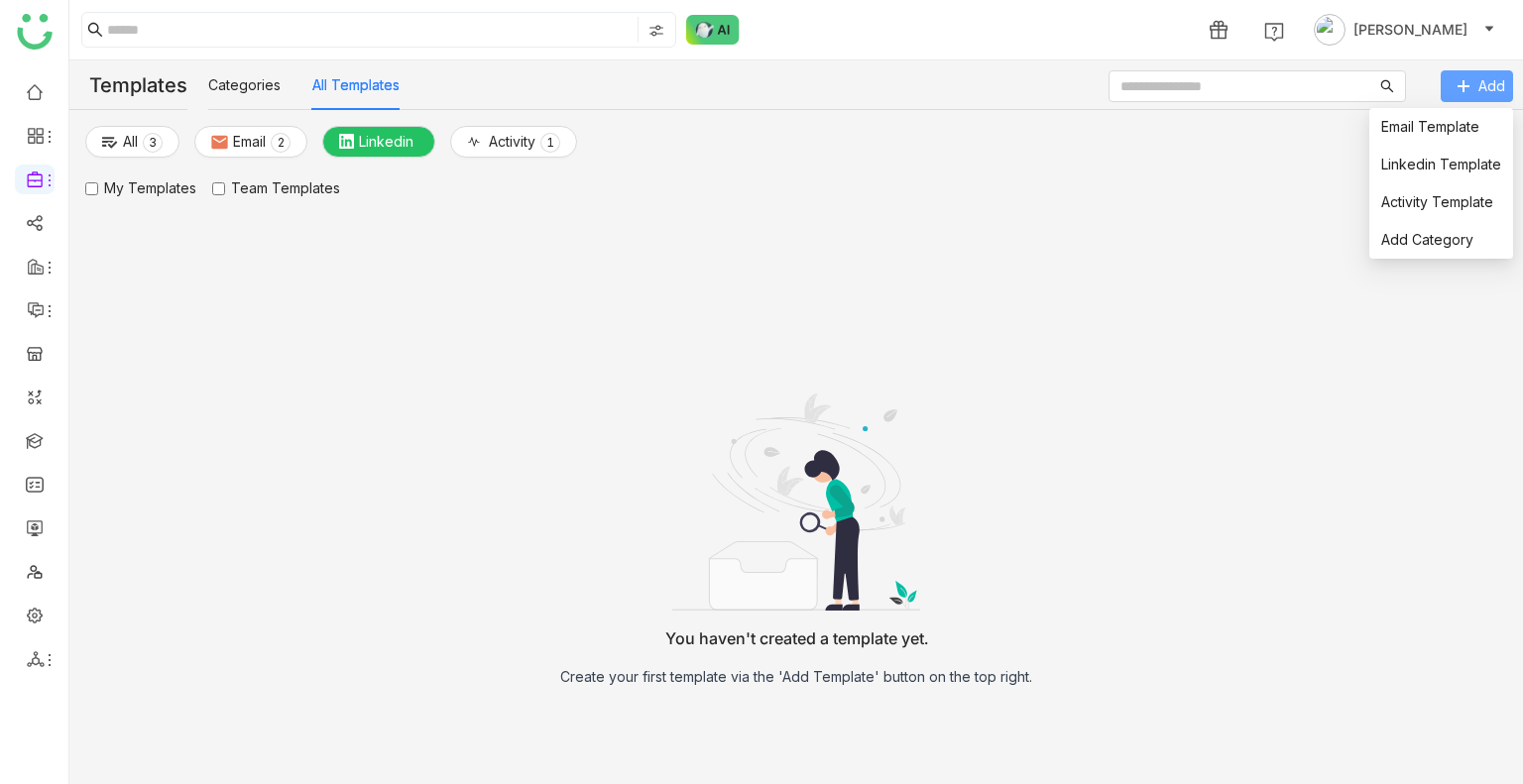 click on "Add" at bounding box center [1476, 86] 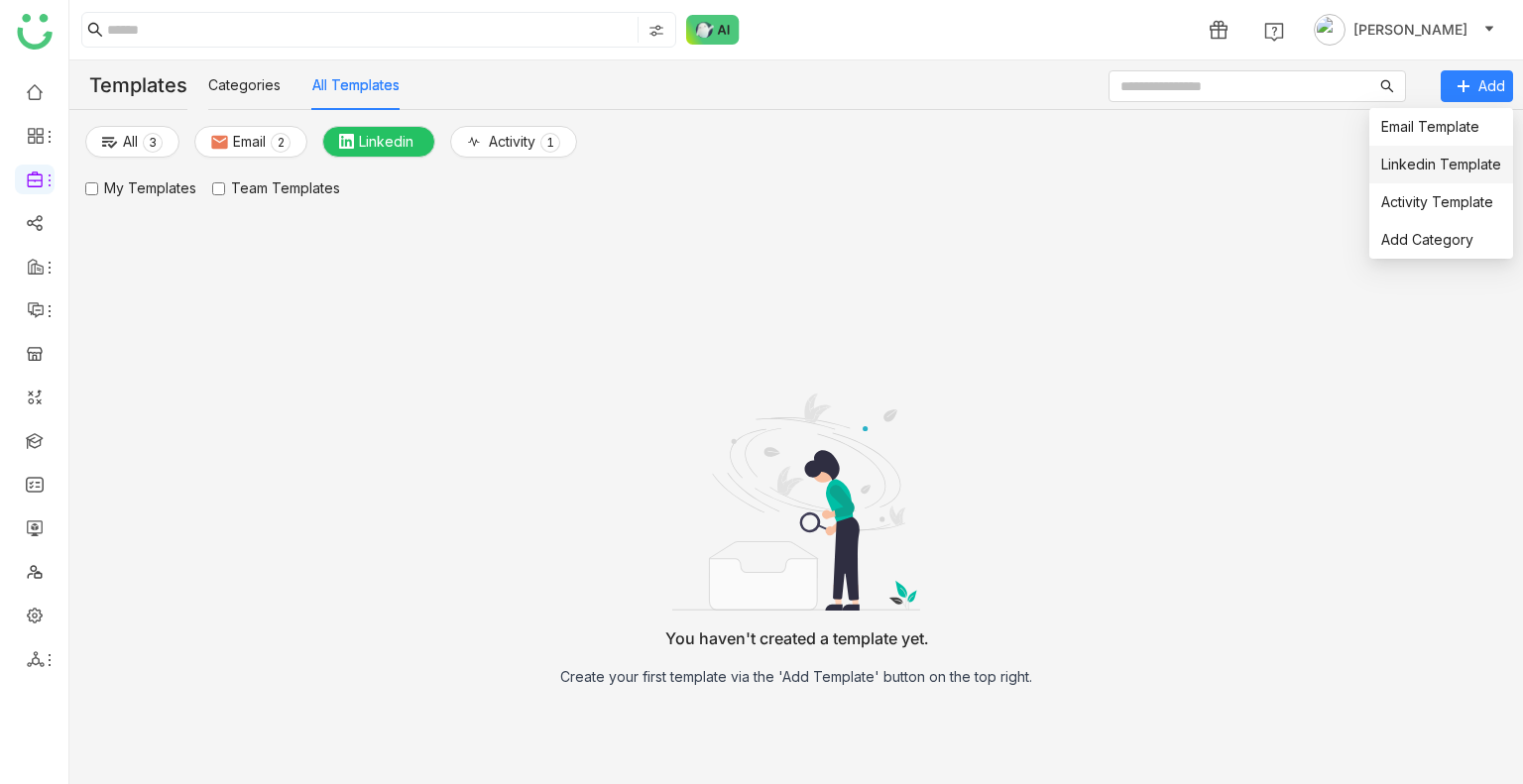 click on "Linkedin Template" at bounding box center [1441, 164] 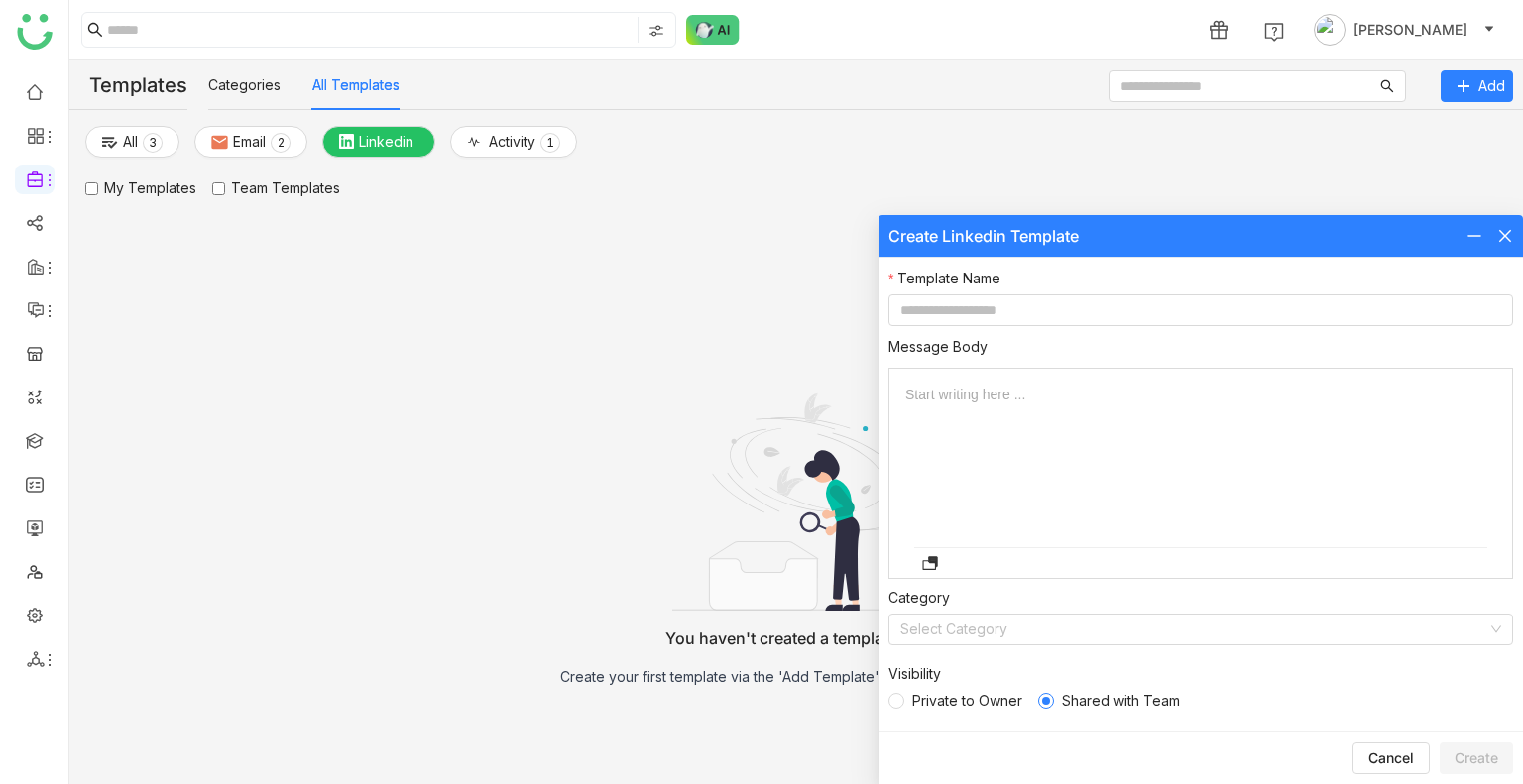 click on "Template Name Message Body  Start writing here ...
Add Document Category  Select Category  Visibility Private to Owner Shared with Team" at bounding box center (1201, 495) 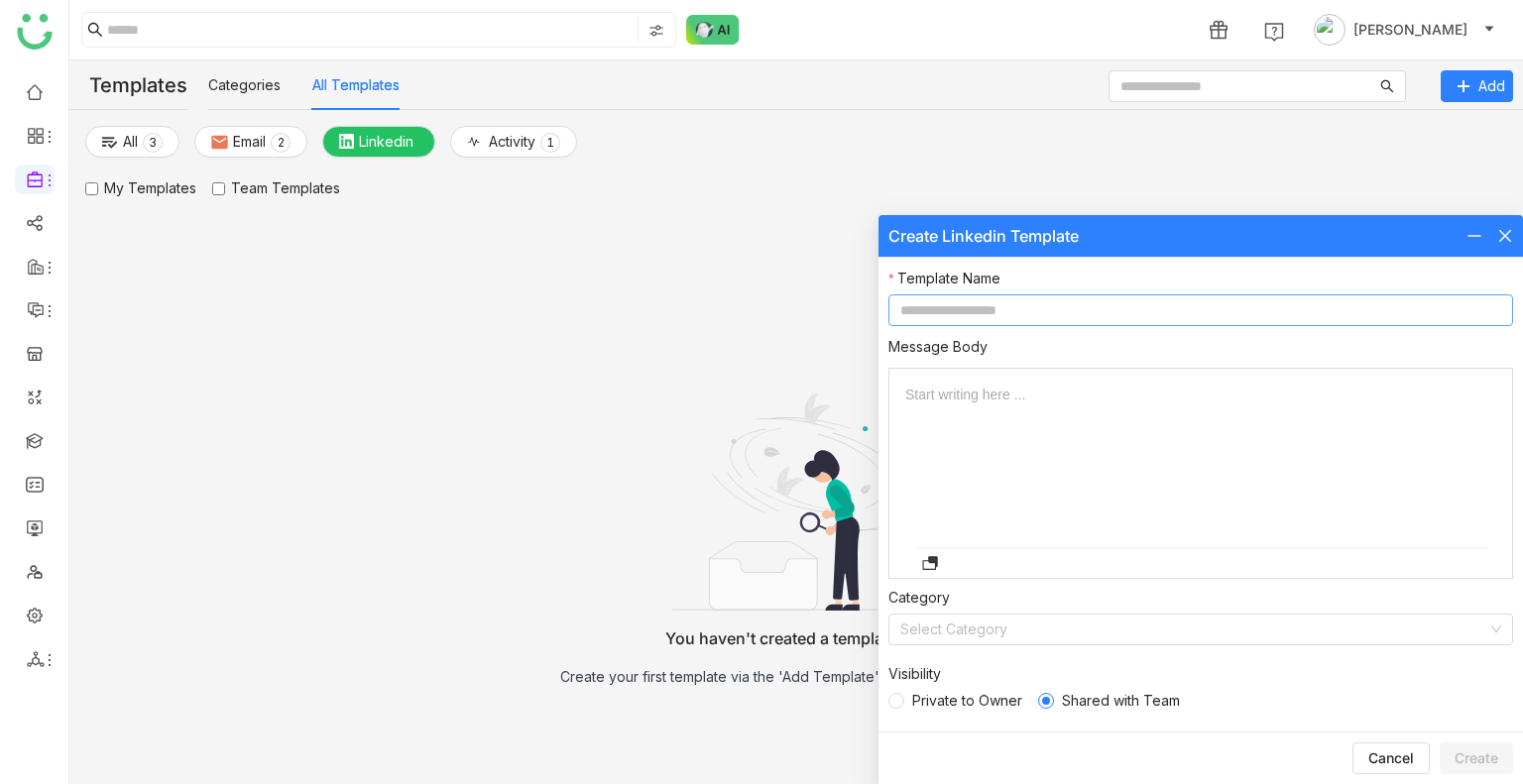 click at bounding box center (1201, 310) 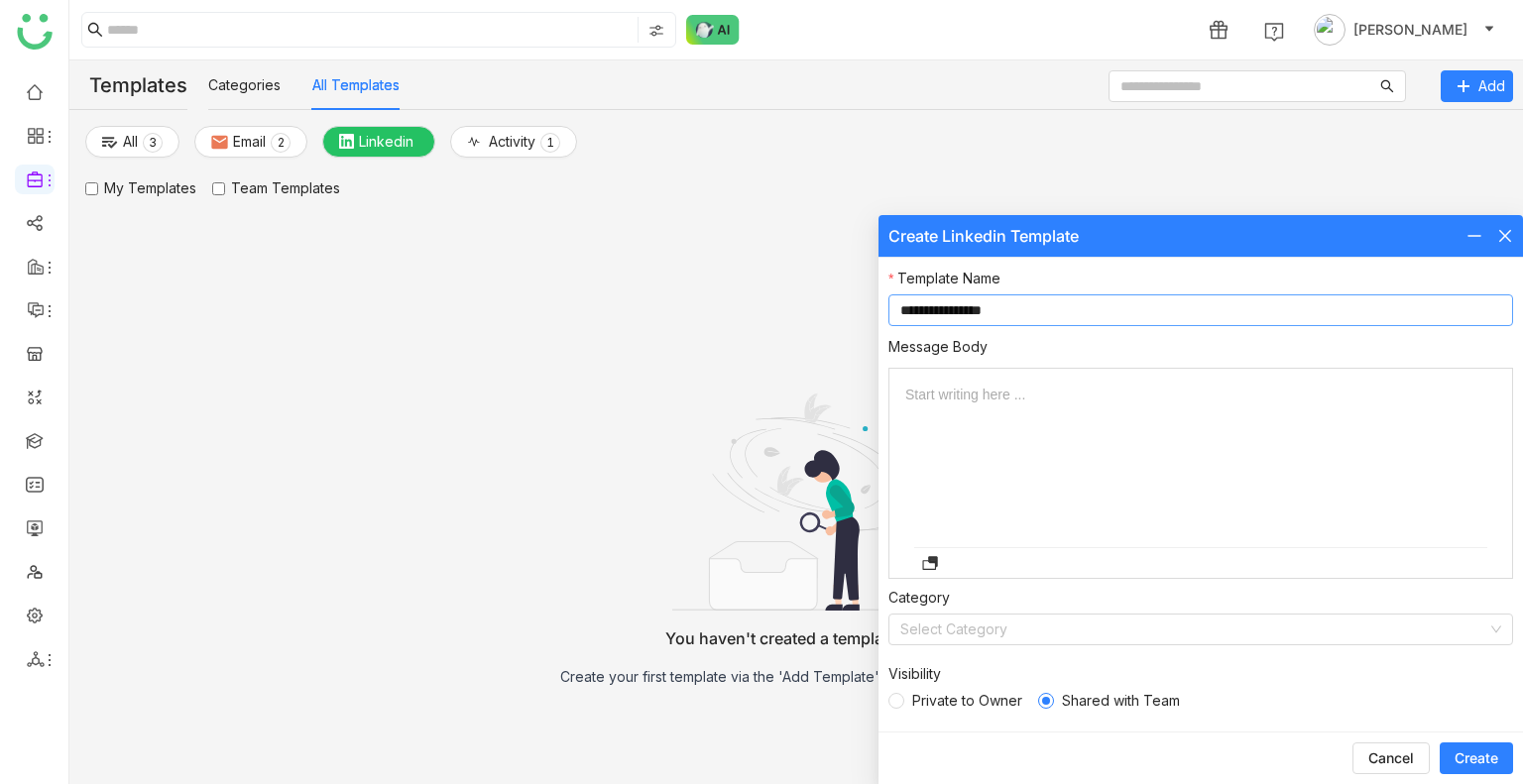 click on "**********" at bounding box center [1201, 310] 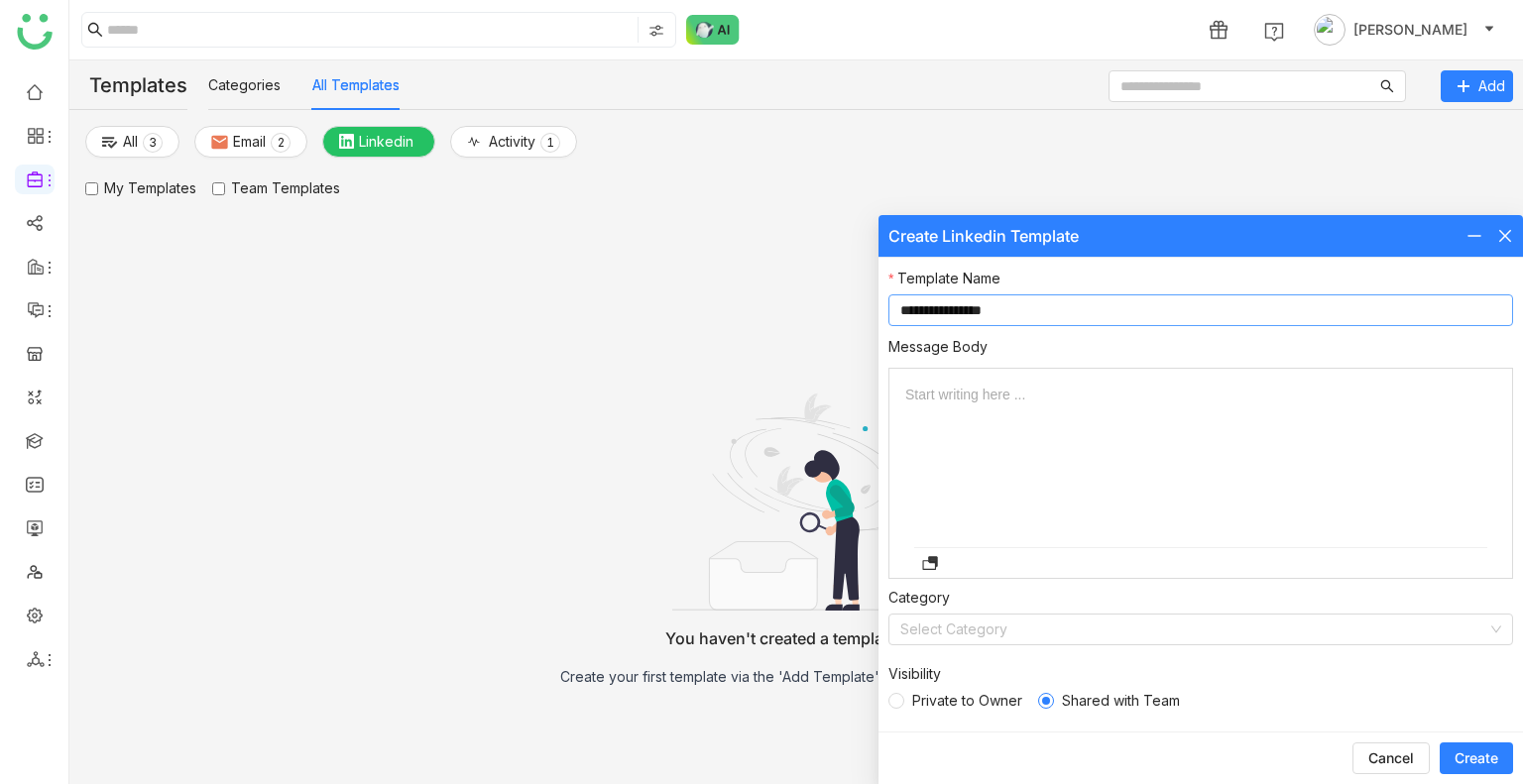 click on "**********" at bounding box center (1201, 310) 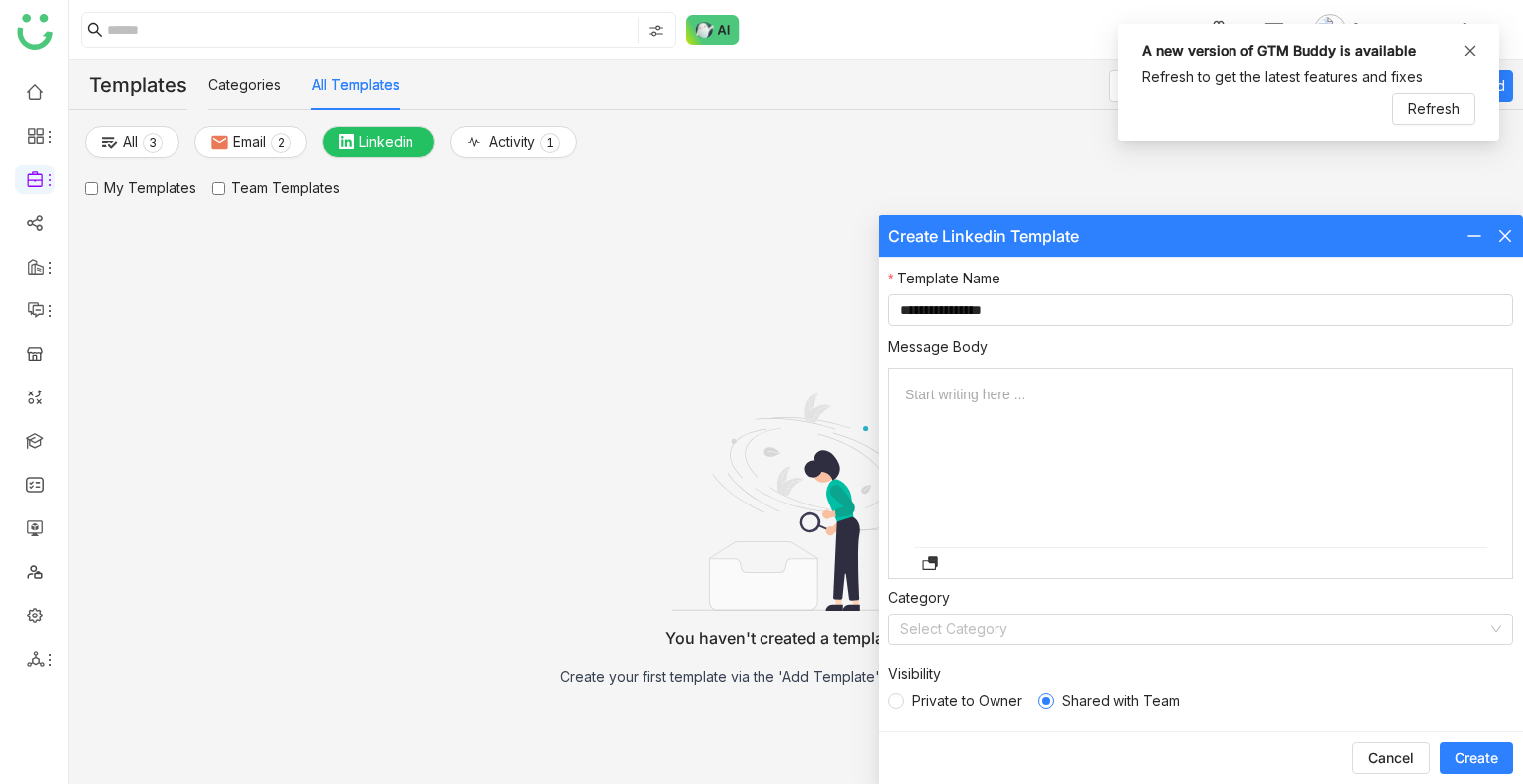 click 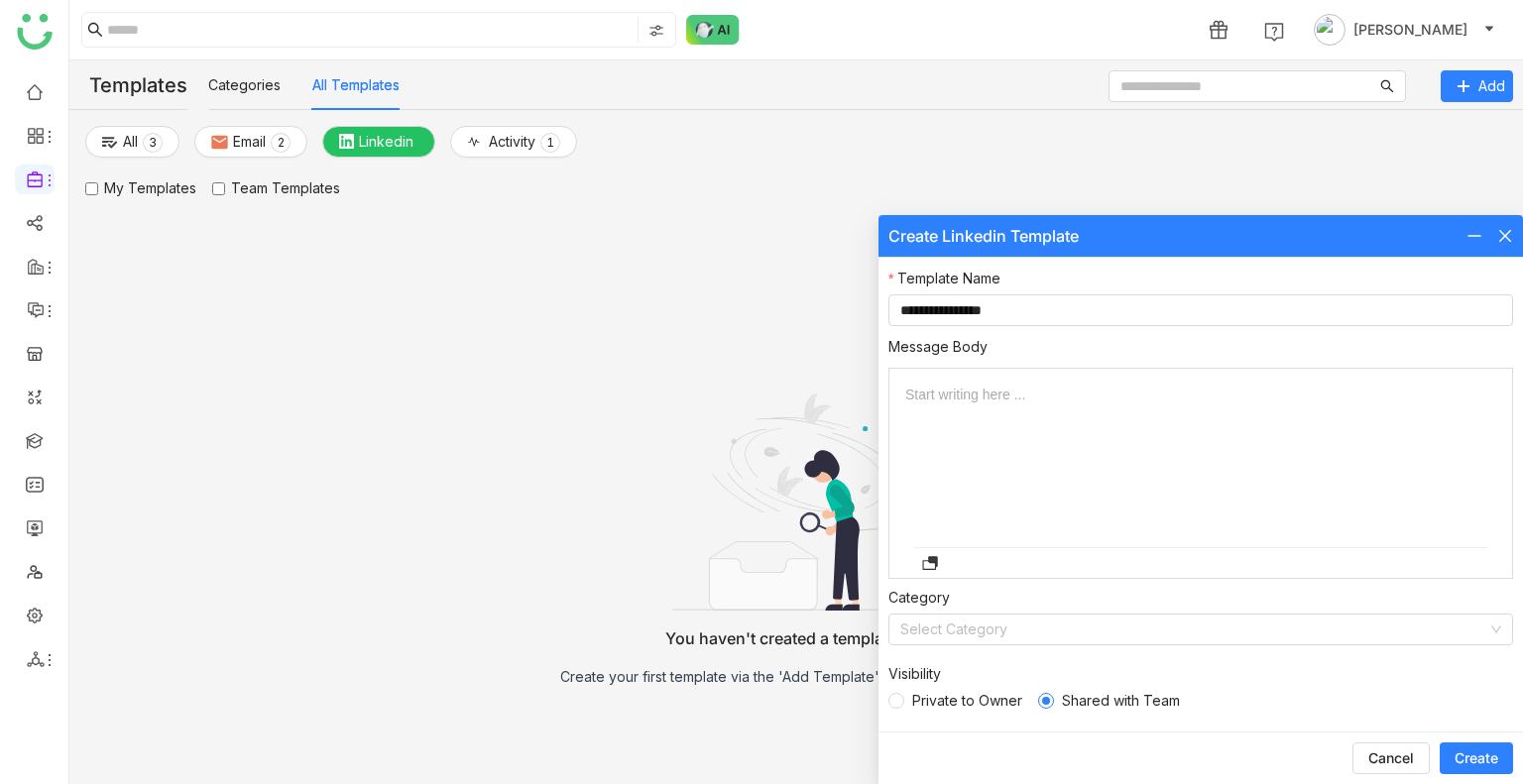 click at bounding box center (1201, 398) 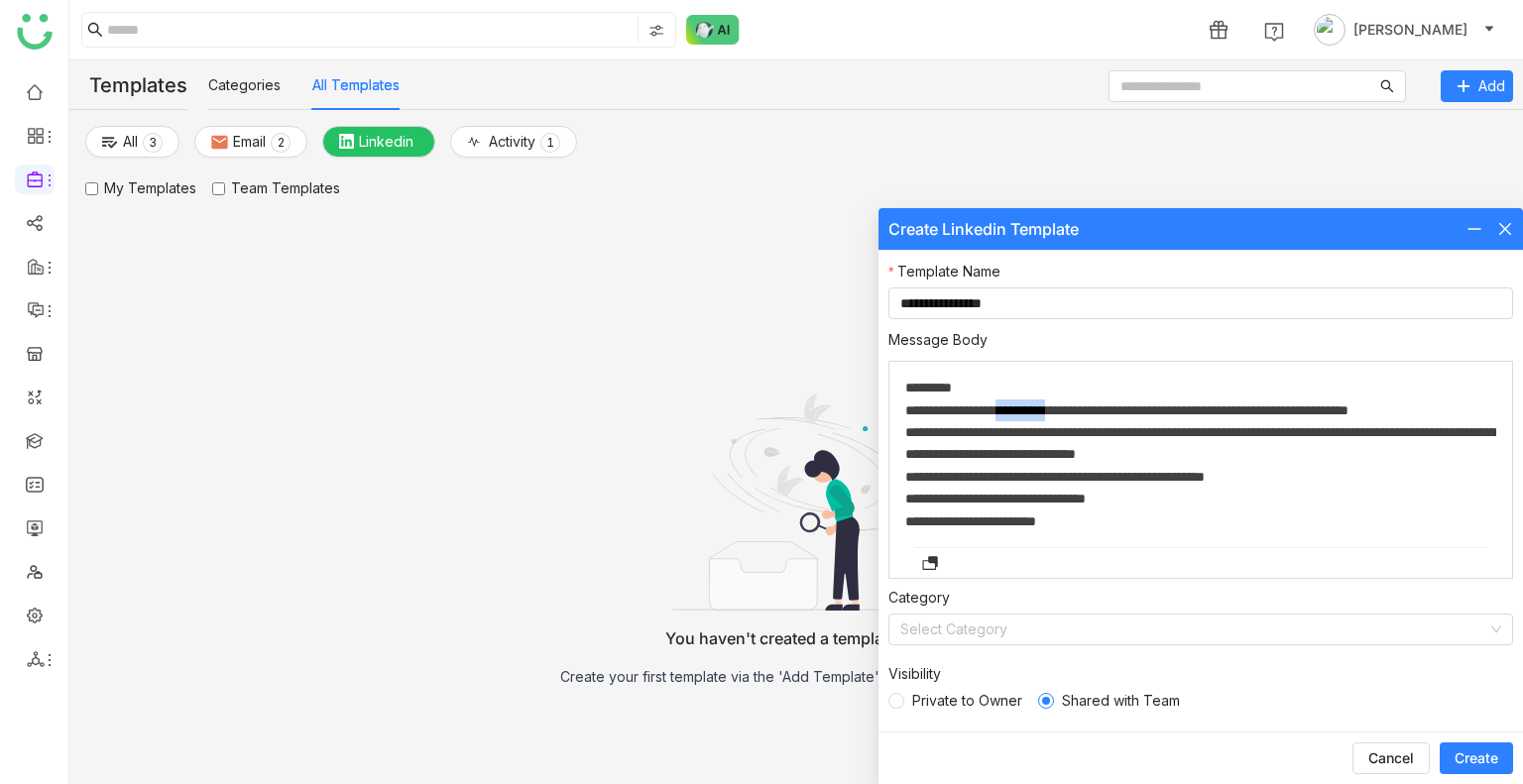 drag, startPoint x: 1086, startPoint y: 408, endPoint x: 1026, endPoint y: 409, distance: 60.00833 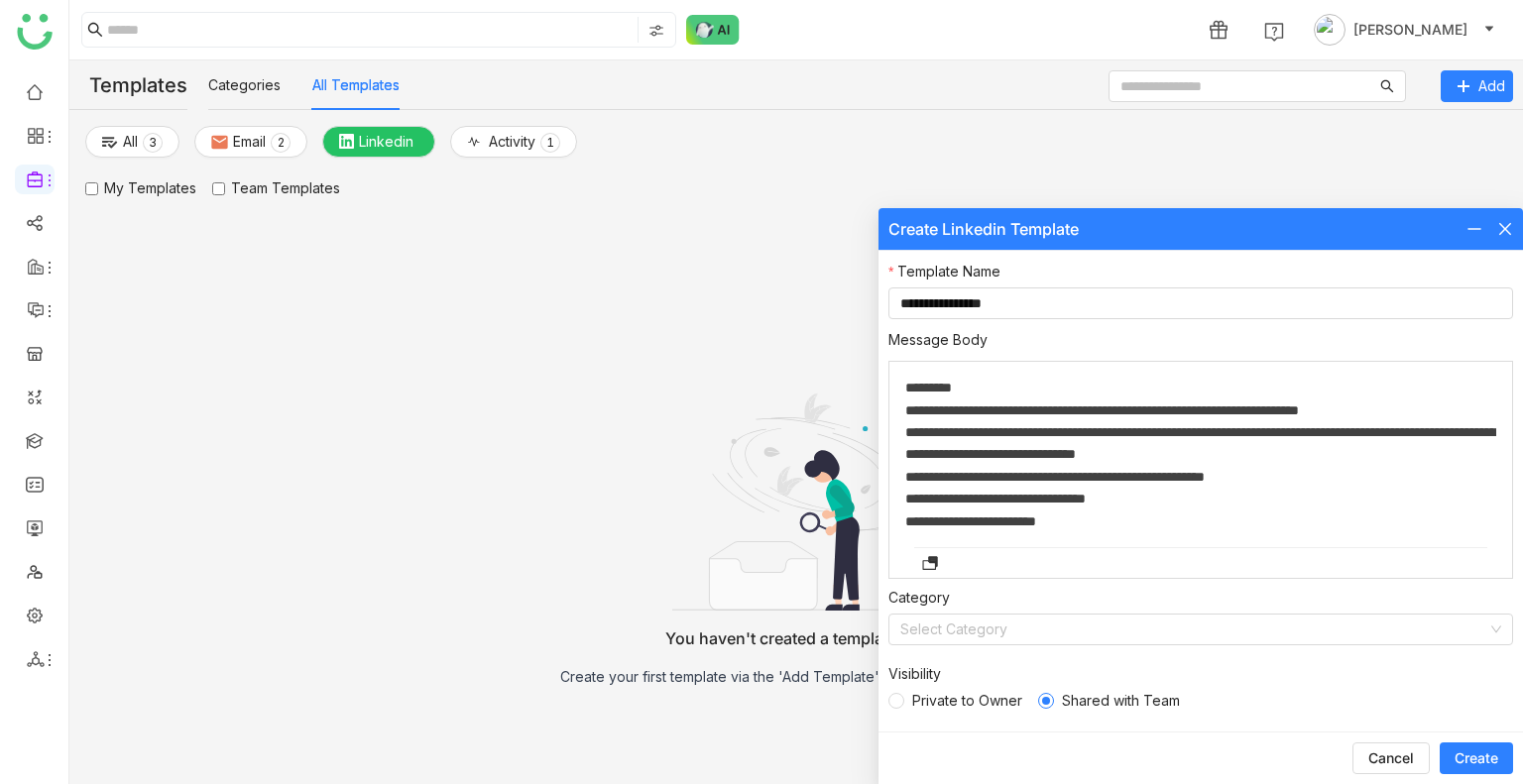 type 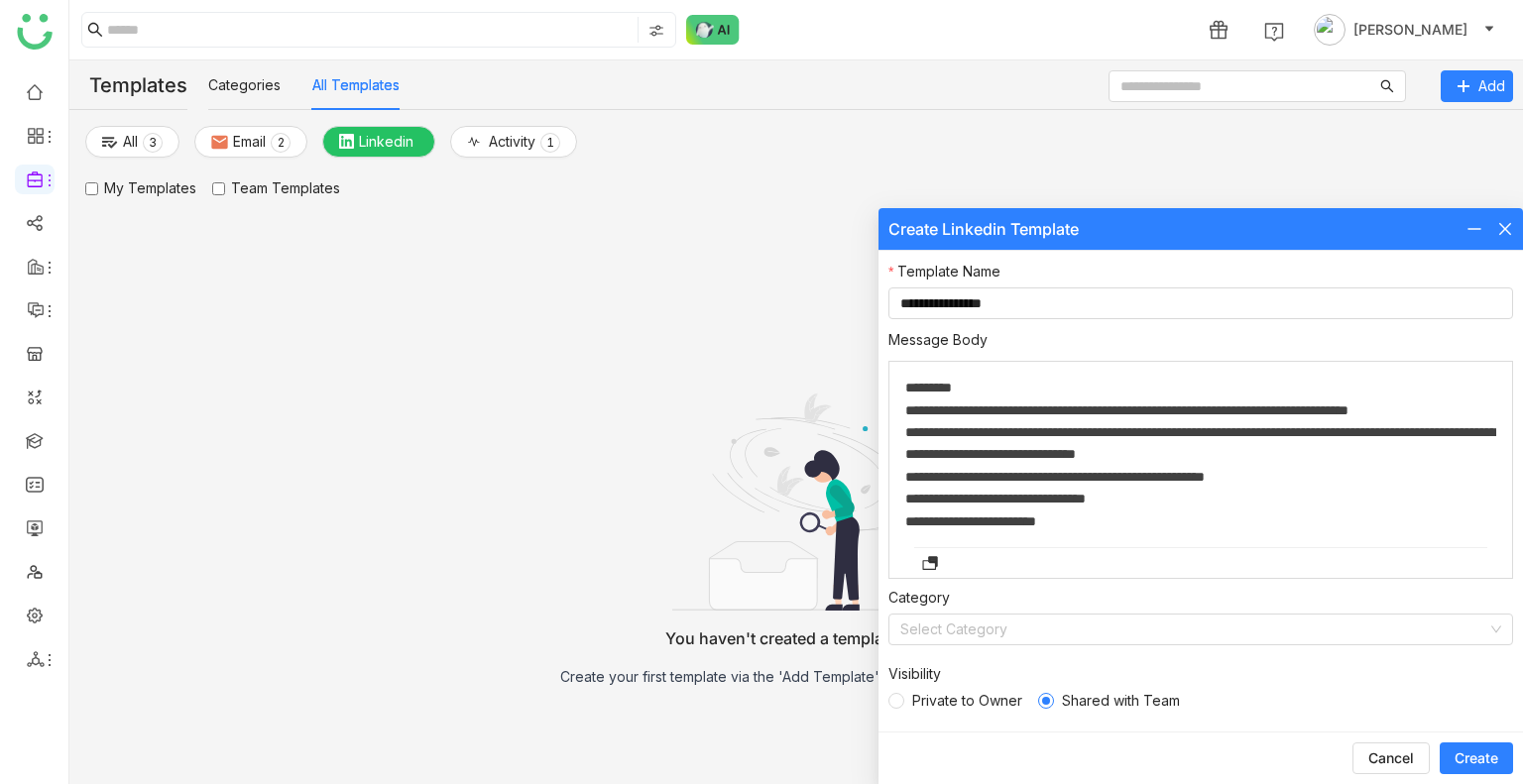 click on "**********" at bounding box center [1201, 410] 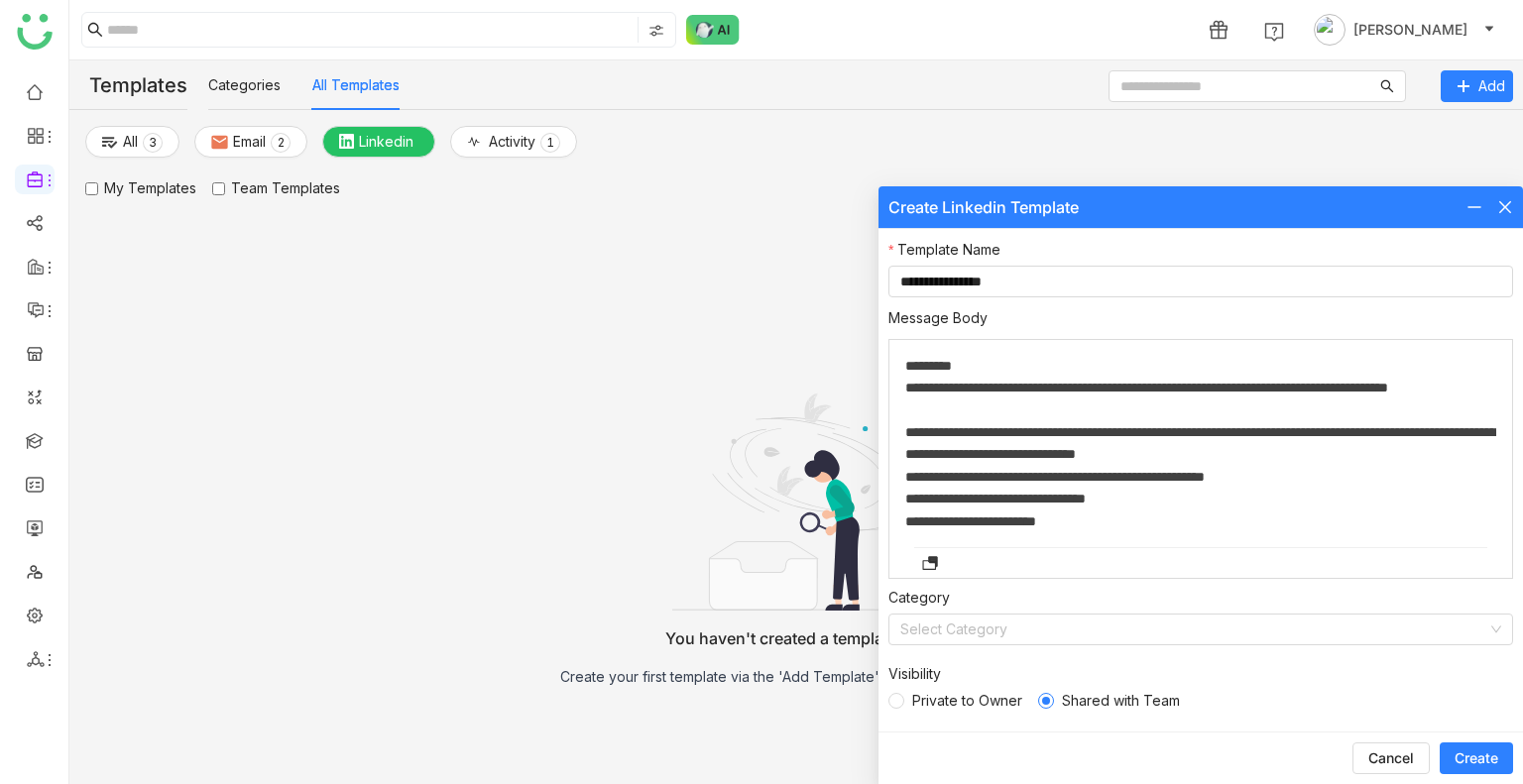 click on "**********" at bounding box center [1201, 398] 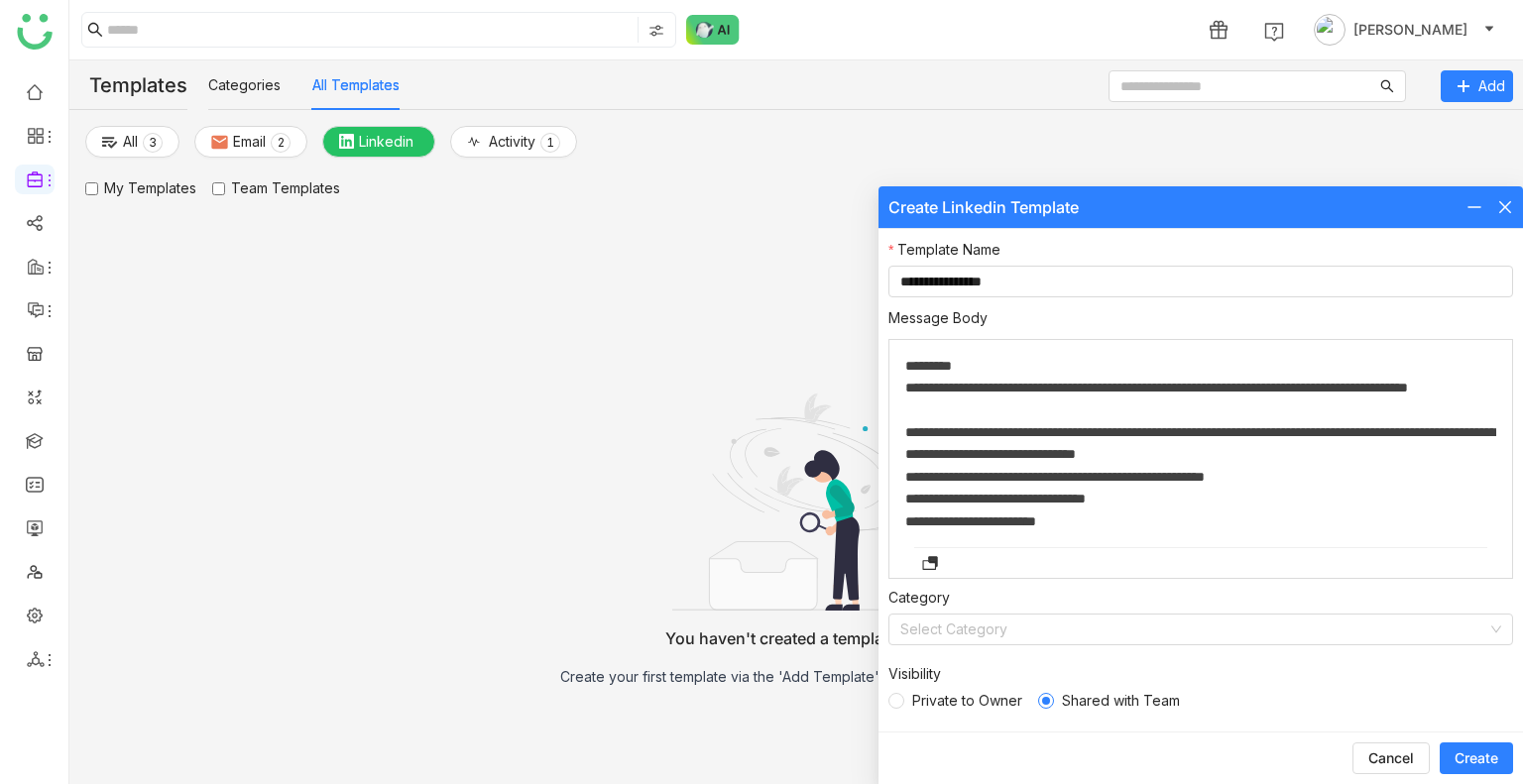 click on "**********" at bounding box center (1201, 398) 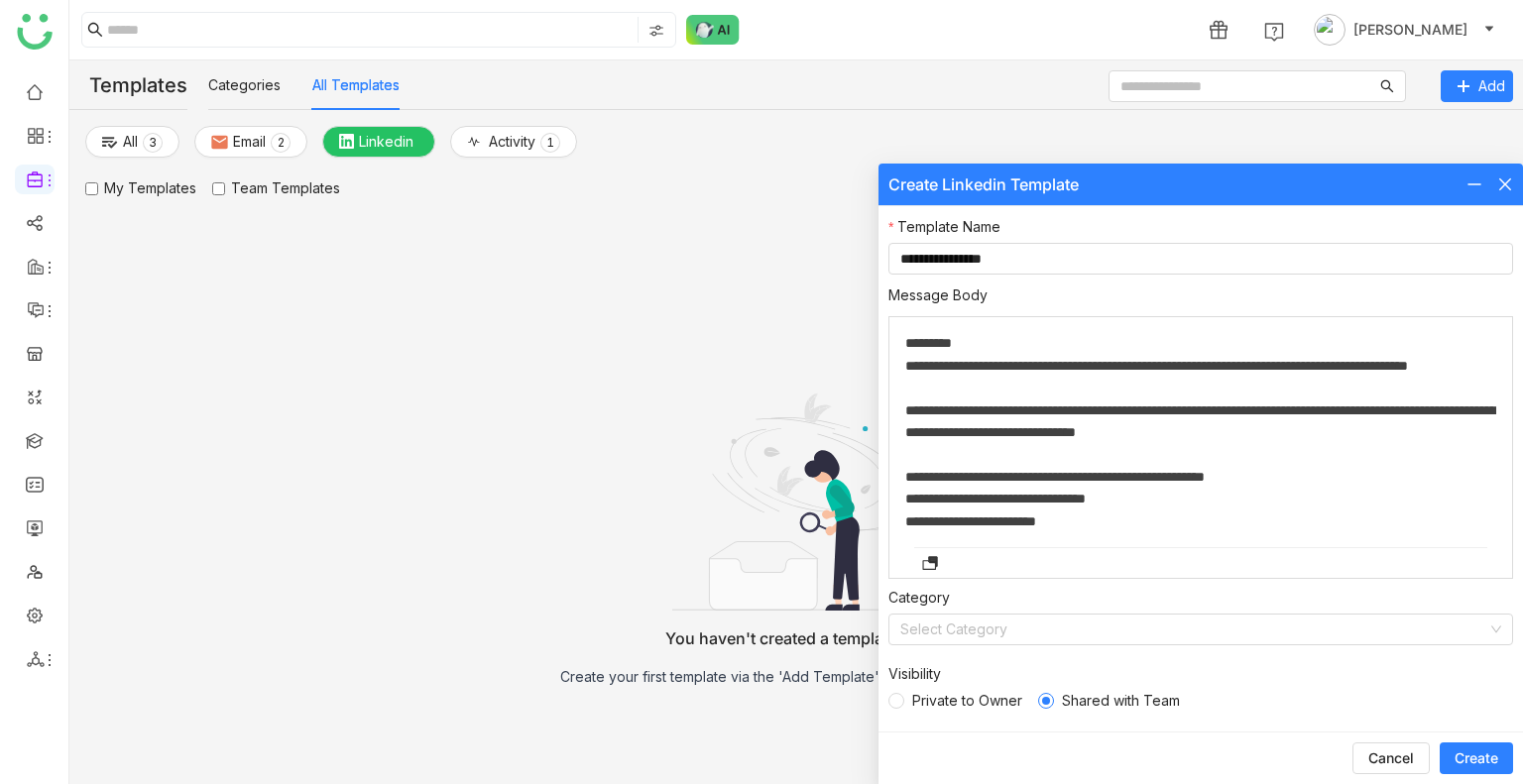 click on "**********" at bounding box center [1201, 477] 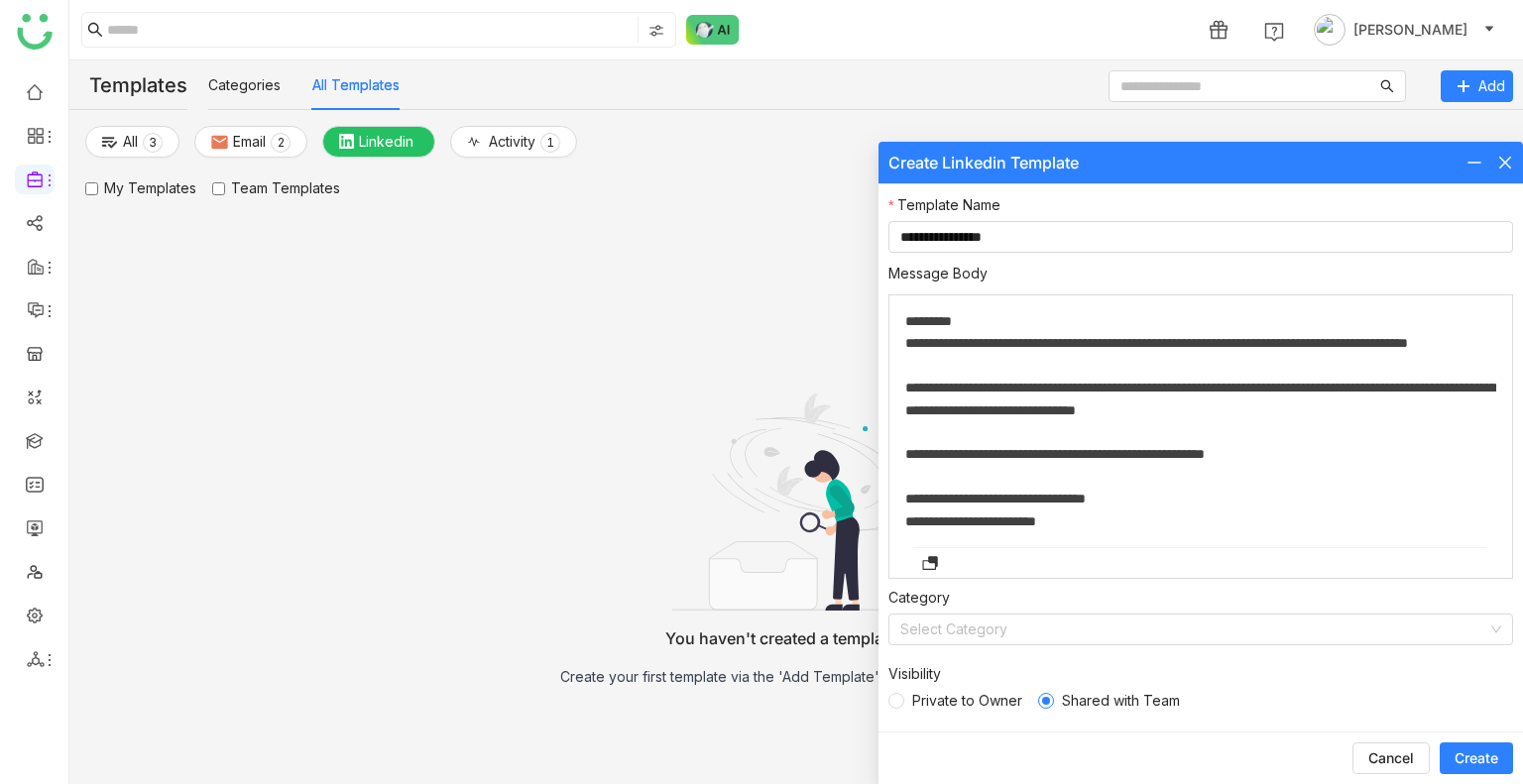 click on "**********" at bounding box center (1201, 499) 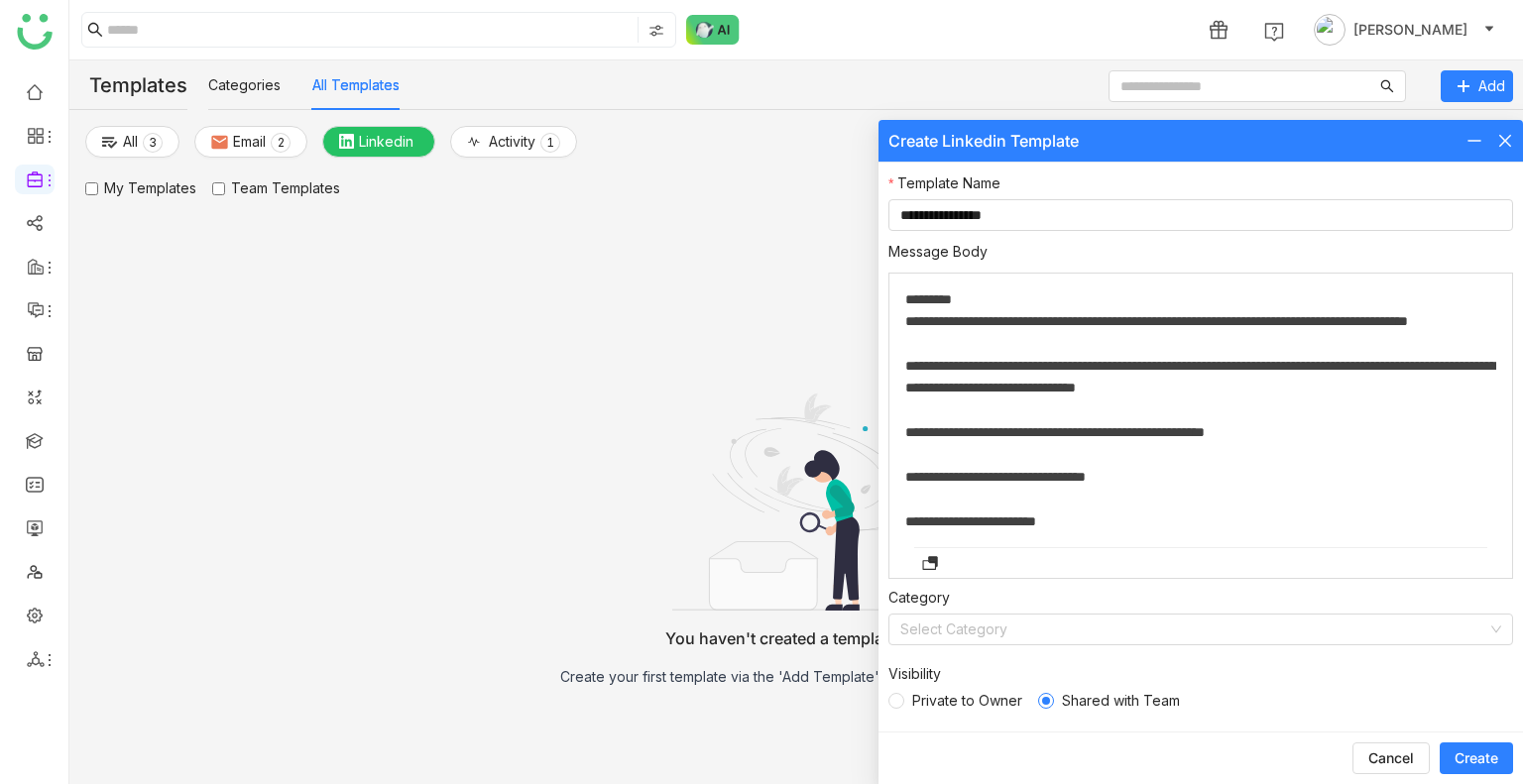 click on "**********" at bounding box center [1201, 521] 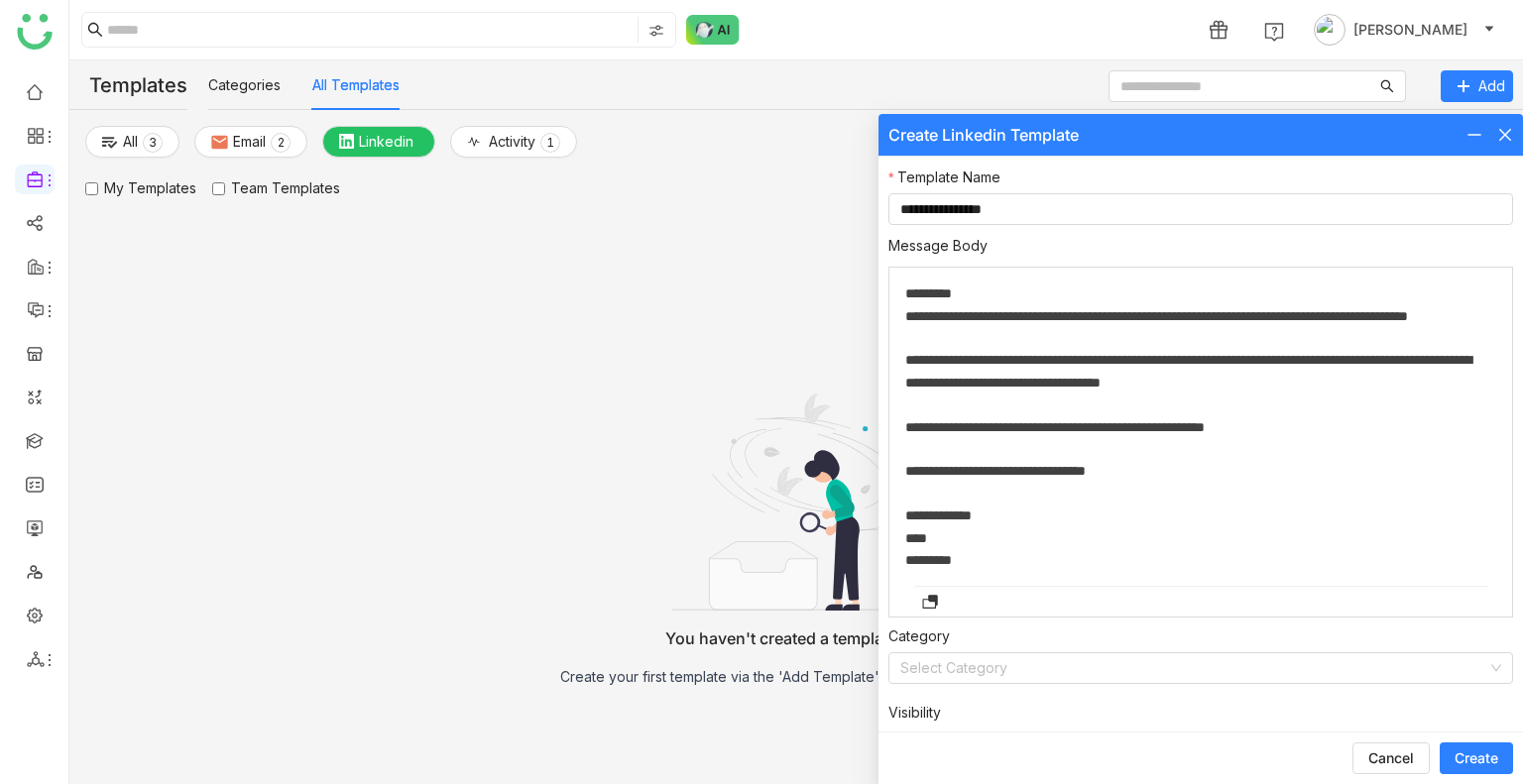 scroll, scrollTop: 38, scrollLeft: 0, axis: vertical 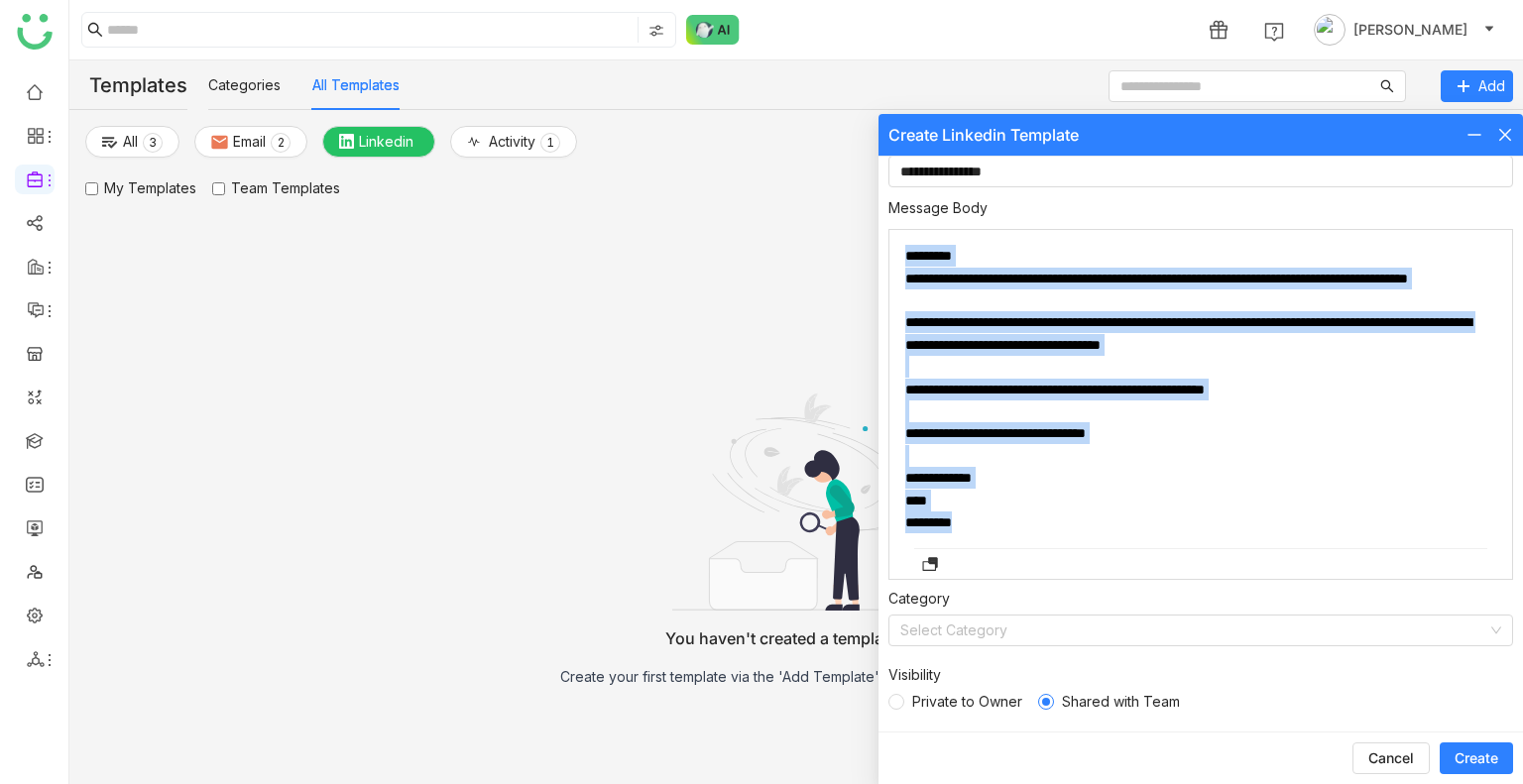 drag, startPoint x: 1012, startPoint y: 514, endPoint x: 896, endPoint y: 265, distance: 274.69438 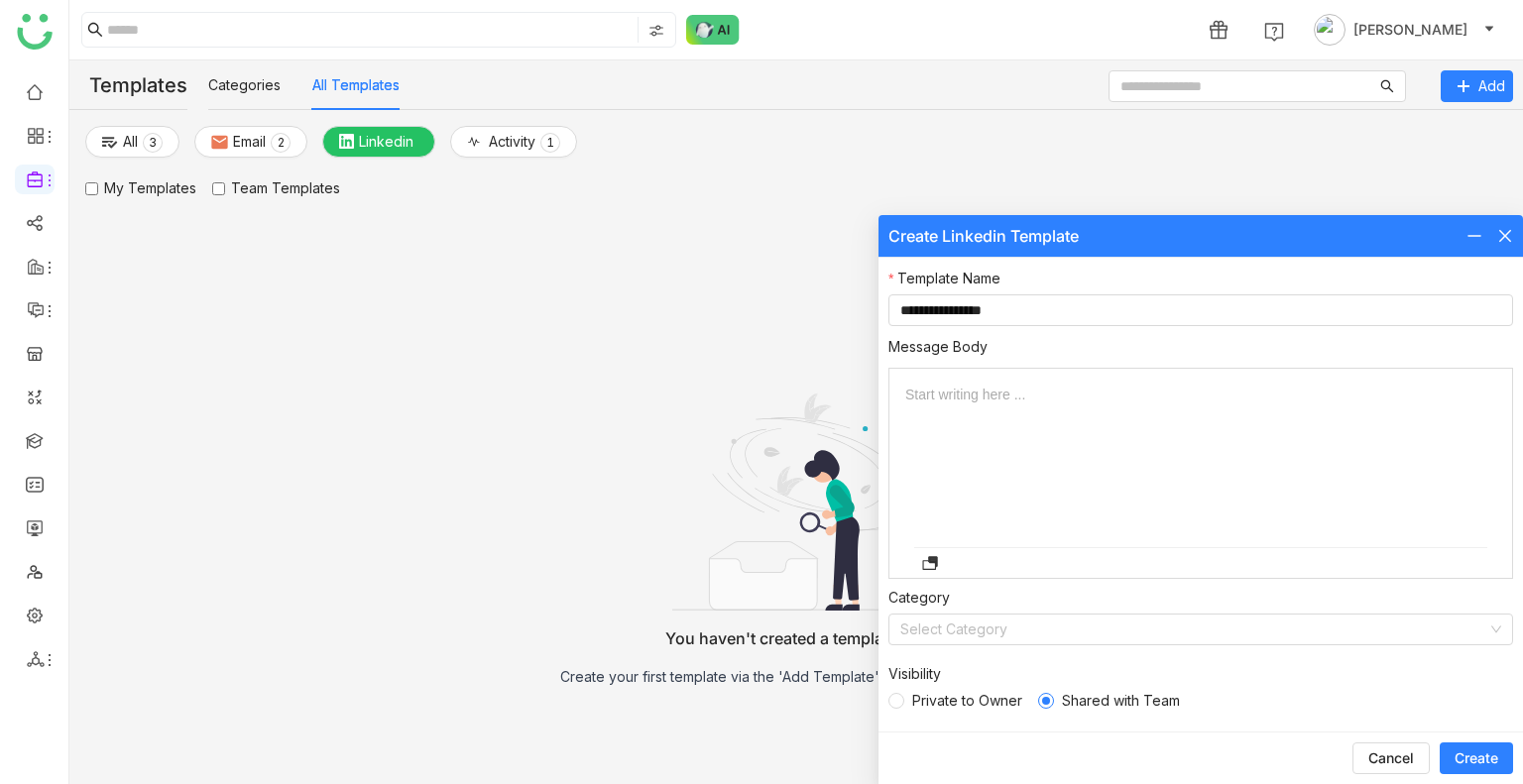 scroll, scrollTop: 0, scrollLeft: 0, axis: both 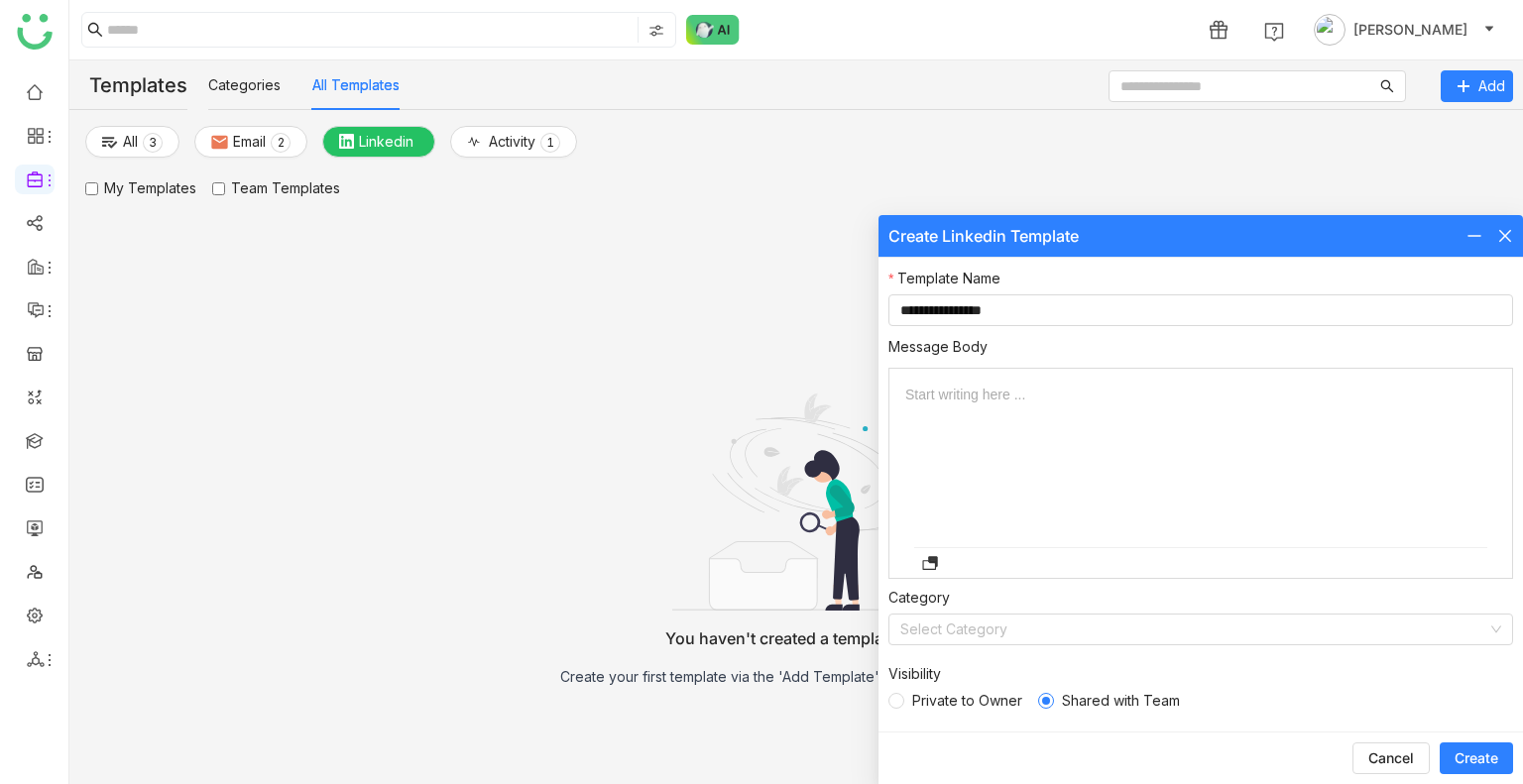 click on "Start writing here ..." at bounding box center (1201, 458) 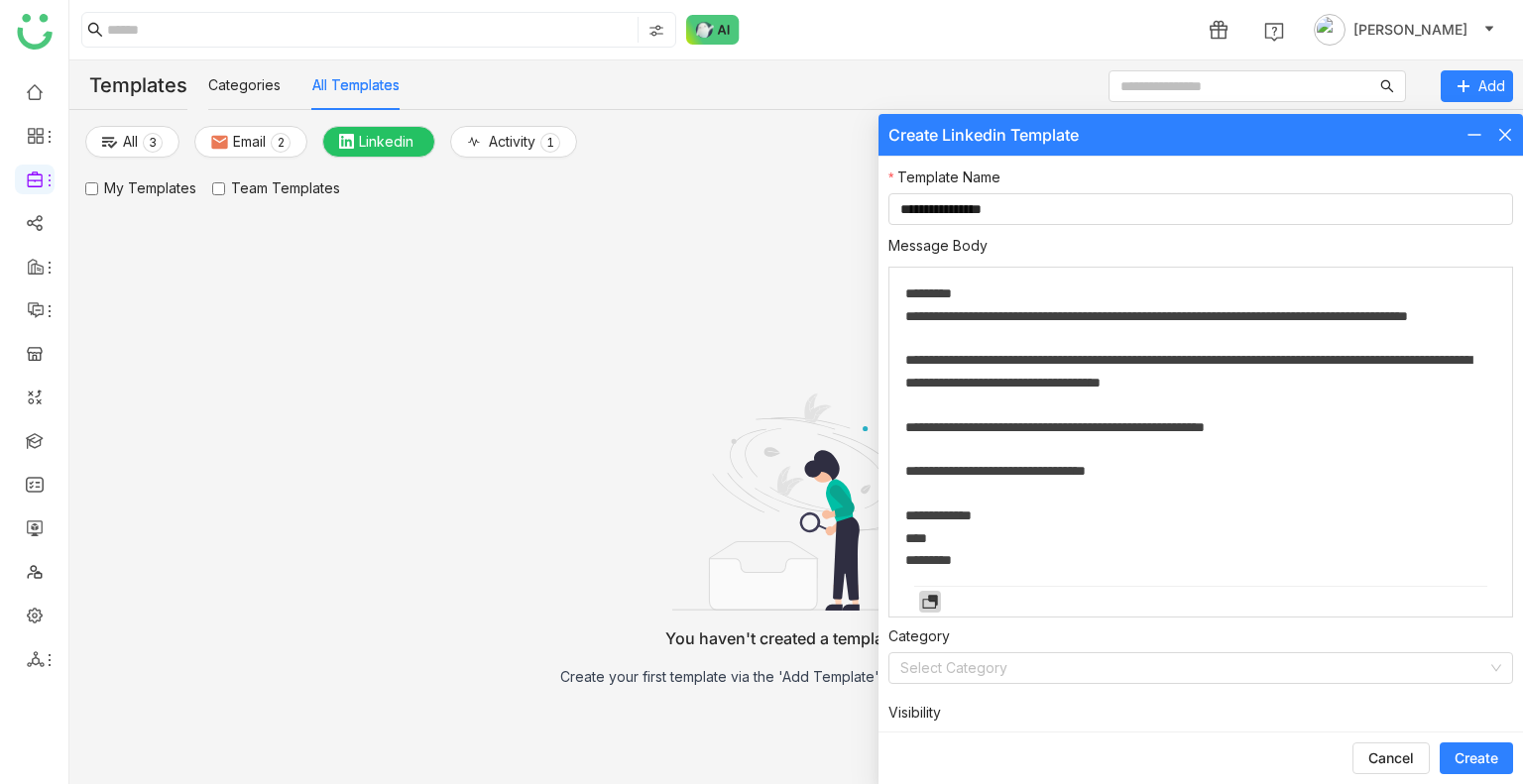 click 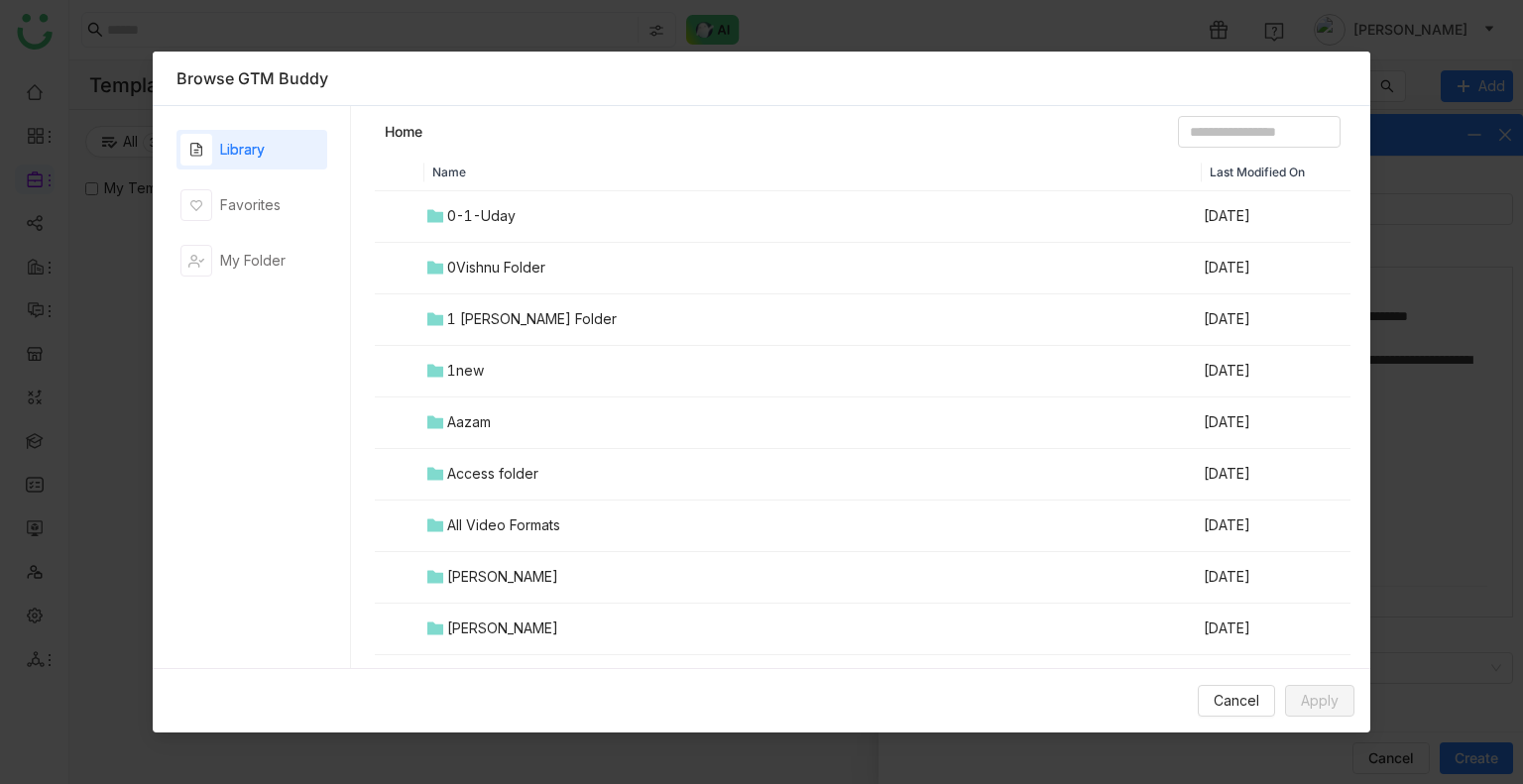 scroll, scrollTop: 697, scrollLeft: 0, axis: vertical 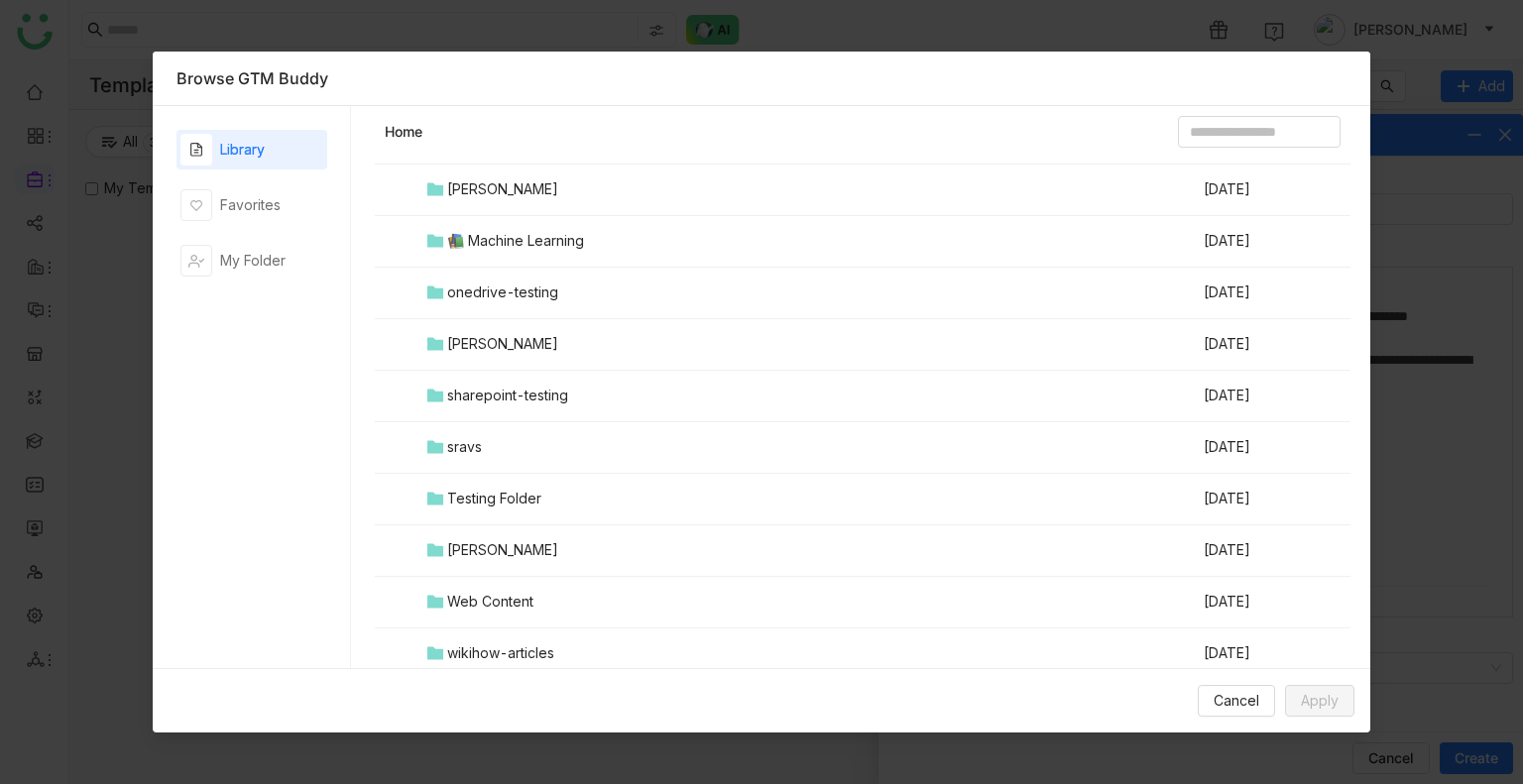 click on "Testing Folder" at bounding box center (494, 499) 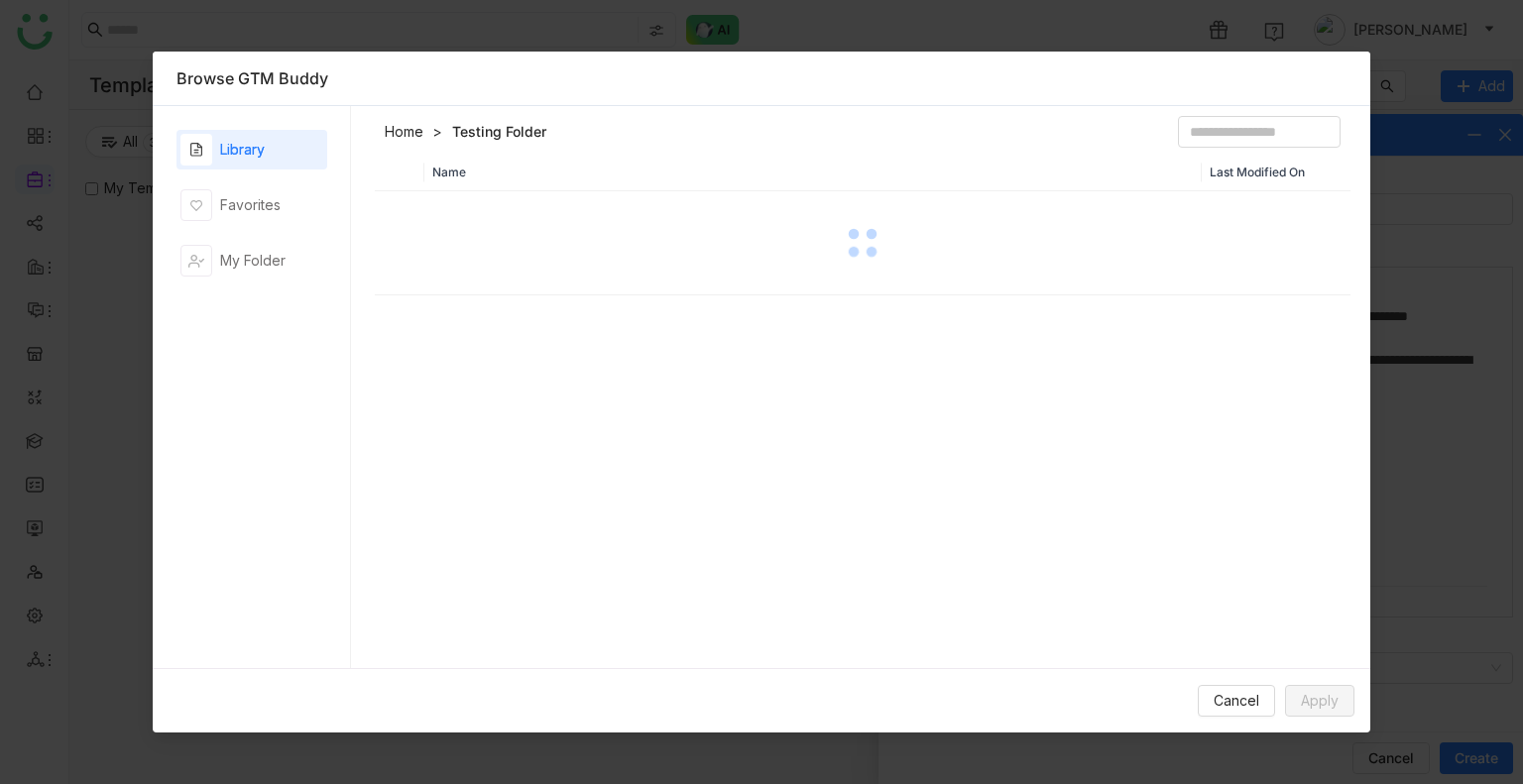 scroll, scrollTop: 0, scrollLeft: 0, axis: both 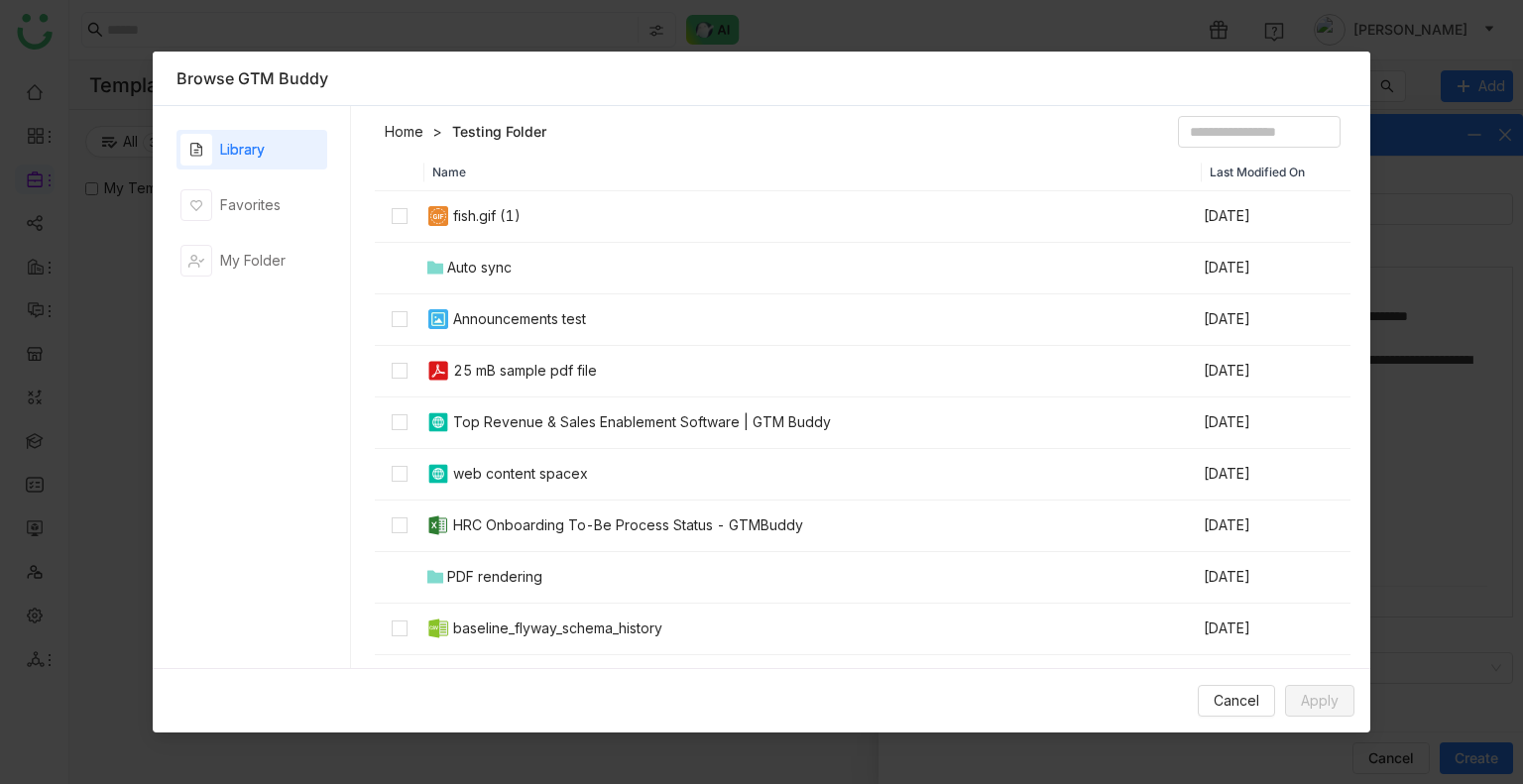 click on "Name" at bounding box center (813, 173) 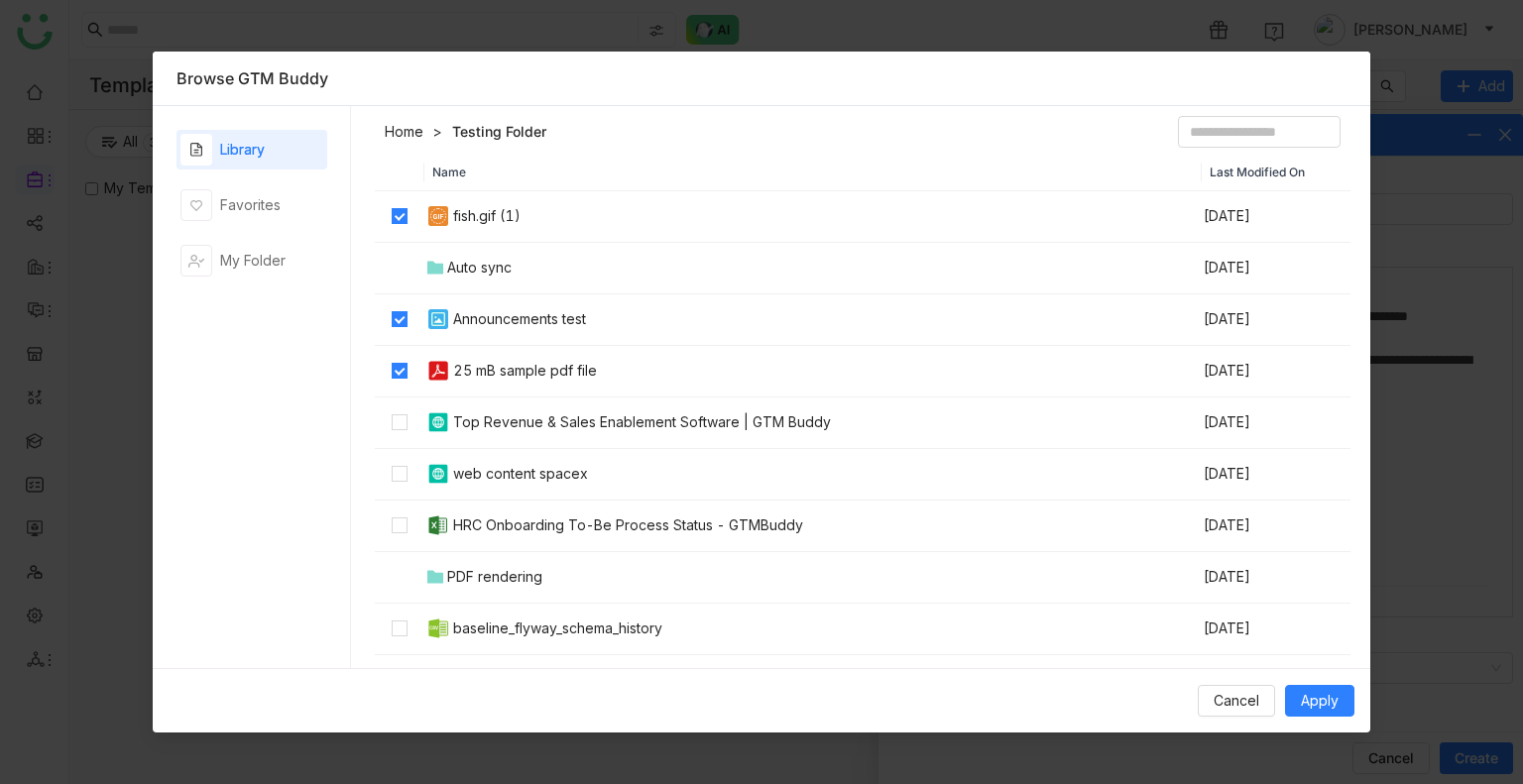 click at bounding box center (400, 423) 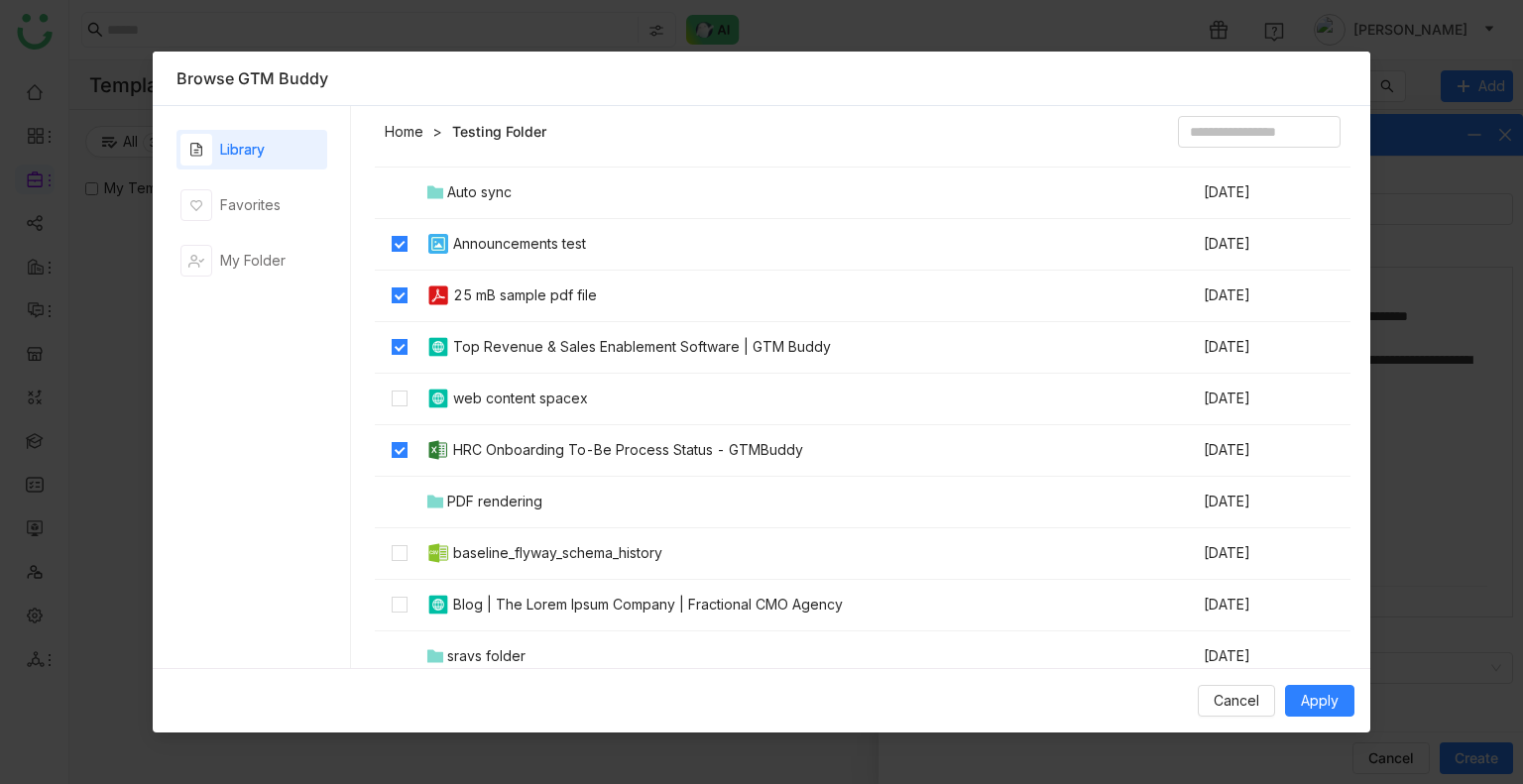 scroll, scrollTop: 75, scrollLeft: 0, axis: vertical 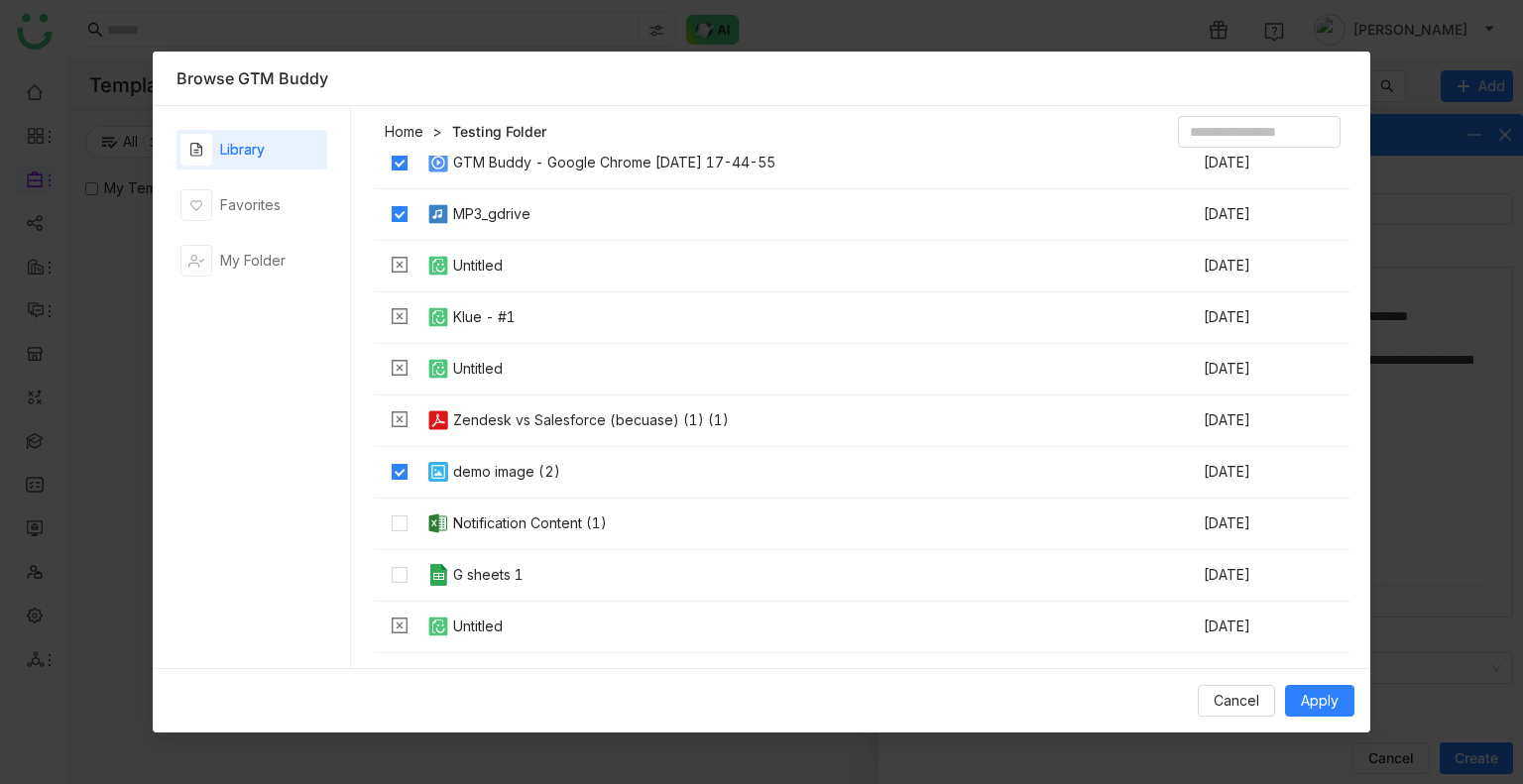 click at bounding box center (400, 576) 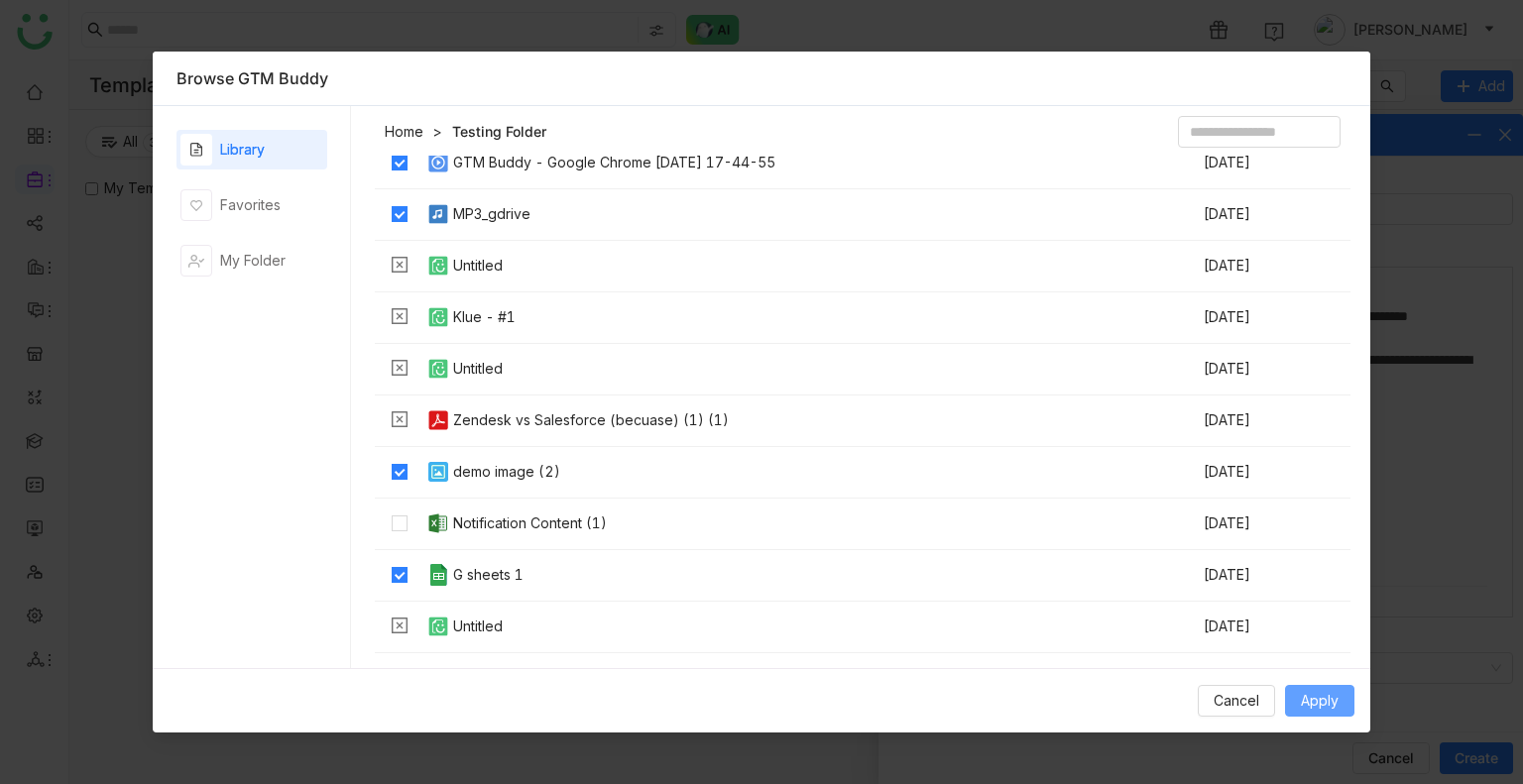 click on "Apply" at bounding box center (1320, 701) 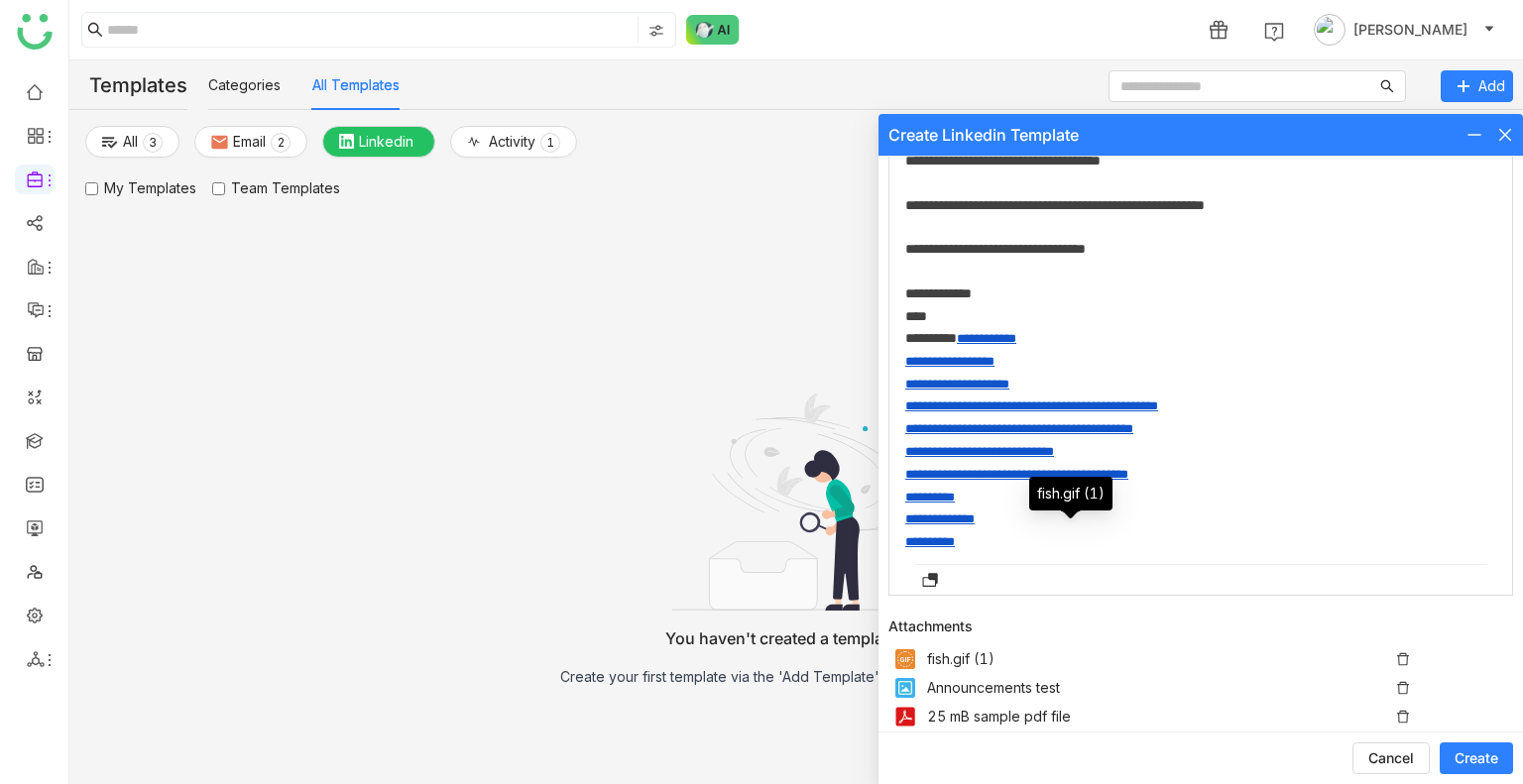 scroll, scrollTop: 222, scrollLeft: 0, axis: vertical 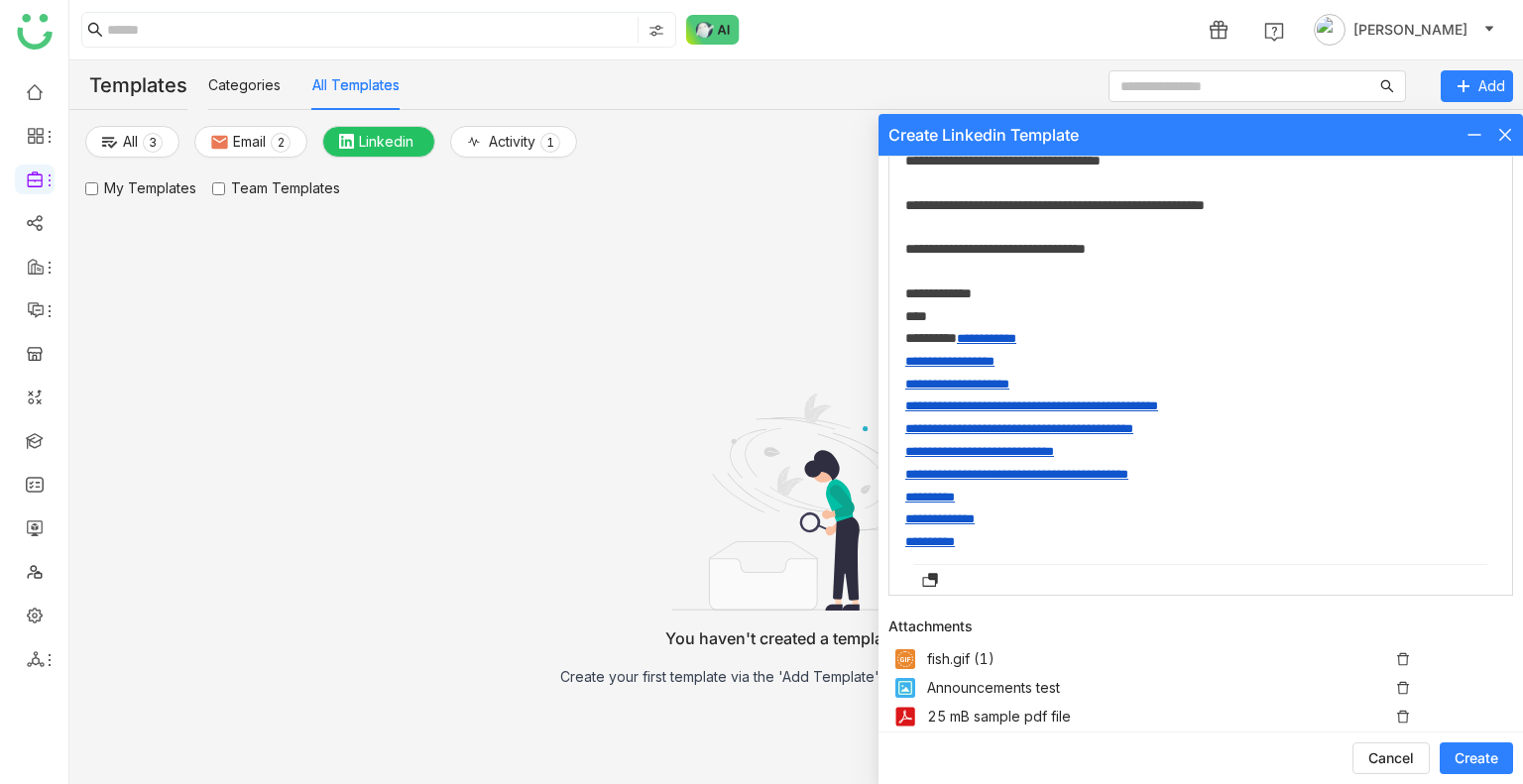 click on "**********" at bounding box center (1193, 438) 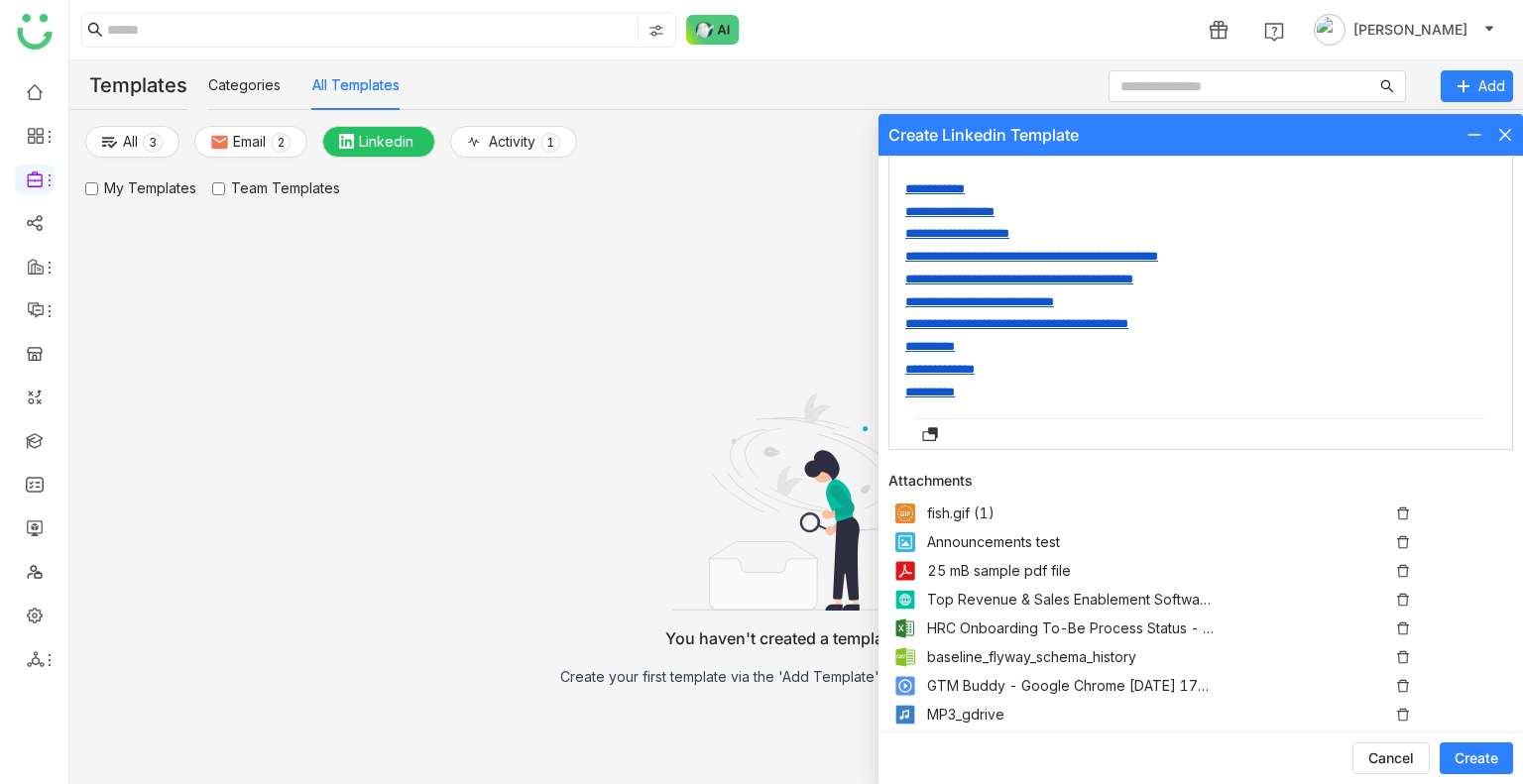 scroll, scrollTop: 420, scrollLeft: 0, axis: vertical 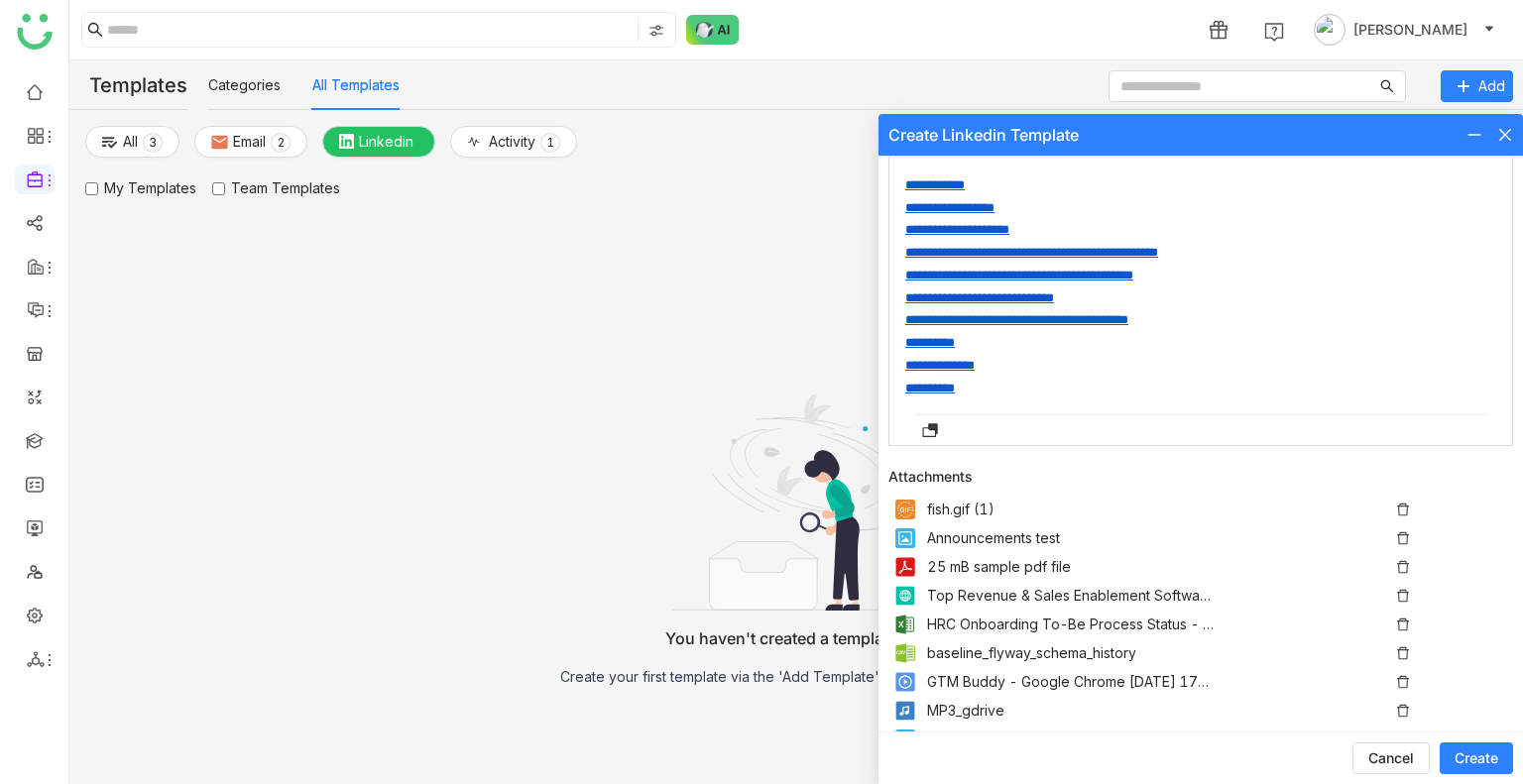 click on "**********" at bounding box center (1201, 286) 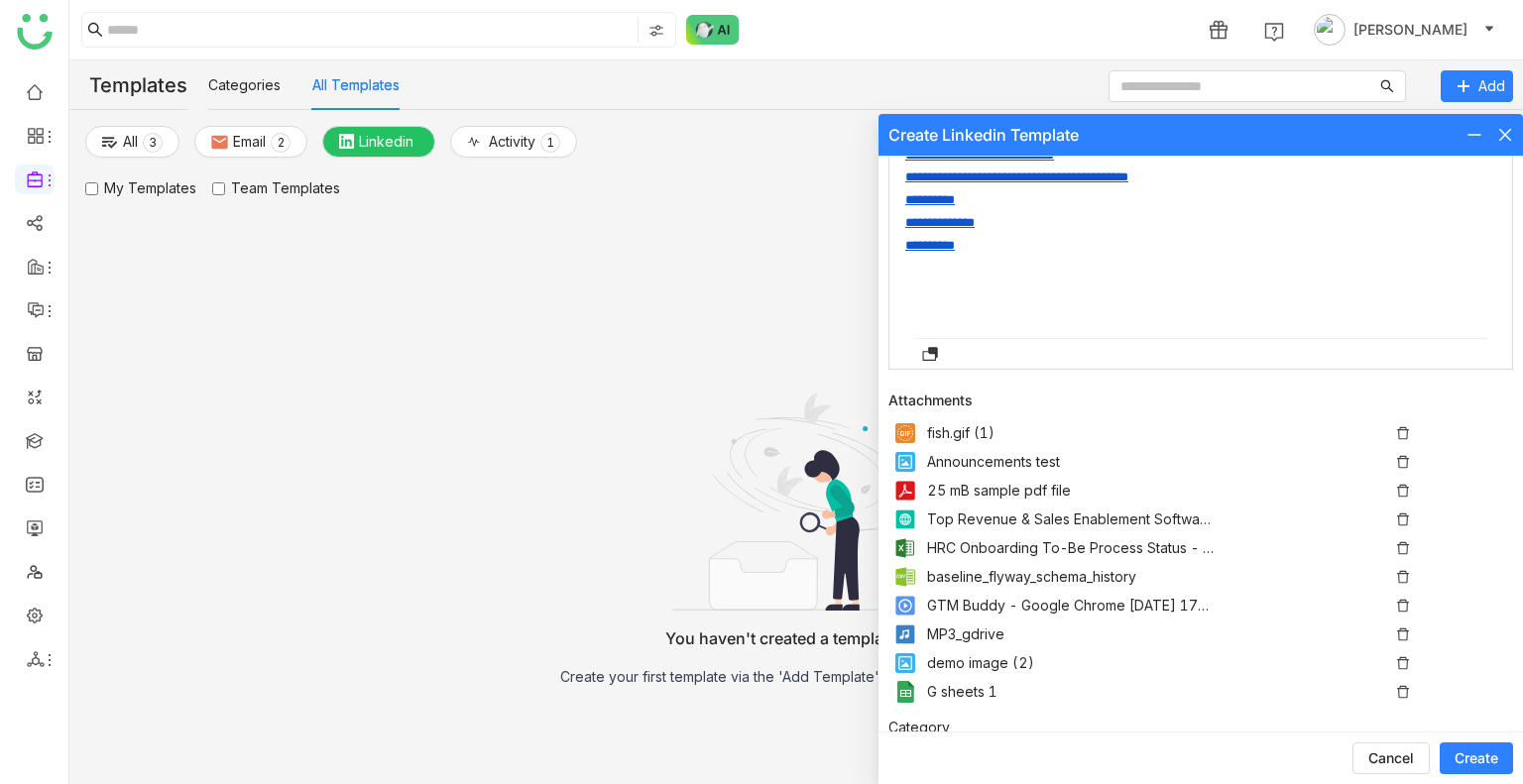 scroll, scrollTop: 571, scrollLeft: 0, axis: vertical 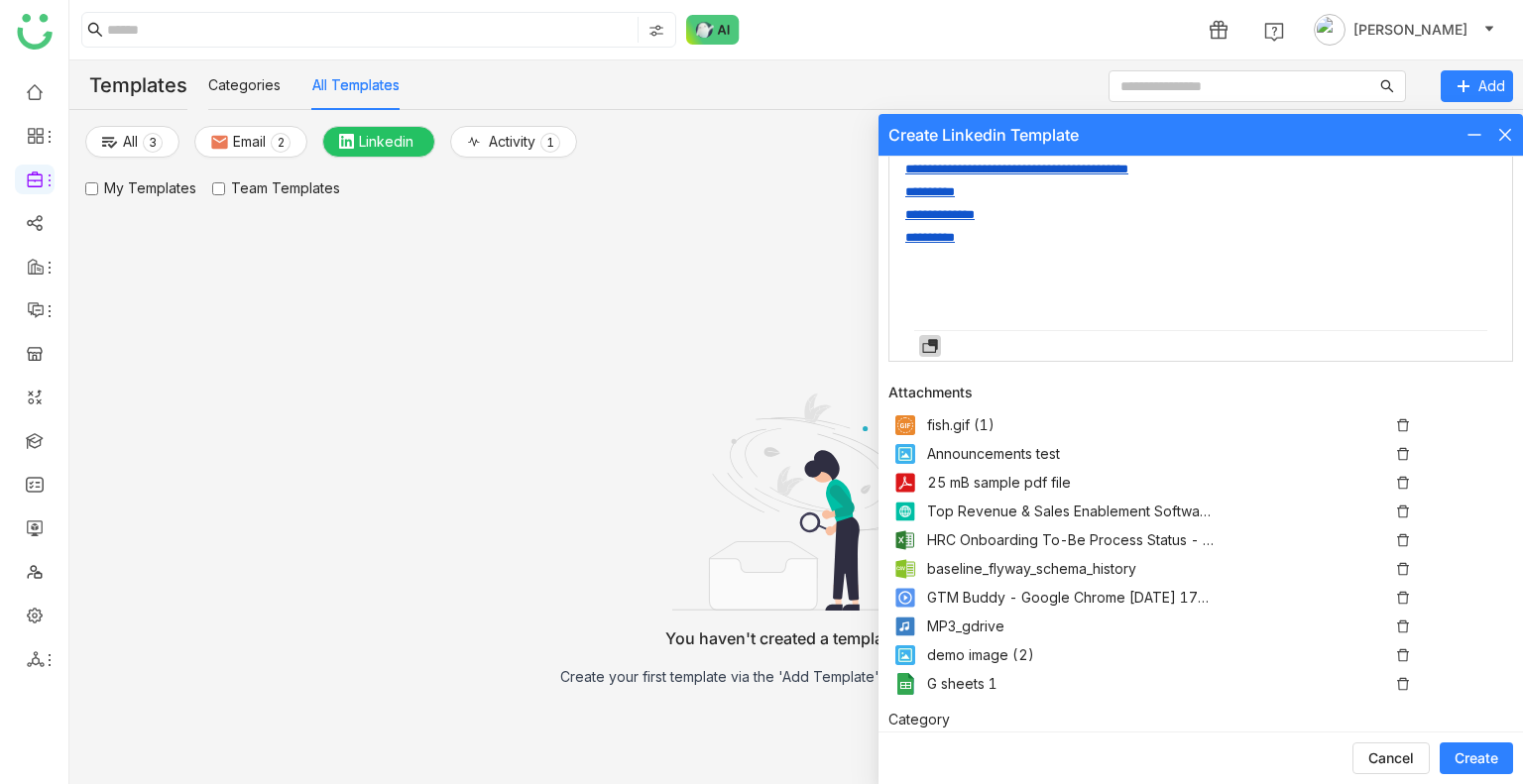 click 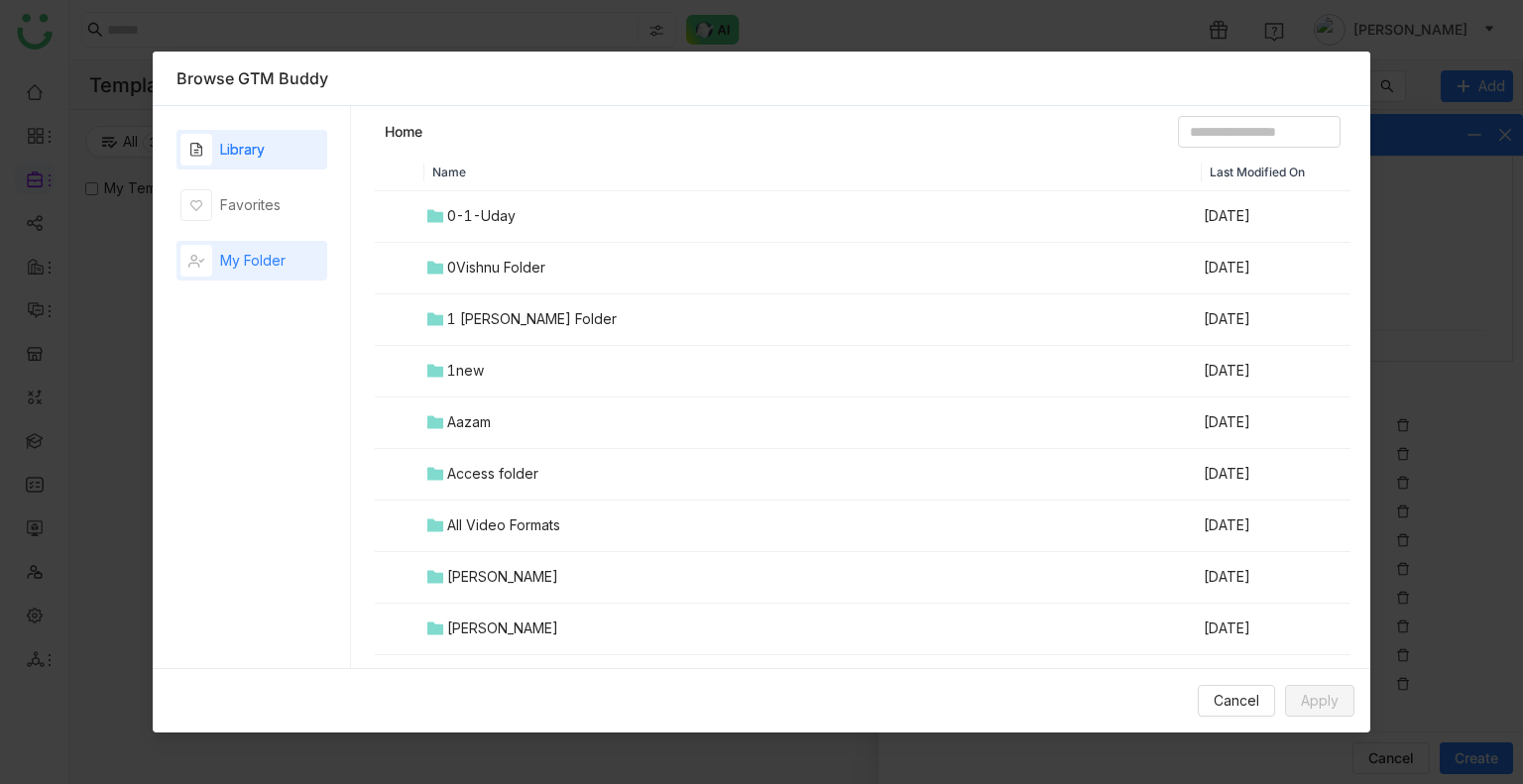 click on "My Folder" at bounding box center (253, 261) 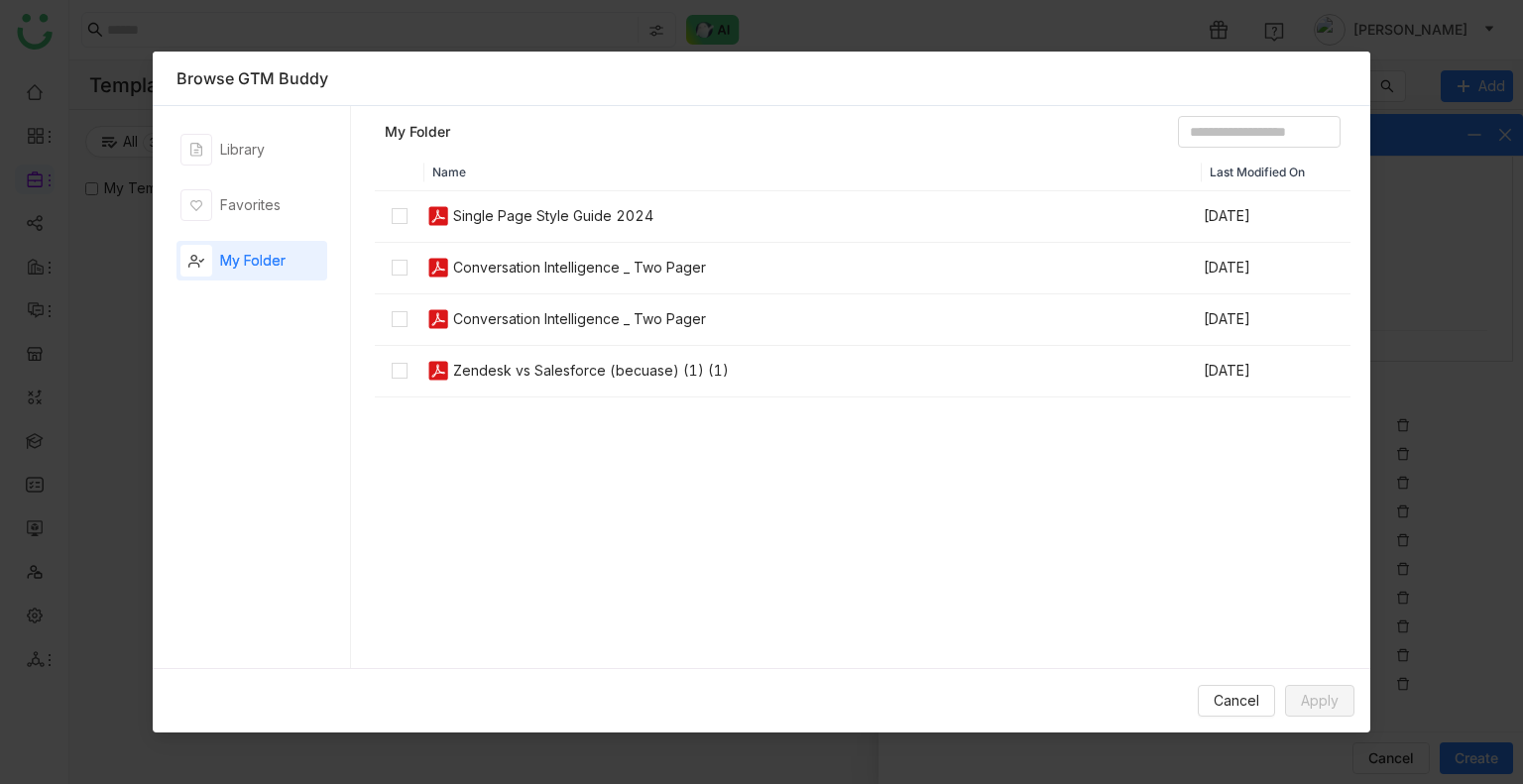 click on "Zendesk vs Salesforce (becuase) (1) (1)" at bounding box center (591, 371) 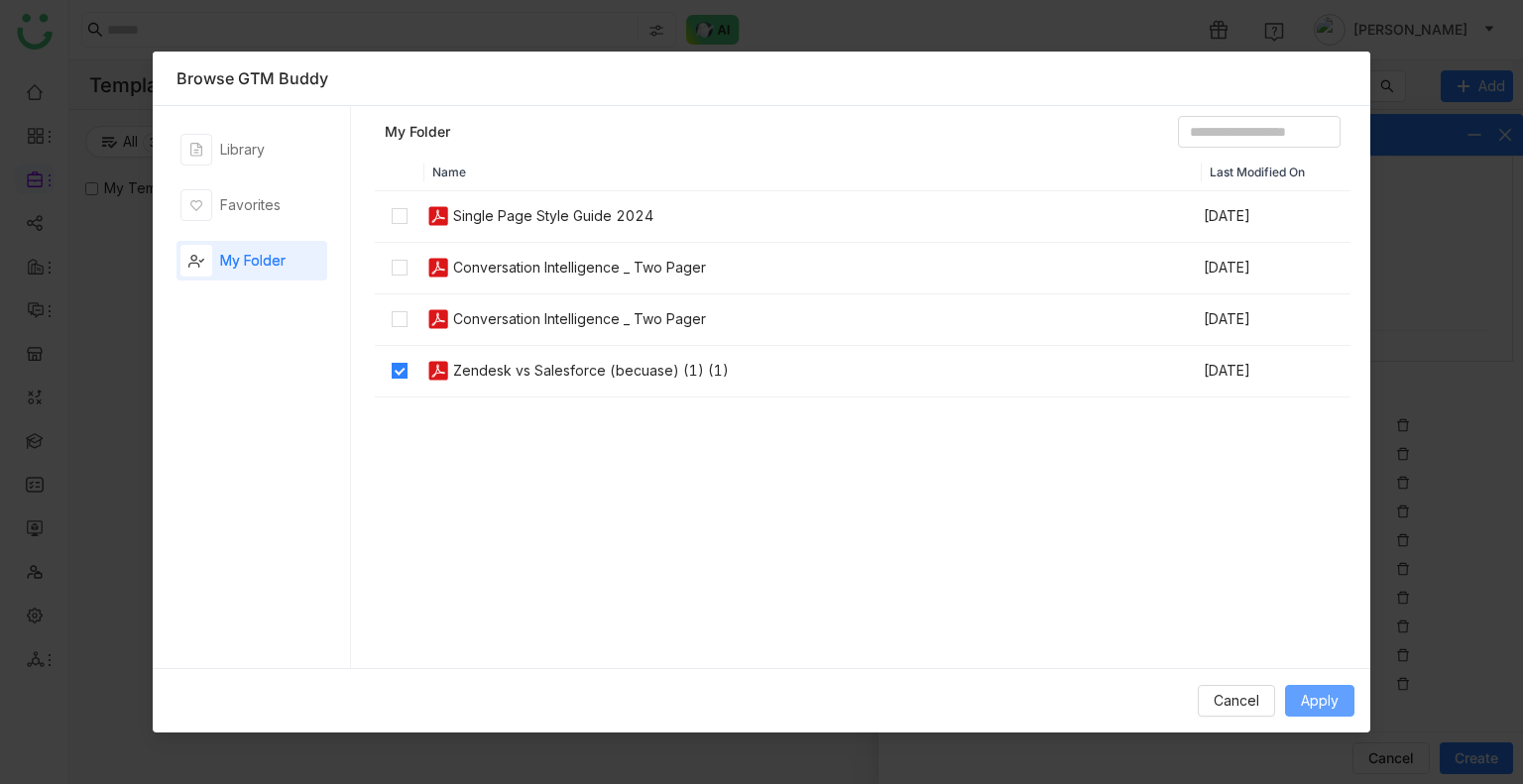 click on "Apply" at bounding box center (1320, 701) 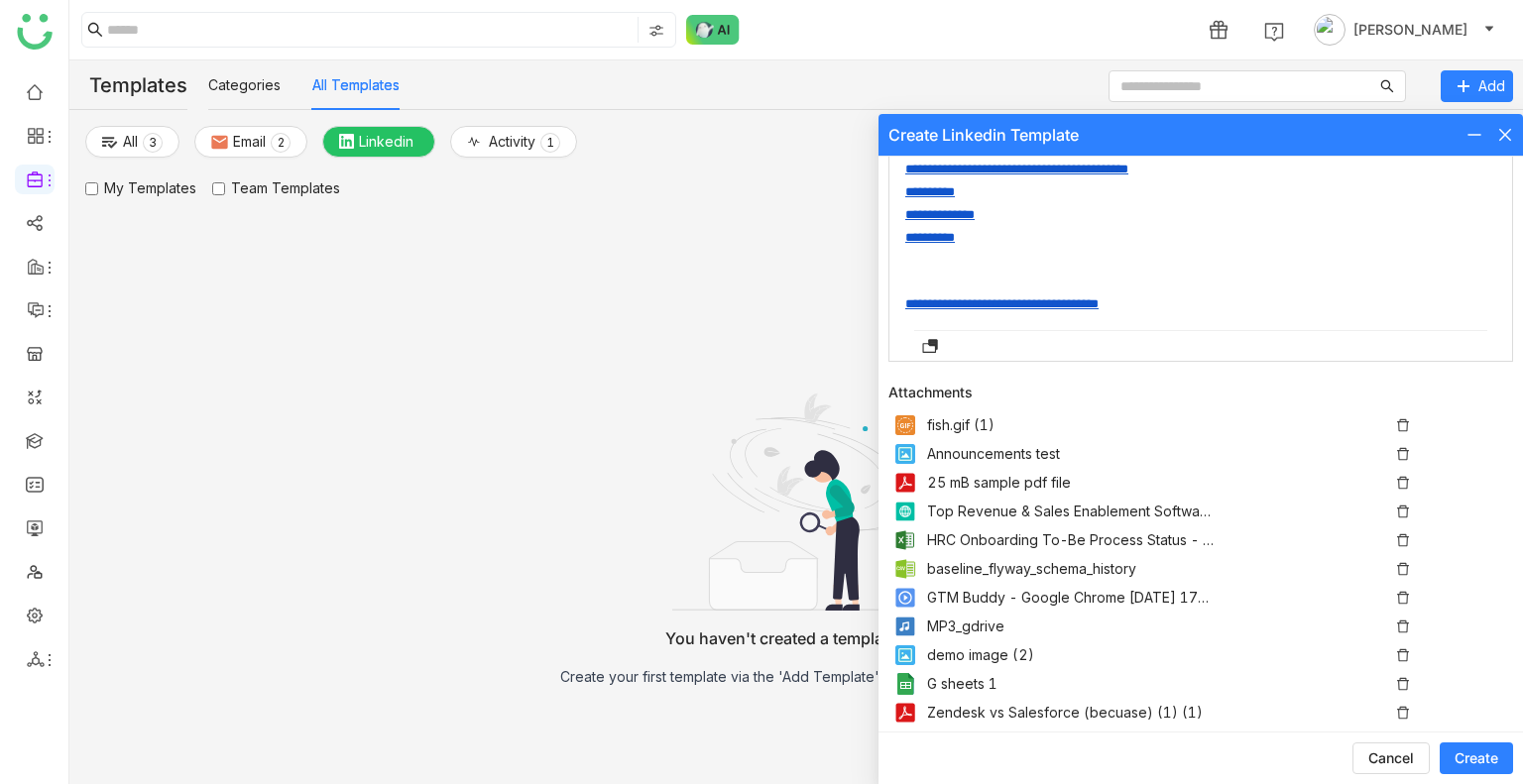 click at bounding box center [1201, 260] 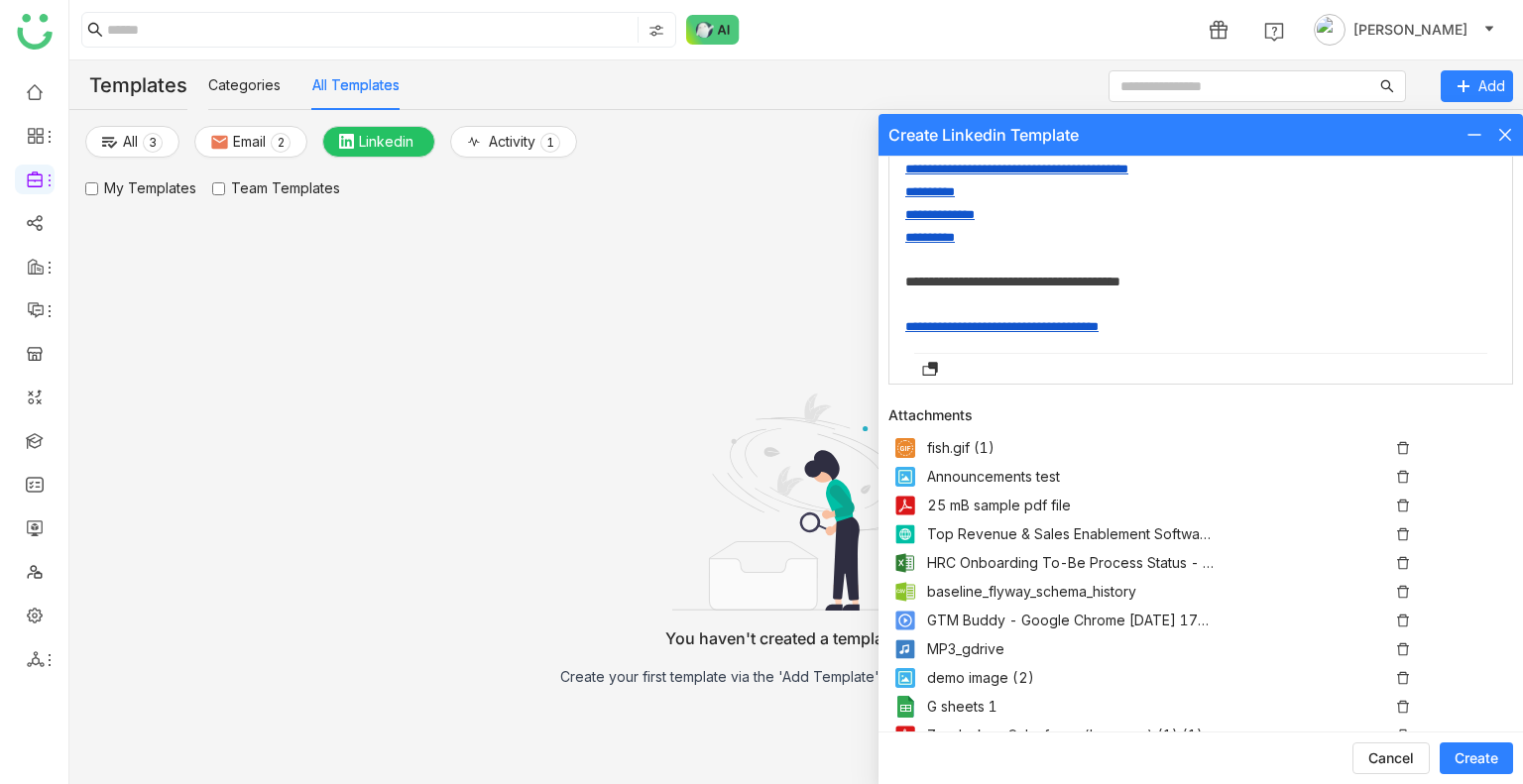 click on "**********" at bounding box center (1001, 326) 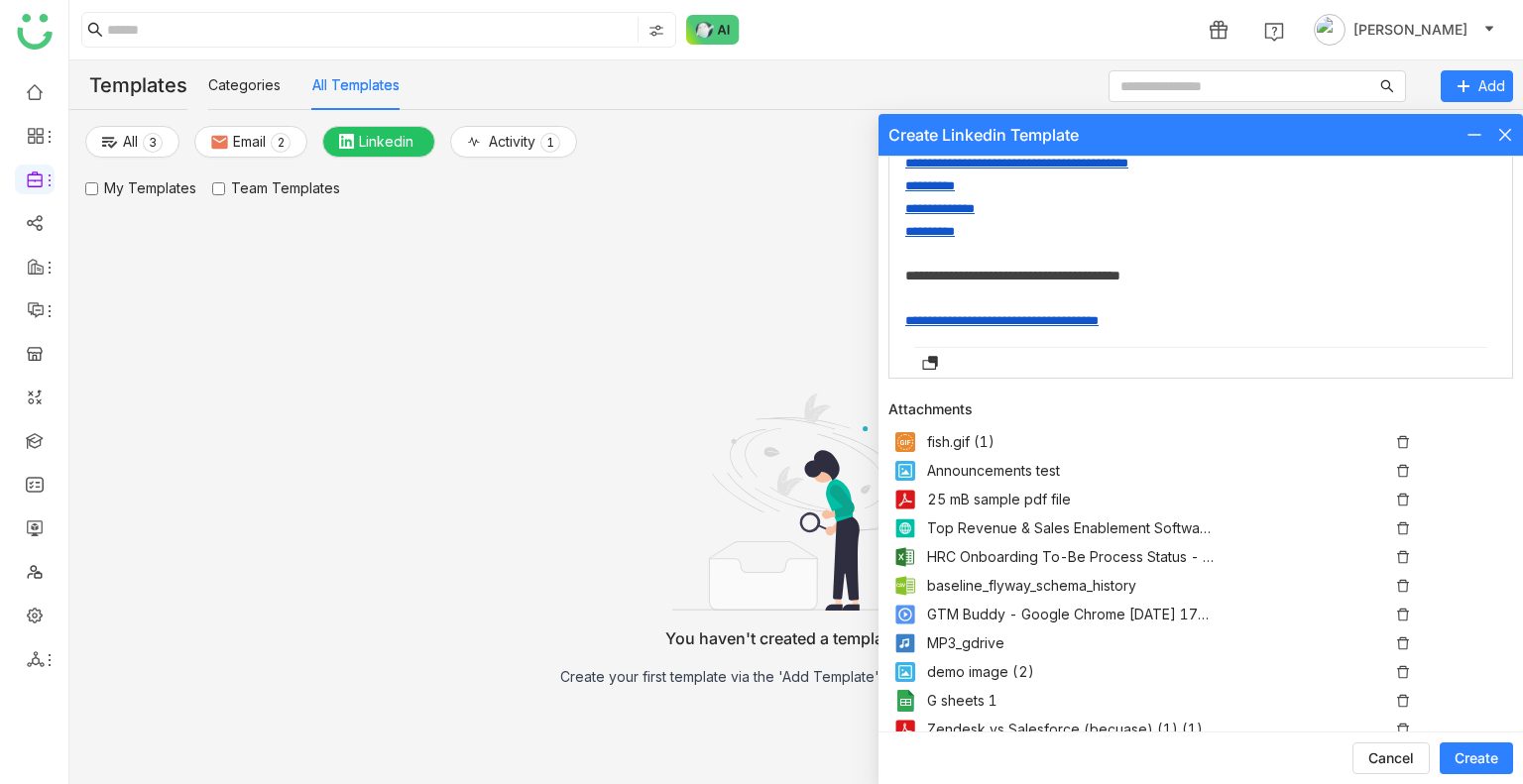 scroll, scrollTop: 575, scrollLeft: 0, axis: vertical 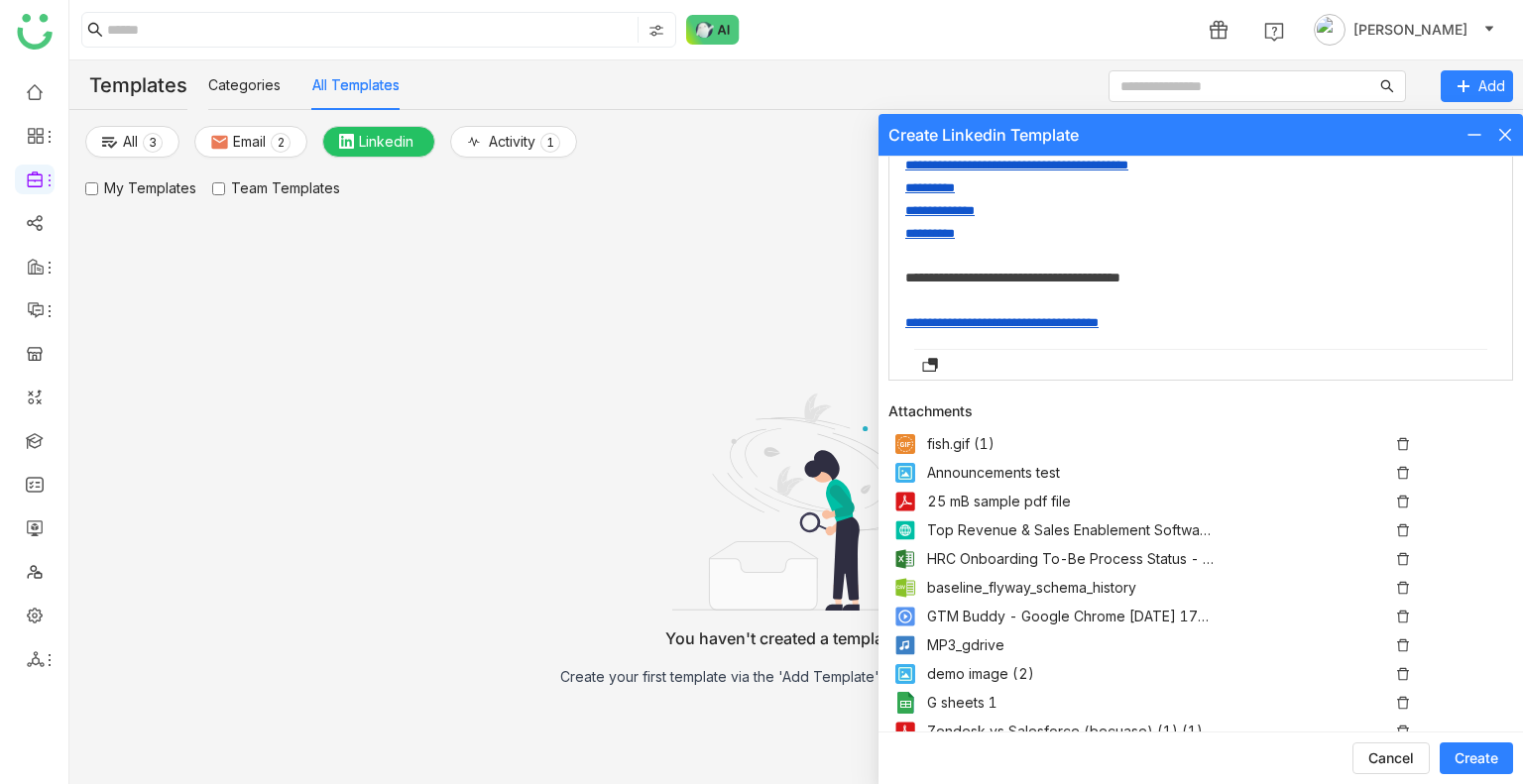 click on "**********" at bounding box center [1201, 322] 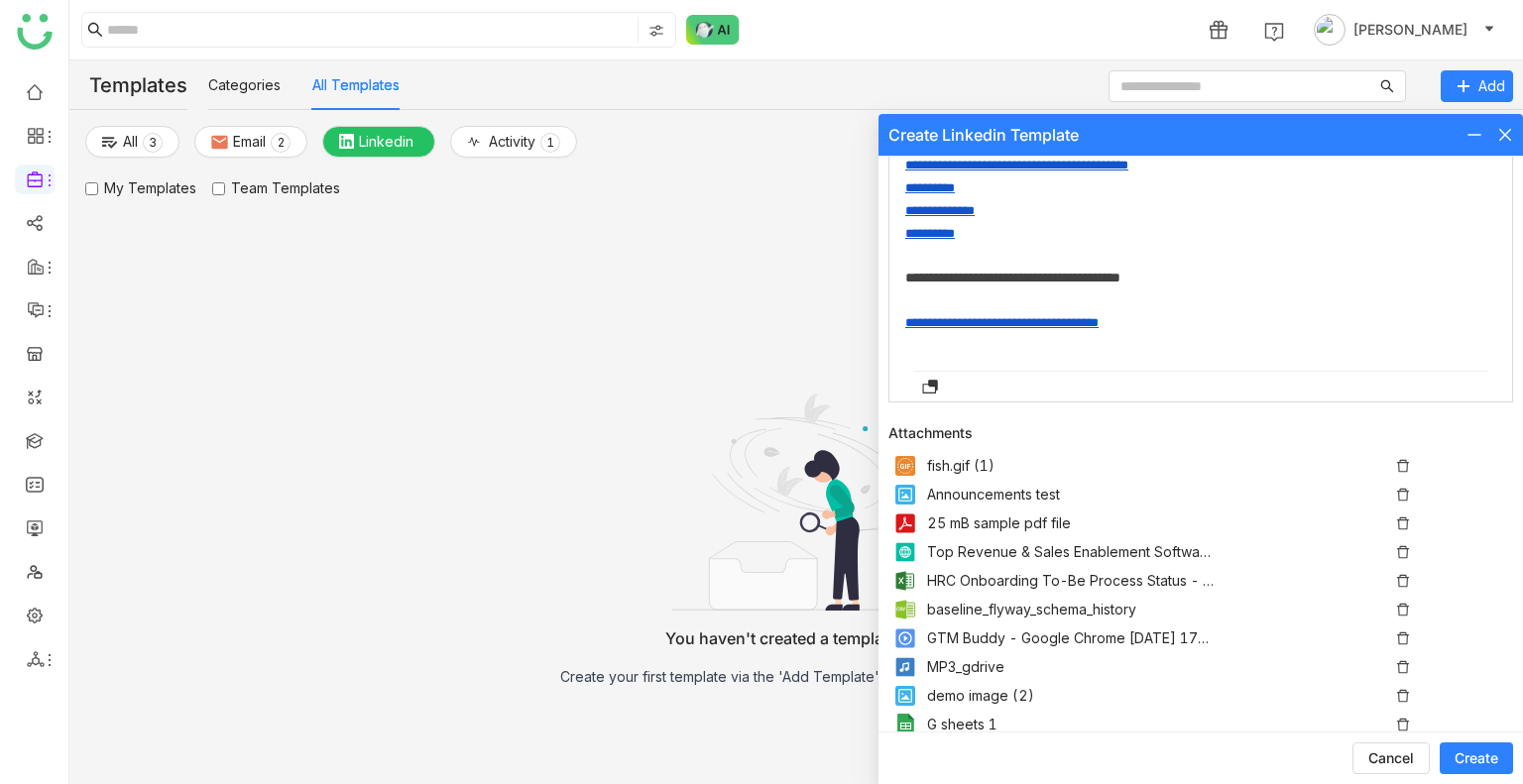 scroll, scrollTop: 761, scrollLeft: 0, axis: vertical 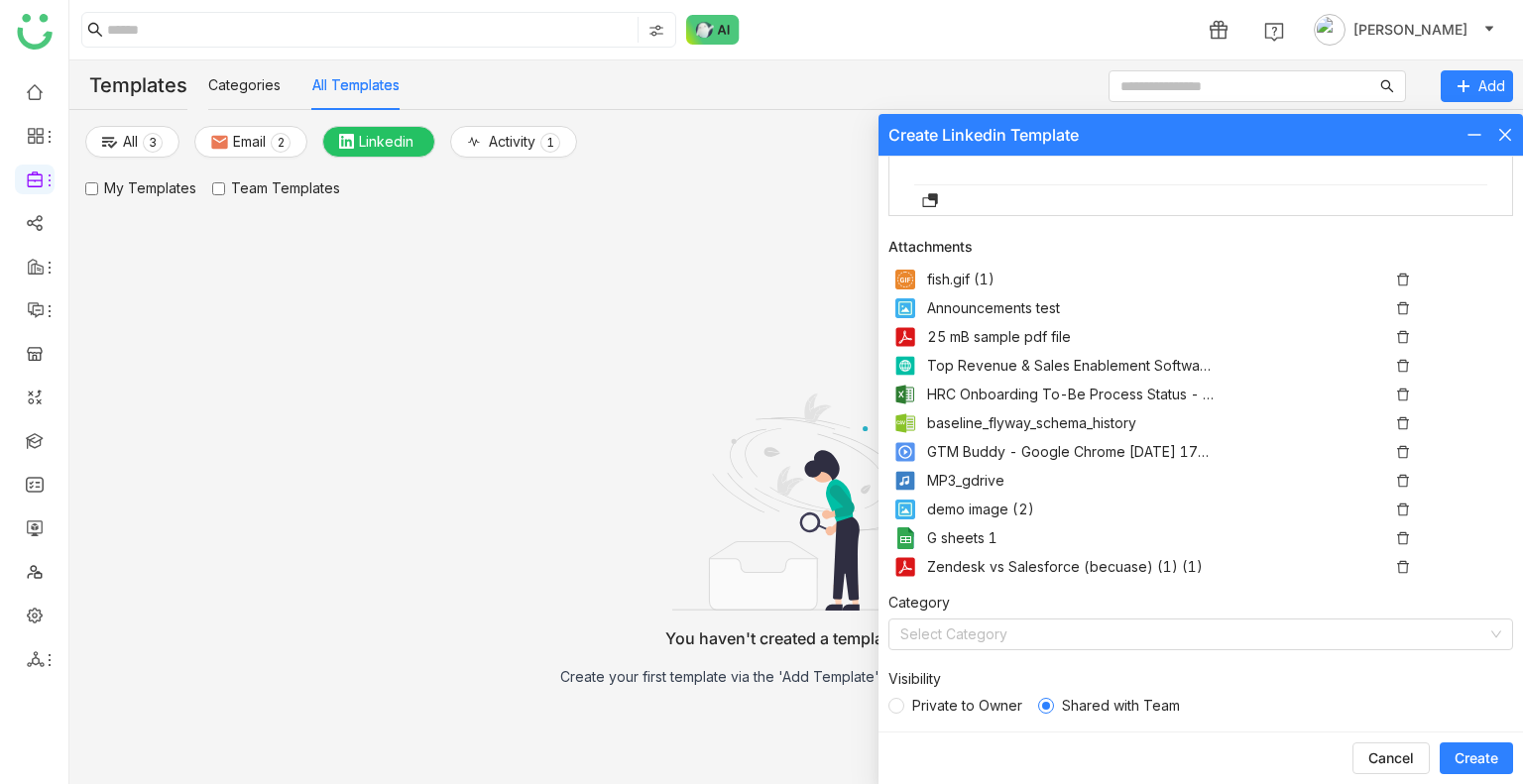click on "Category  Select Category" 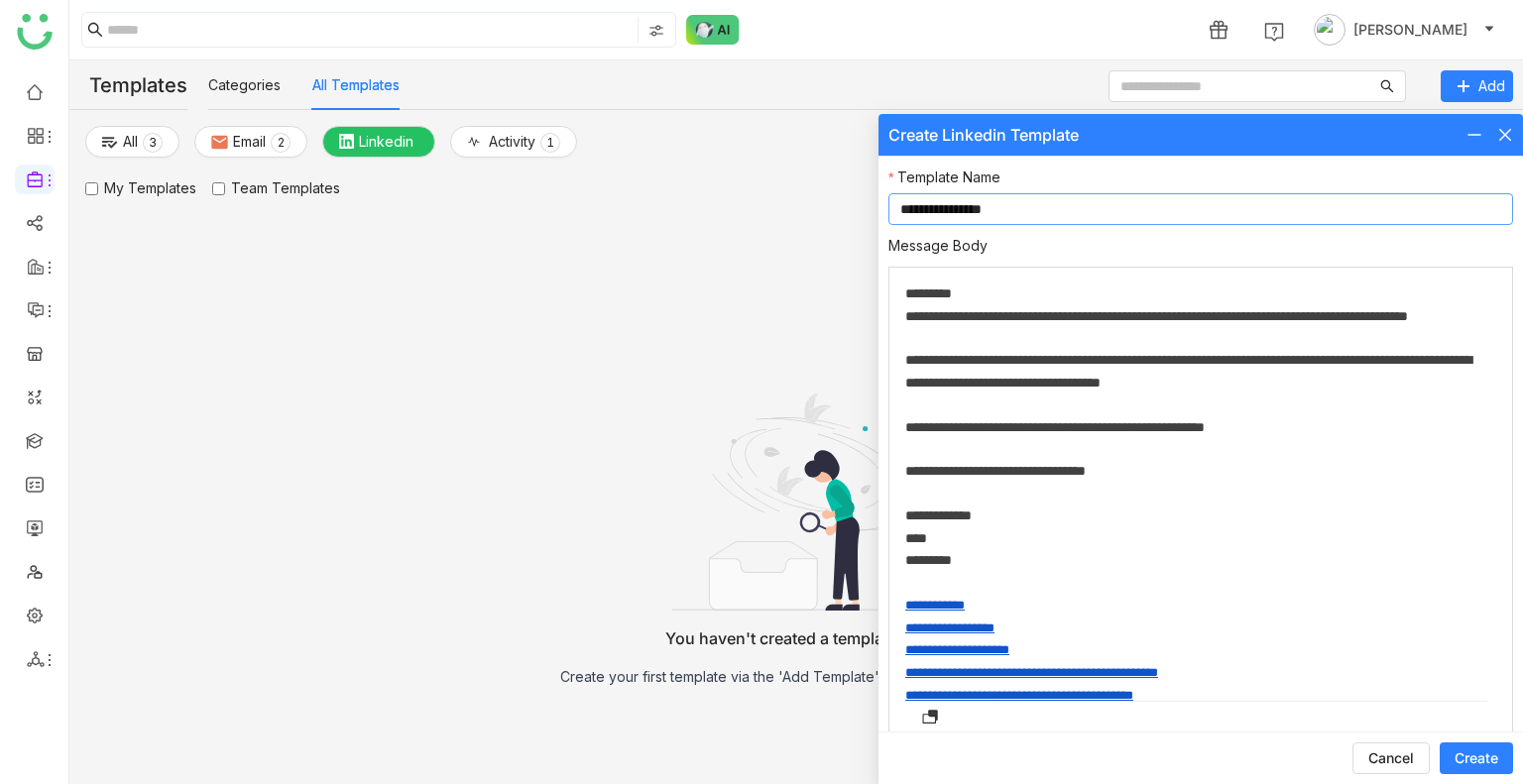 click on "**********" at bounding box center [1201, 209] 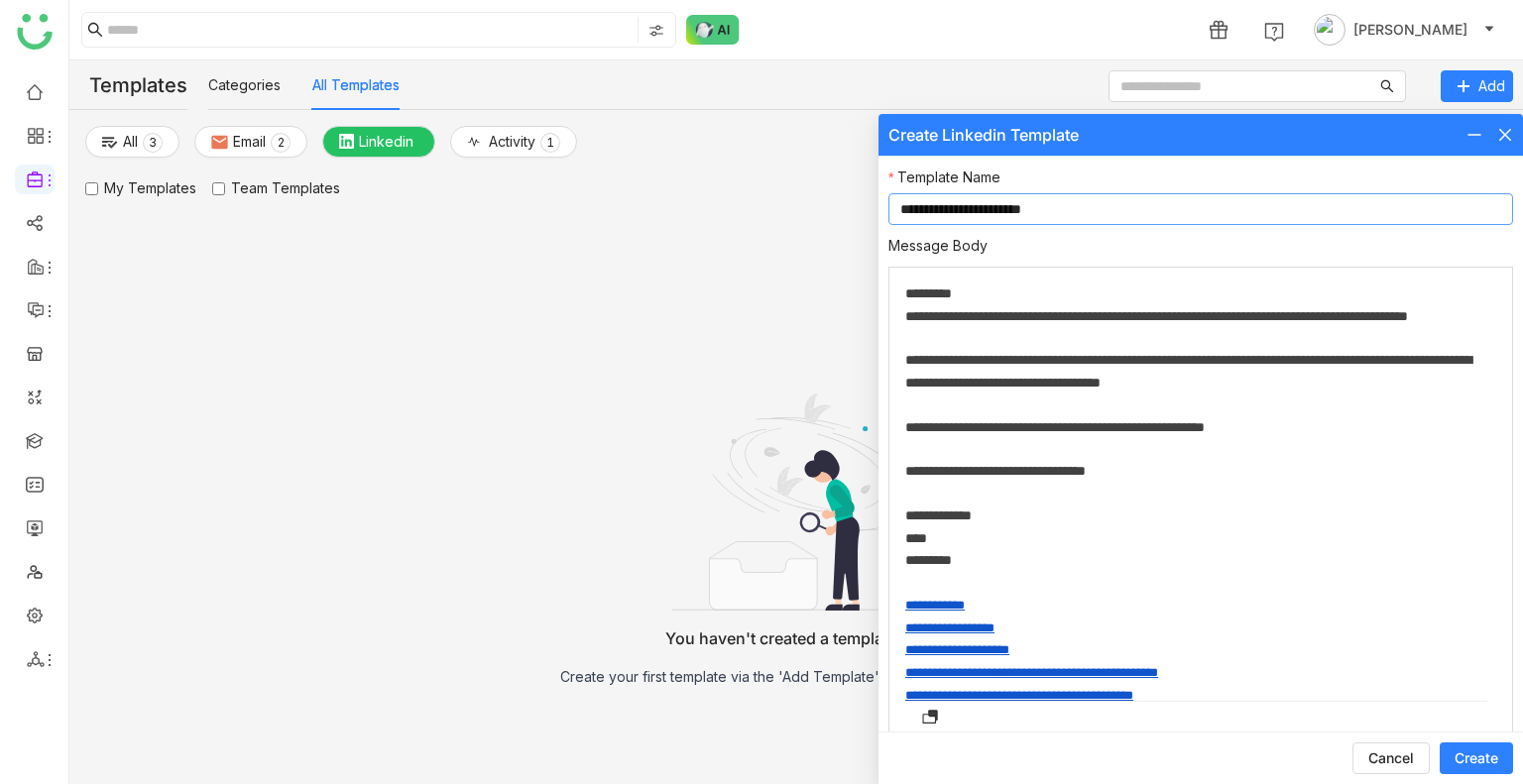 type on "**********" 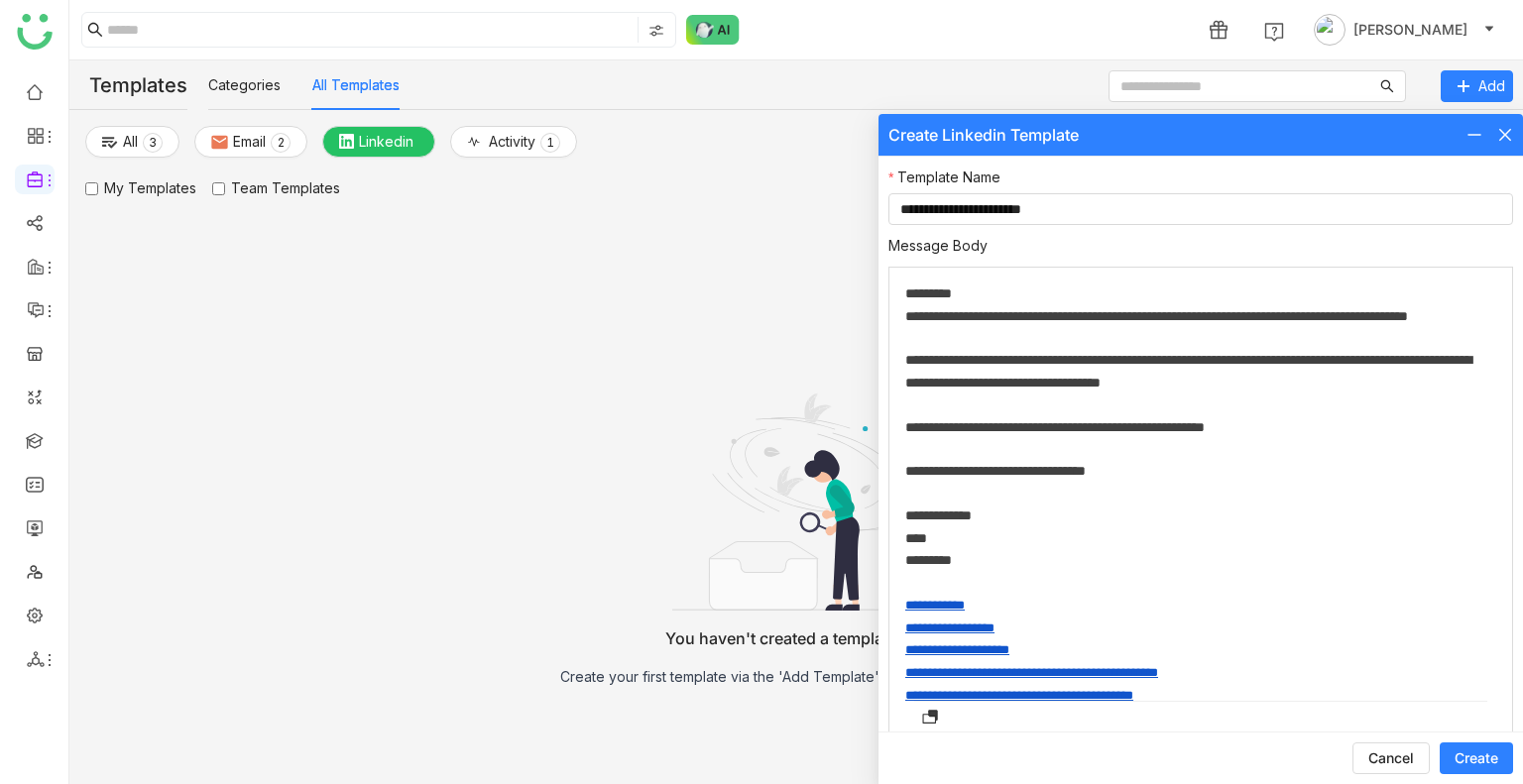 click on "Create" at bounding box center [1476, 758] 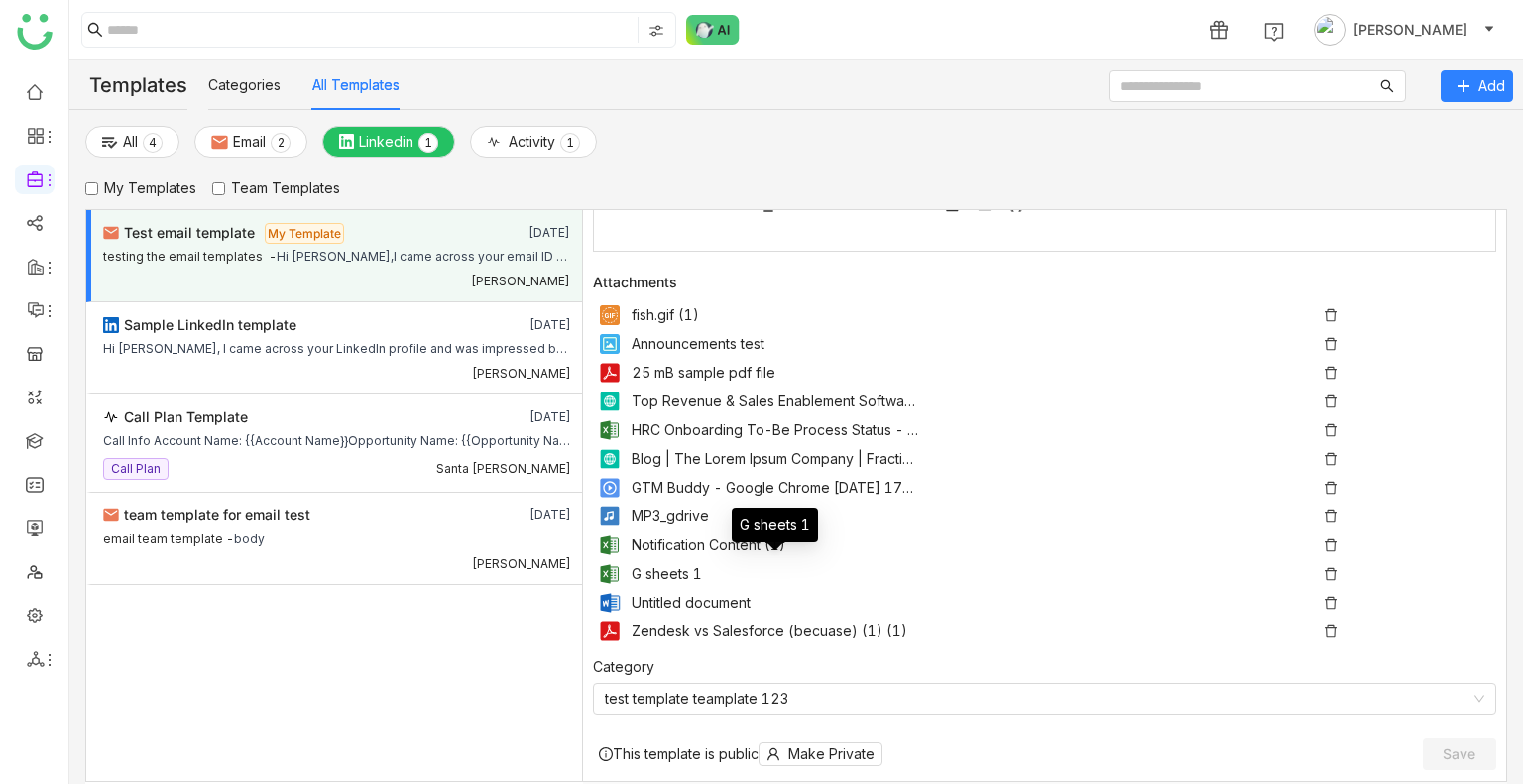 scroll, scrollTop: 0, scrollLeft: 0, axis: both 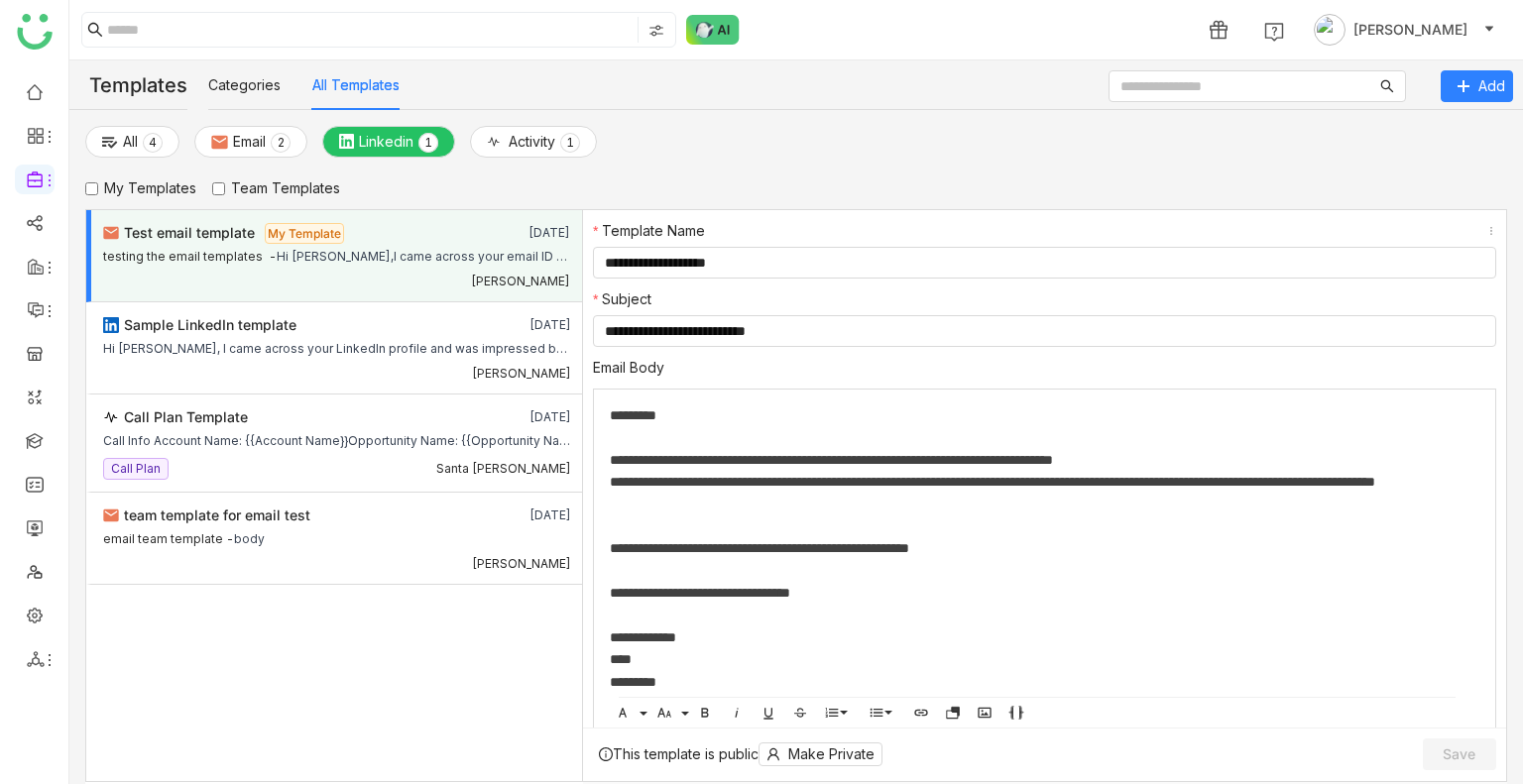 click on "Test email template  My Template  Jul 30, 2025   testing the email templates  -   Hi Buddy,I came across your email ID and was impressed by your recent activity towards the product We help companies like yours to grow more and track all your details. I’d love to schedule a quick call to share how we can help you to achieve your goal.Would you be available for a brief 15-minute call this week?Looking forward to hearing from you.Best regards,UdayGTM Buddyfish.gif (1)Announcements test25 mB sample pdf file Top Revenue & Sales Enablement Software | GTM BuddyHRC Onboarding To-Be Process Status - GTMBuddyBlog | The Lorem Ipsum Company | Fractional CMO AgencyGTM Buddy - Google Chrome 2025-01-03 17-44-55MP3_gdriveNotification Content (1)G sheets 1Untitled documentskdlnclksdc kjsdbckjsdZendesk vs Salesforce (becuase) (1) (1) Uday Bhanu Sample LinkedIn template  Jul 30, 2025  Uday Bhanu Call Plan Template  Jun 12, 2025  Call Plan Santa Thounaojam team template for email test  Jul 30, 2025  body Sravani Jatoth" at bounding box center (334, 496) 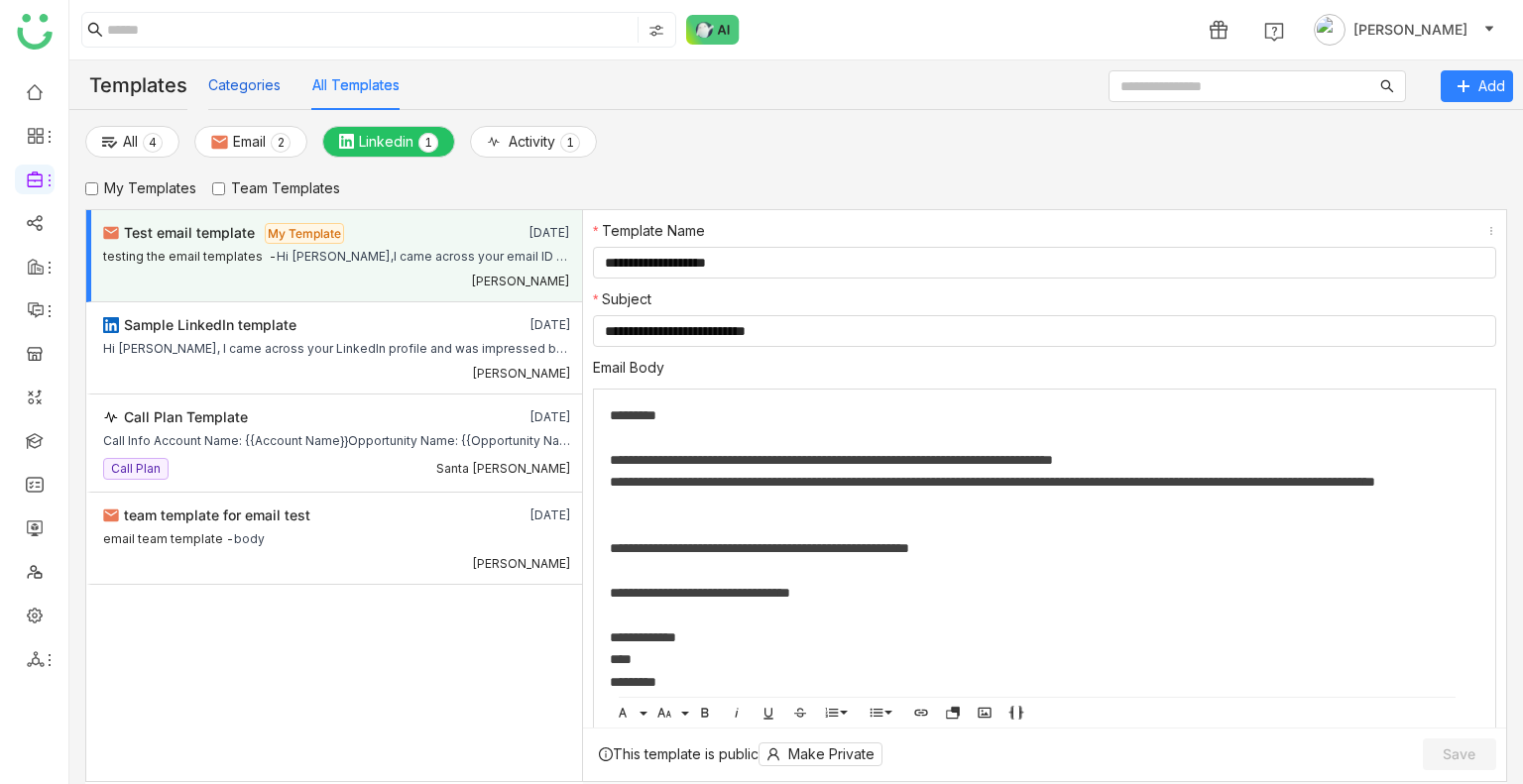 click on "Categories" at bounding box center (244, 85) 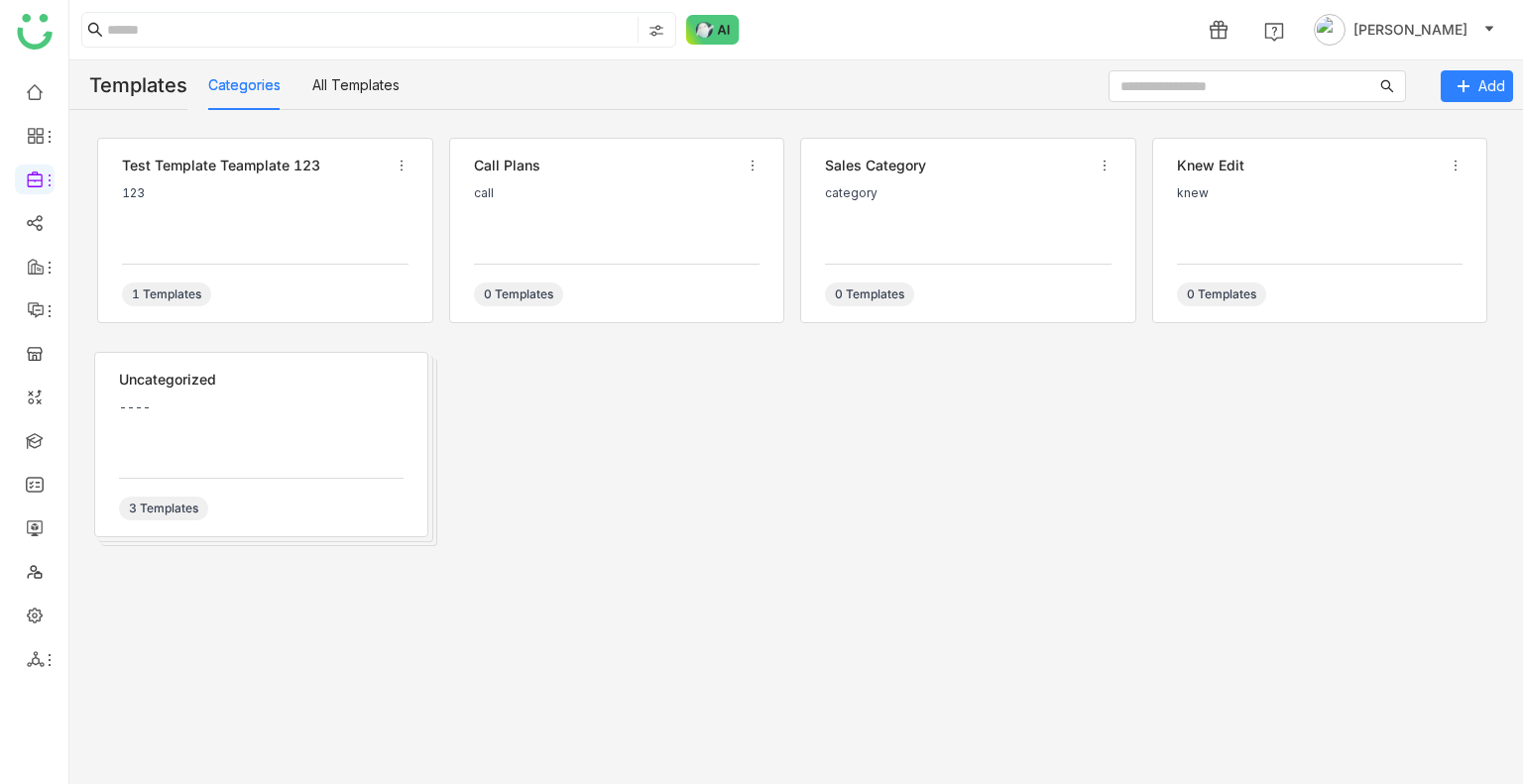 click on "Categories   All Templates" 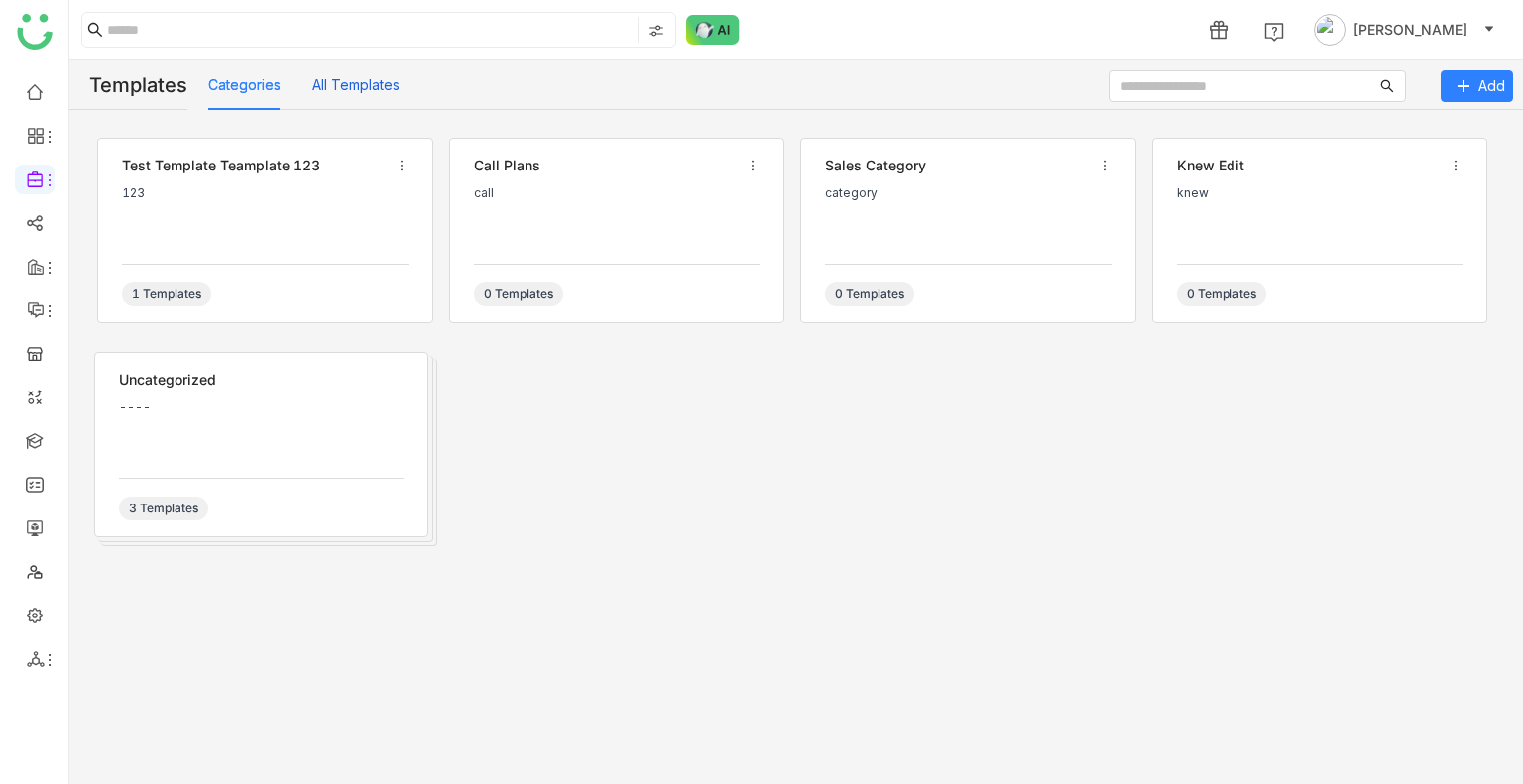 click on "All Templates" at bounding box center (356, 85) 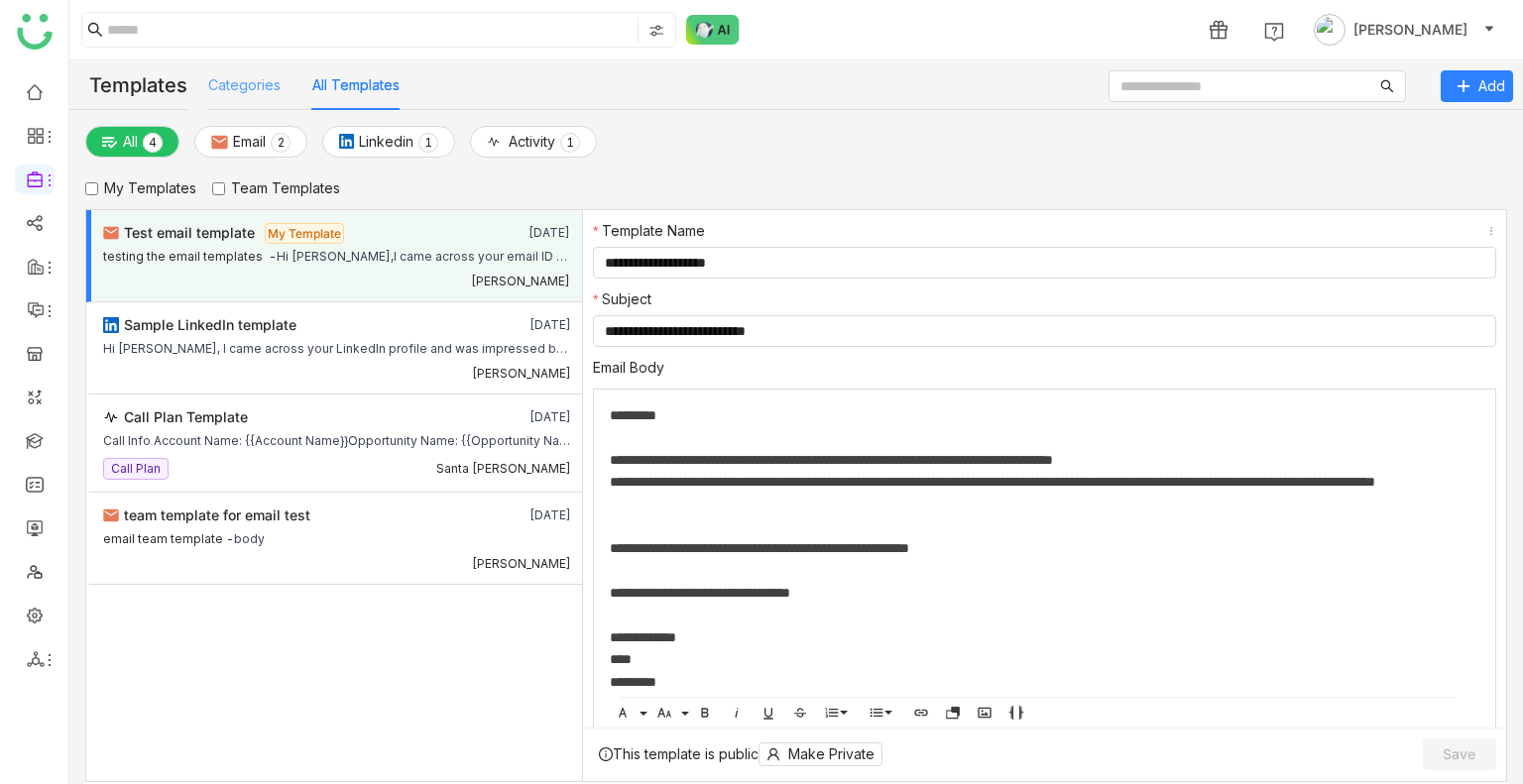 click on "Categories" 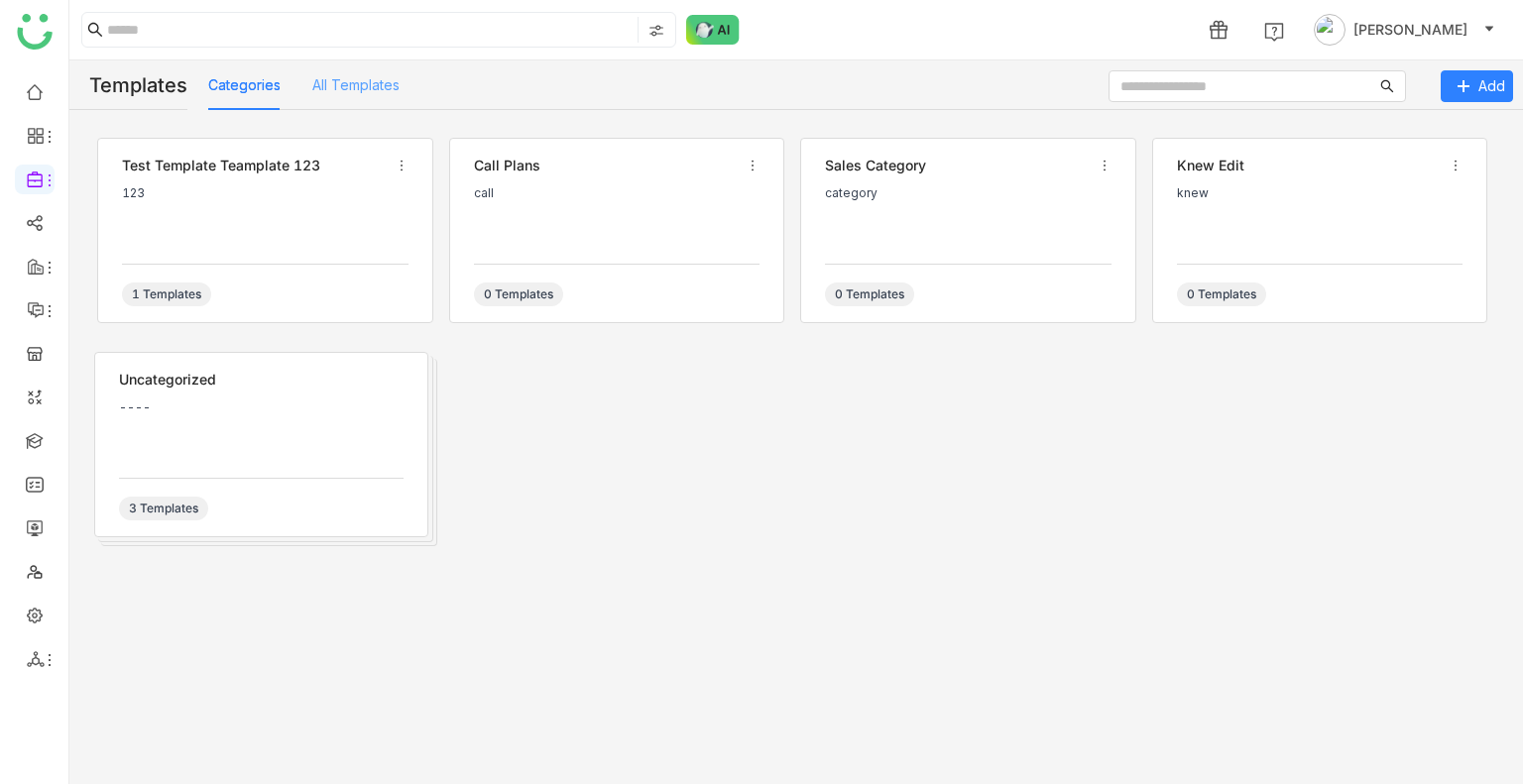 click on "All Templates" 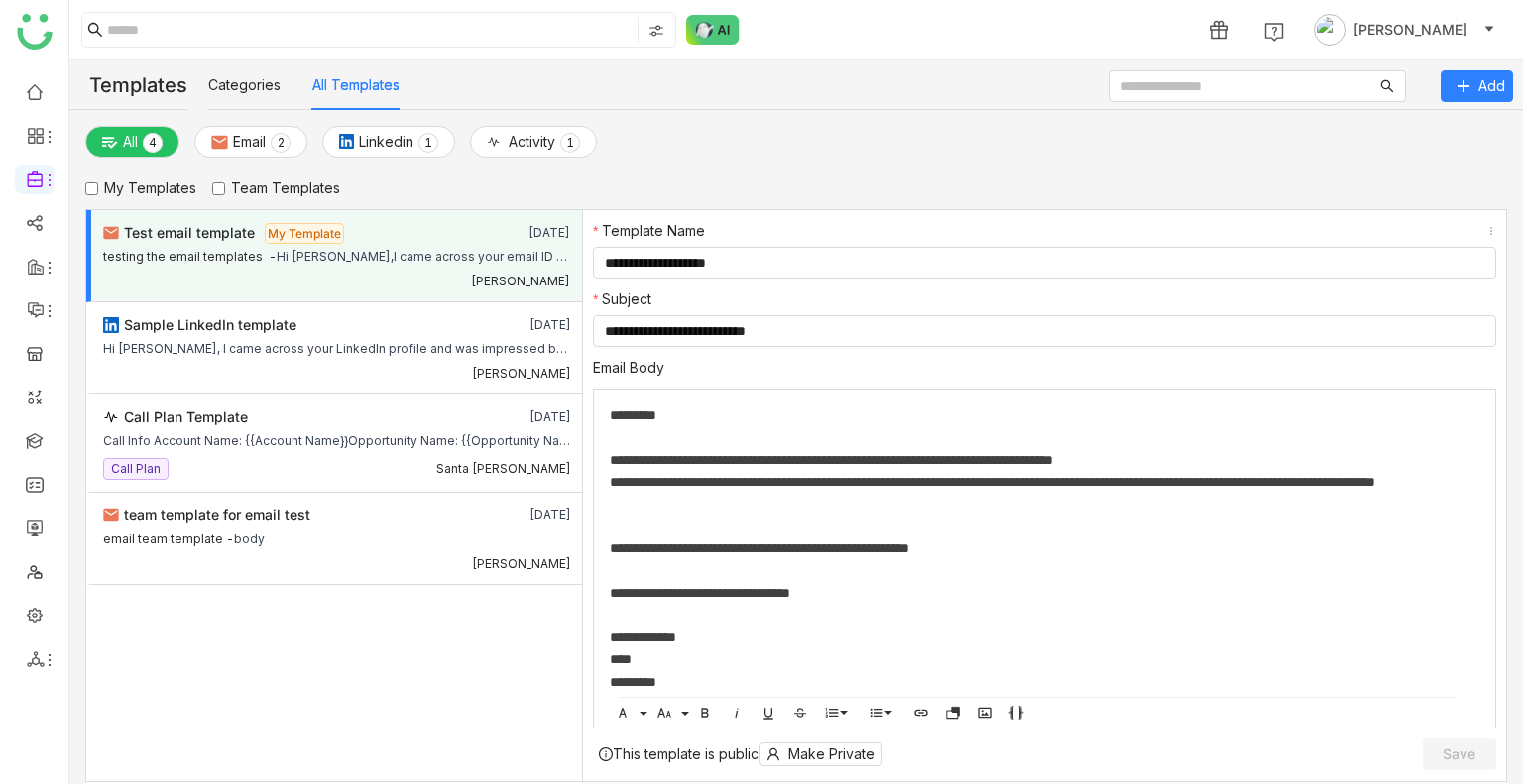 click on "My Templates" at bounding box center (141, 188) 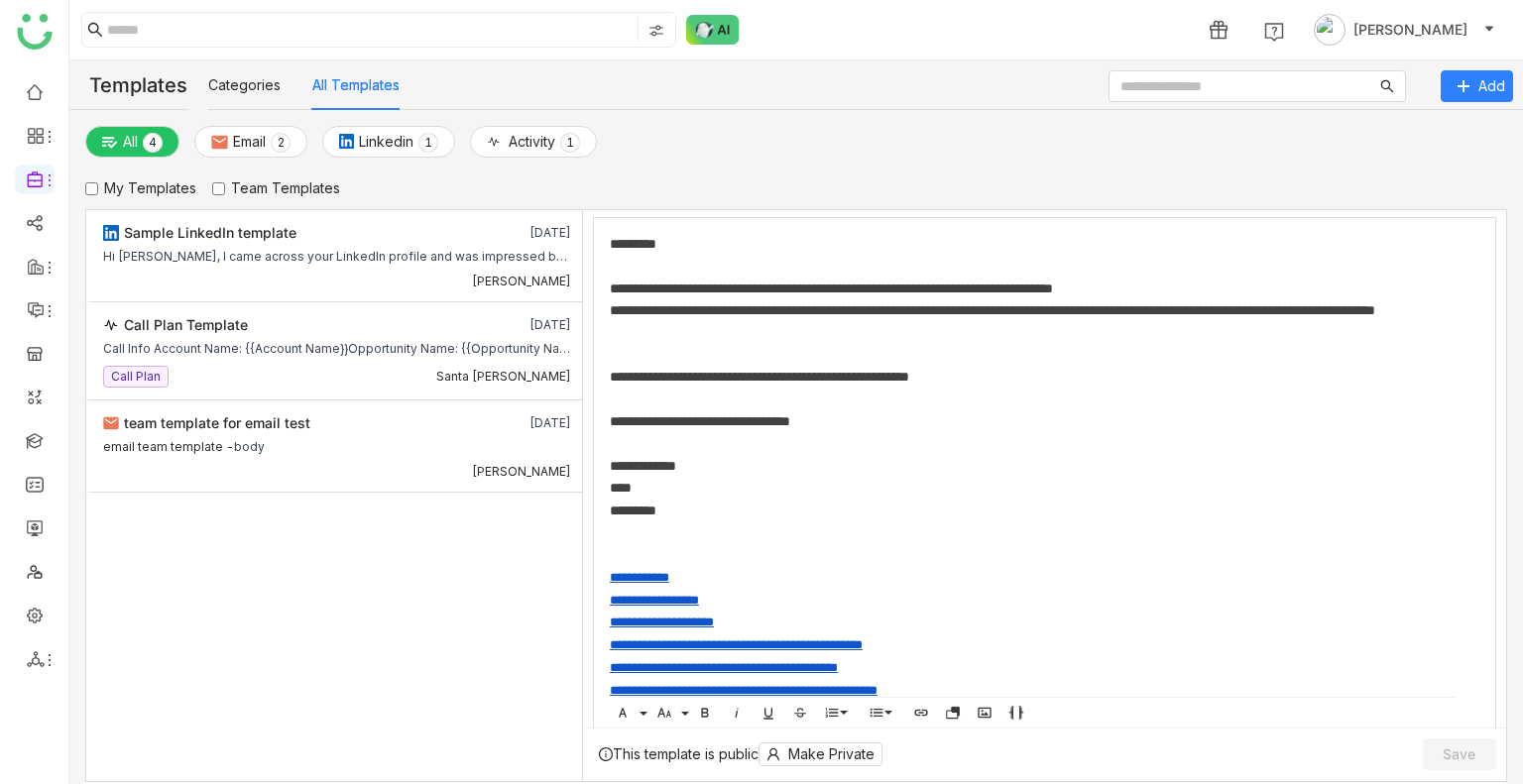 scroll, scrollTop: 0, scrollLeft: 0, axis: both 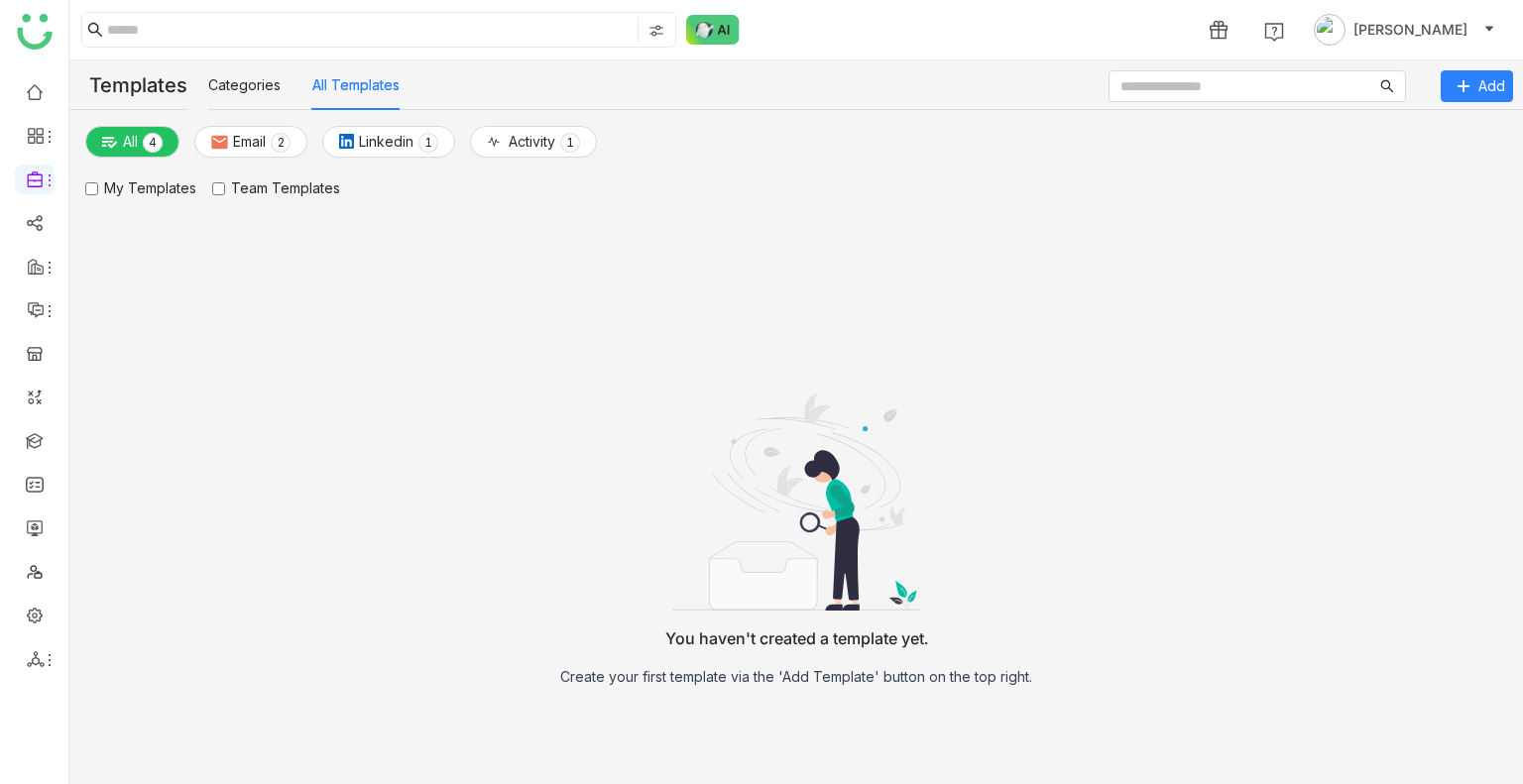 click on "My Templates" at bounding box center (141, 188) 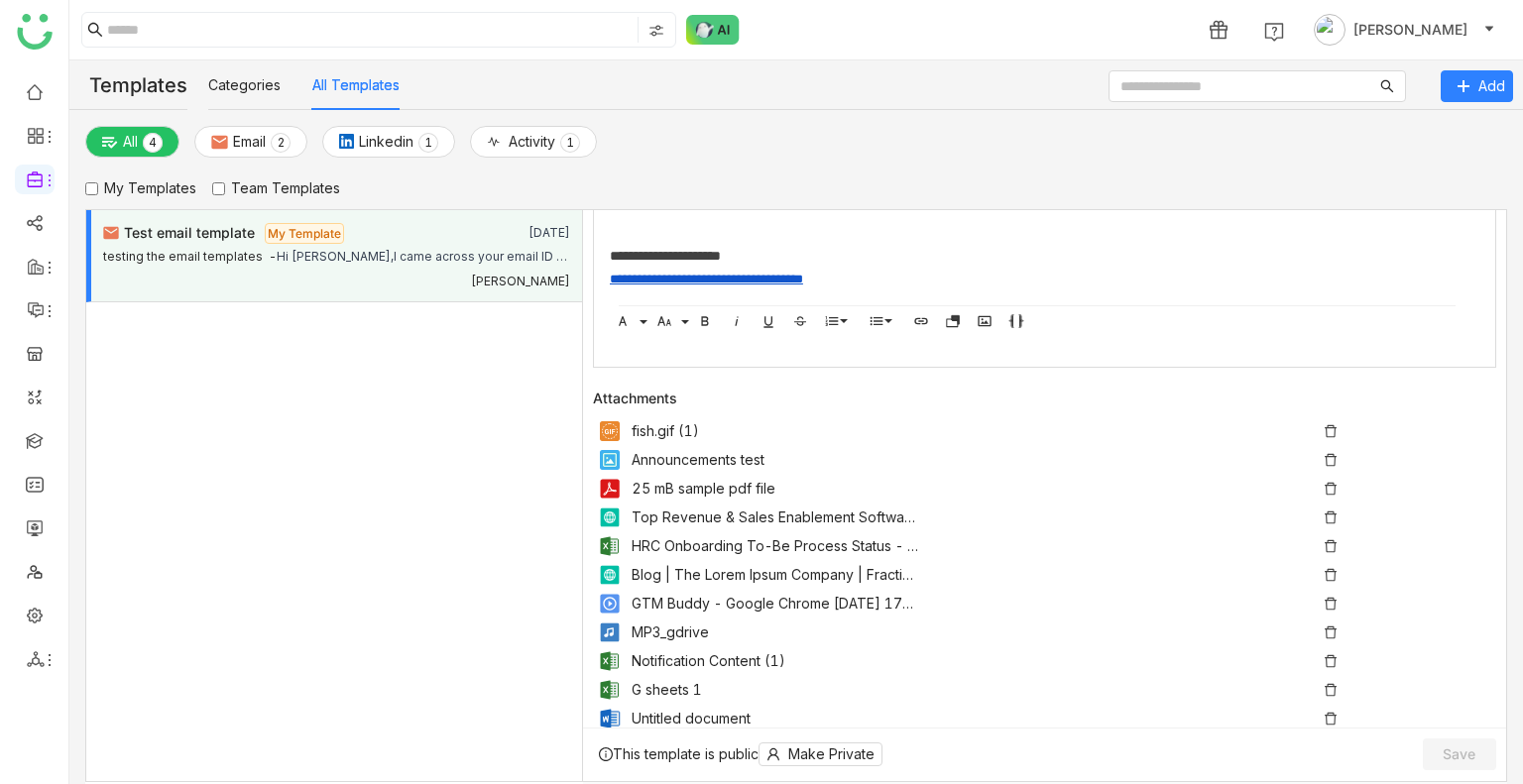 scroll, scrollTop: 901, scrollLeft: 0, axis: vertical 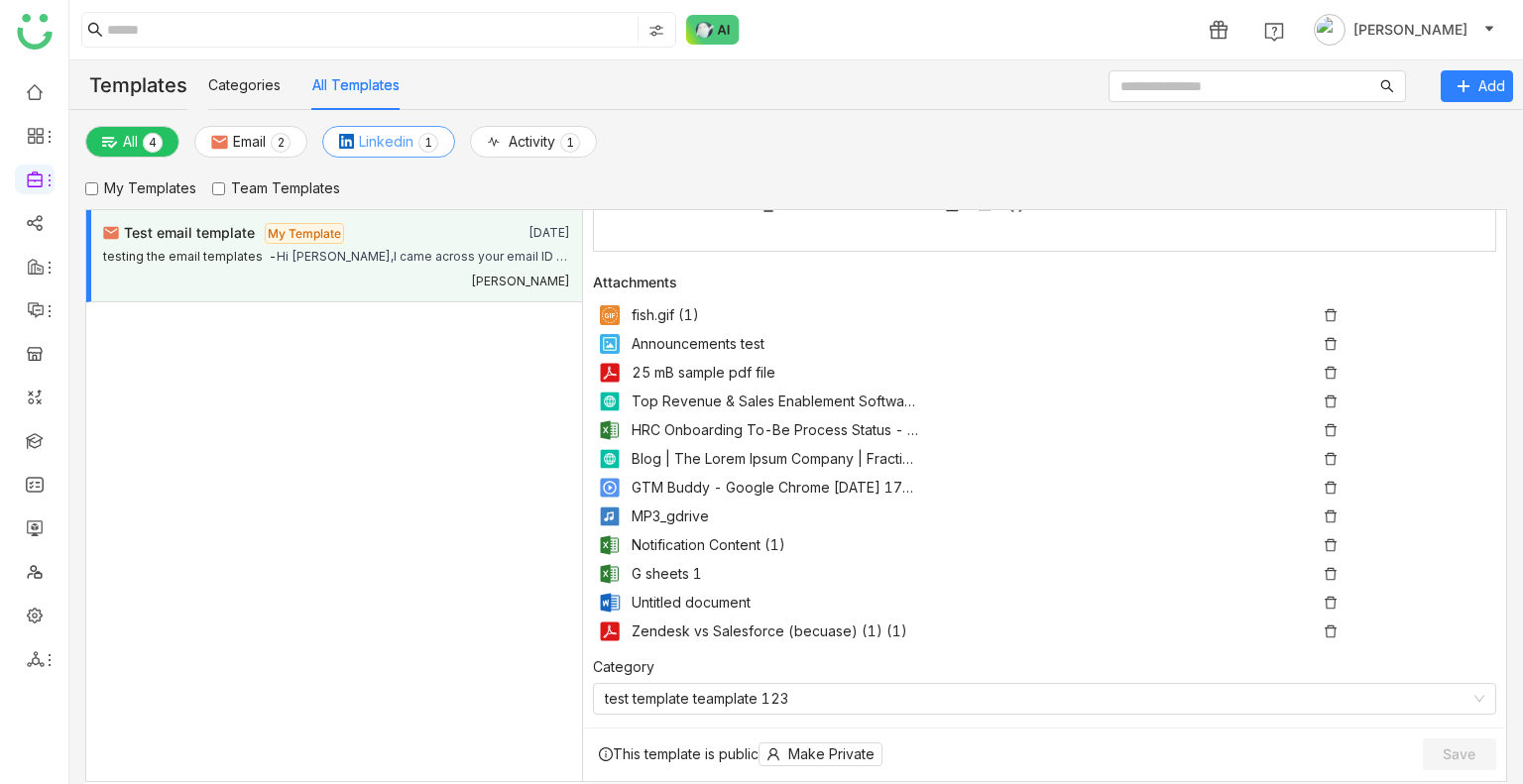click on "Linkedin" at bounding box center (386, 142) 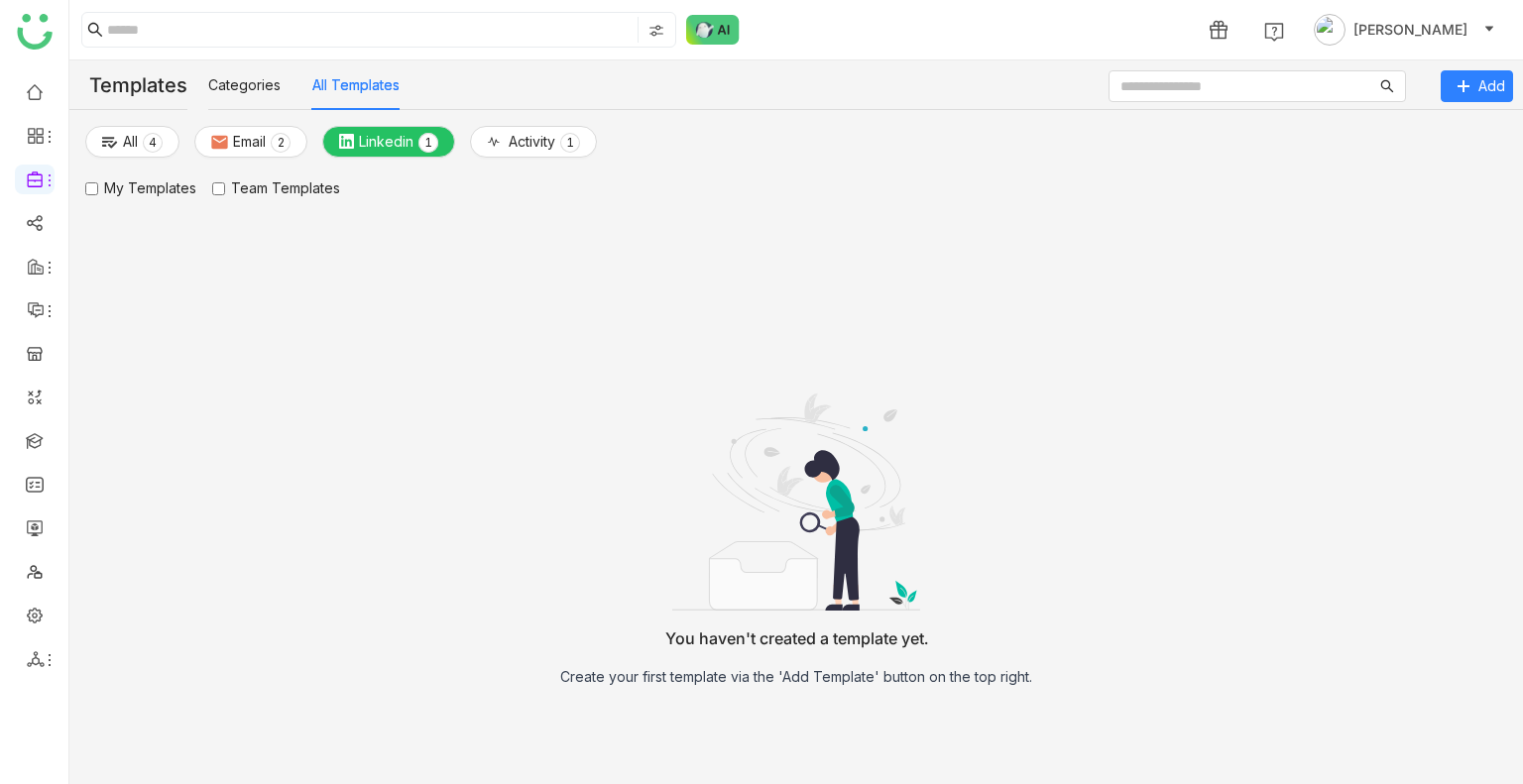 click on "My Templates" at bounding box center [141, 188] 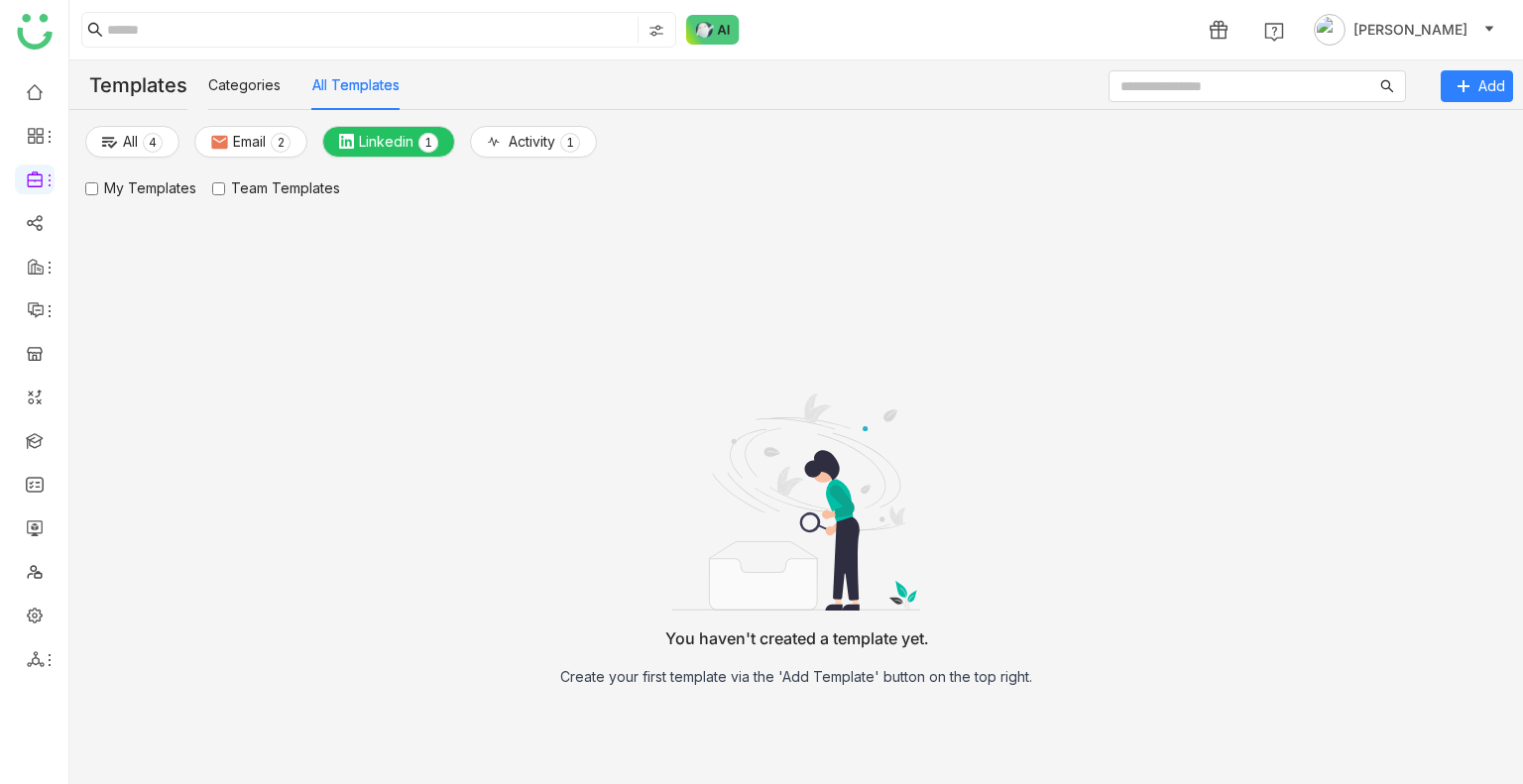 click on "Team Templates" at bounding box center (276, 188) 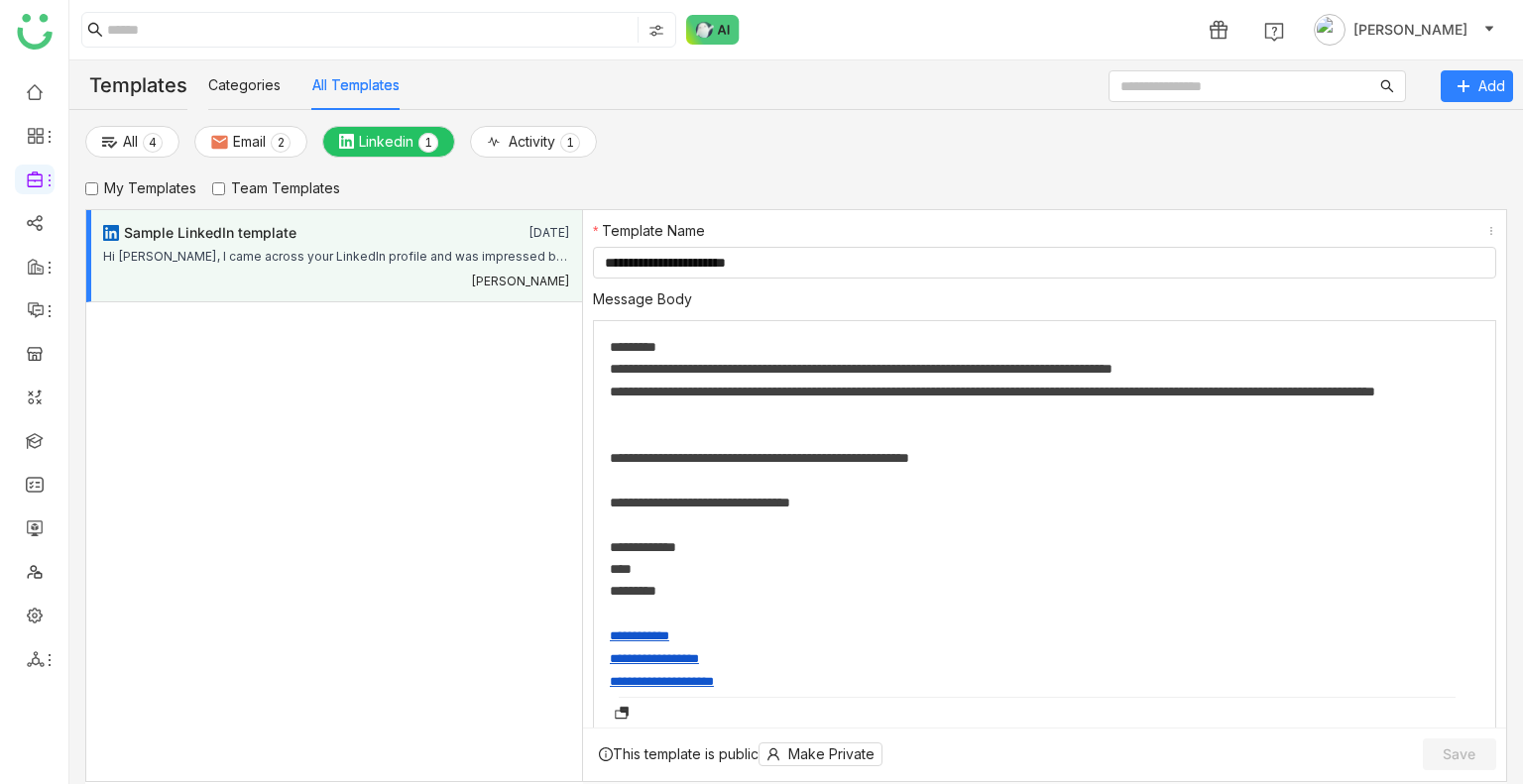 click on "[PERSON_NAME]" at bounding box center [336, 279] 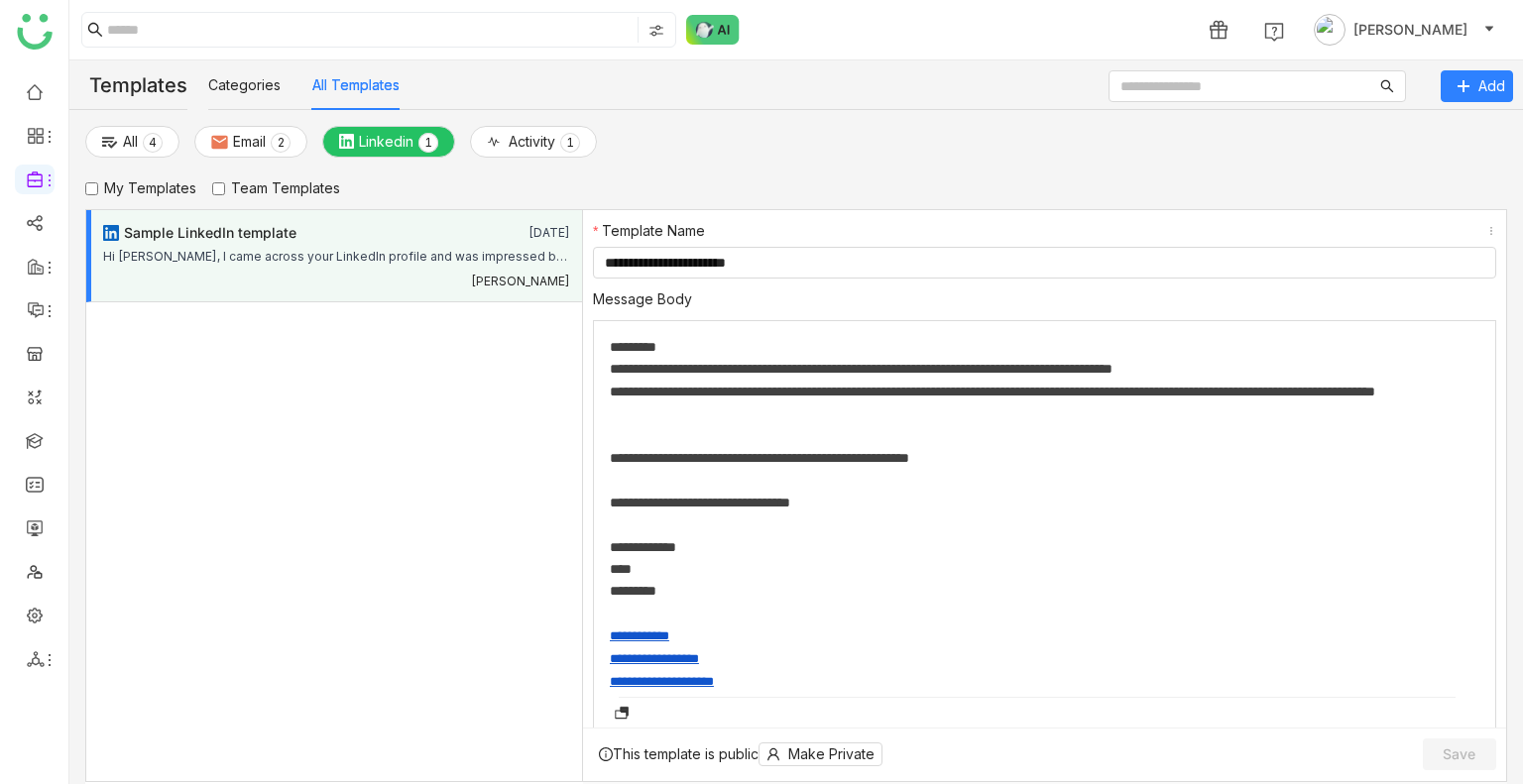 click 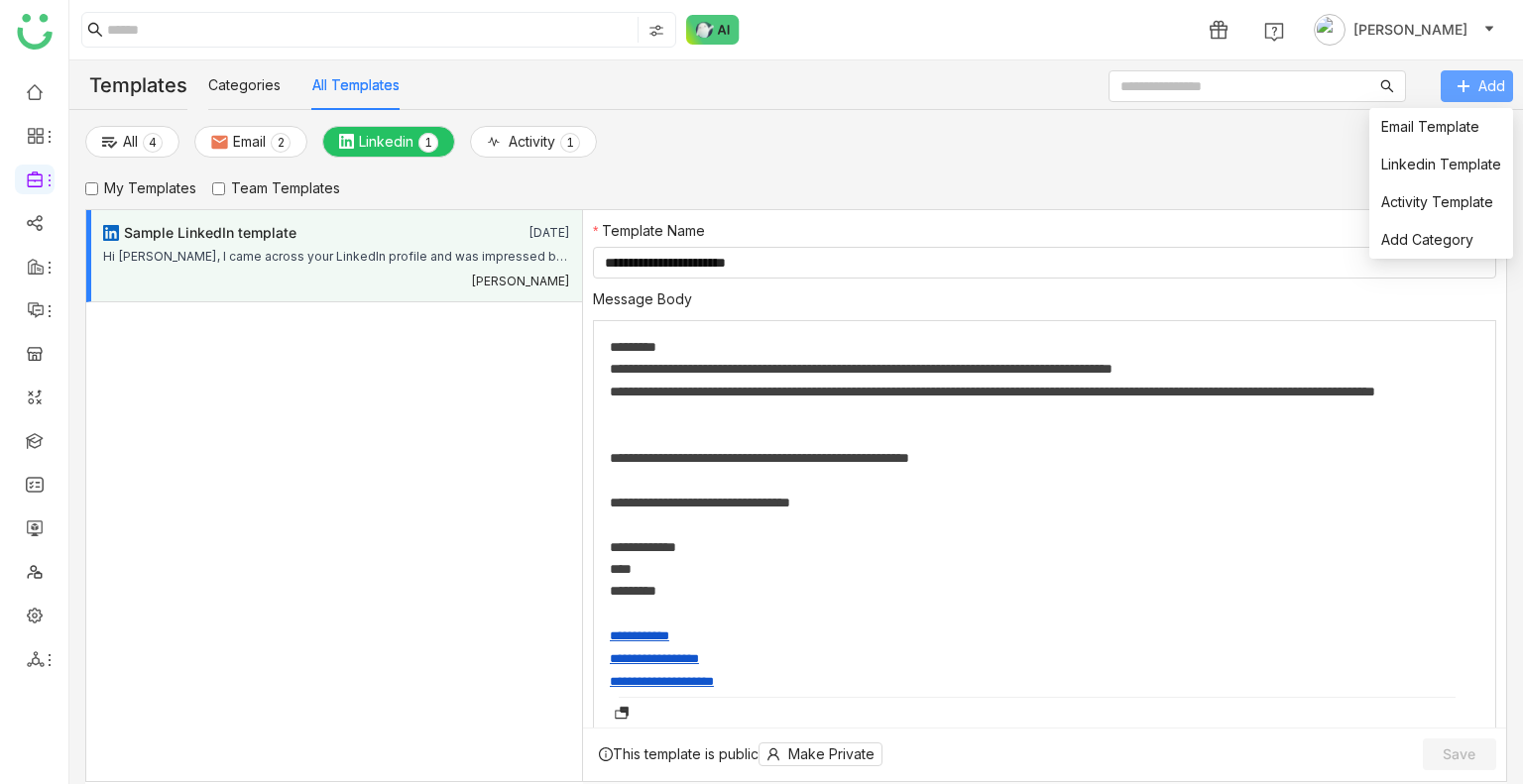 click 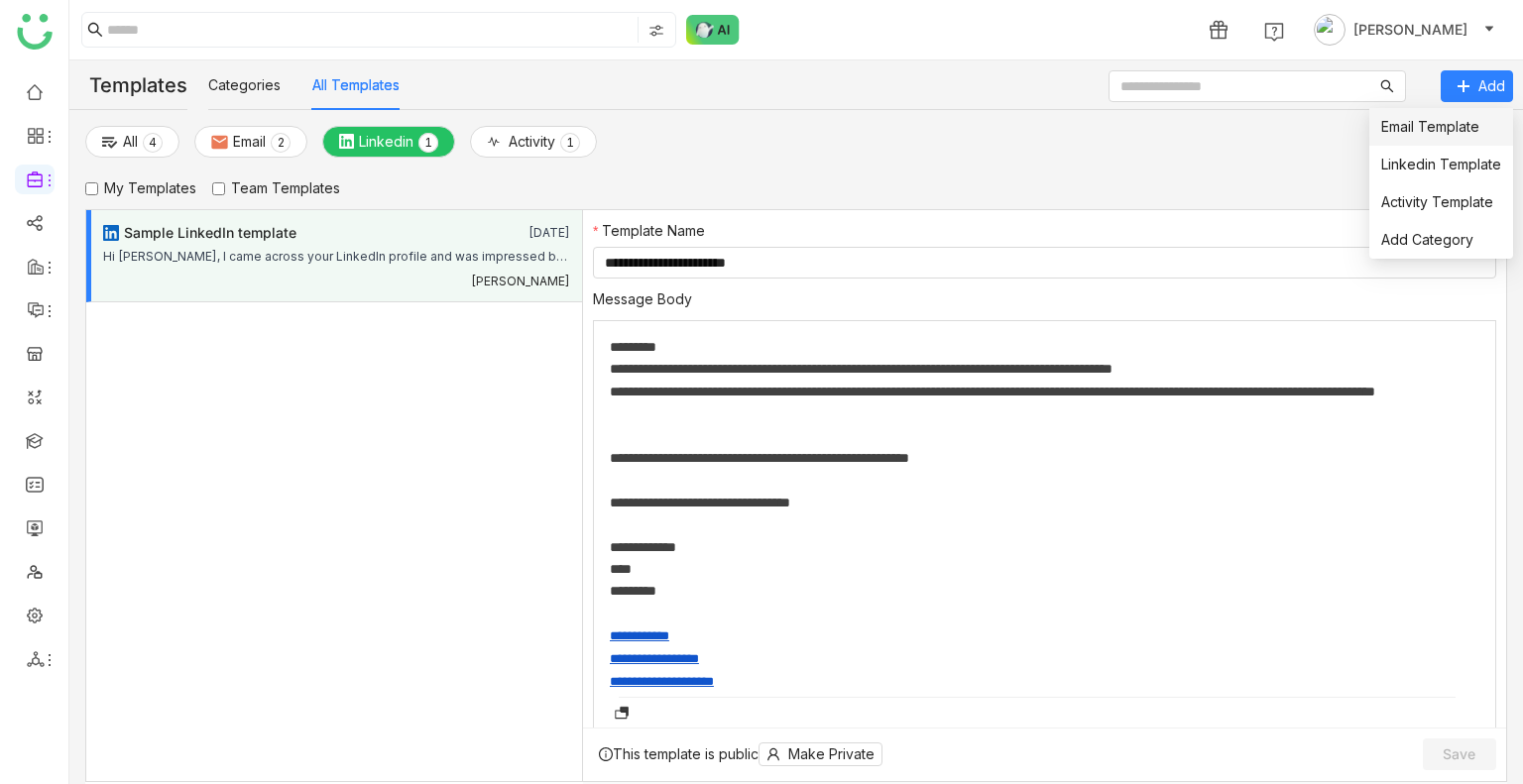 click on "Email Template" at bounding box center [1430, 126] 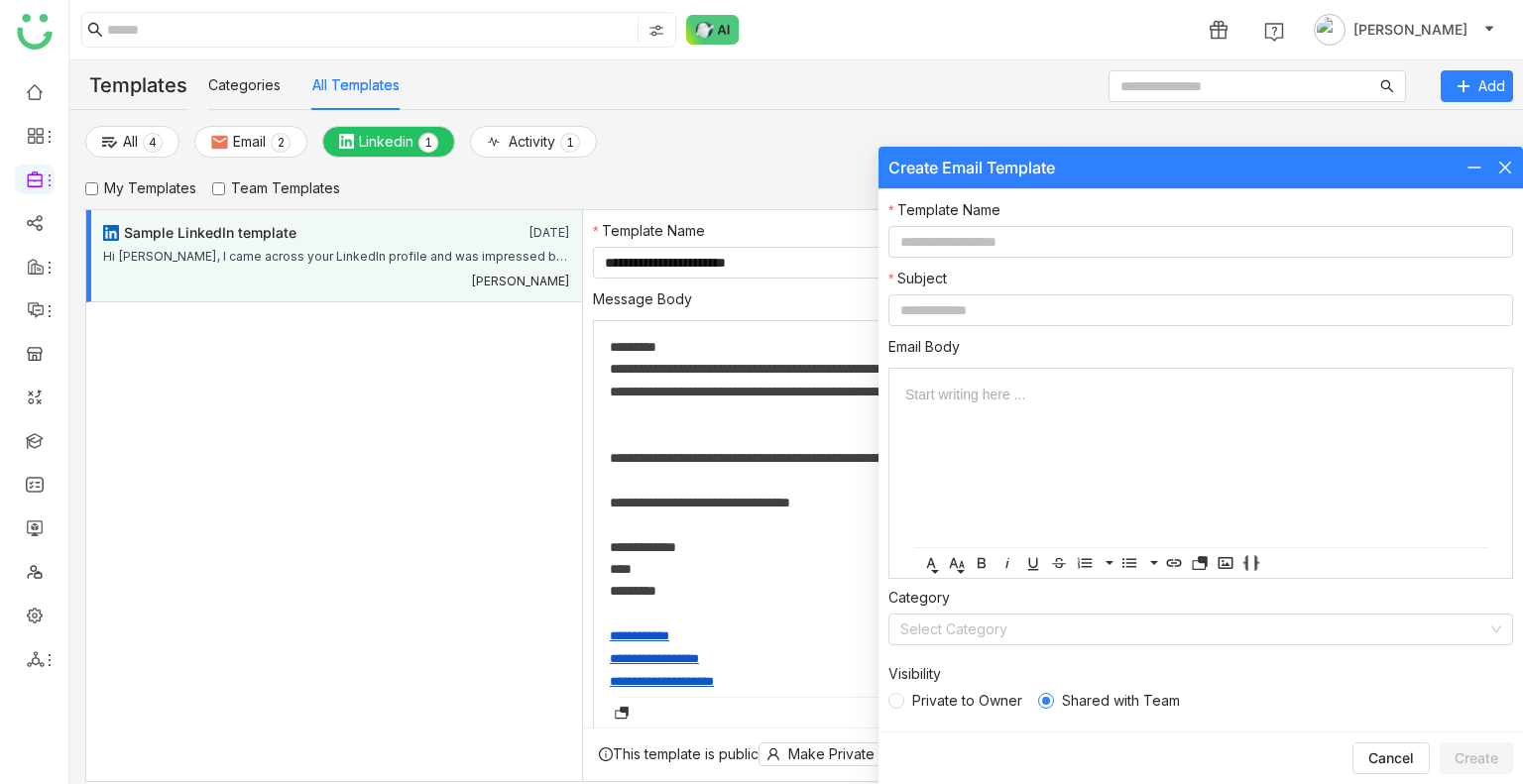 click 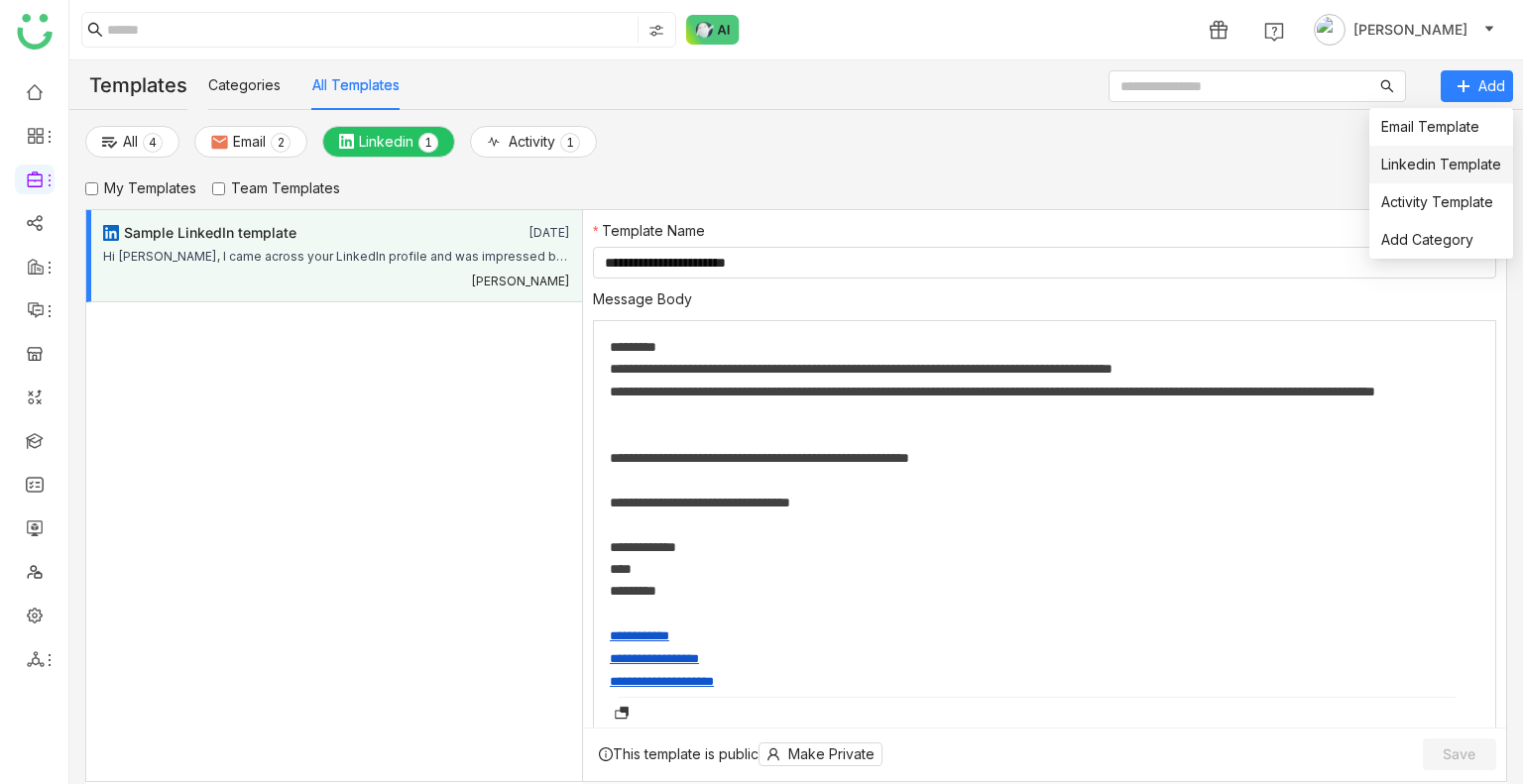 click on "Linkedin Template" at bounding box center (1441, 164) 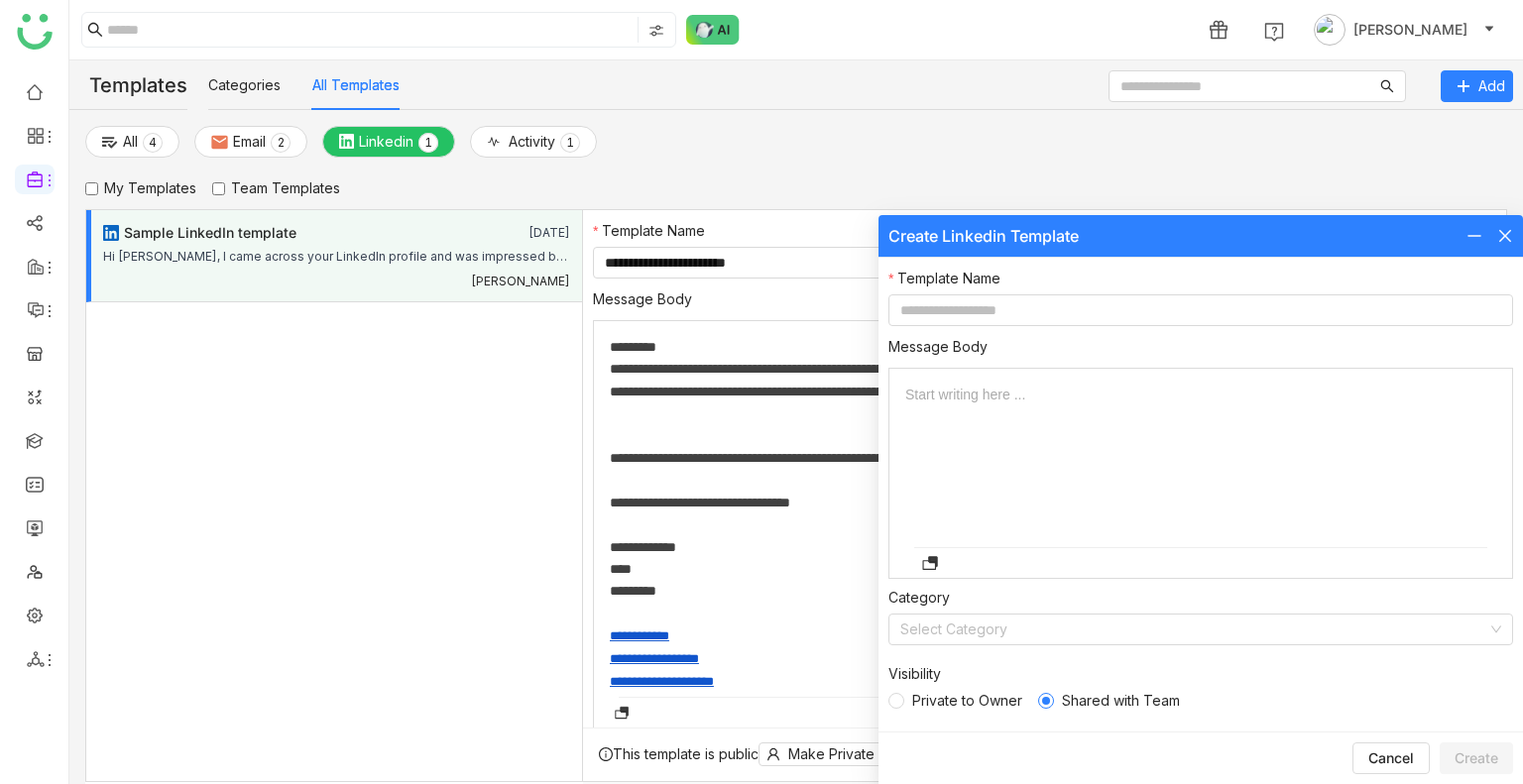click on "My Templates" at bounding box center (141, 188) 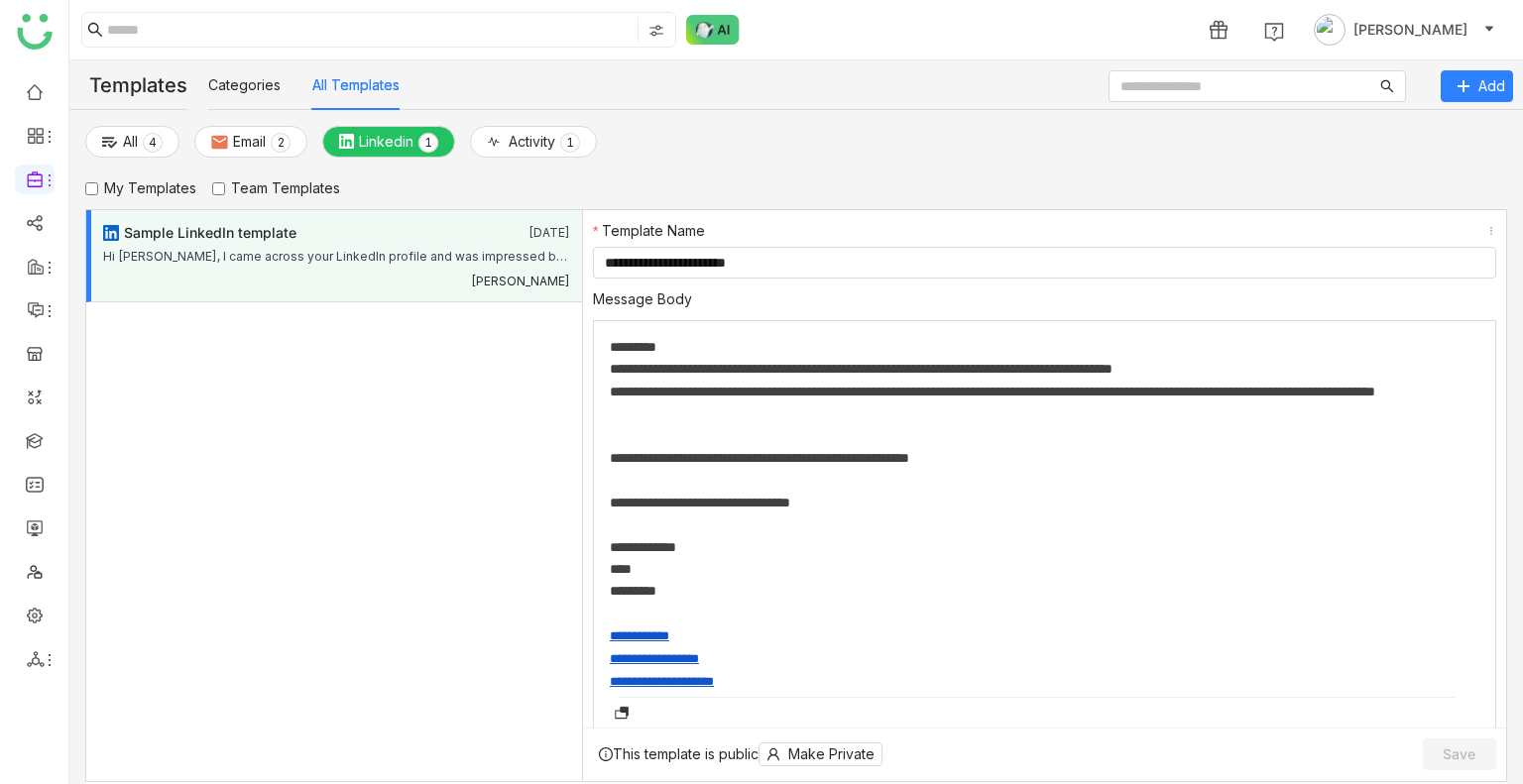 click on "Team Templates" at bounding box center (276, 188) 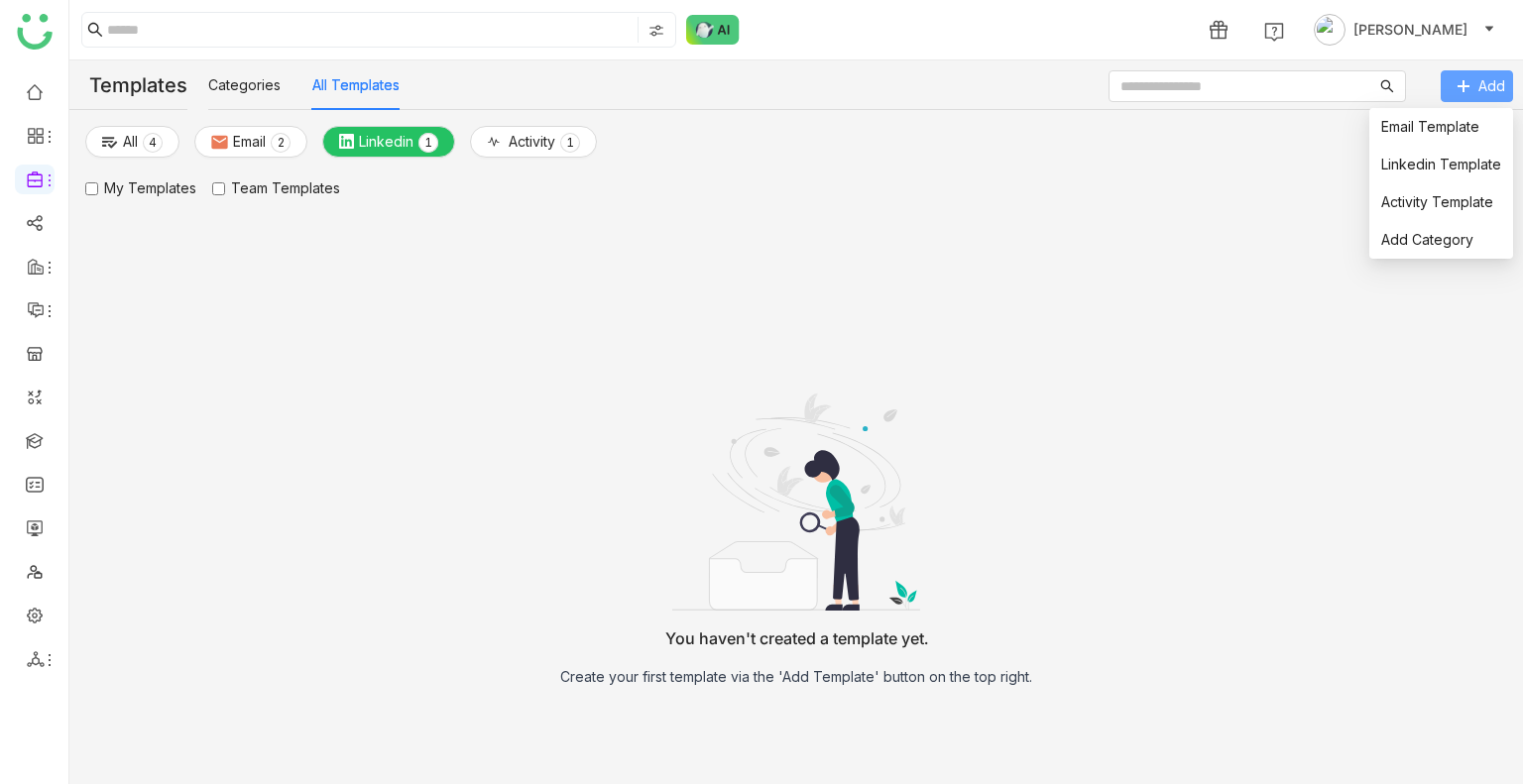 click on "Add" at bounding box center (1476, 86) 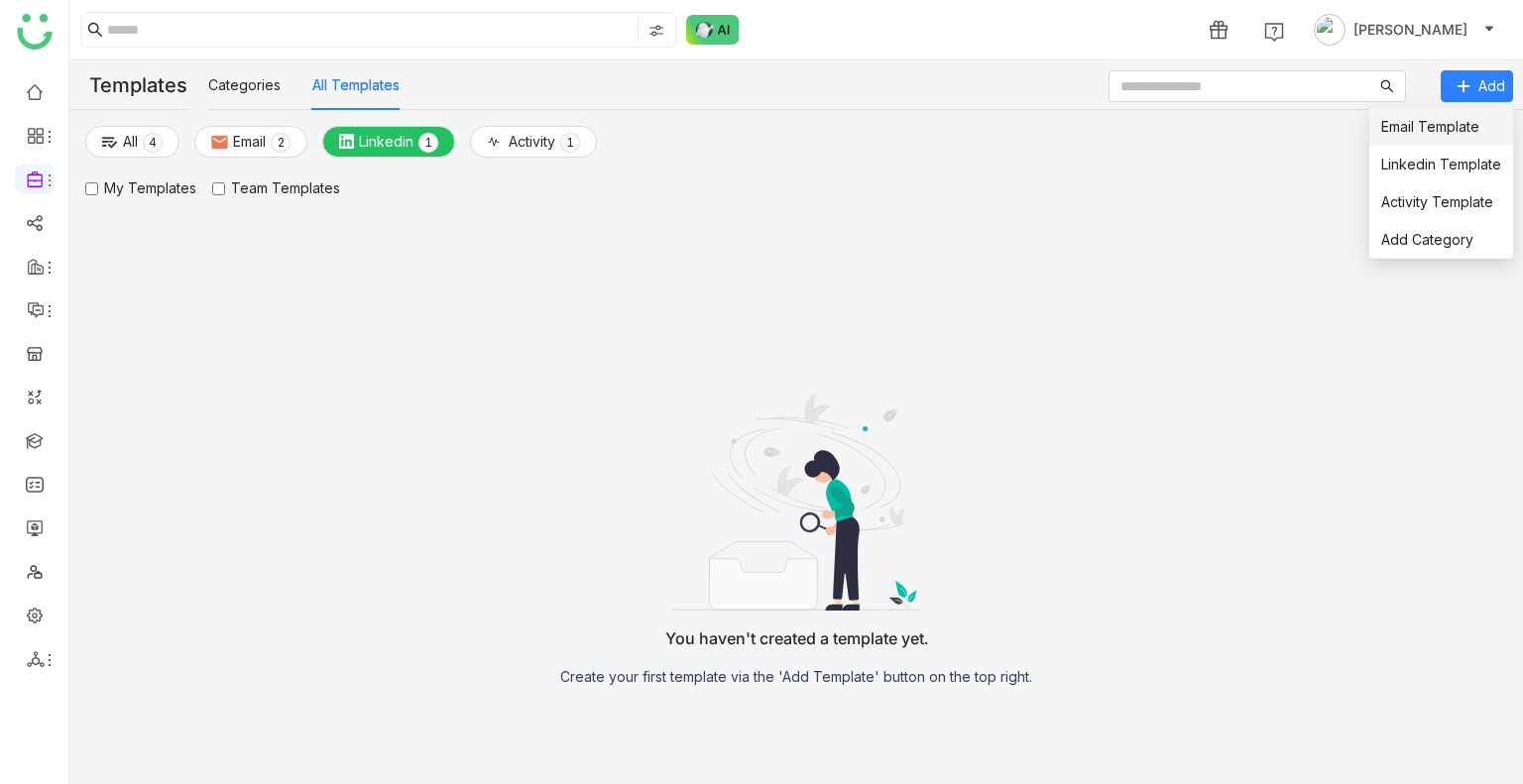click on "Email Template" at bounding box center [1430, 126] 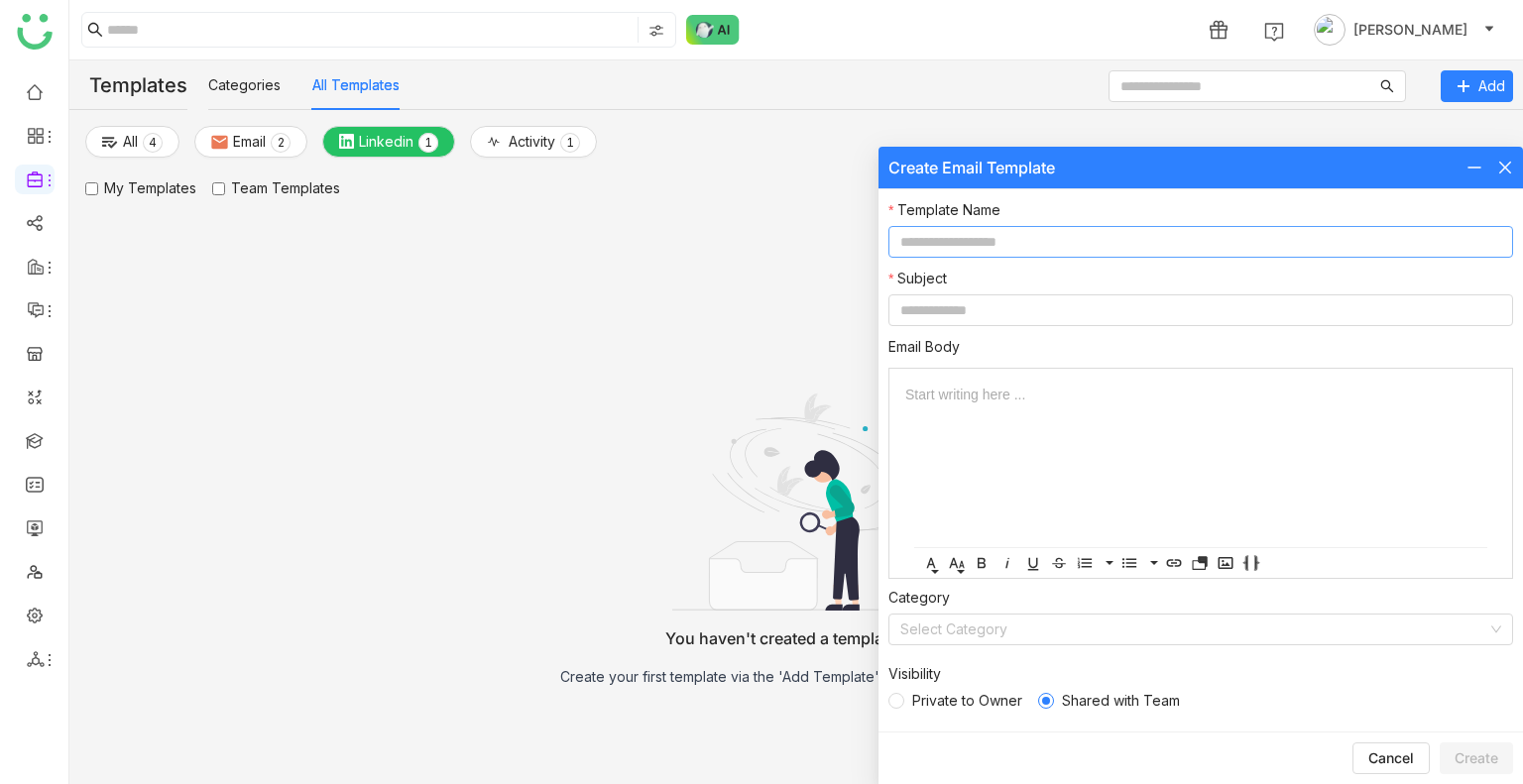 click at bounding box center (1201, 242) 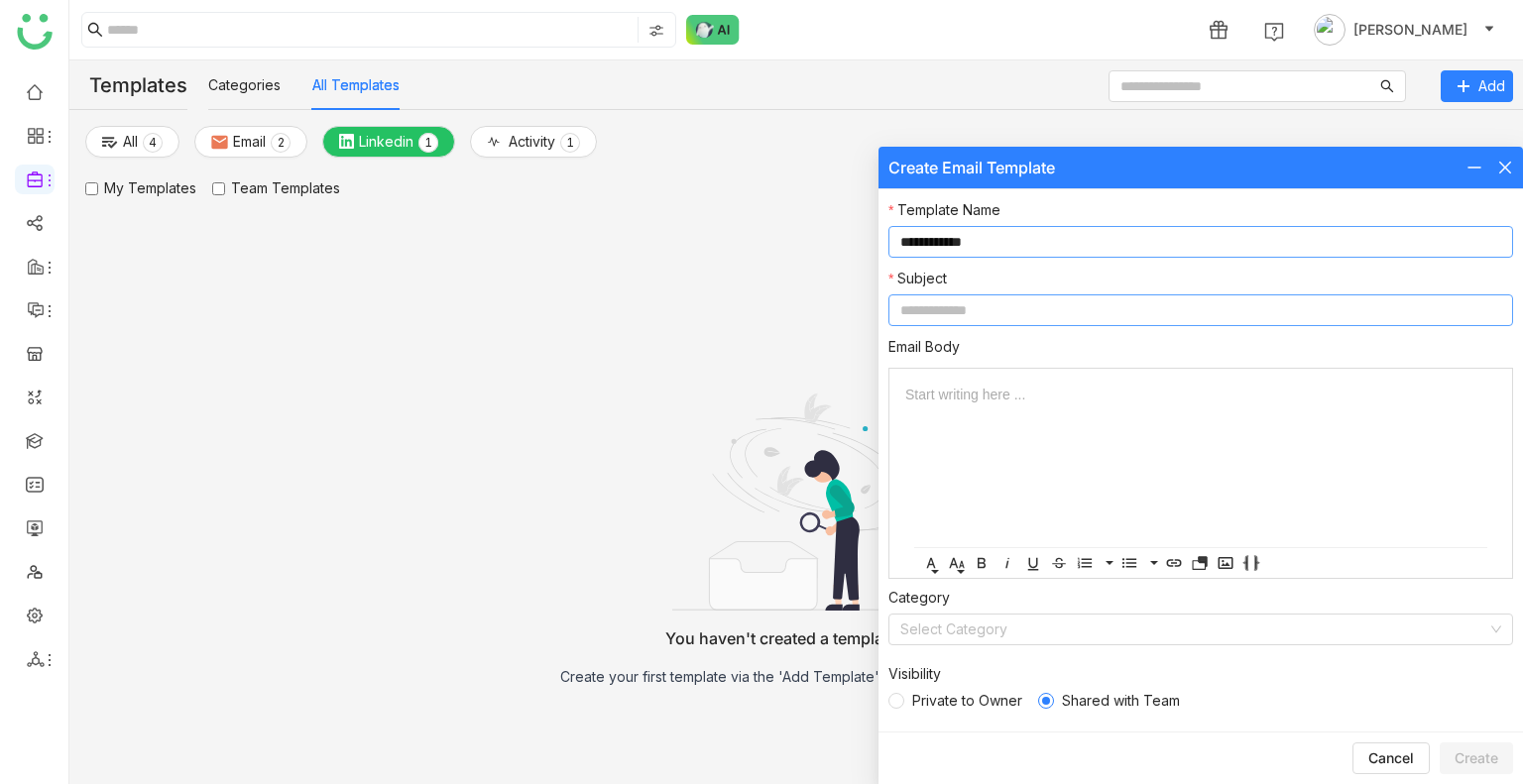 type on "**********" 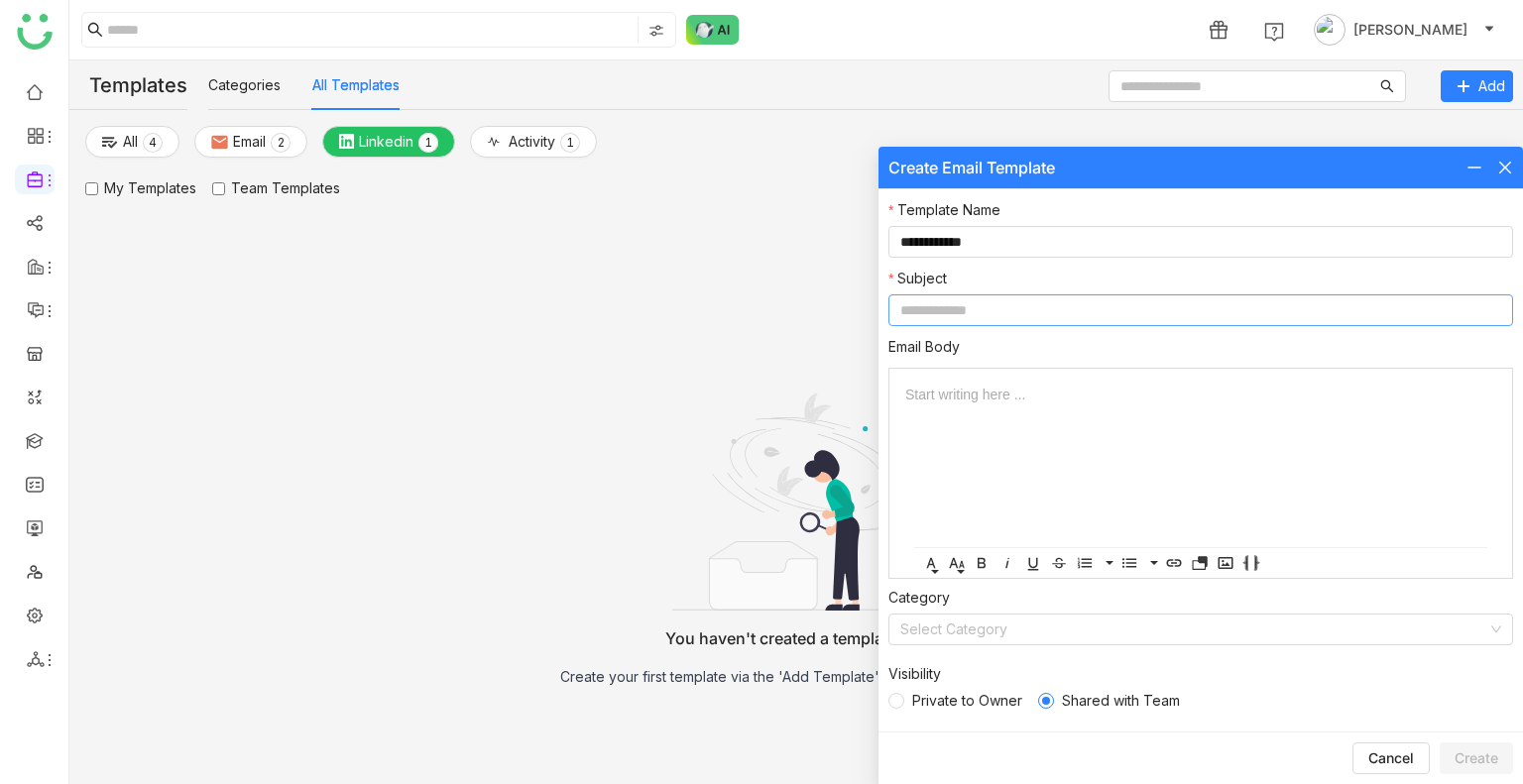 click at bounding box center [1201, 310] 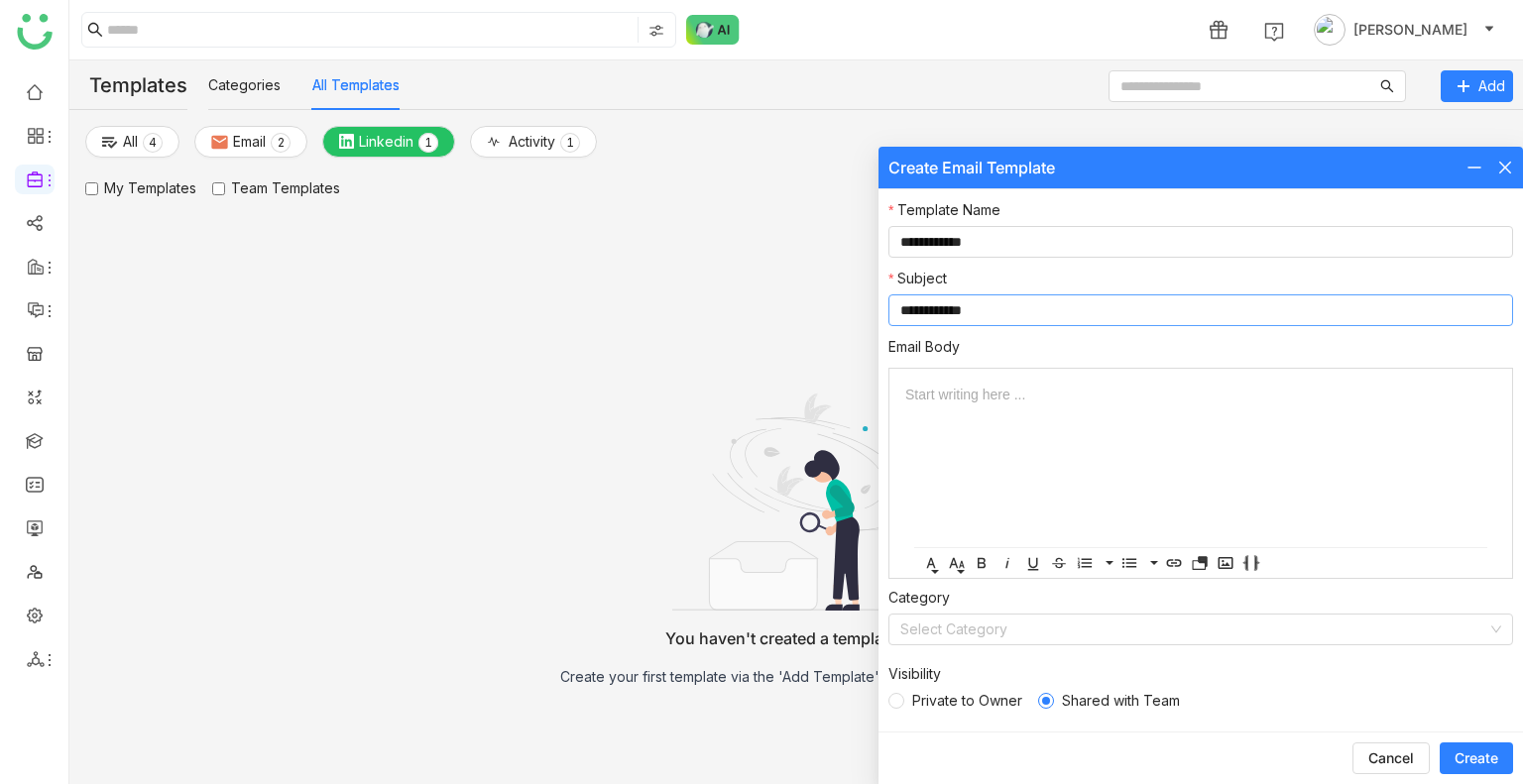 type on "**********" 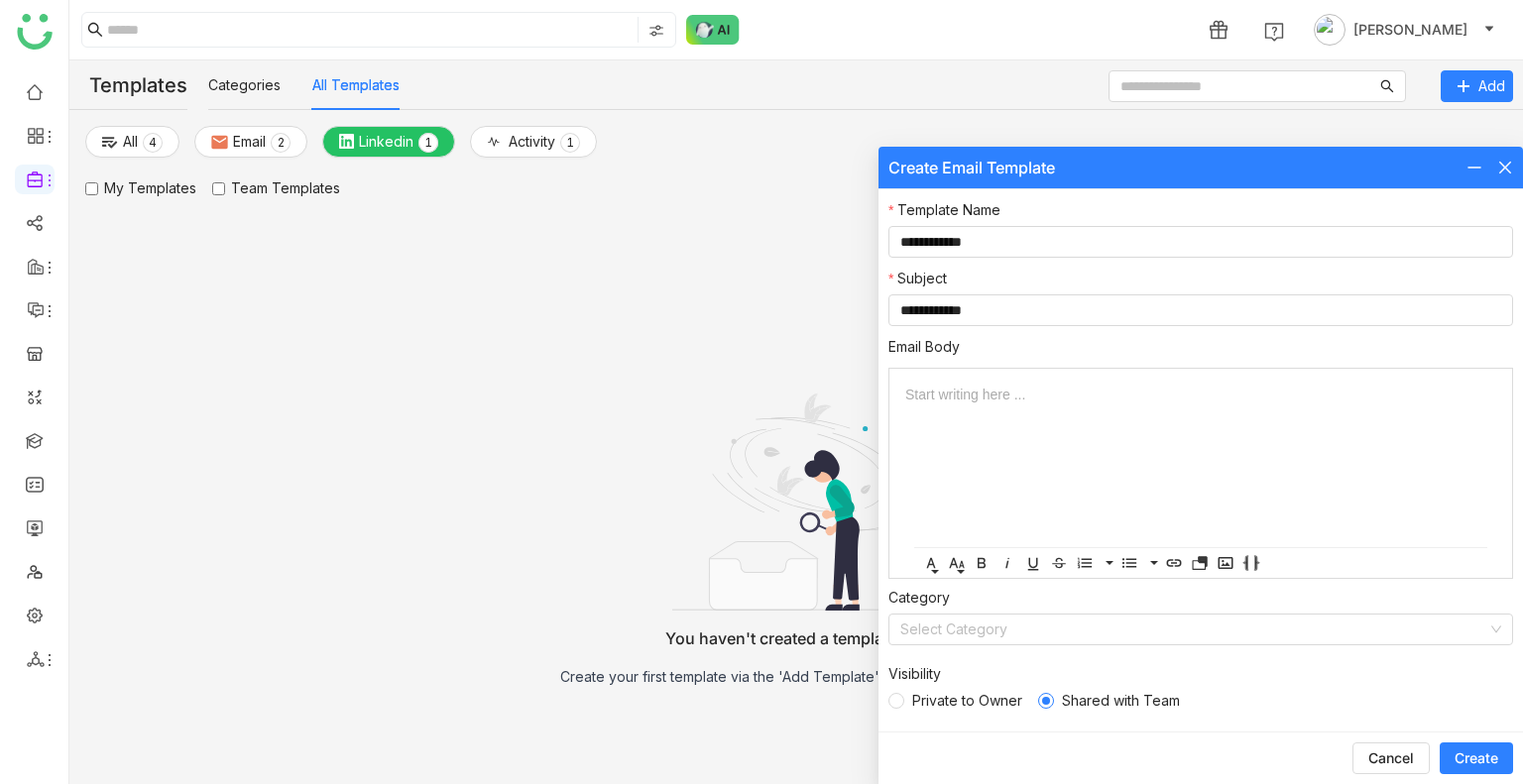click at bounding box center [1201, 398] 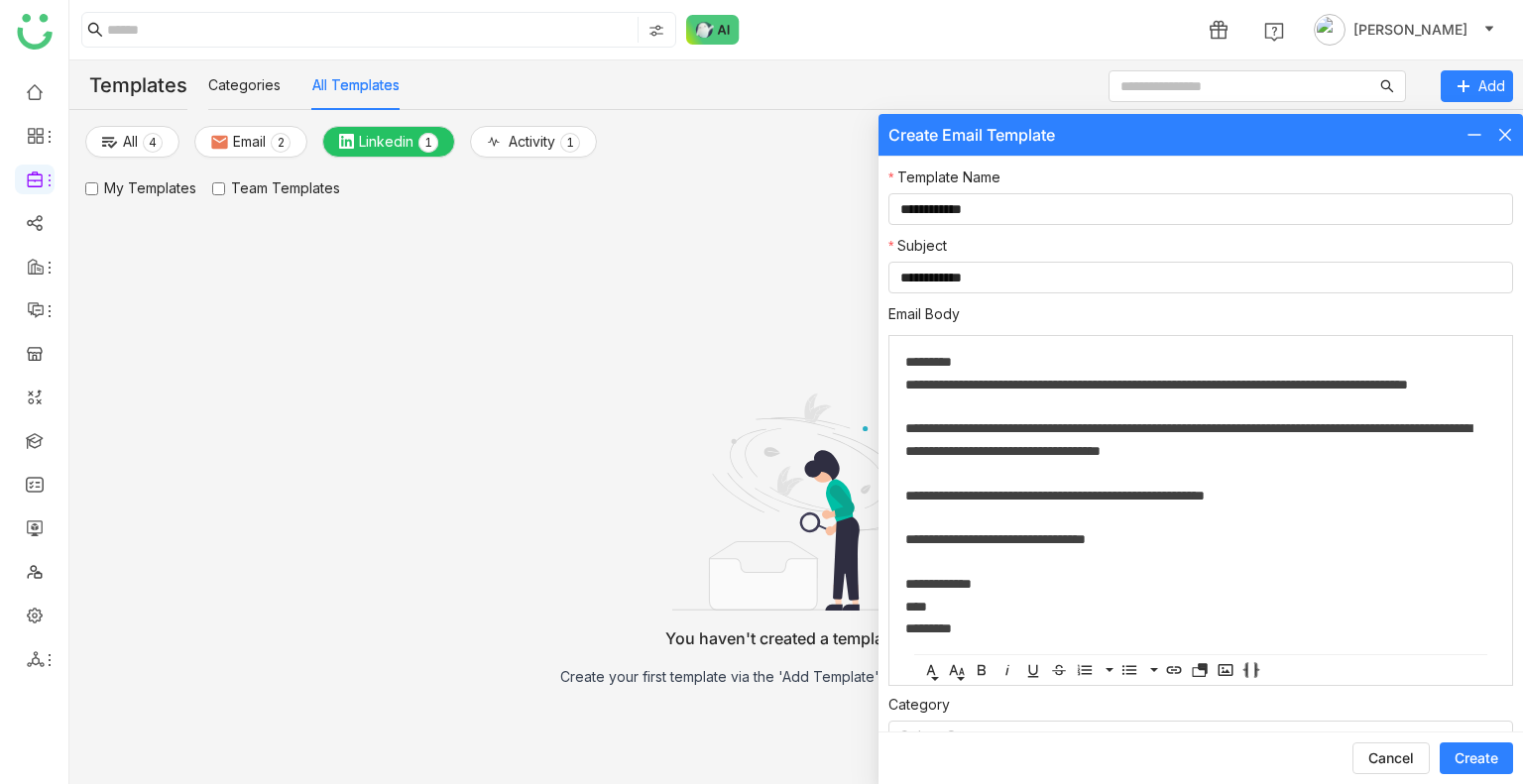 scroll, scrollTop: 107, scrollLeft: 0, axis: vertical 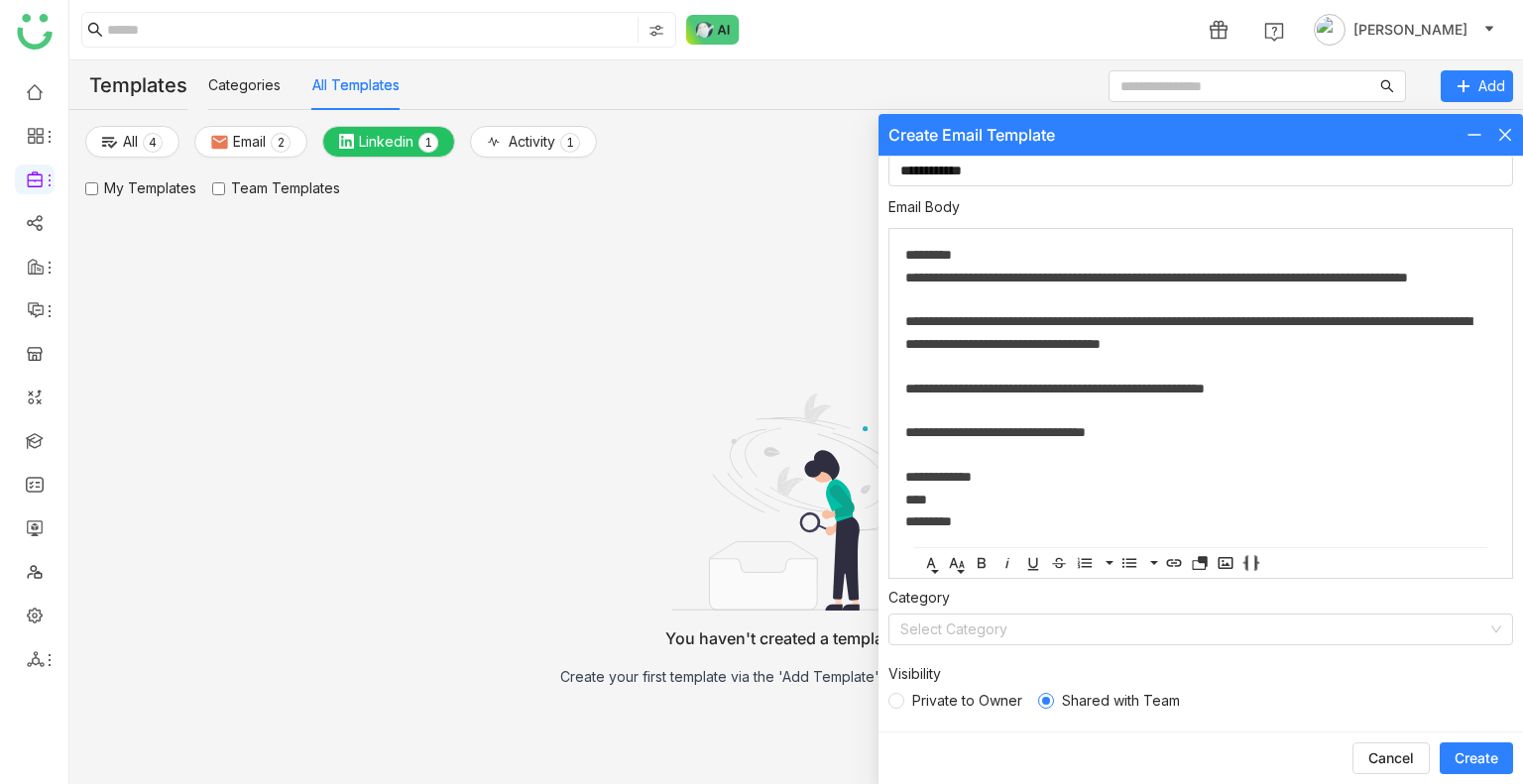 click on "Create" at bounding box center [1476, 758] 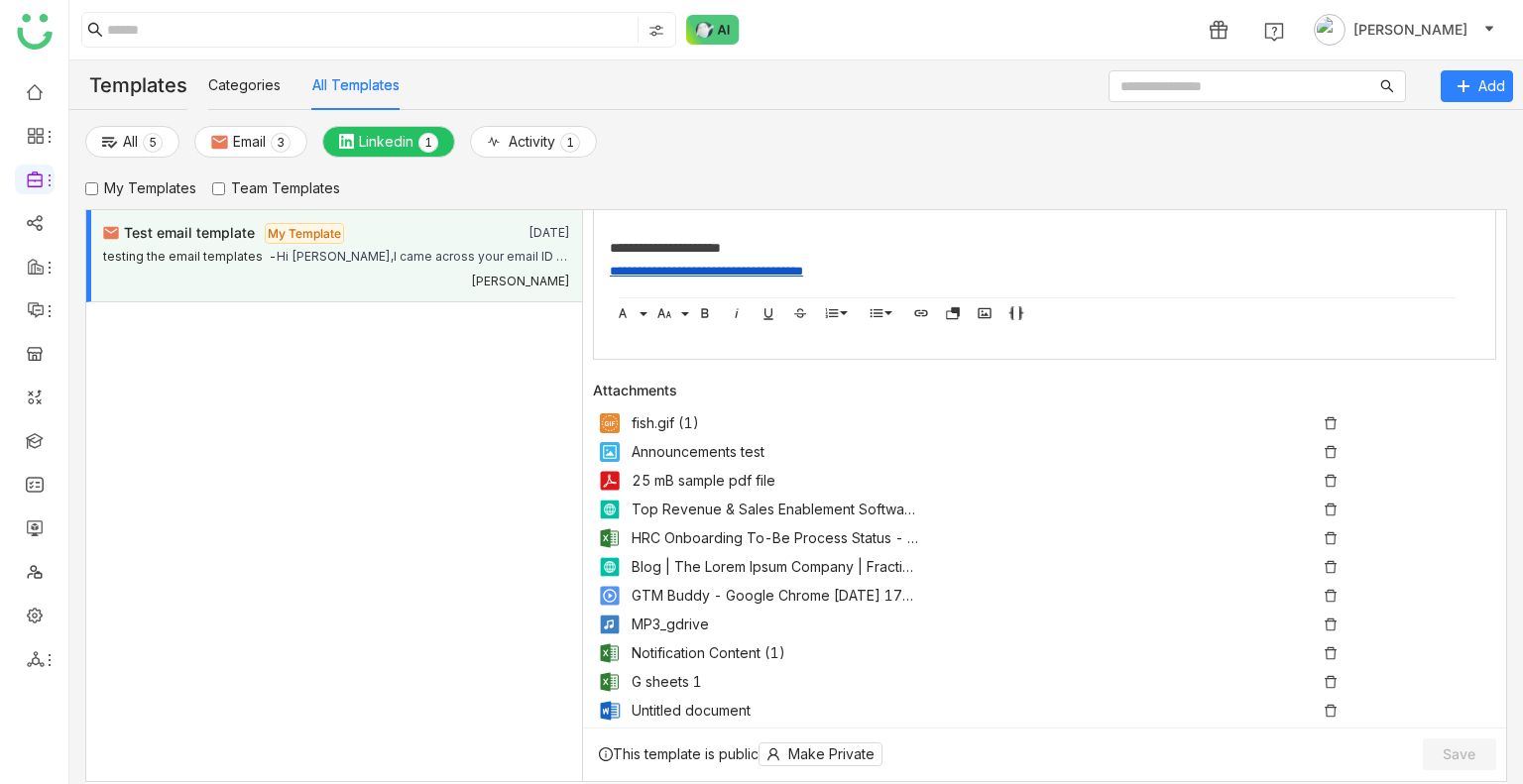 scroll, scrollTop: 901, scrollLeft: 0, axis: vertical 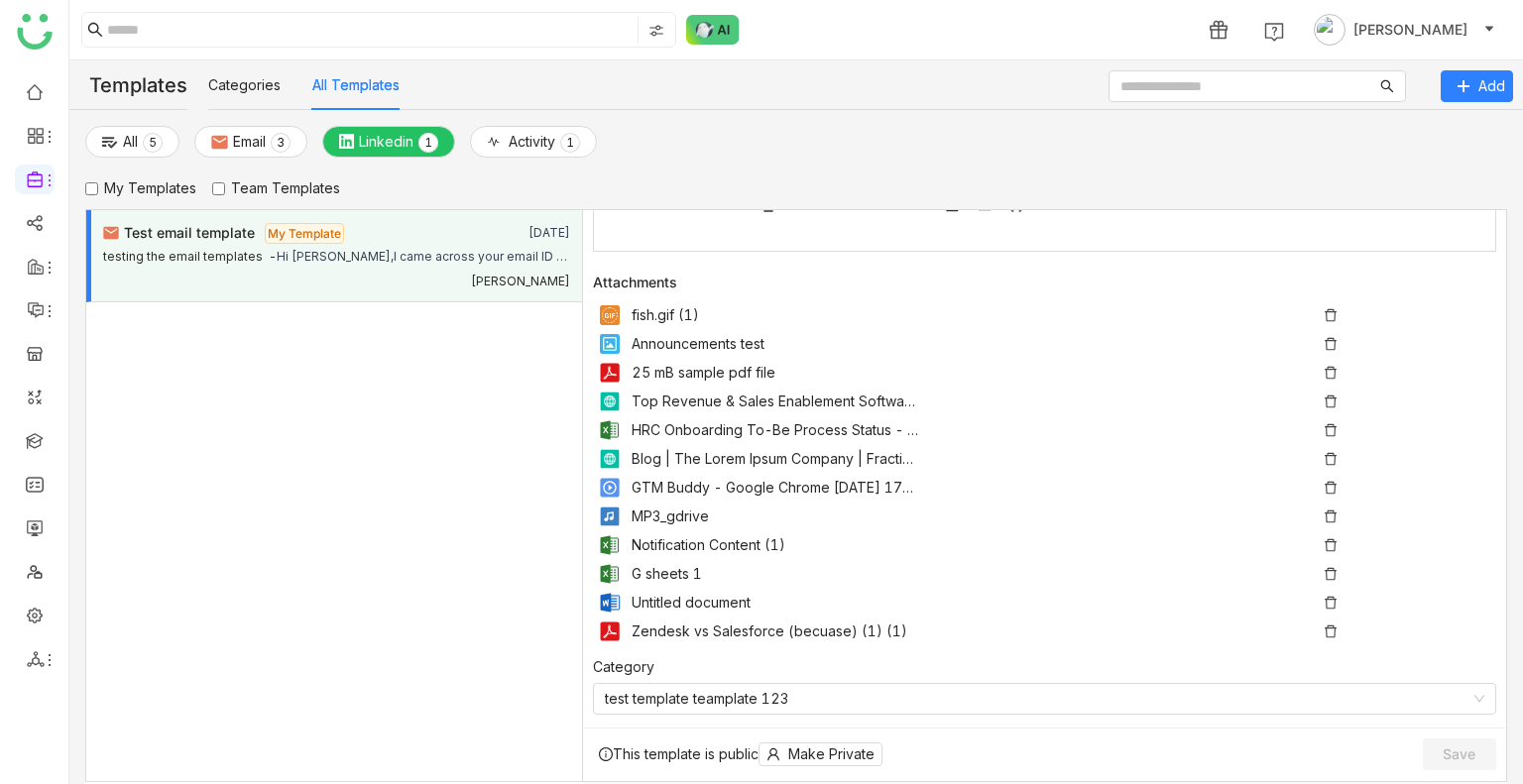 click on "Team Templates" at bounding box center [276, 188] 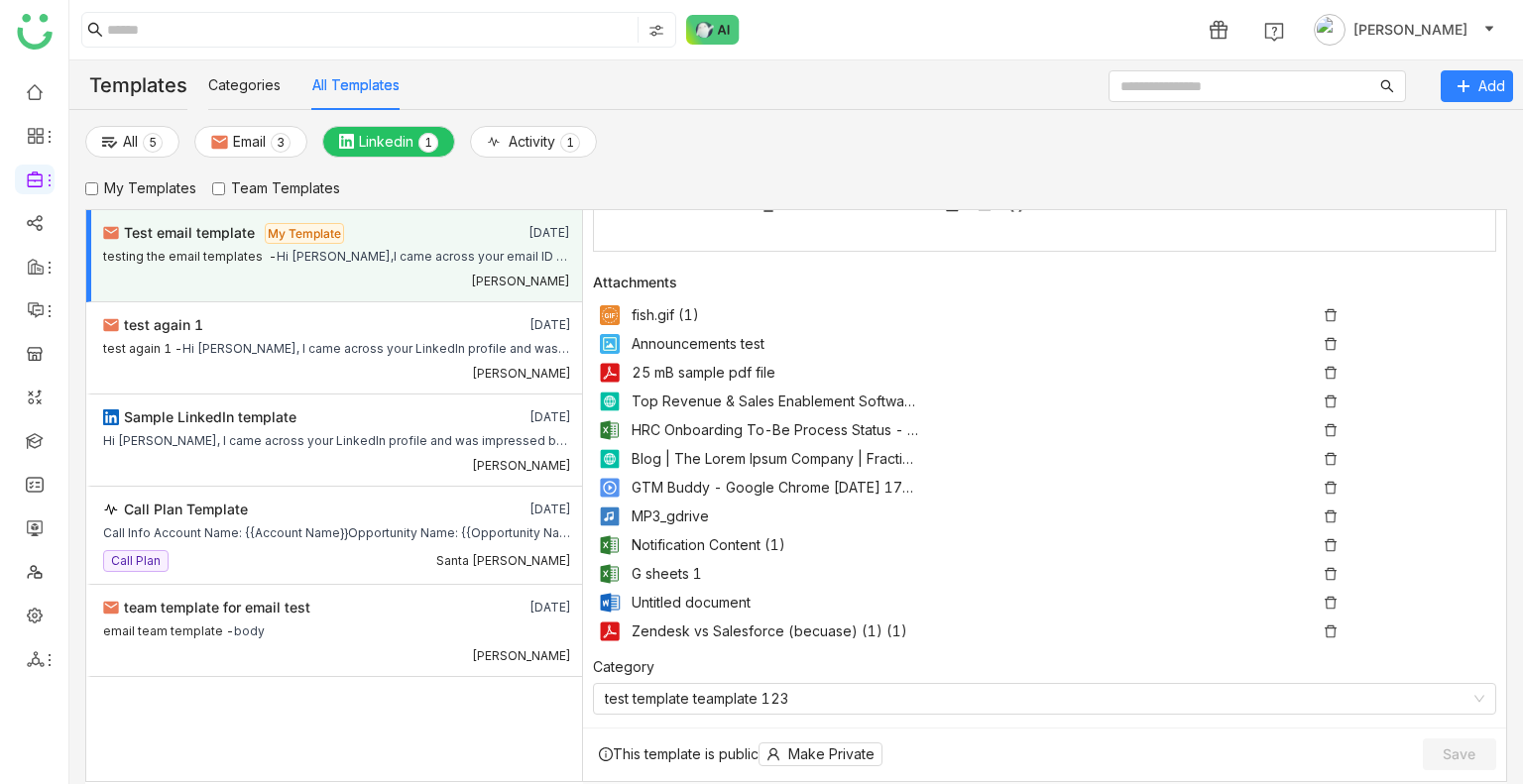 click on "My Templates" at bounding box center [141, 188] 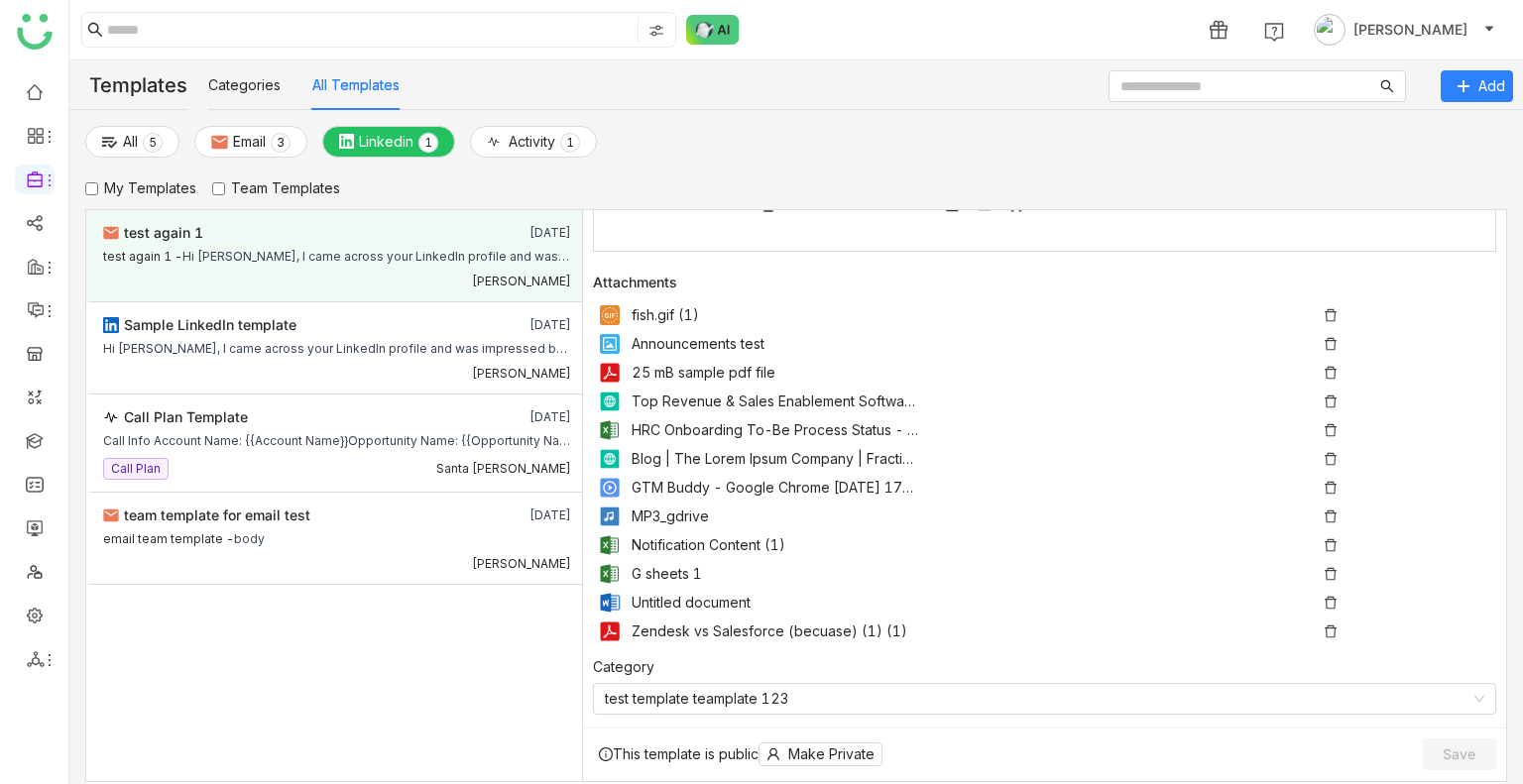 click on "[PERSON_NAME]" at bounding box center [337, 279] 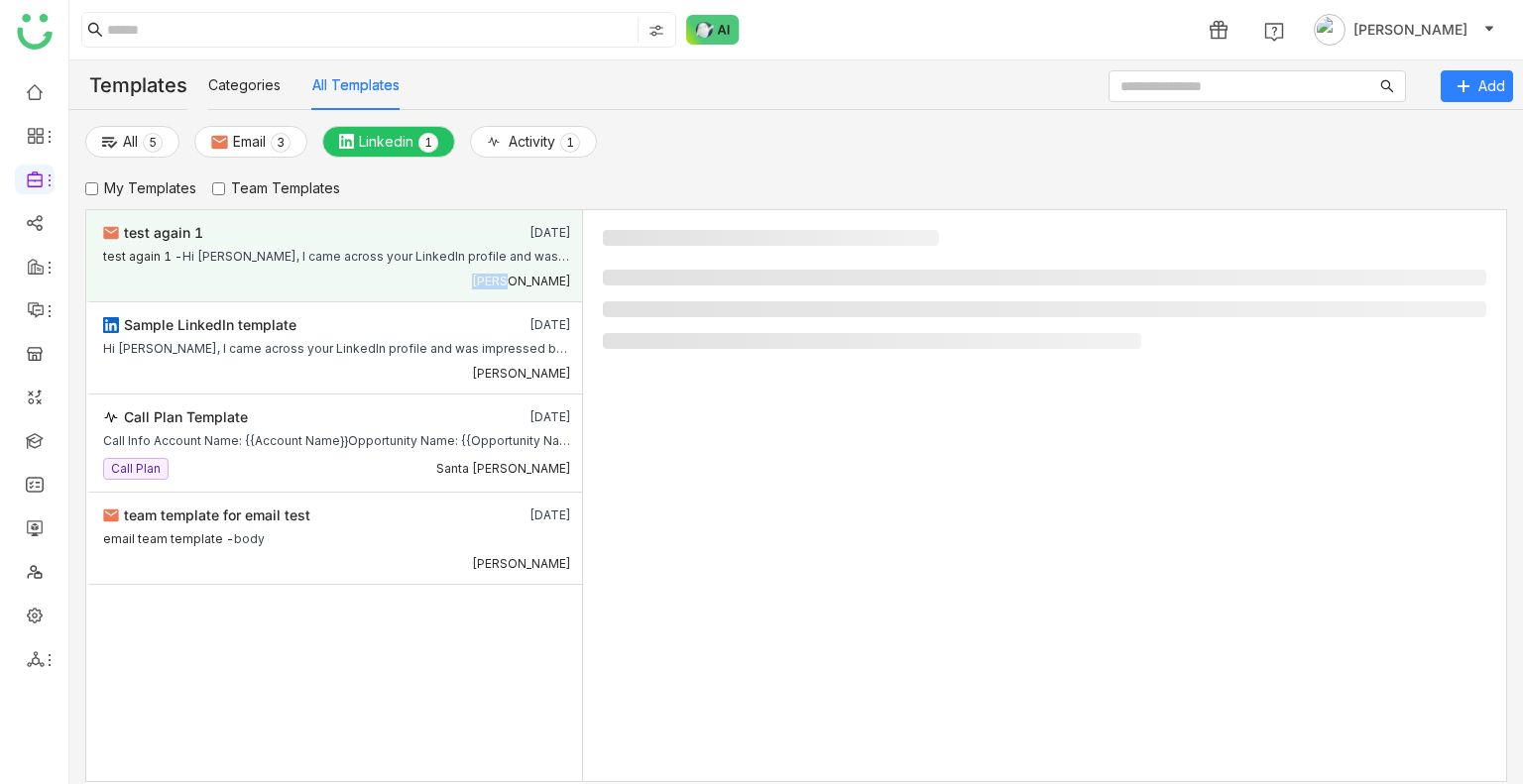 click on "[PERSON_NAME]" at bounding box center [337, 279] 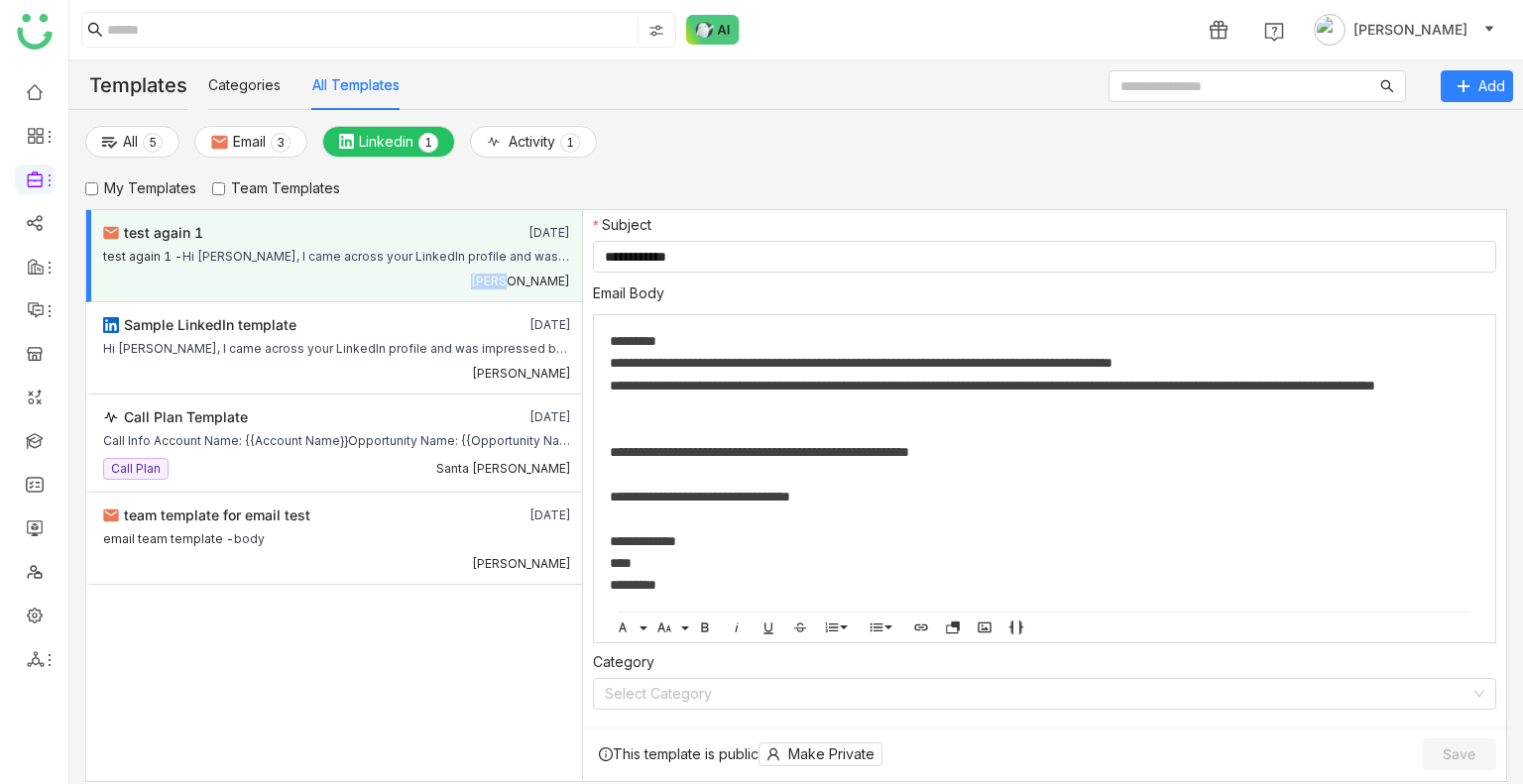 scroll, scrollTop: 0, scrollLeft: 0, axis: both 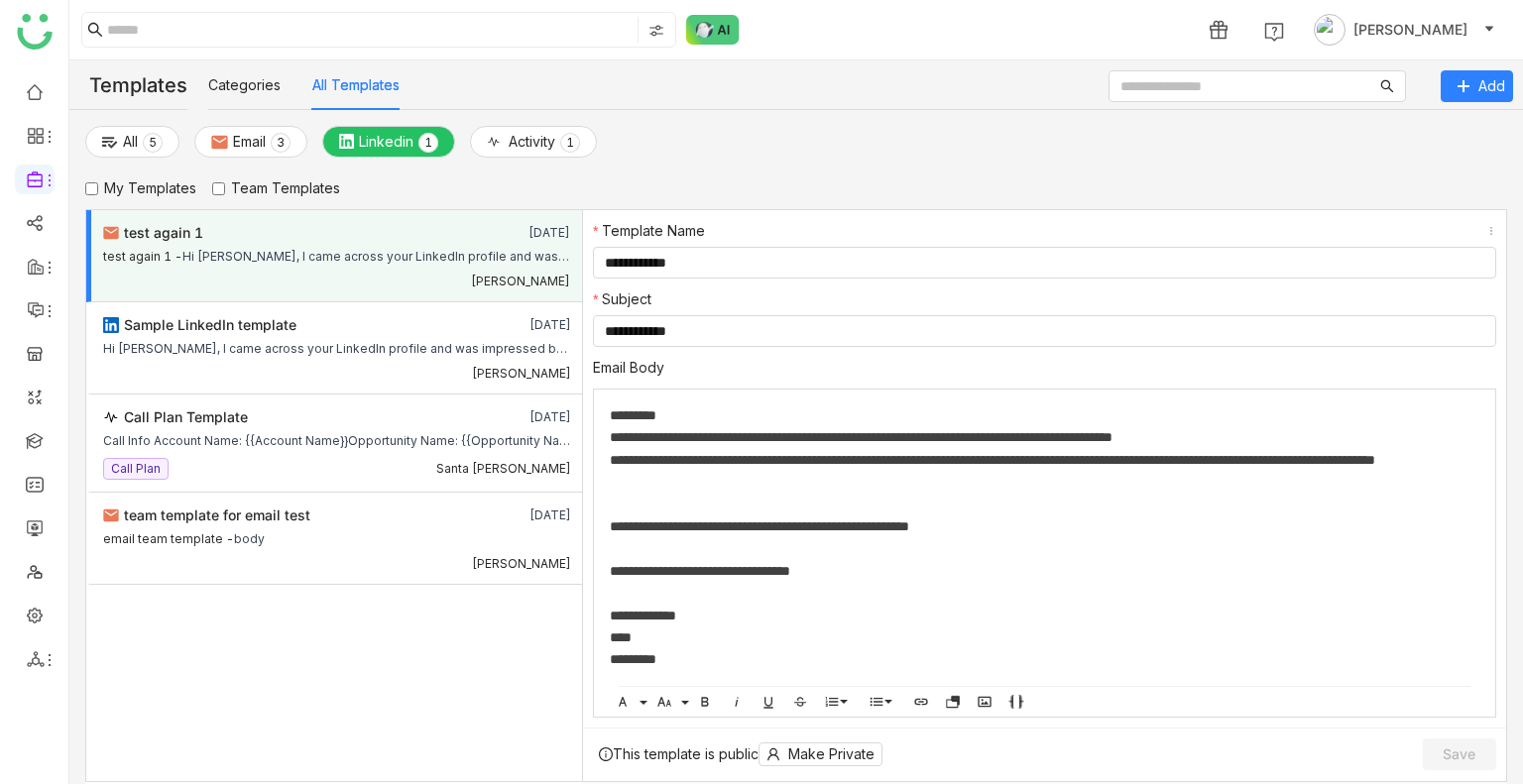 click on "My Templates" at bounding box center [141, 188] 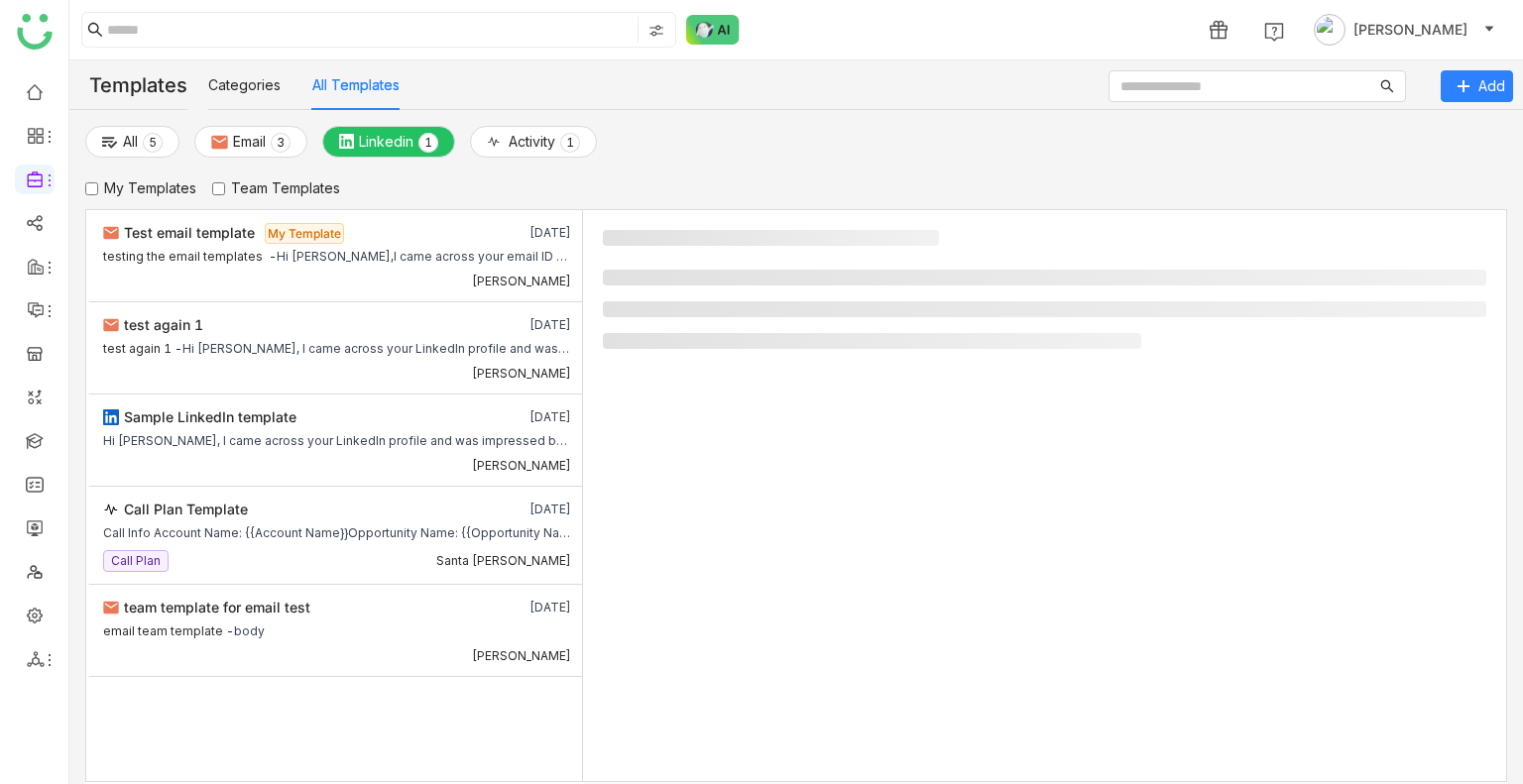 click on "All   0   1   2   3   4   5   6   7   8   9   Email   0   1   2   3   4   5   6   7   8   9   Linkedin   0   1   2   3   4   5   6   7   8   9
Activity   0   1   2   3   4   5   6   7   8   9   My Templates   Team Templates  Test email template  My Template  Jul 30, 2025   testing the email templates  -   Uday Bhanu test again 1  Jul 30, 2025   test again 1 -   Hi Buddy, I came across your LinkedIn profile and was impressed by your recent activity towards the our product We help companies like yours to grow more and track all your details. I’d love to schedule a quick call to share how we can help you to  achieve your goalWould you be available for a brief 15-minute call this week?Looking forward to hearing from you.Best regards,UdayGTM Buddy Uday Bhanu Sample LinkedIn template  Jul 30, 2025  Uday Bhanu Call Plan Template  Jun 12, 2025  Call Plan Santa Thounaojam team template for email test  Jul 30, 2025   email team template -   body Sravani Jatoth" at bounding box center [796, 447] 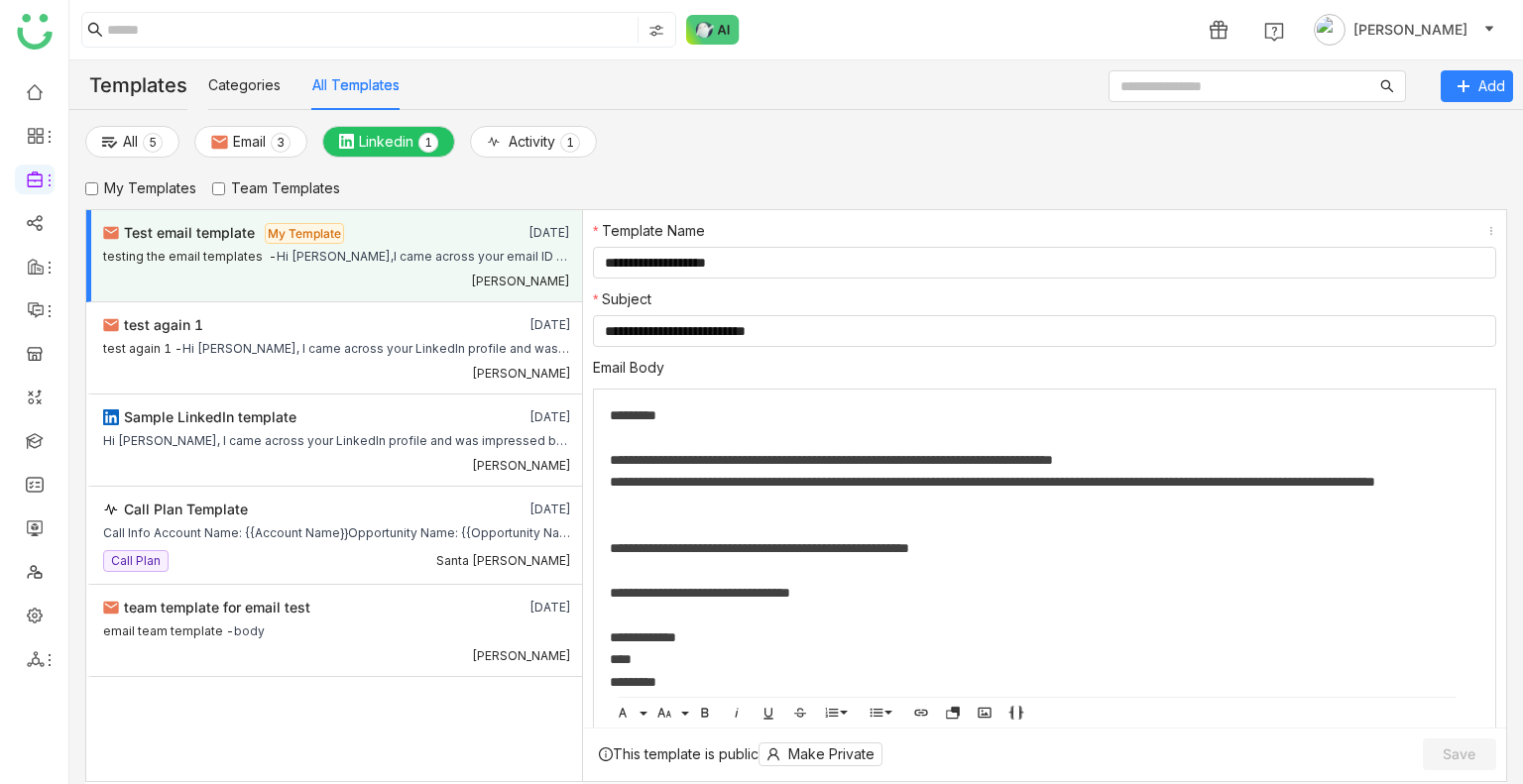 click on "Team Templates" at bounding box center (276, 188) 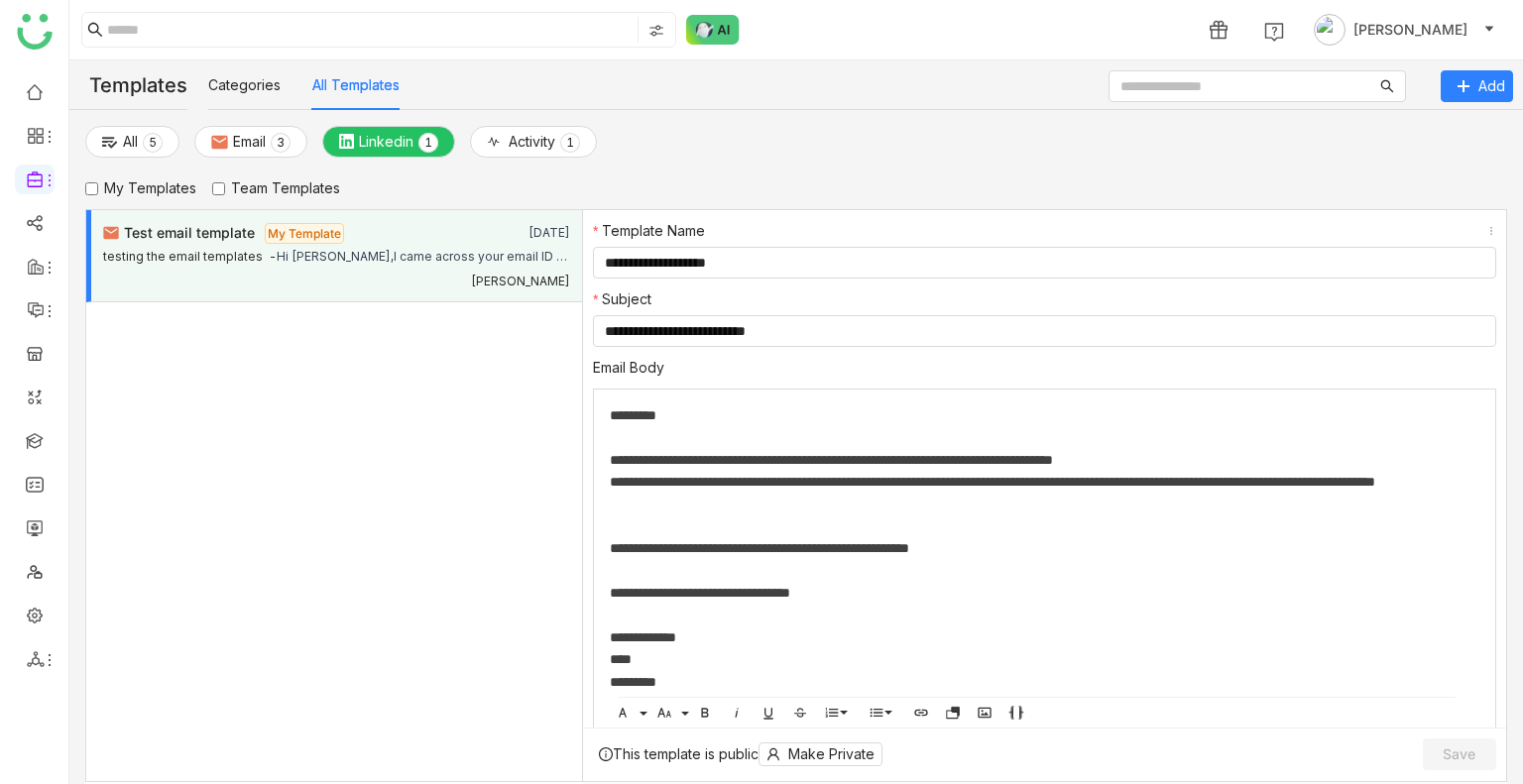 click on "My Templates" at bounding box center [141, 188] 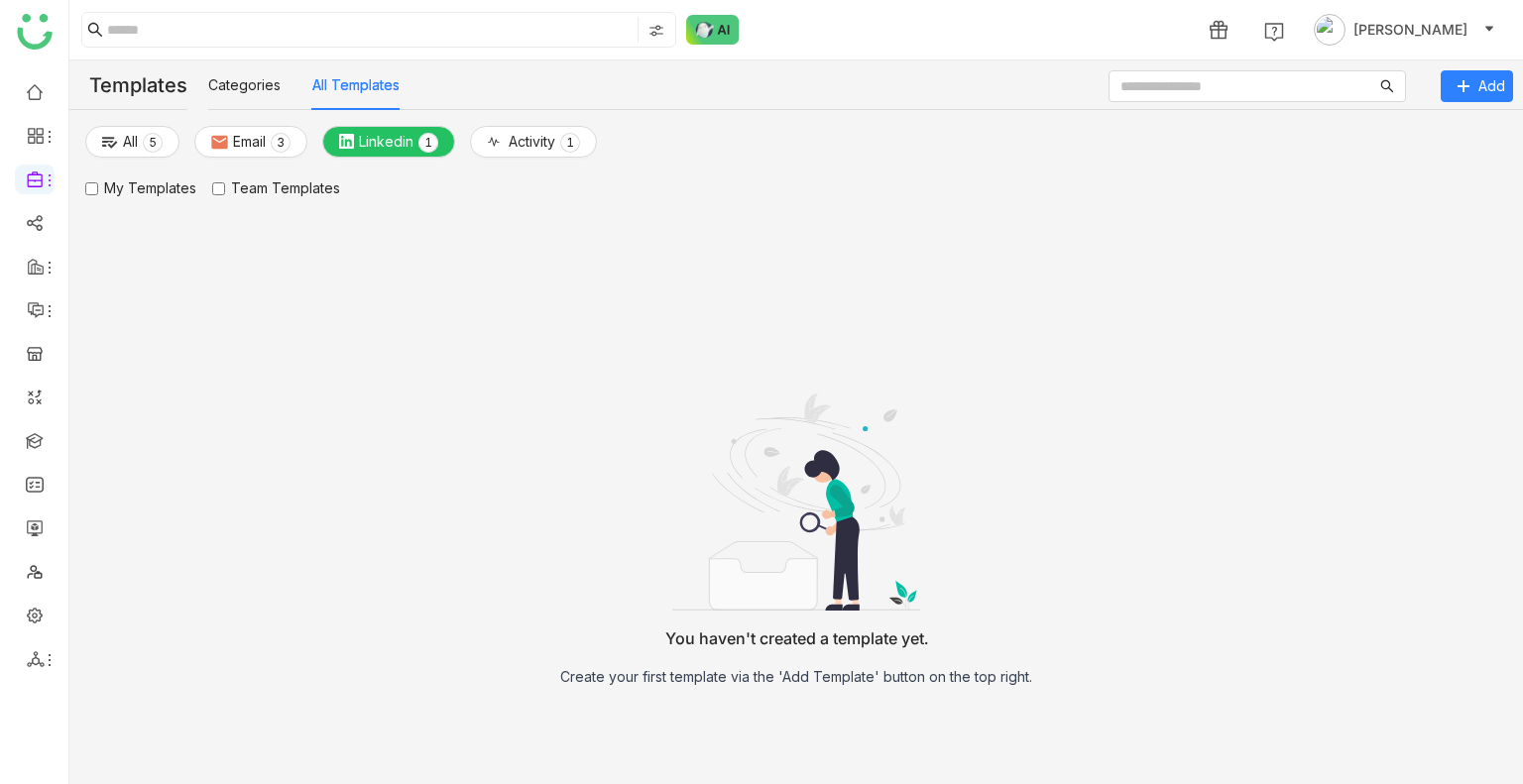 click on "All   0   1   2   3   4   5   6   7   8   9   Email   0   1   2   3   4   5   6   7   8   9   Linkedin   0   1   2   3   4   5   6   7   8   9
Activity   0   1   2   3   4   5   6   7   8   9   My Templates   Team Templates  You haven't created a template yet.  Create your first template via the 'Add Template' button on the top right." at bounding box center (796, 447) 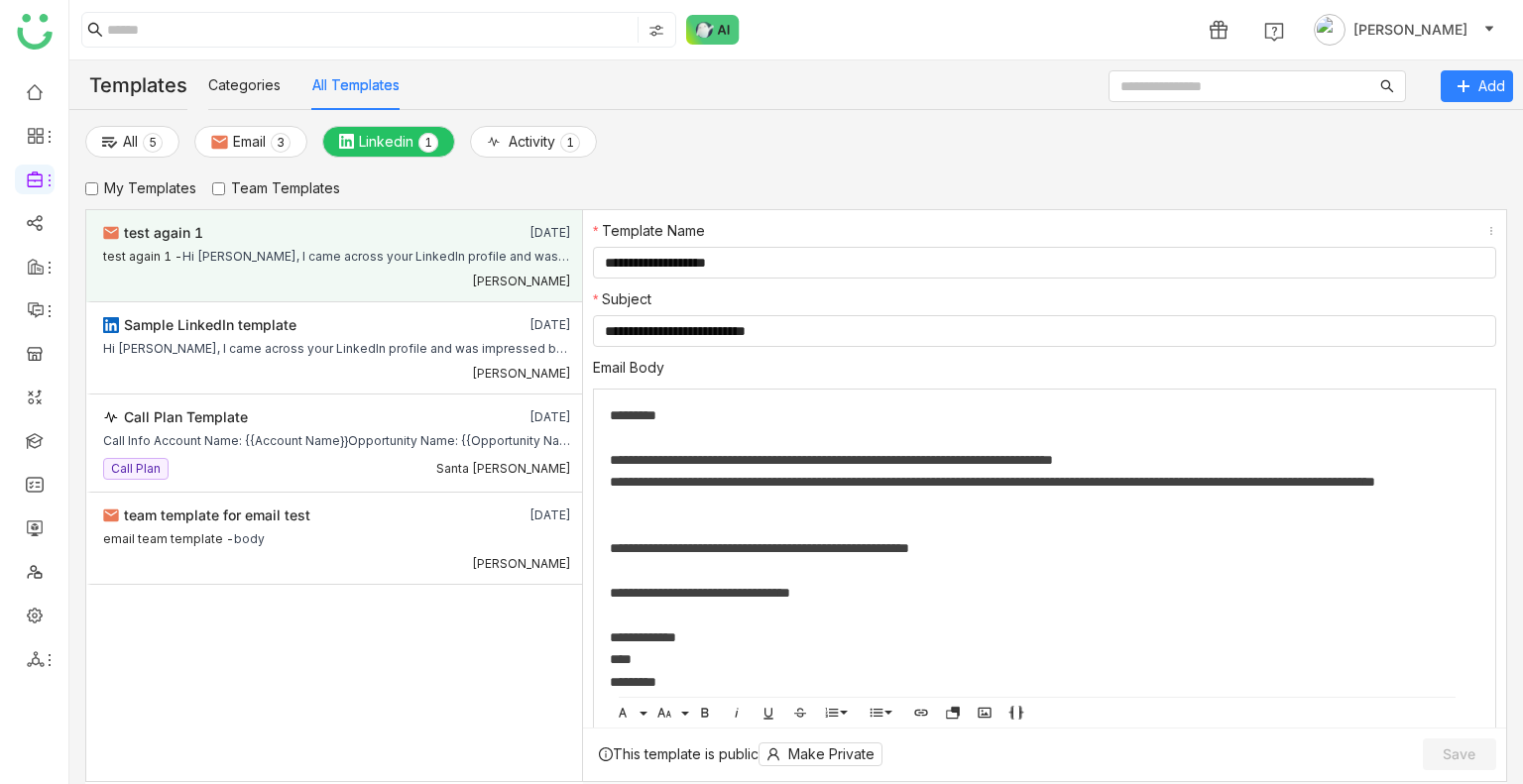 click on "Hi Buddy, I came across your LinkedIn profile and was impressed by your recent activity towards the our product We help companies like yours to grow more and track all your details. I’d love to schedule a quick call to share how we can help you to  achieve your goalWould you be available for a brief 15-minute call this week?Looking forward to hearing from you.Best regards,UdayGTM Buddy" at bounding box center (377, 254) 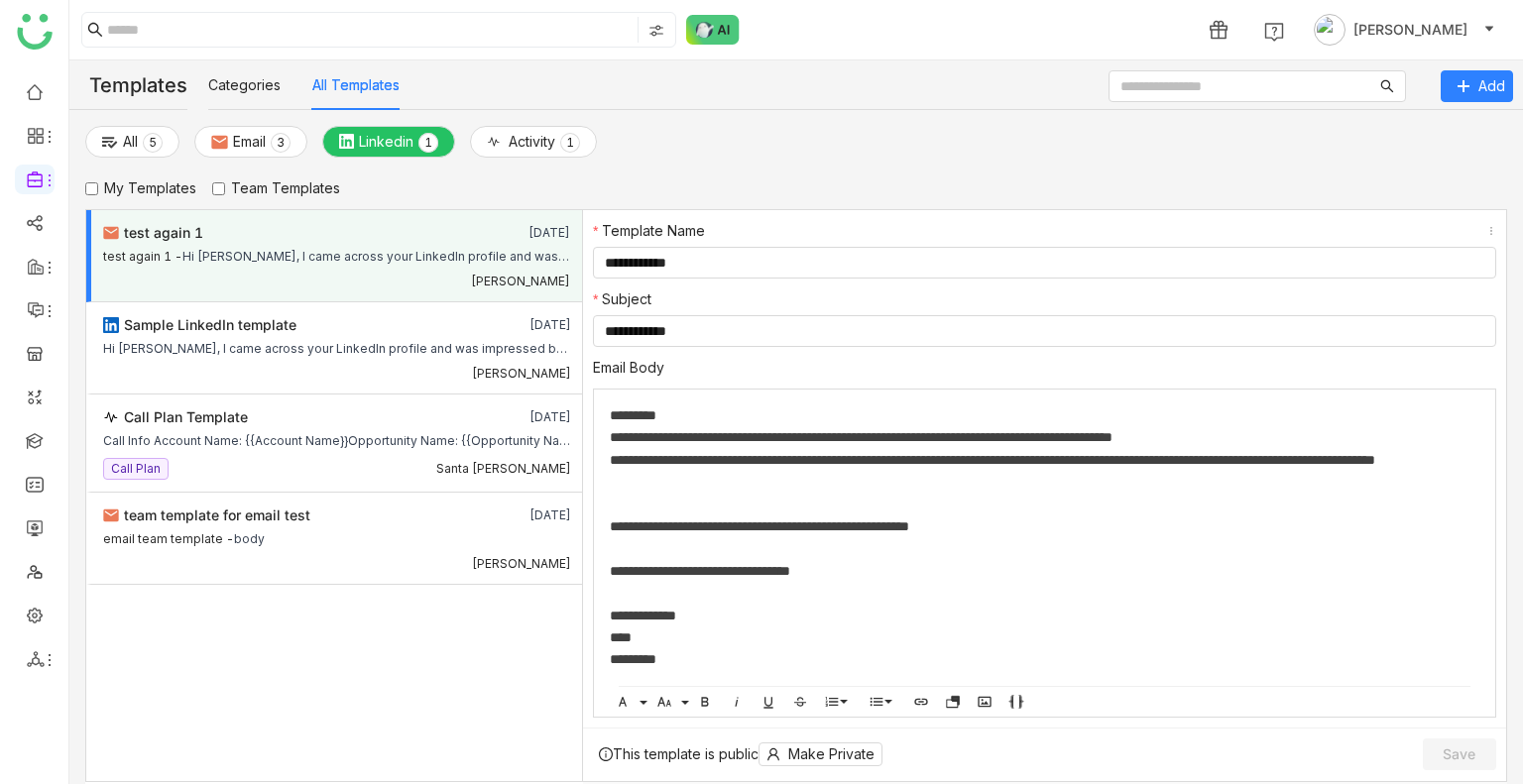 scroll, scrollTop: 74, scrollLeft: 0, axis: vertical 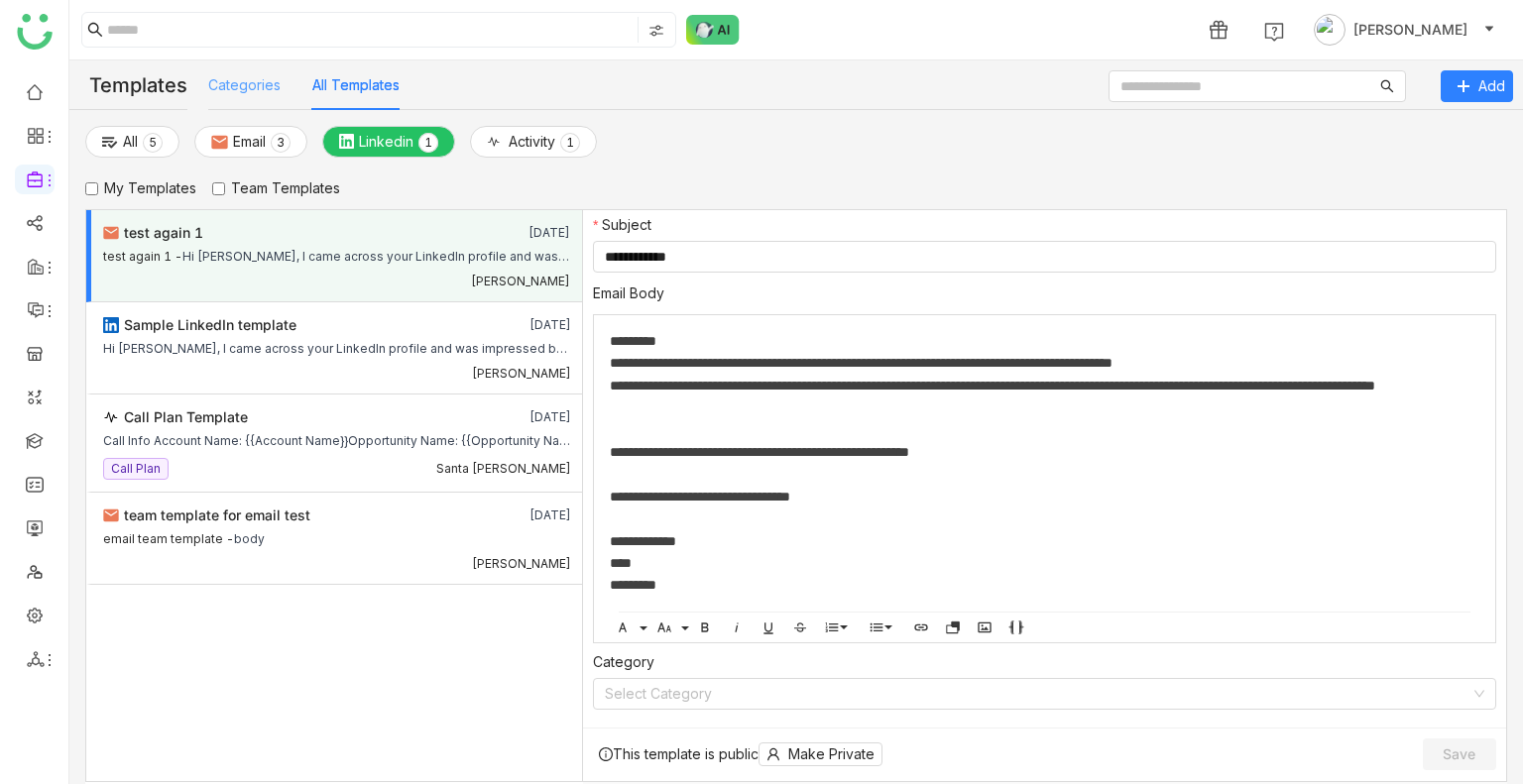 click on "Categories" 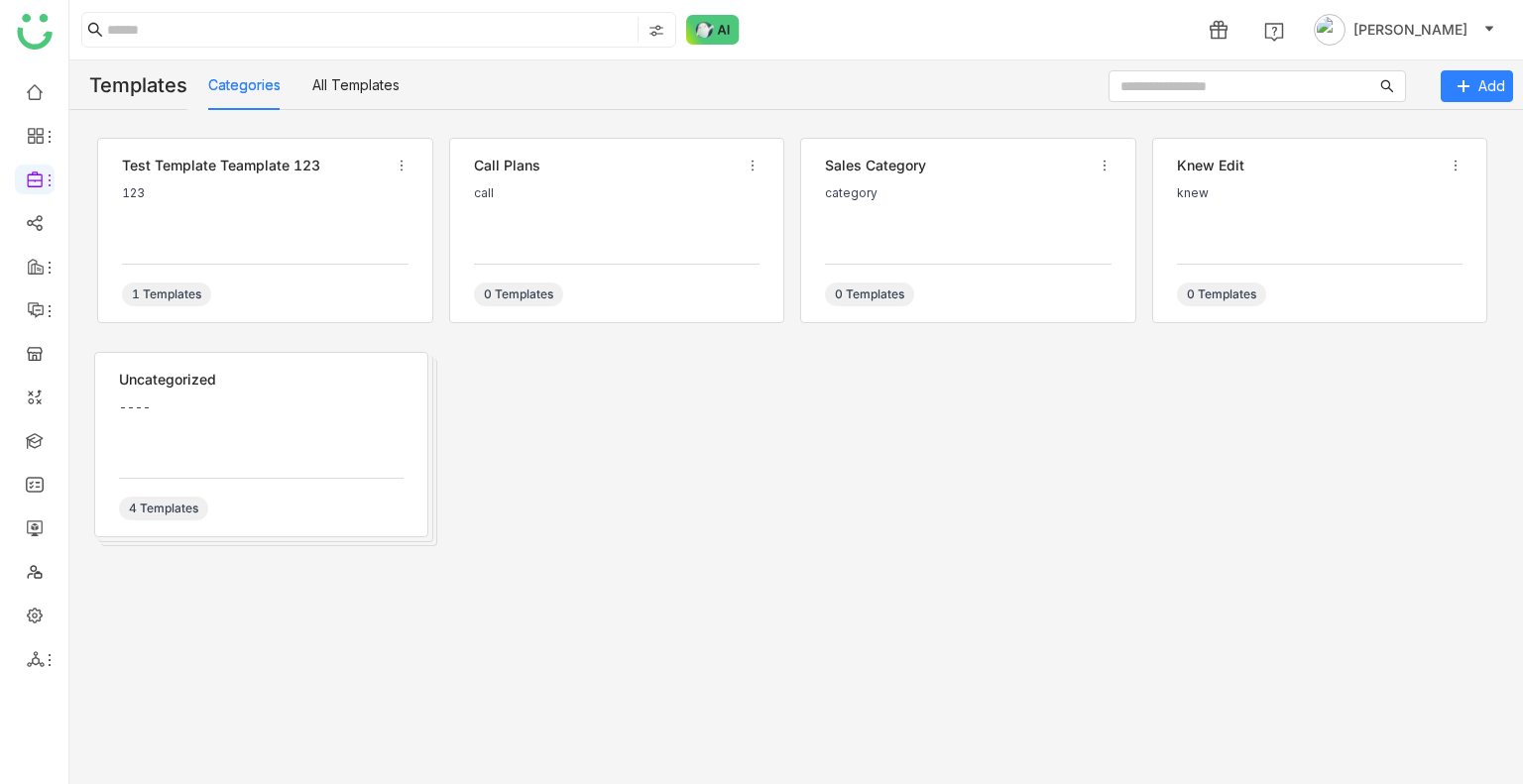click on "----" at bounding box center (261, 430) 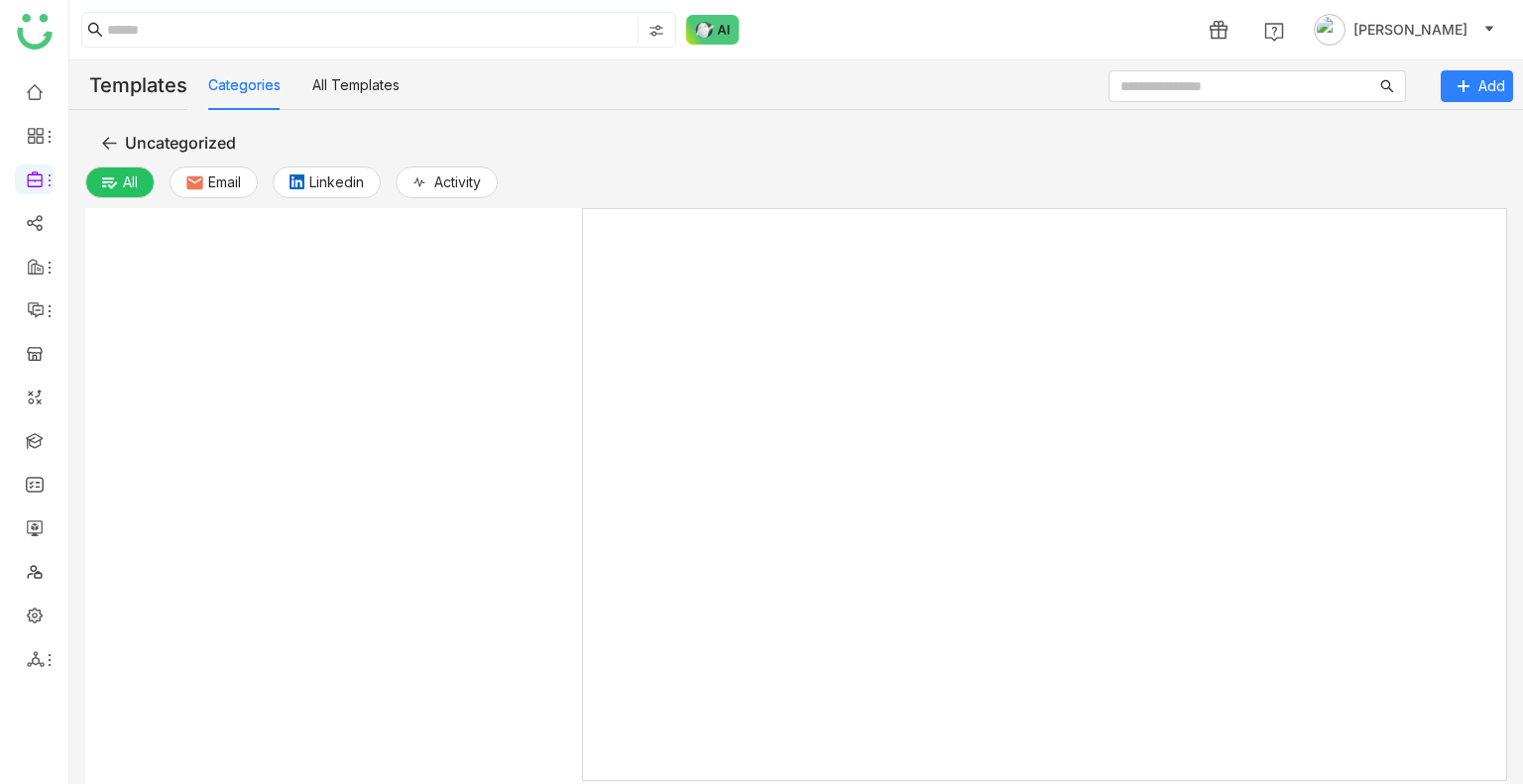 click at bounding box center (334, 529) 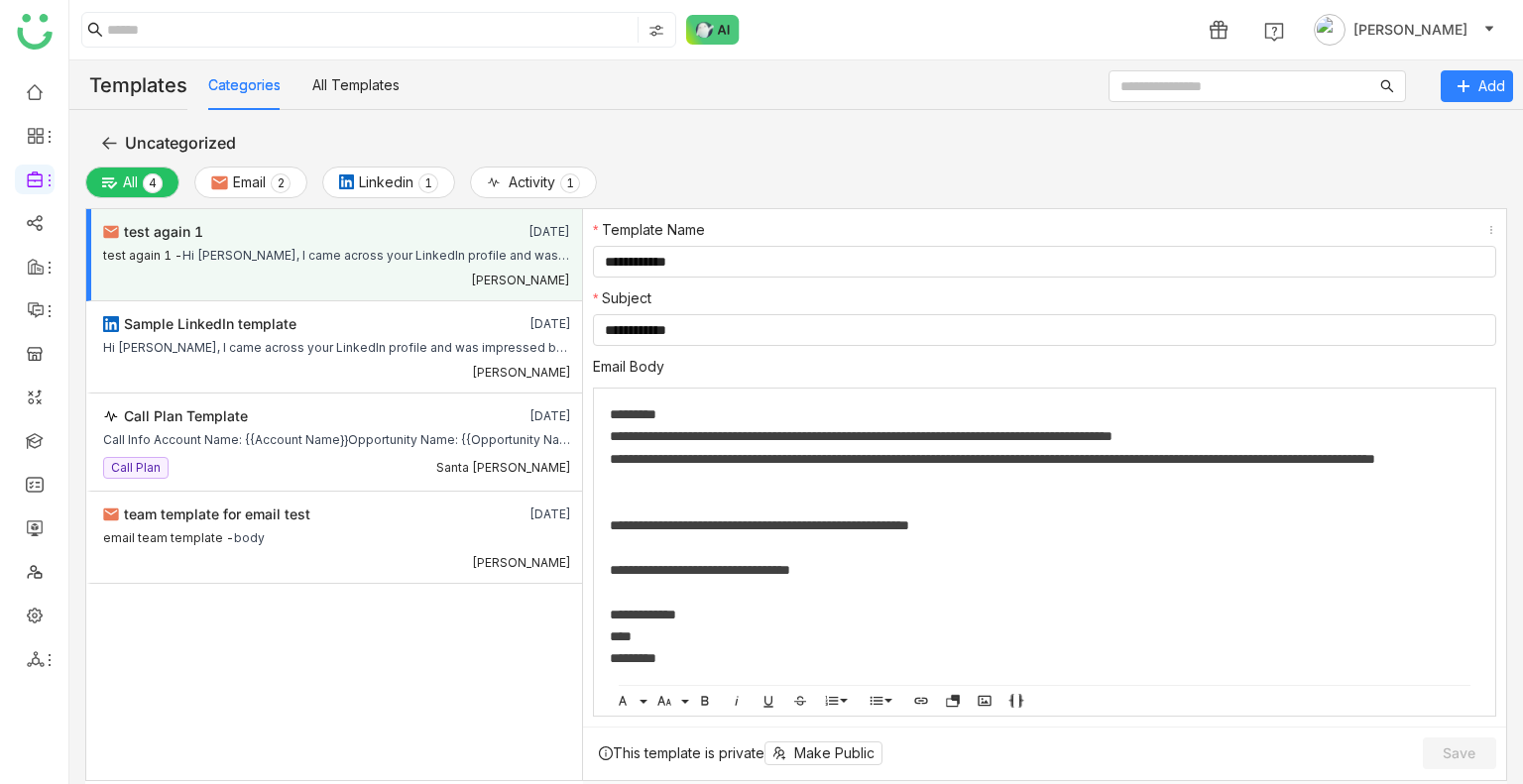 click on "test again 1" at bounding box center [290, 232] 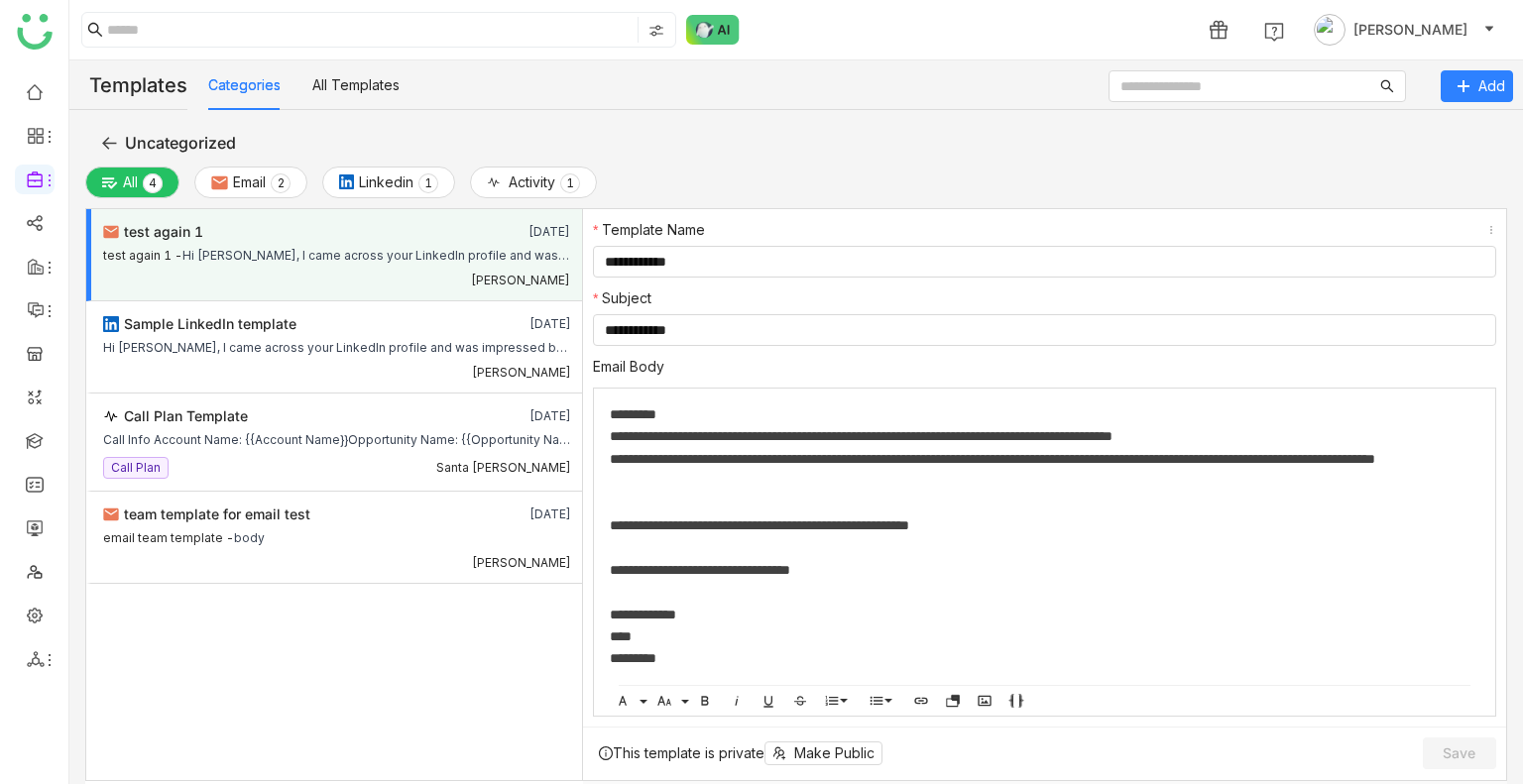 click 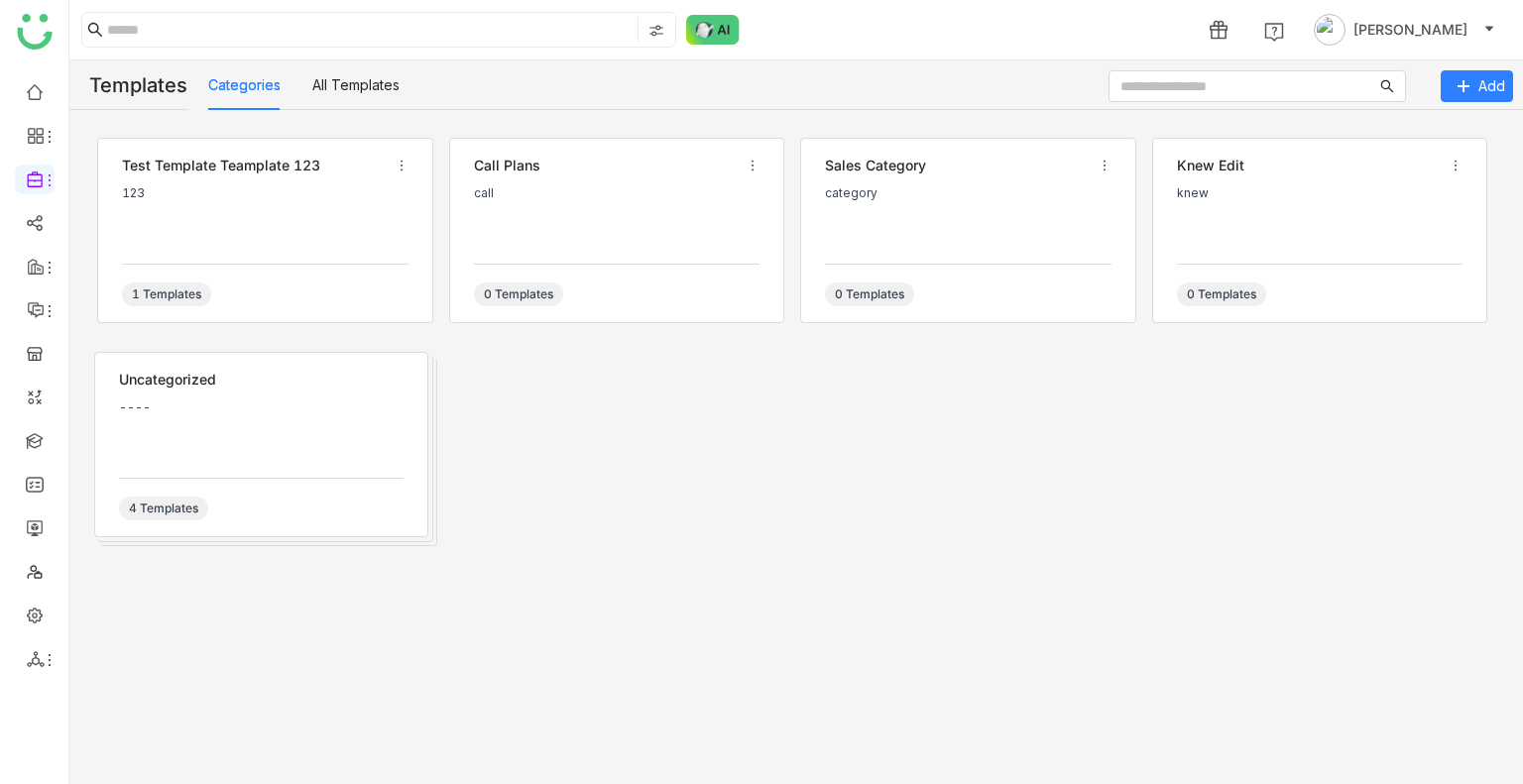 click on "Uncategorized ----  4 Templates" at bounding box center [261, 444] 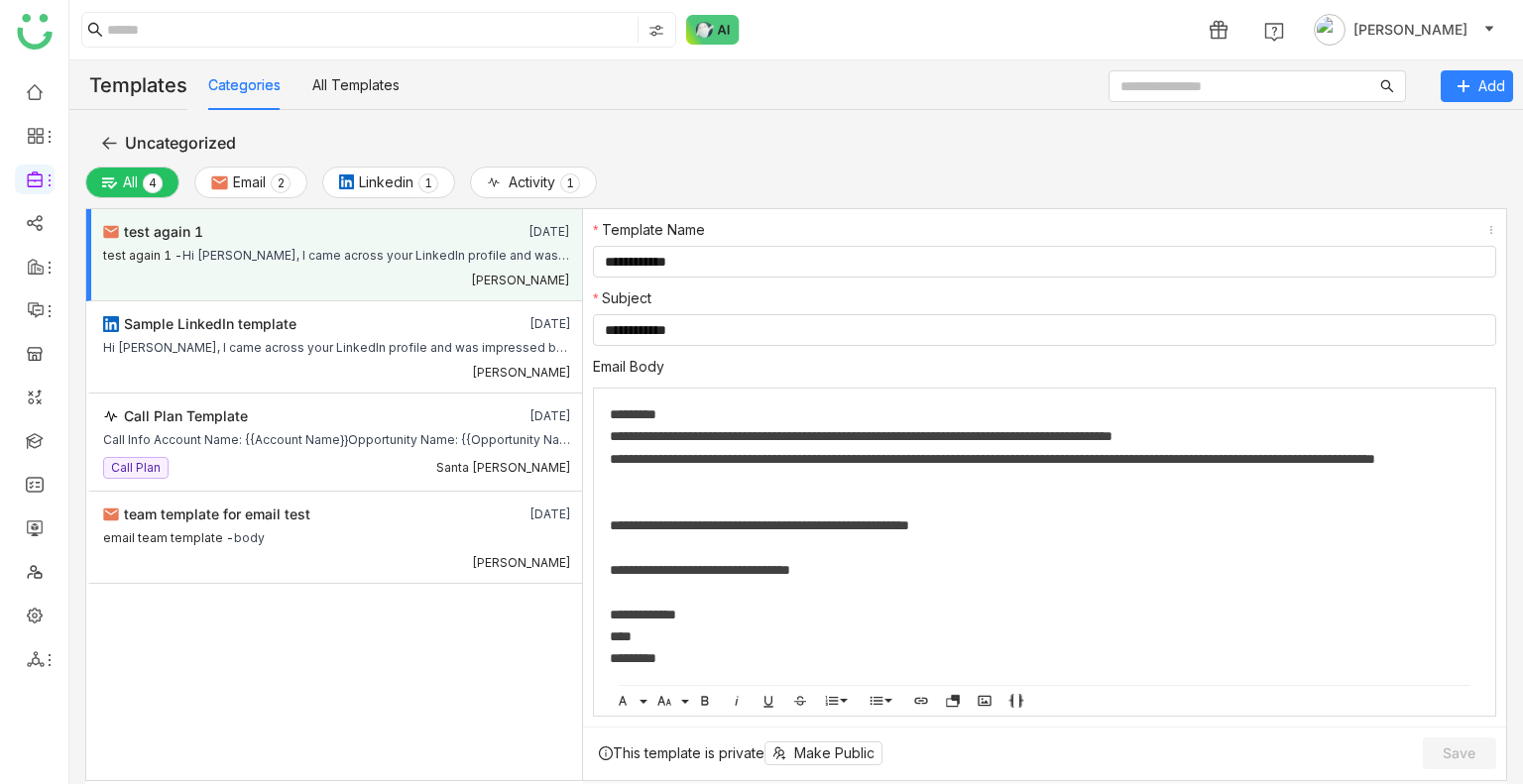 click on "Hi Buddy, I came across your LinkedIn profile and was impressed by your recent activity towards the our product We help companies like yours to grow more and track all your details. I’d love to schedule a quick call to share how we can help you to  achieve your goalWould you be available for a brief 15-minute call this week?Looking forward to hearing from you.Best regards,UdayGTM Buddy" at bounding box center (376, 253) 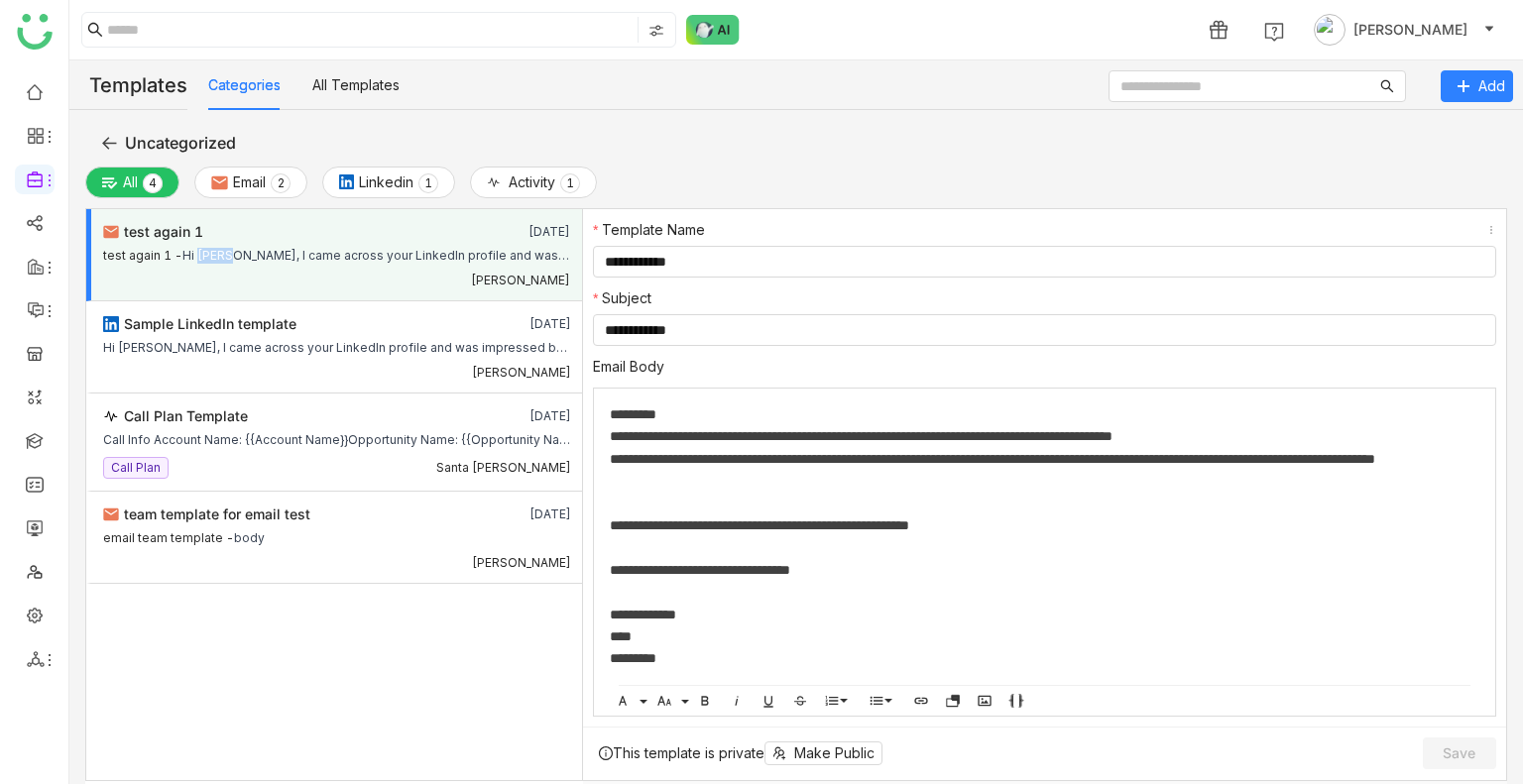 click on "Hi Buddy, I came across your LinkedIn profile and was impressed by your recent activity towards the our product We help companies like yours to grow more and track all your details. I’d love to schedule a quick call to share how we can help you to  achieve your goalWould you be available for a brief 15-minute call this week?Looking forward to hearing from you.Best regards,UdayGTM Buddy" at bounding box center [376, 253] 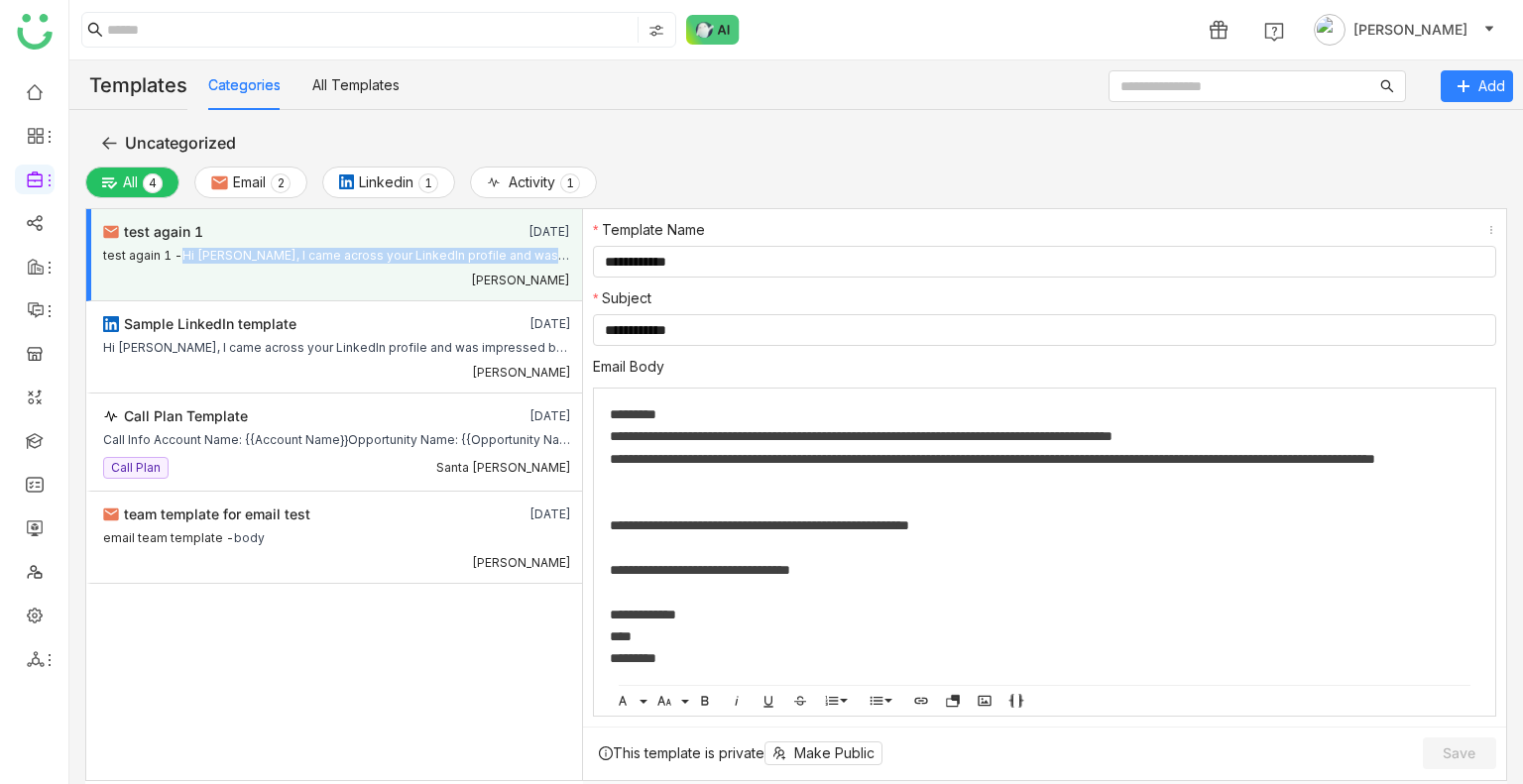click on "Hi Buddy, I came across your LinkedIn profile and was impressed by your recent activity towards the our product We help companies like yours to grow more and track all your details. I’d love to schedule a quick call to share how we can help you to  achieve your goalWould you be available for a brief 15-minute call this week?Looking forward to hearing from you.Best regards,UdayGTM Buddy" at bounding box center [376, 253] 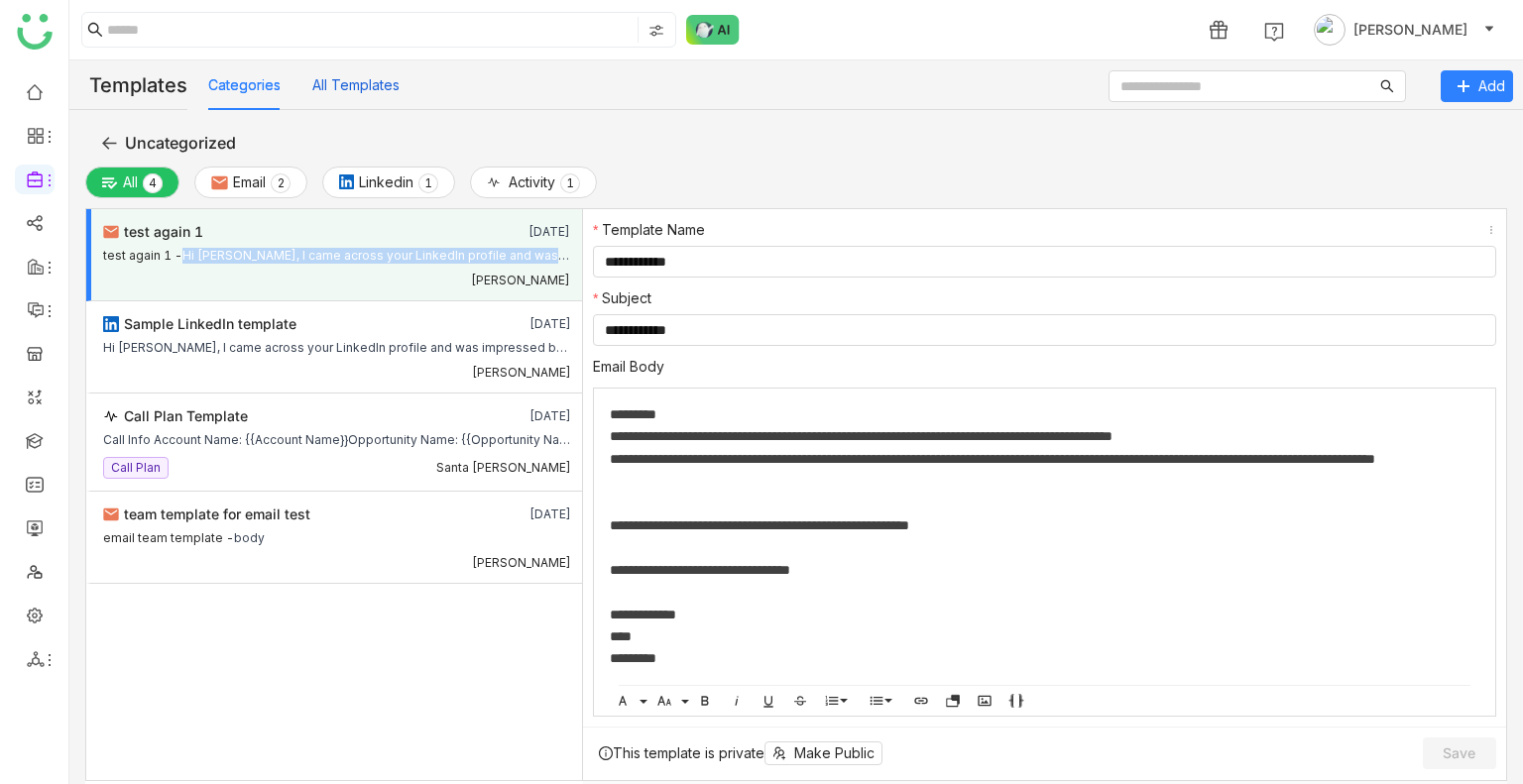 click on "All Templates" at bounding box center [356, 85] 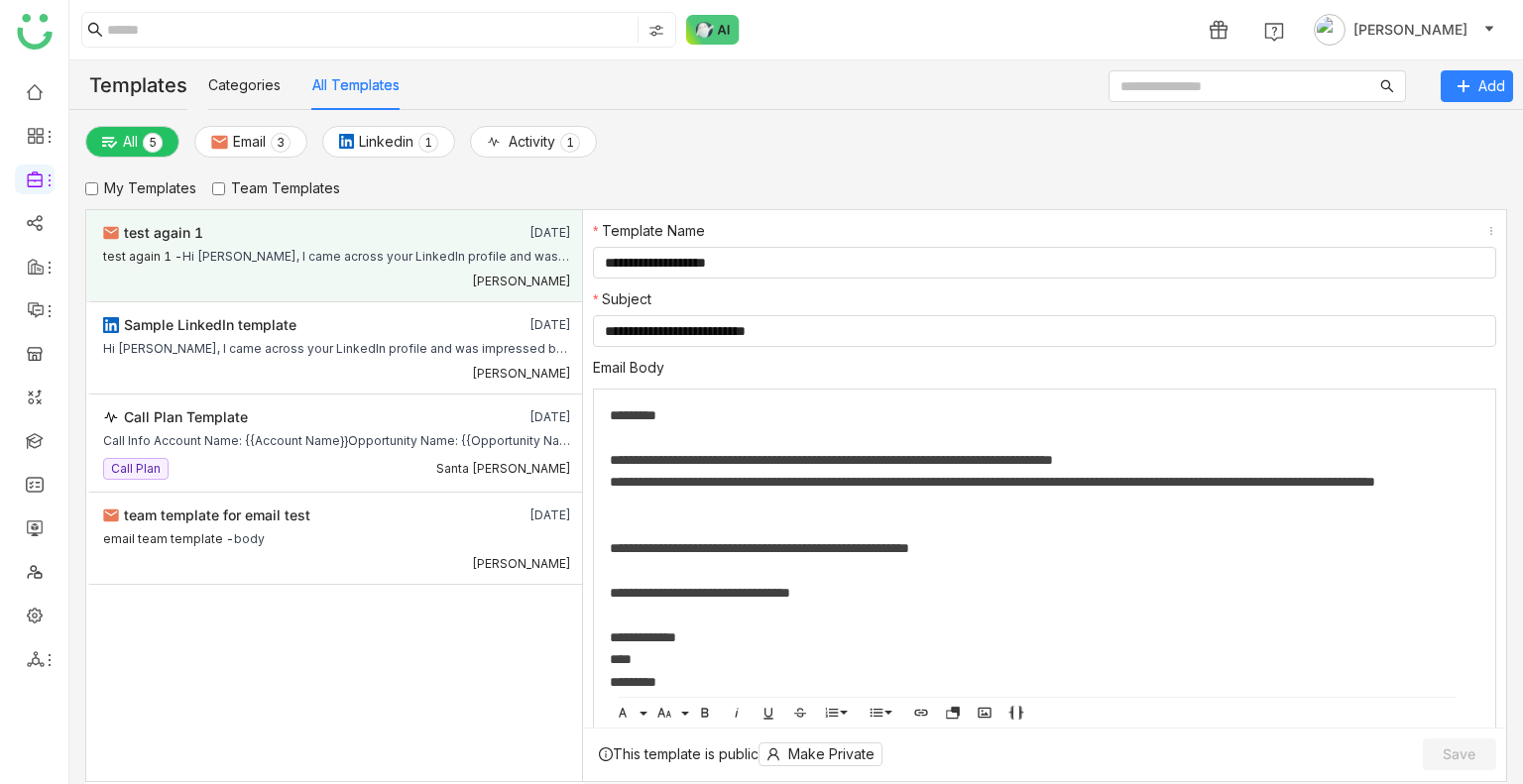 click on "test again 1  Jul 30, 2025   test again 1 -   Hi Buddy, I came across your LinkedIn profile and was impressed by your recent activity towards the our product We help companies like yours to grow more and track all your details. I’d love to schedule a quick call to share how we can help you to  achieve your goalWould you be available for a brief 15-minute call this week?Looking forward to hearing from you.Best regards,UdayGTM Buddy Uday Bhanu" at bounding box center [334, 256] 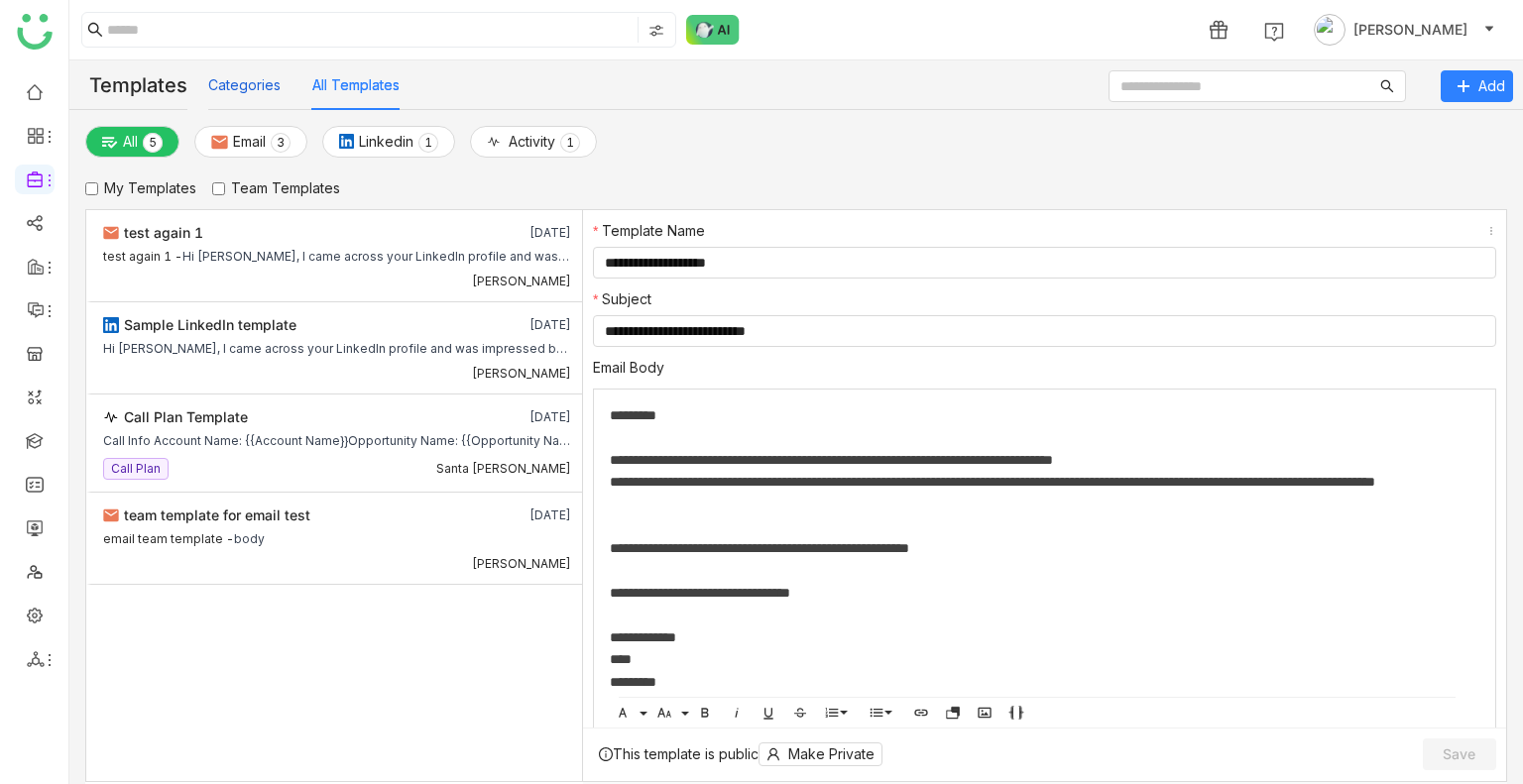 click on "Categories" at bounding box center (244, 85) 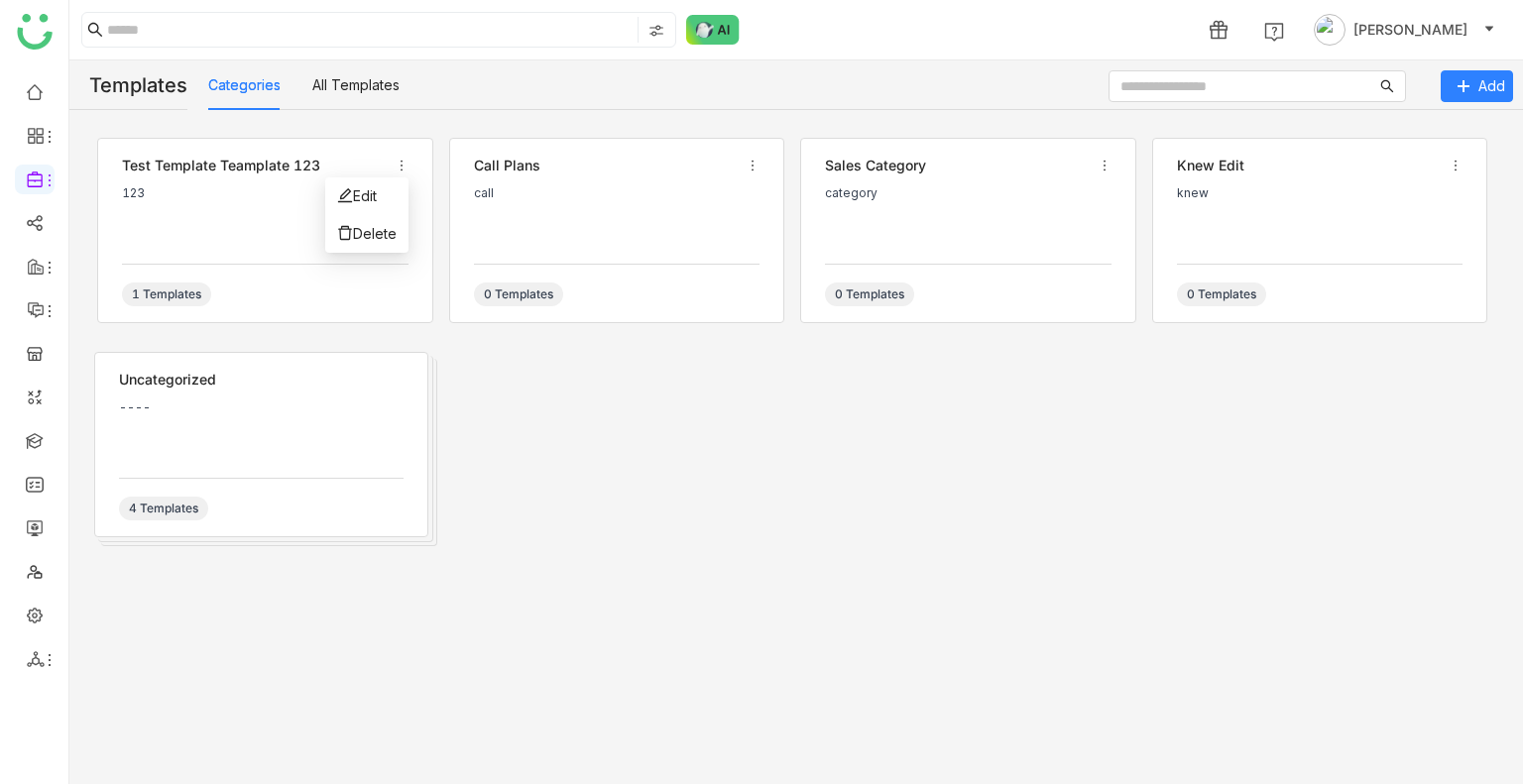 click 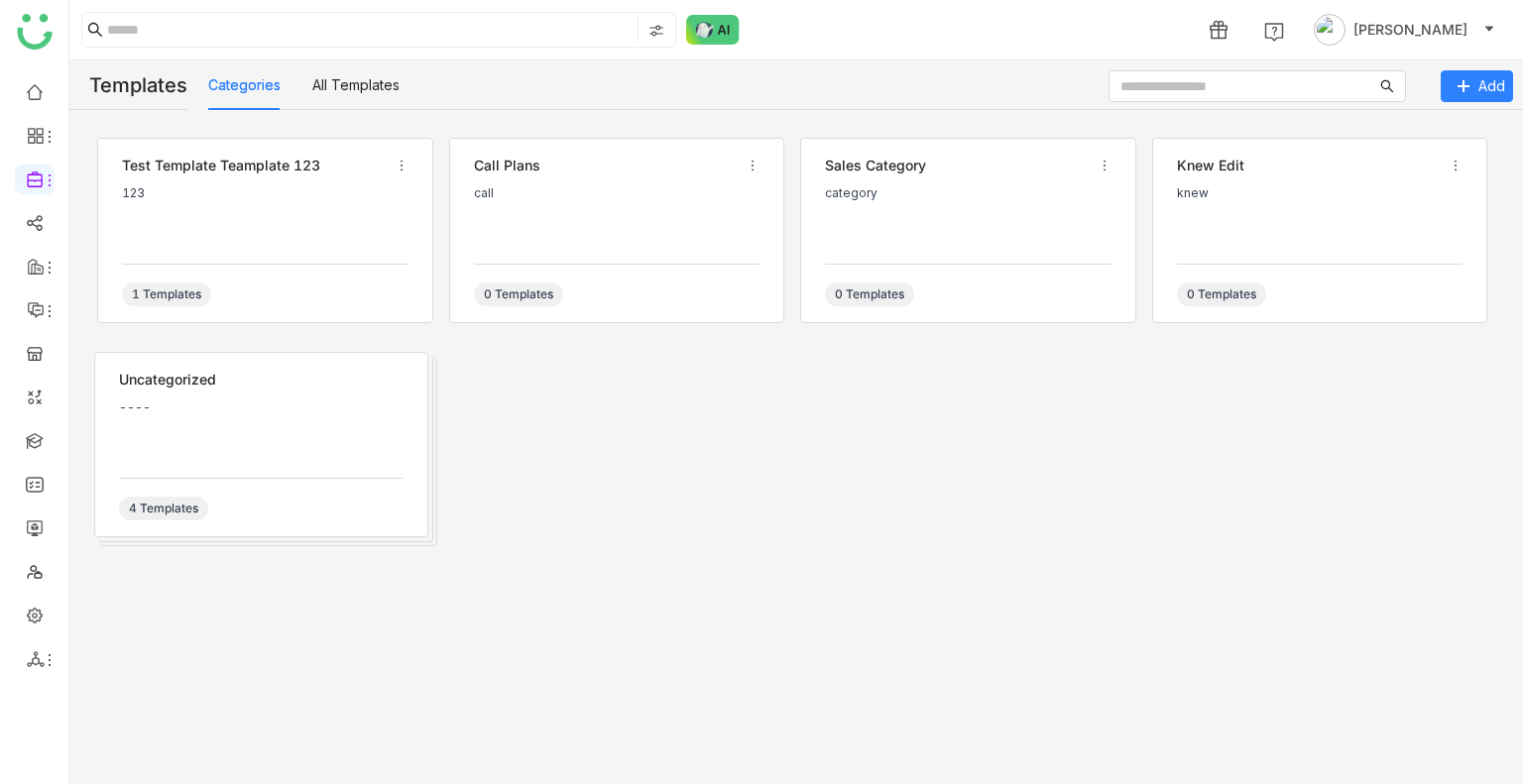 click on "----" at bounding box center (261, 430) 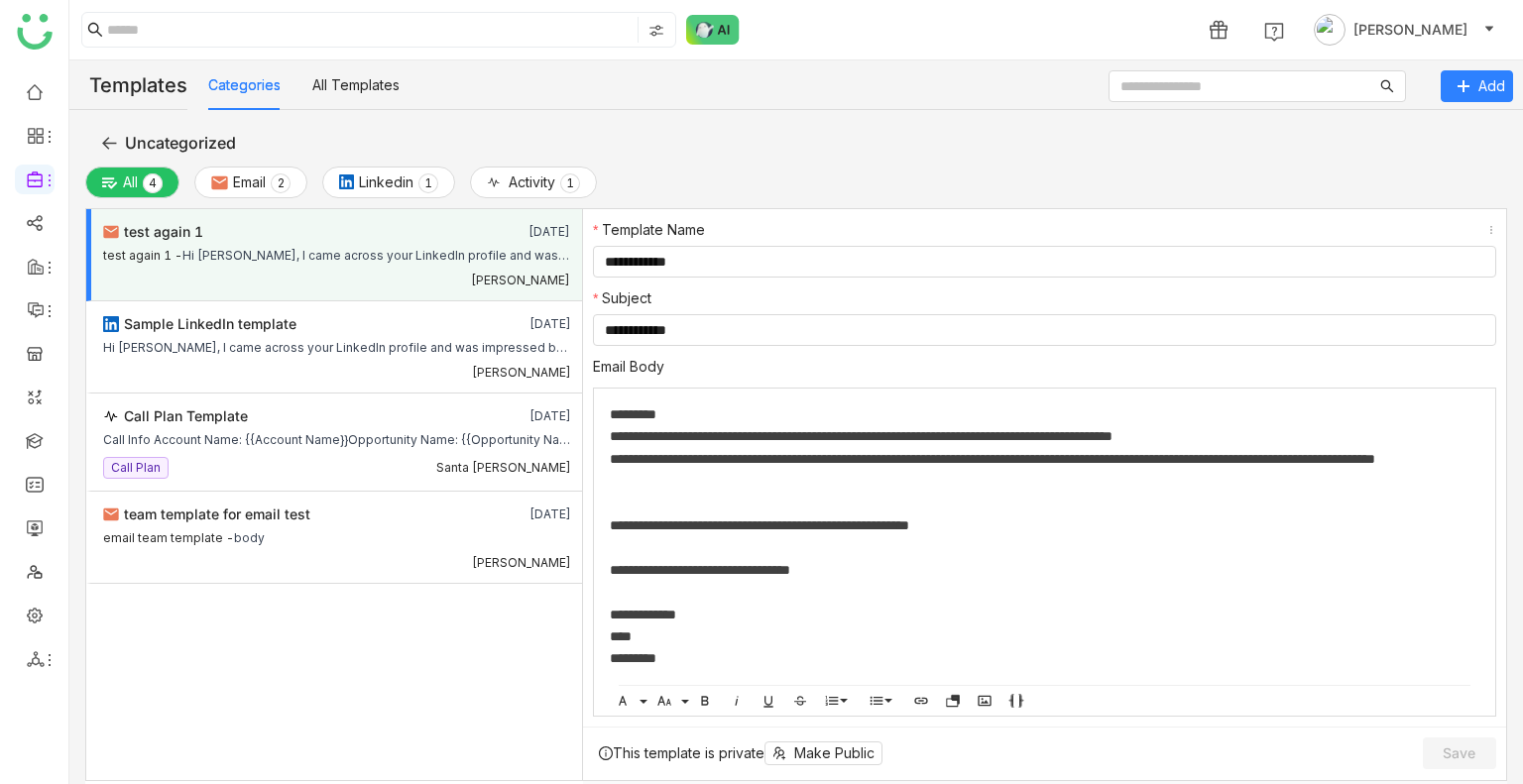 click on "test again 1 -   Hi Buddy, I came across your LinkedIn profile and was impressed by your recent activity towards the our product We help companies like yours to grow more and track all your details. I’d love to schedule a quick call to share how we can help you to  achieve your goalWould you be available for a brief 15-minute call this week?Looking forward to hearing from you.Best regards,UdayGTM Buddy" at bounding box center [336, 255] 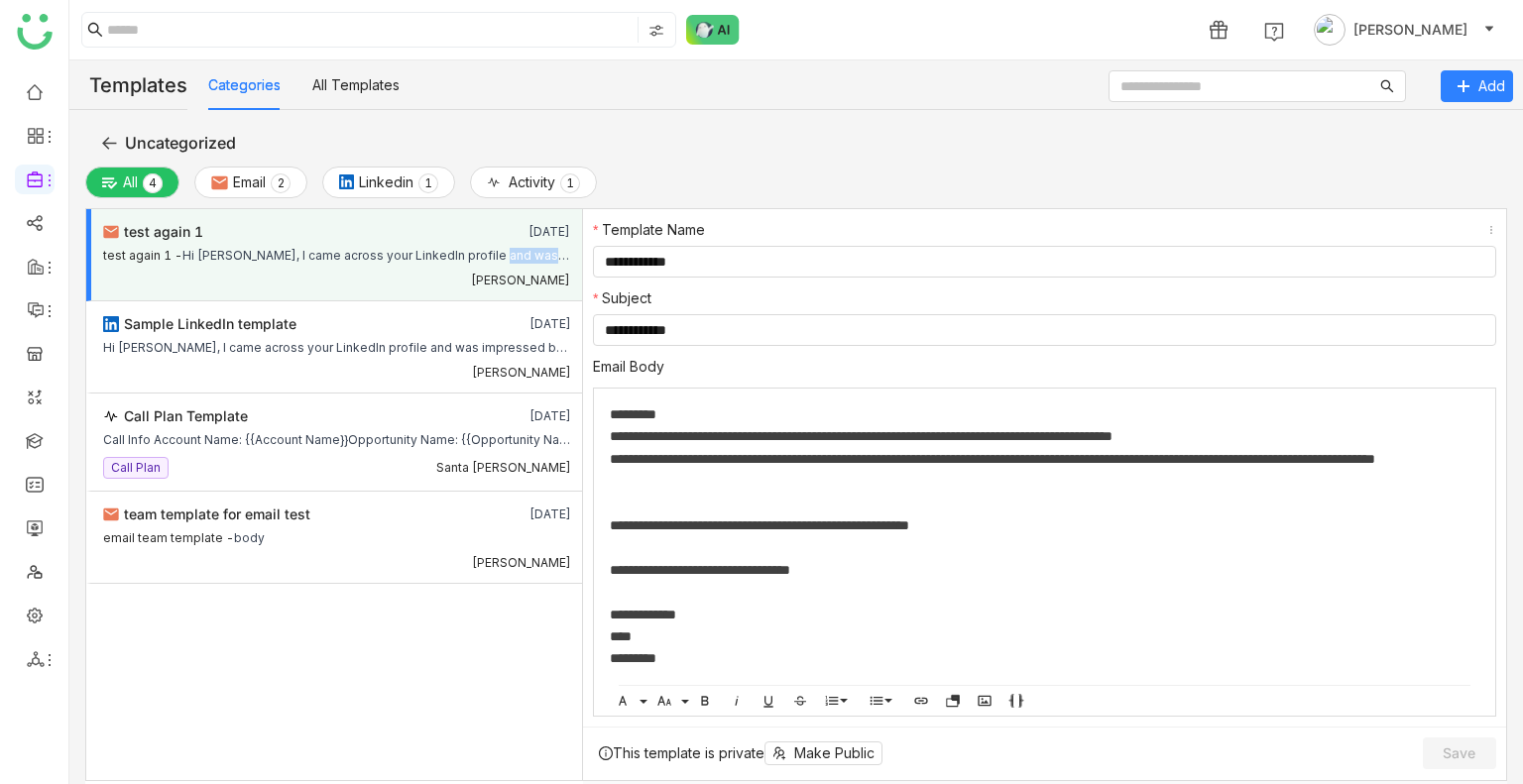 click on "test again 1 -   Hi Buddy, I came across your LinkedIn profile and was impressed by your recent activity towards the our product We help companies like yours to grow more and track all your details. I’d love to schedule a quick call to share how we can help you to  achieve your goalWould you be available for a brief 15-minute call this week?Looking forward to hearing from you.Best regards,UdayGTM Buddy" at bounding box center (336, 255) 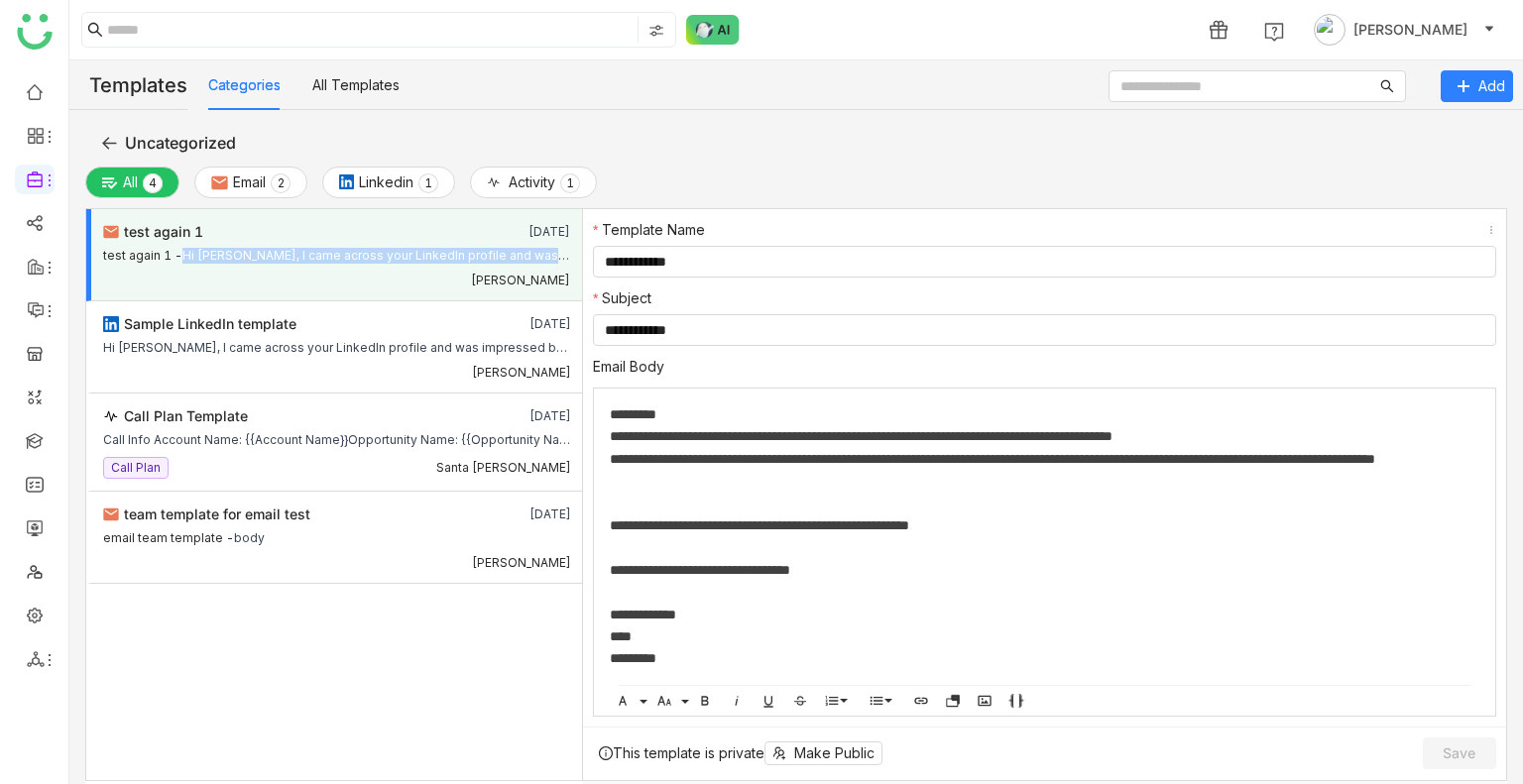 click on "test again 1 -   Hi Buddy, I came across your LinkedIn profile and was impressed by your recent activity towards the our product We help companies like yours to grow more and track all your details. I’d love to schedule a quick call to share how we can help you to  achieve your goalWould you be available for a brief 15-minute call this week?Looking forward to hearing from you.Best regards,UdayGTM Buddy" at bounding box center [336, 255] 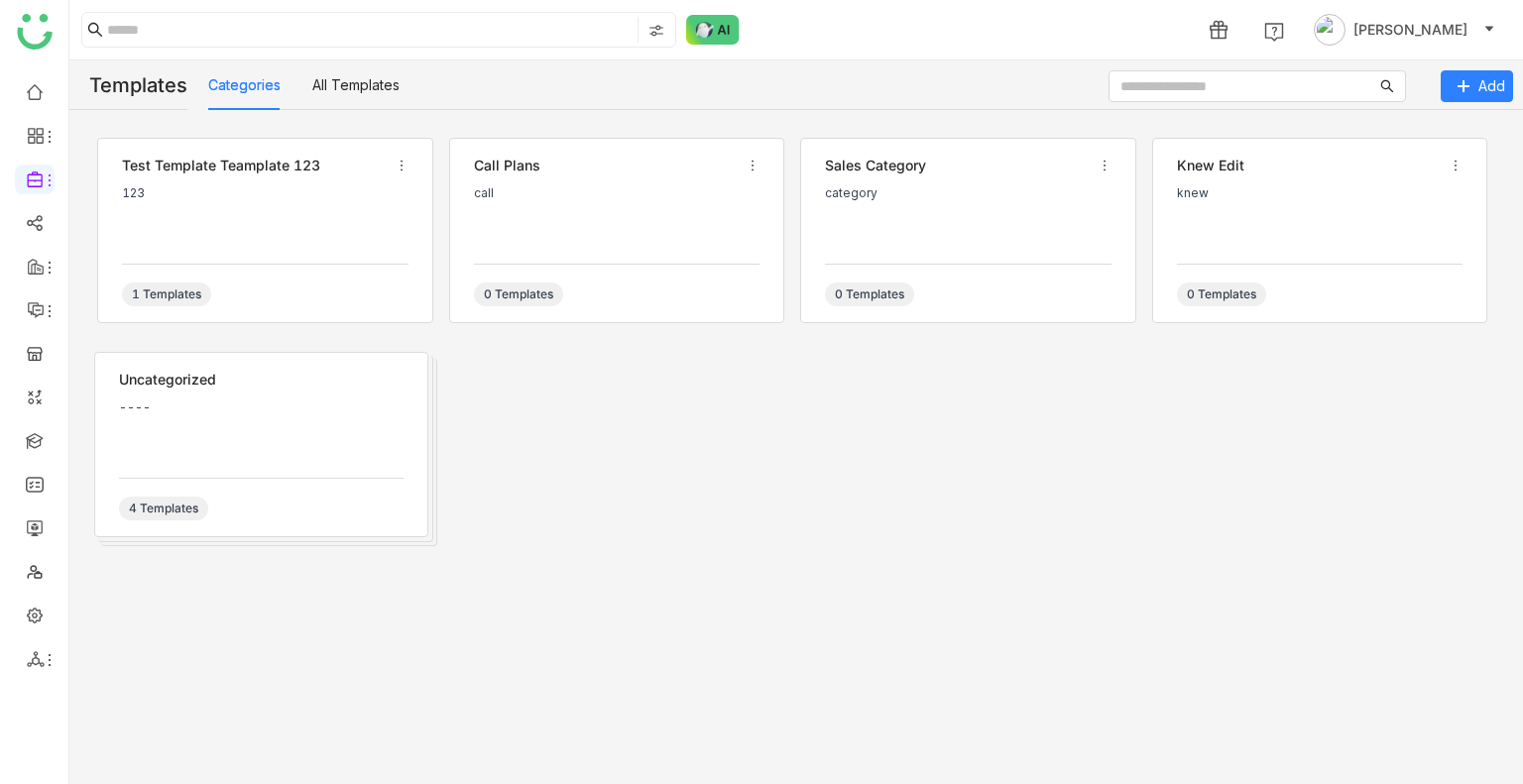 click on "test template teamplate 123 123  1 Templates" at bounding box center [265, 230] 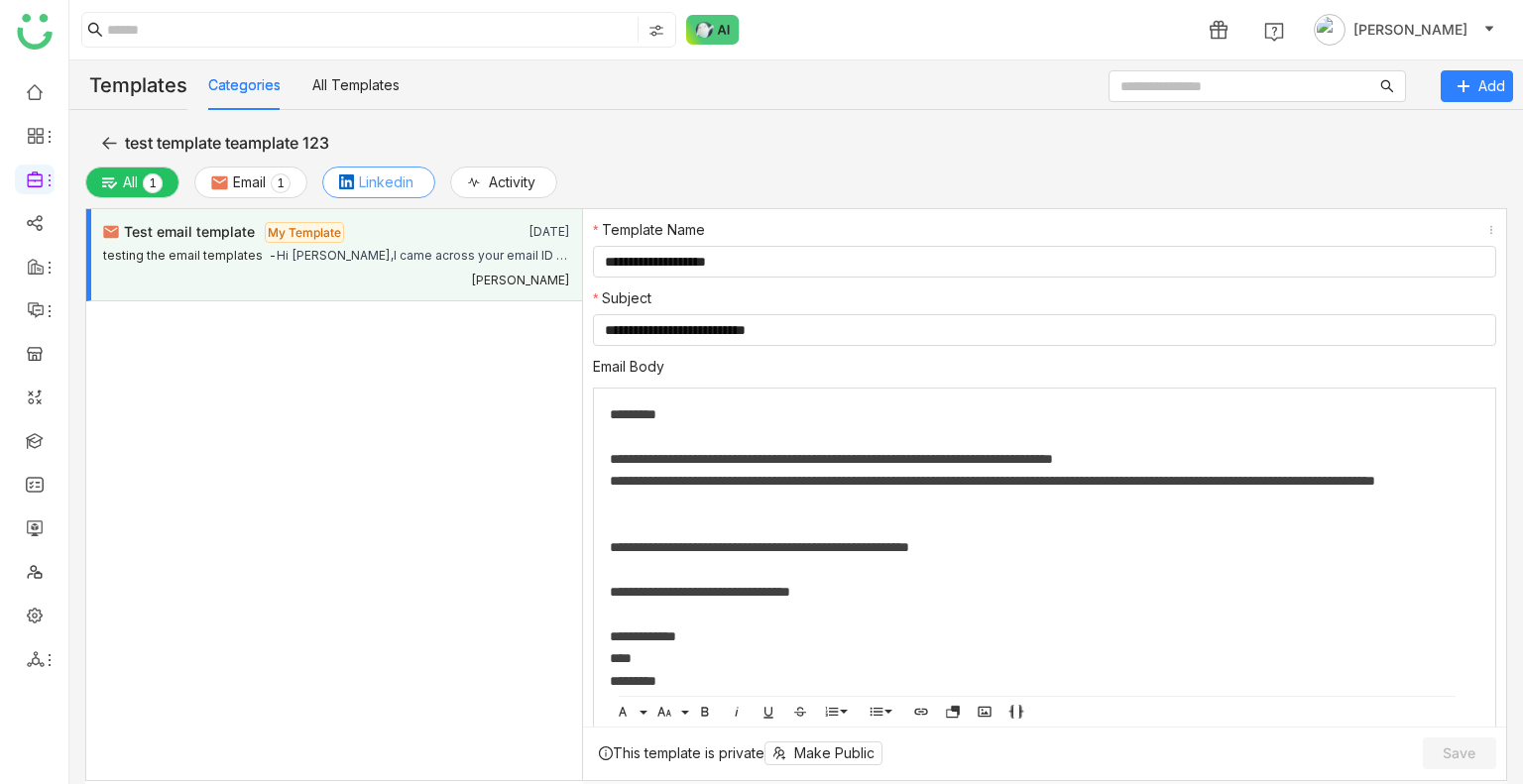click on "Linkedin" at bounding box center [379, 182] 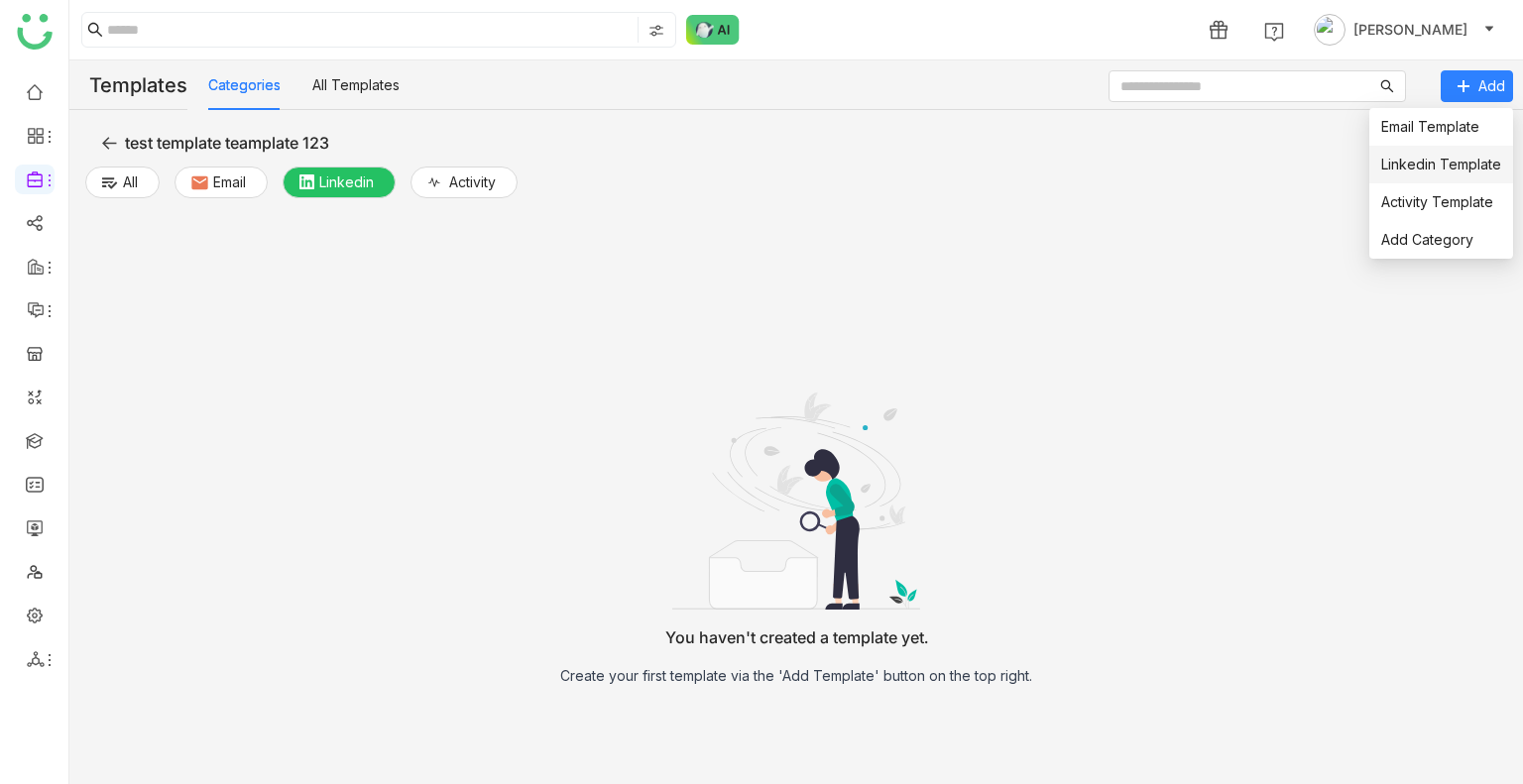 click on "Linkedin Template" at bounding box center [1441, 164] 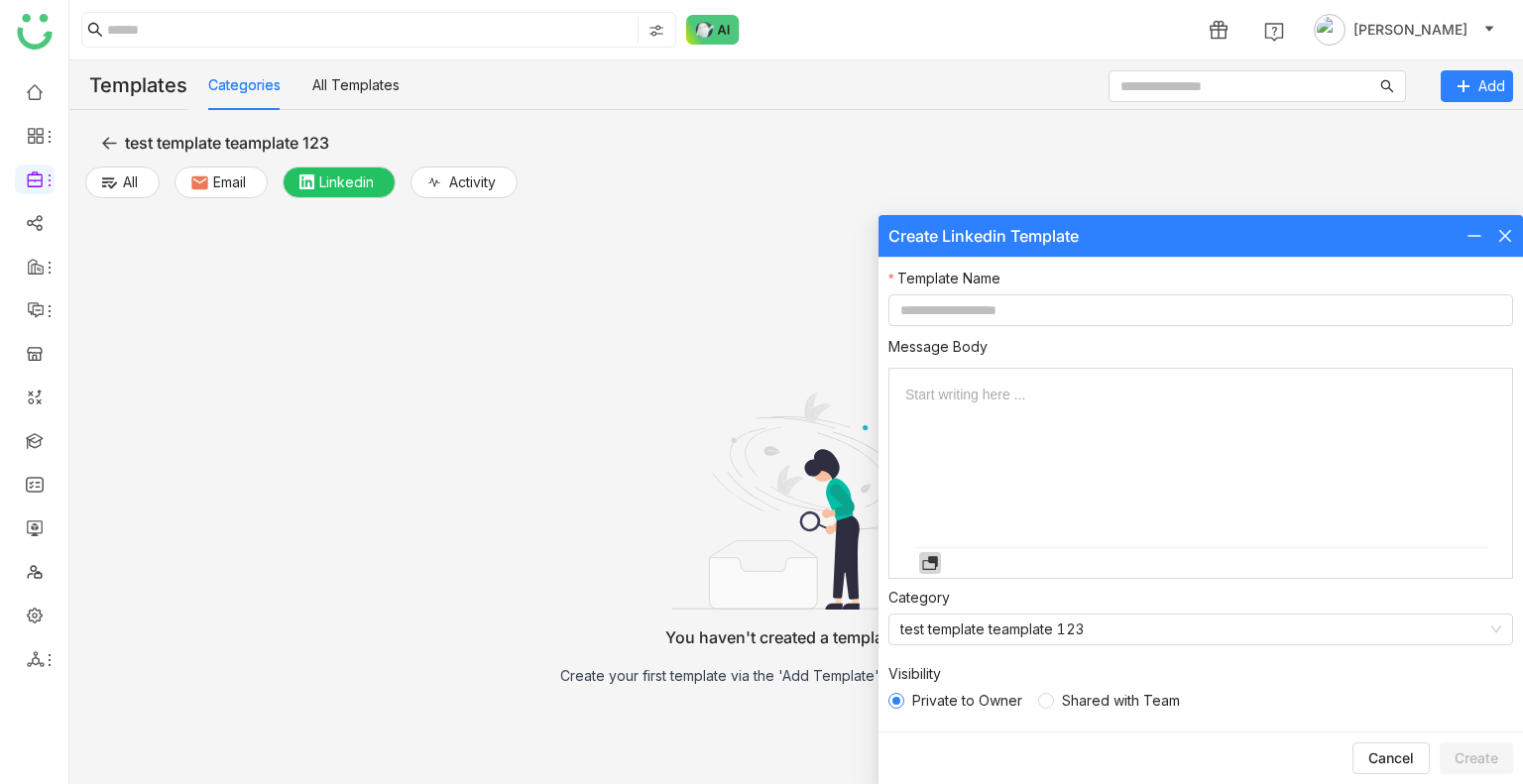 click 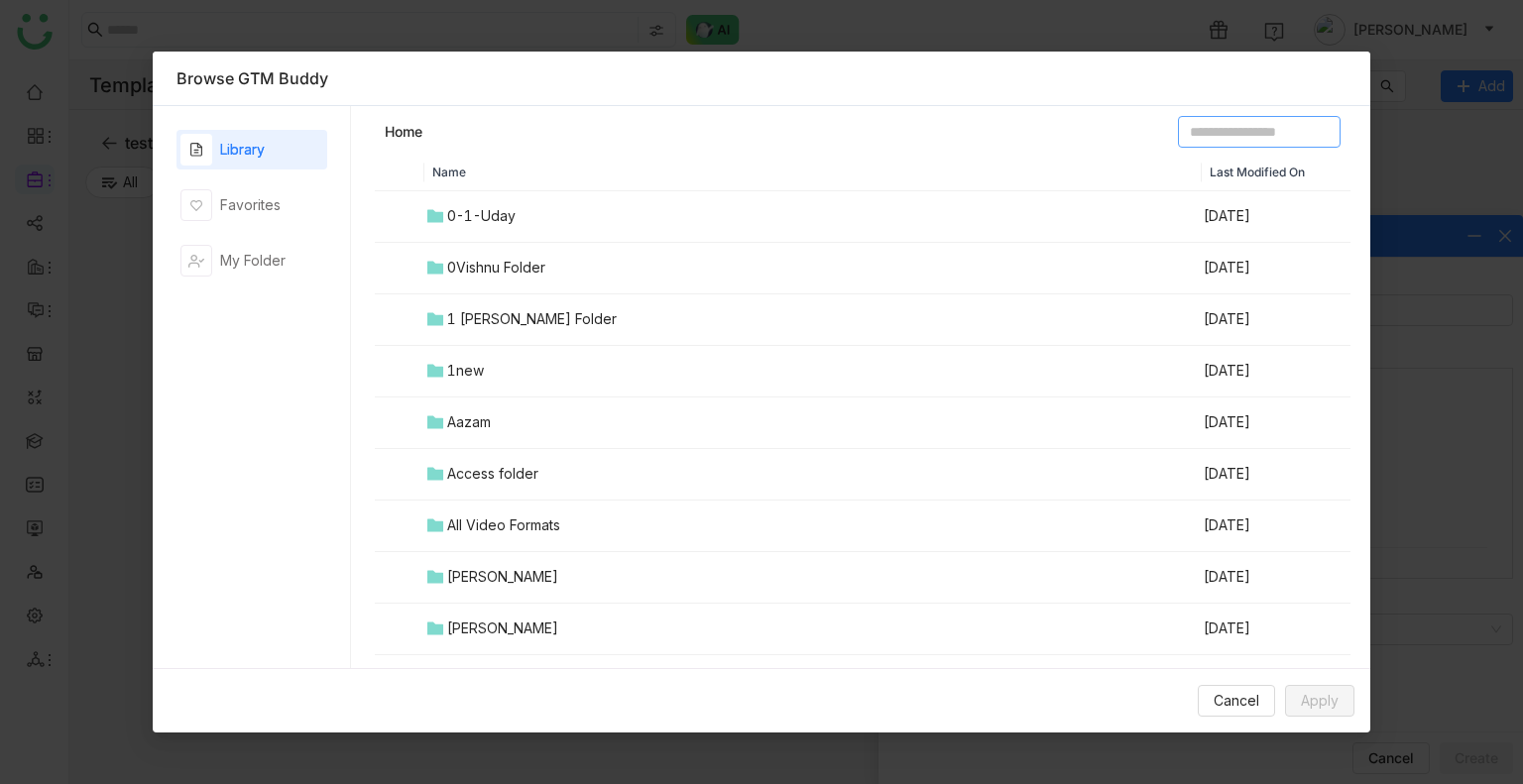 click at bounding box center (1259, 132) 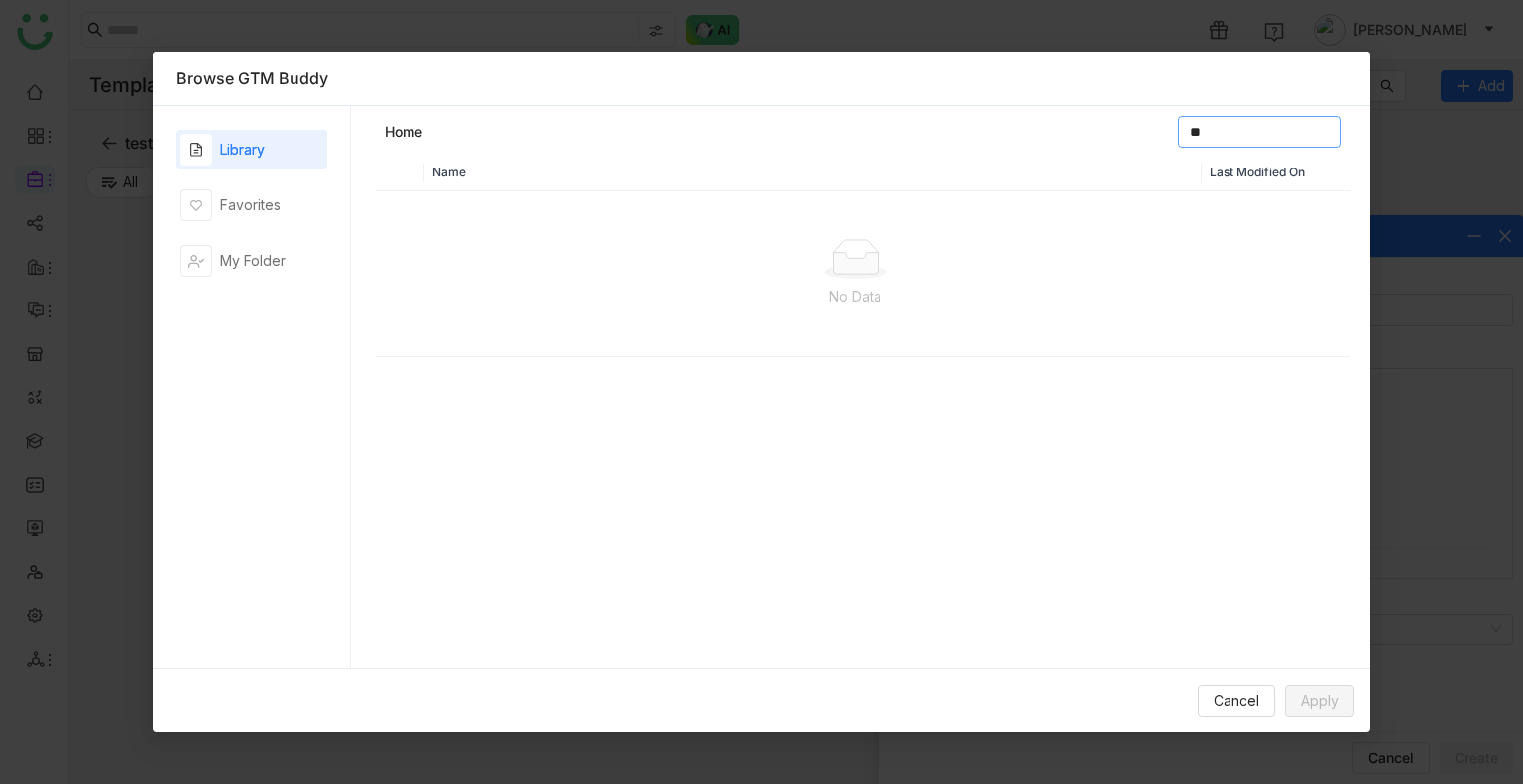 type on "*" 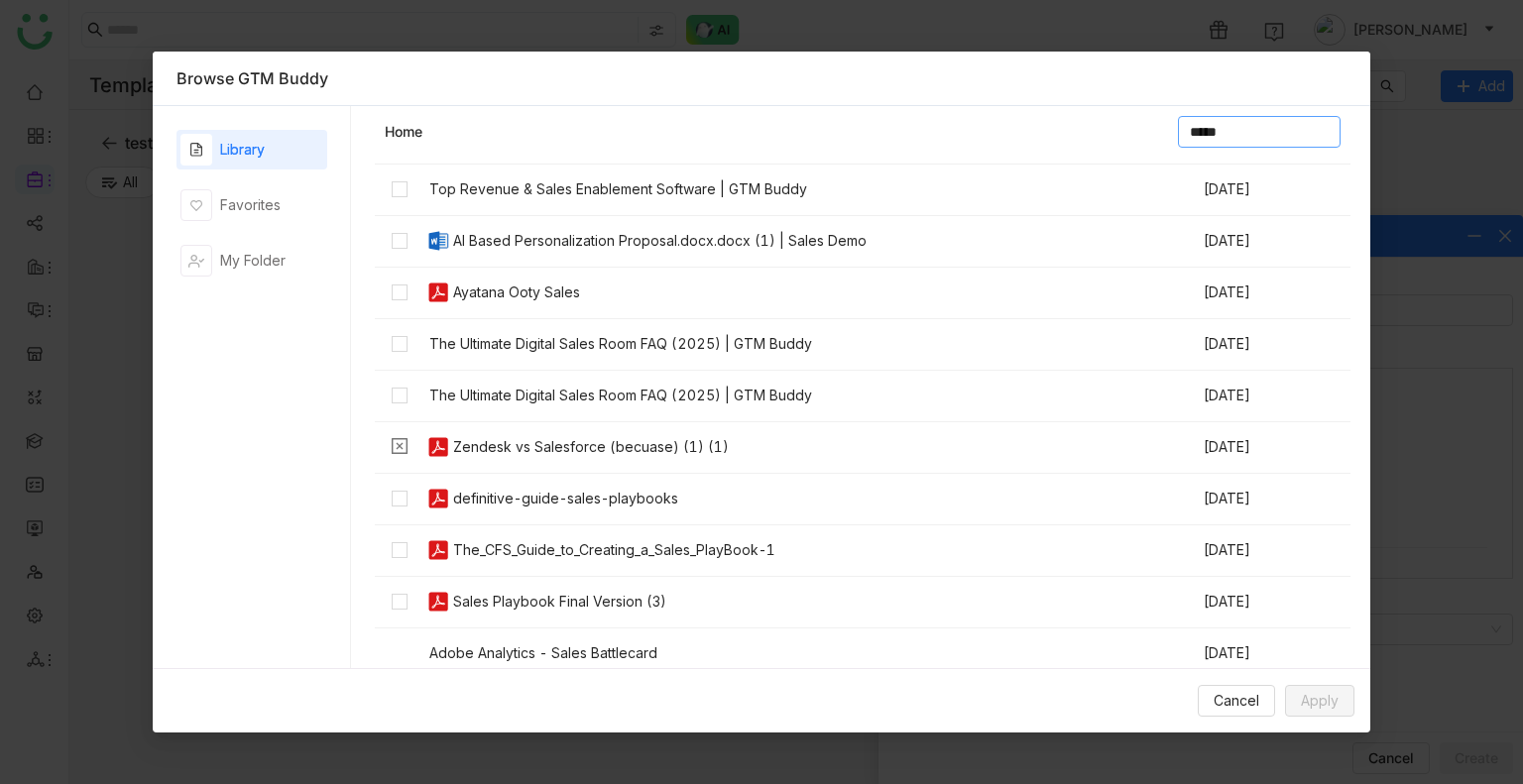 scroll, scrollTop: 0, scrollLeft: 0, axis: both 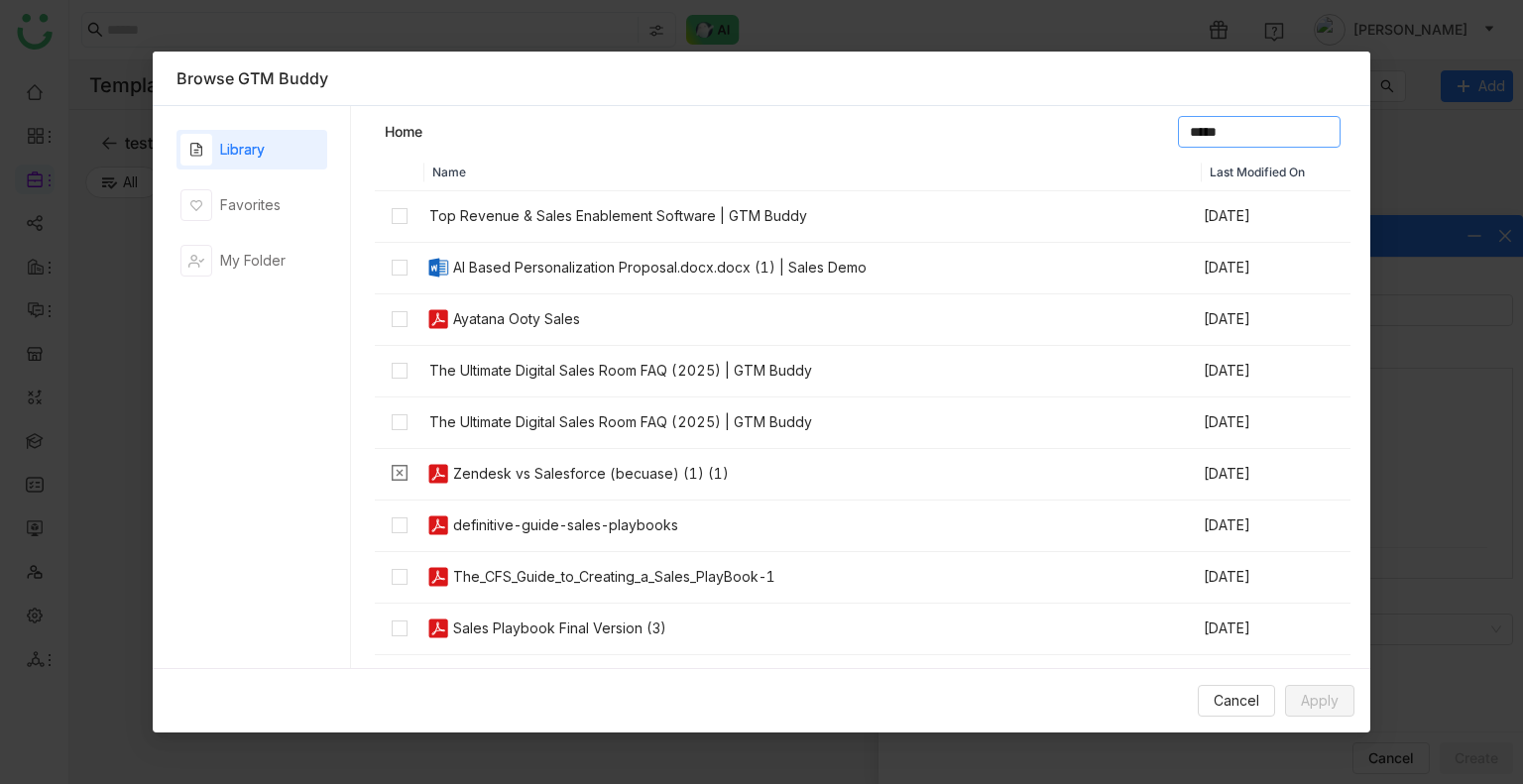 click on "*****" at bounding box center [1259, 132] 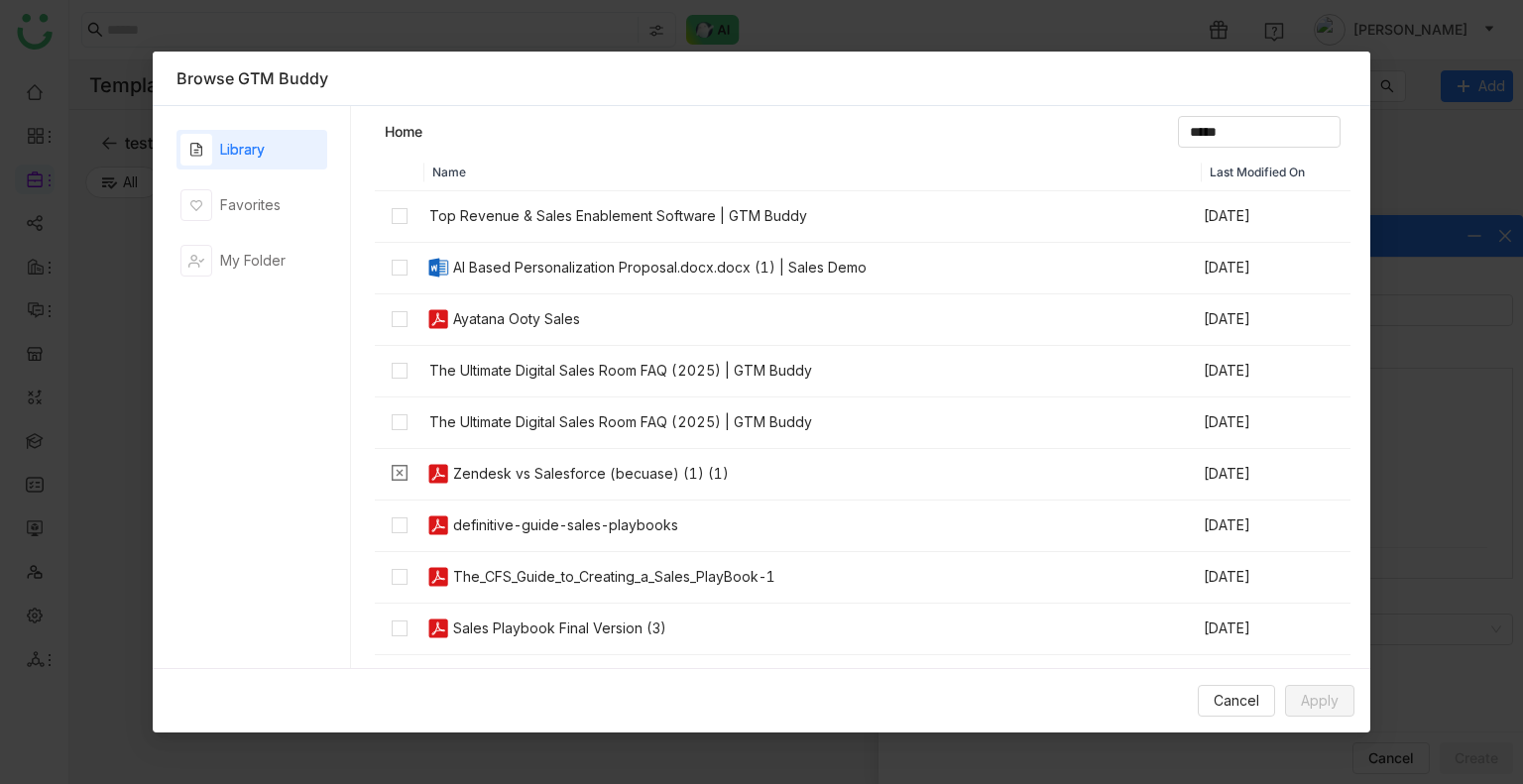 click on "Browse GTM Buddy" at bounding box center (762, 78) 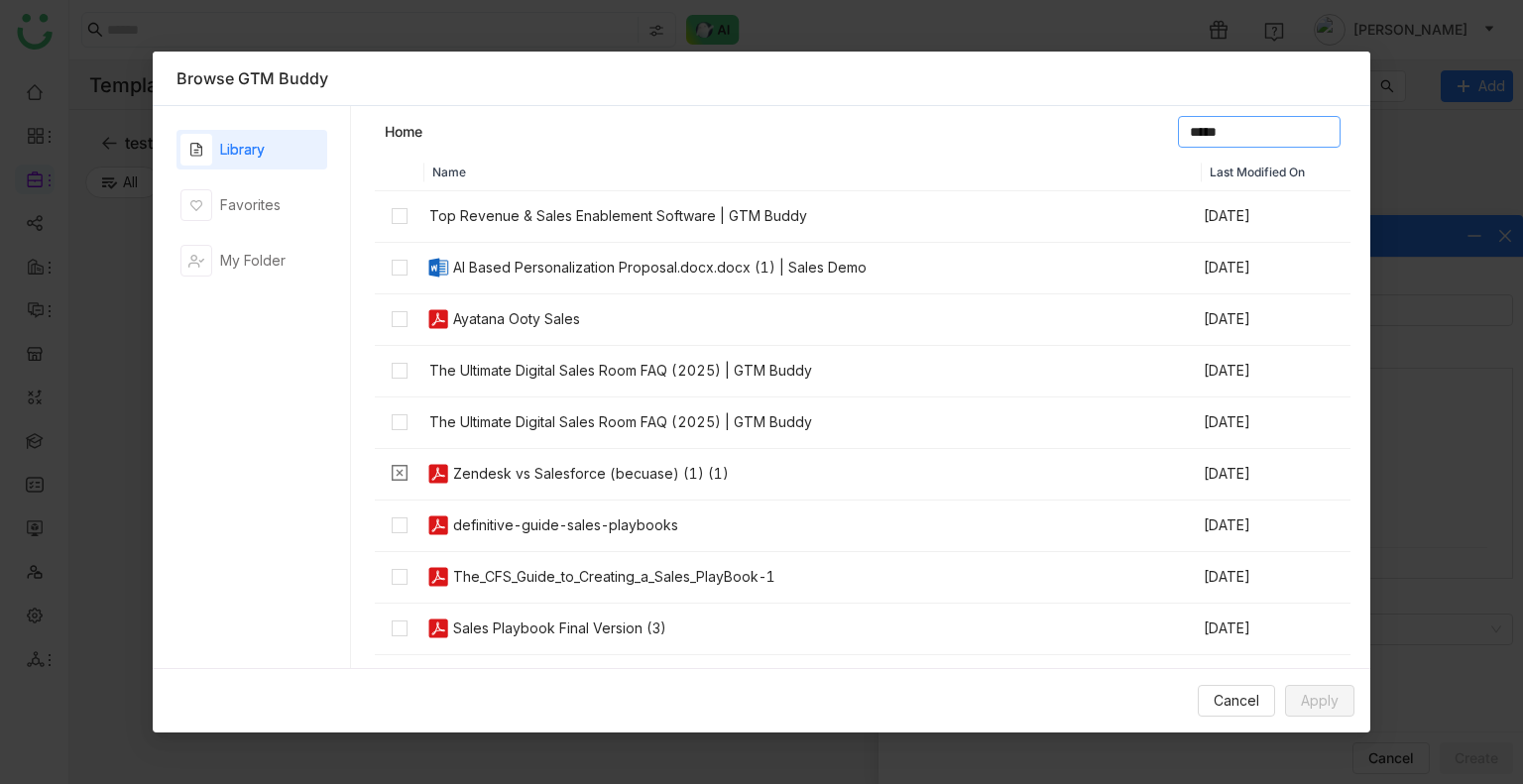 click on "*****" at bounding box center (1259, 132) 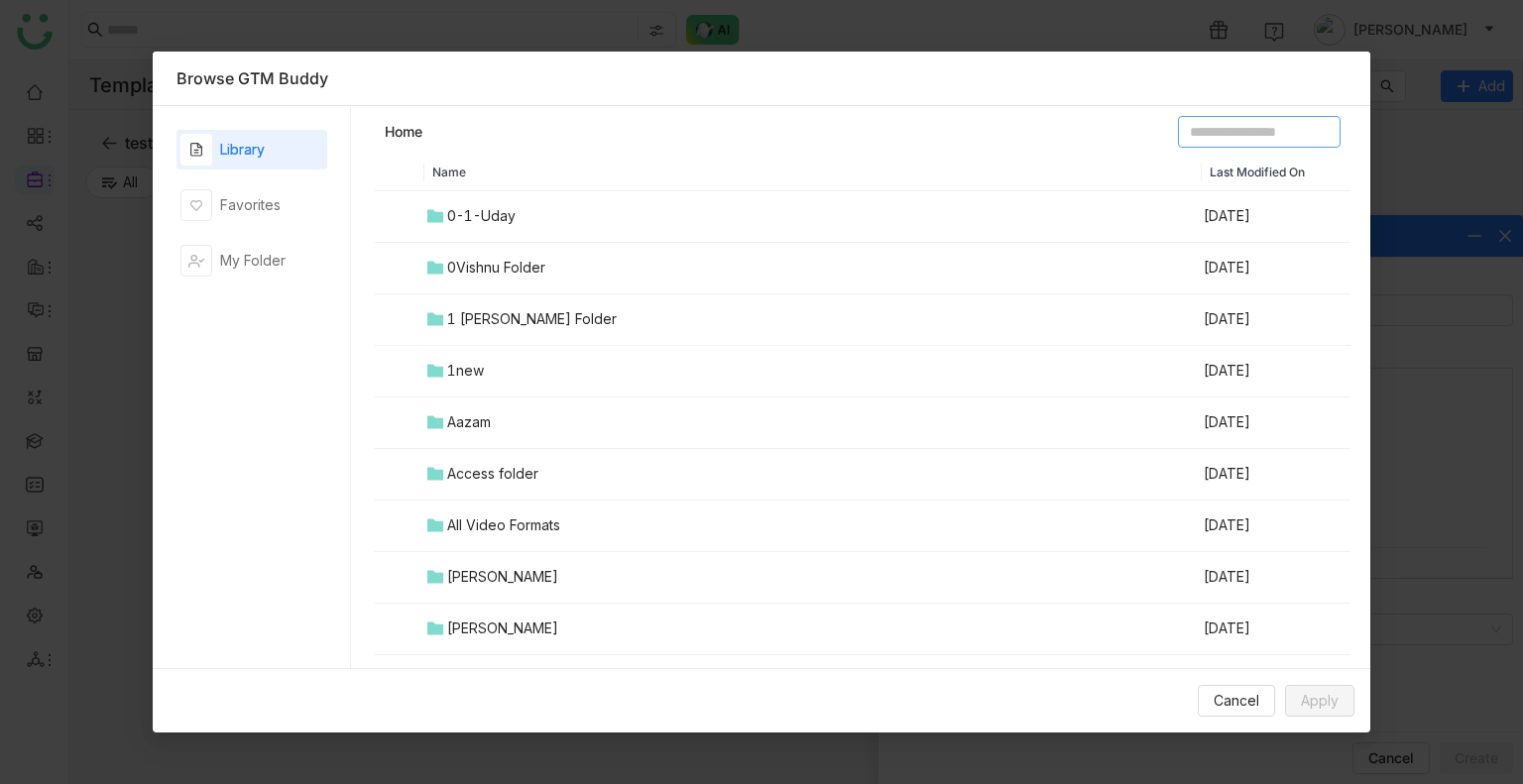 type 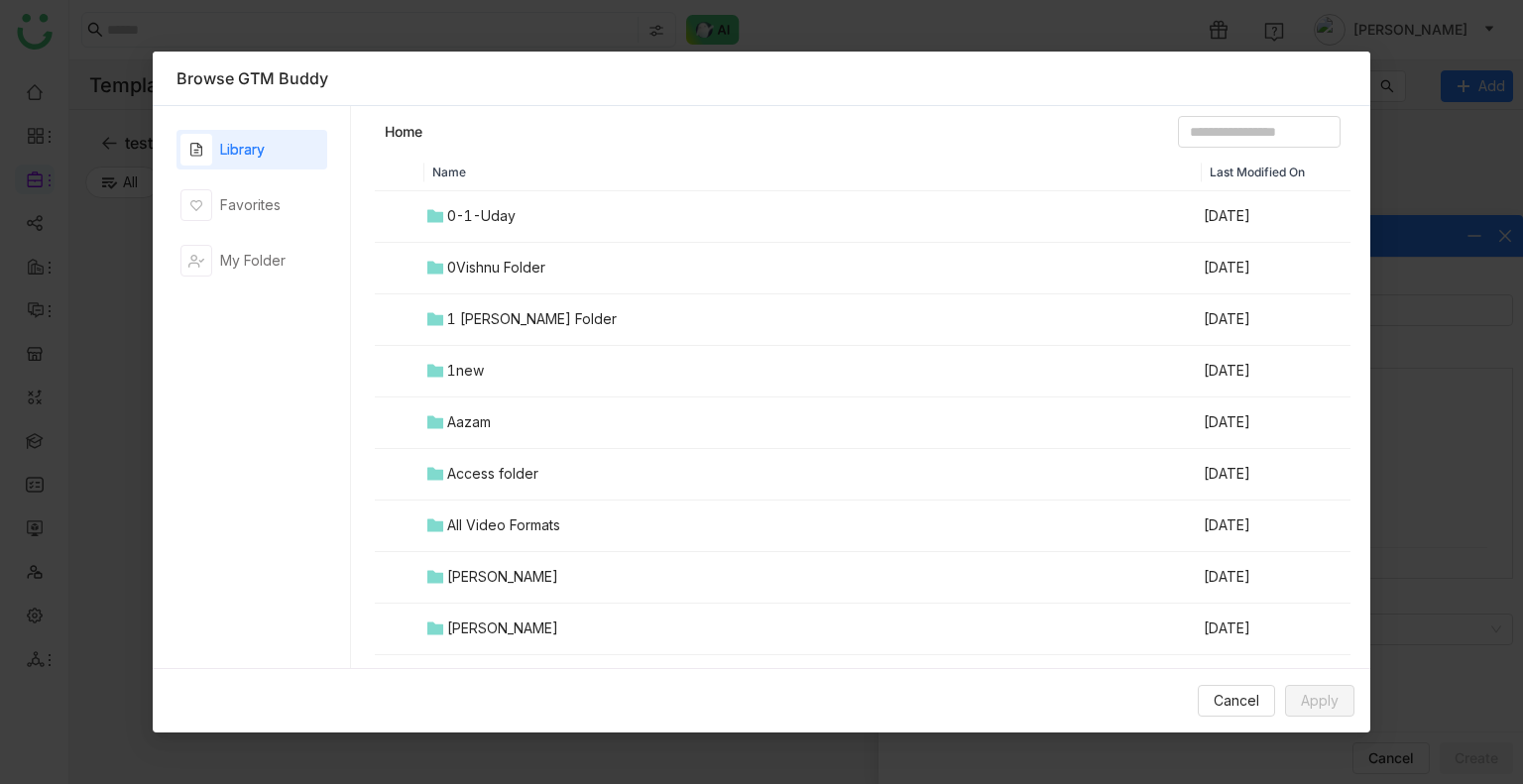 click on "Browse GTM Buddy
Library
Favorites
My Folder  Home   Name Last Modified On    0-1-Uday Jul 23, 2025    0Vishnu Folder Jul 24, 2025    1 Arif Test Folder Jul 3, 2025    1new Jun 27, 2025    Aazam Jun 12, 2025    Access folder Jun 13, 2025    All Video Formats Jun 20, 2025    bhupendra Jun 12, 2025    Chiru Folder Jul 1, 2025    Folder Name Bug Jun 27, 2025    Good Thumbnail Jul 2, 2025    google-drive-testing Jul 1, 2025    Hema Jul 10, 2025    karthick Jun 13, 2025    📚 Machine Learning Jun 25, 2025    onedrive-testing Jun 30, 2025    Prashanth Jun 27, 2025    sharepoint-testing Jun 29, 2025    sravs Jul 4, 2025    Testing Folder Jun 16, 2025    Ugesh Jun 17, 2025    Web Content Jun 12, 2025    wikihow-articles Jun 30, 2025  Cancel   Apply" at bounding box center [762, 392] 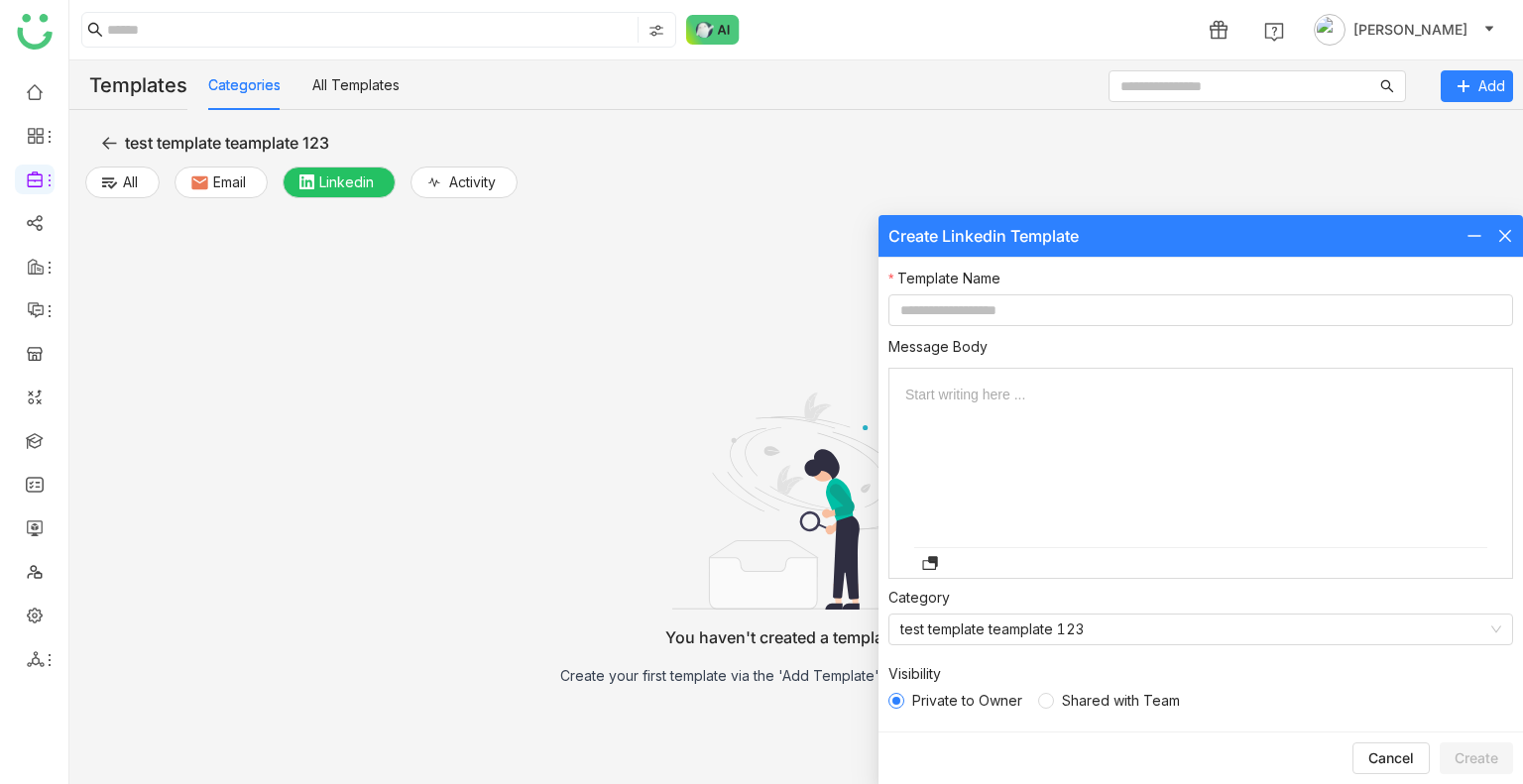 click 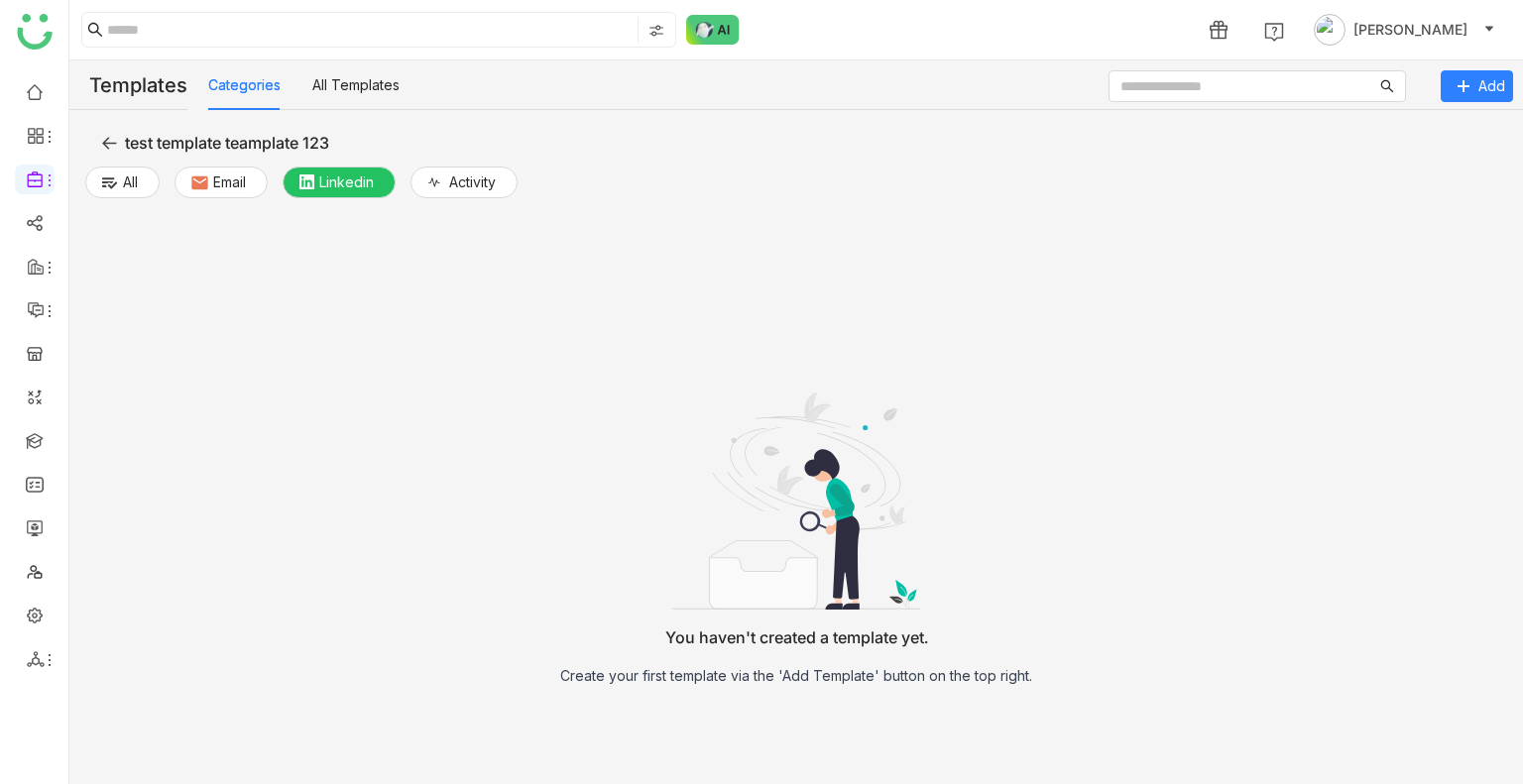 click 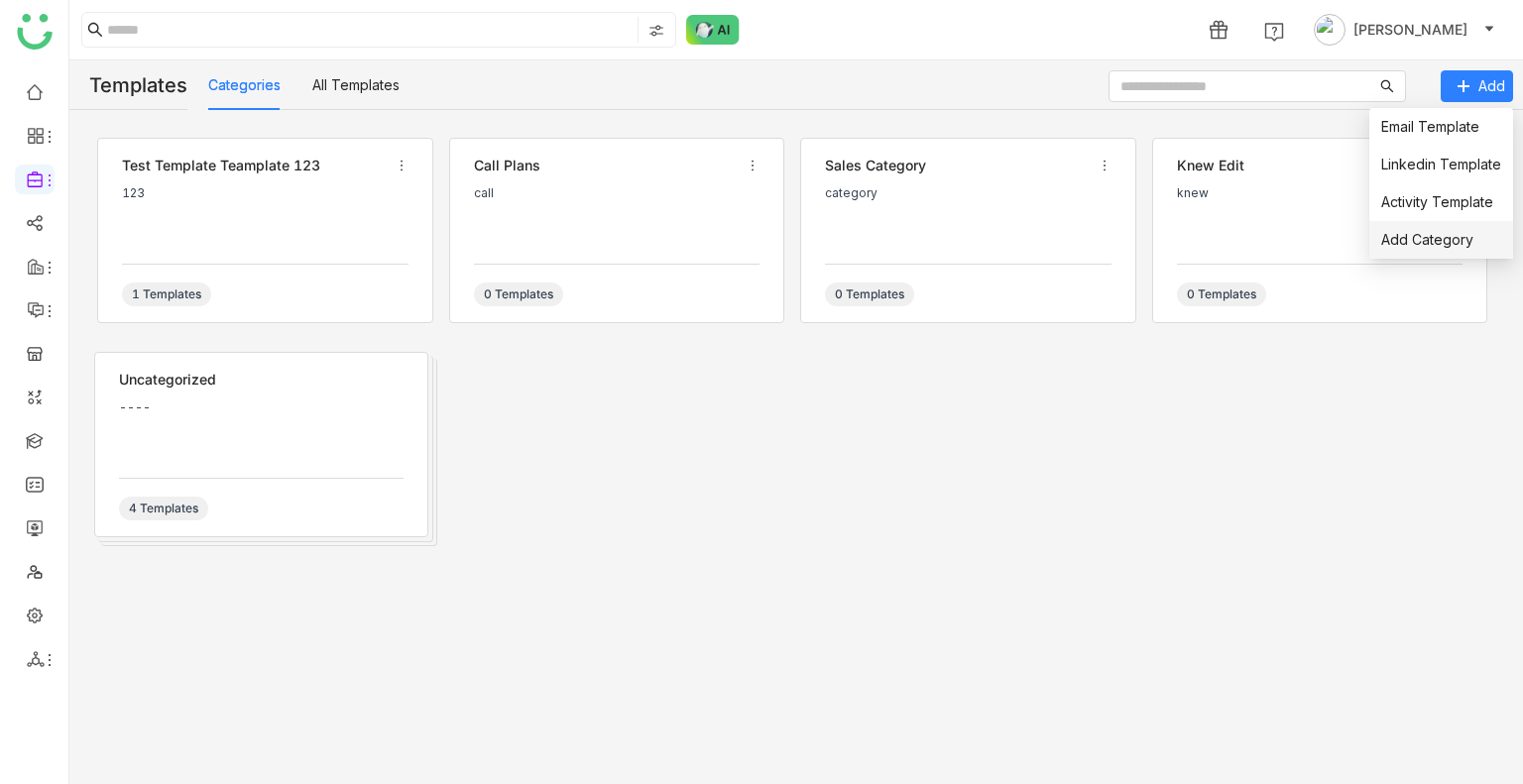 click on "Add Category" at bounding box center (1441, 240) 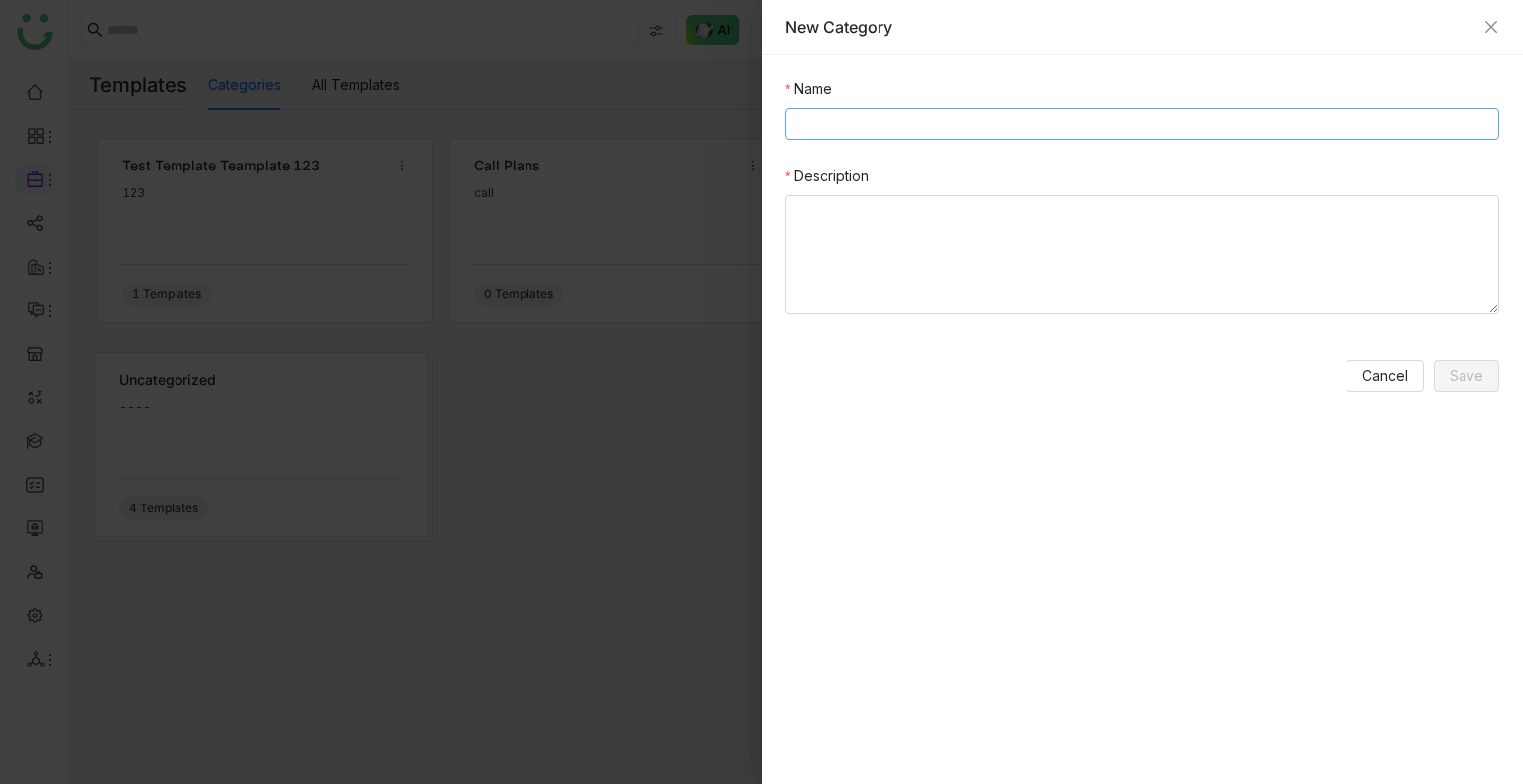click on "Name" at bounding box center [1142, 124] 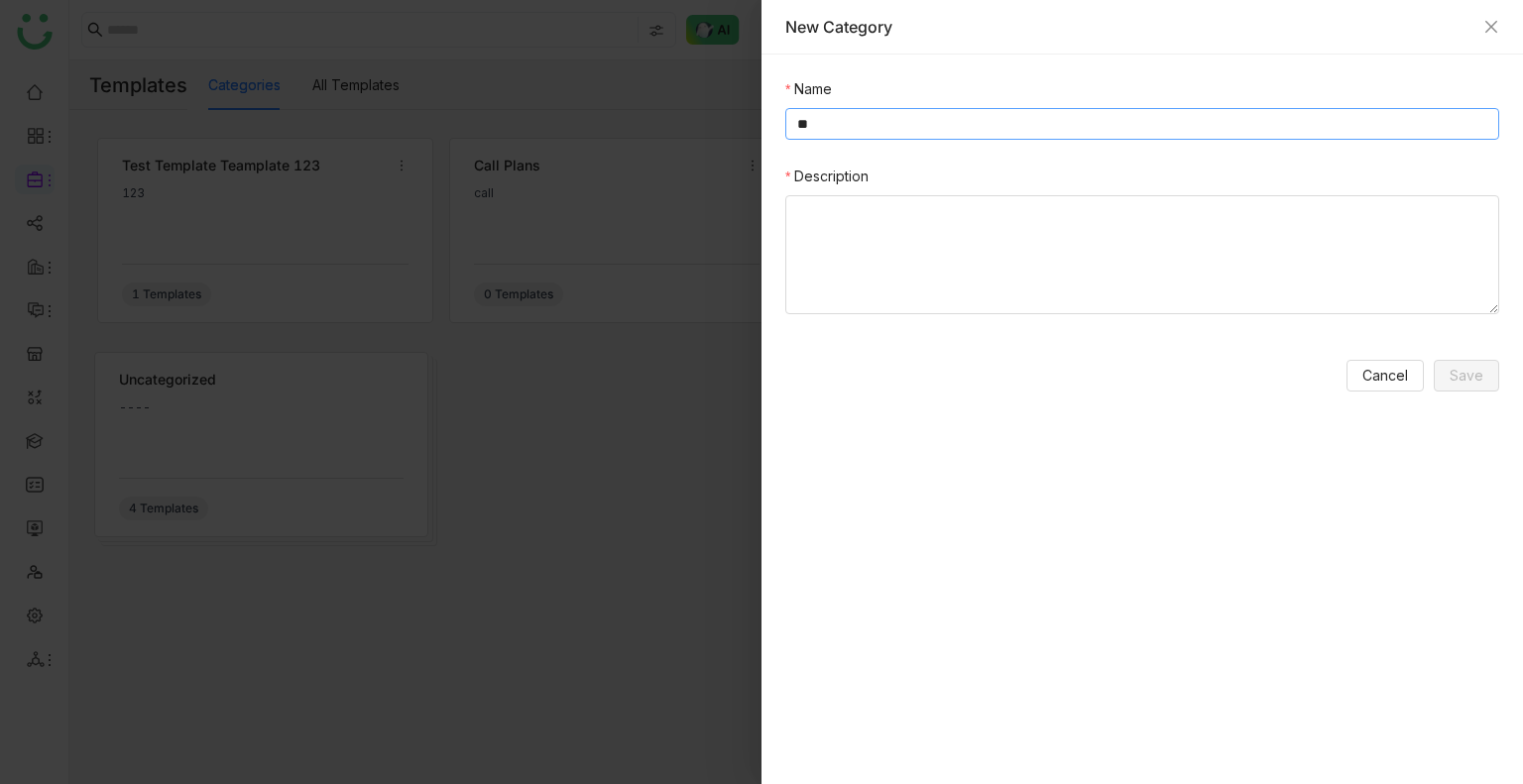 type on "*" 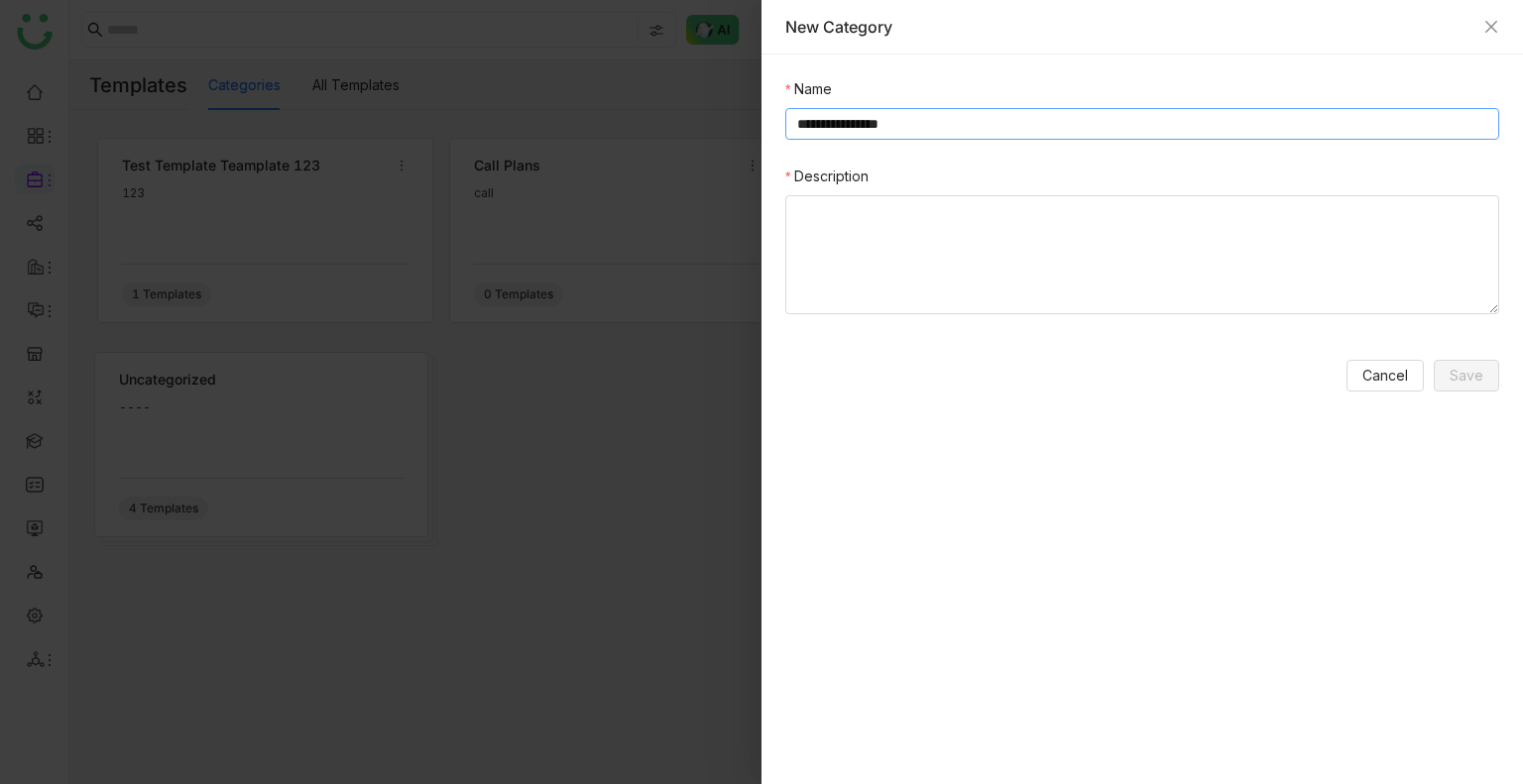 type on "**********" 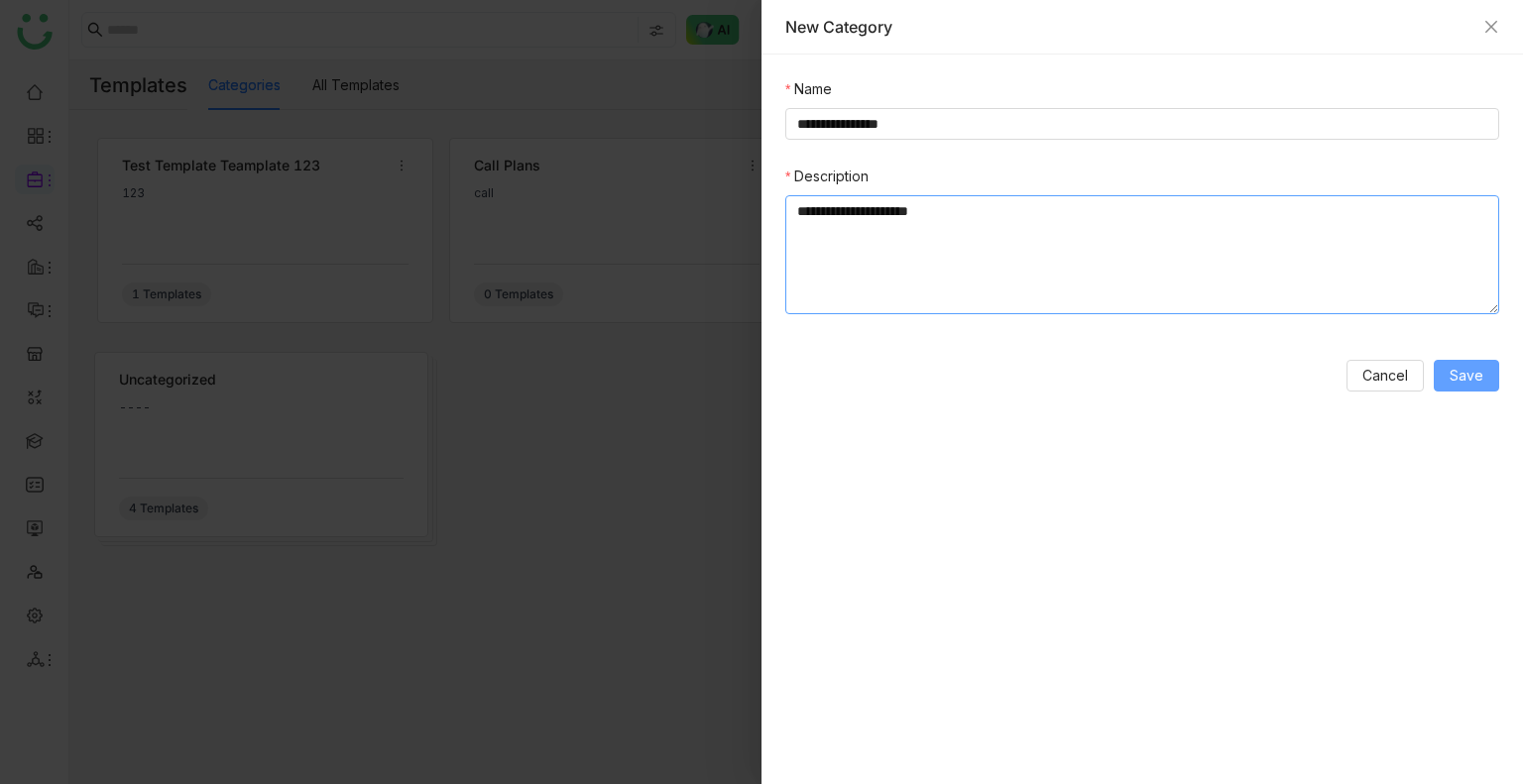 type on "**********" 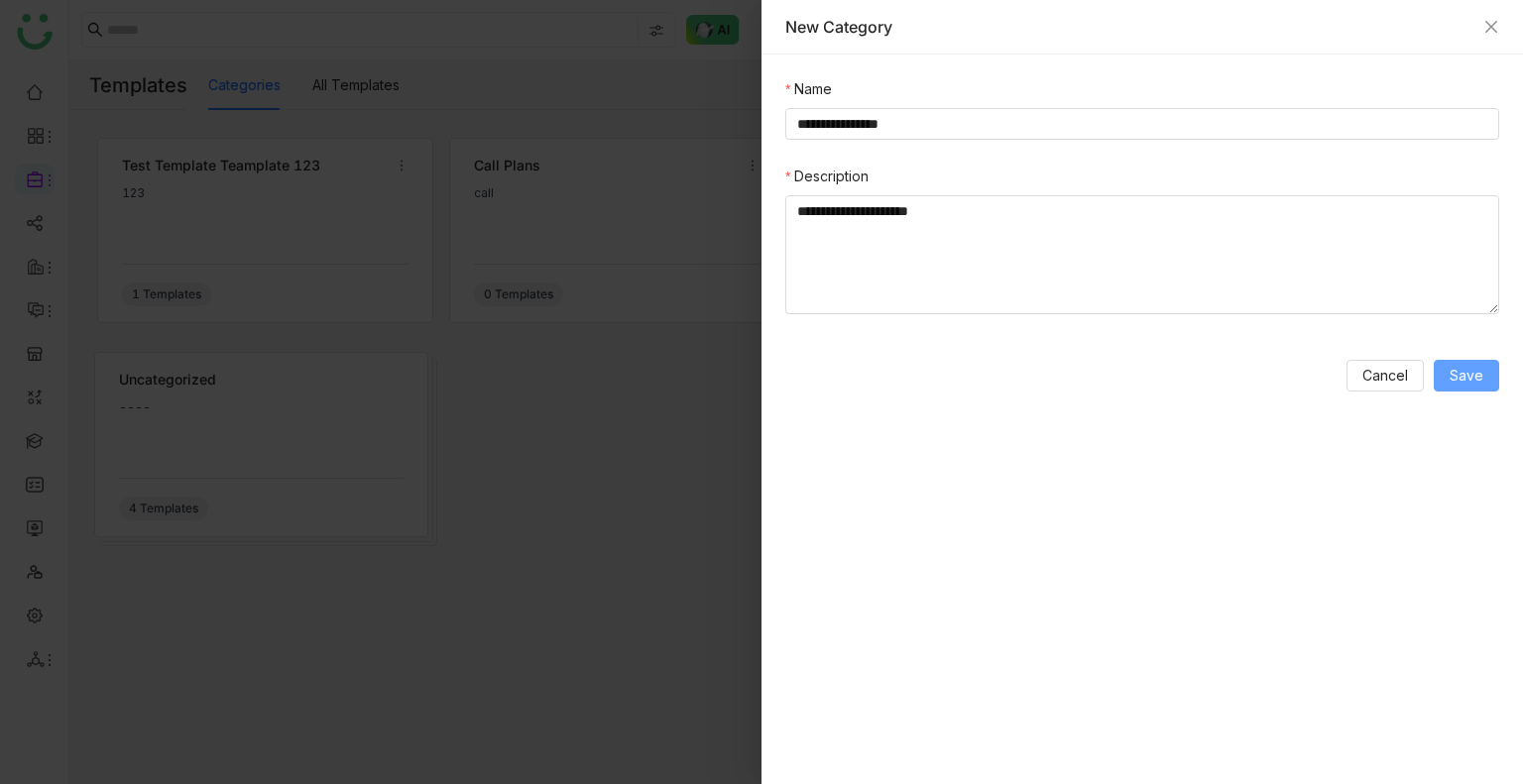click on "Save" at bounding box center [1466, 376] 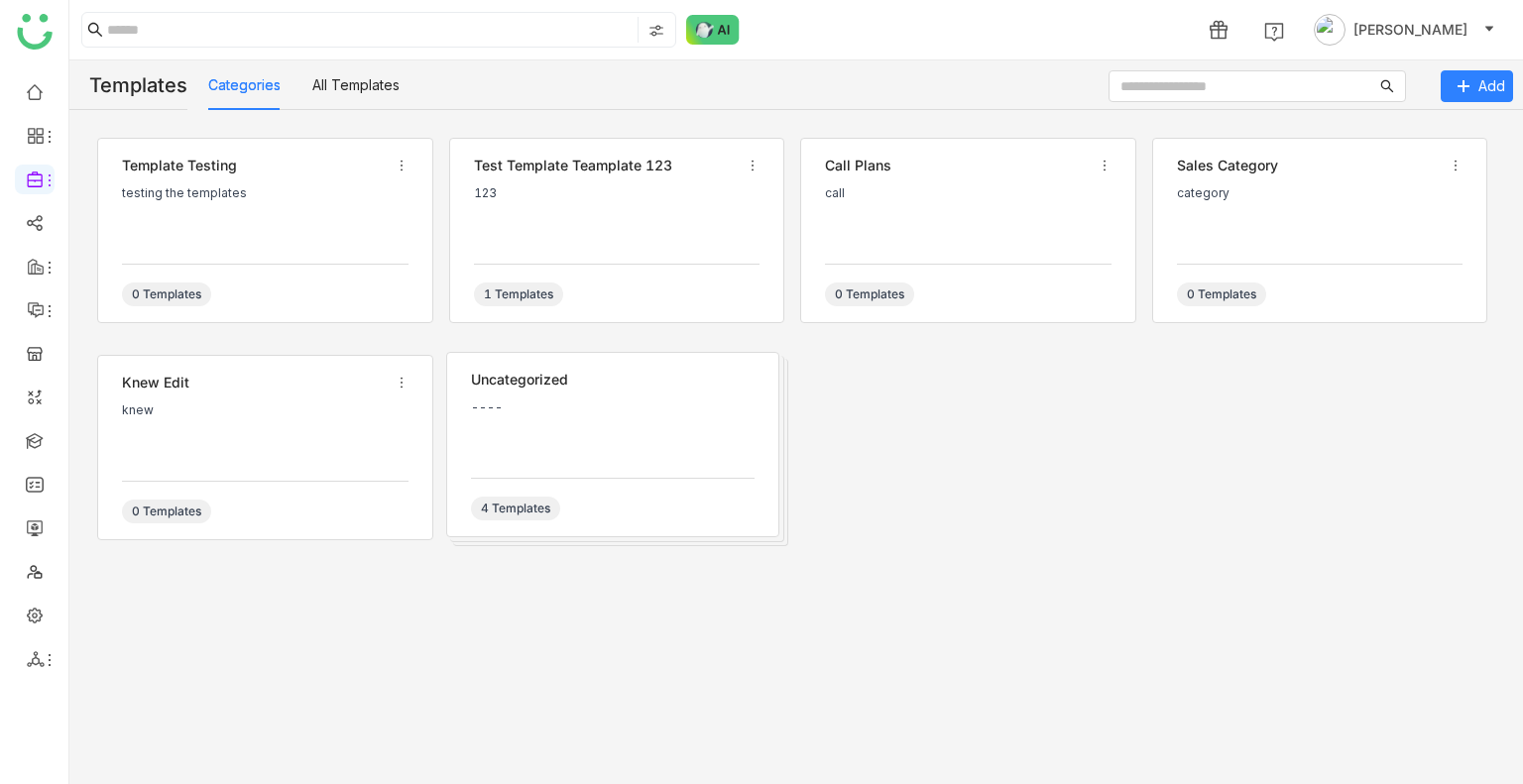drag, startPoint x: 525, startPoint y: 218, endPoint x: 281, endPoint y: 236, distance: 244.66303 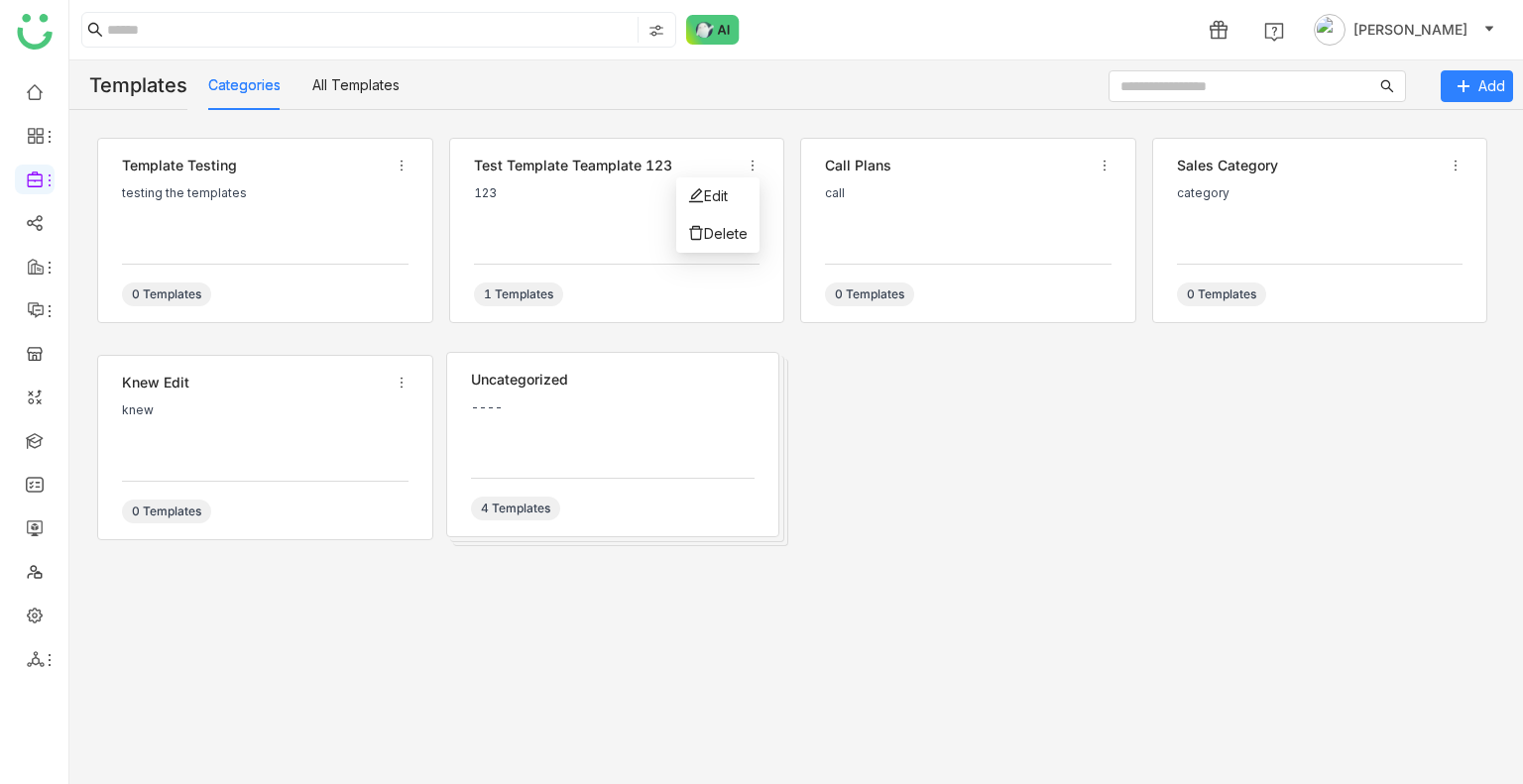 click on "123" at bounding box center (617, 216) 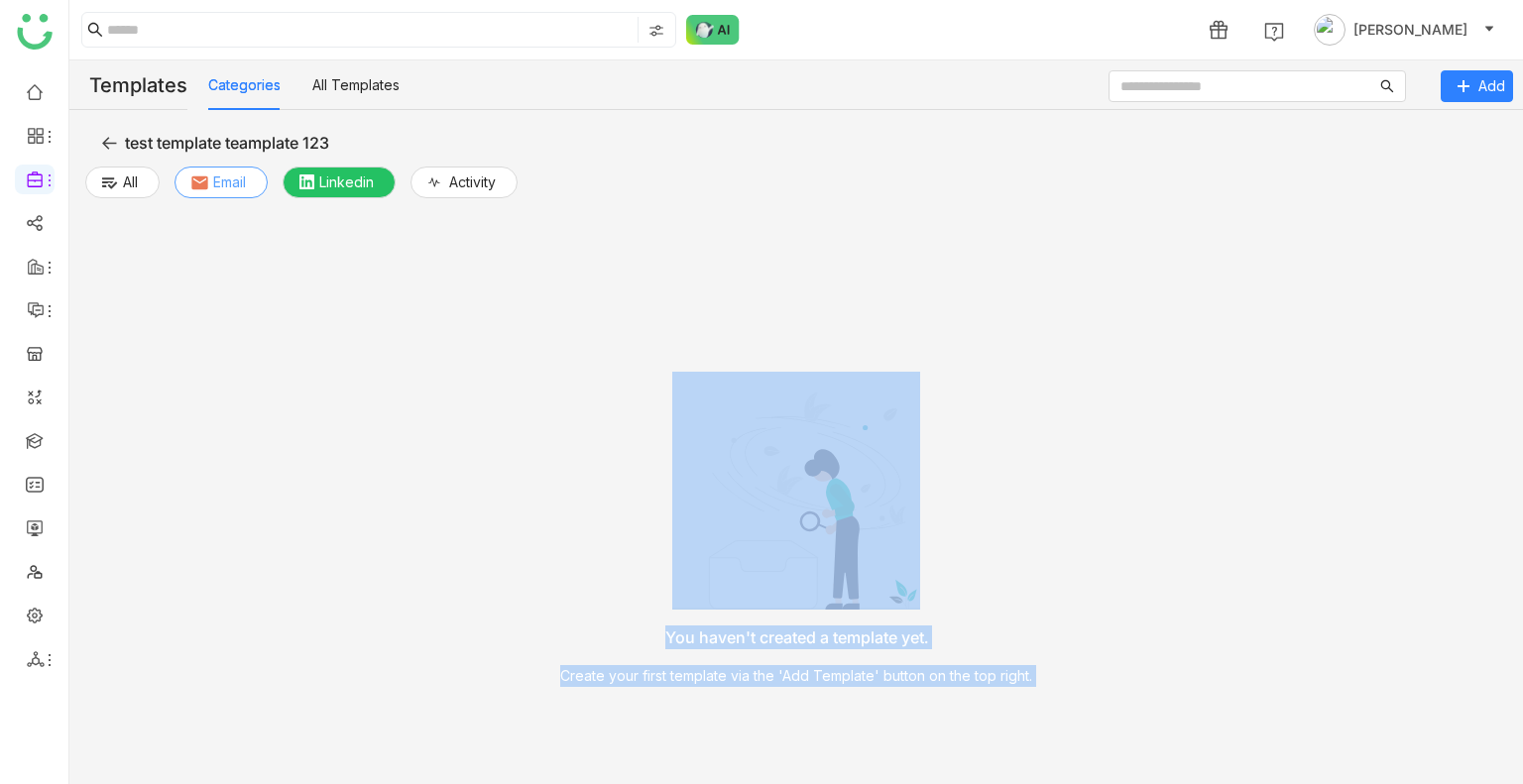 click on "Email" at bounding box center [229, 182] 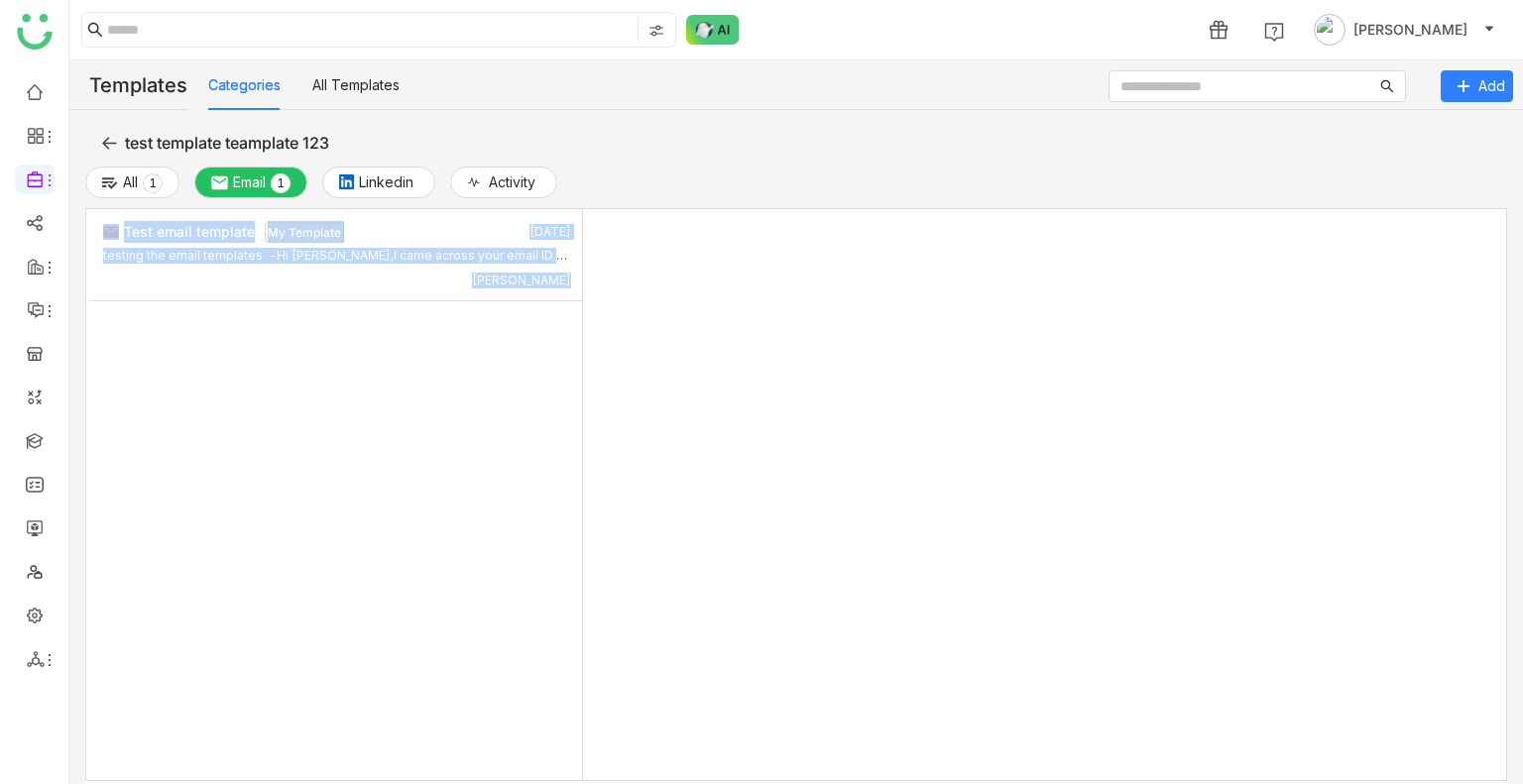 click on "test template teamplate 123" at bounding box center (227, 143) 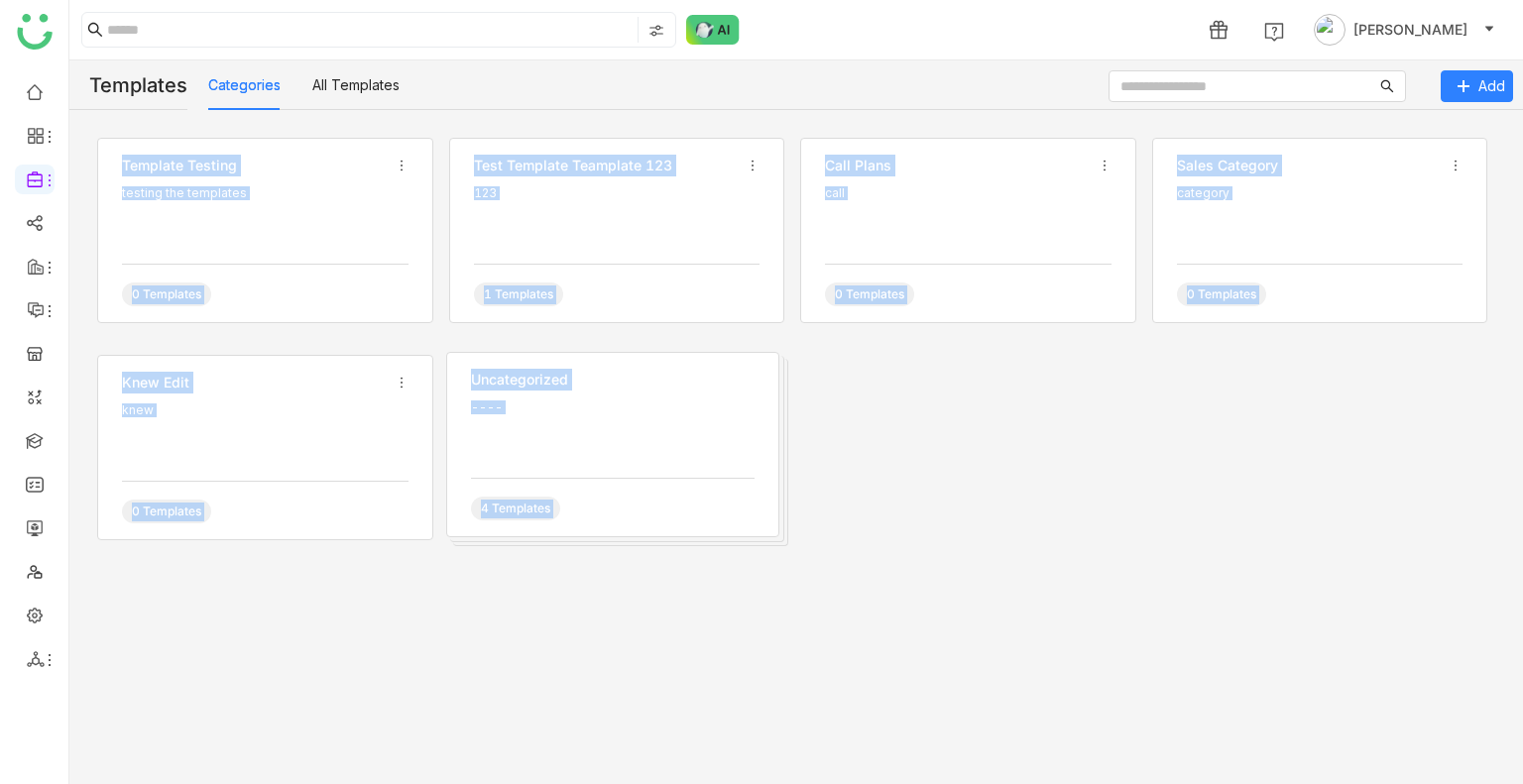 click on "testing the templates" at bounding box center [265, 216] 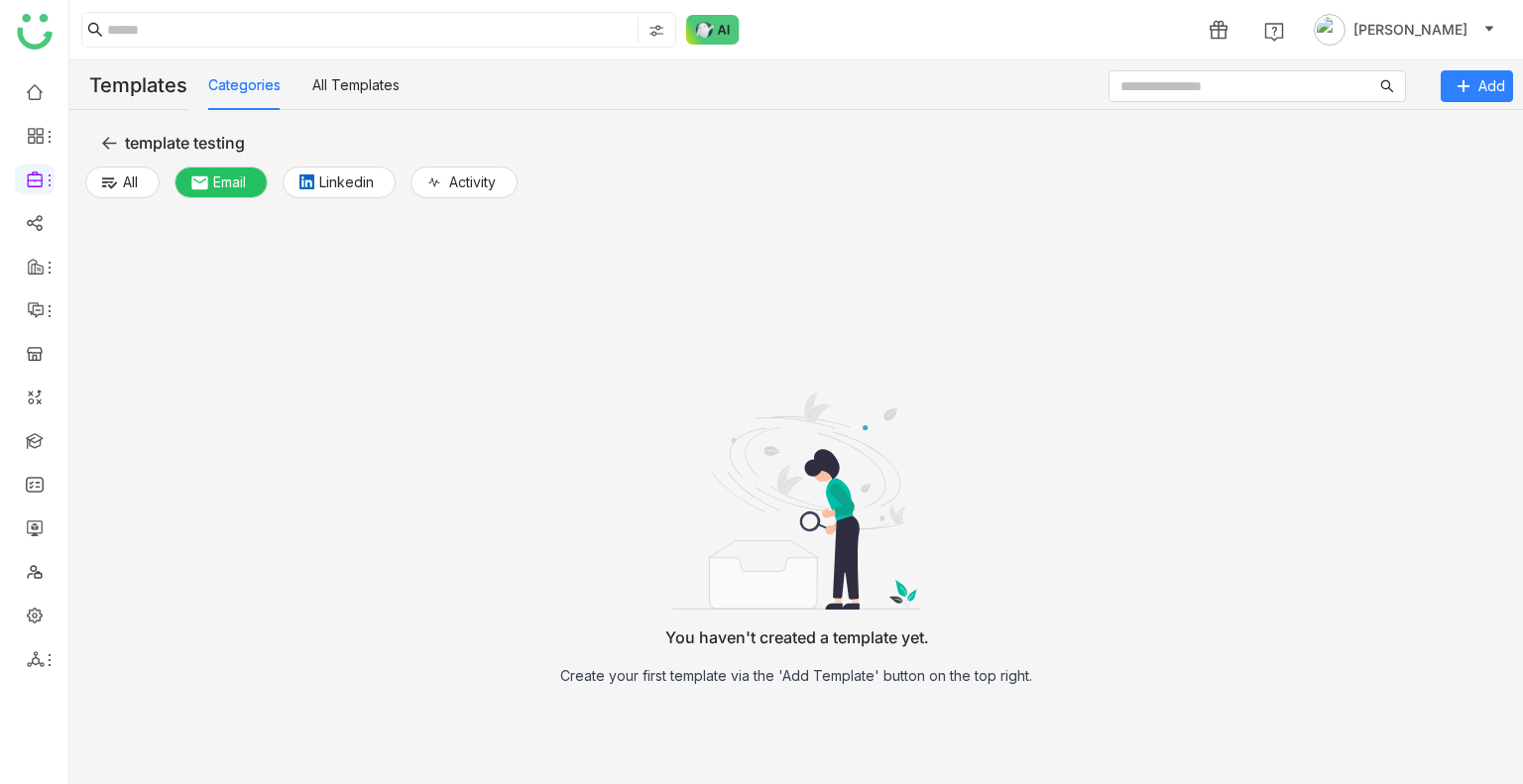 click 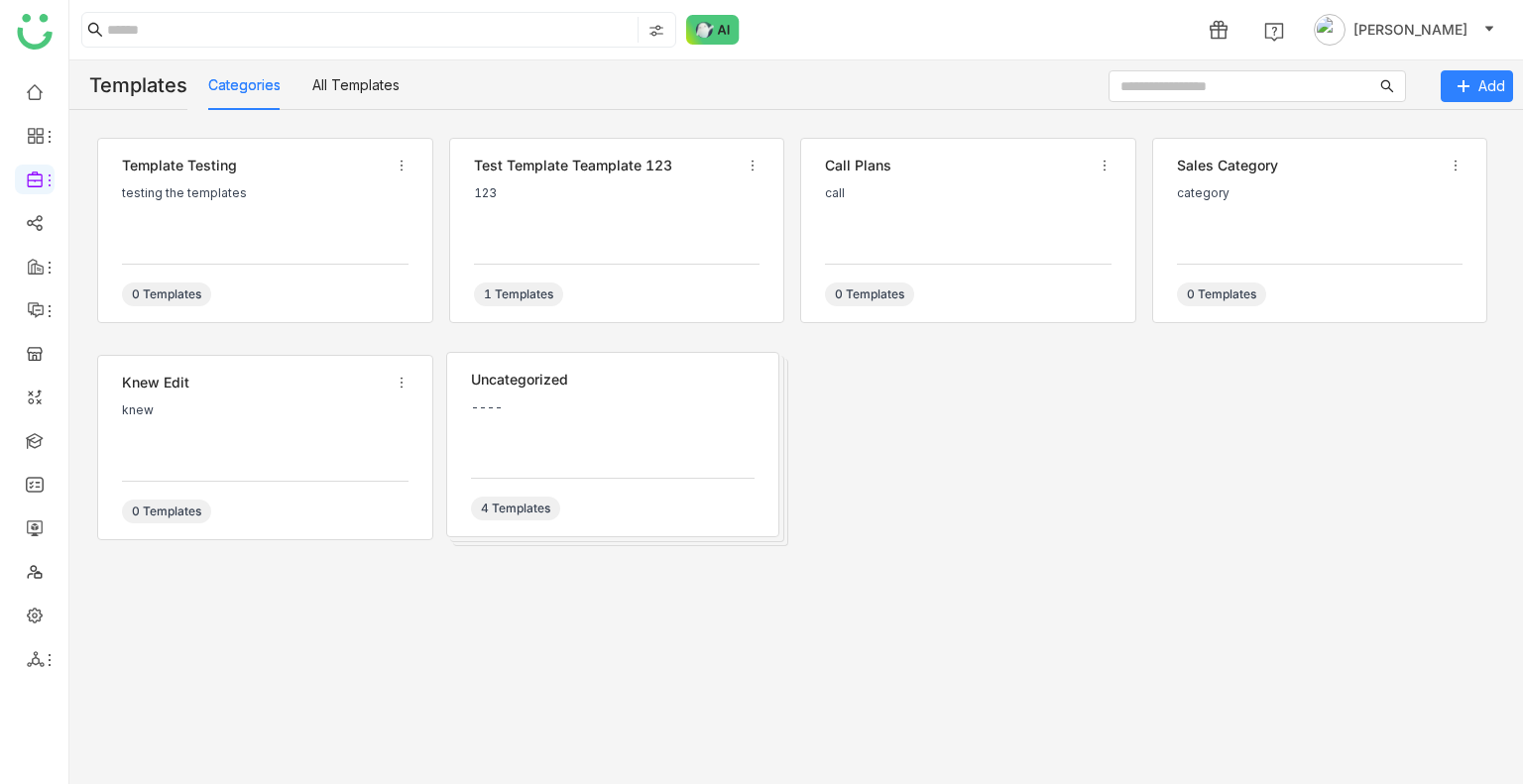 click on "testing the templates" at bounding box center [265, 216] 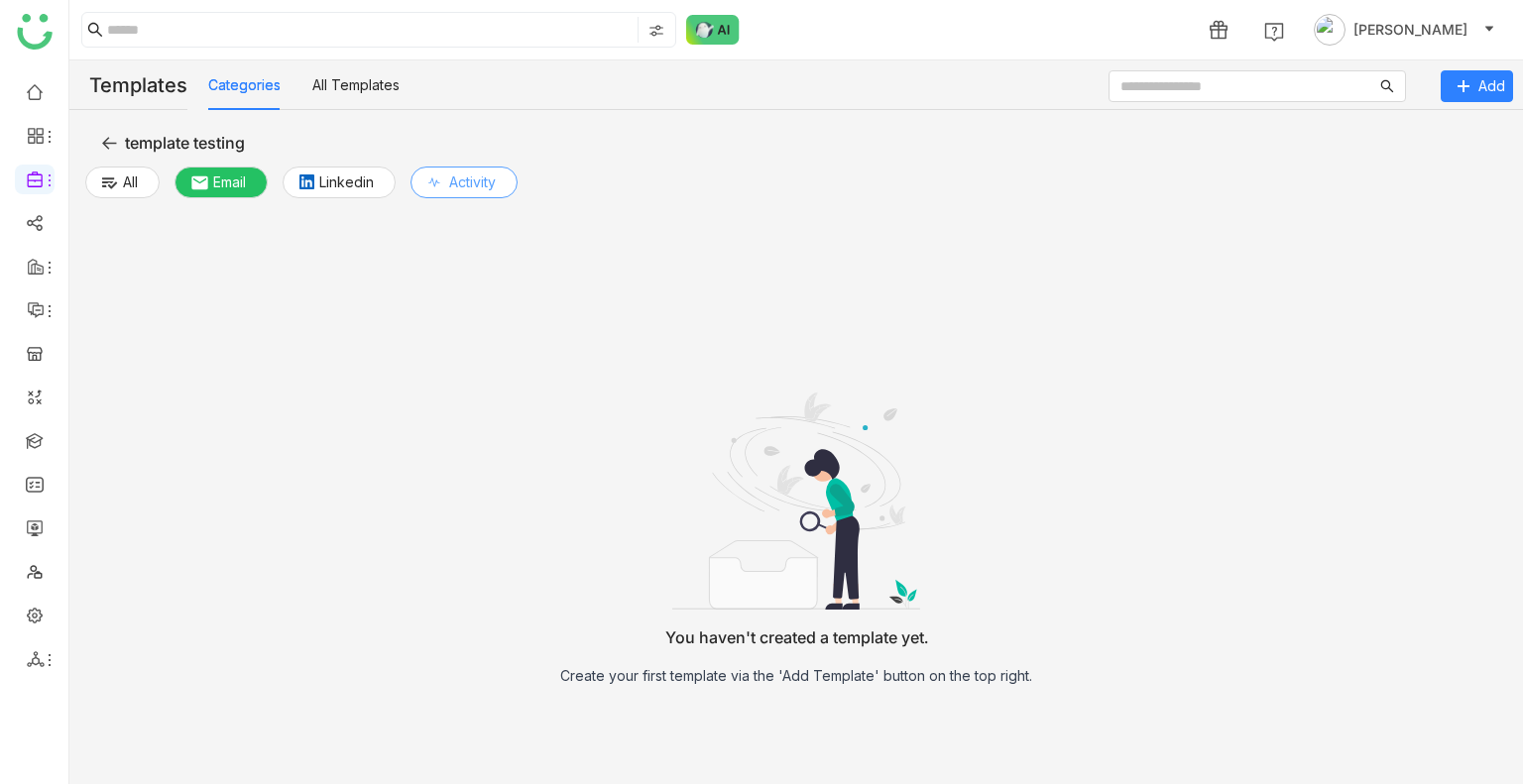 click on "Activity" at bounding box center (472, 182) 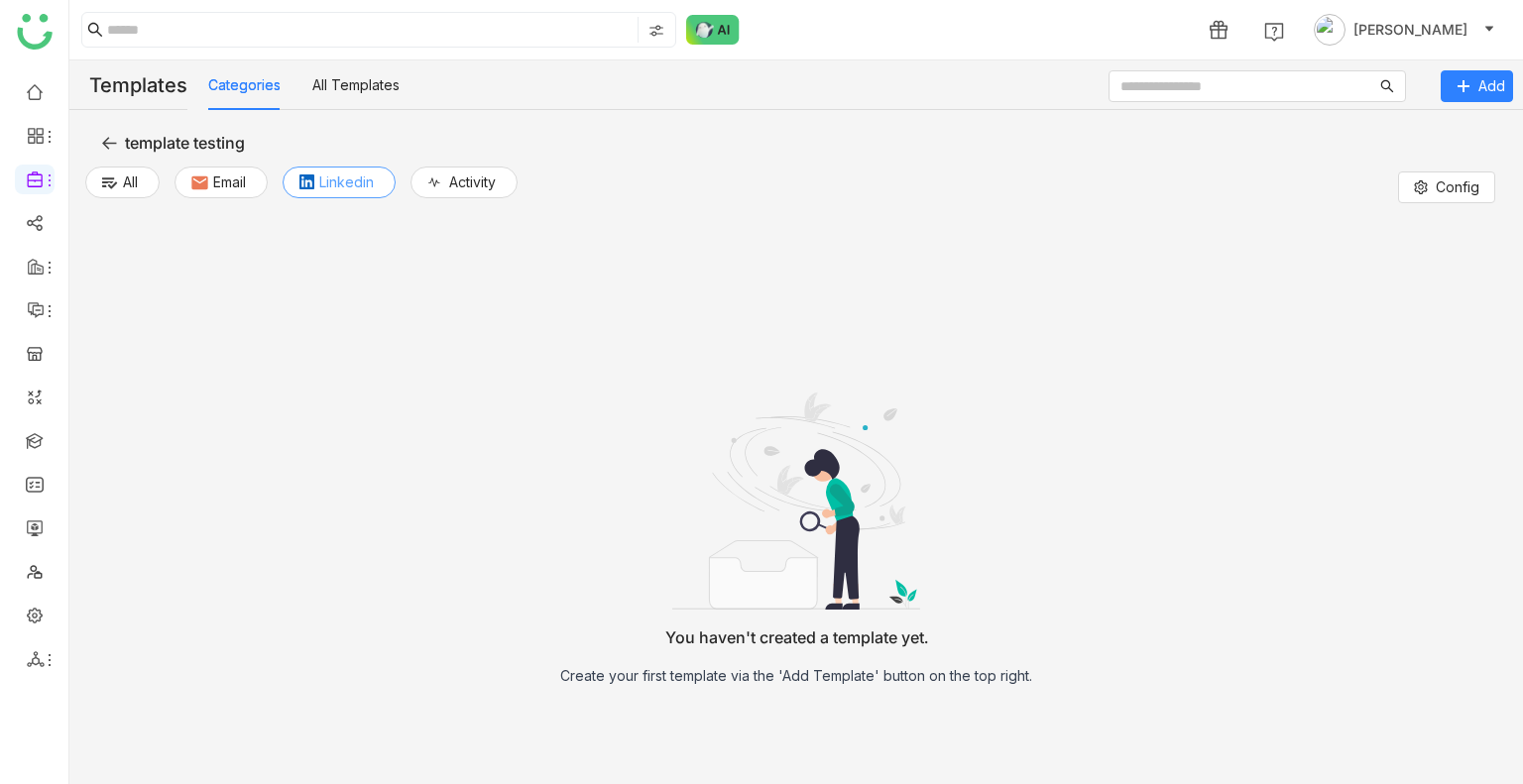 click on "Linkedin" at bounding box center [339, 182] 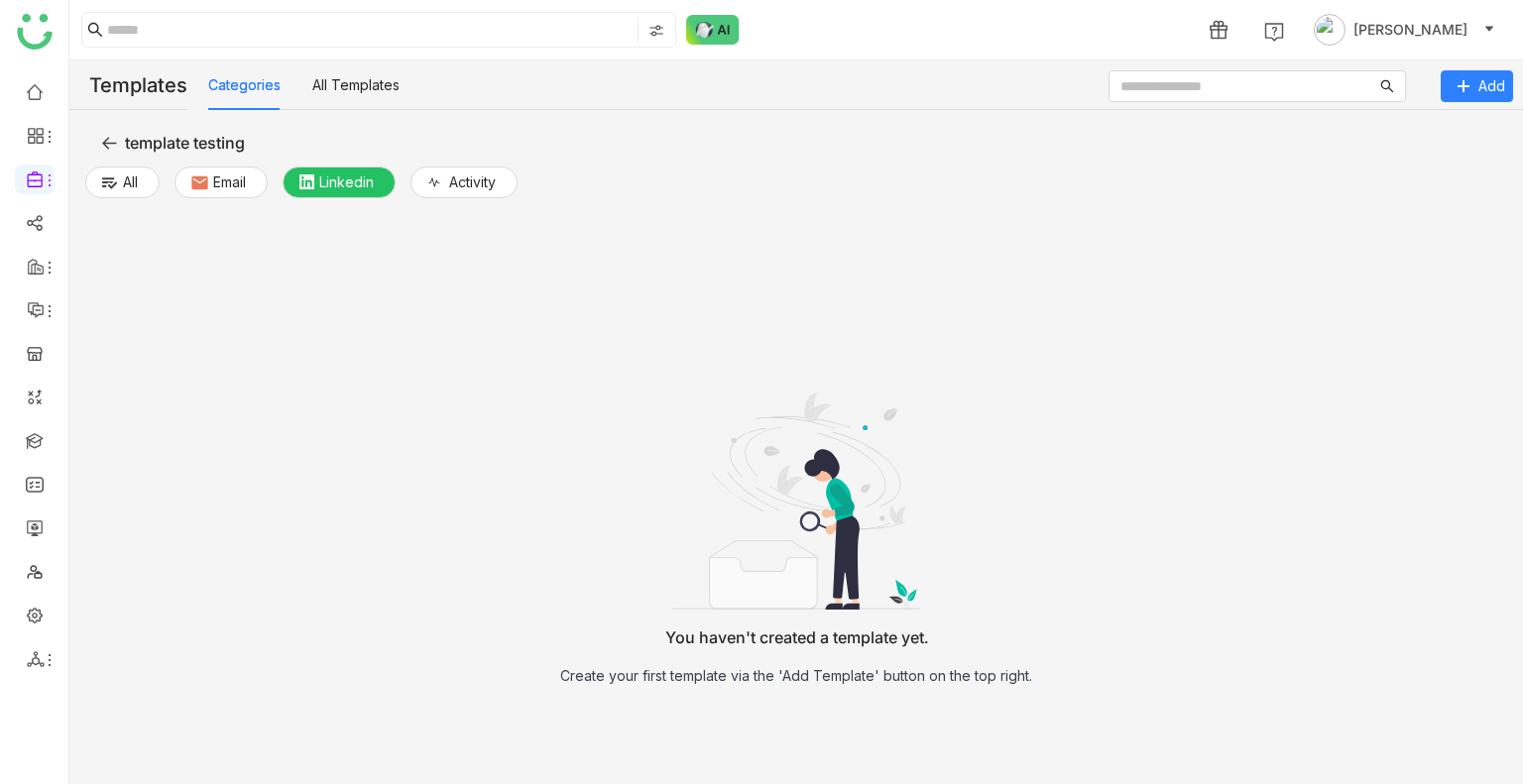 click on "All   Email   Linkedin
Activity" at bounding box center (306, 187) 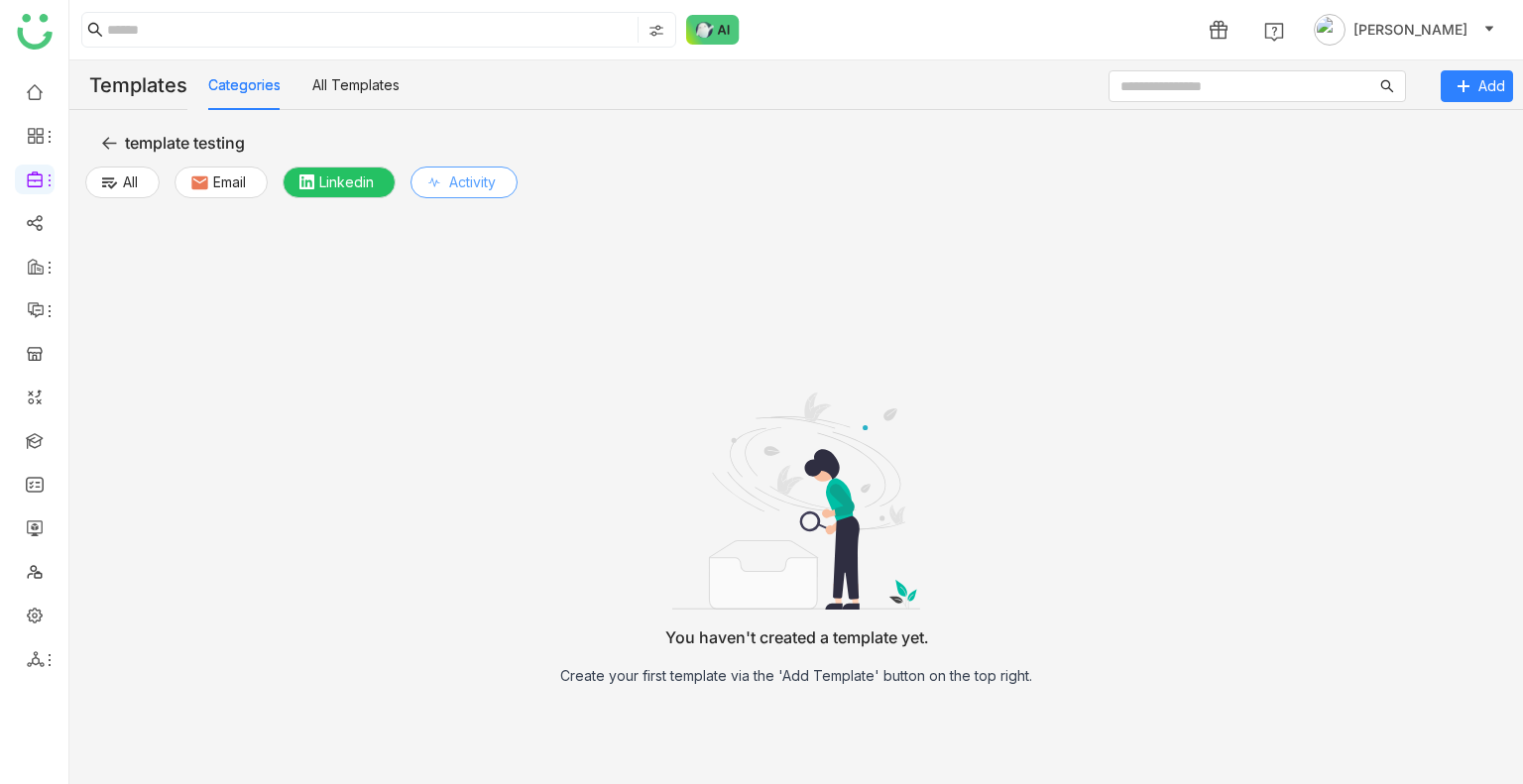click on "Activity" at bounding box center (472, 182) 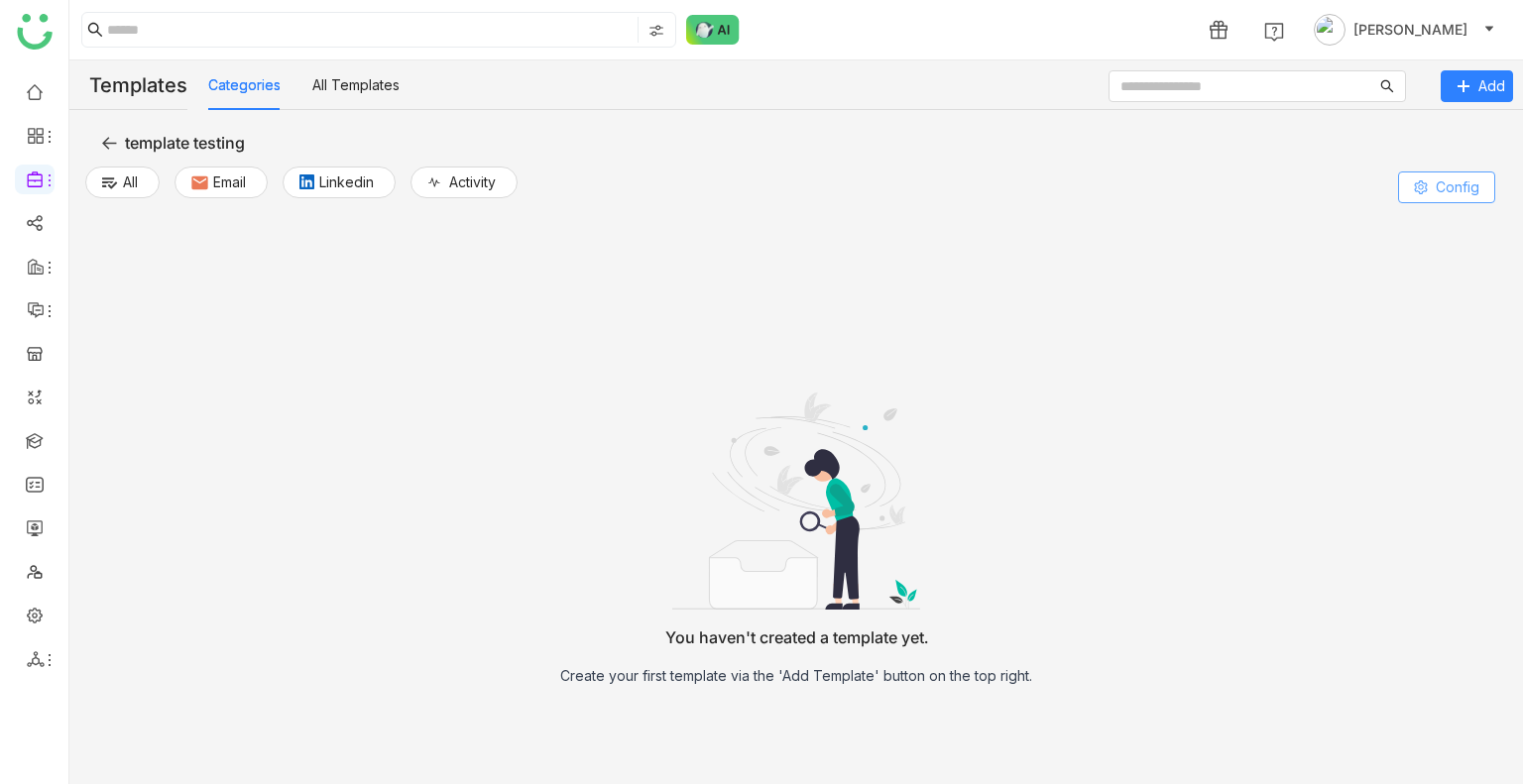 click on "Config" at bounding box center [1447, 187] 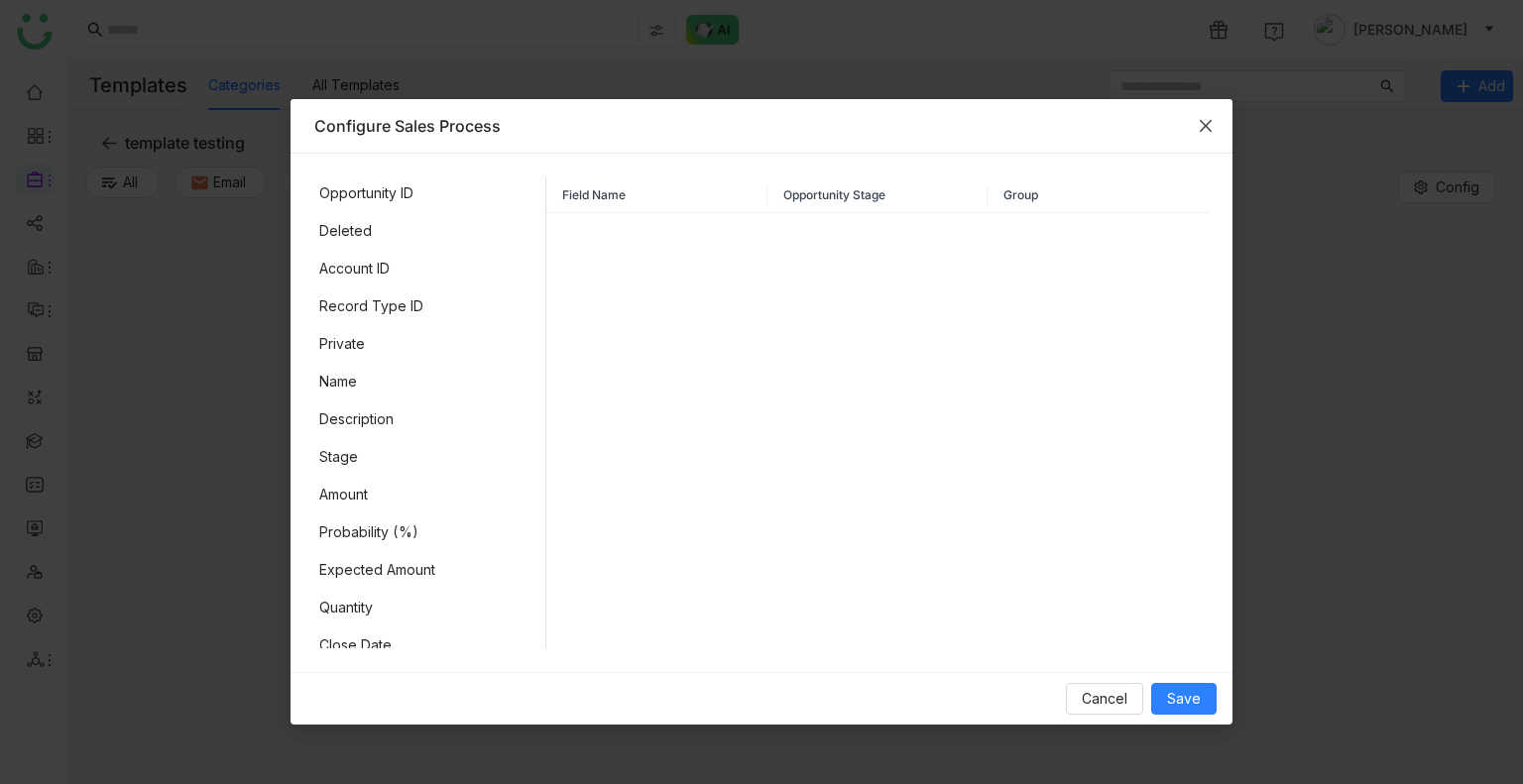 click 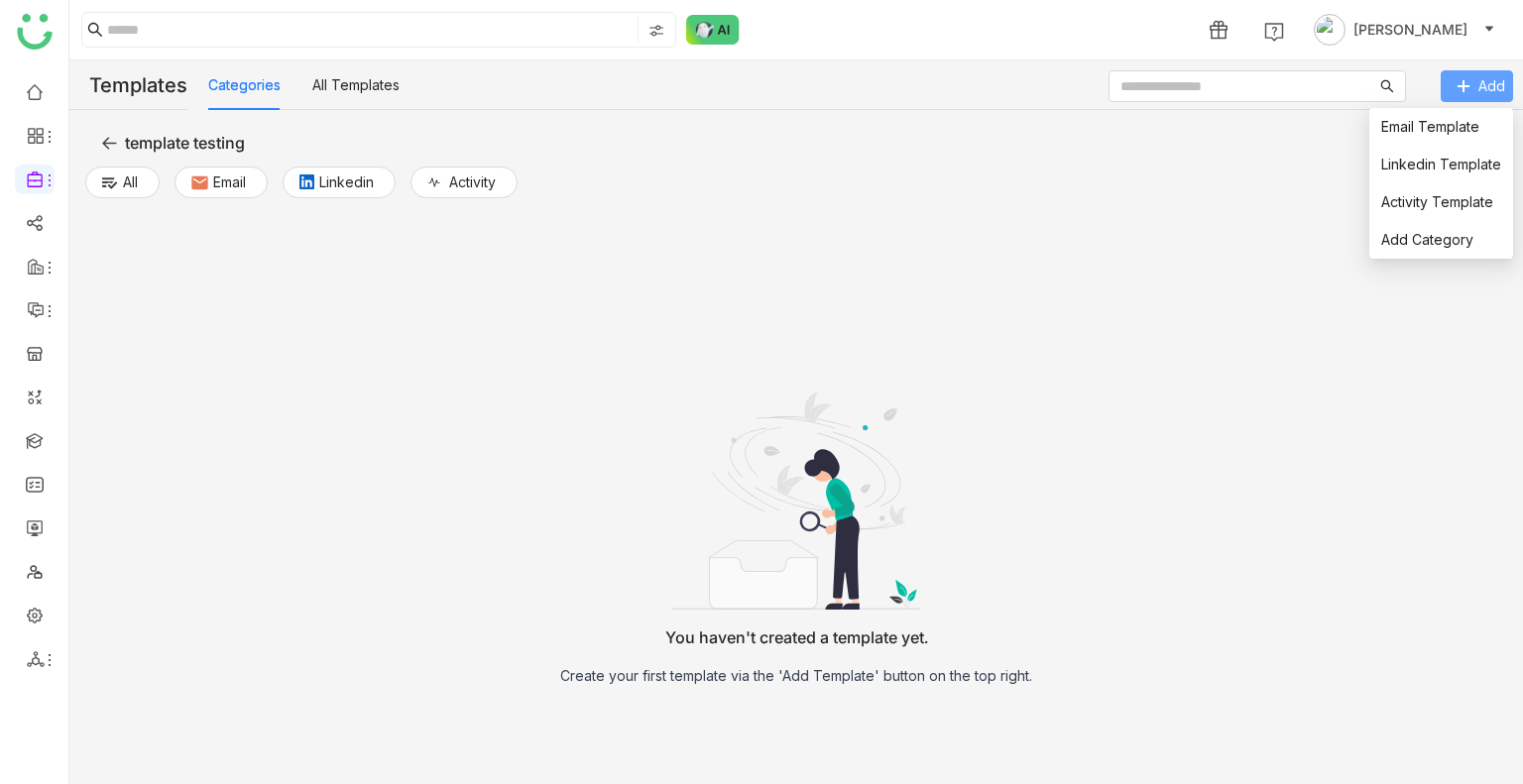 click on "Add" at bounding box center [1476, 86] 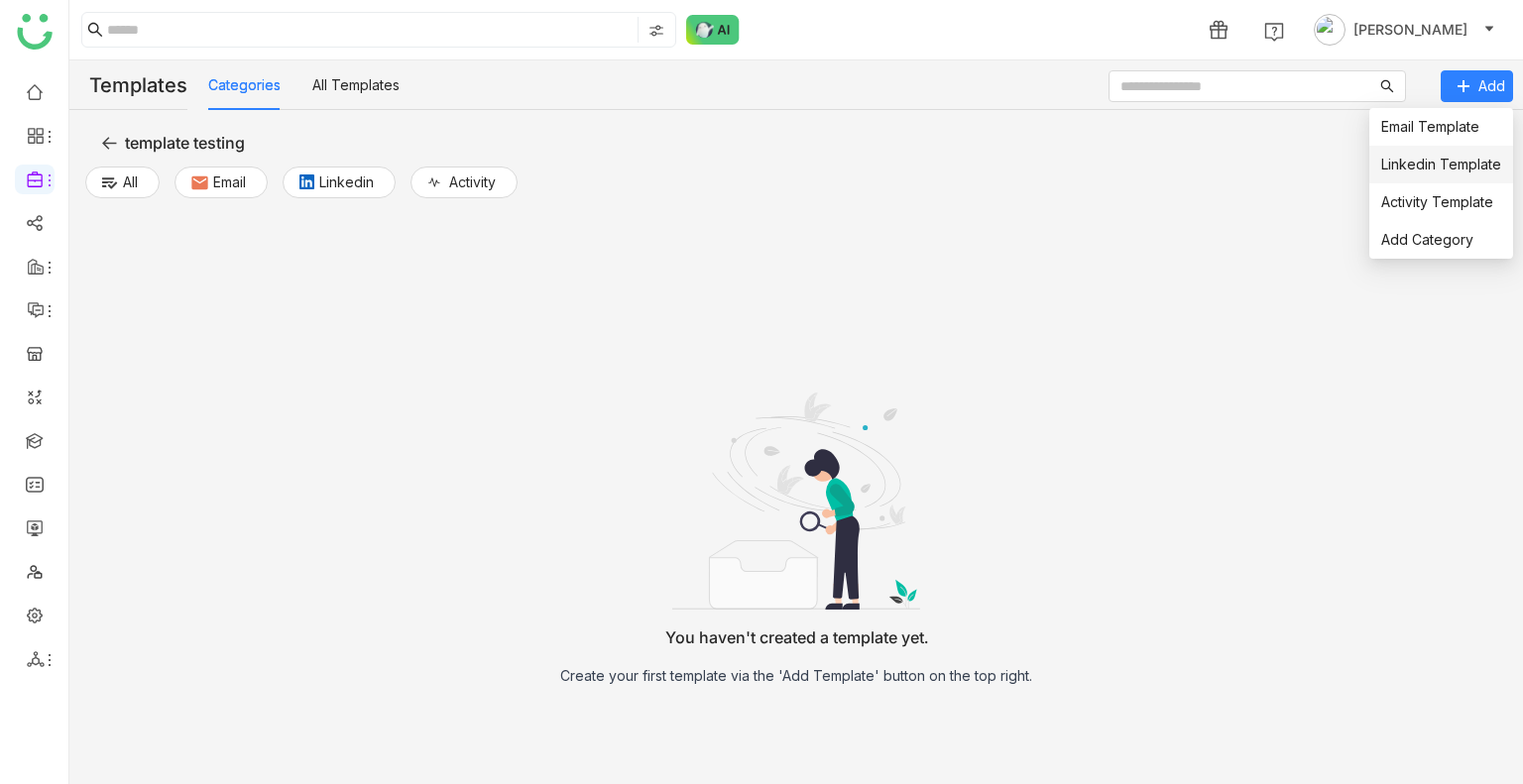 click on "Linkedin Template" at bounding box center (1441, 164) 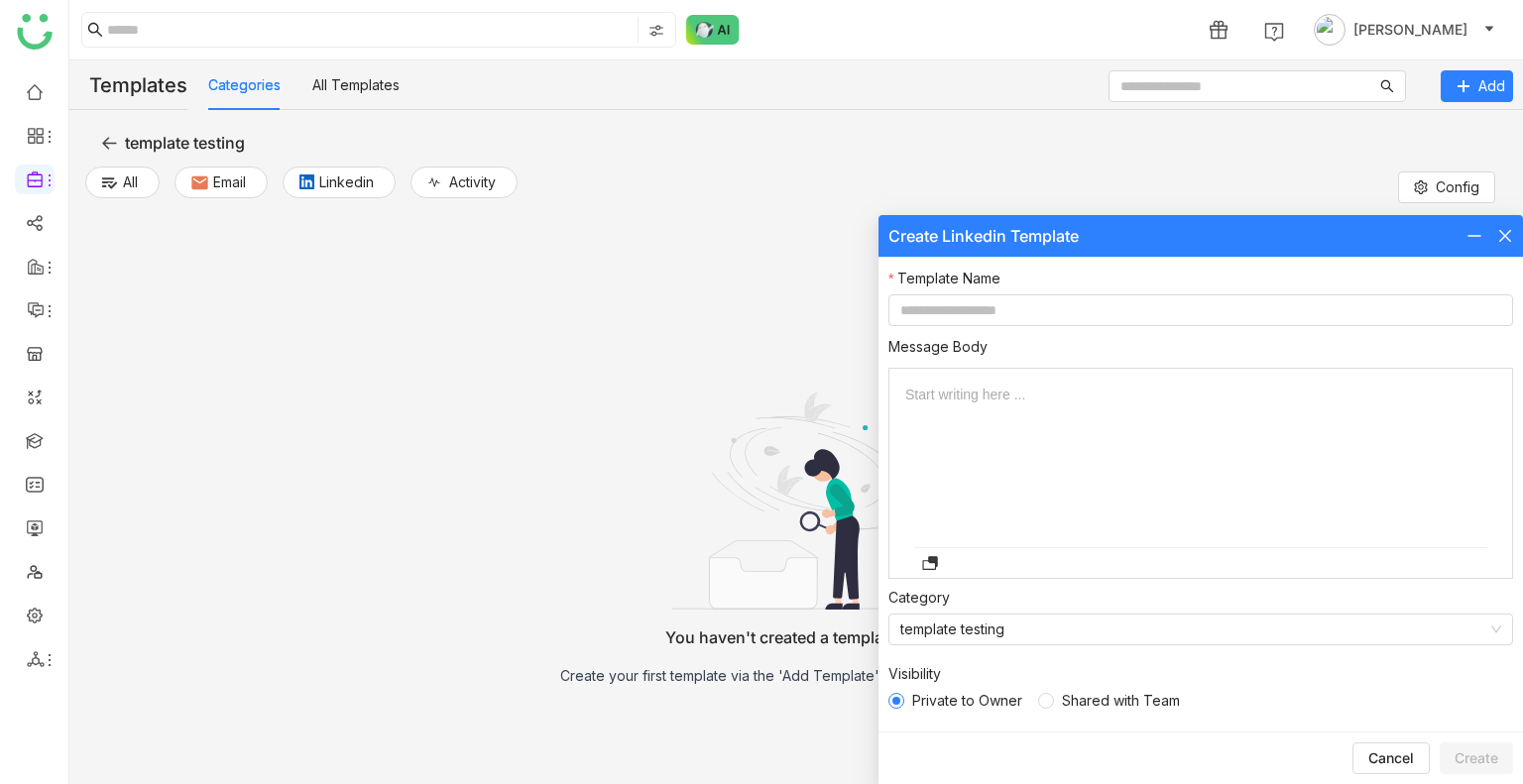 click at bounding box center [796, 491] 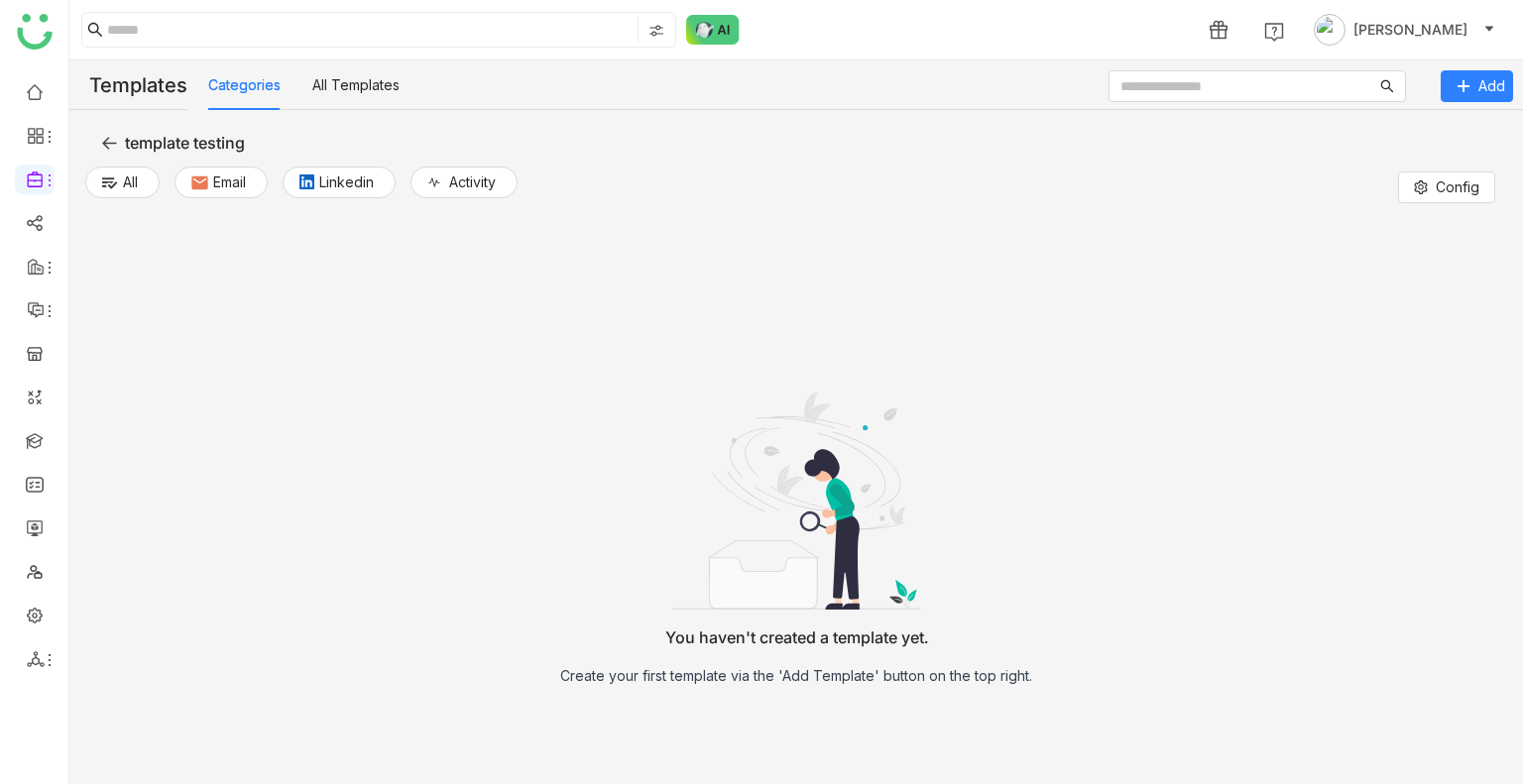 click 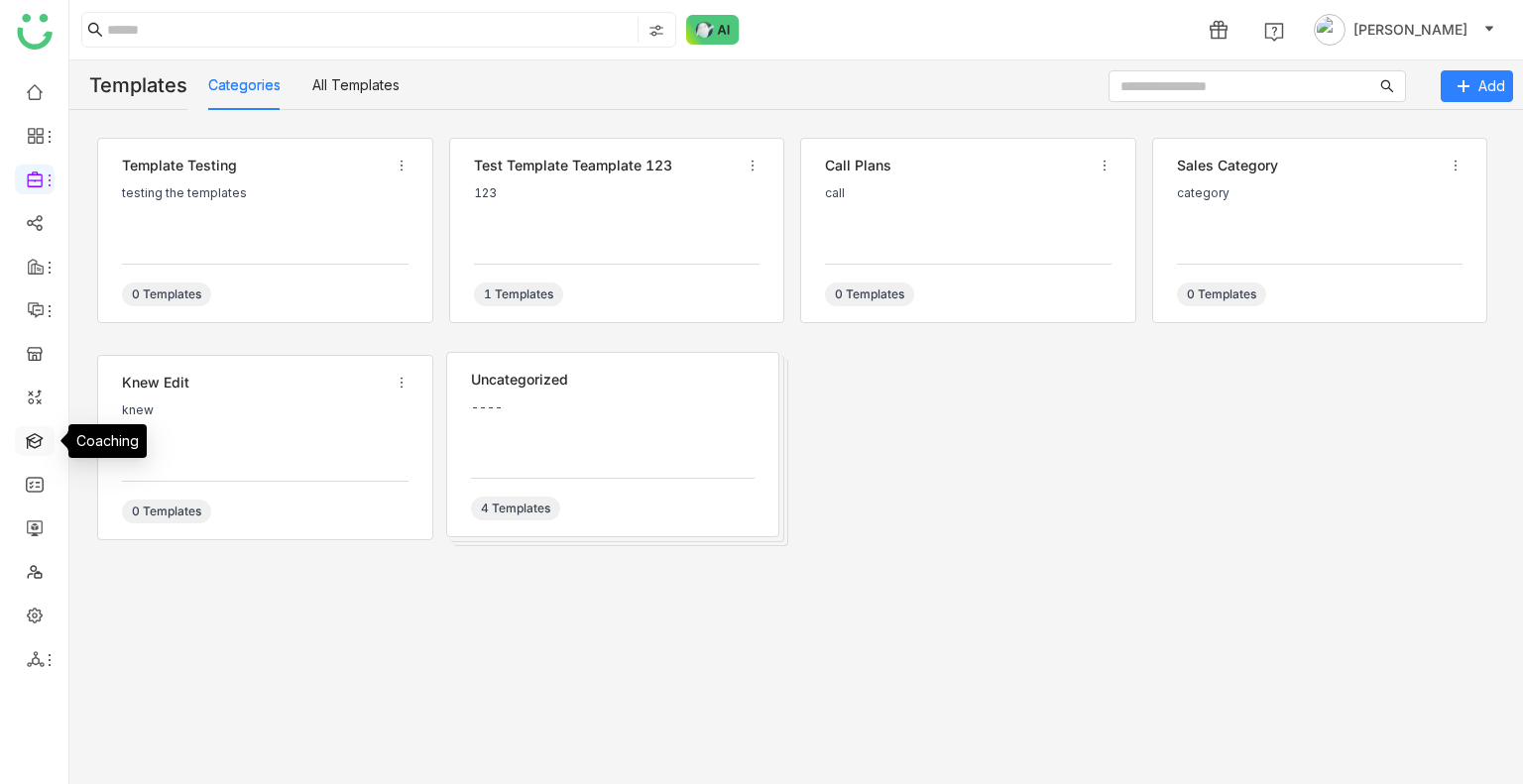 click at bounding box center [35, 439] 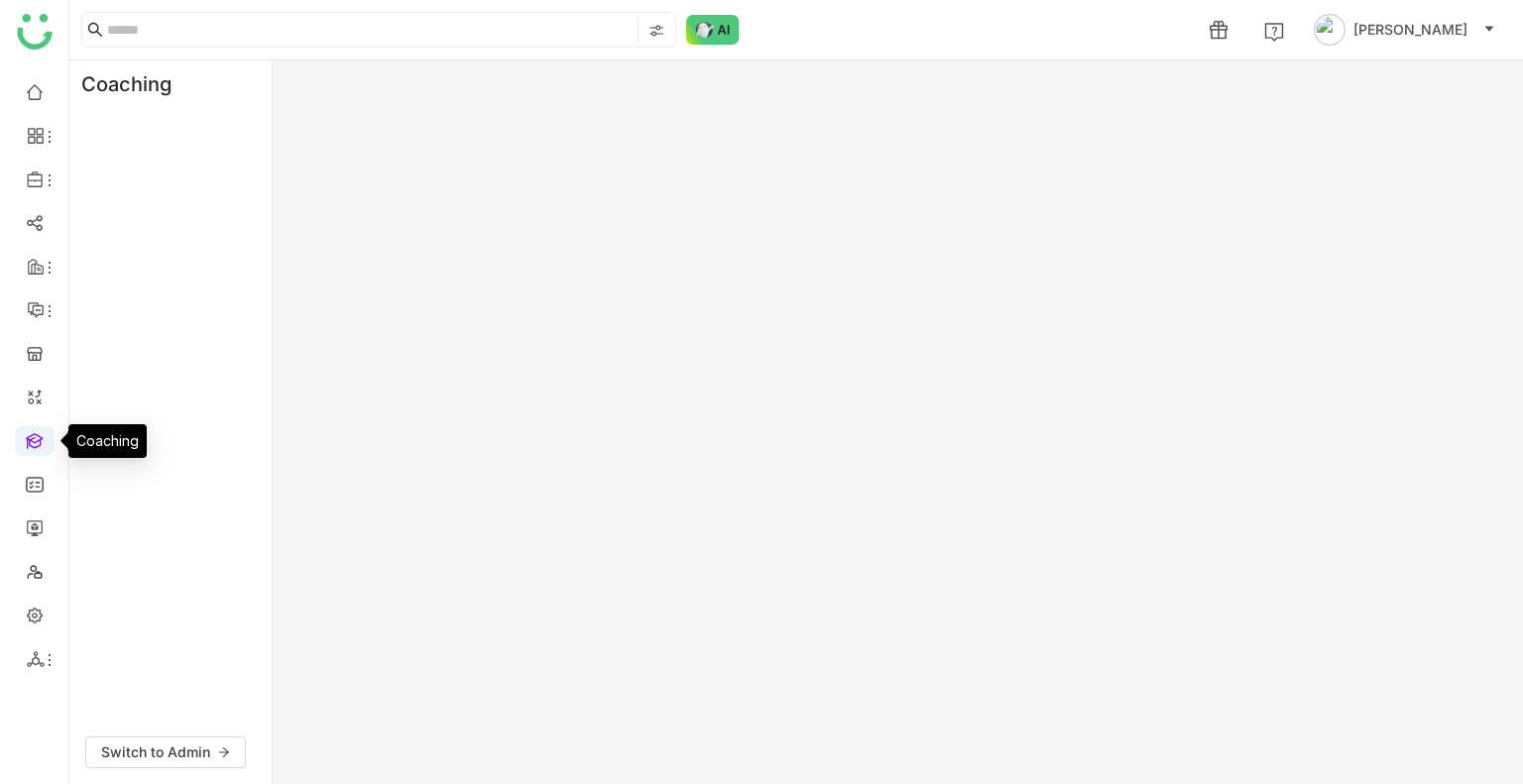 click at bounding box center (35, 439) 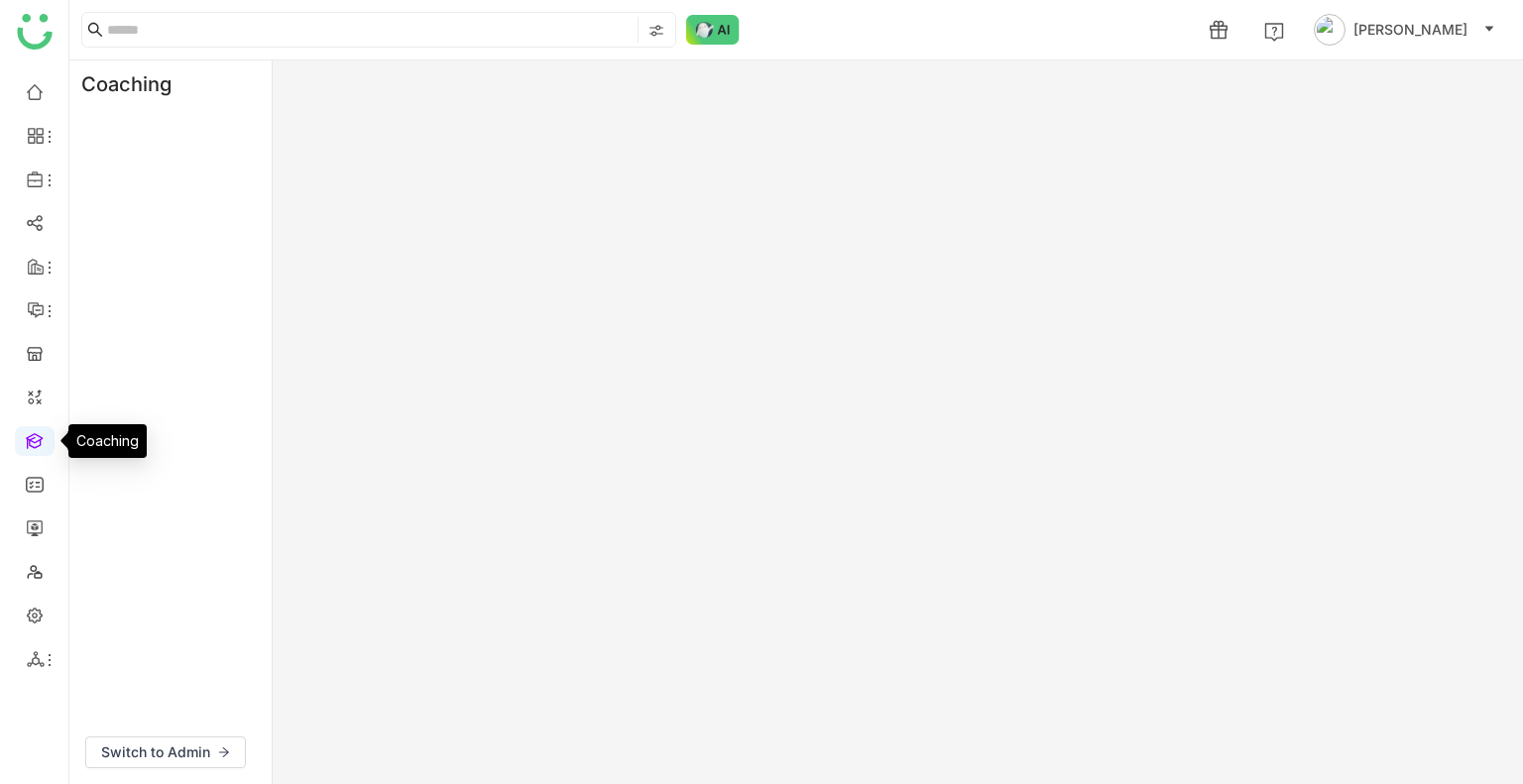 click at bounding box center (35, 439) 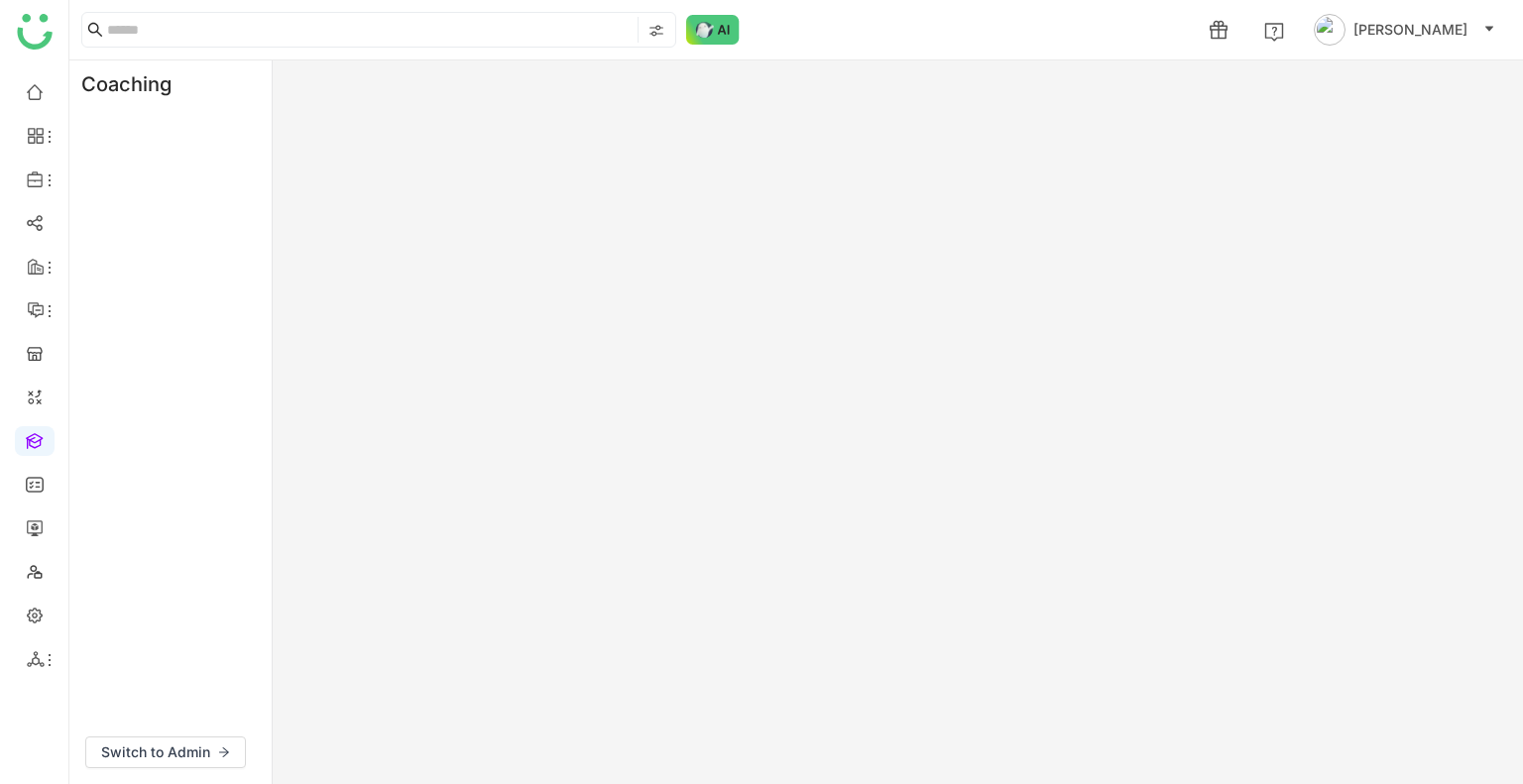 click on "Coaching  Switch to Admin" 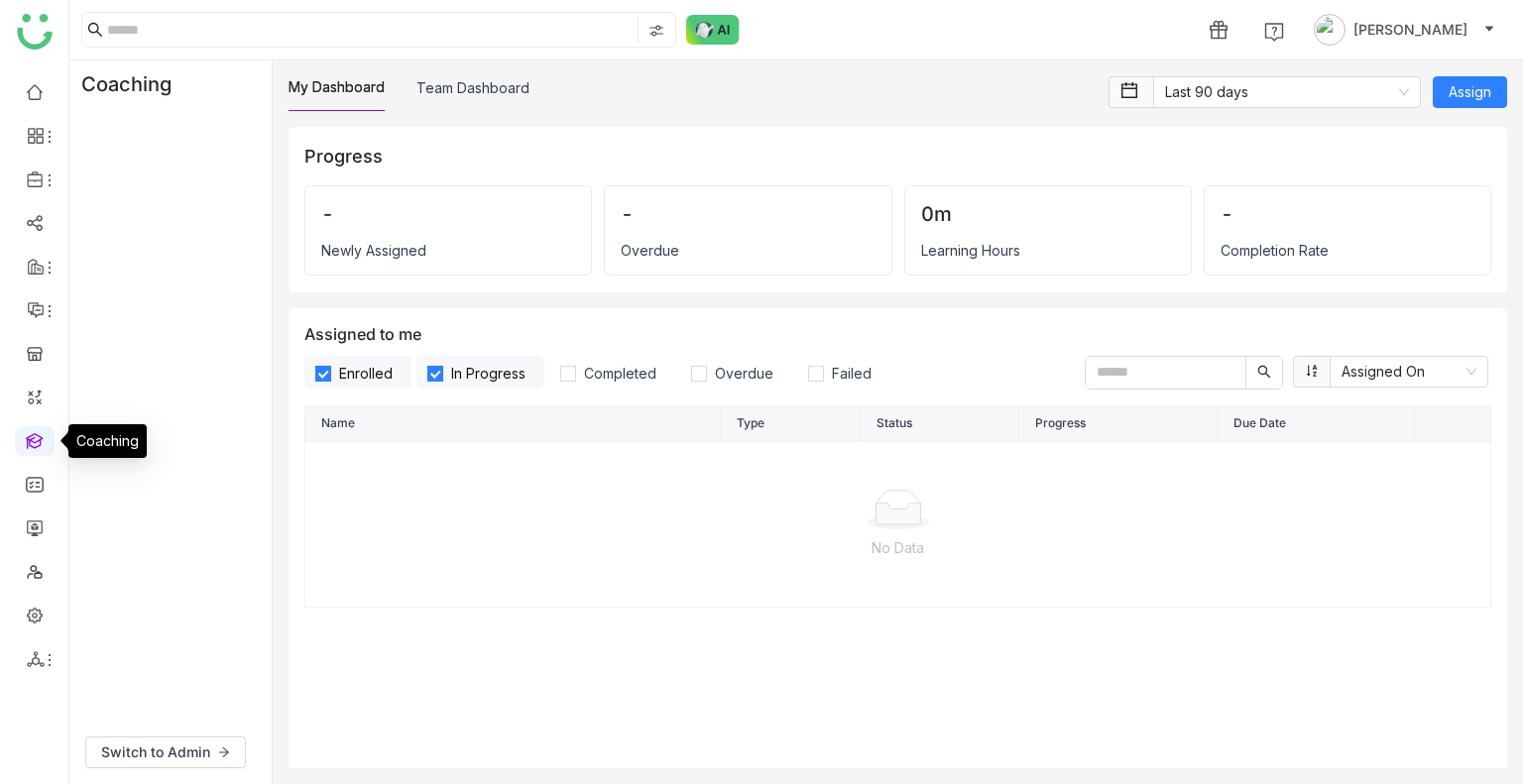 click at bounding box center (35, 439) 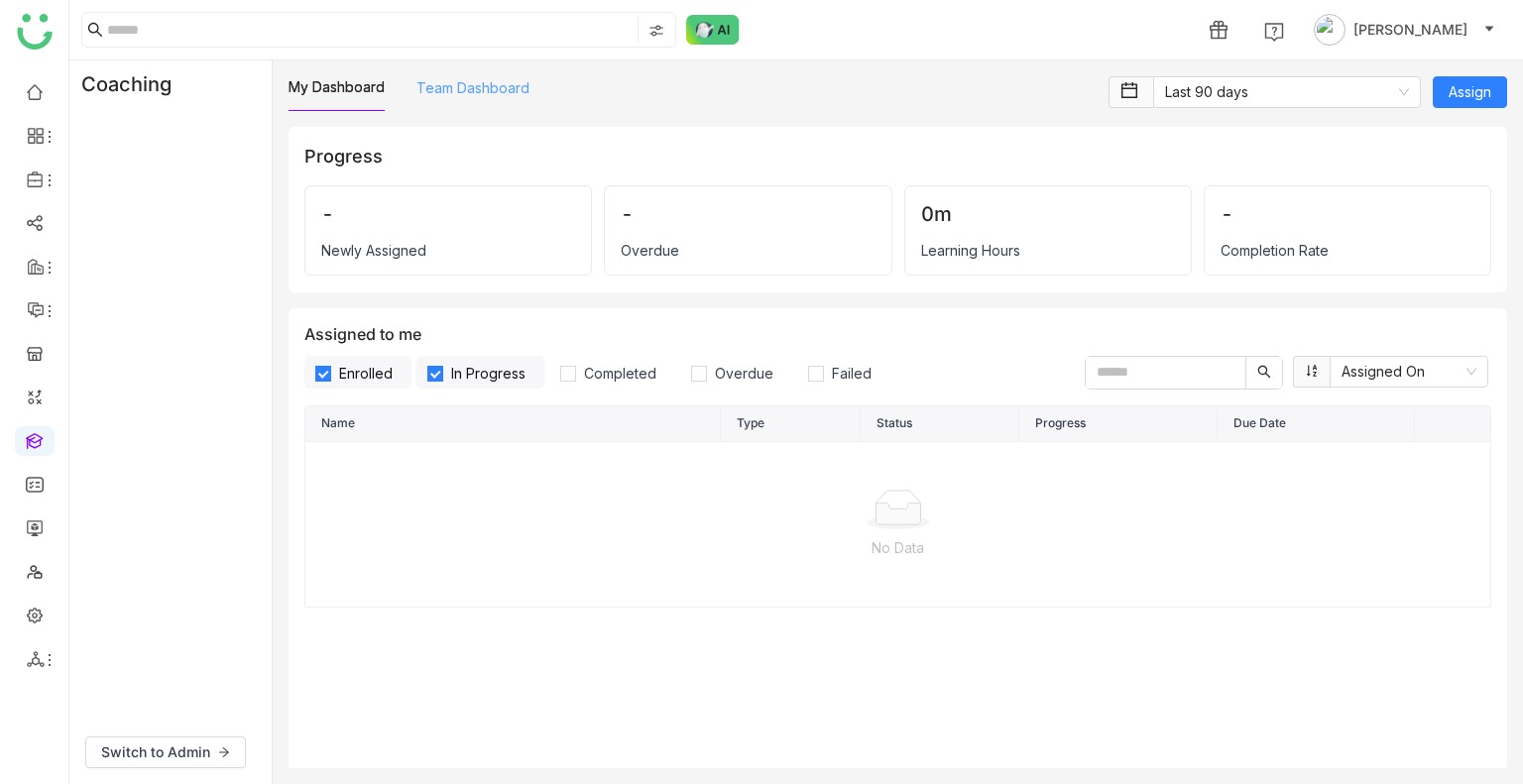 click on "Team Dashboard" at bounding box center [473, 87] 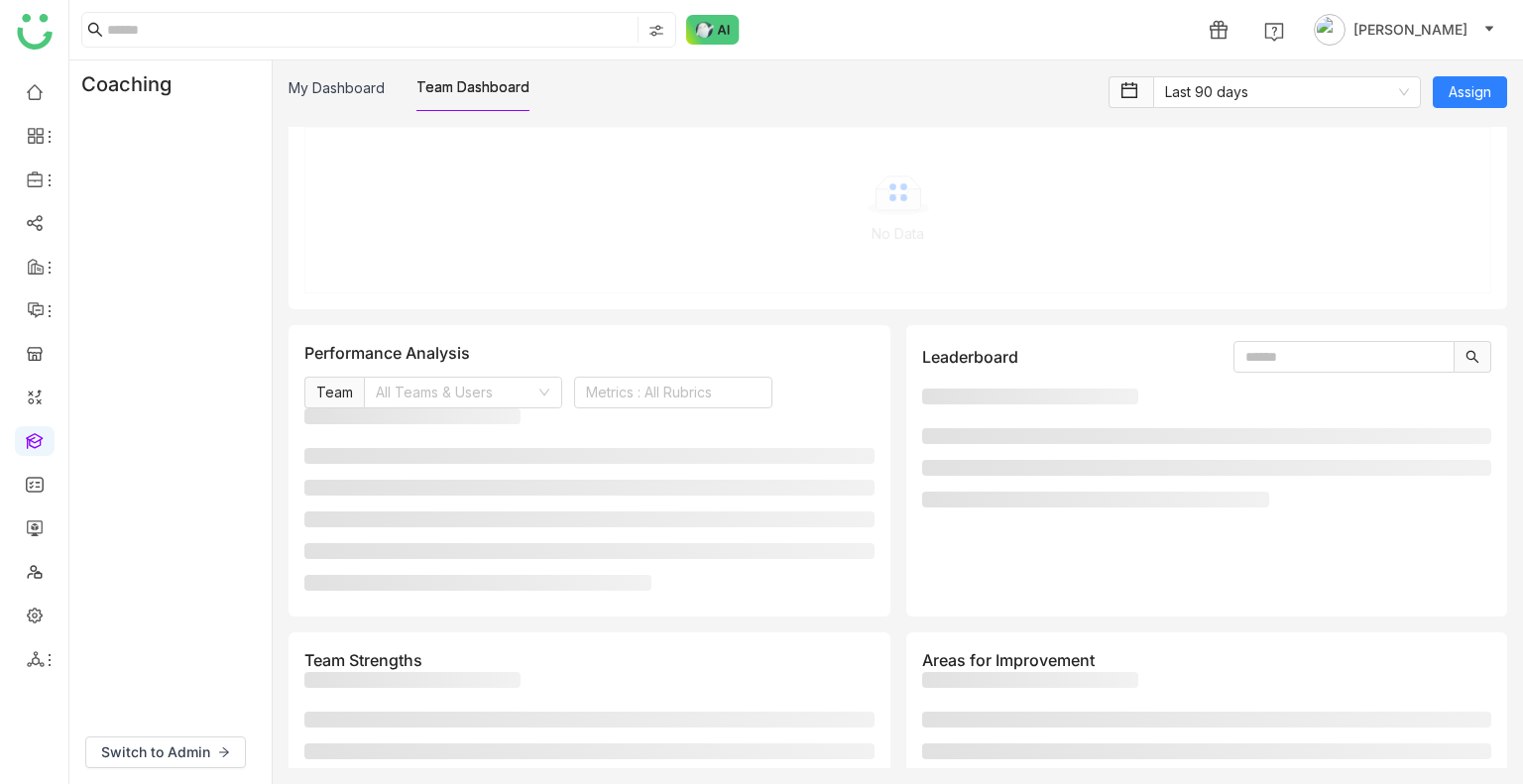 scroll, scrollTop: 1625, scrollLeft: 0, axis: vertical 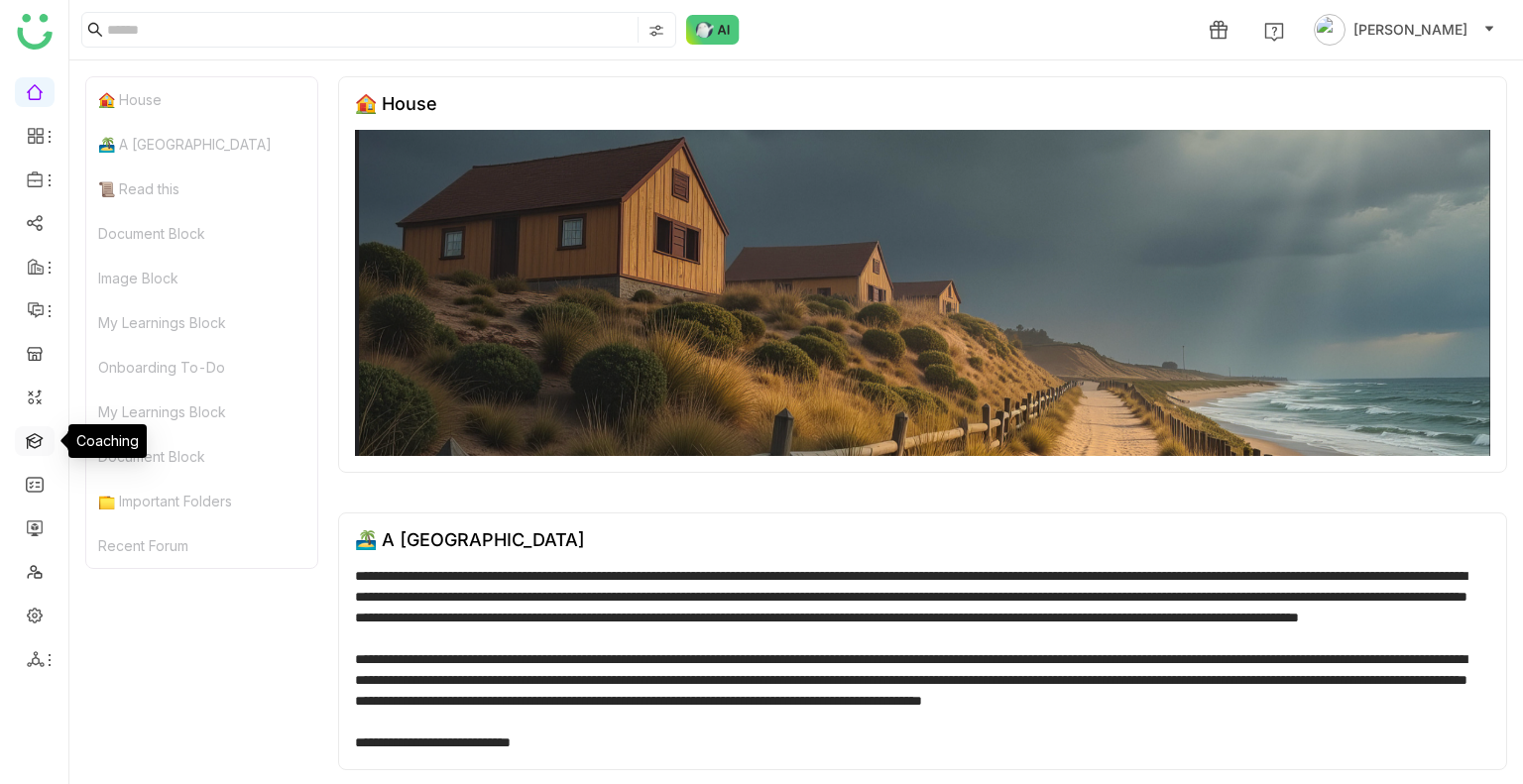 click at bounding box center (35, 439) 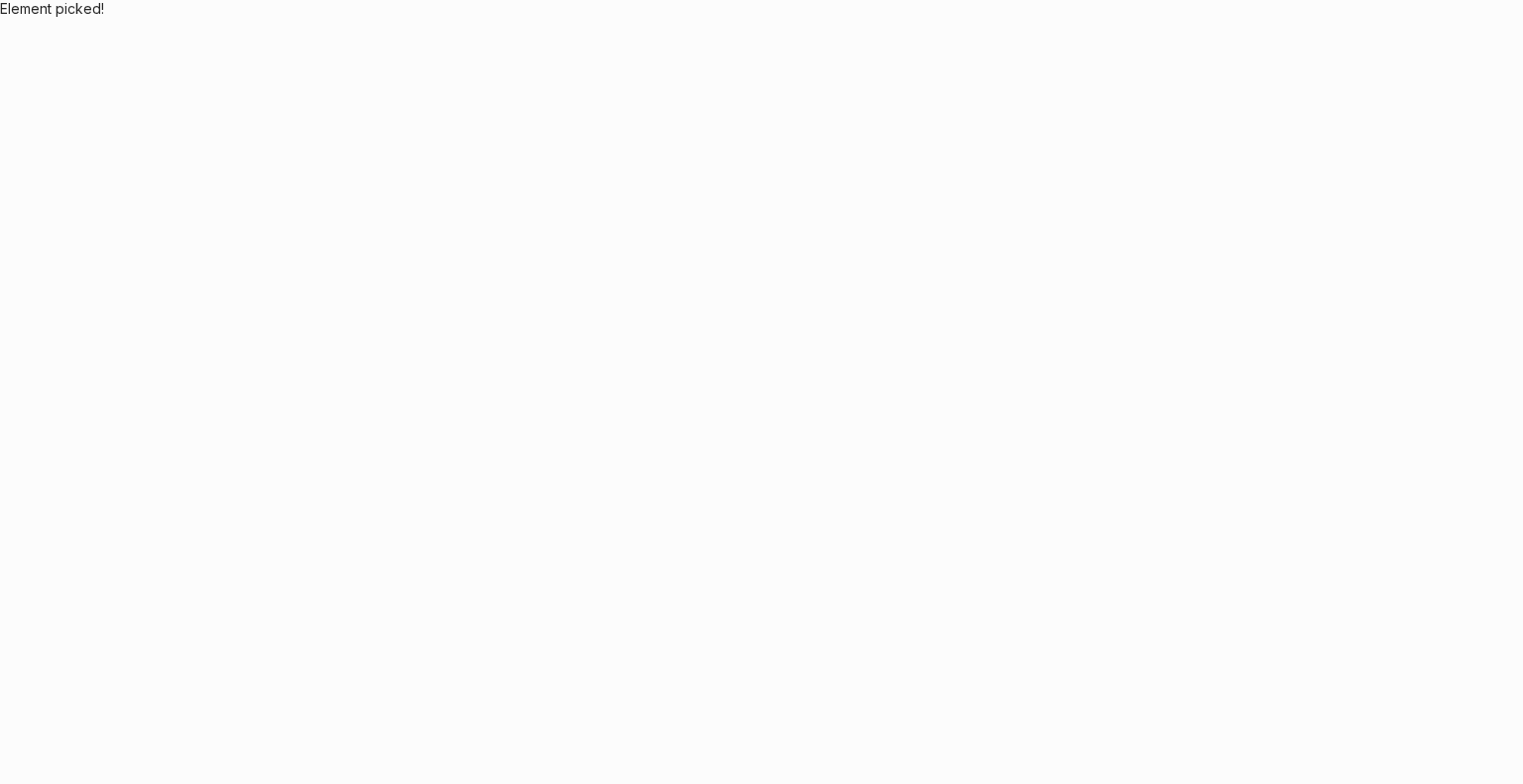 scroll, scrollTop: 0, scrollLeft: 0, axis: both 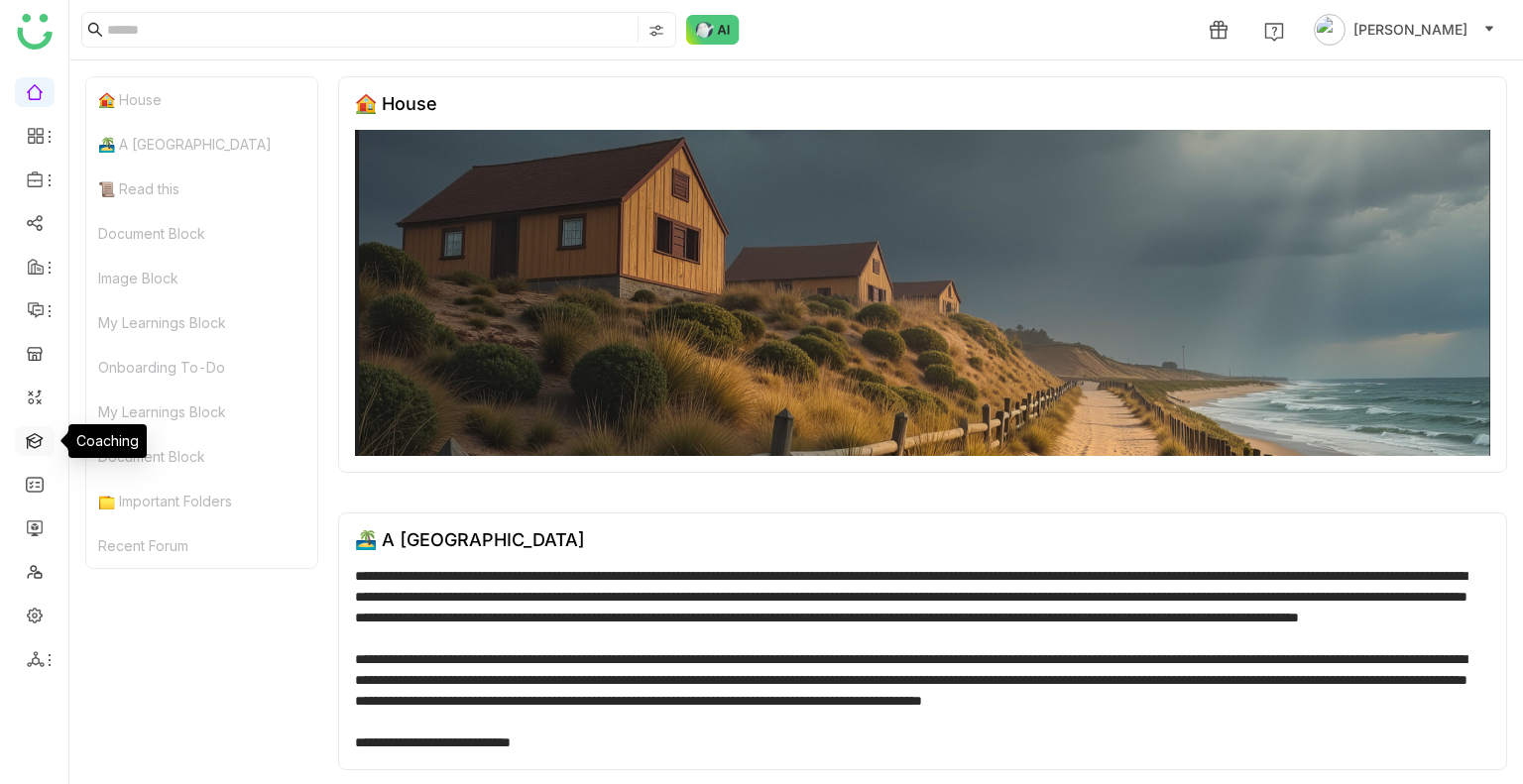 click at bounding box center (35, 439) 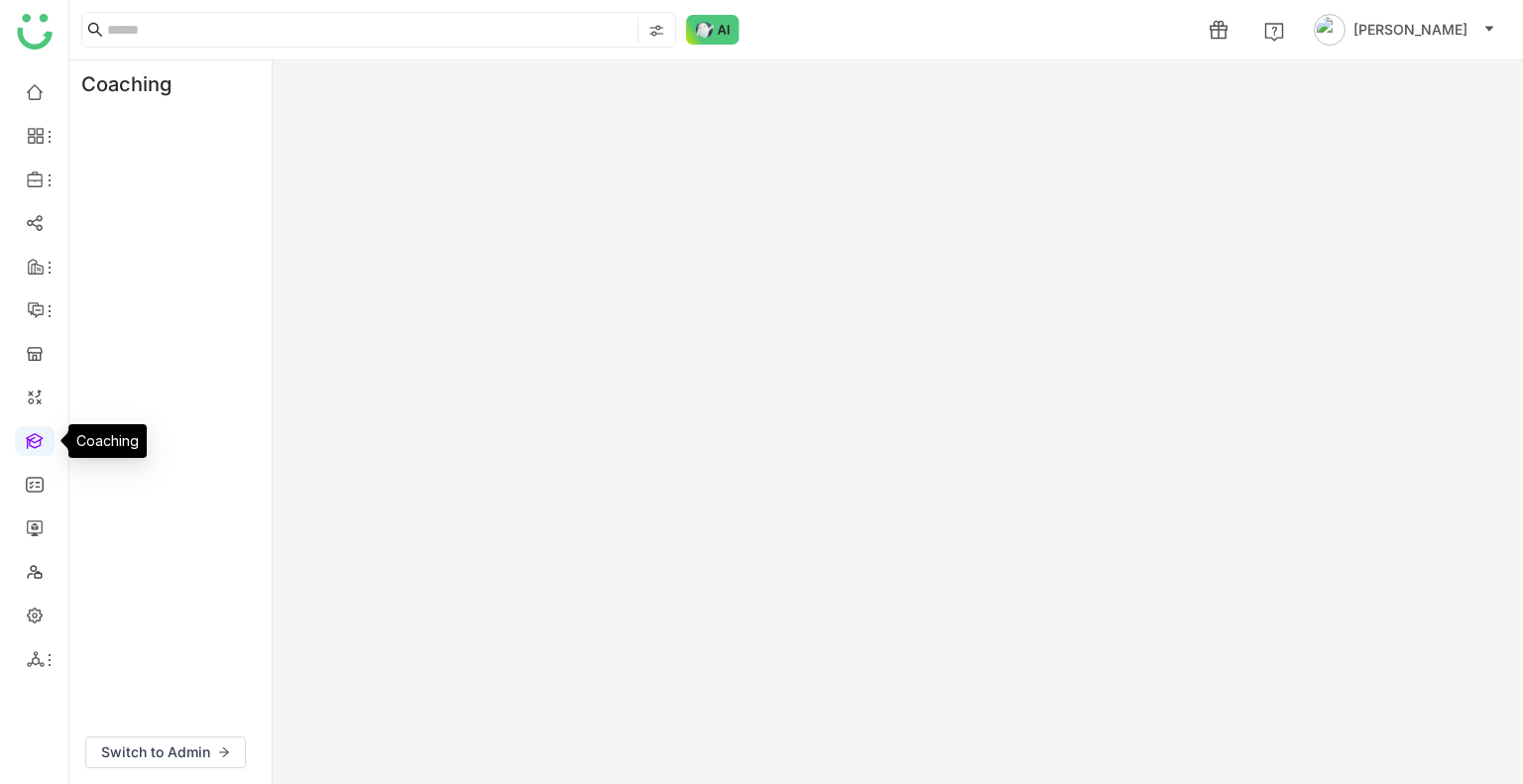 click at bounding box center (35, 439) 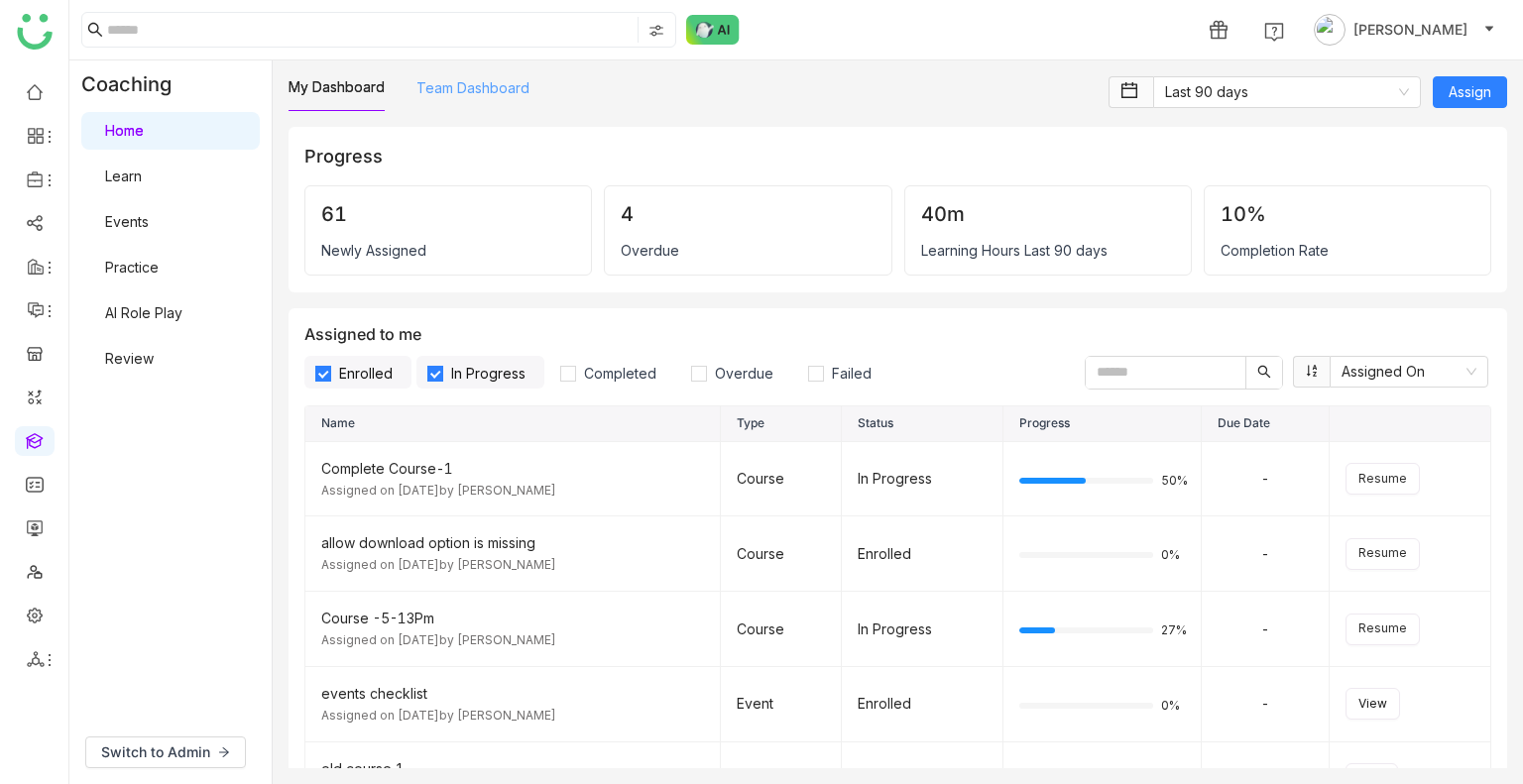 click on "Team Dashboard" at bounding box center (473, 87) 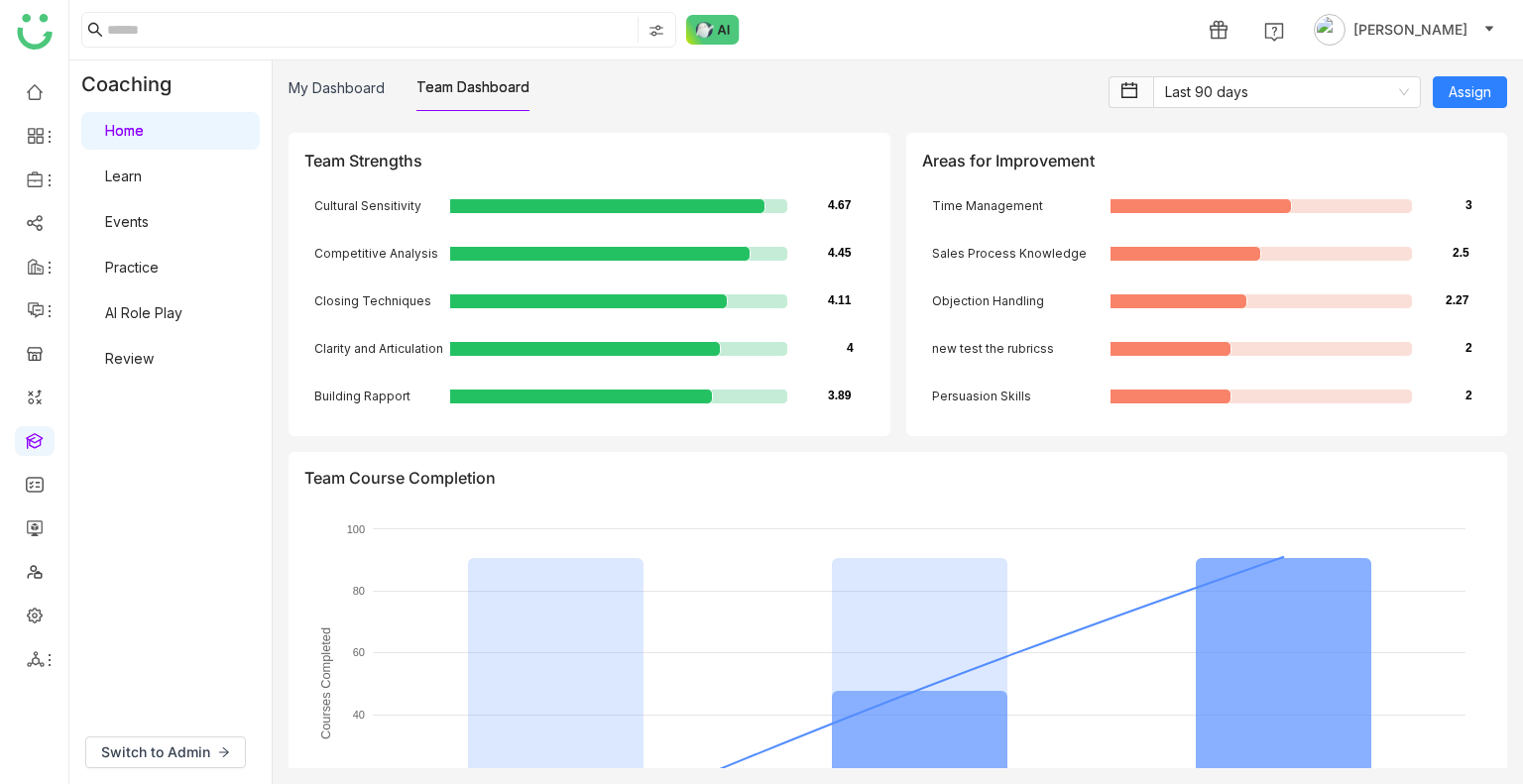 scroll, scrollTop: 3021, scrollLeft: 0, axis: vertical 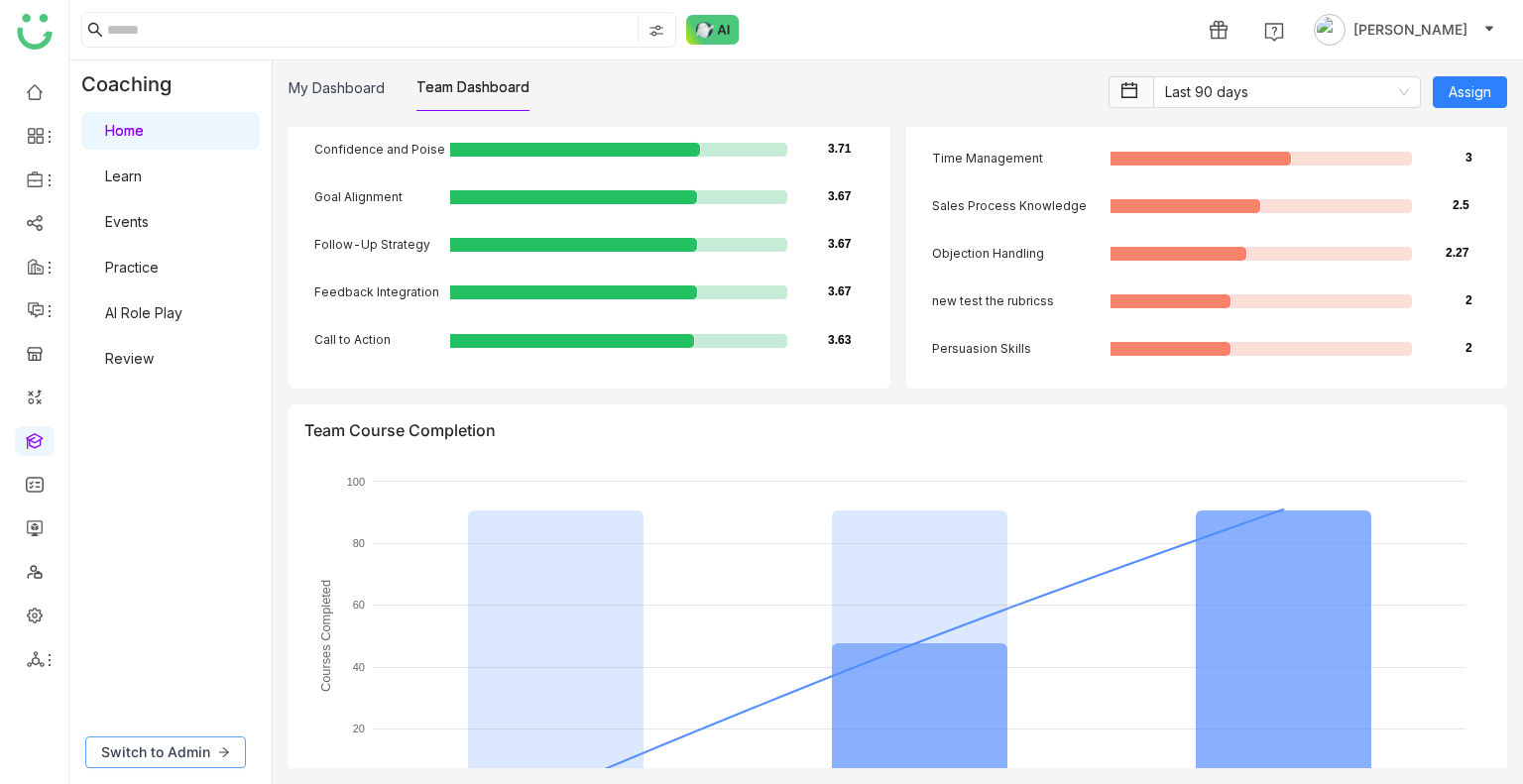 click on "Switch to Admin" 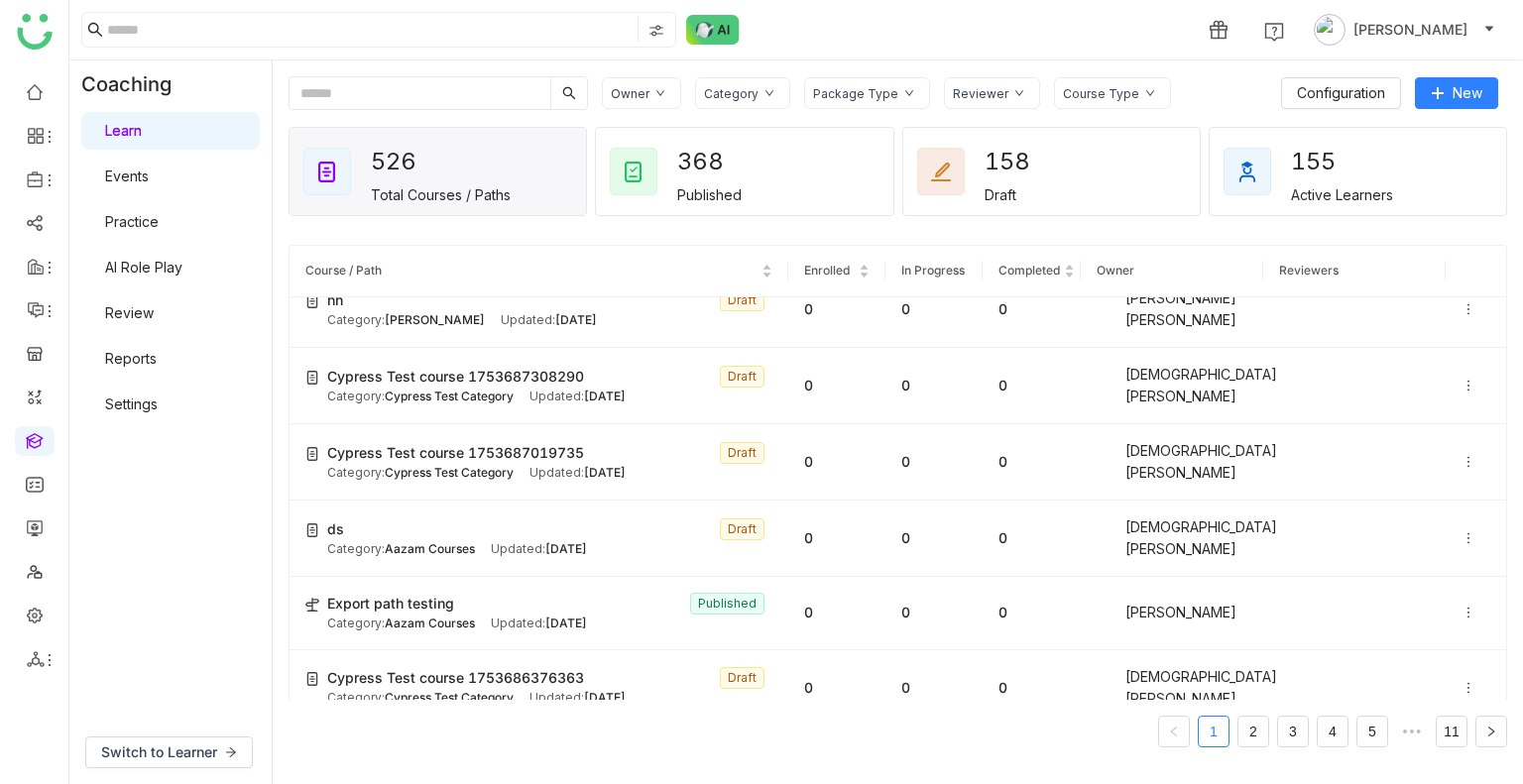 scroll, scrollTop: 1144, scrollLeft: 0, axis: vertical 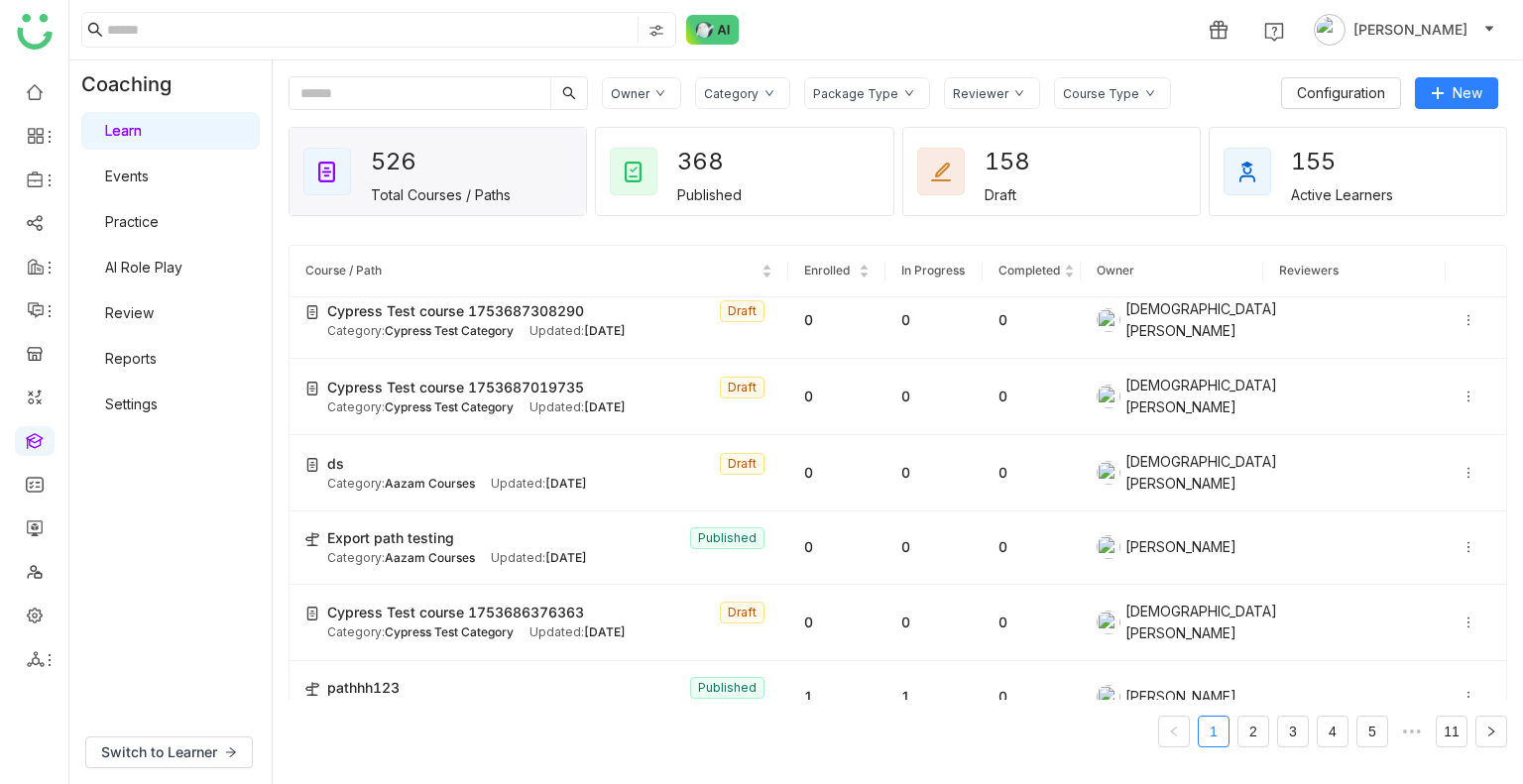 click on "Events" at bounding box center [127, 175] 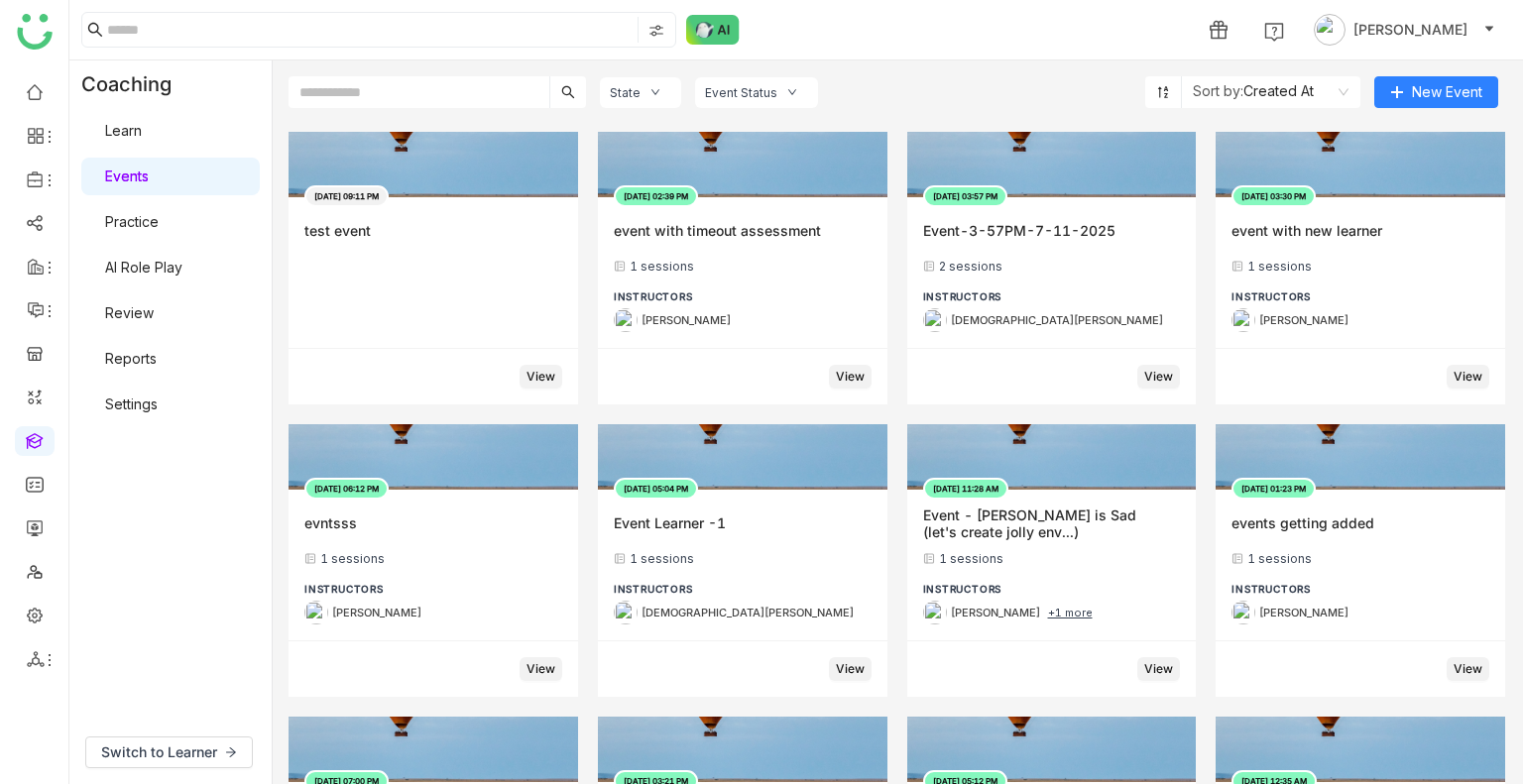 click on "Learn" at bounding box center [123, 130] 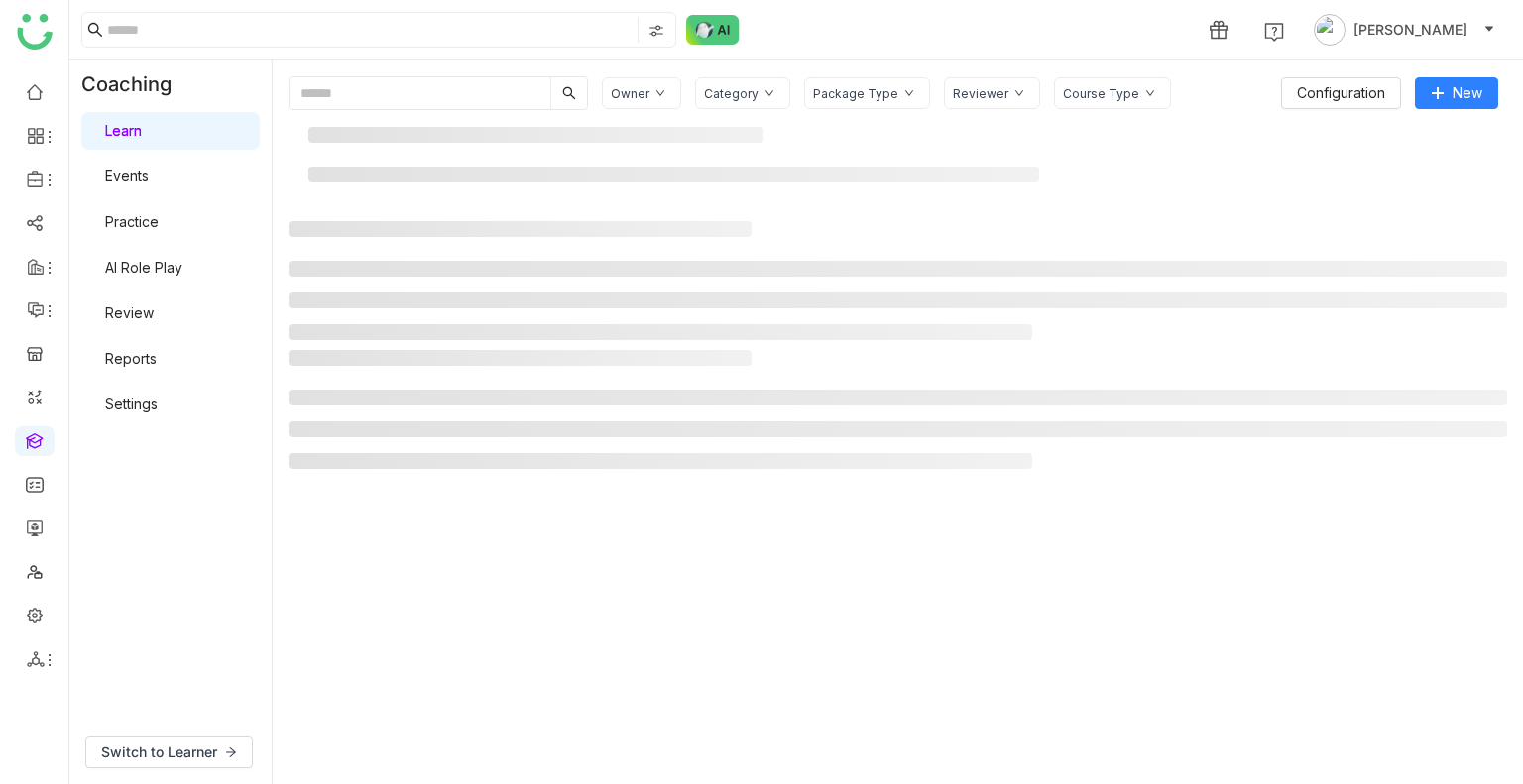 click on "Learn" at bounding box center (123, 130) 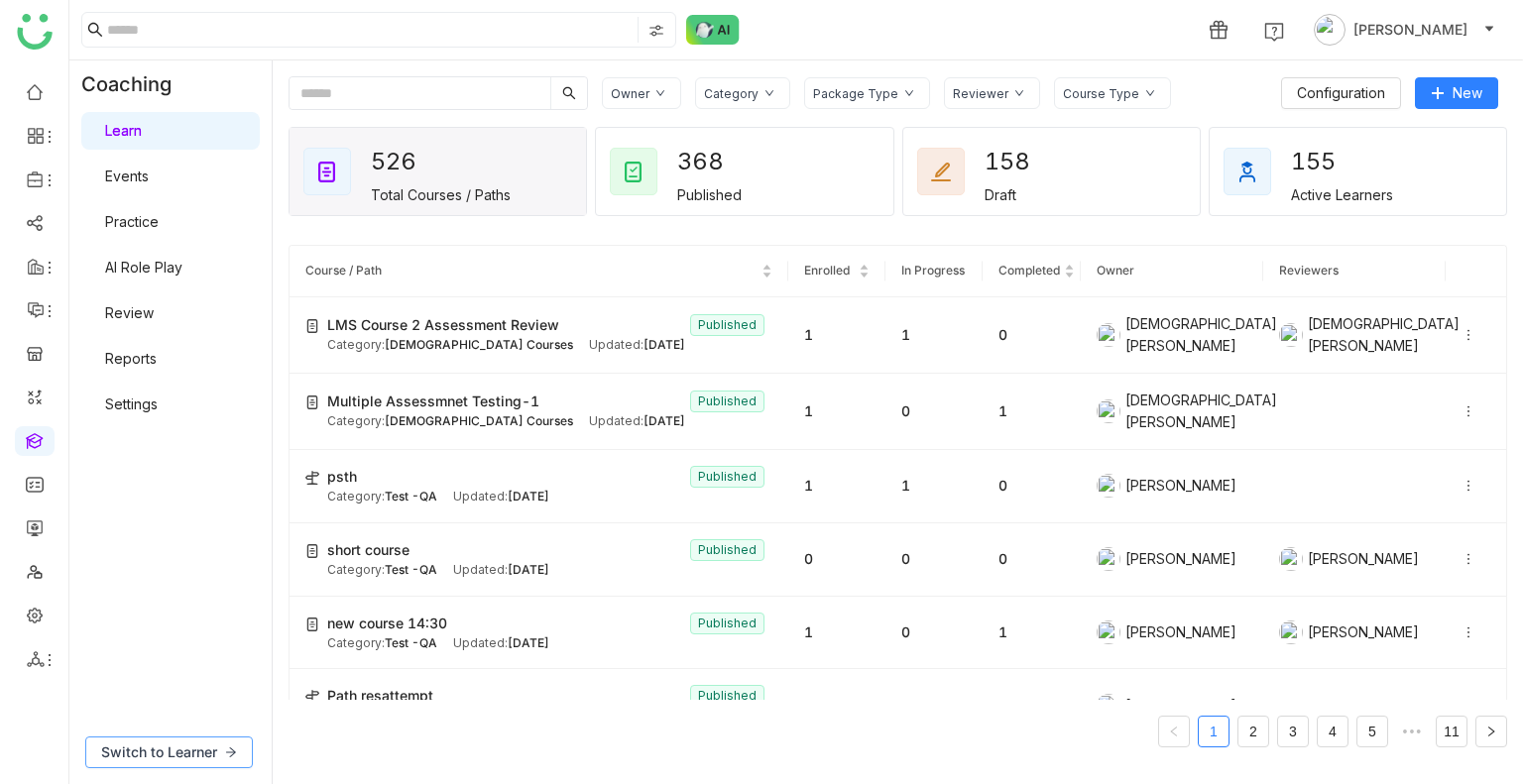 click on "Switch to Learner" 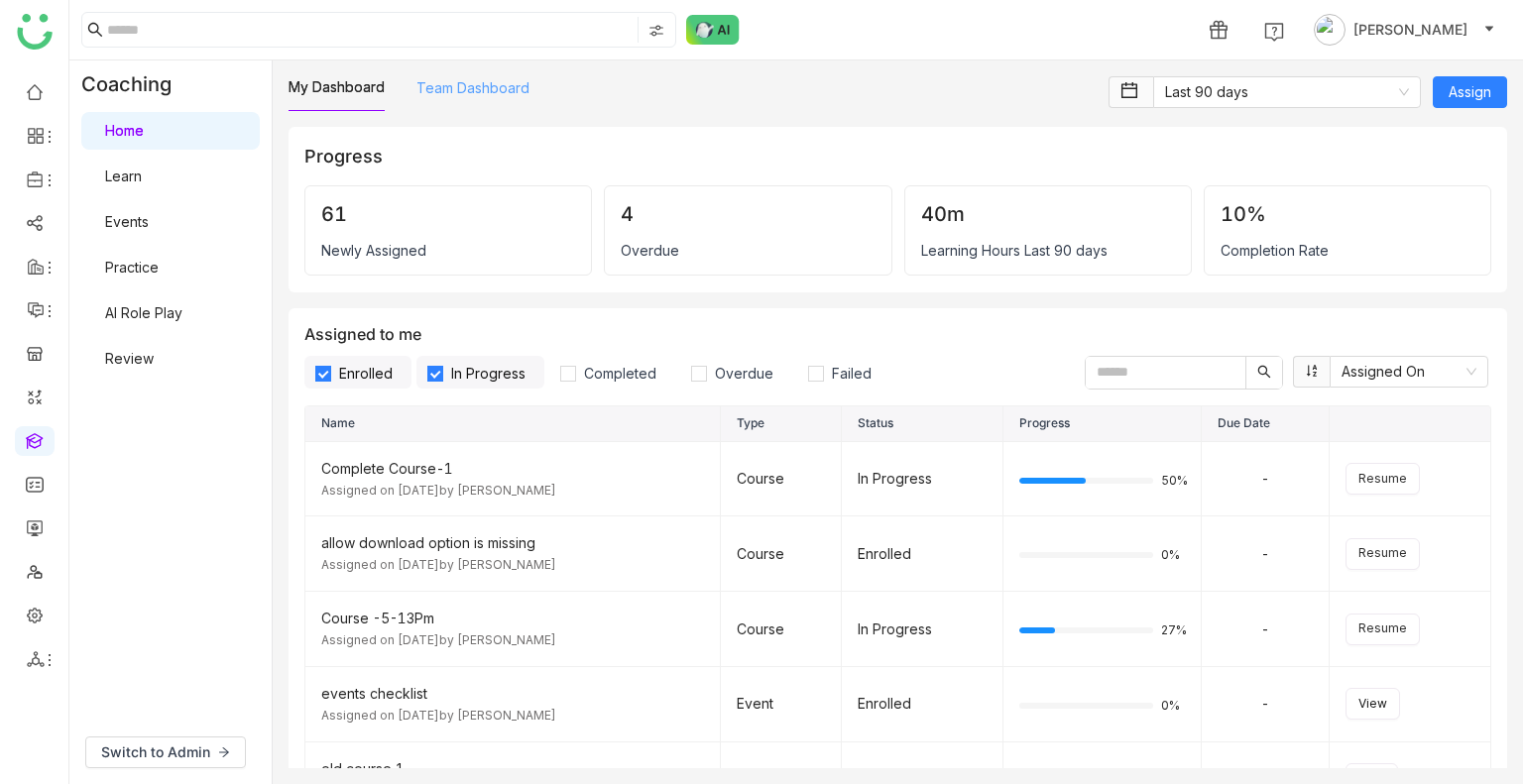 click on "Team Dashboard" at bounding box center (473, 87) 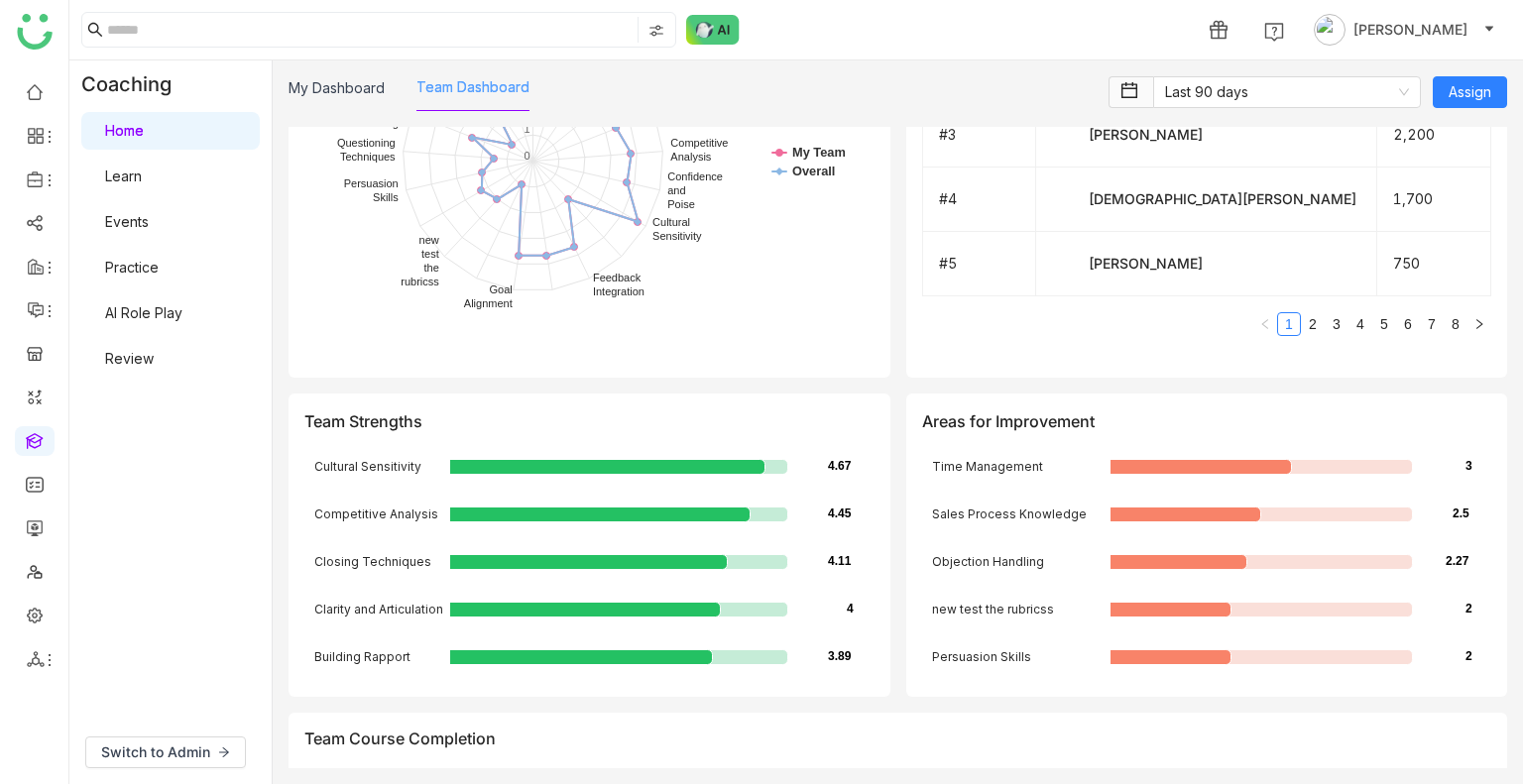 scroll, scrollTop: 2810, scrollLeft: 0, axis: vertical 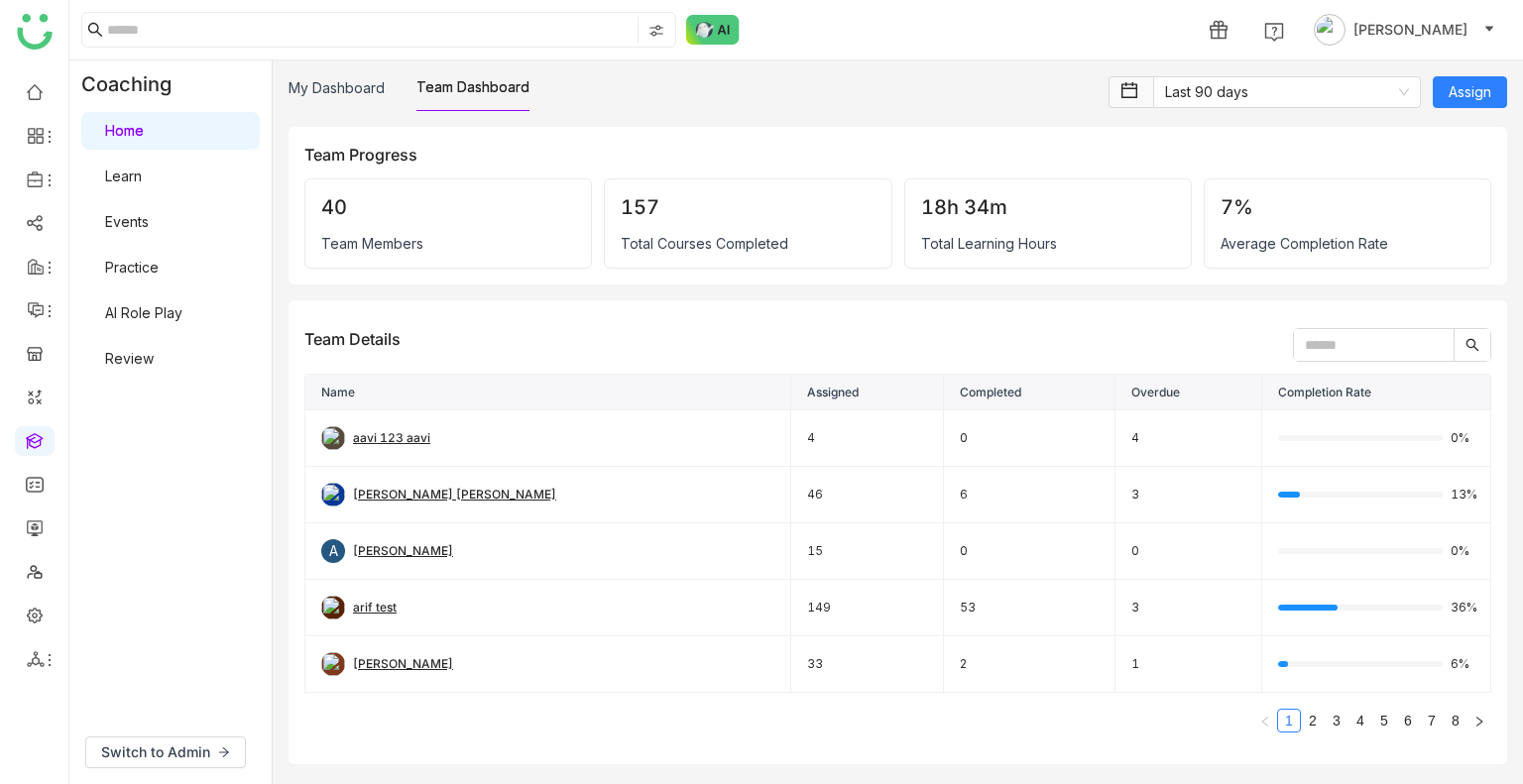 click on "Learn" at bounding box center (123, 175) 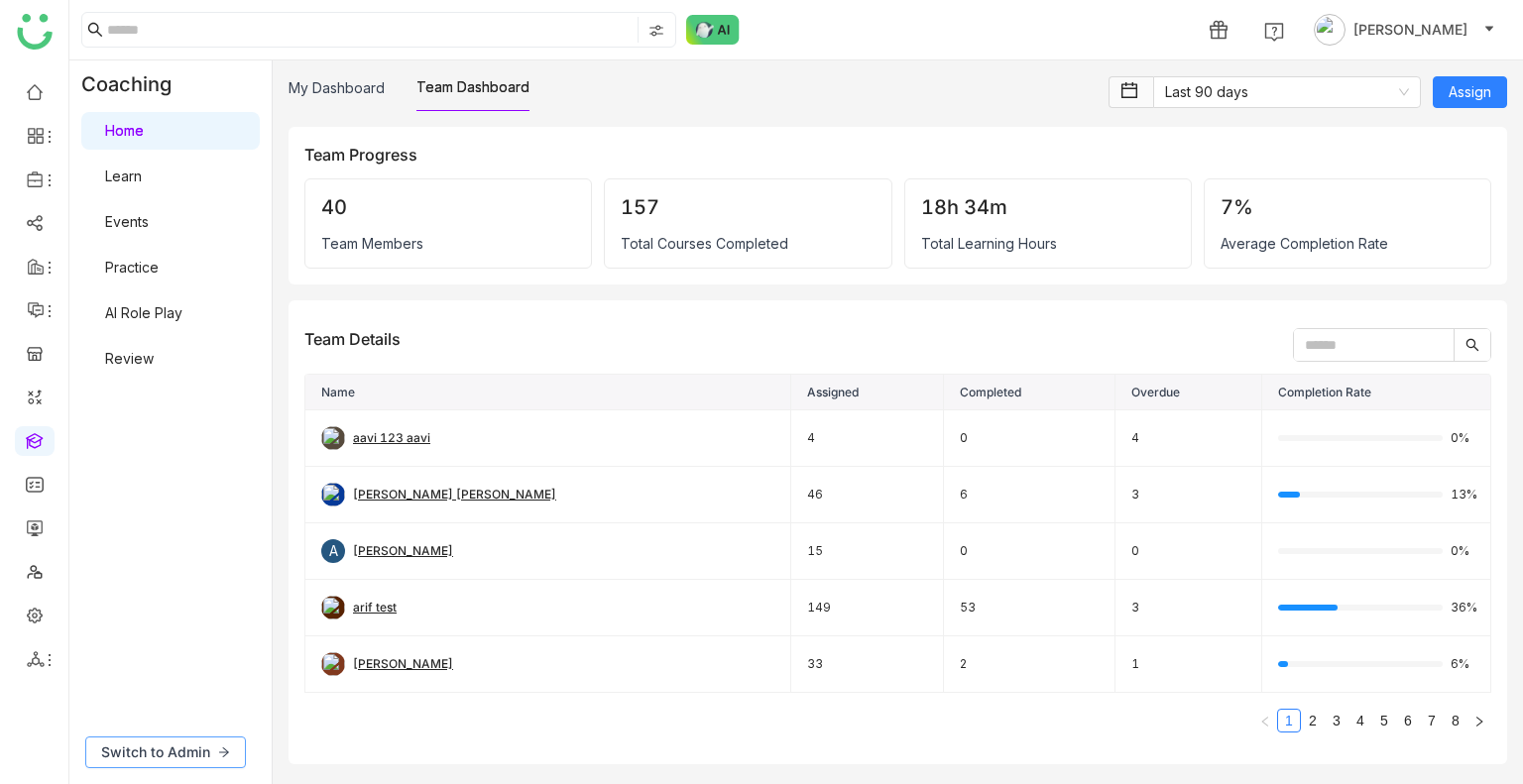 click on "Switch to Admin" 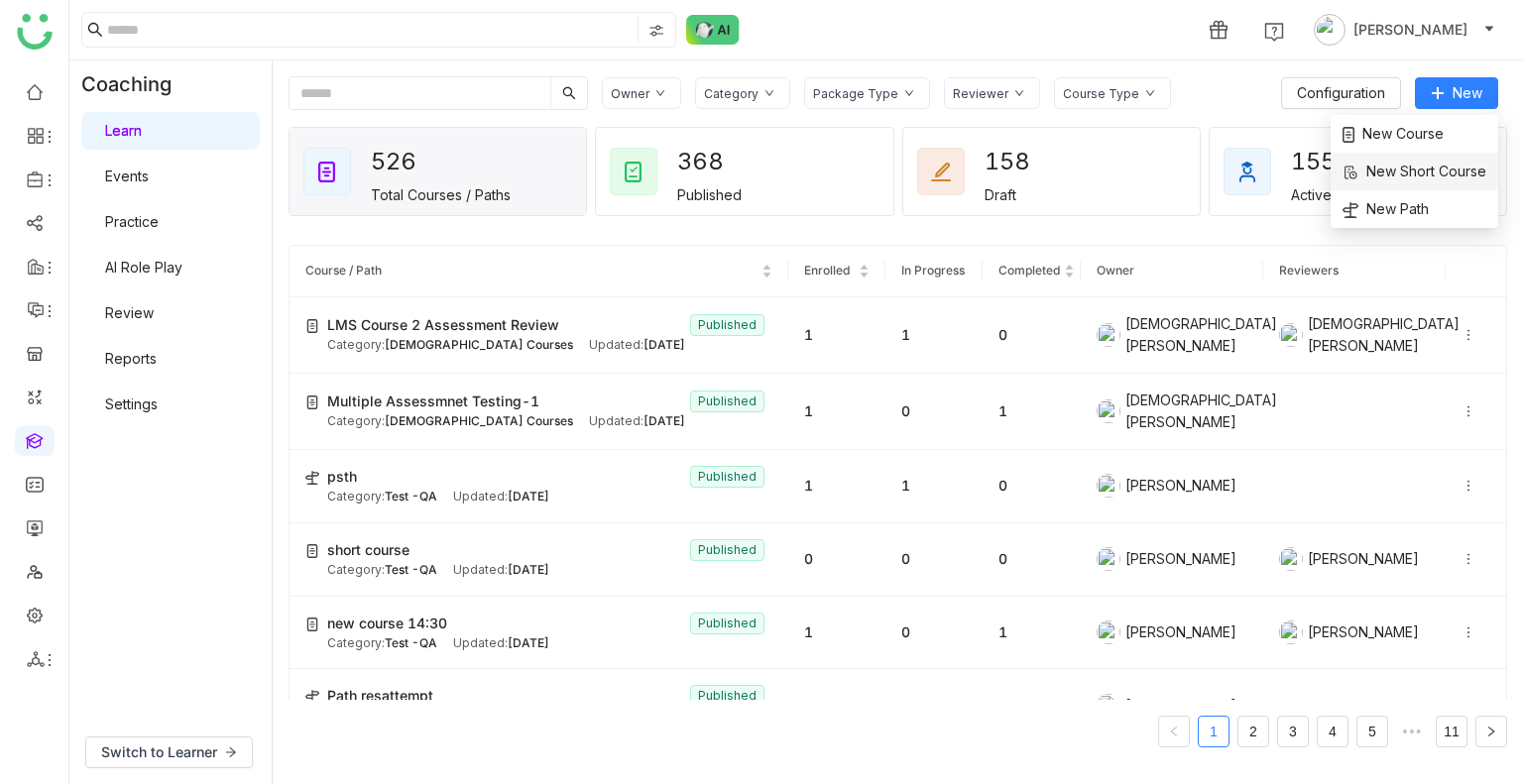 click on "New Short Course" at bounding box center (1414, 171) 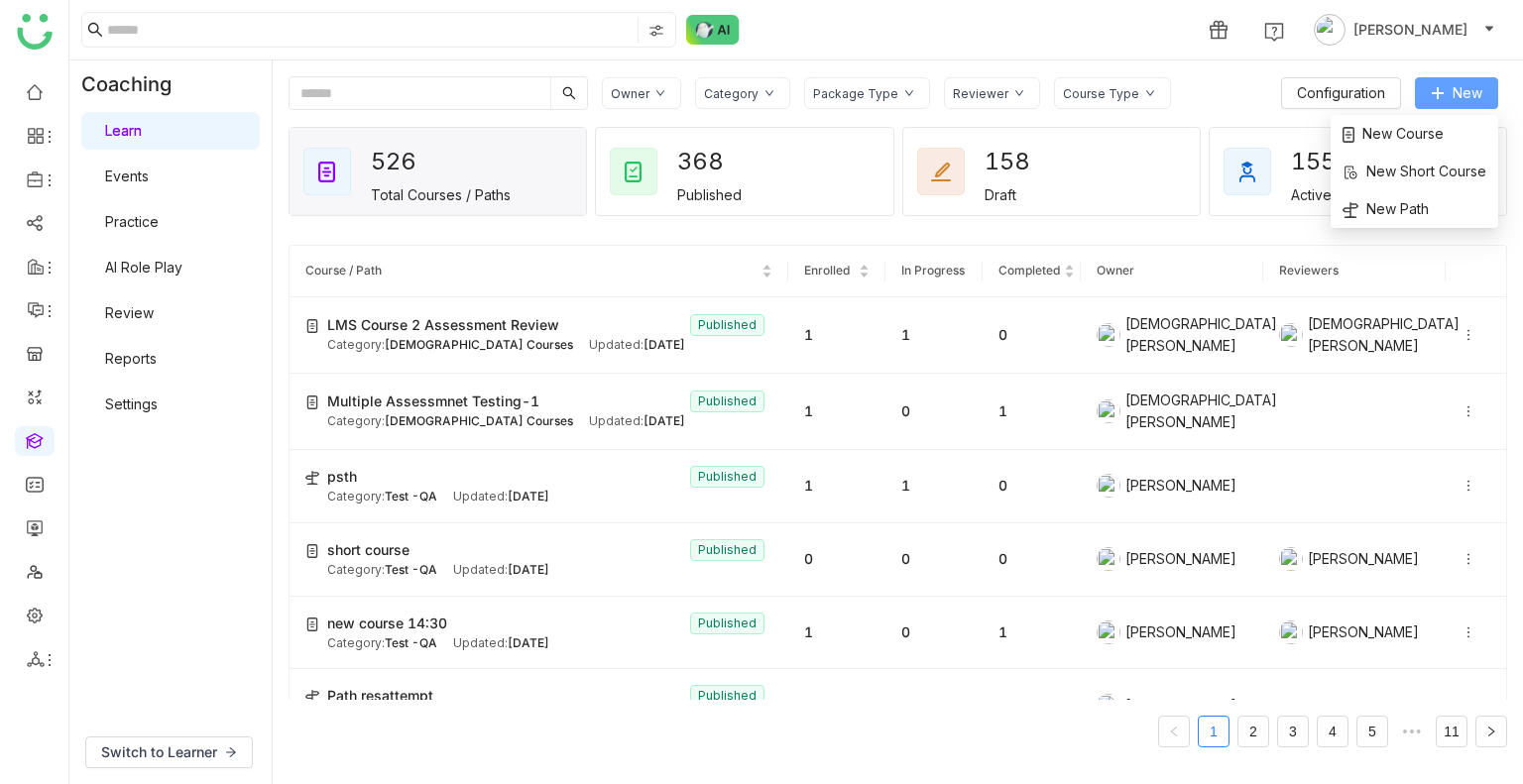 click 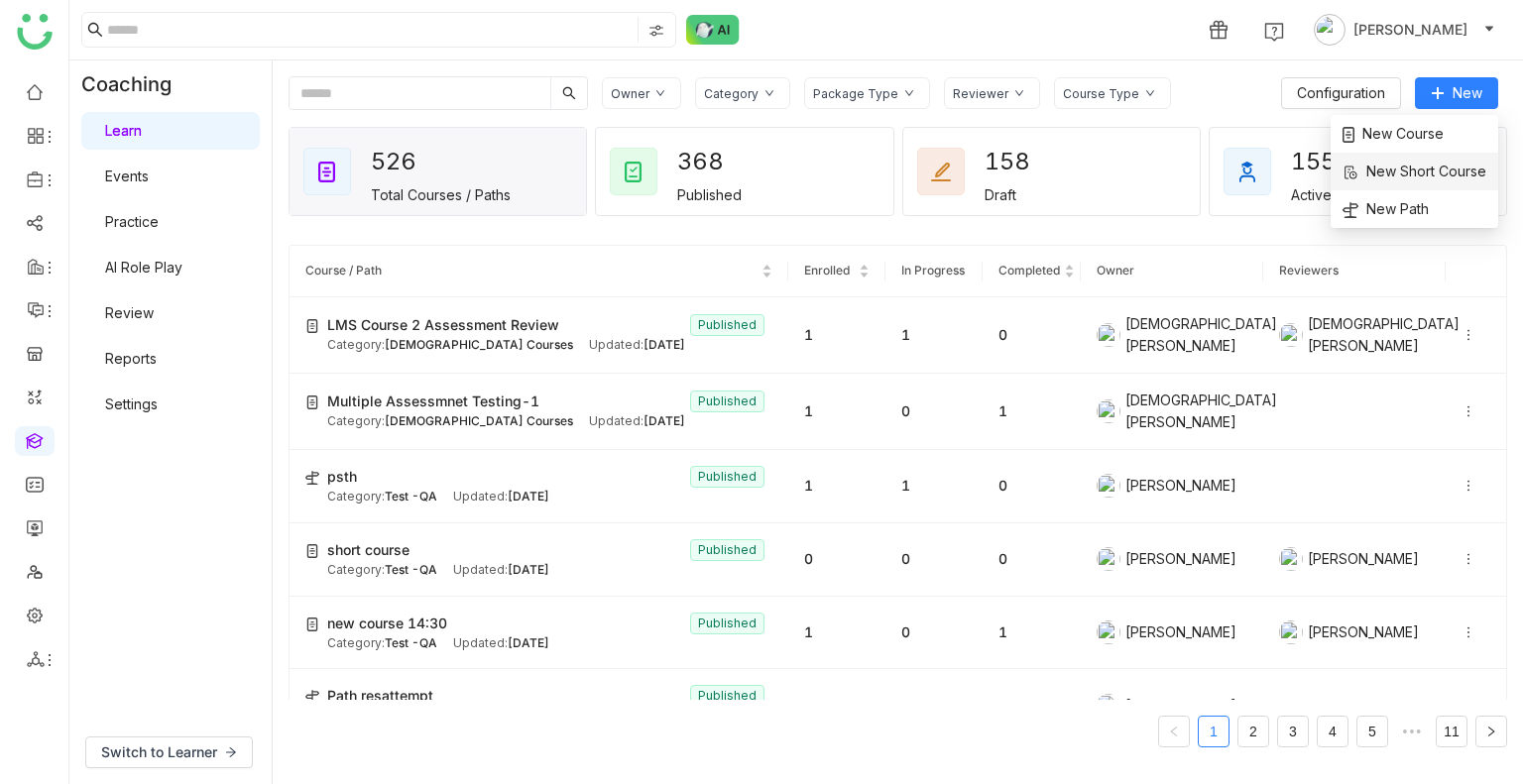 click on "New Short Course" at bounding box center [1414, 171] 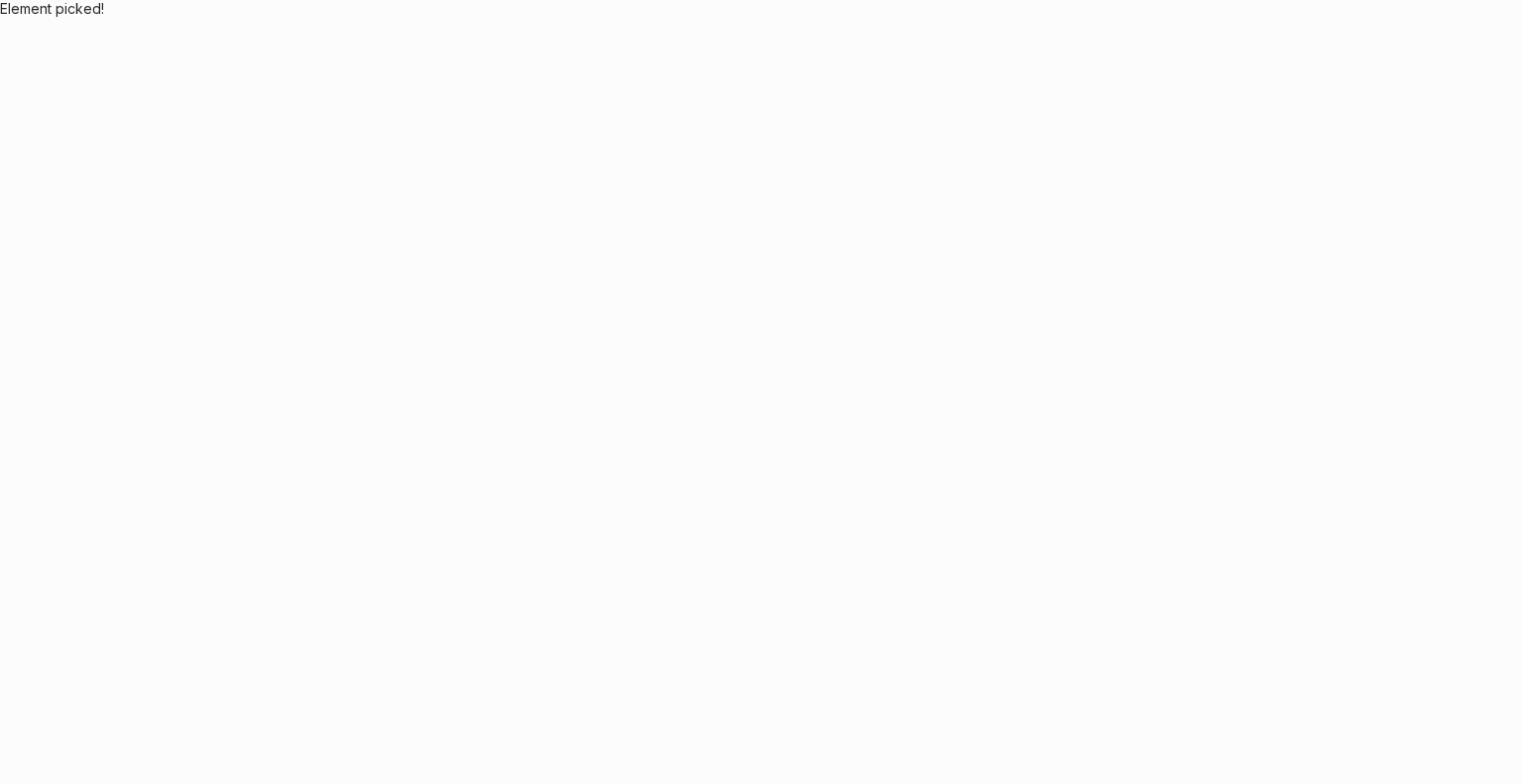 scroll, scrollTop: 0, scrollLeft: 0, axis: both 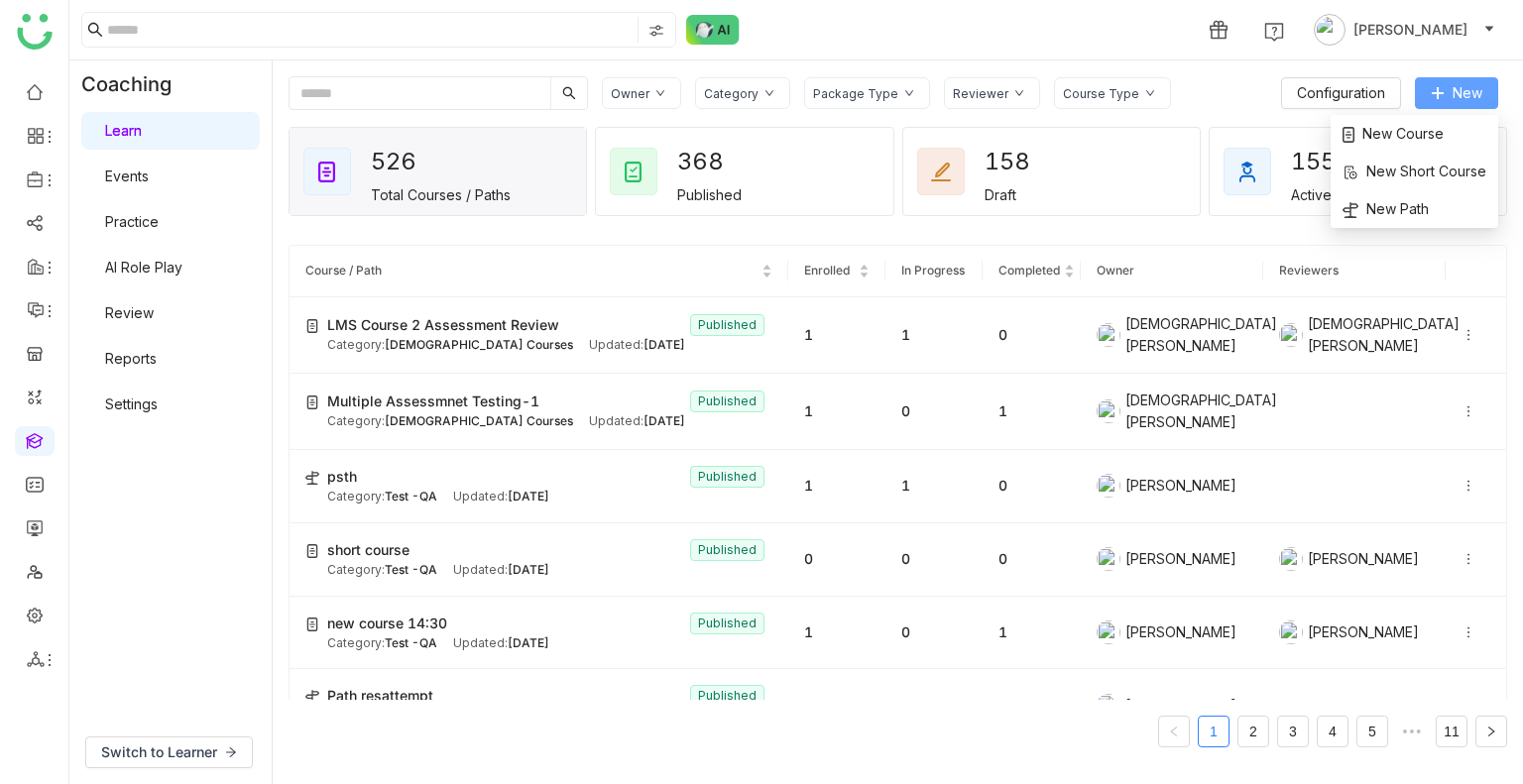 click 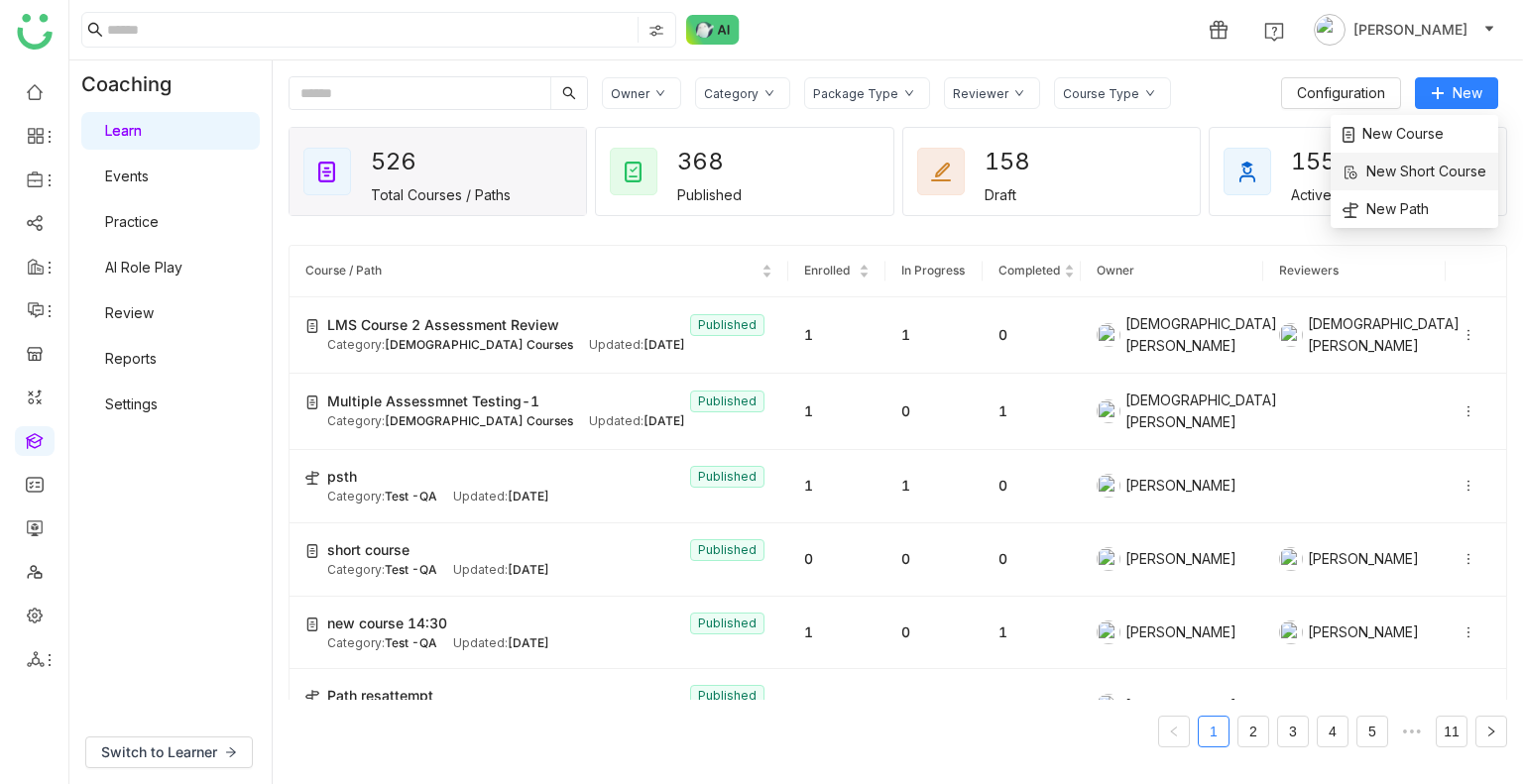 click on "New Short Course" at bounding box center [1414, 171] 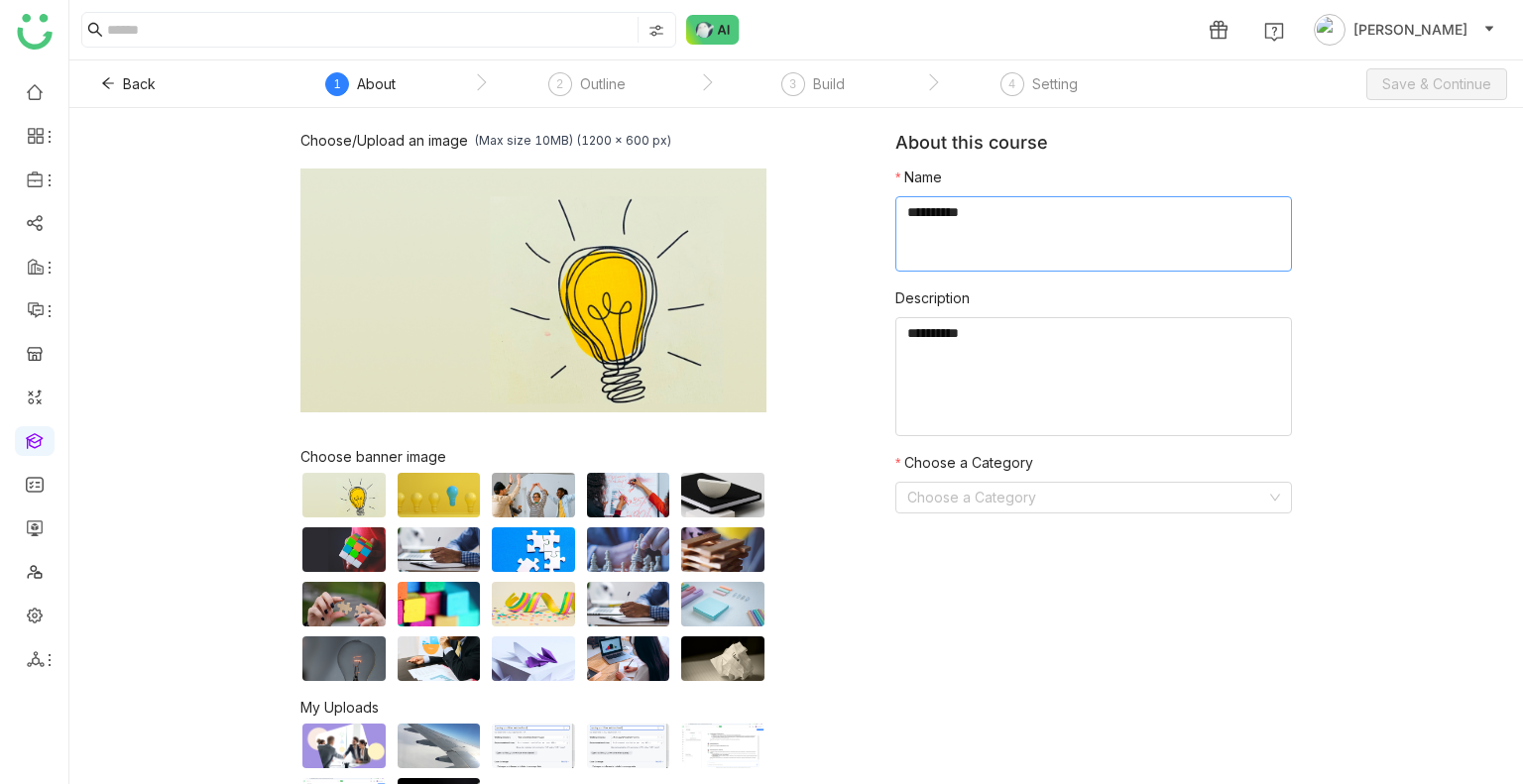 click 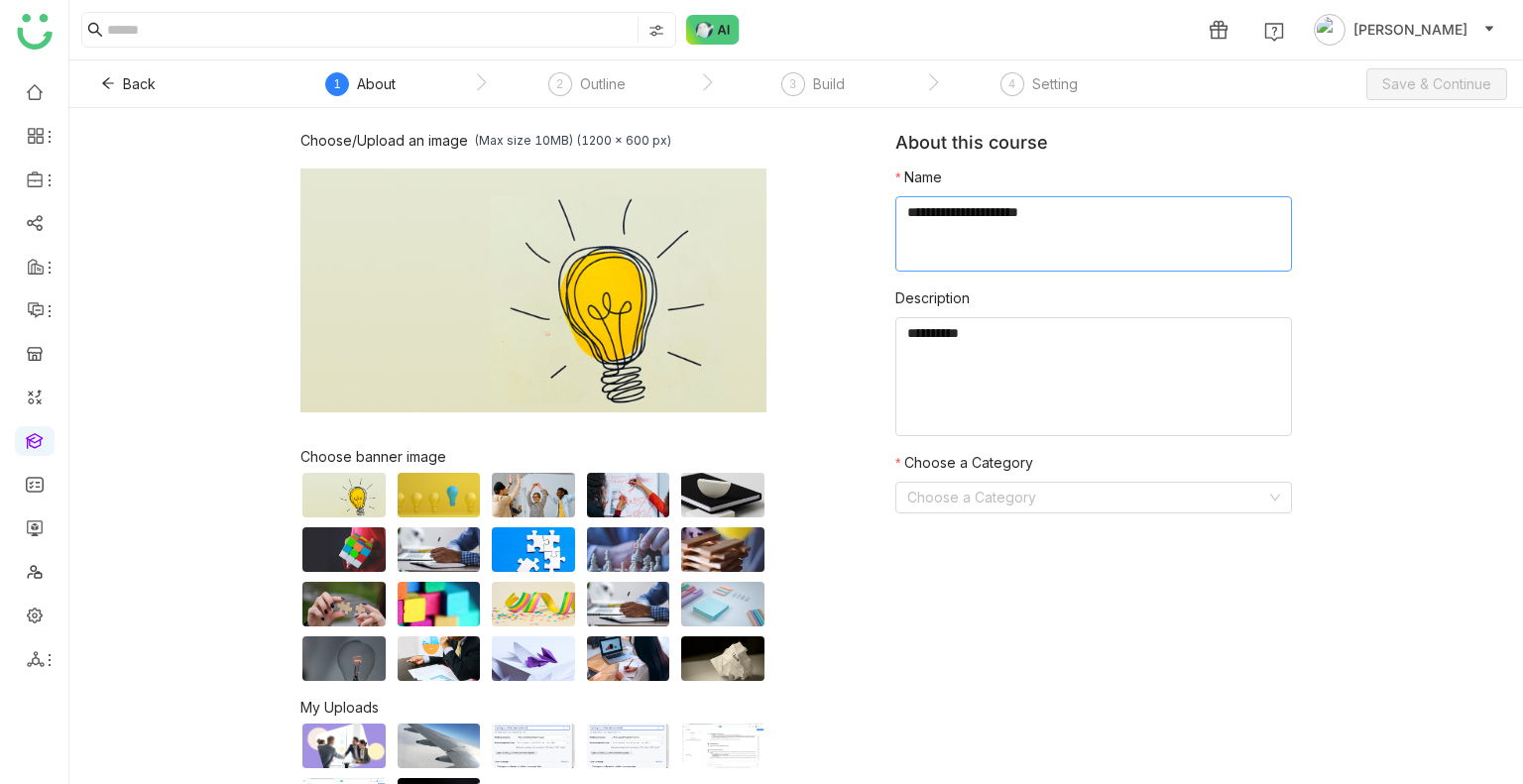 type on "**********" 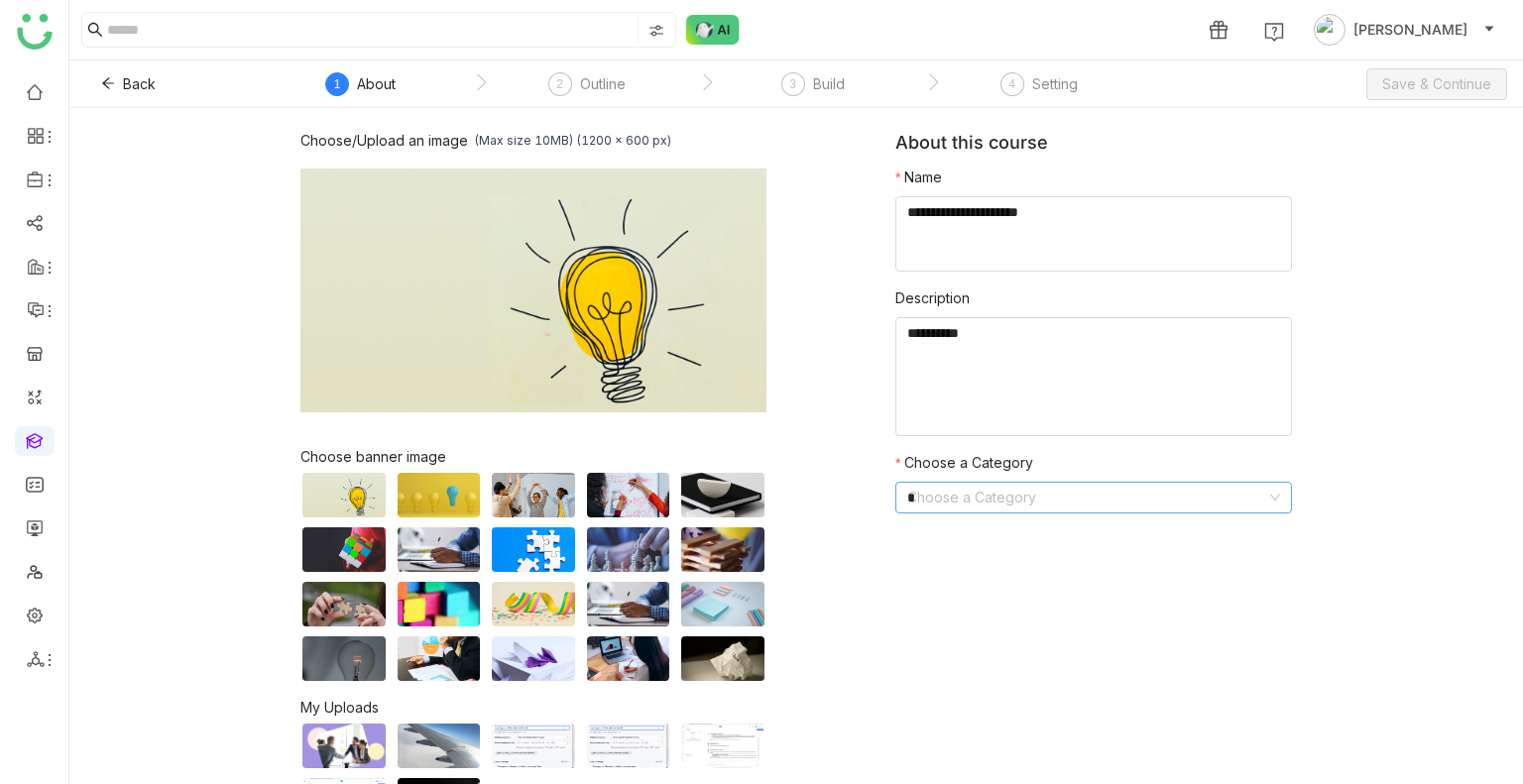 type on "**" 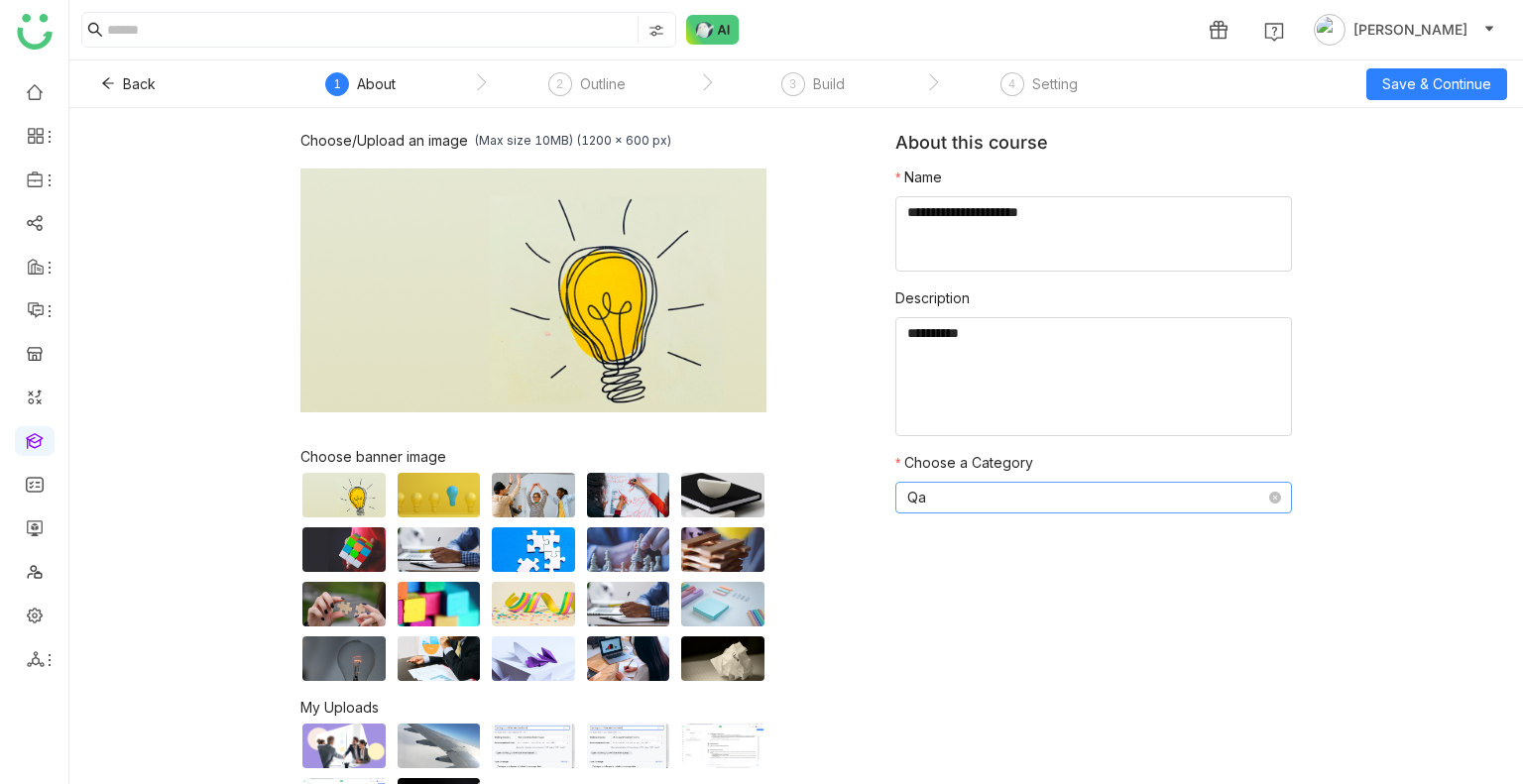 click on "Qa" 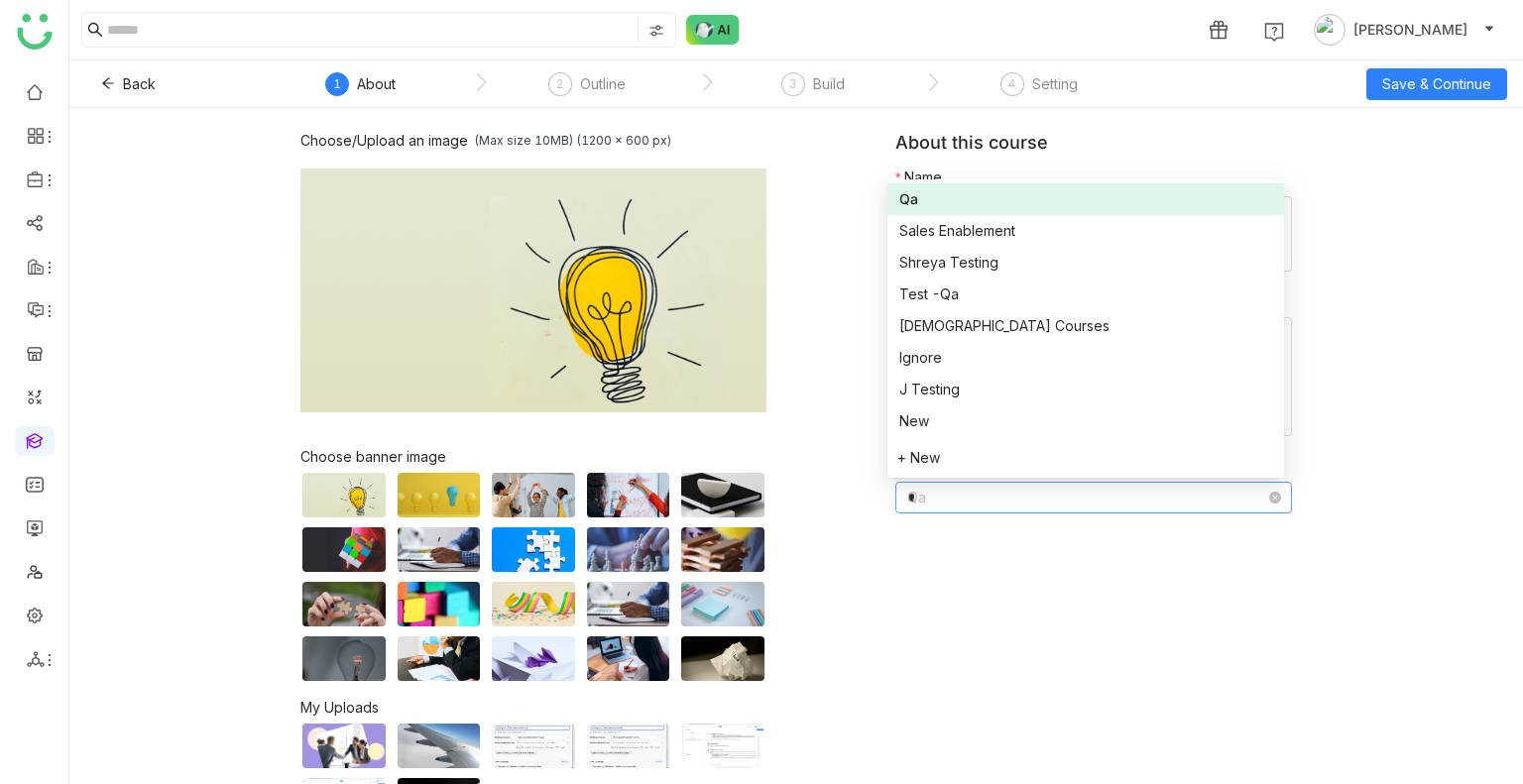 scroll, scrollTop: 0, scrollLeft: 0, axis: both 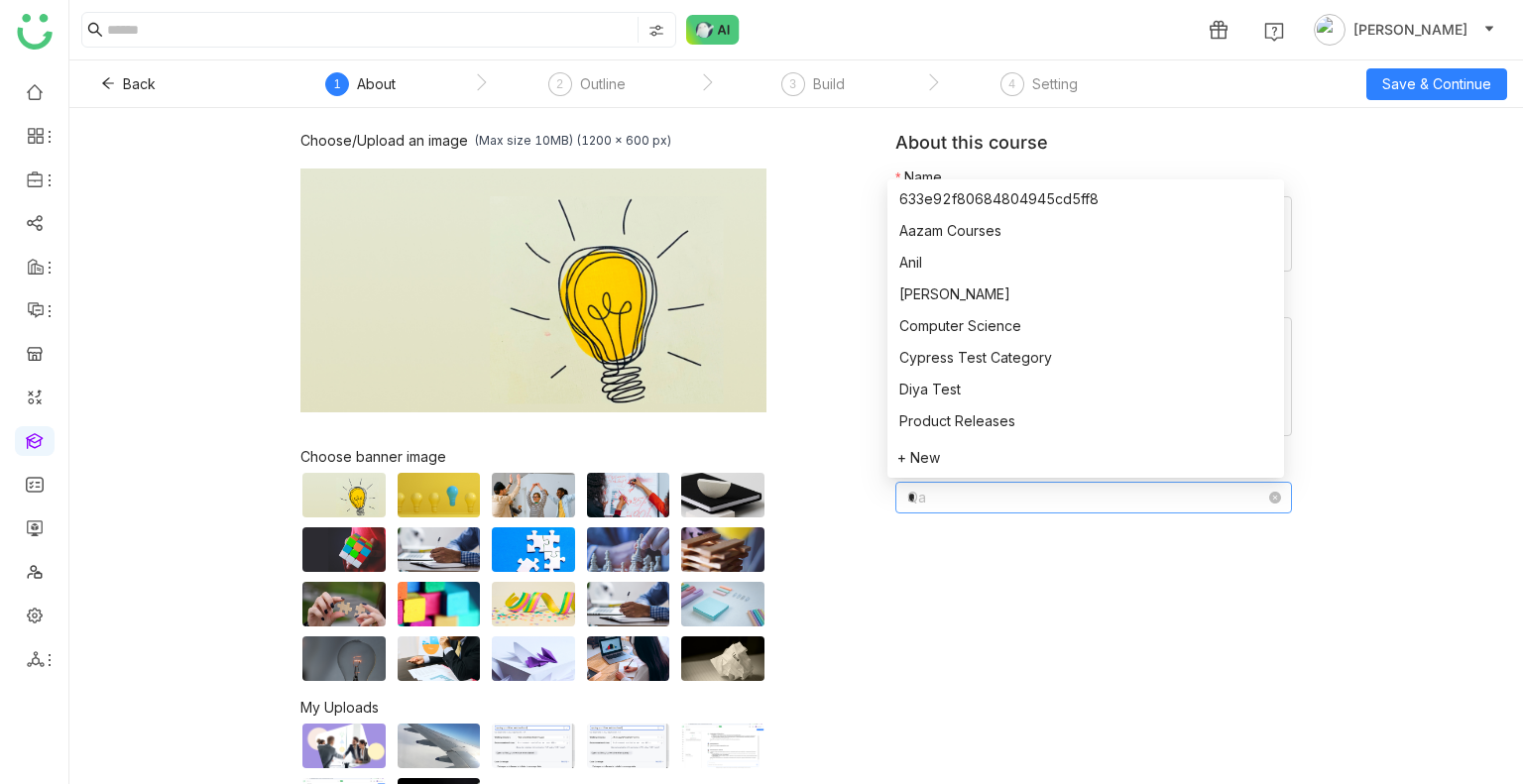 type on "**" 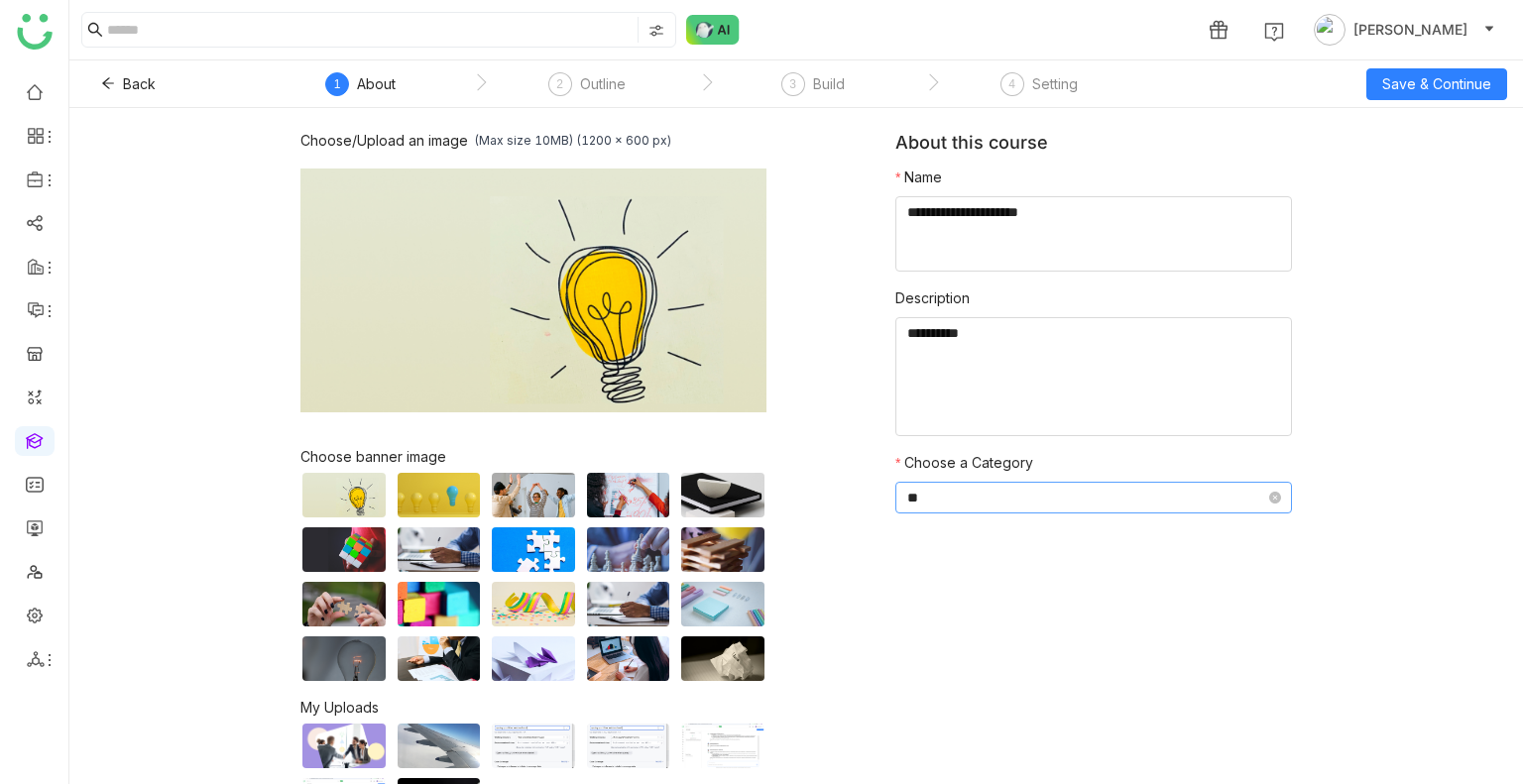 type 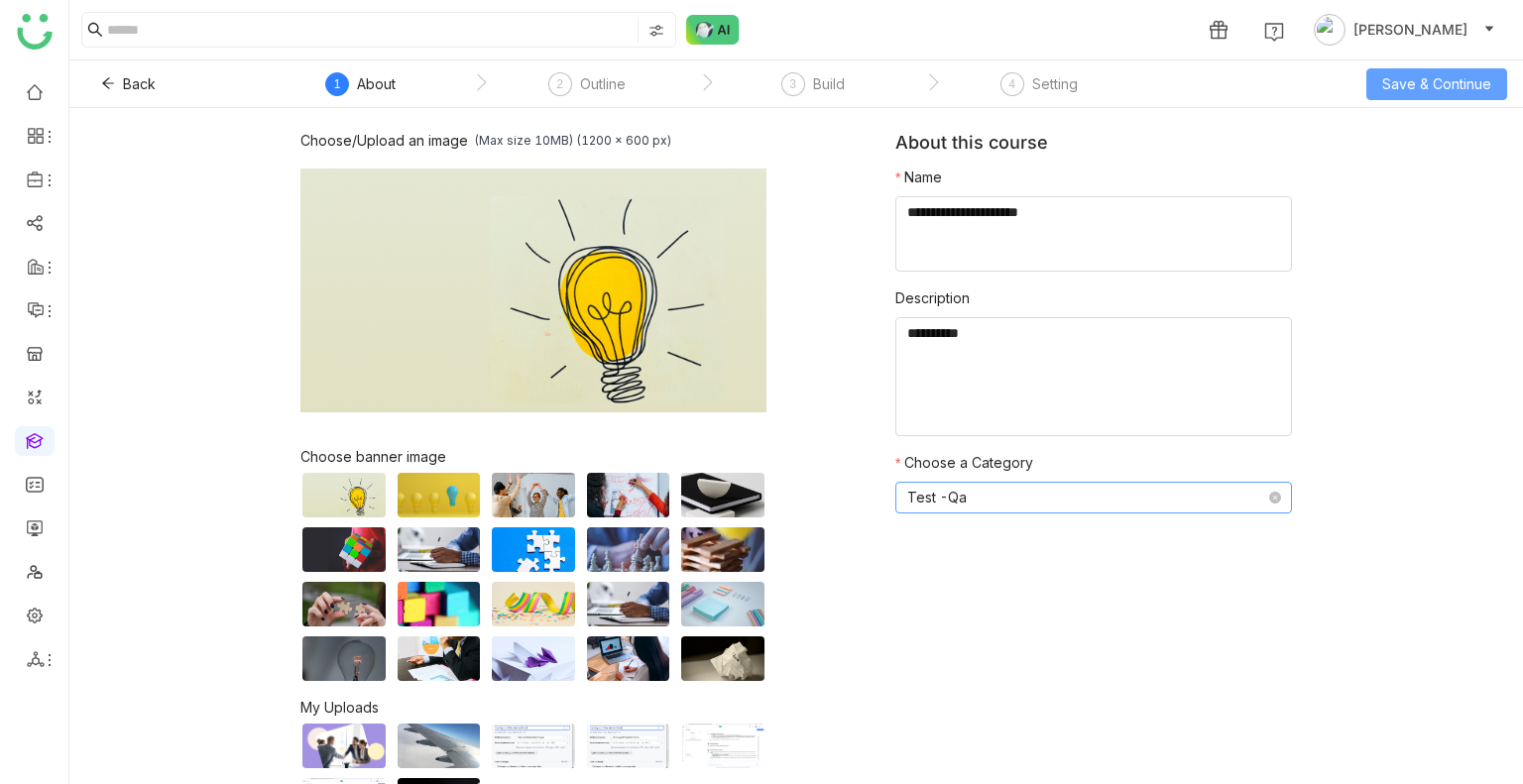 click on "Save & Continue" at bounding box center [1437, 84] 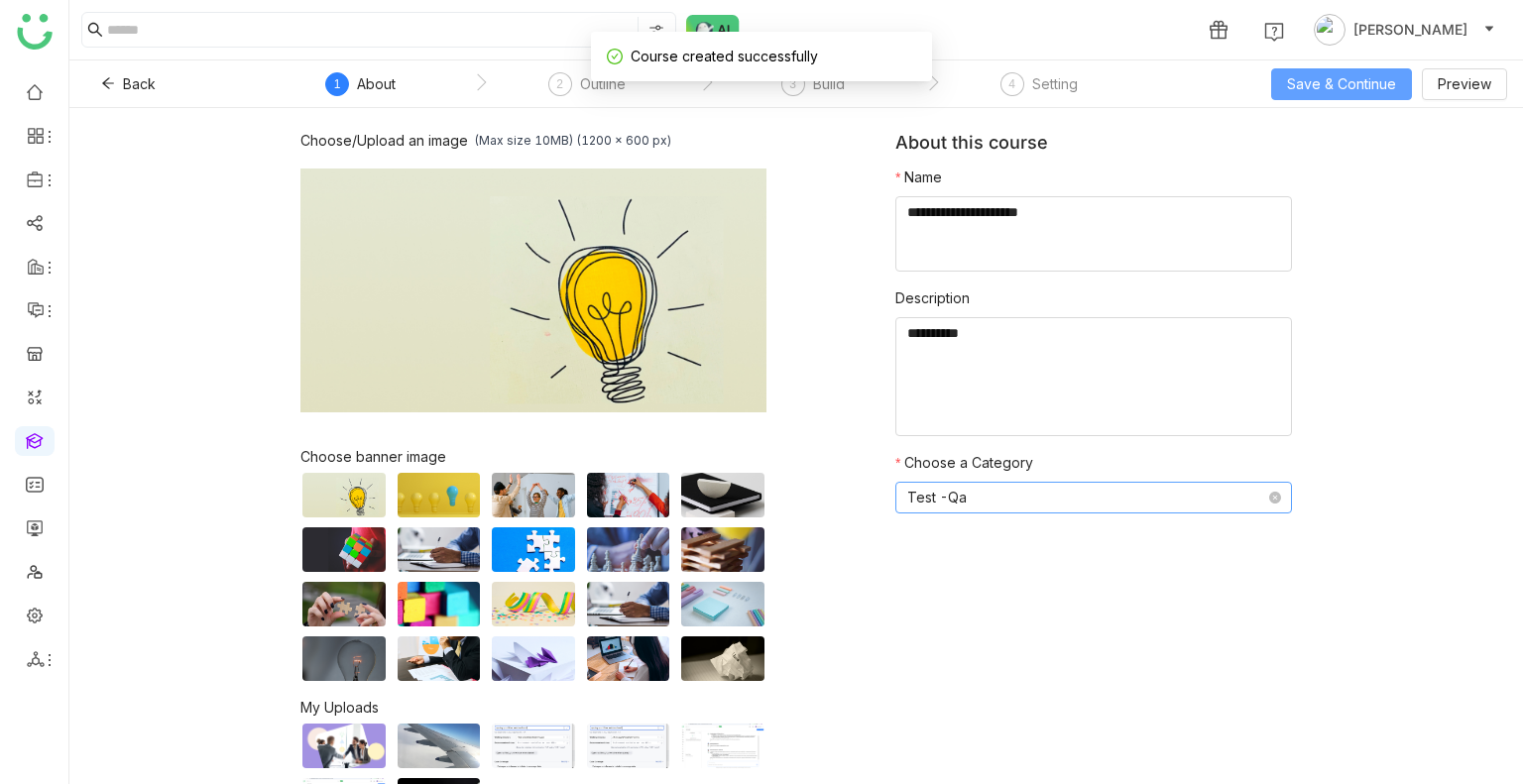 click on "Save & Continue" at bounding box center (1342, 84) 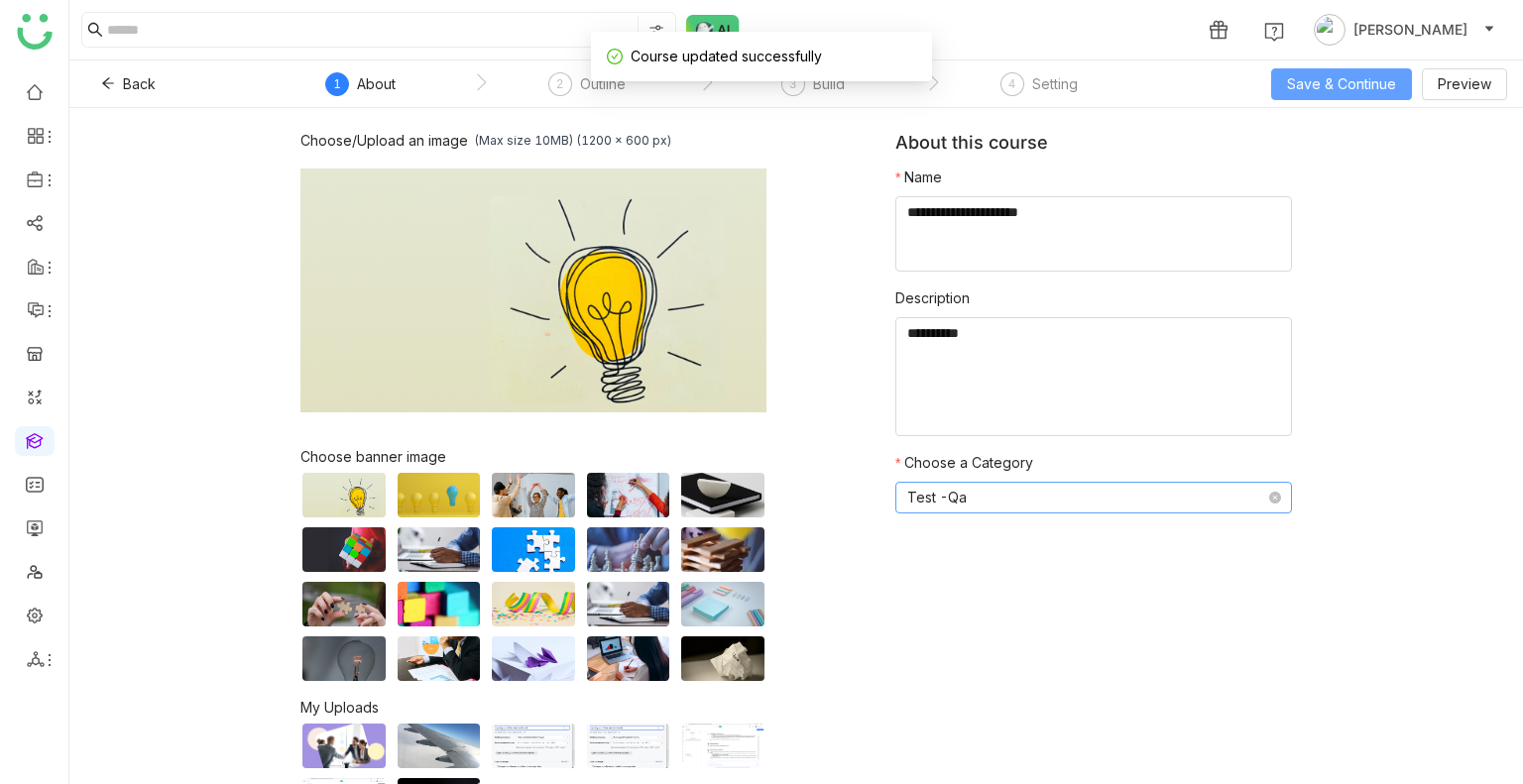 click on "Save & Continue" at bounding box center (1342, 84) 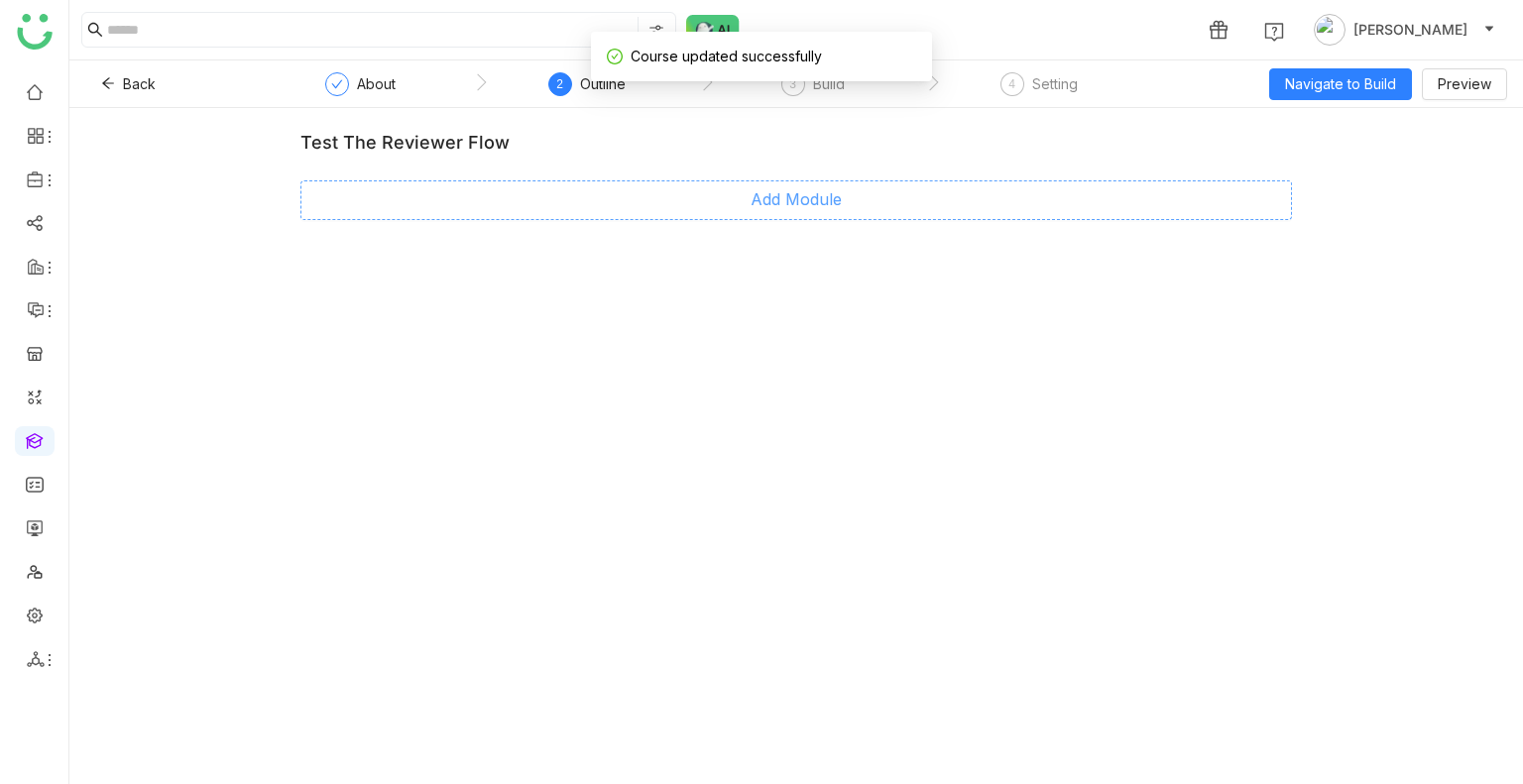 click on "Add Module" 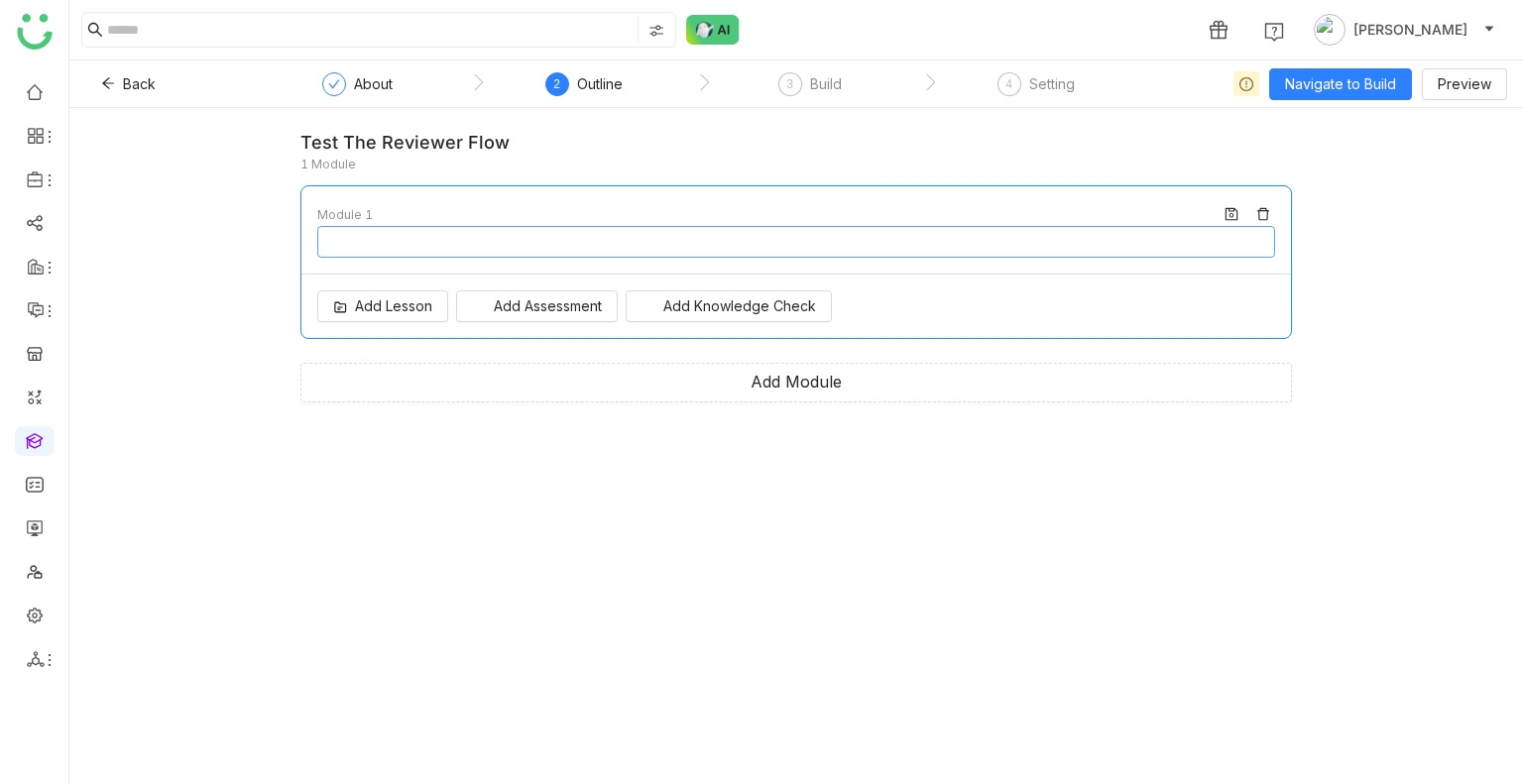 type on "********" 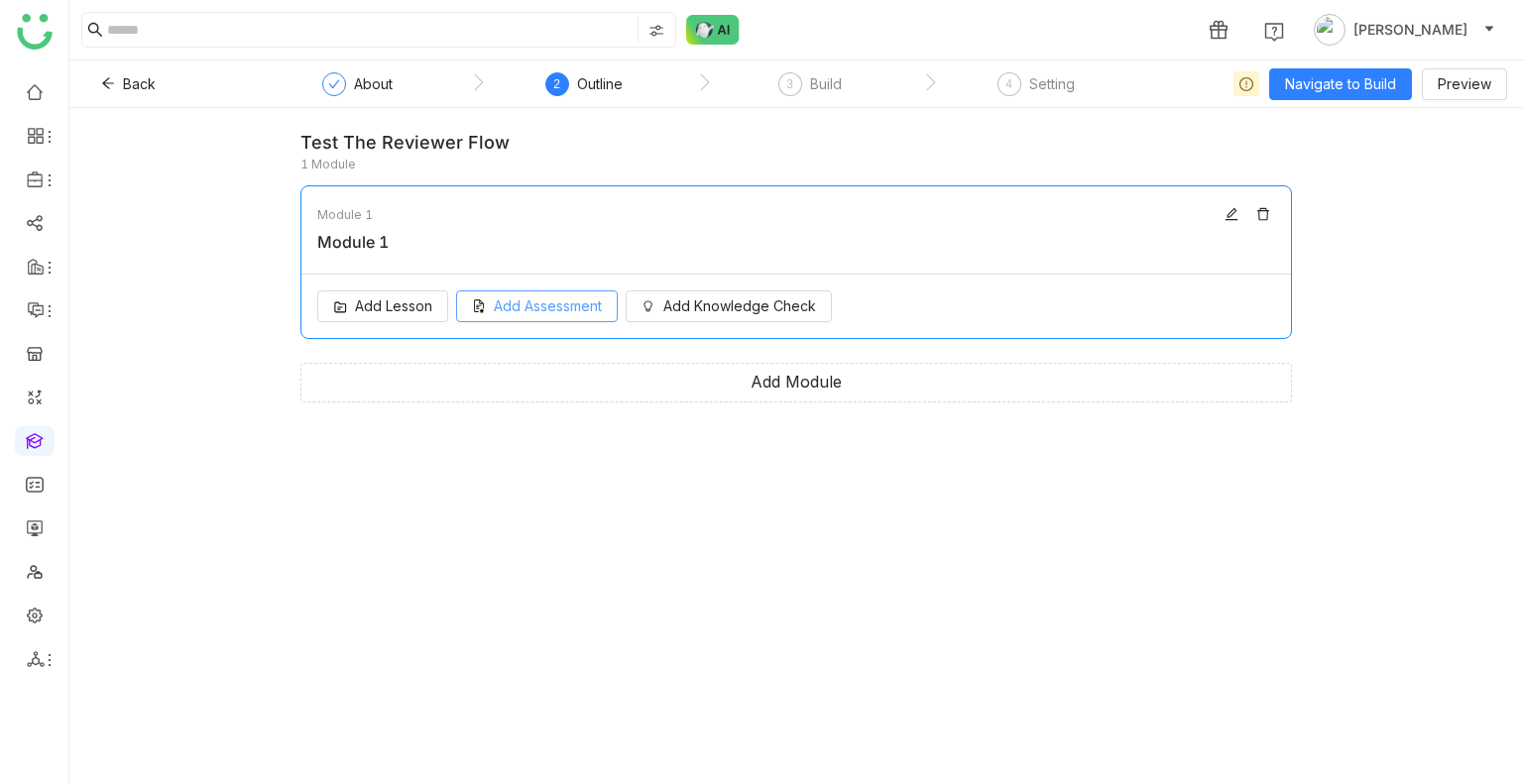 click on "Add Assessment" 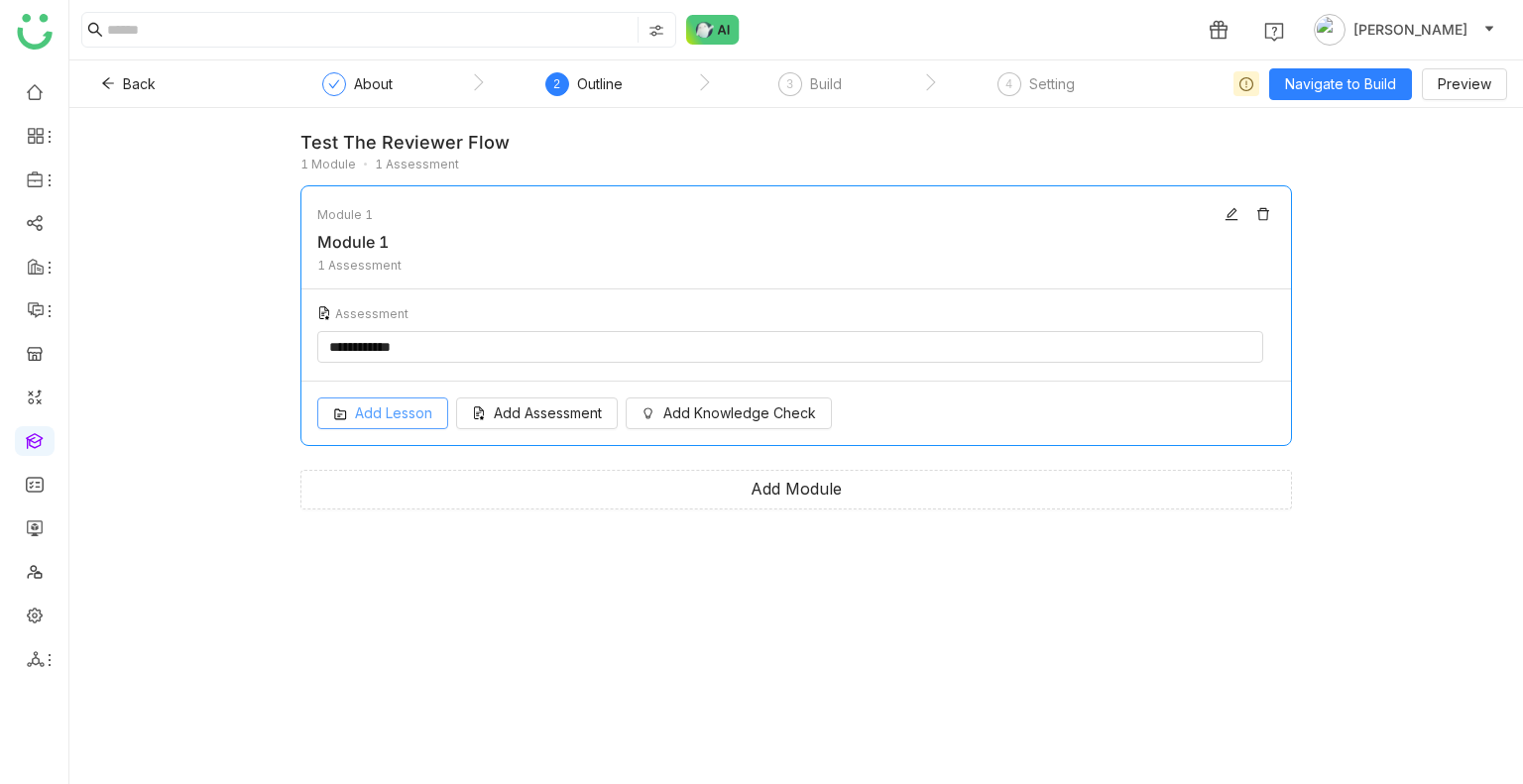 click on "Add Lesson" 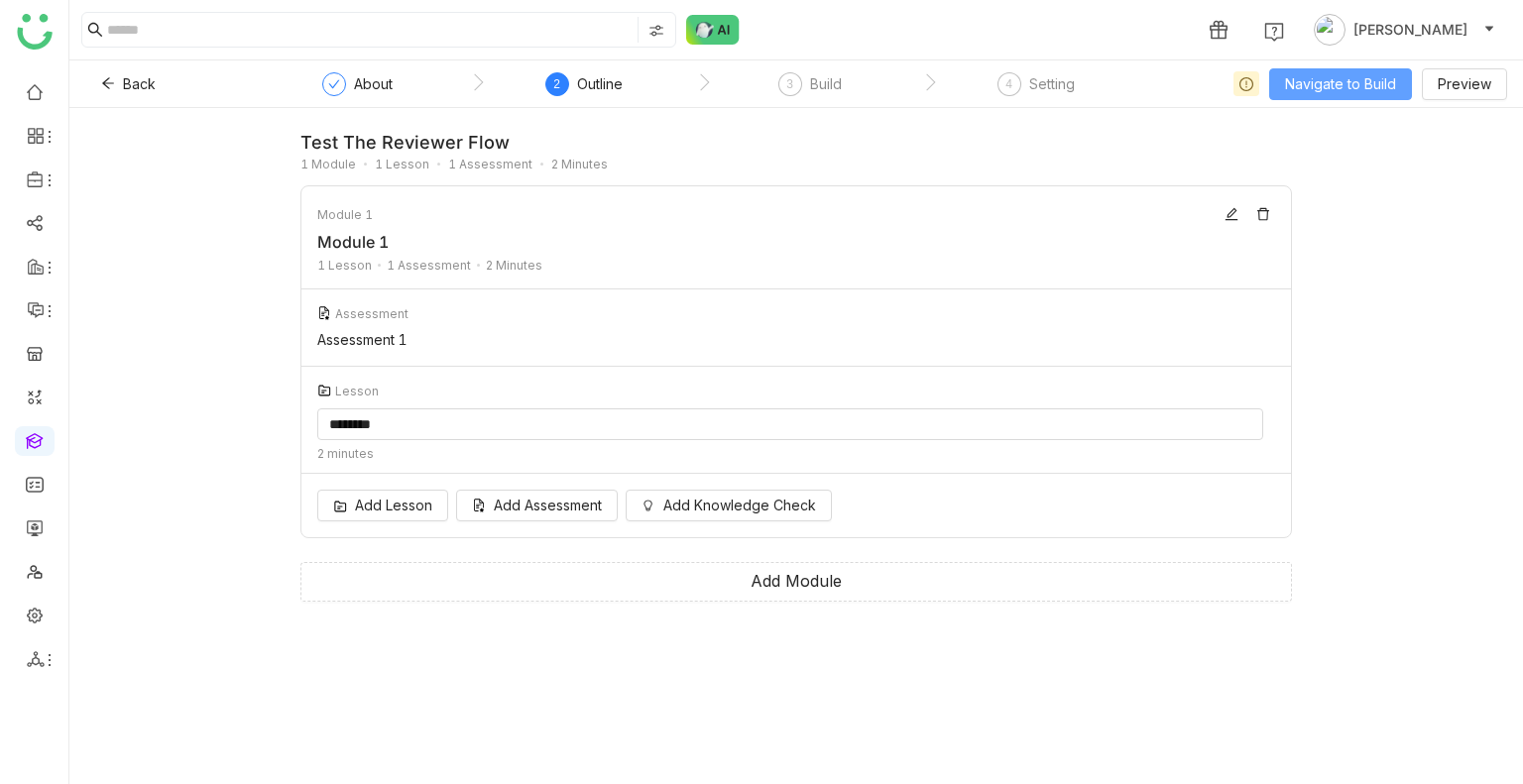 click on "Navigate to Build" at bounding box center [1341, 84] 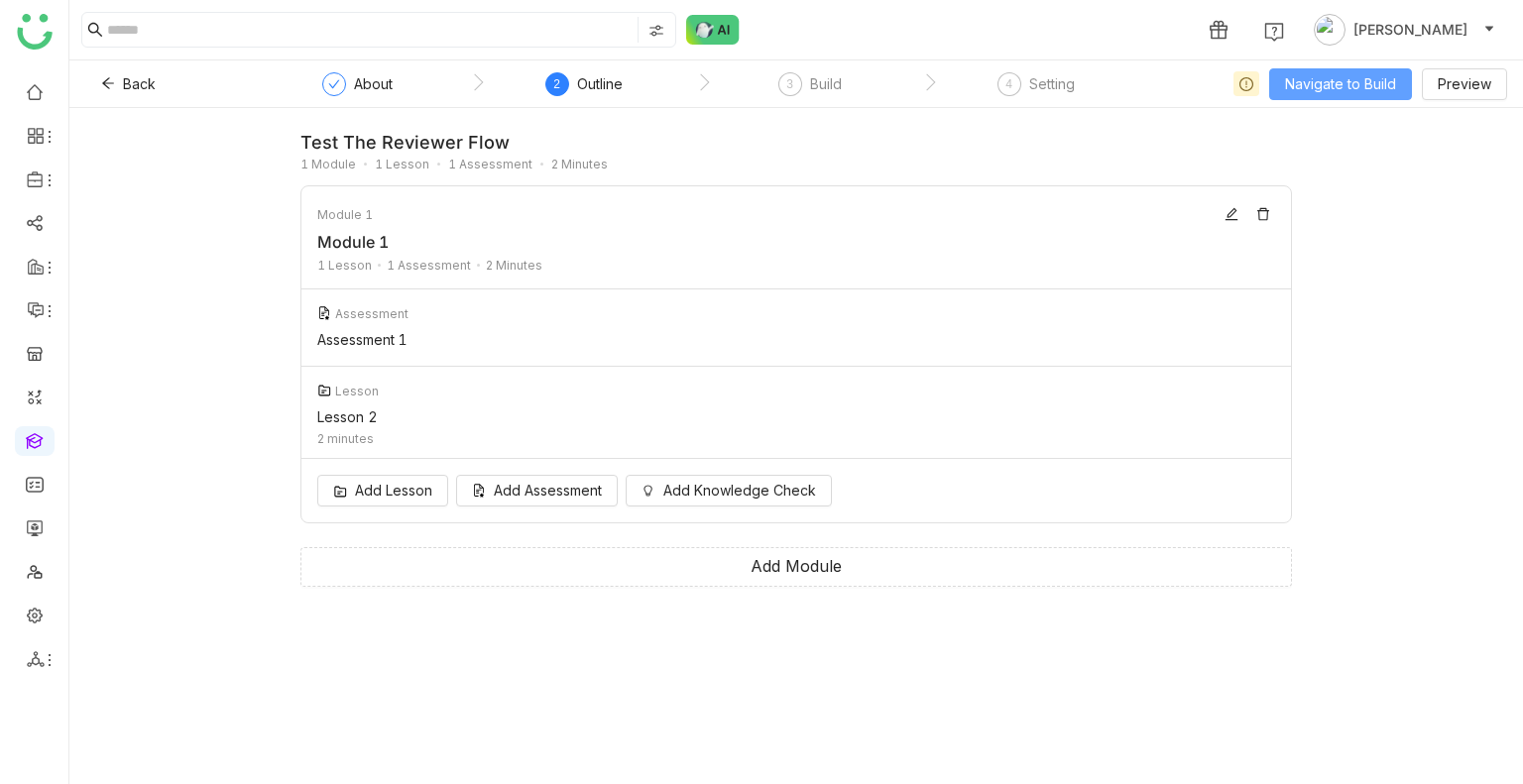 click on "Navigate to Build" at bounding box center [1341, 84] 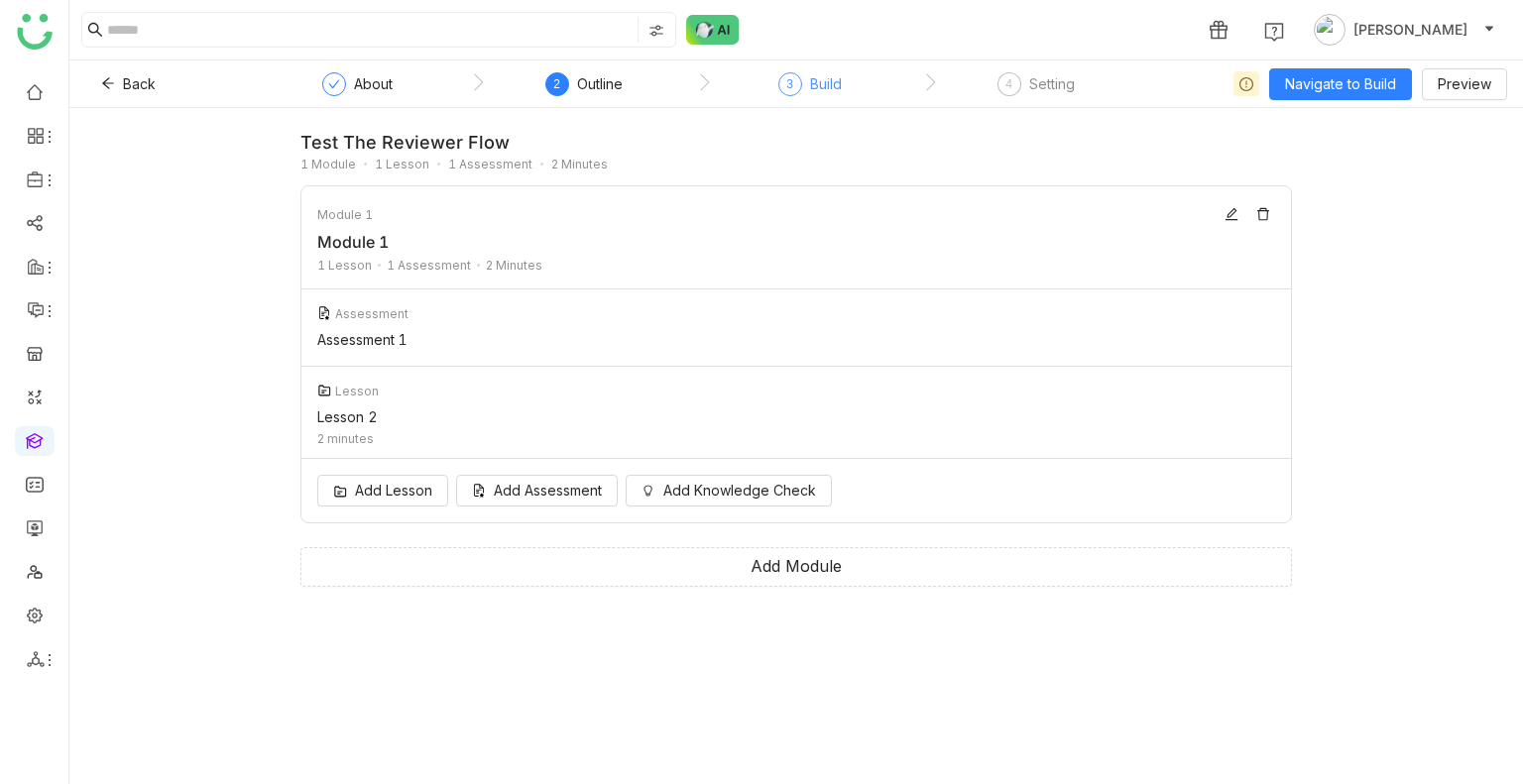 click on "3  Build" 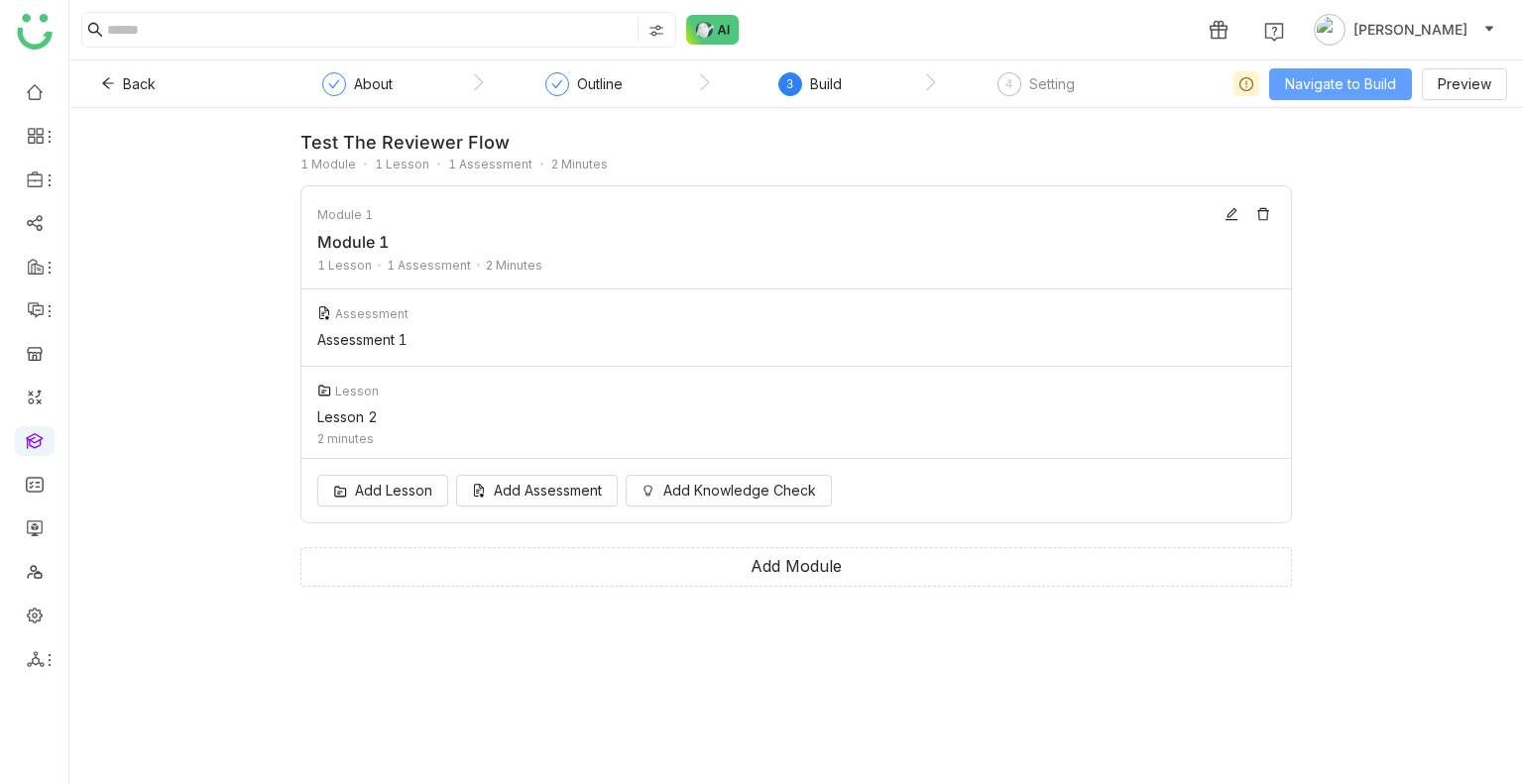 click on "Navigate to Build" at bounding box center (1341, 84) 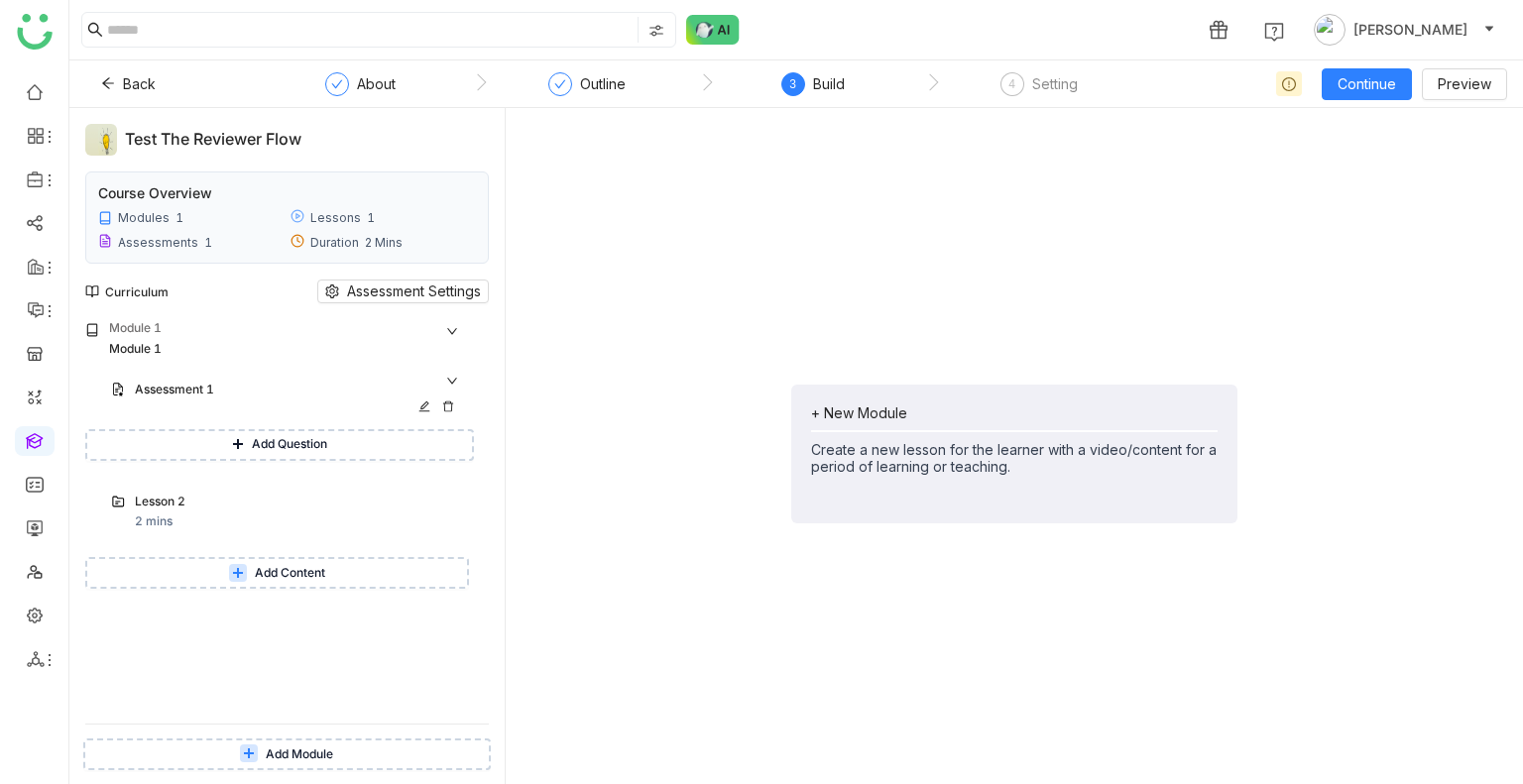 click on "Assessment 1" at bounding box center (279, 390) 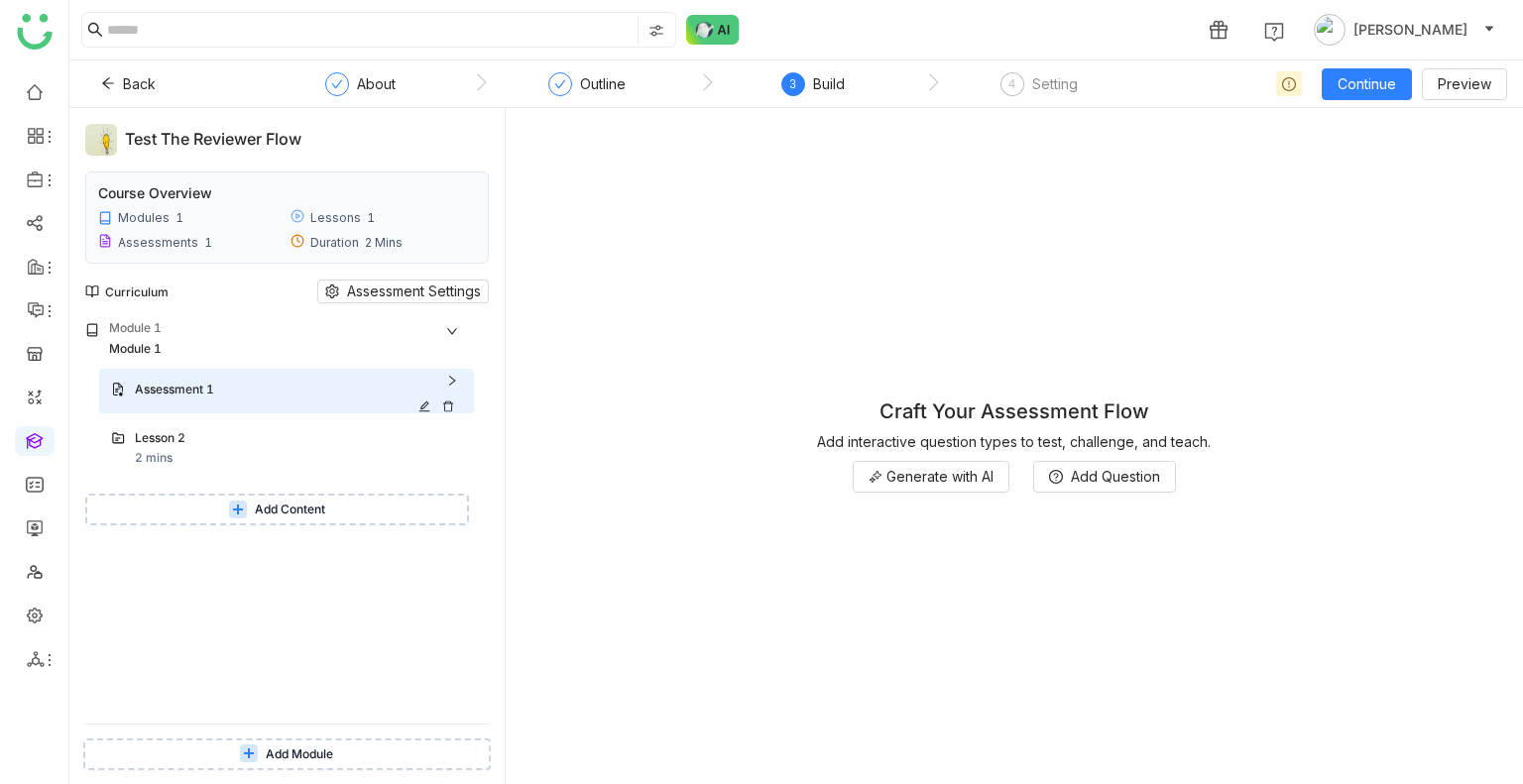 click on "Assessment 1" at bounding box center (279, 390) 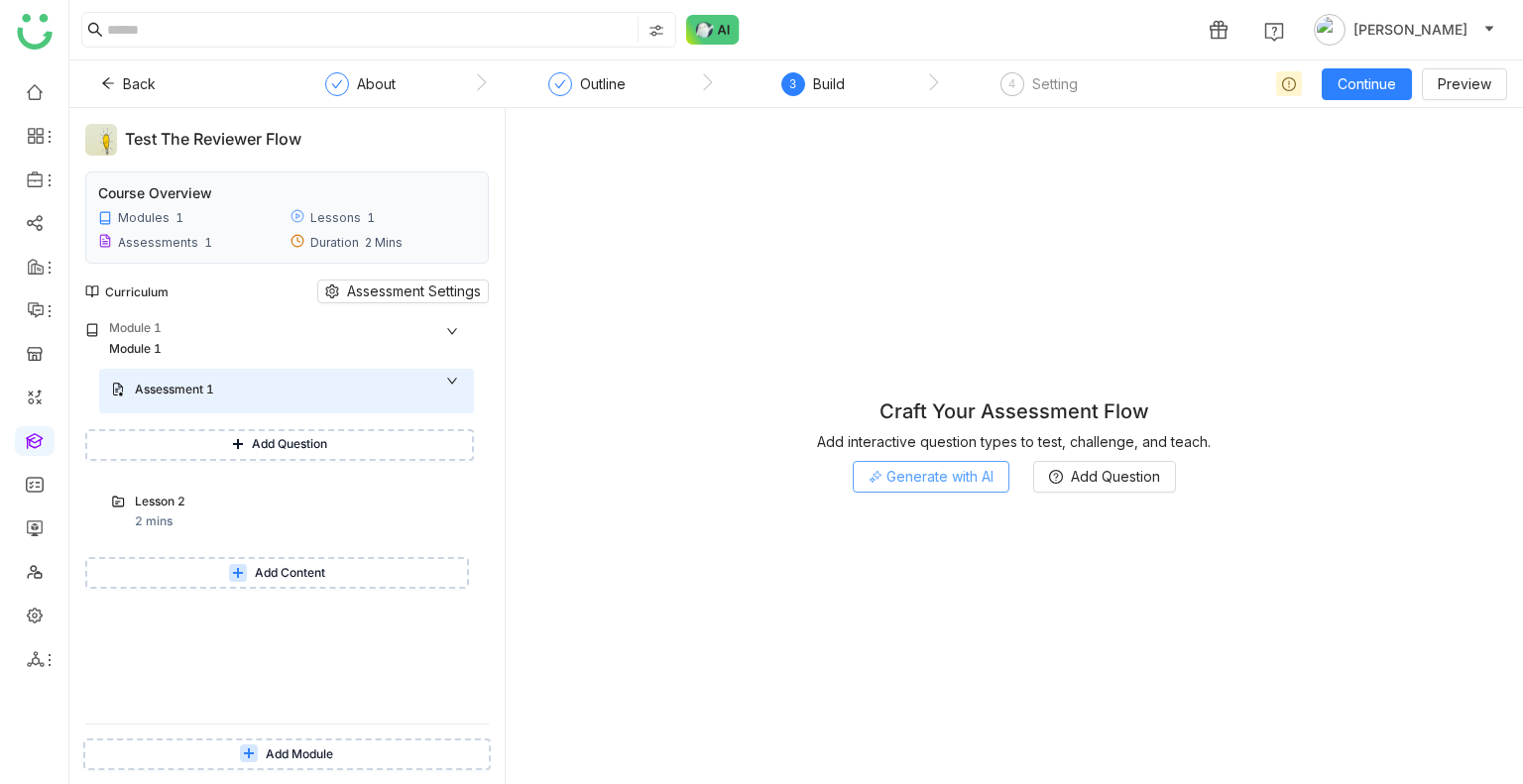 click on "Generate with AI" 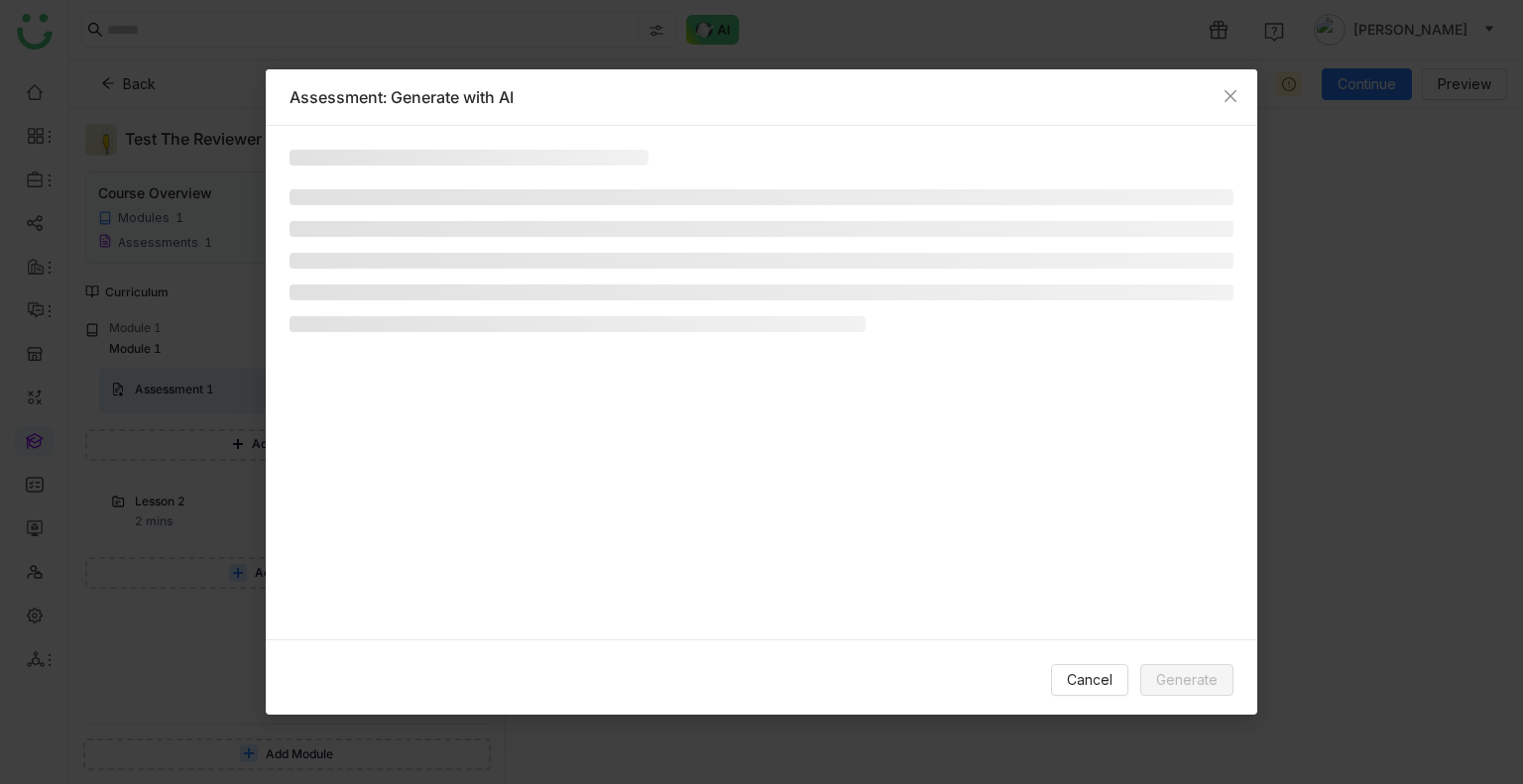 click at bounding box center (762, 261) 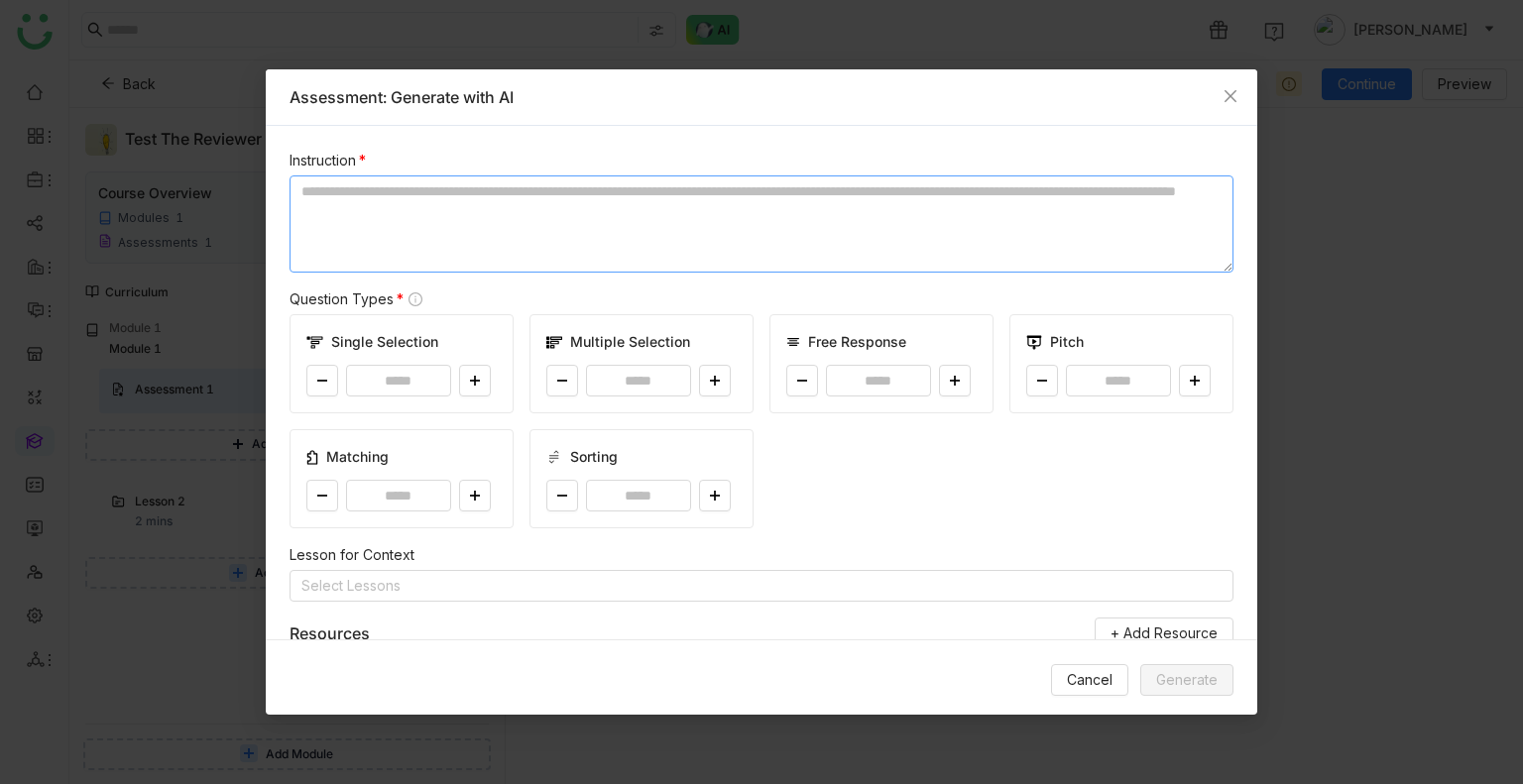 click at bounding box center (762, 224) 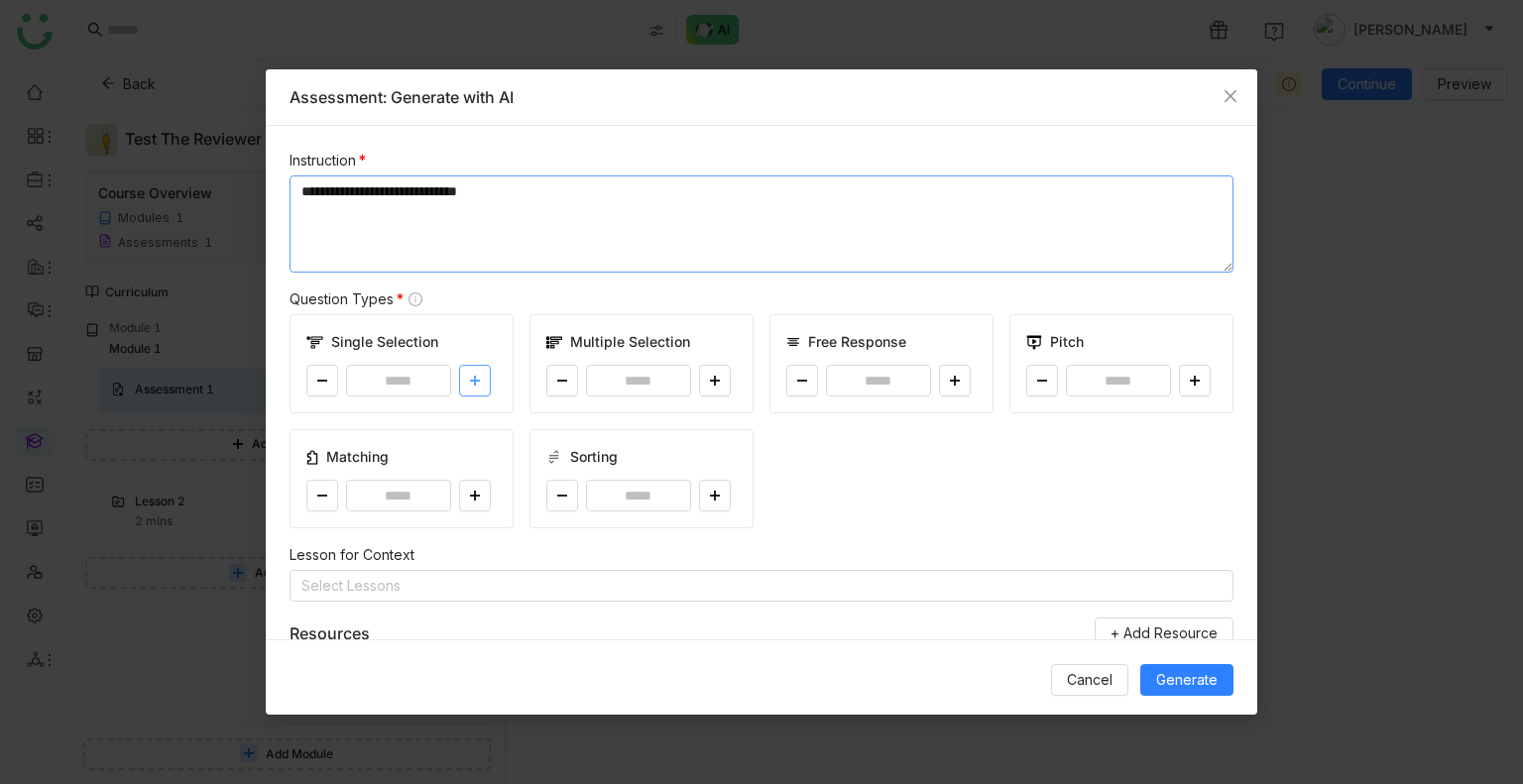 type on "**********" 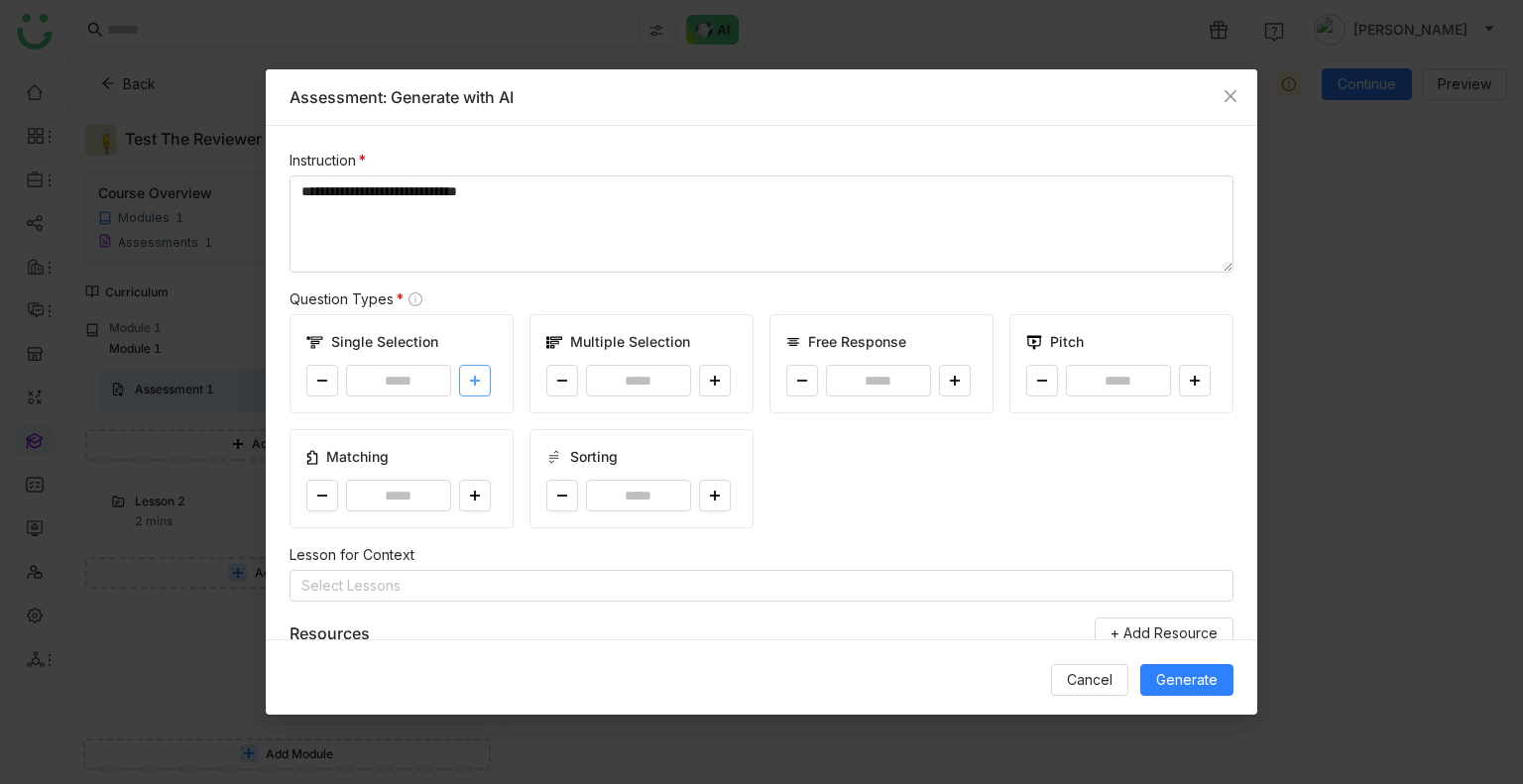 click at bounding box center [475, 381] 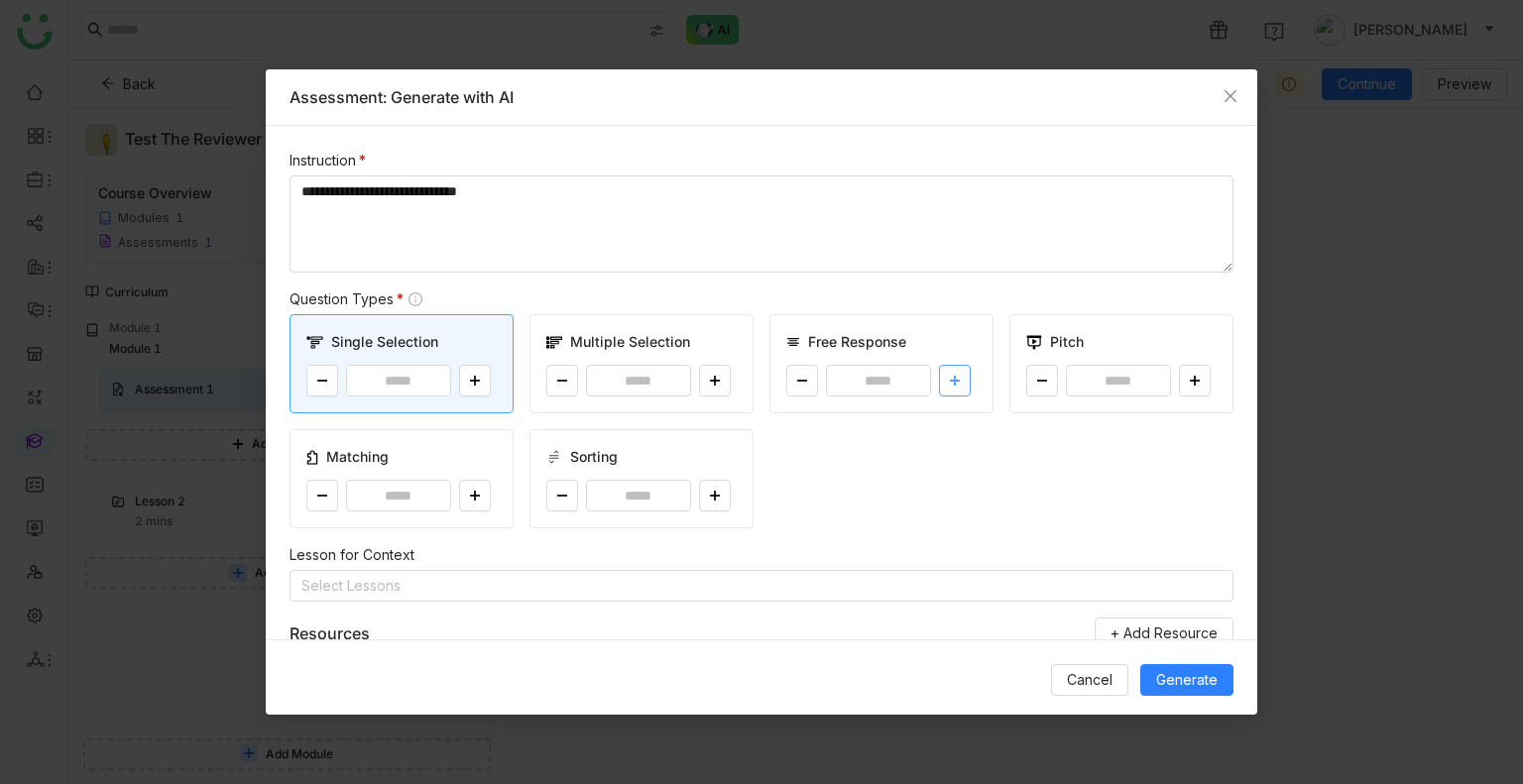 click at bounding box center [955, 381] 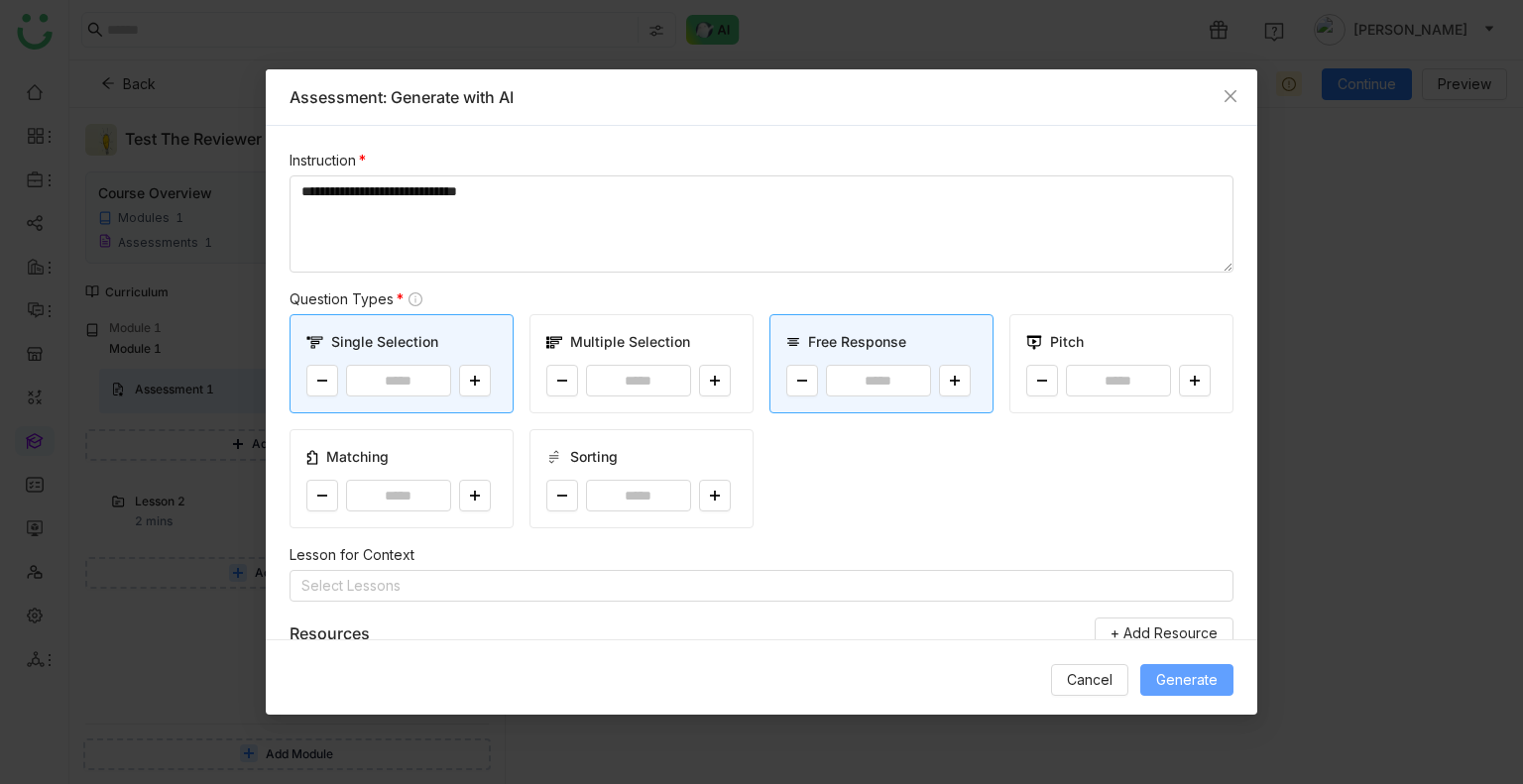 click on "Generate" at bounding box center [1187, 680] 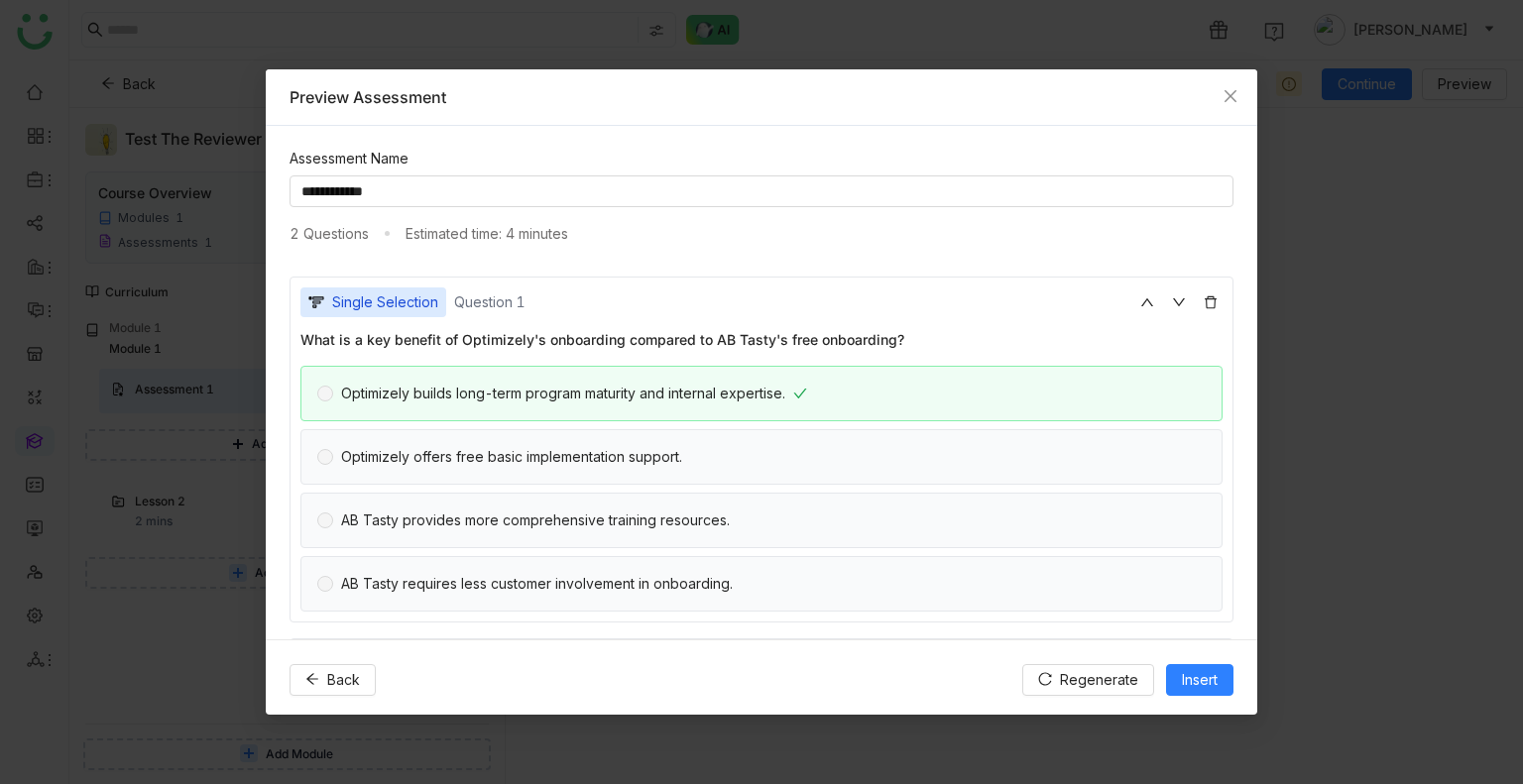 scroll, scrollTop: 176, scrollLeft: 0, axis: vertical 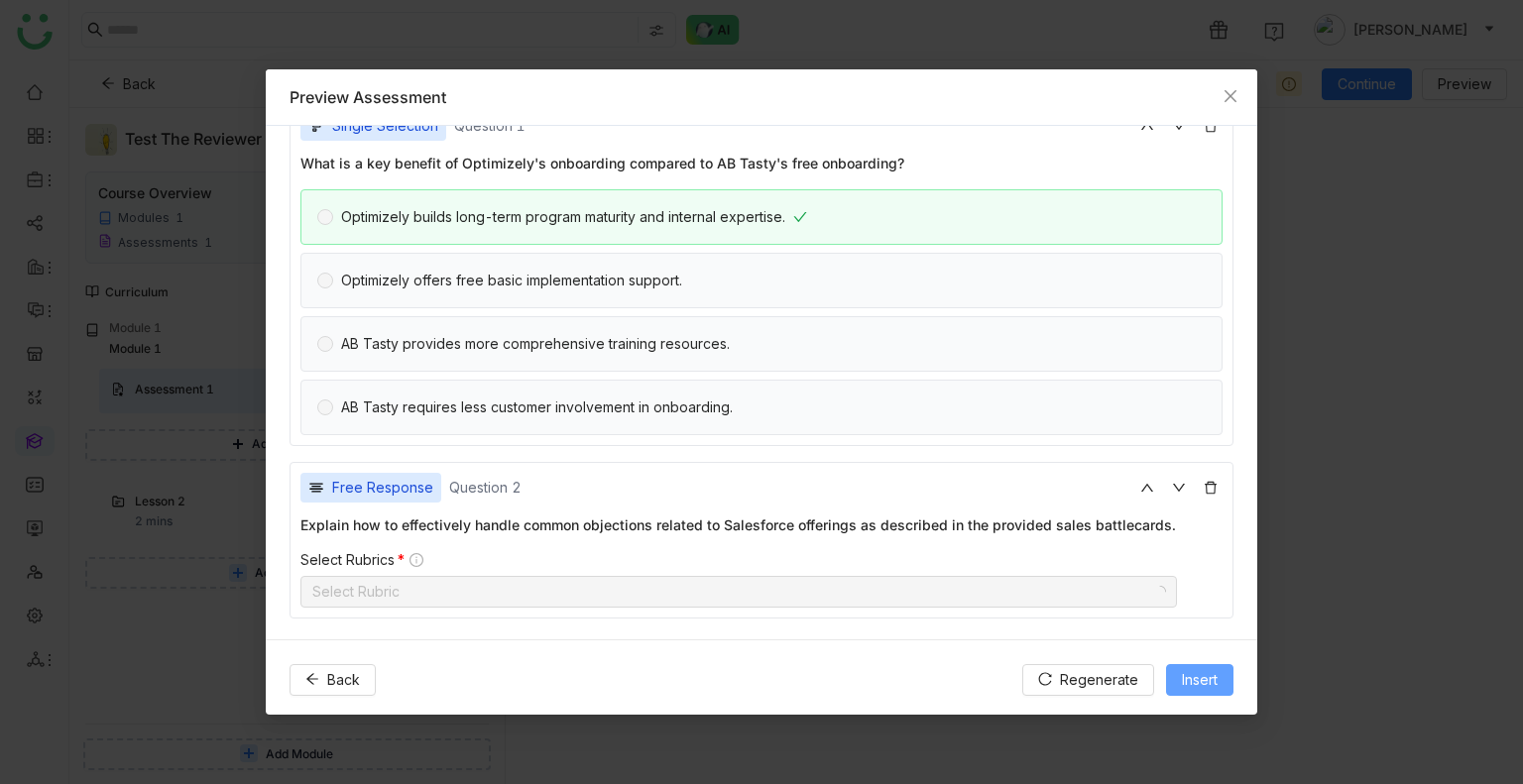 click on "Insert" at bounding box center [1200, 680] 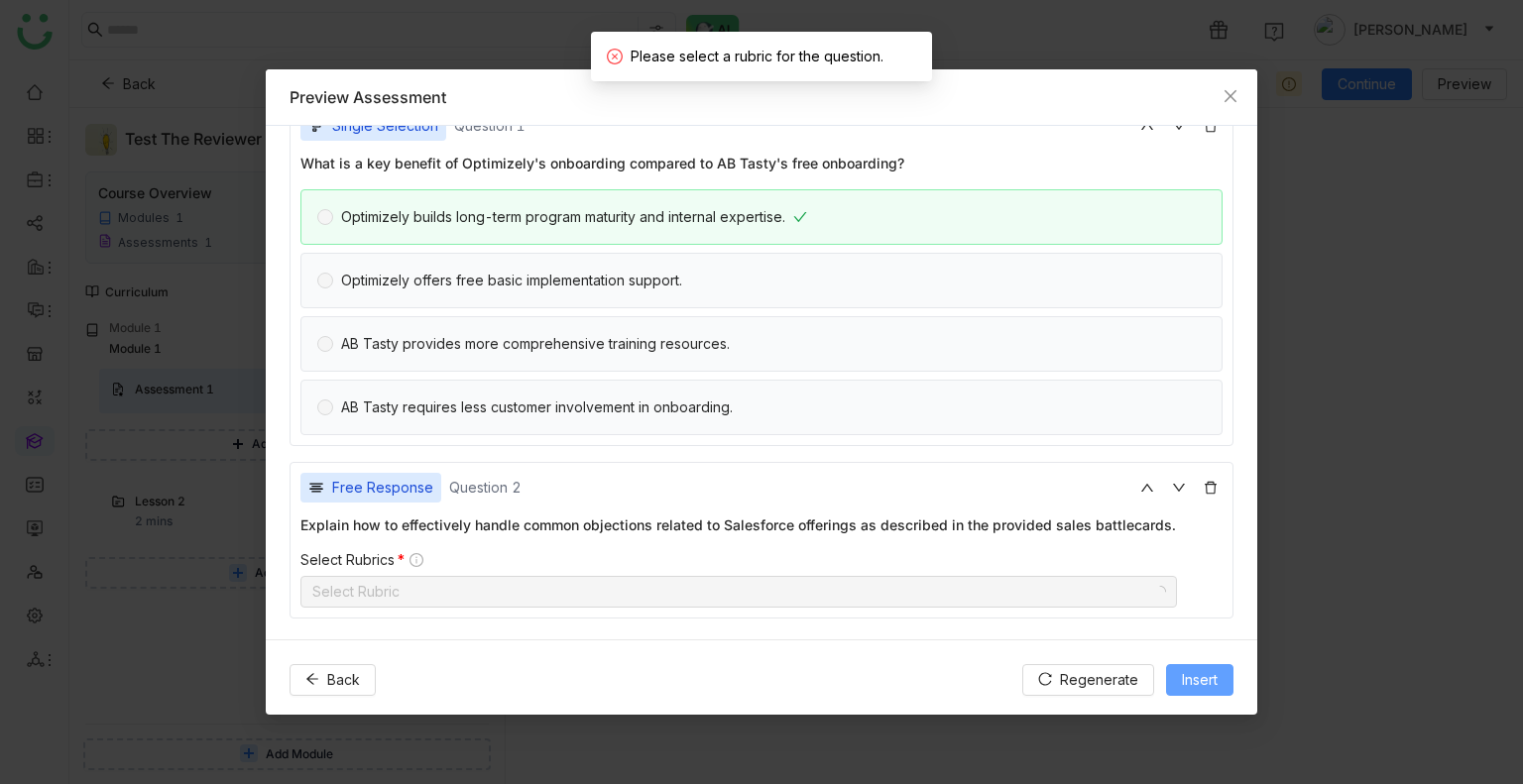 scroll, scrollTop: 4, scrollLeft: 0, axis: vertical 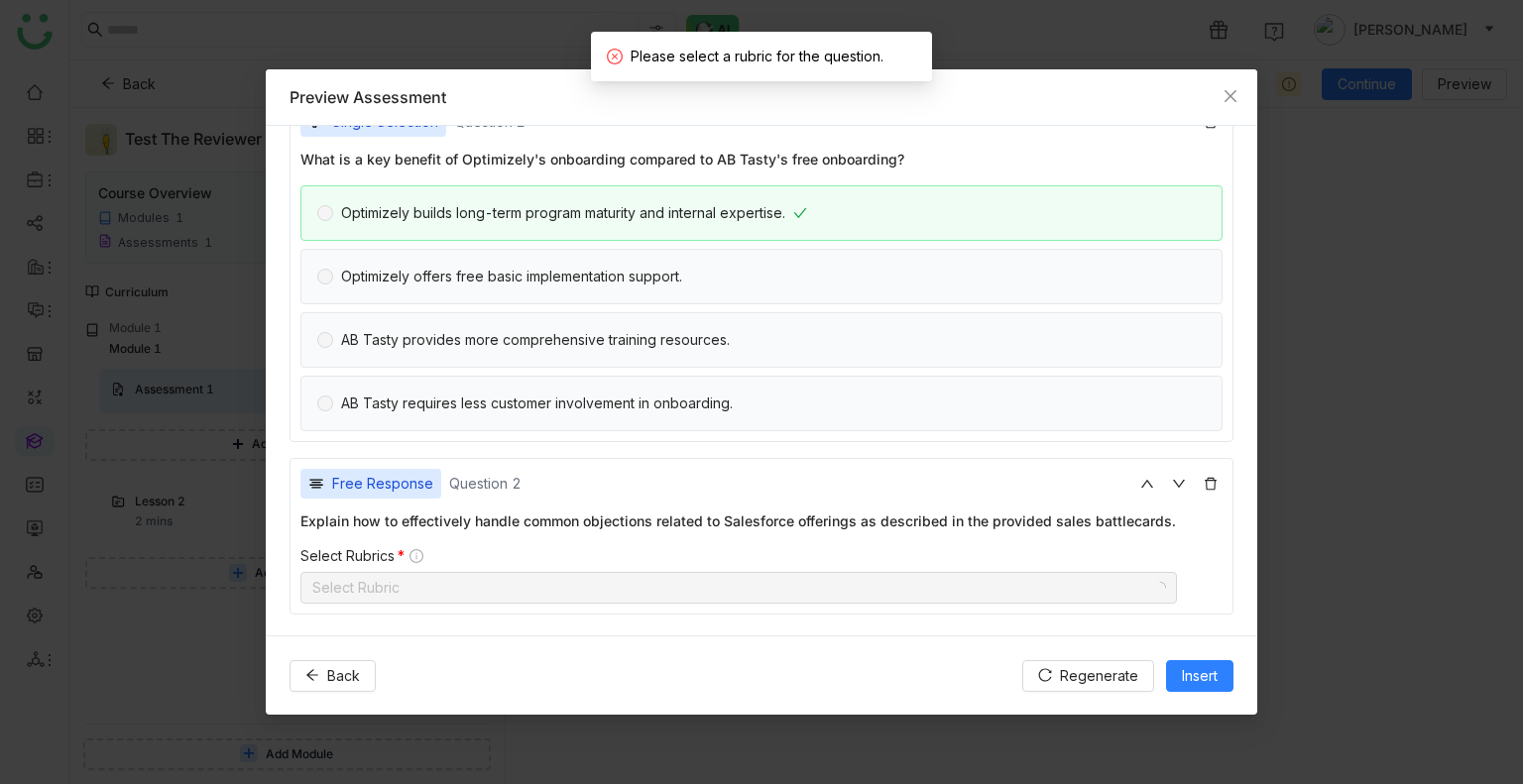 click on "Select Rubric" at bounding box center (739, 588) 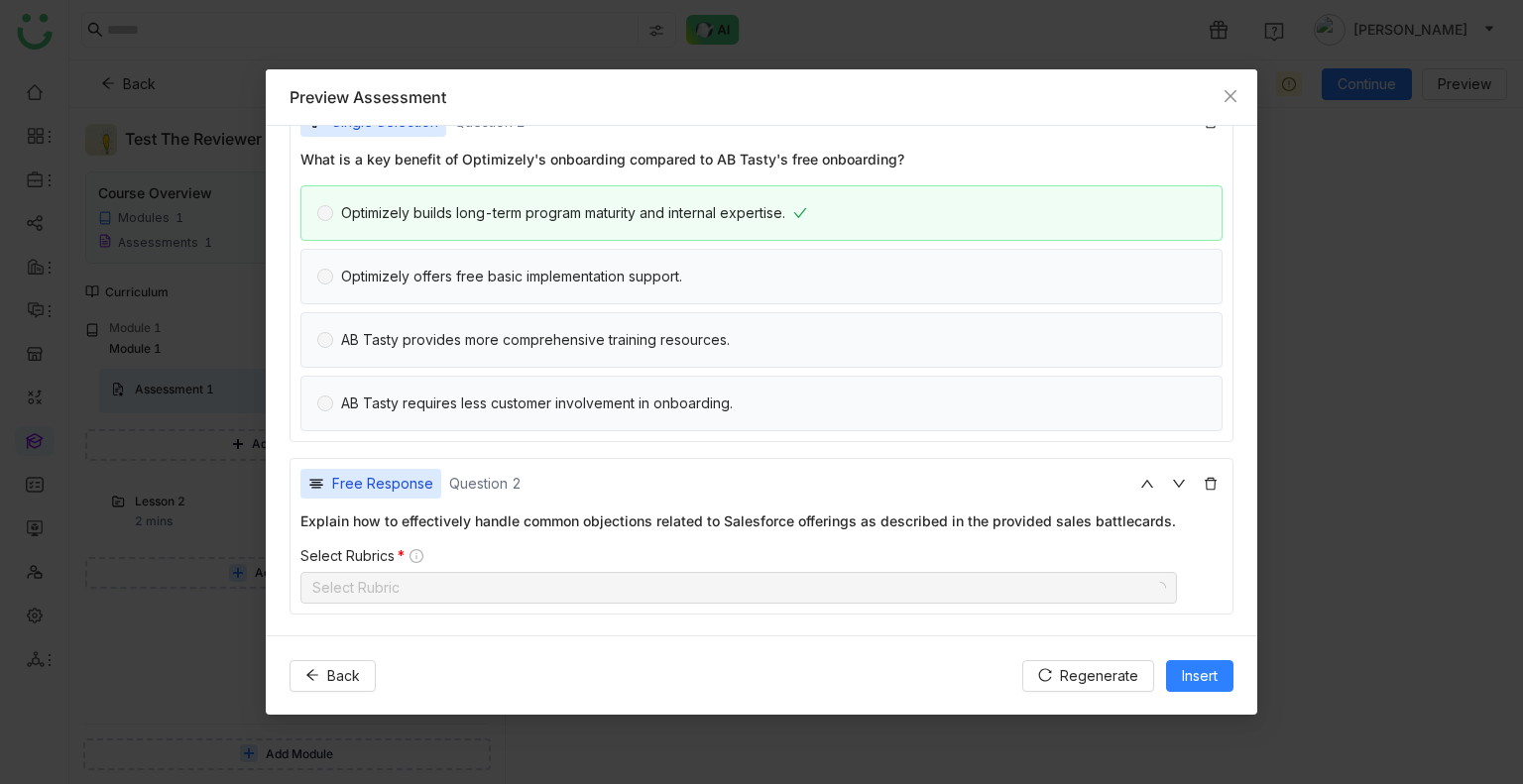 click on "Select Rubric" at bounding box center [739, 588] 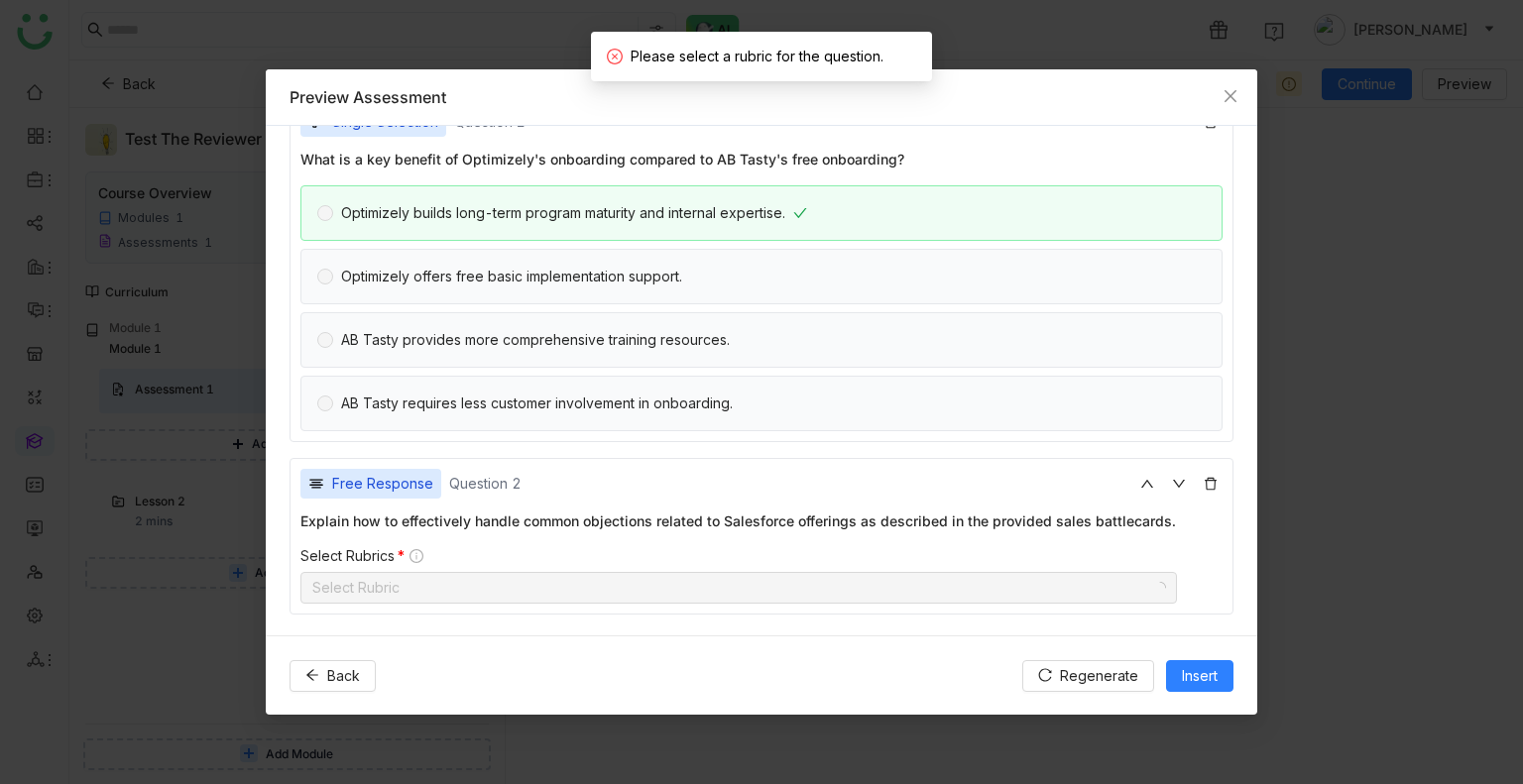 click on "Select Rubric" at bounding box center [739, 588] 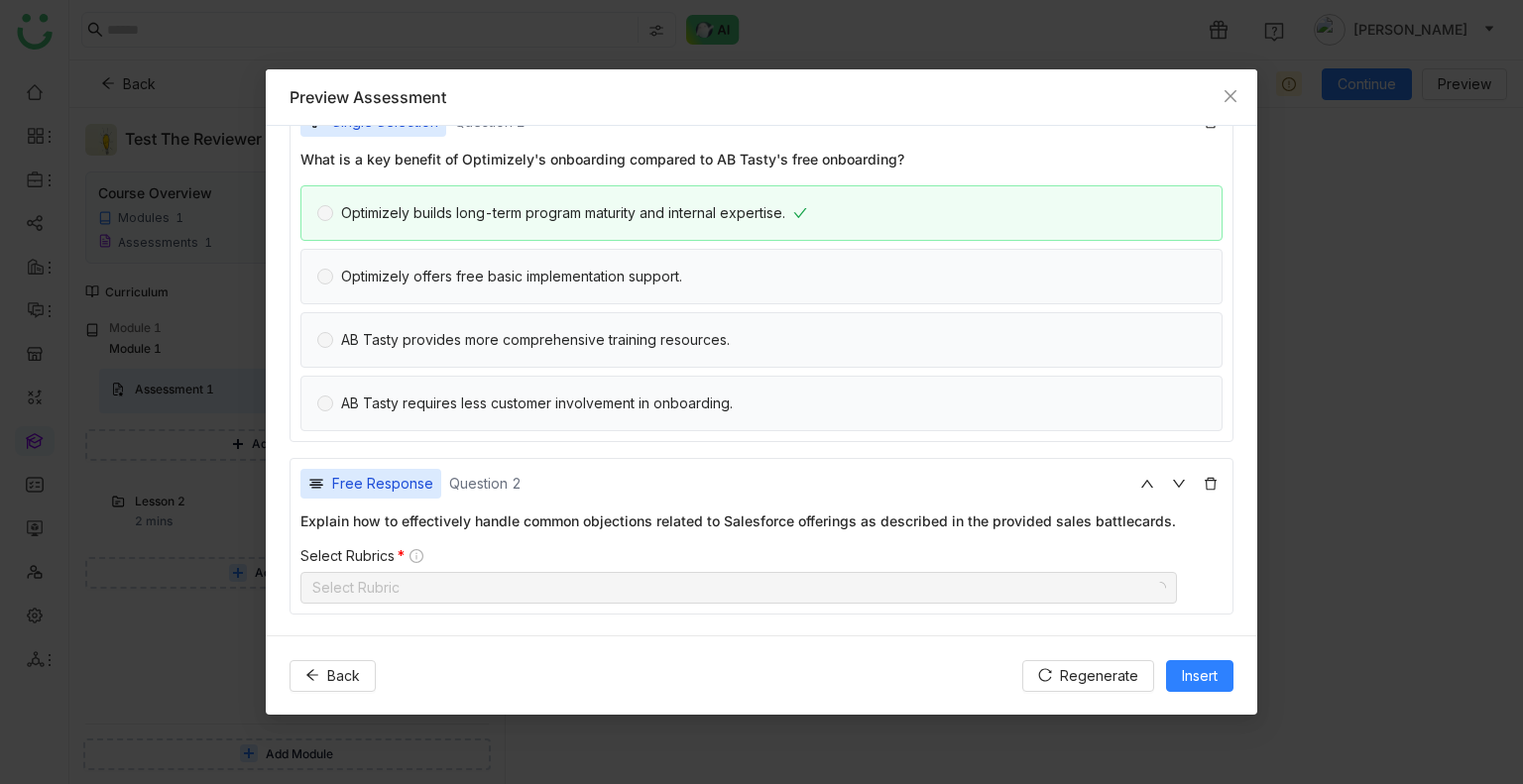 click on "Select Rubric" at bounding box center [739, 588] 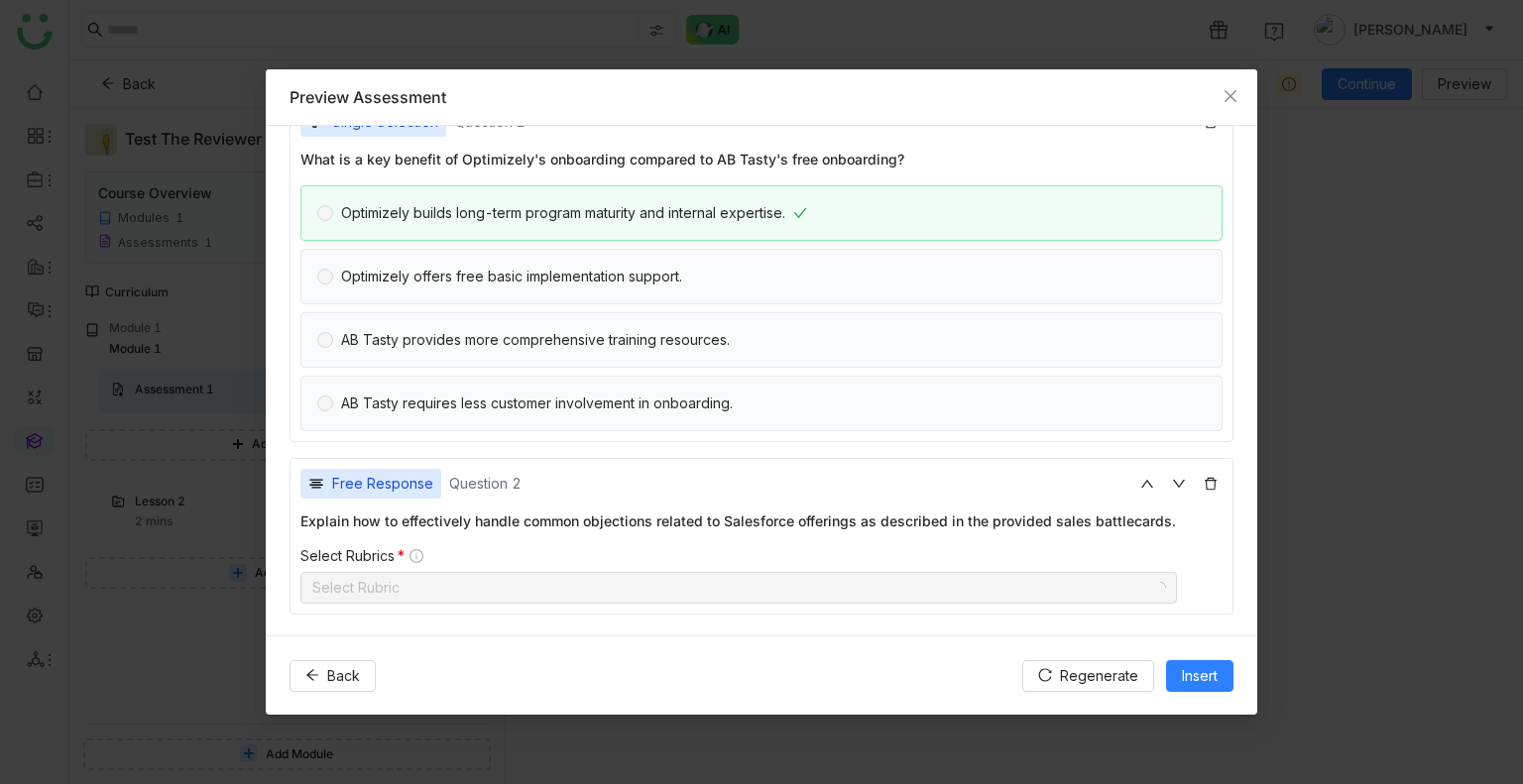 click on "Select Rubrics  *    Select Rubric" at bounding box center (762, 576) 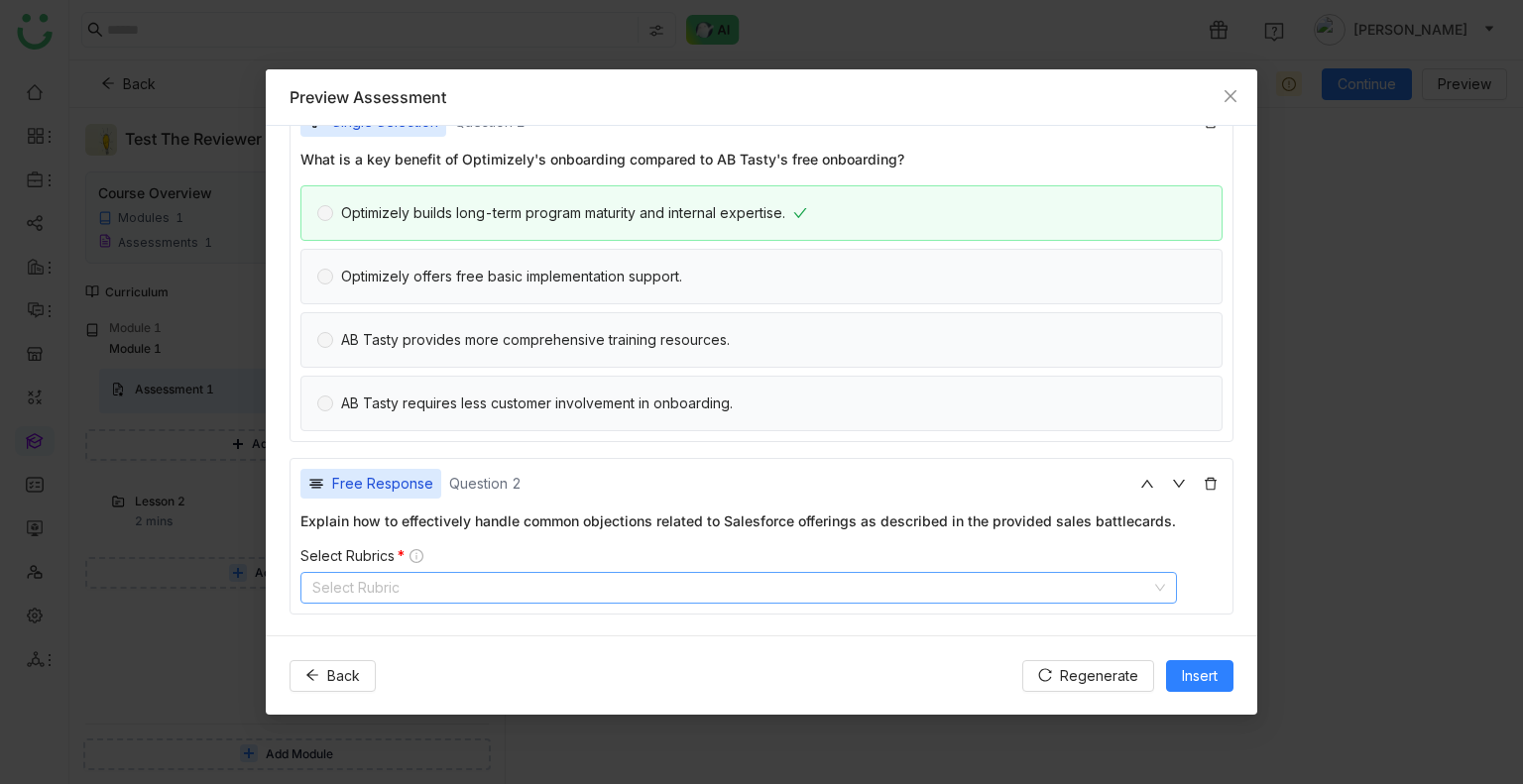 click on "Select Rubric" at bounding box center [739, 588] 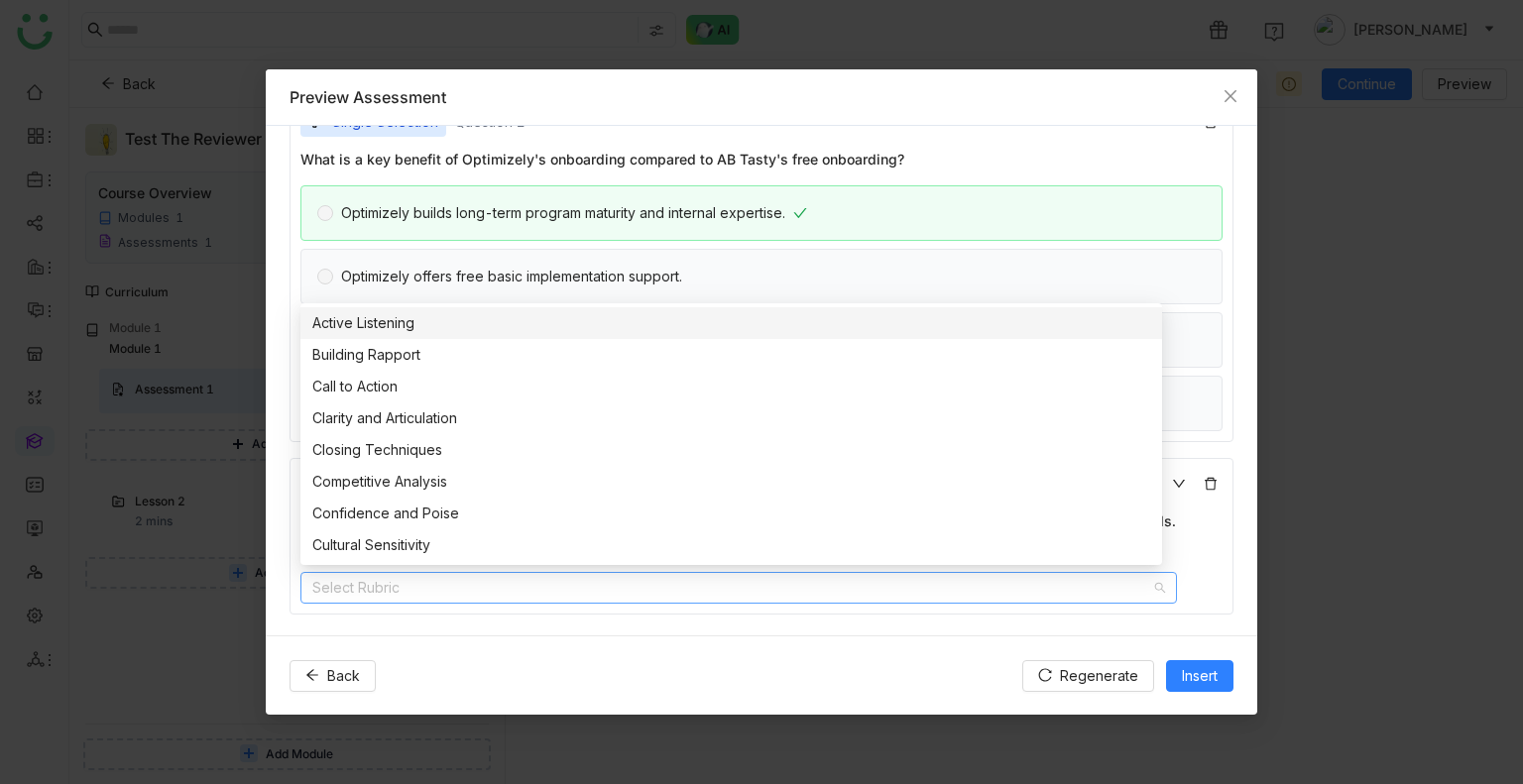click on "Select Rubric" at bounding box center (739, 588) 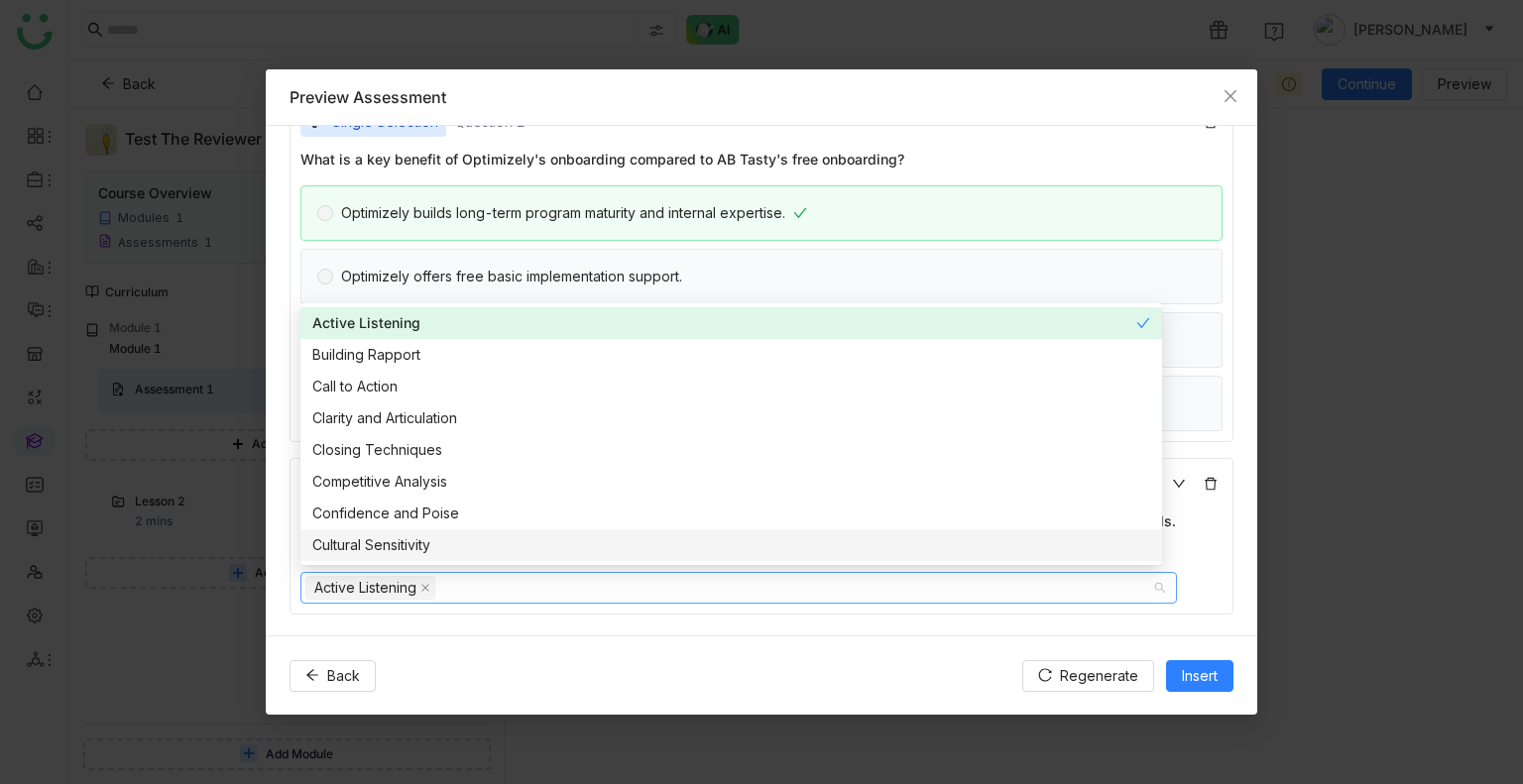 click on "Free Response   Question 2   Explain how to effectively handle common objections related to Salesforce offerings as described in the provided sales battlecards.   Select Rubrics  * Active Listening" at bounding box center [762, 536] 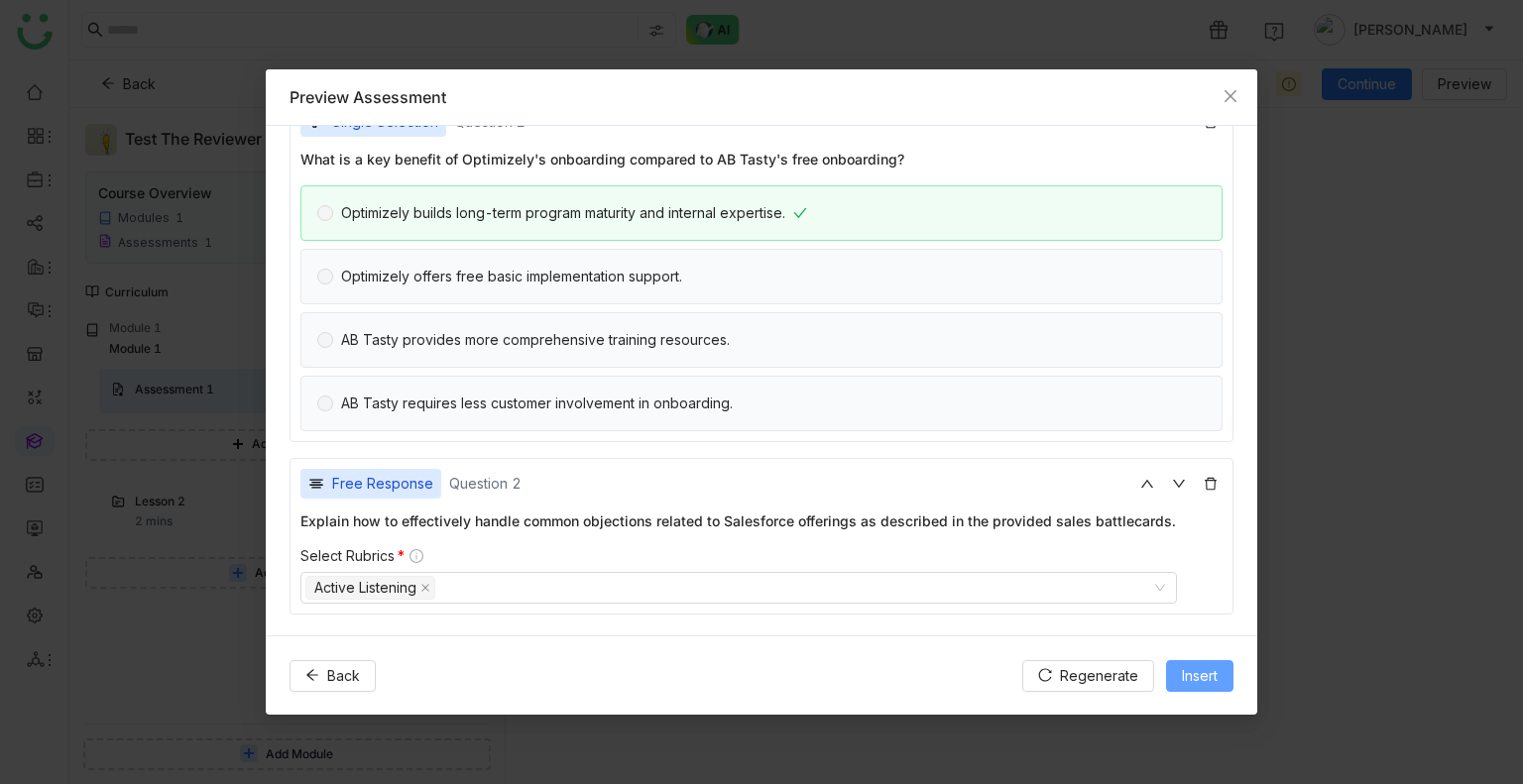 click on "Insert" at bounding box center (1200, 676) 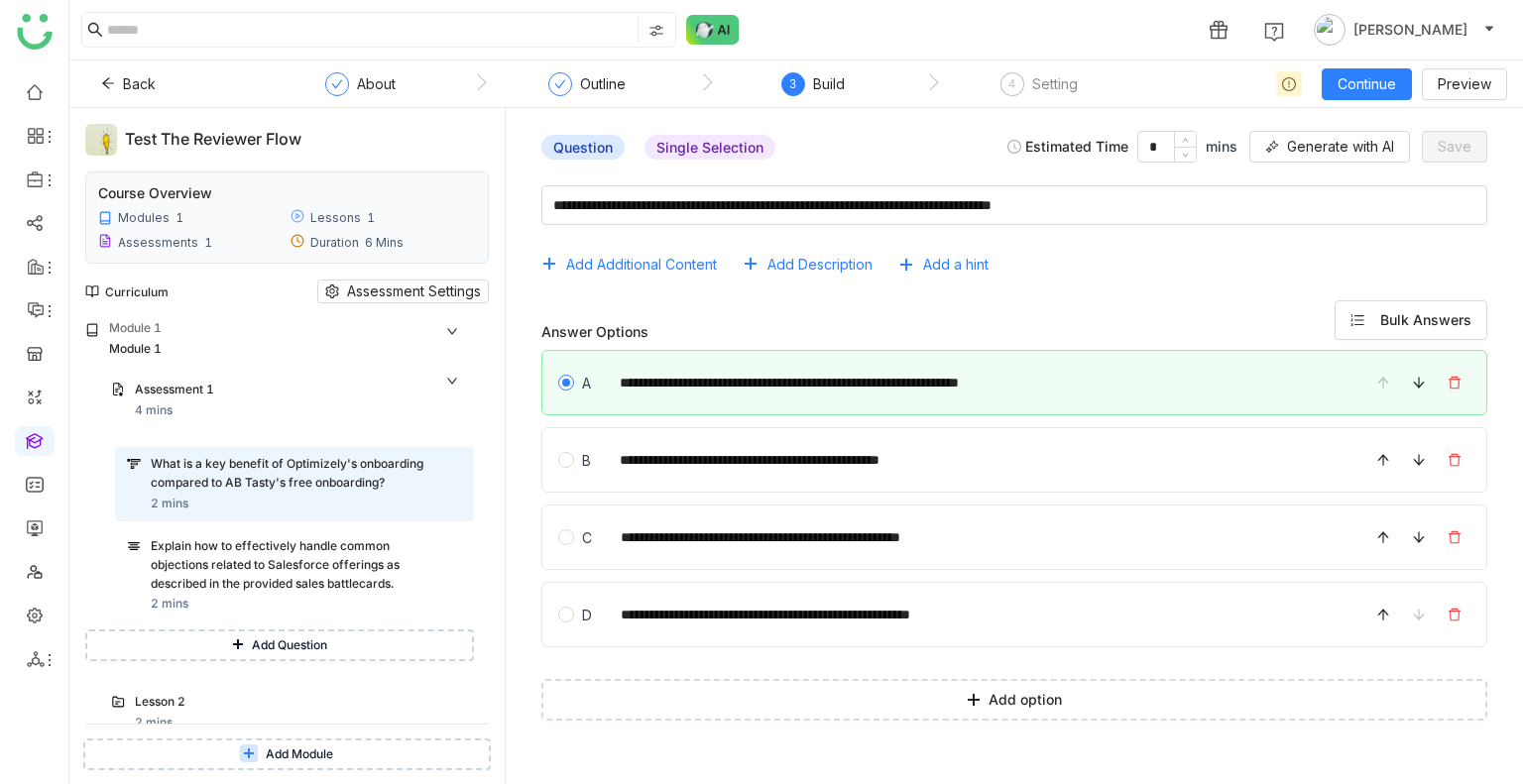 click on "Question   Single Selection   Estimated Time  * mins
Generate with AI   Save" 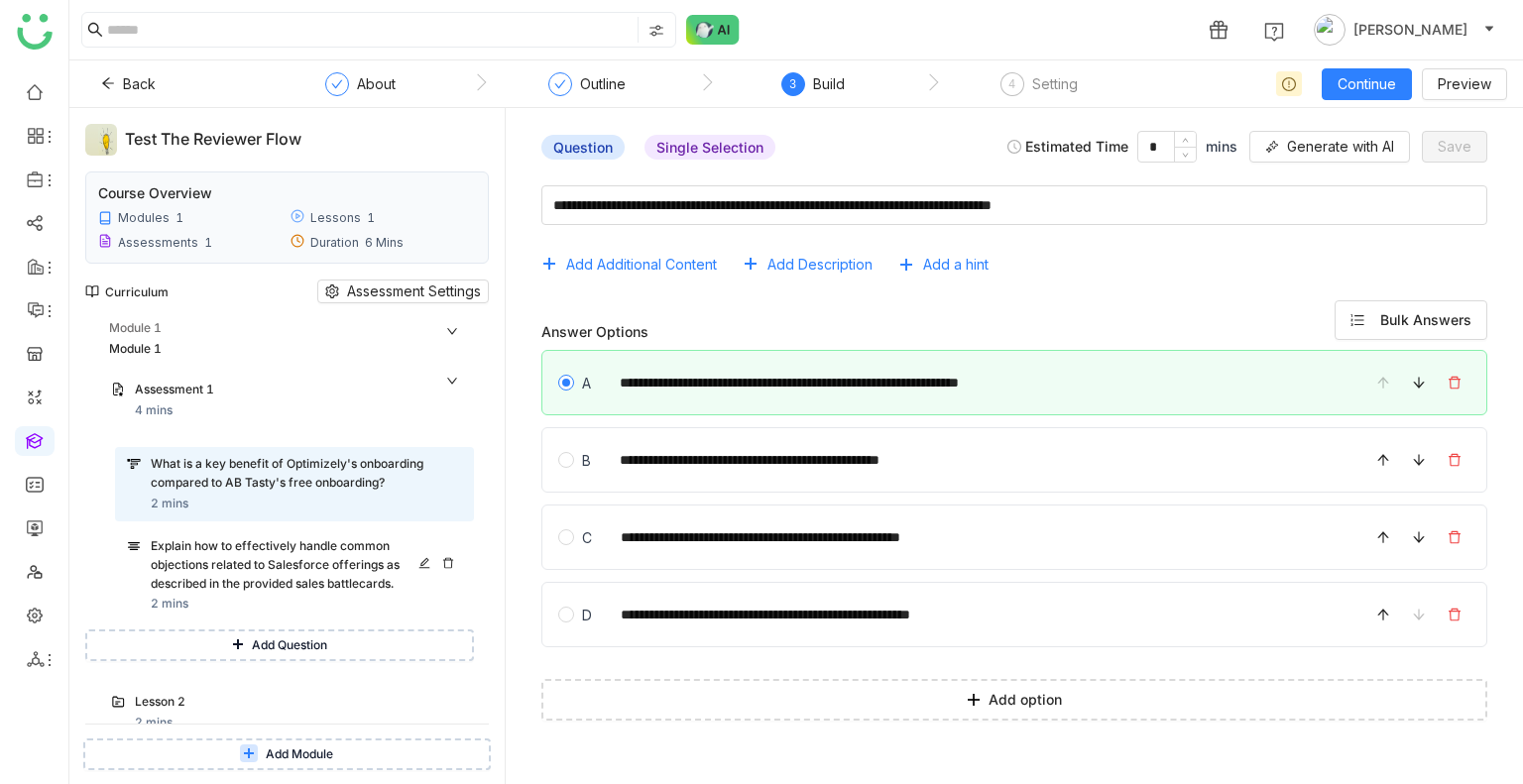 click on "Explain how to effectively handle common objections related to Salesforce offerings as described in the provided sales battlecards." at bounding box center [288, 565] 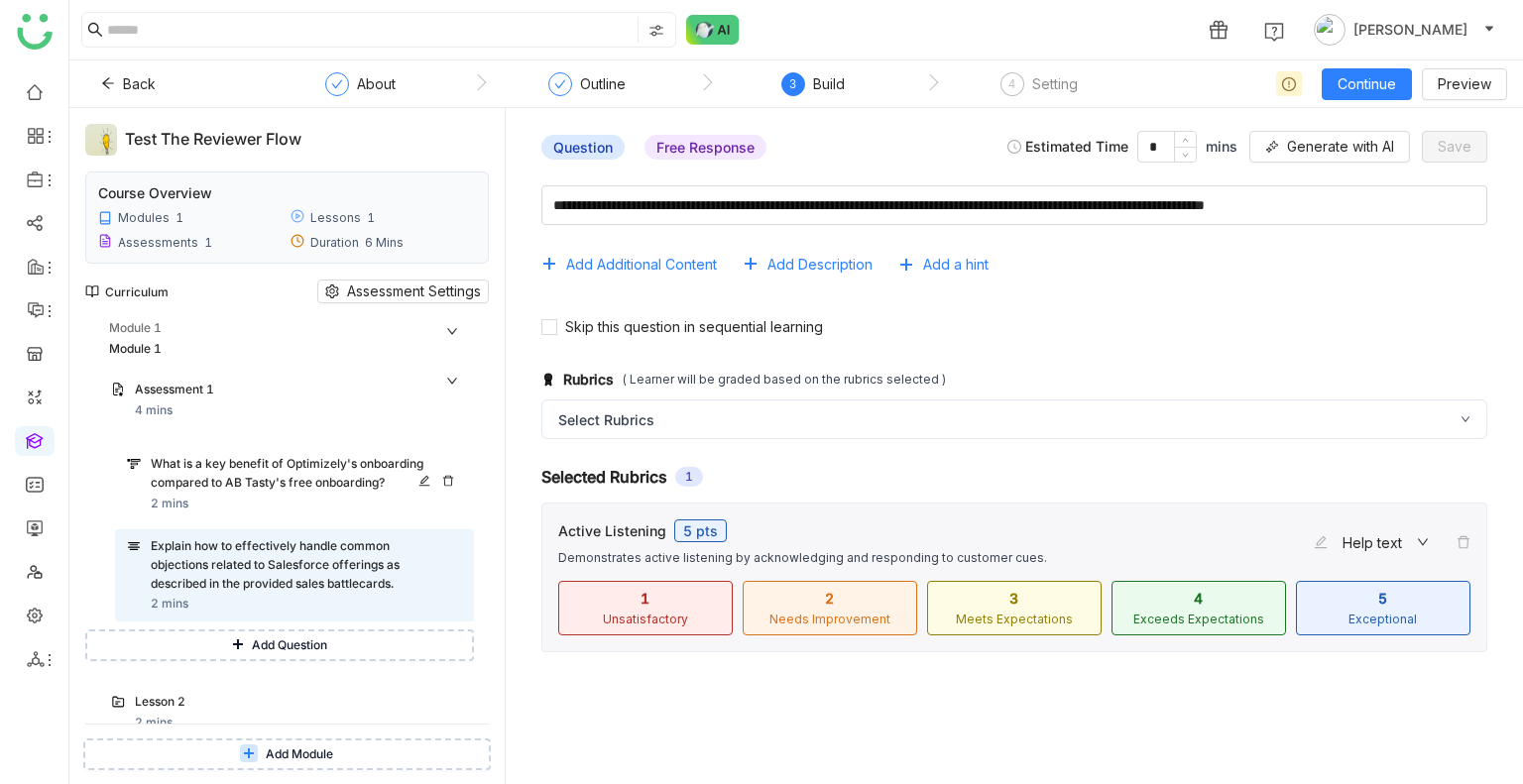 click on "What is a key benefit of Optimizely's onboarding compared to AB Tasty's free onboarding?" at bounding box center [288, 474] 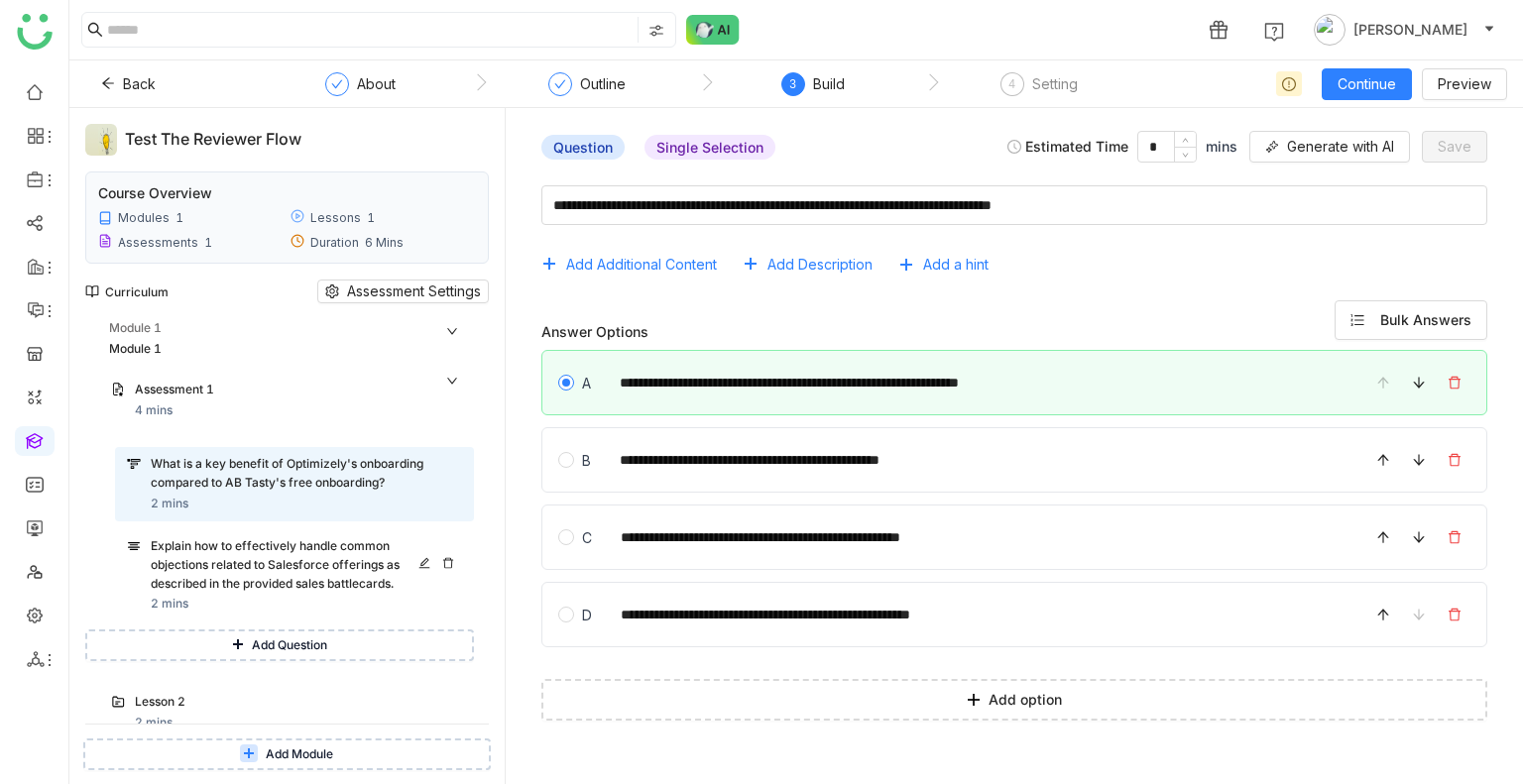 click on "Explain how to effectively handle common objections related to Salesforce offerings as described in the provided sales battlecards." at bounding box center [288, 565] 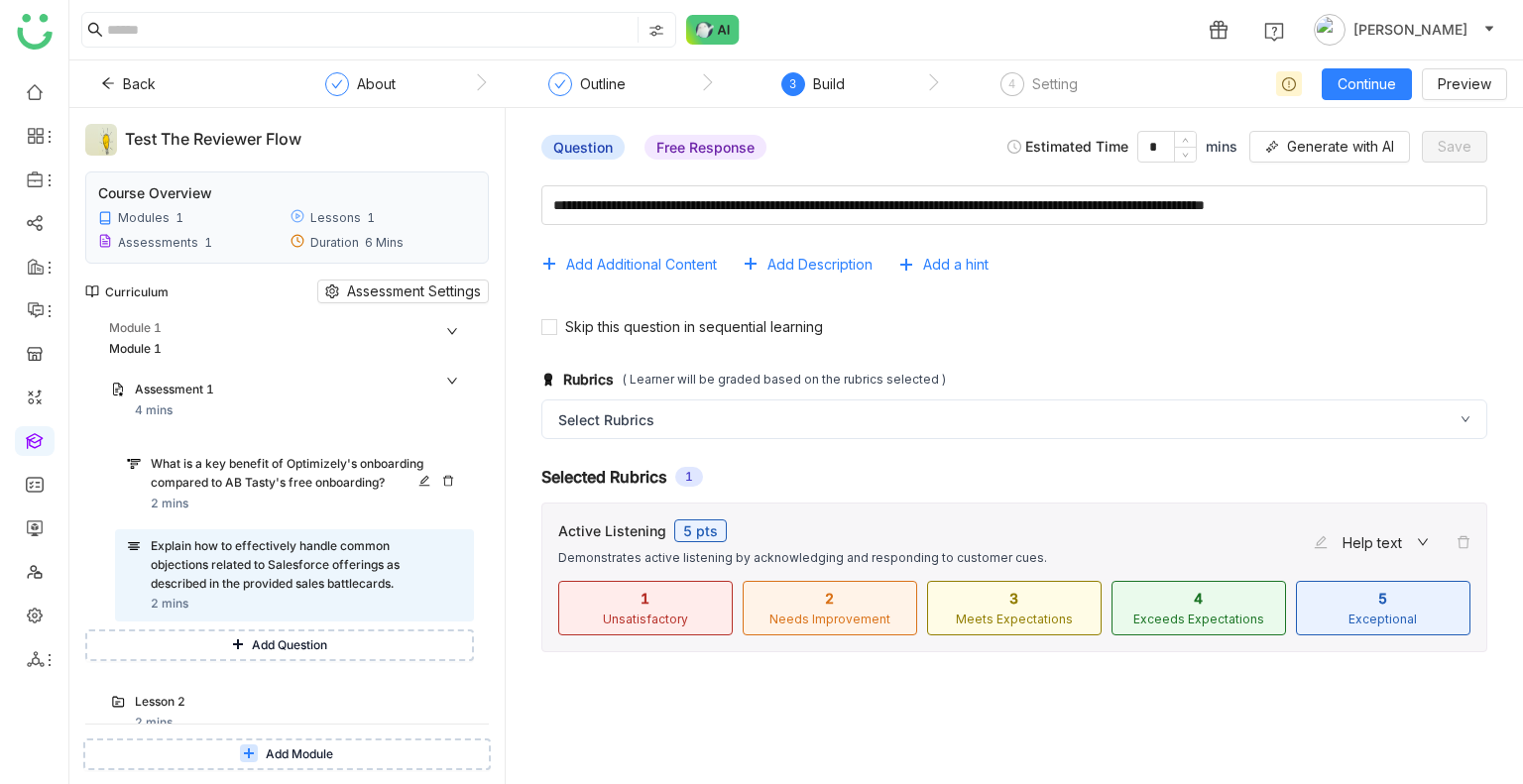 click on "What is a key benefit of Optimizely's onboarding compared to AB Tasty's free onboarding?" at bounding box center (288, 474) 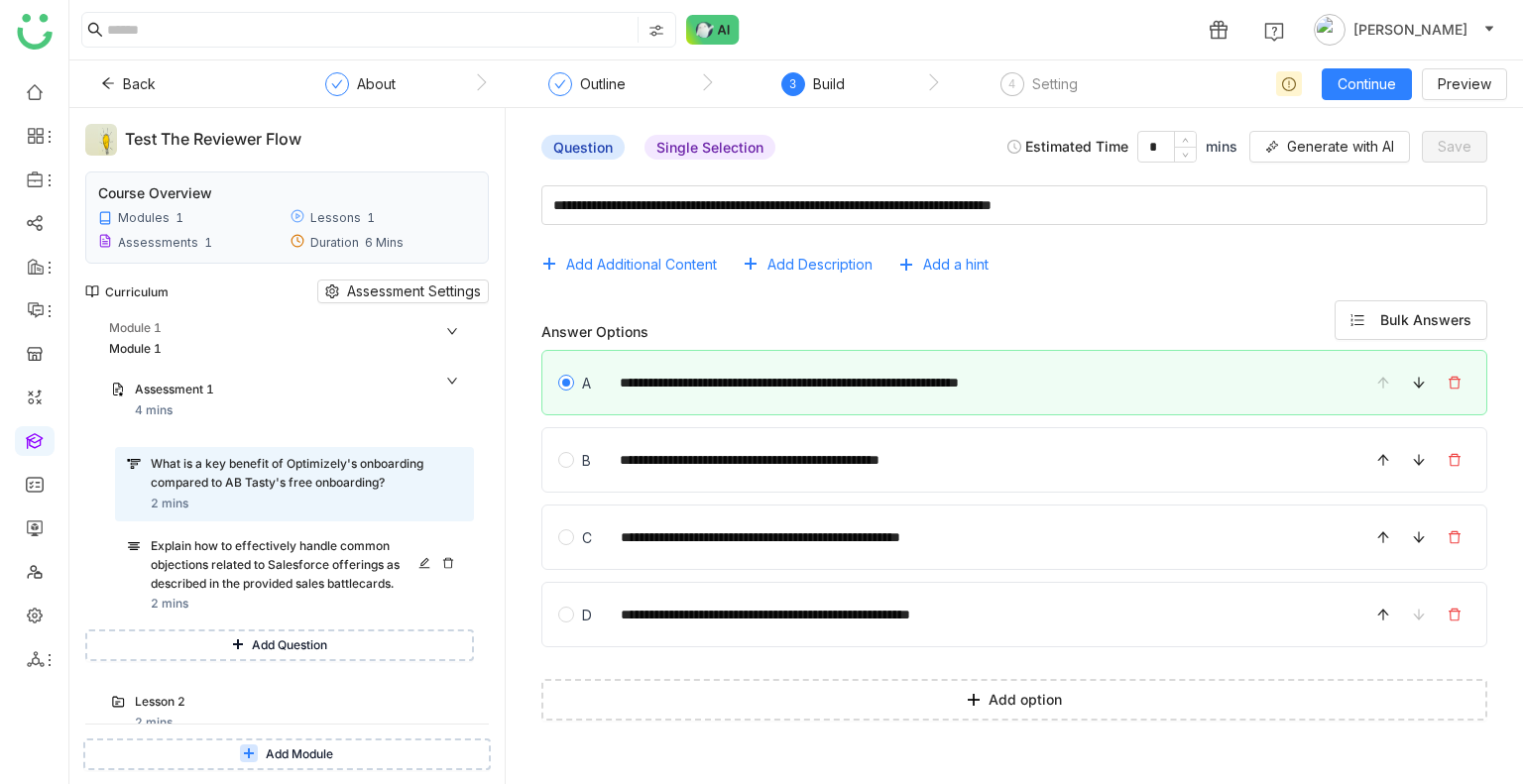 click on "Explain how to effectively handle common objections related to Salesforce offerings as described in the provided sales battlecards." at bounding box center [288, 565] 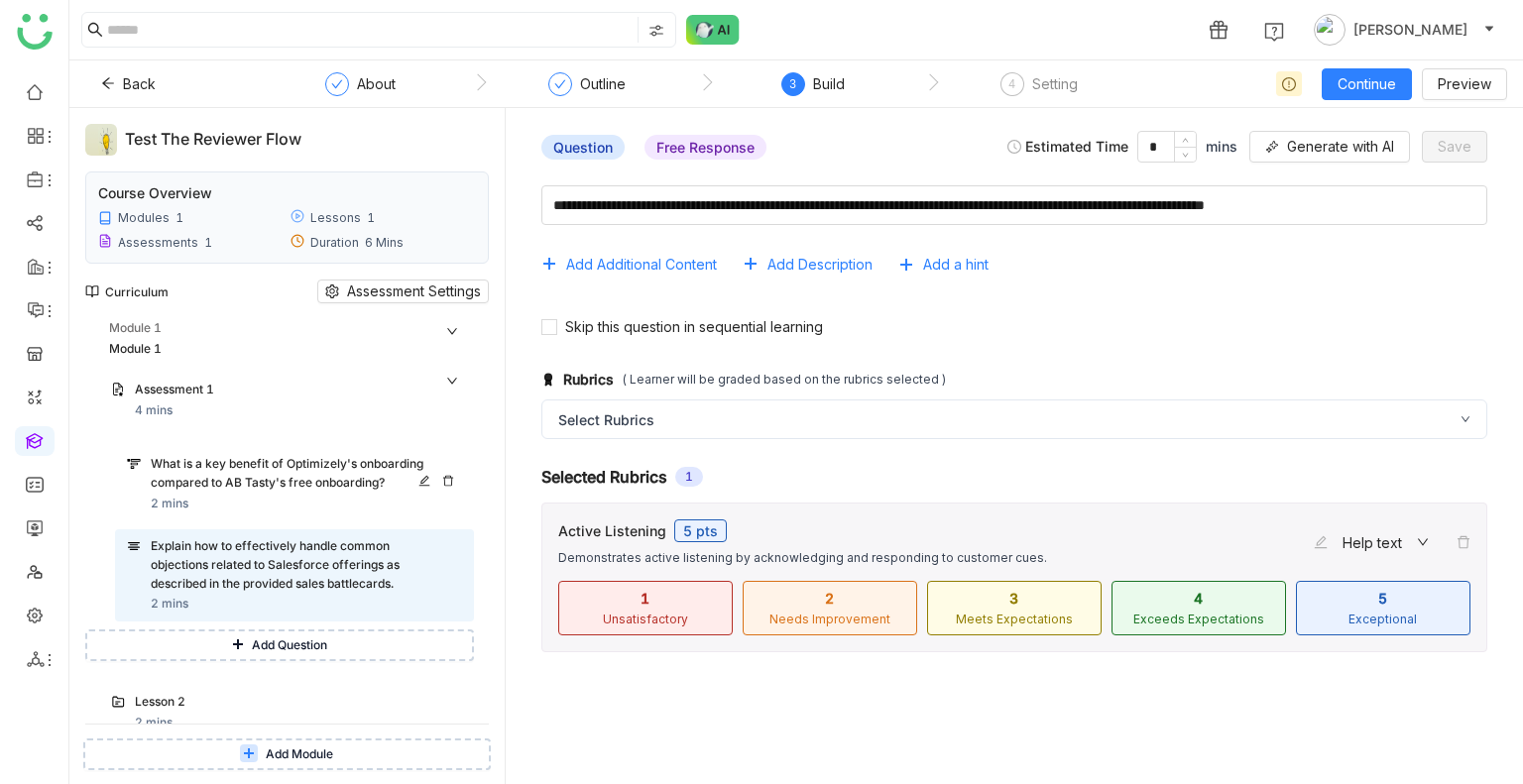 click on "What is a key benefit of Optimizely's onboarding compared to AB Tasty's free onboarding?" at bounding box center [288, 474] 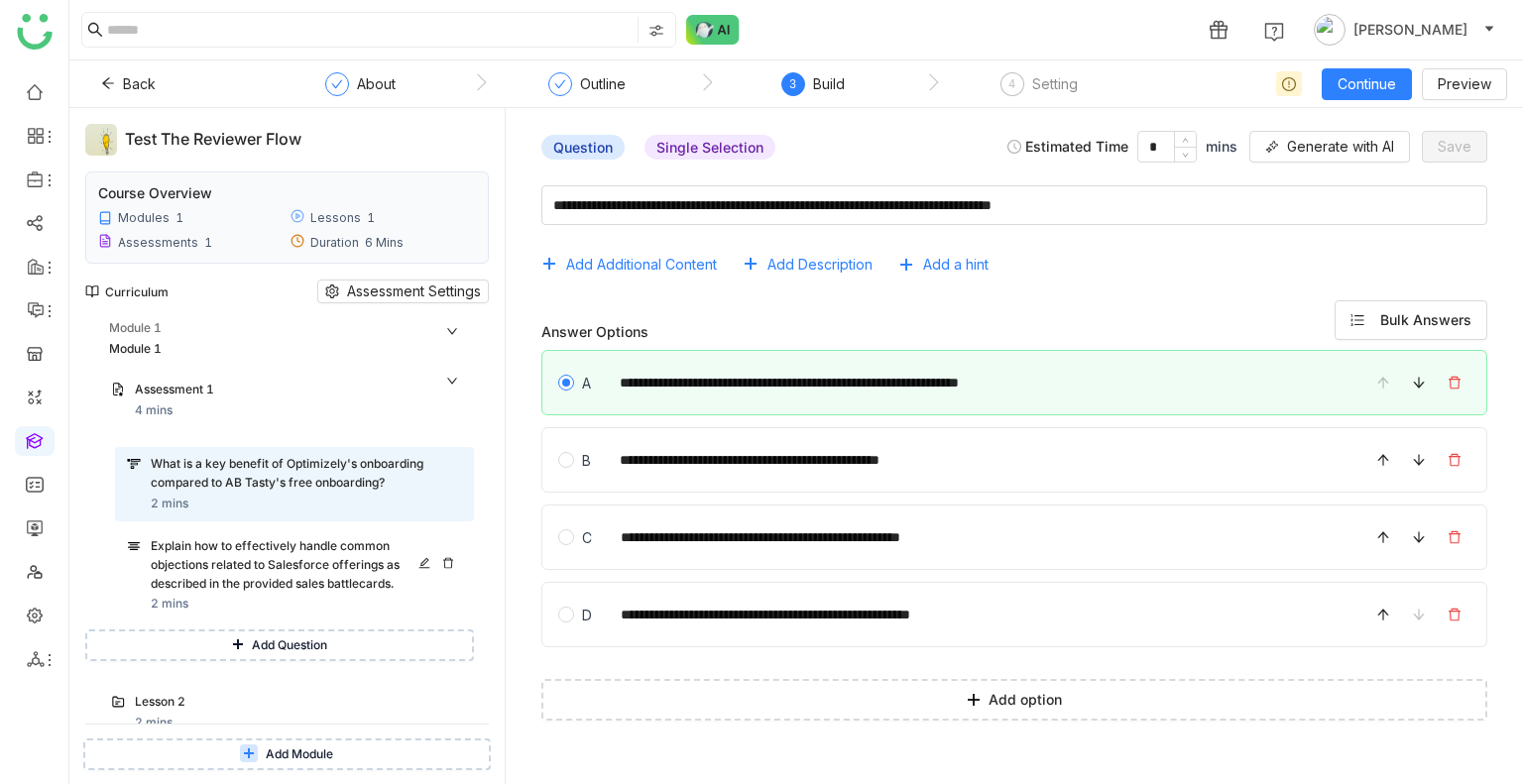 click on "Explain how to effectively handle common objections related to Salesforce offerings as described in the provided sales battlecards." at bounding box center (288, 565) 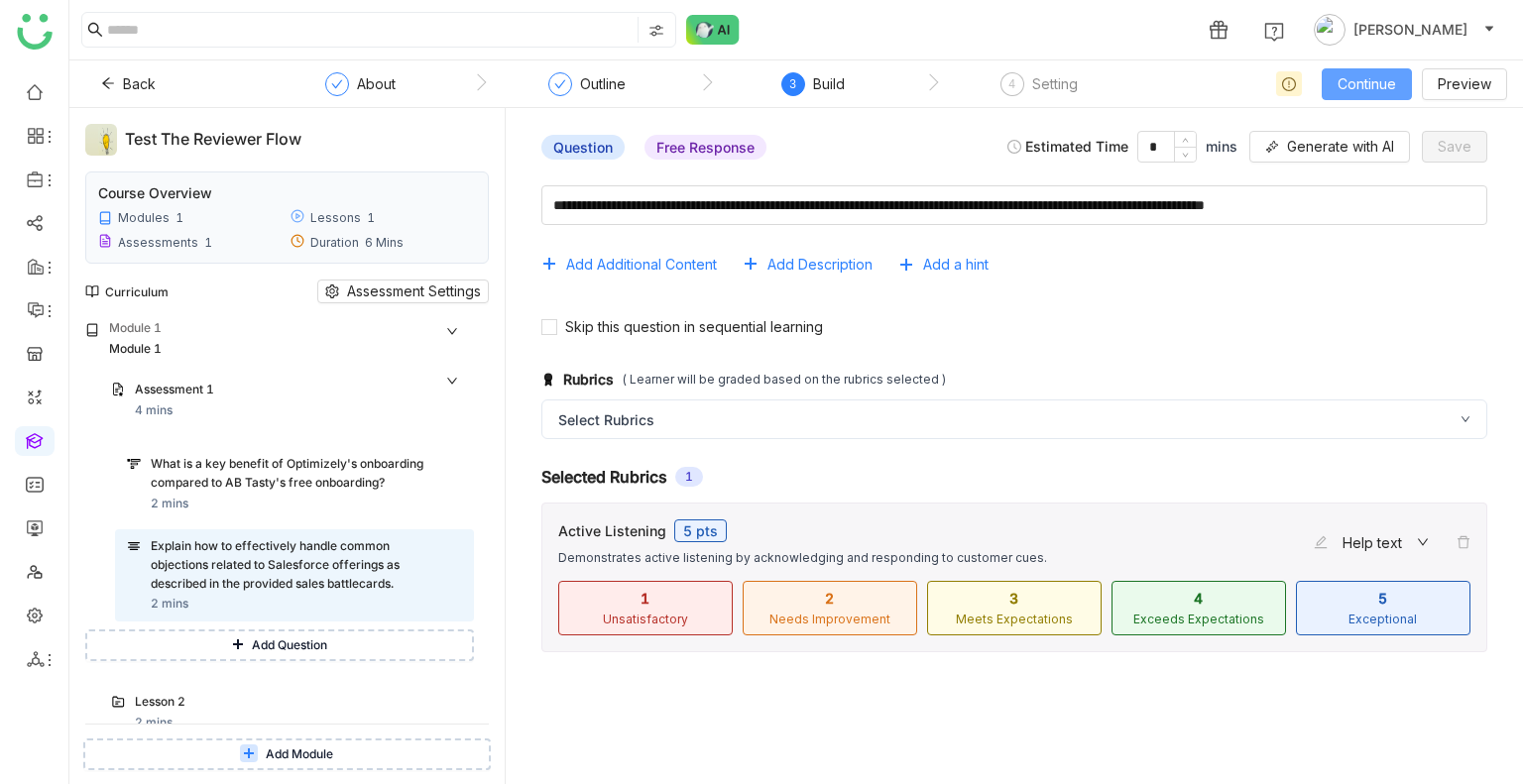 click on "Continue" at bounding box center [1366, 84] 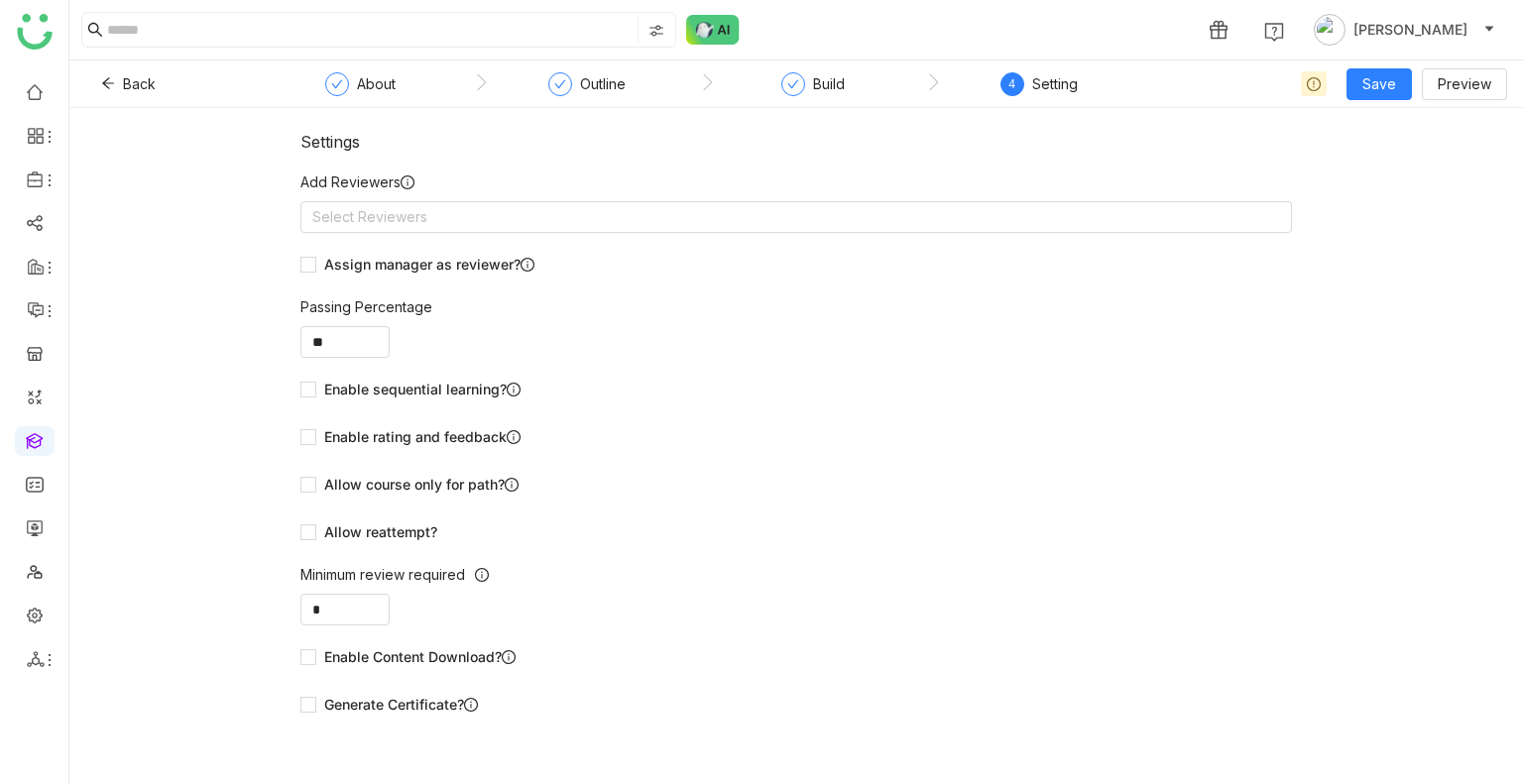 click on "Add Reviewers     Select Reviewers  Assign manager as reviewer?   Passing Percentage  ** Enable sequential learning?   Enable rating and feedback  Allow course only for path?  Allow reattempt?  Minimum review required  *  User can mark lesson as complete?   Enable Content Download?   Generate Certificate?" 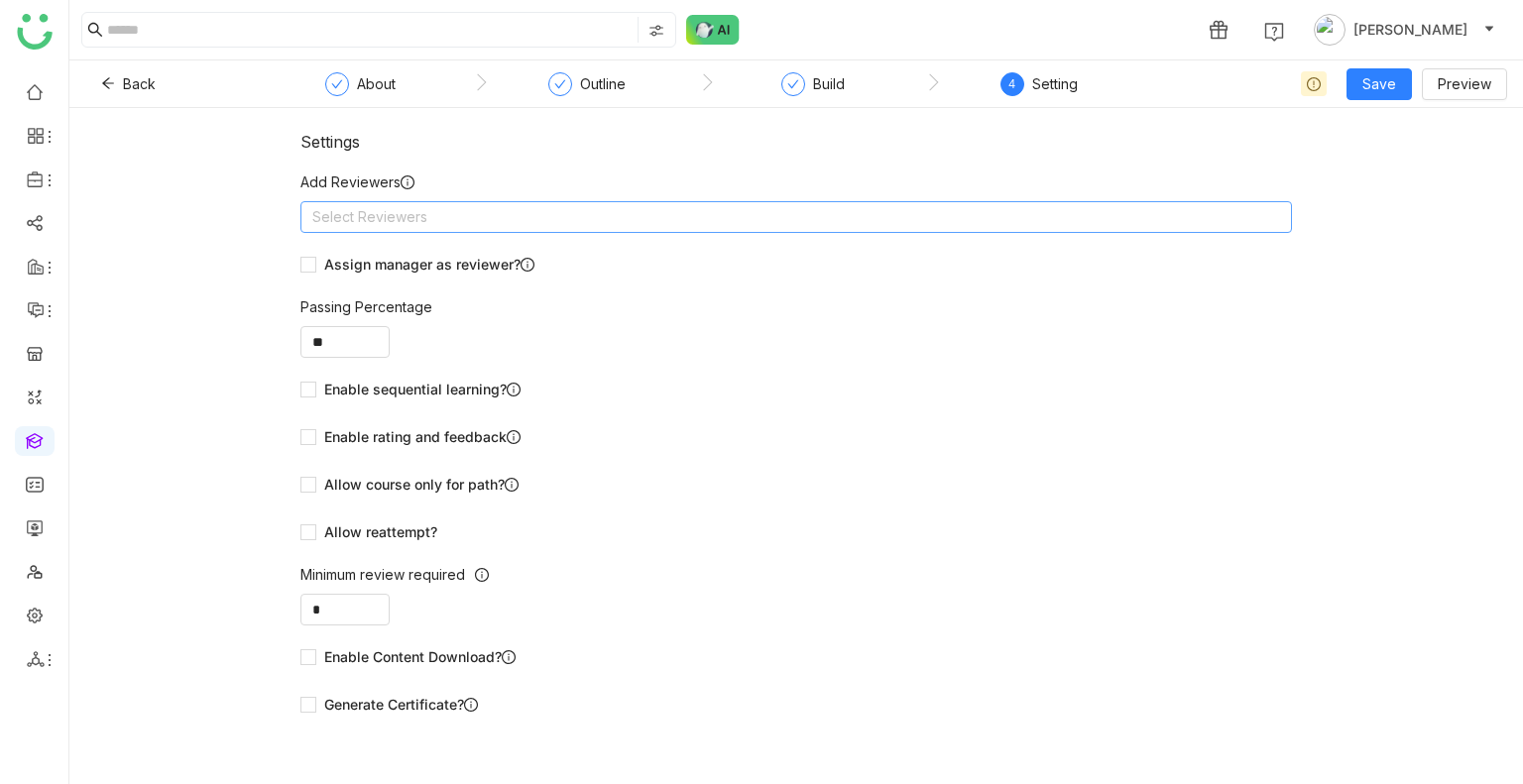click on "Select Reviewers" 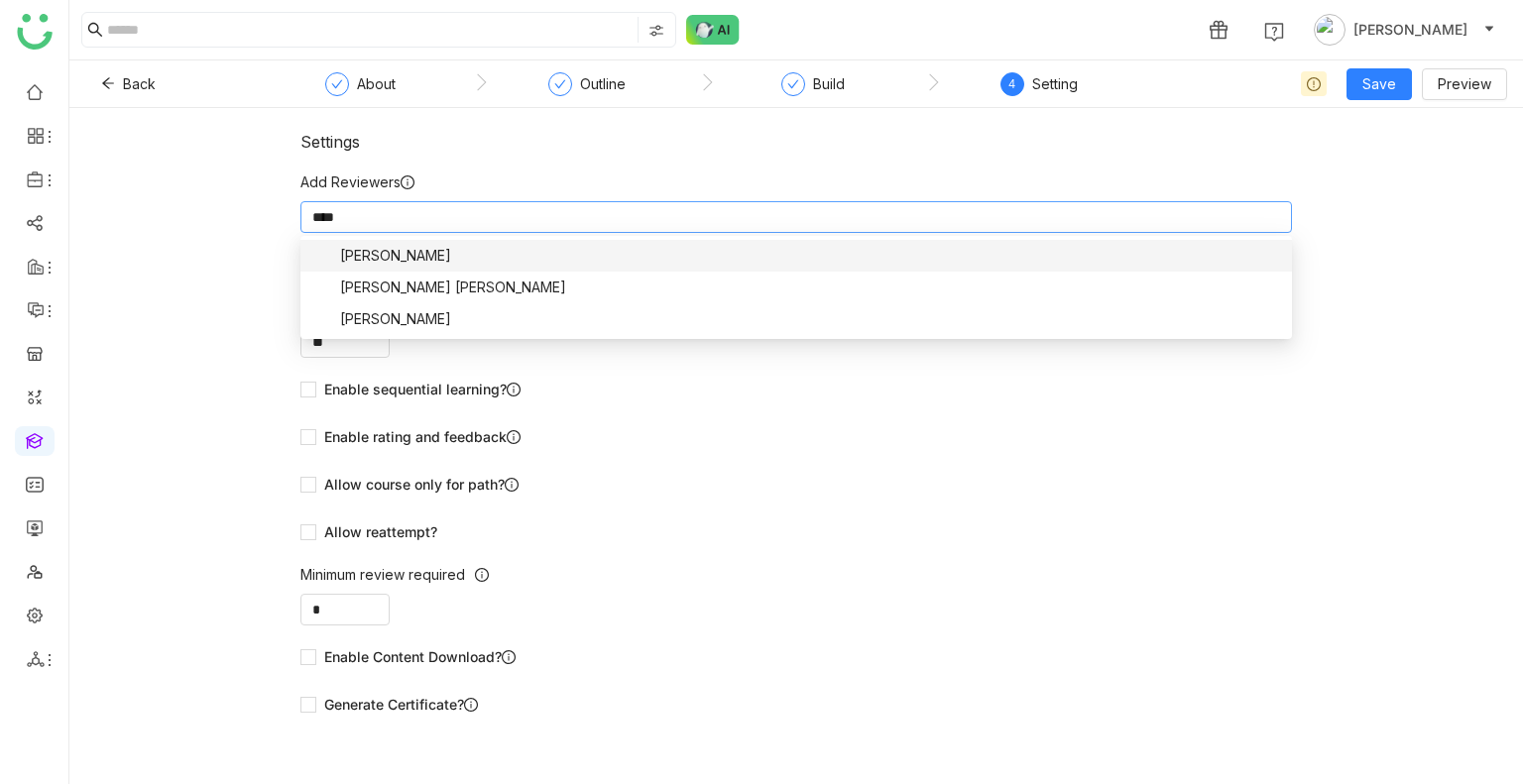 type on "*****" 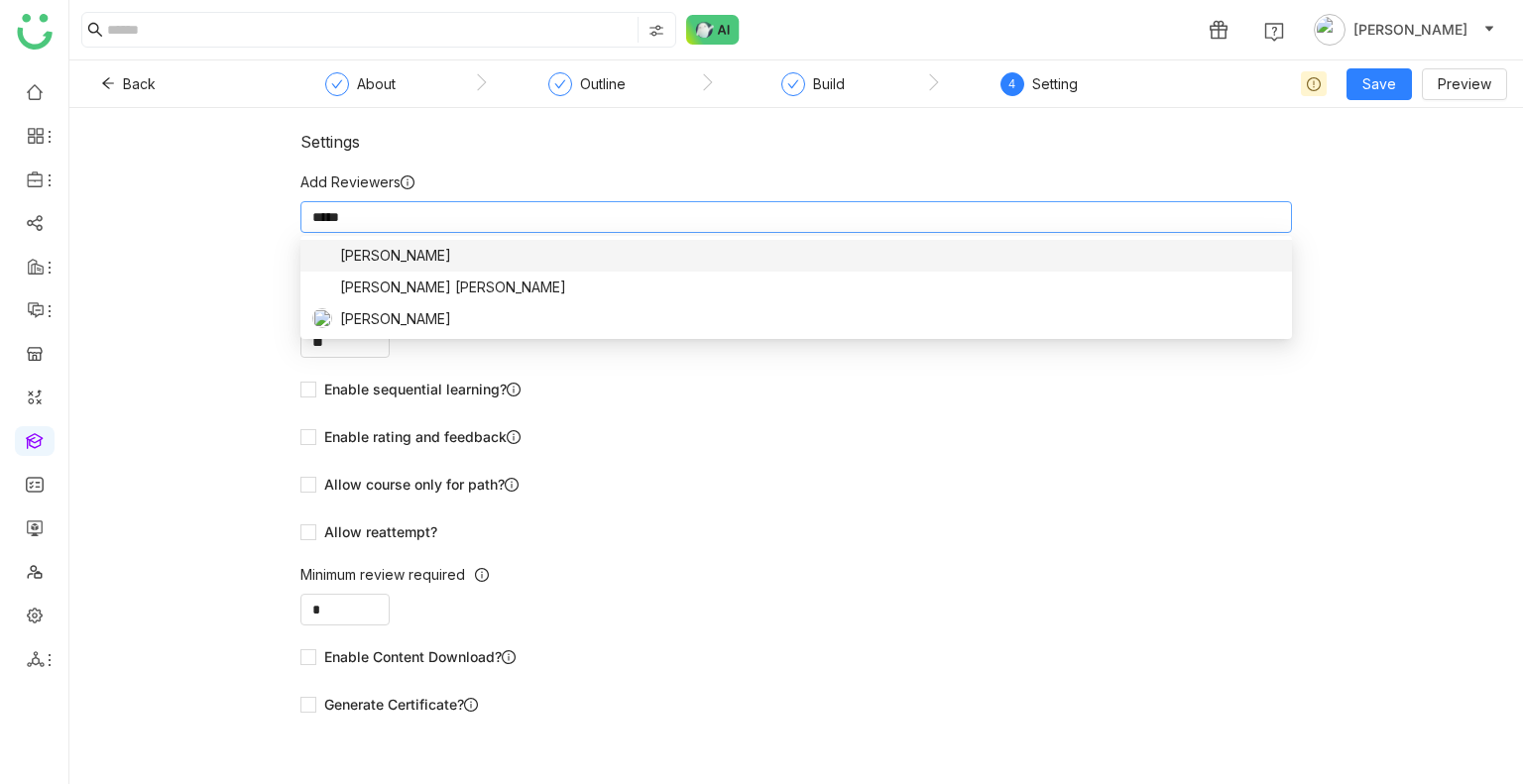 scroll, scrollTop: 0, scrollLeft: 0, axis: both 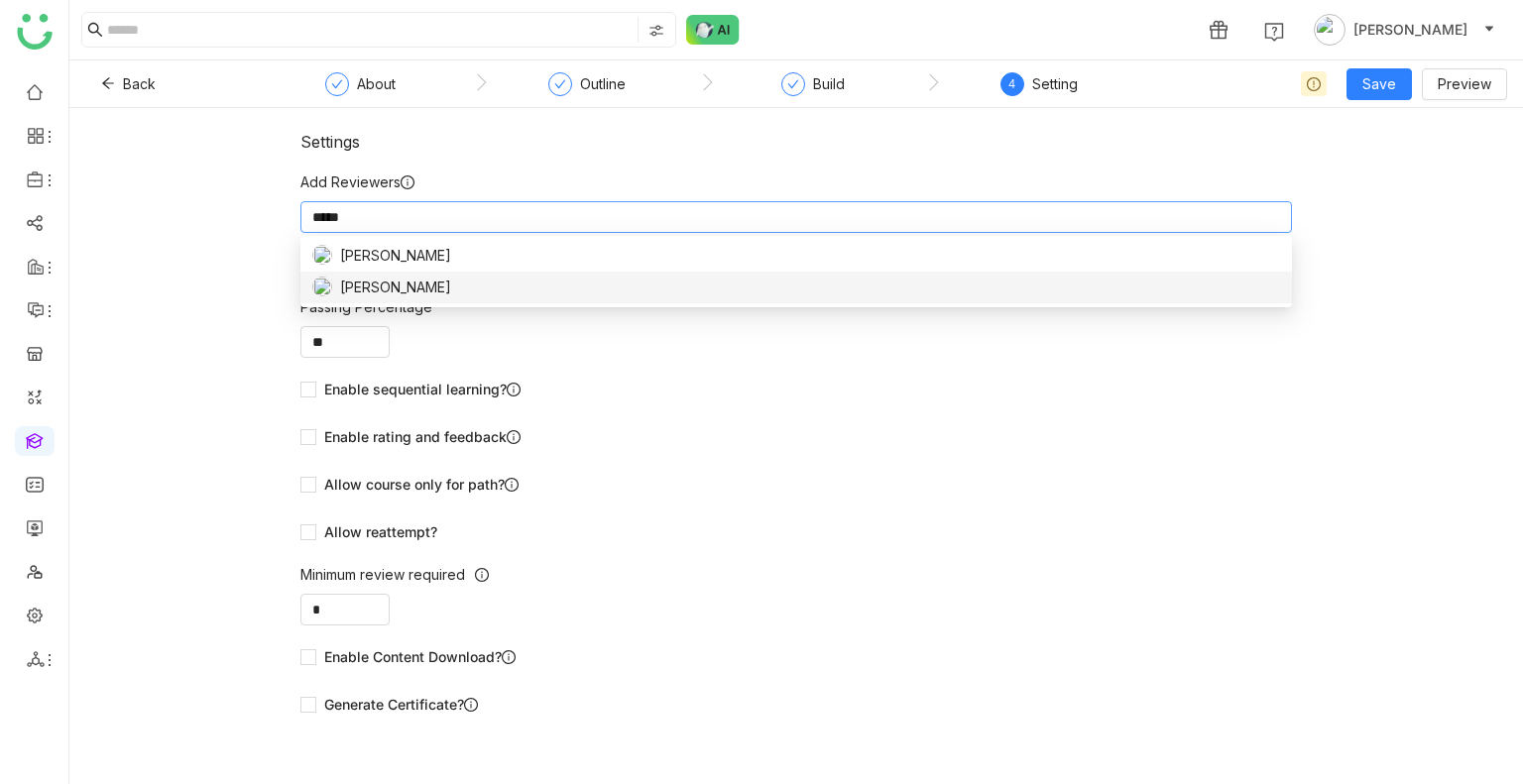 type 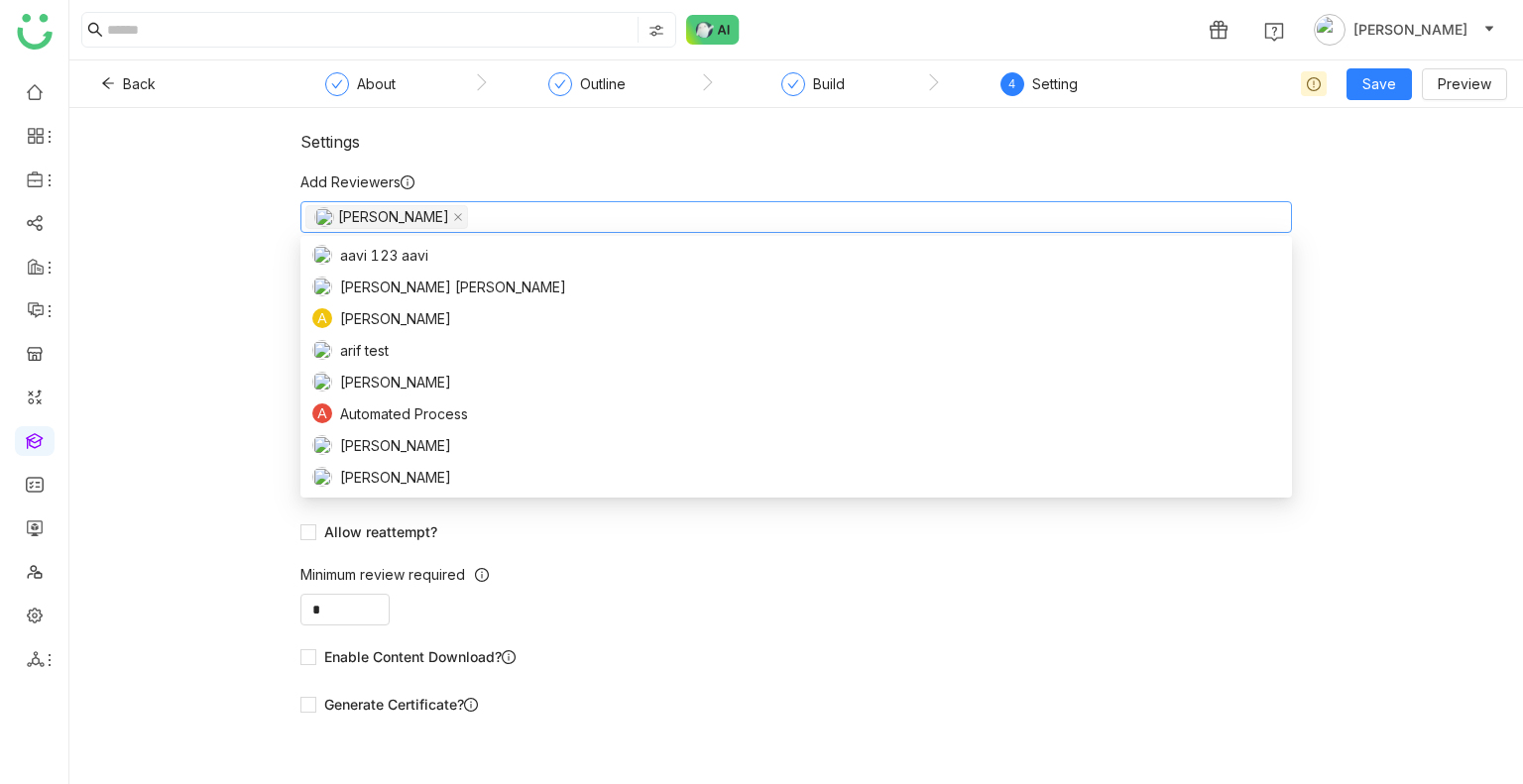 click on "Settings   Add Reviewers   Uday Bhanu    Assign manager as reviewer?   Passing Percentage  ** Enable sequential learning?   Enable rating and feedback  Allow course only for path?  Allow reattempt?  Minimum review required  *  User can mark lesson as complete?   Enable Content Download?   Generate Certificate?" 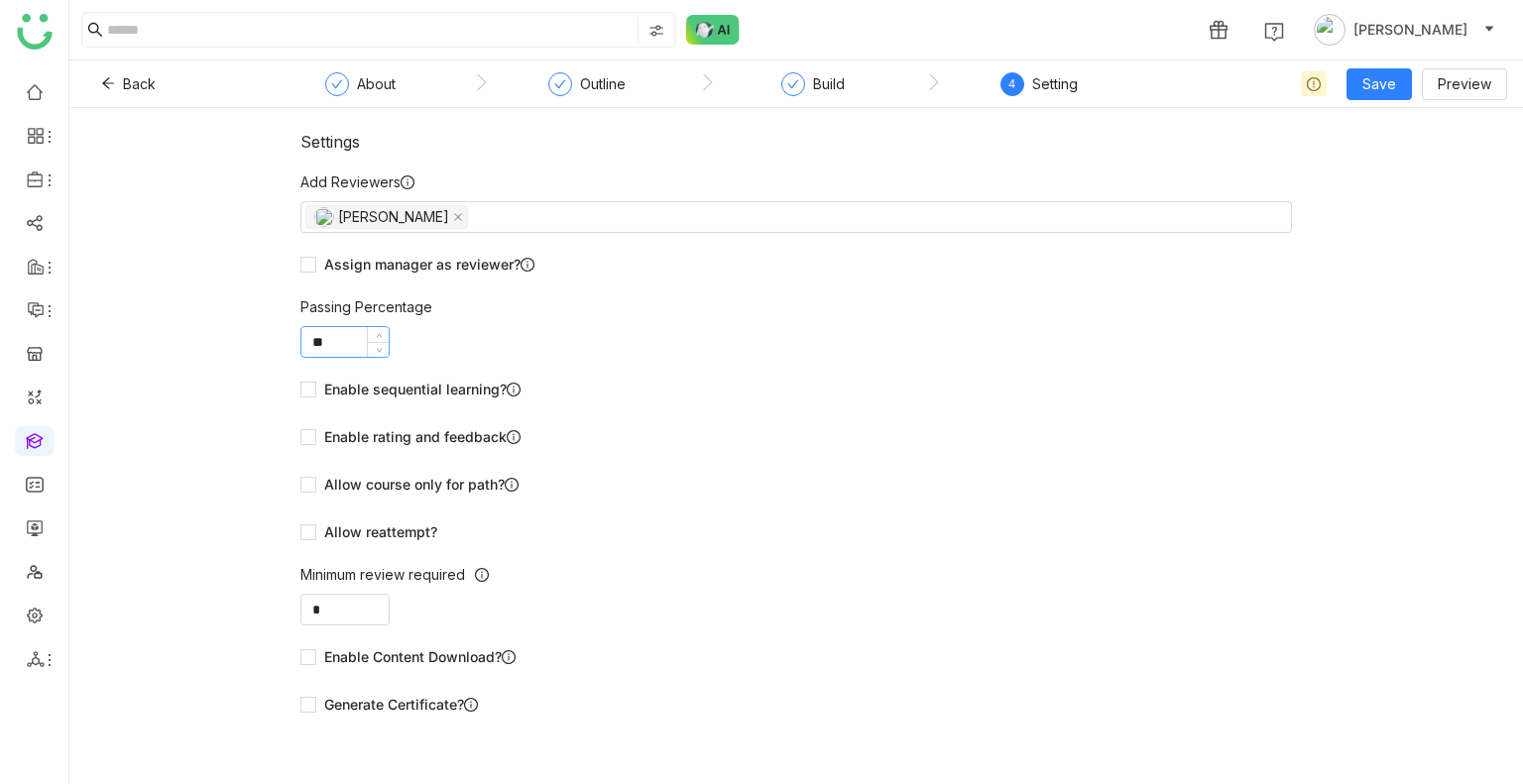 click on "**" 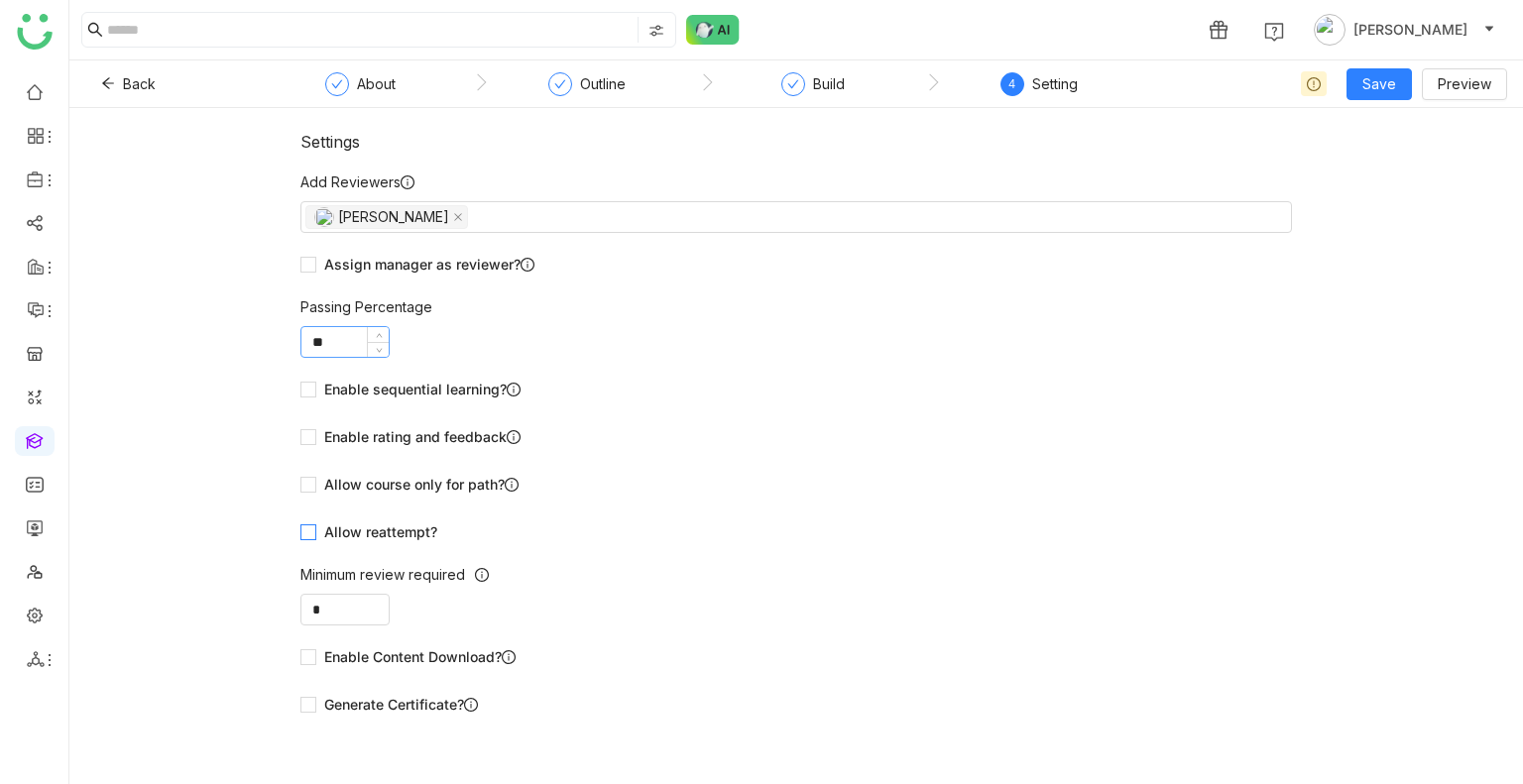 type on "**" 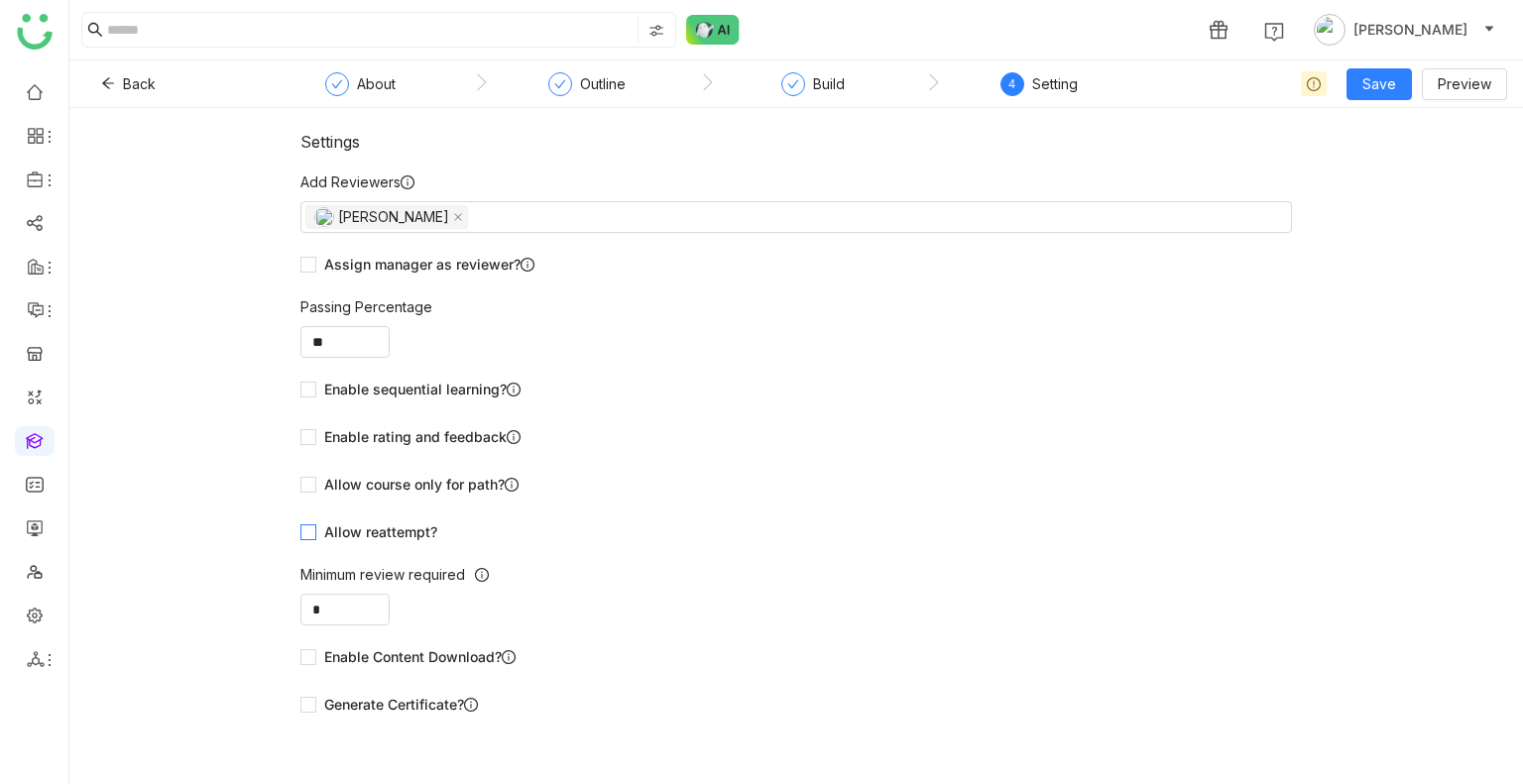 click on "Allow reattempt?" 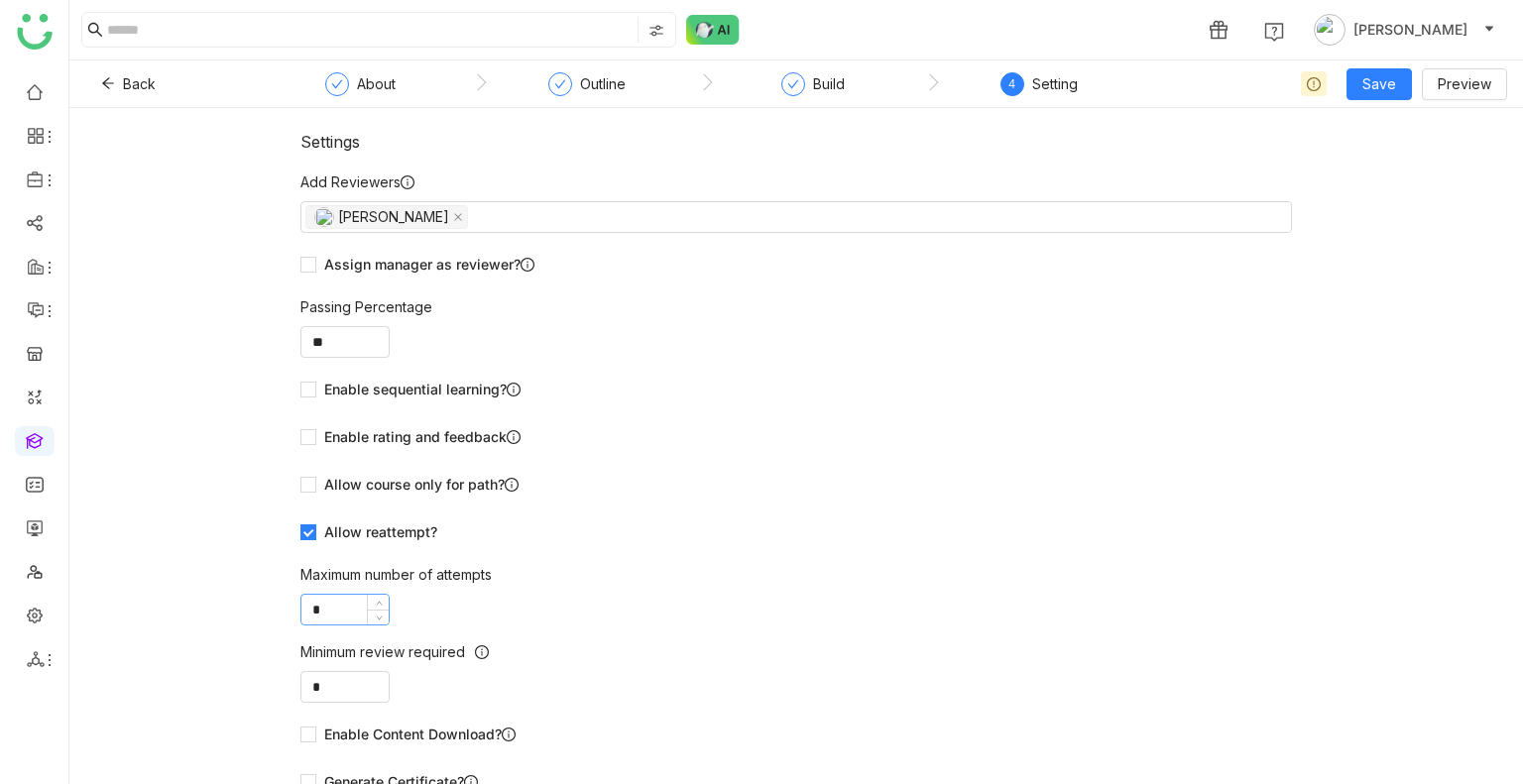 click on "*" 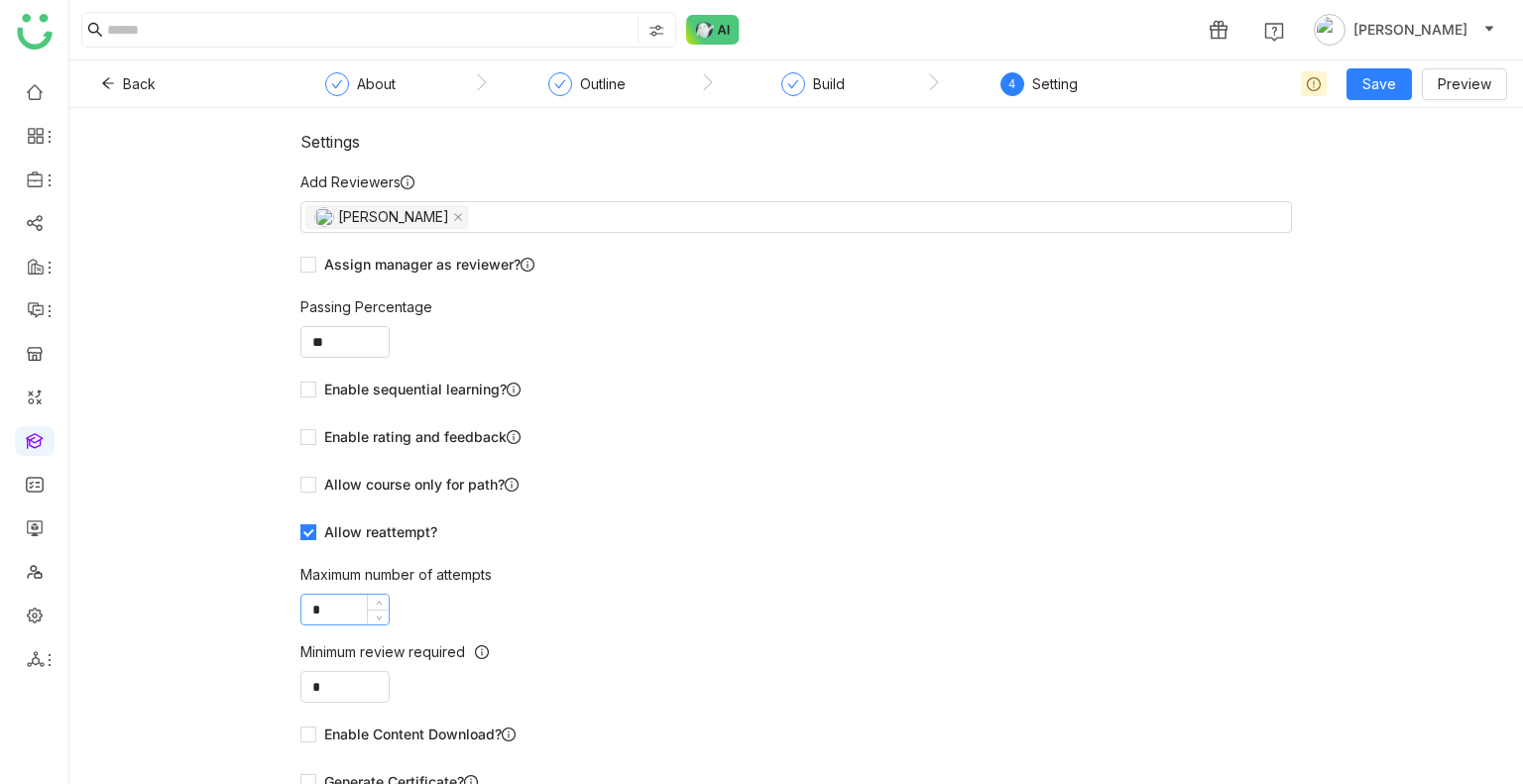 type on "*" 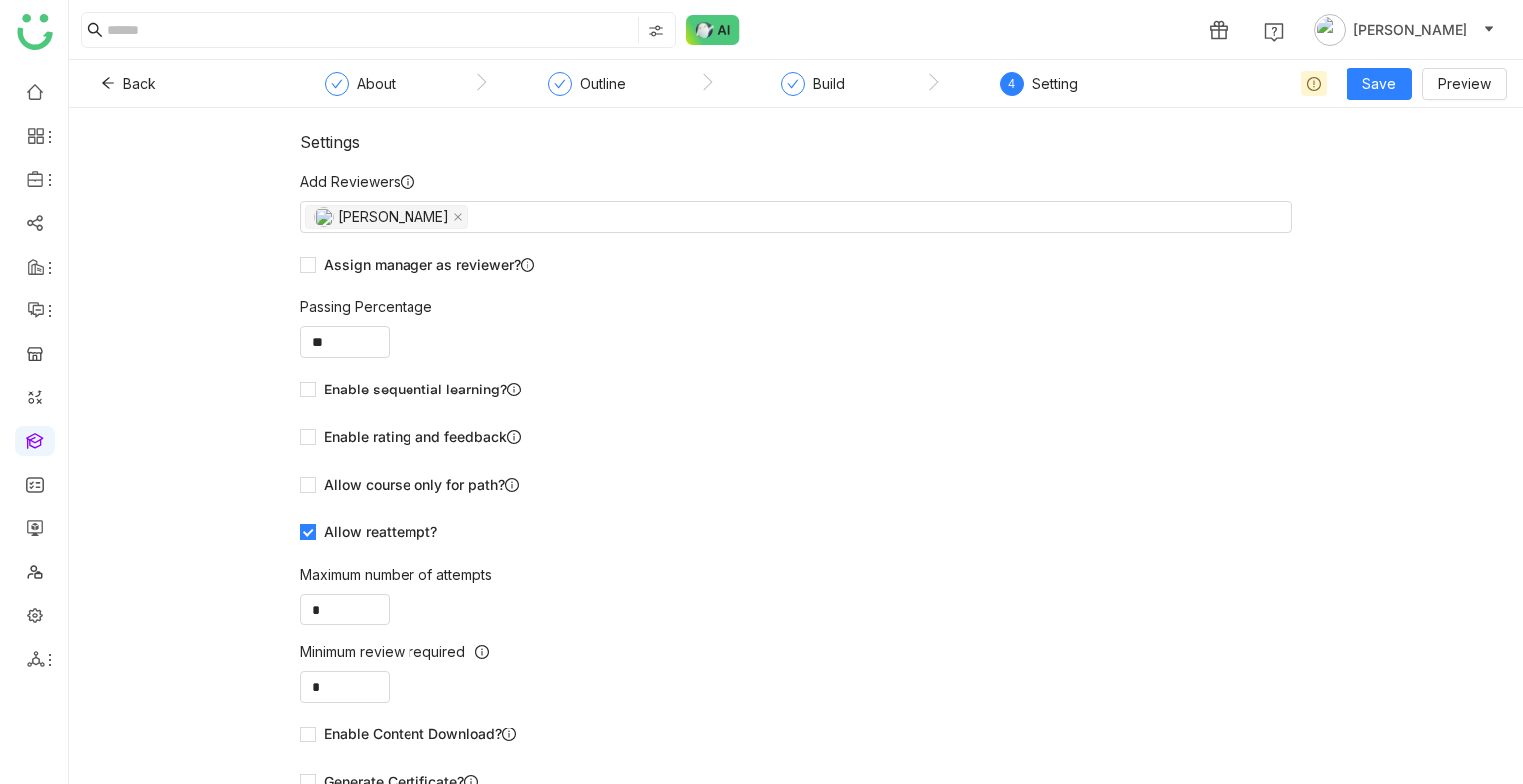 click on "Maximum number of attempts" 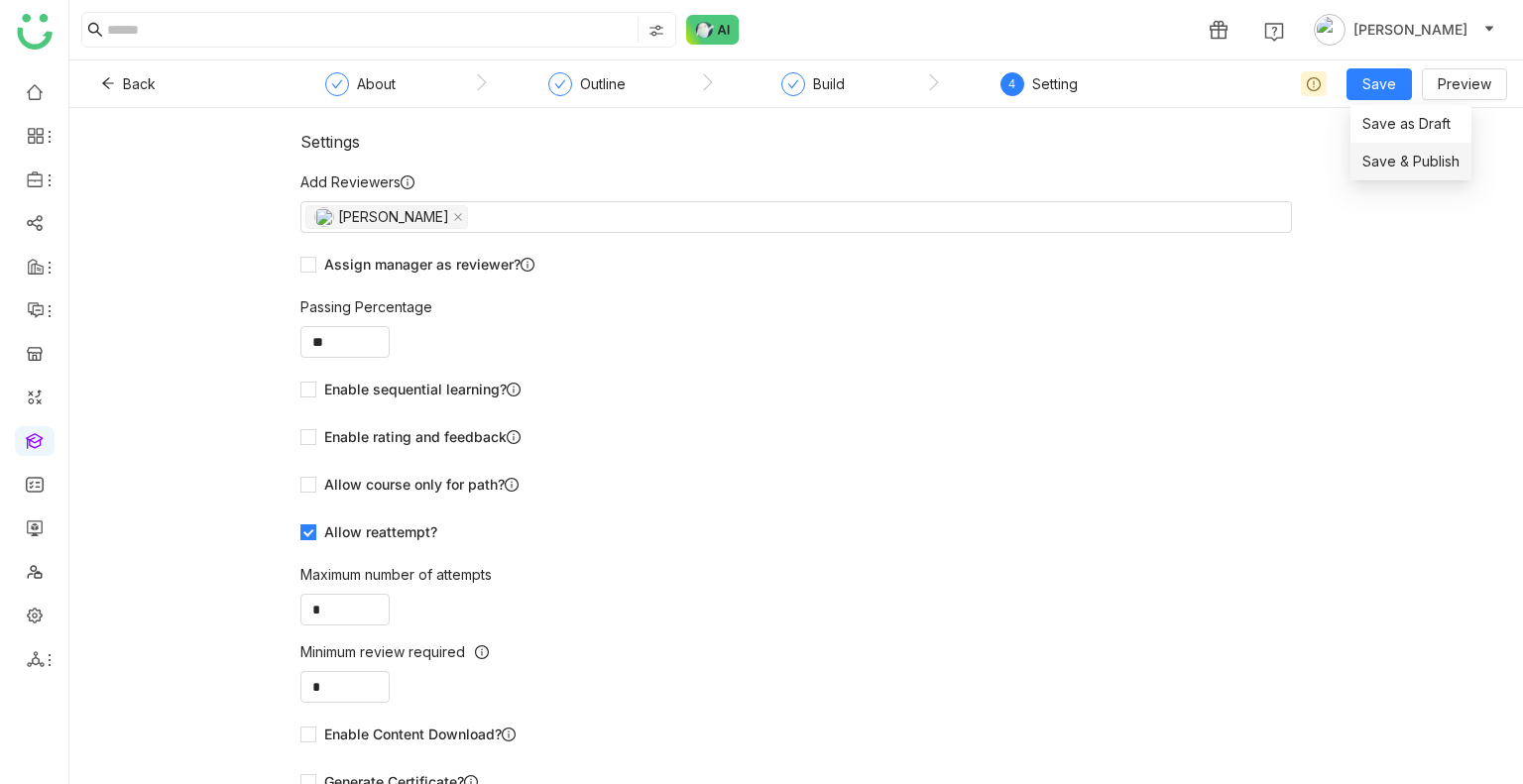 click on "Save & Publish" at bounding box center [1411, 162] 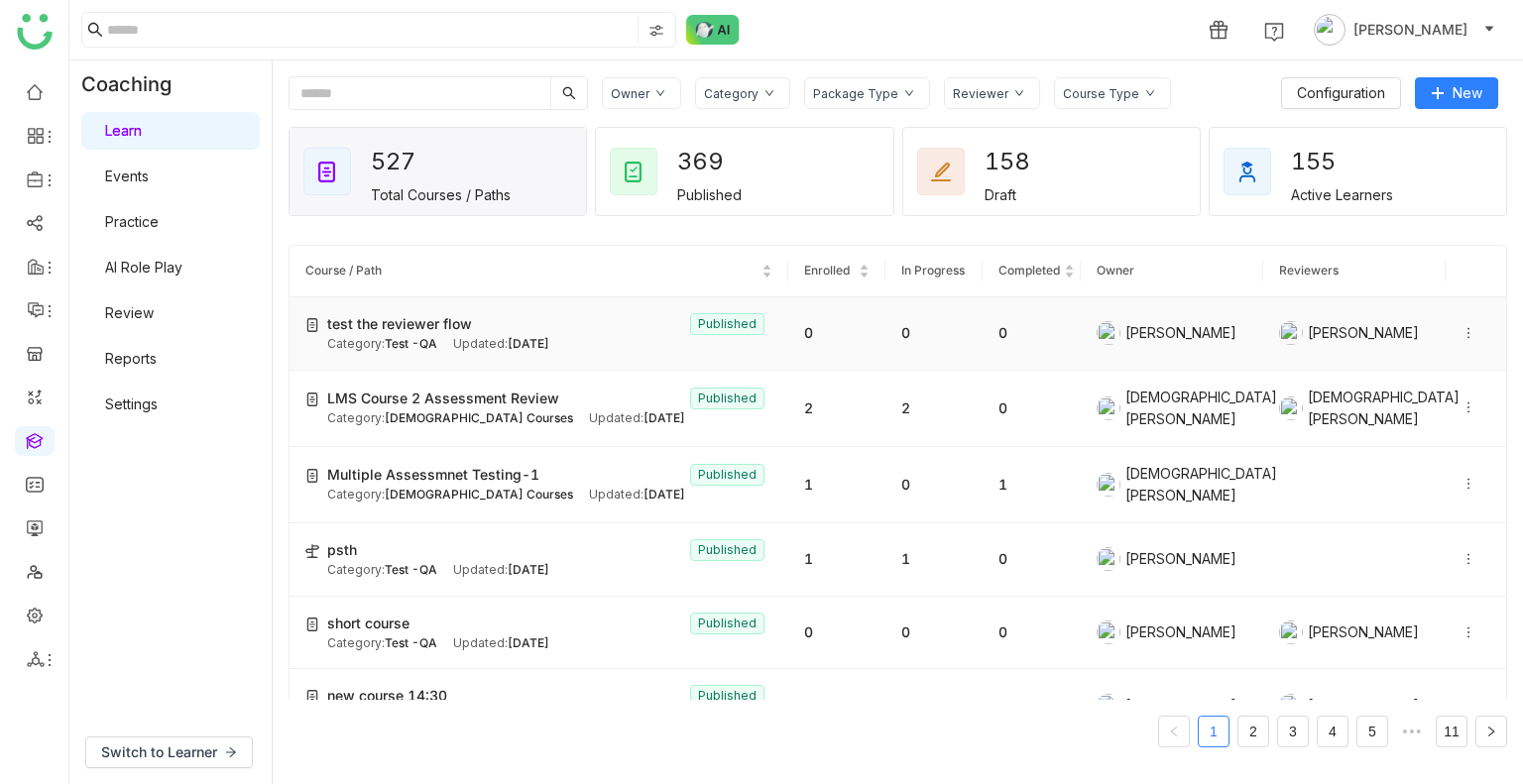 click 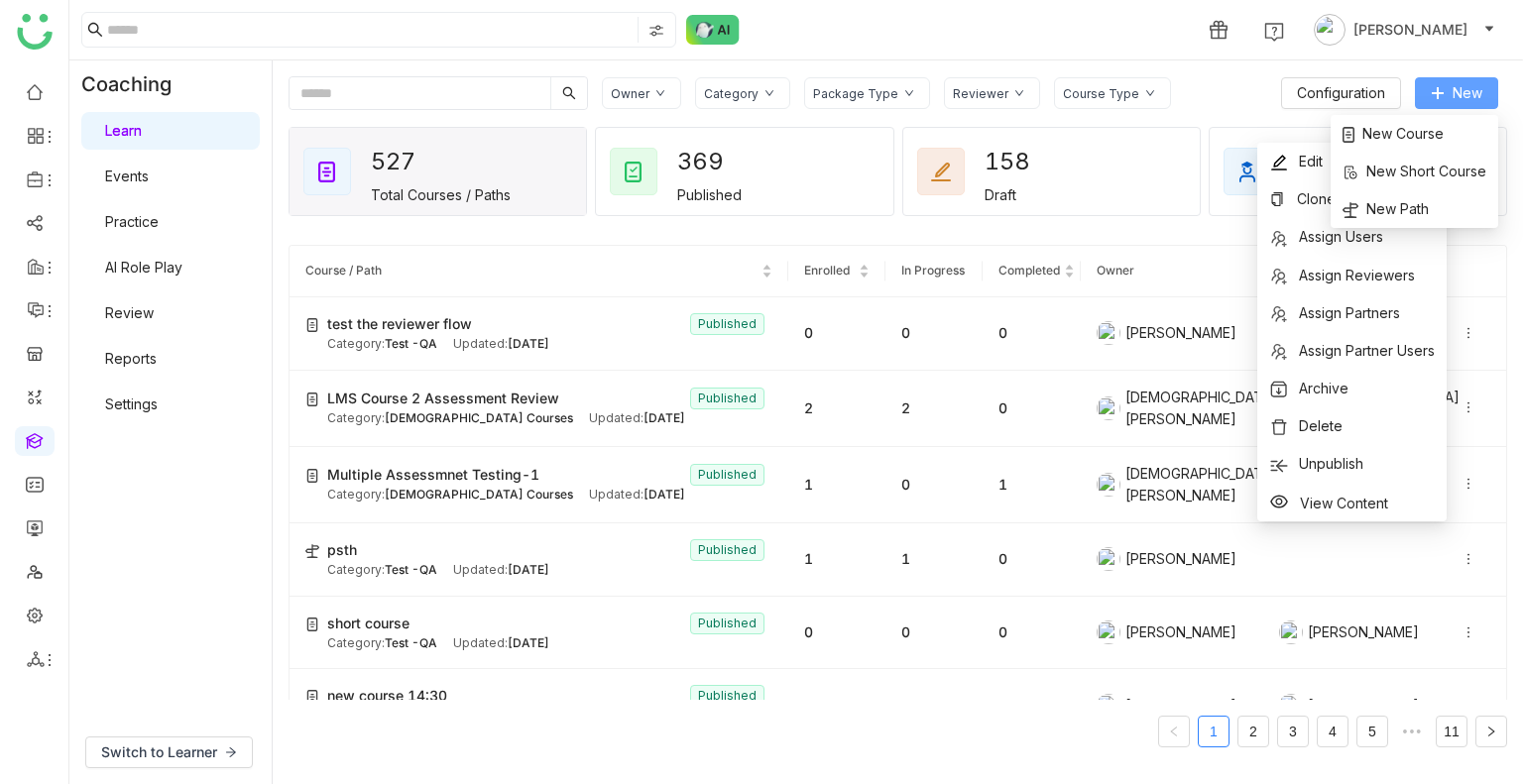 click on "New" 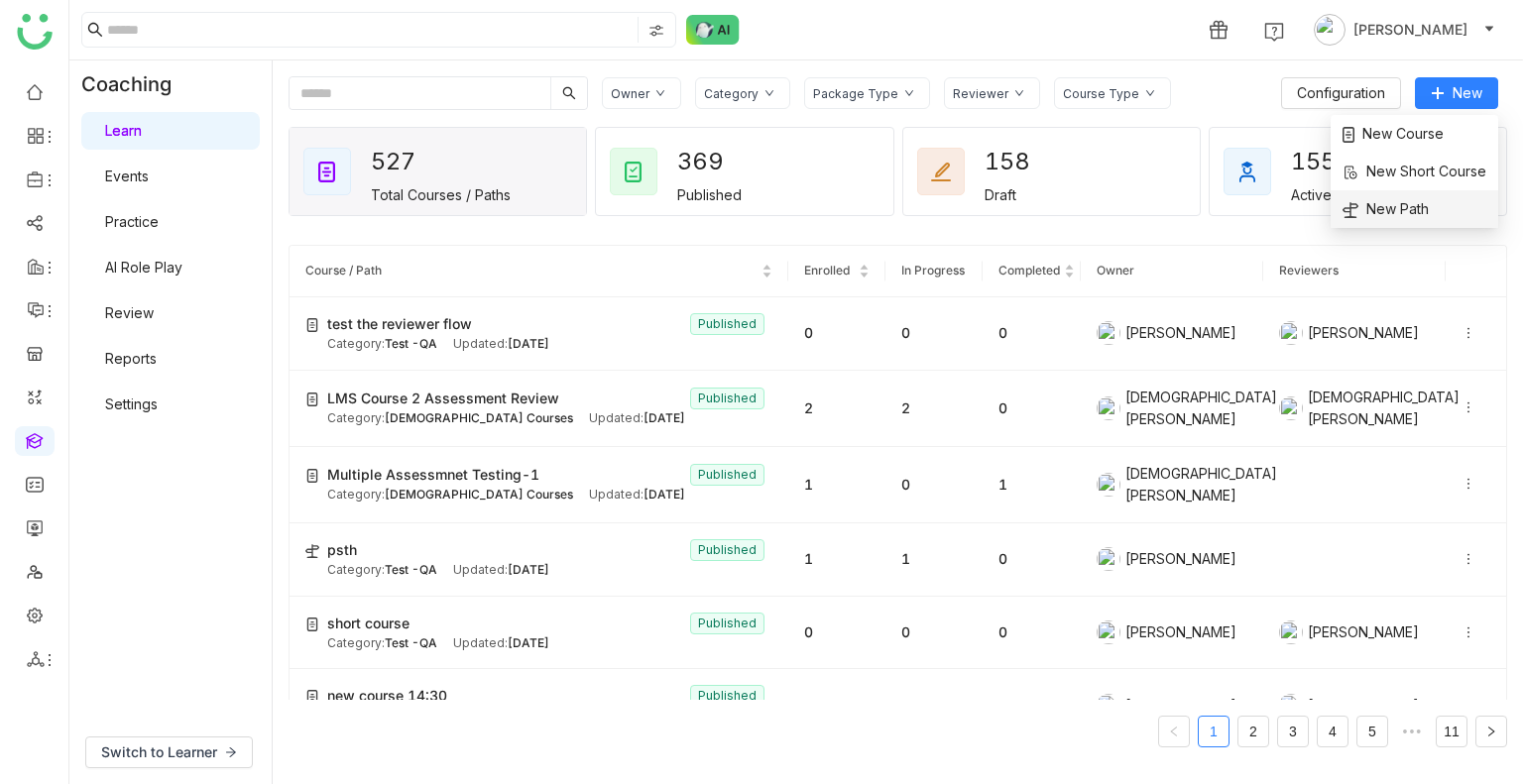 click on "New Path" at bounding box center (1385, 209) 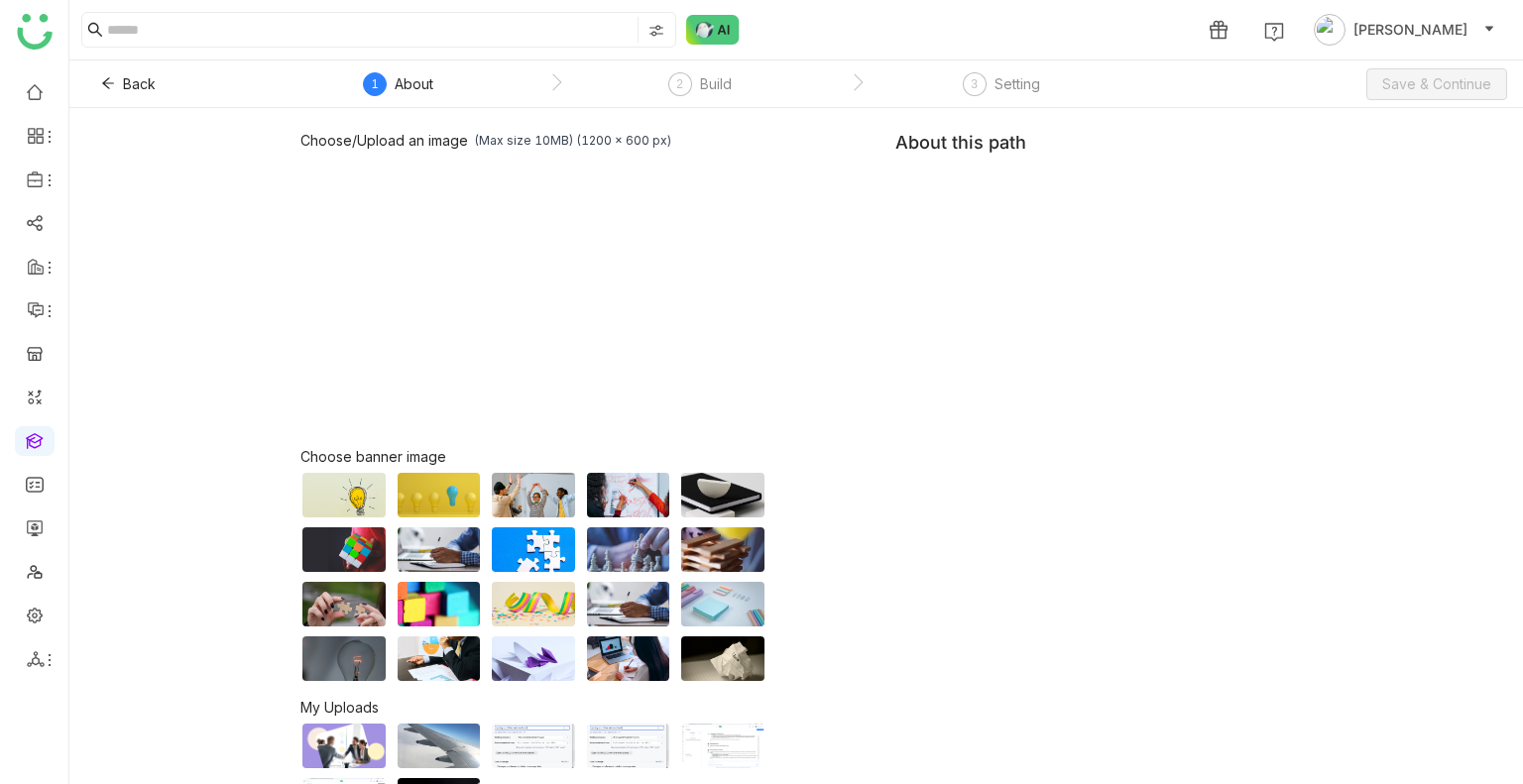 click on "Choose/Upload an image   (Max size 10MB) (1200 x 600 px)  Browse Image  Choose banner image   My Uploads   About this path" 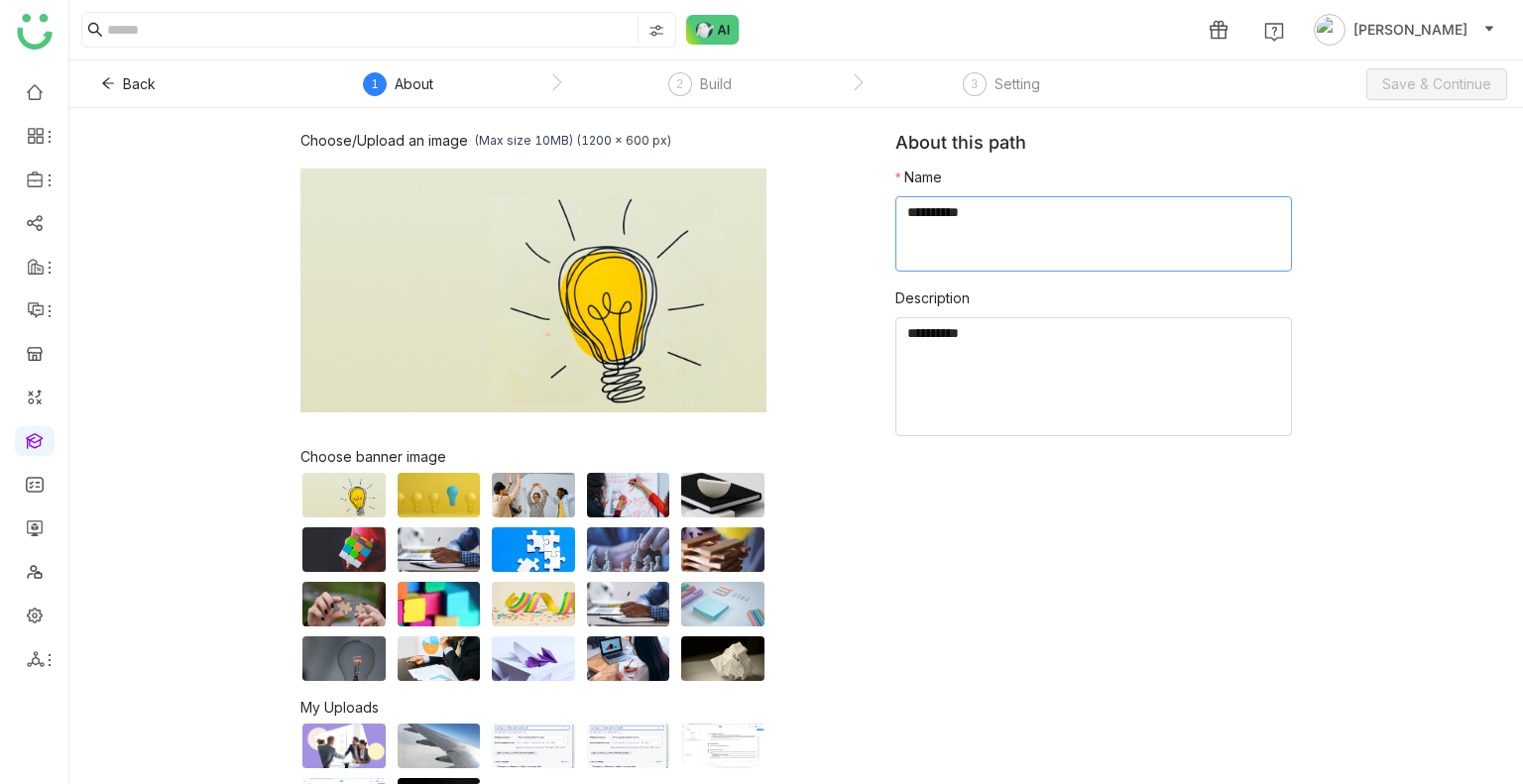click 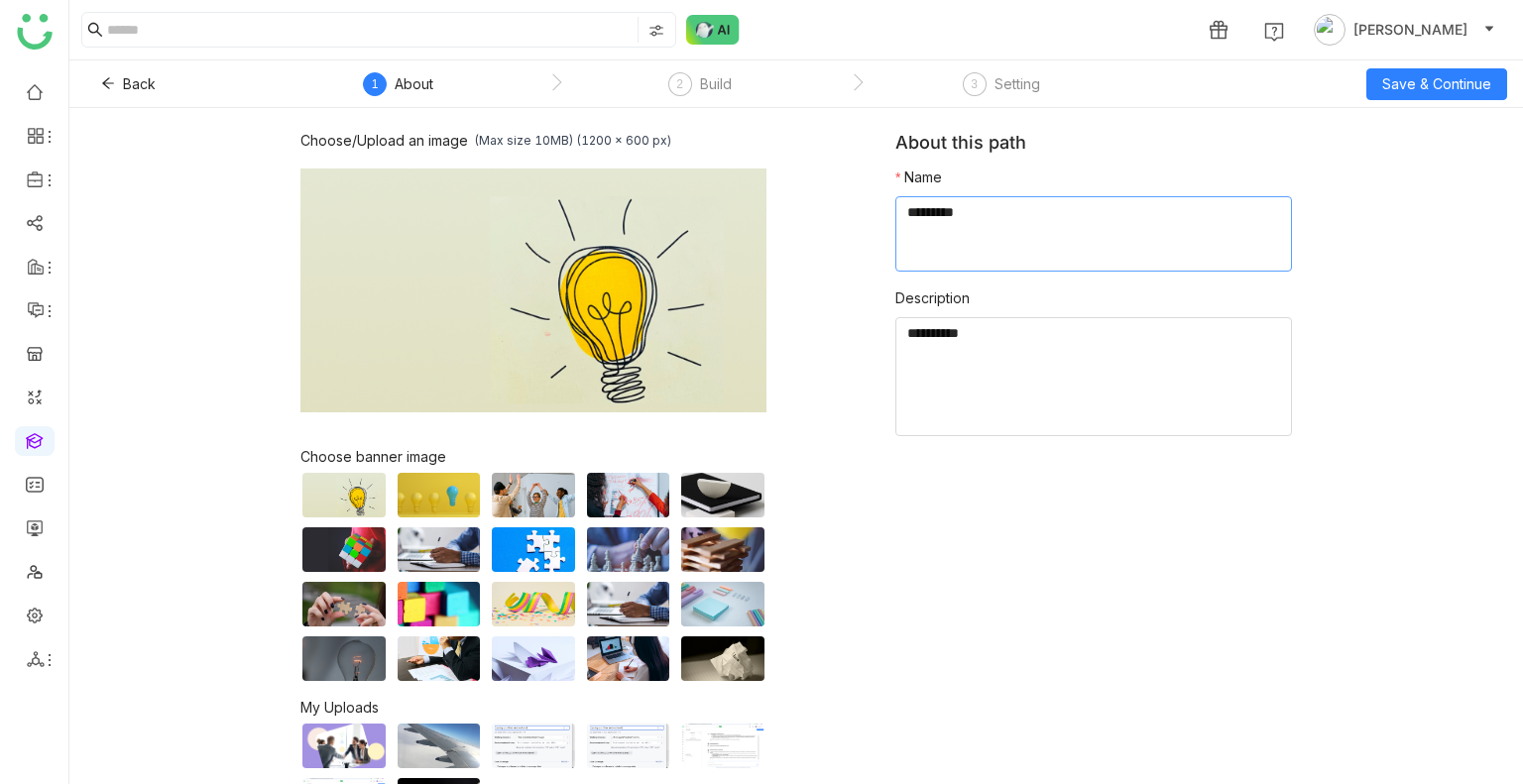 paste on "**********" 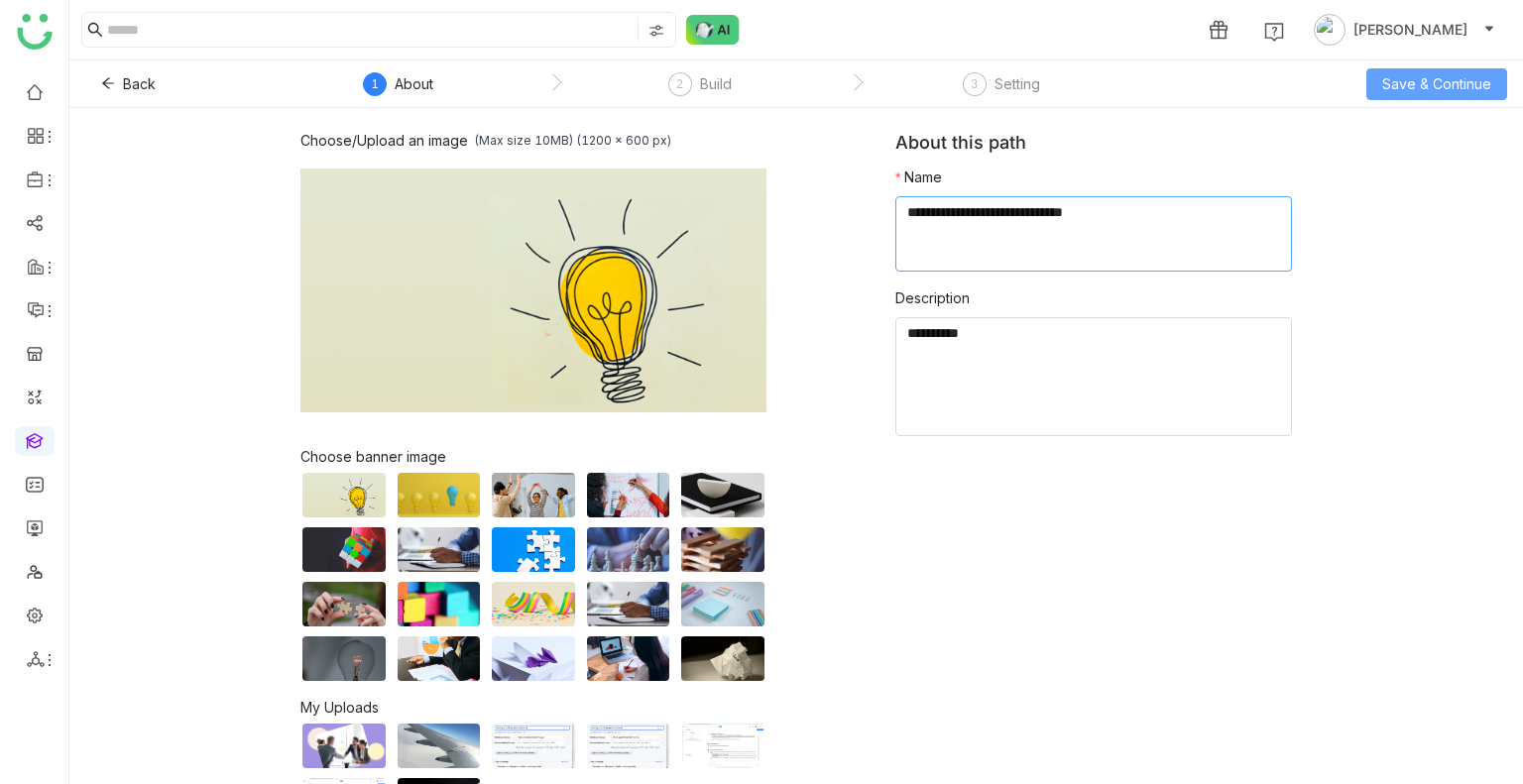 type on "**********" 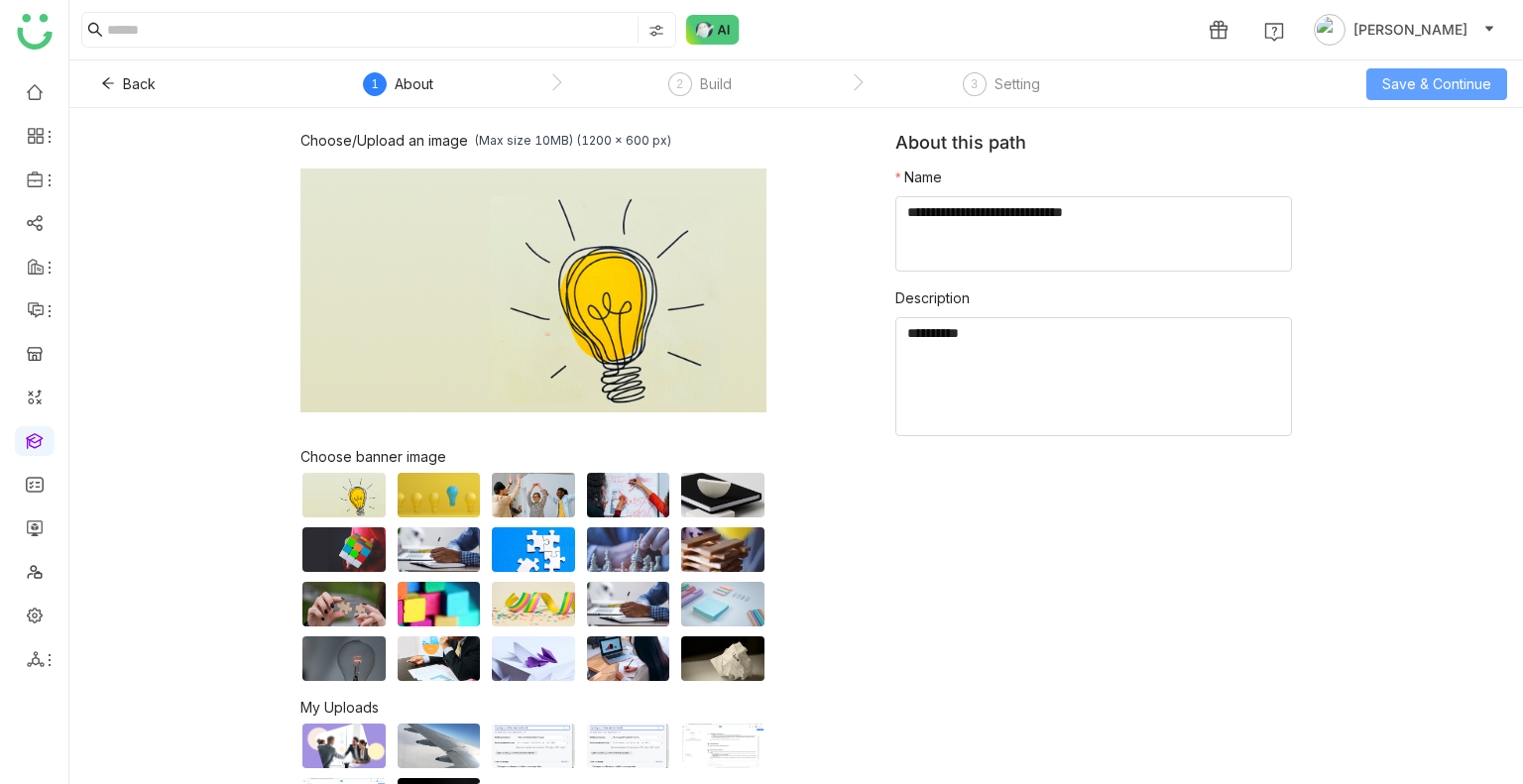 click on "Save & Continue" at bounding box center [1437, 84] 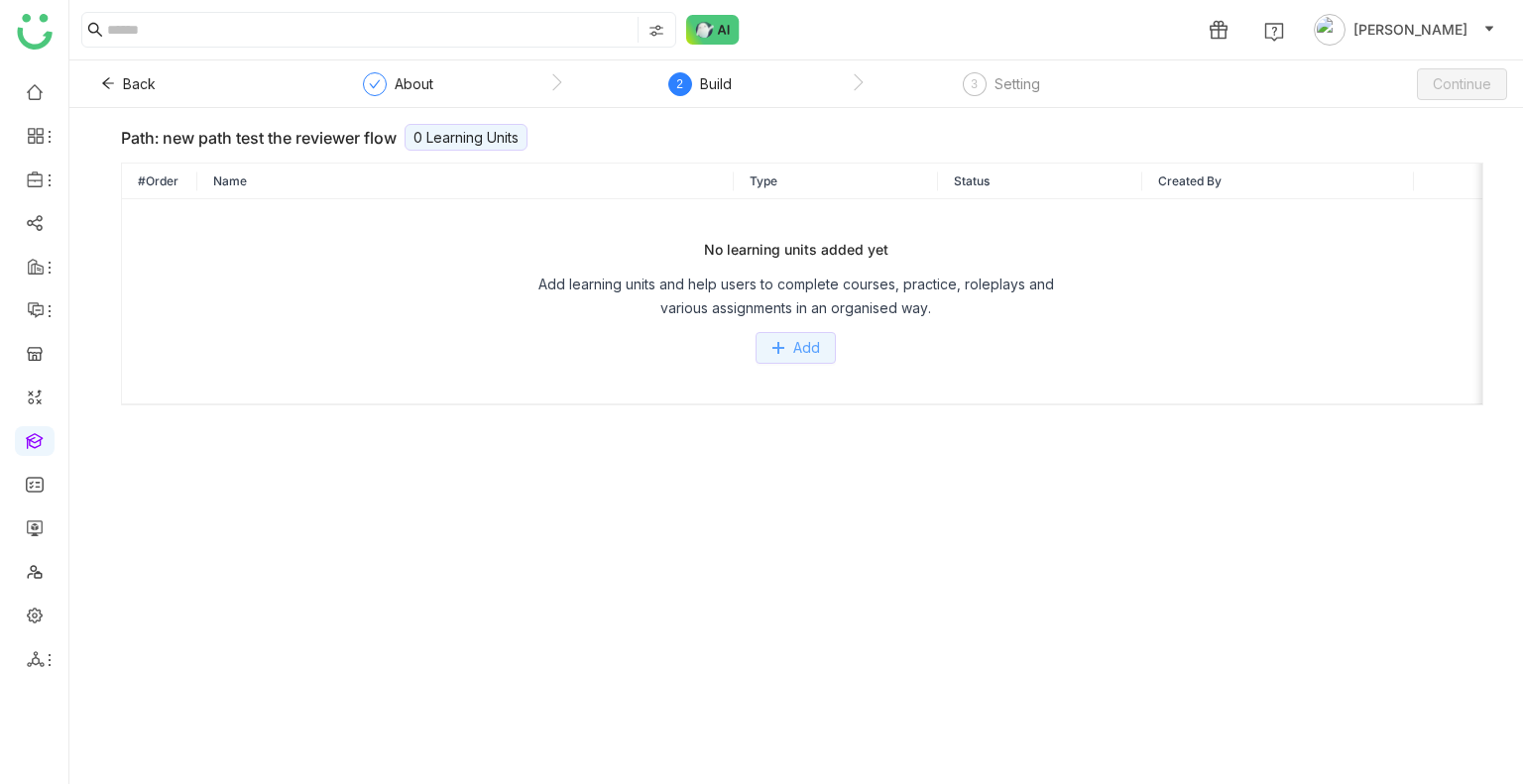 click on "Add" at bounding box center [795, 348] 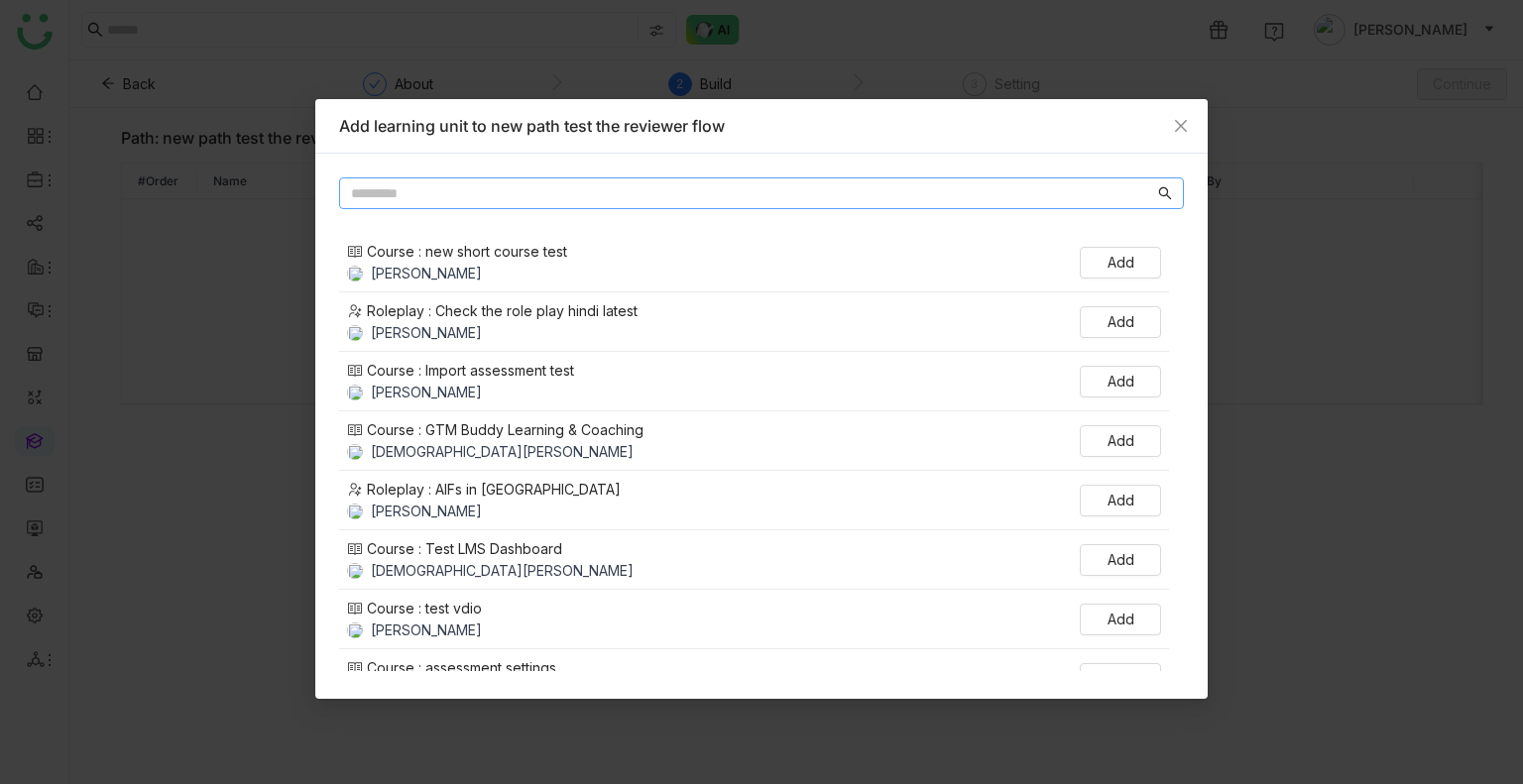 click at bounding box center (753, 193) 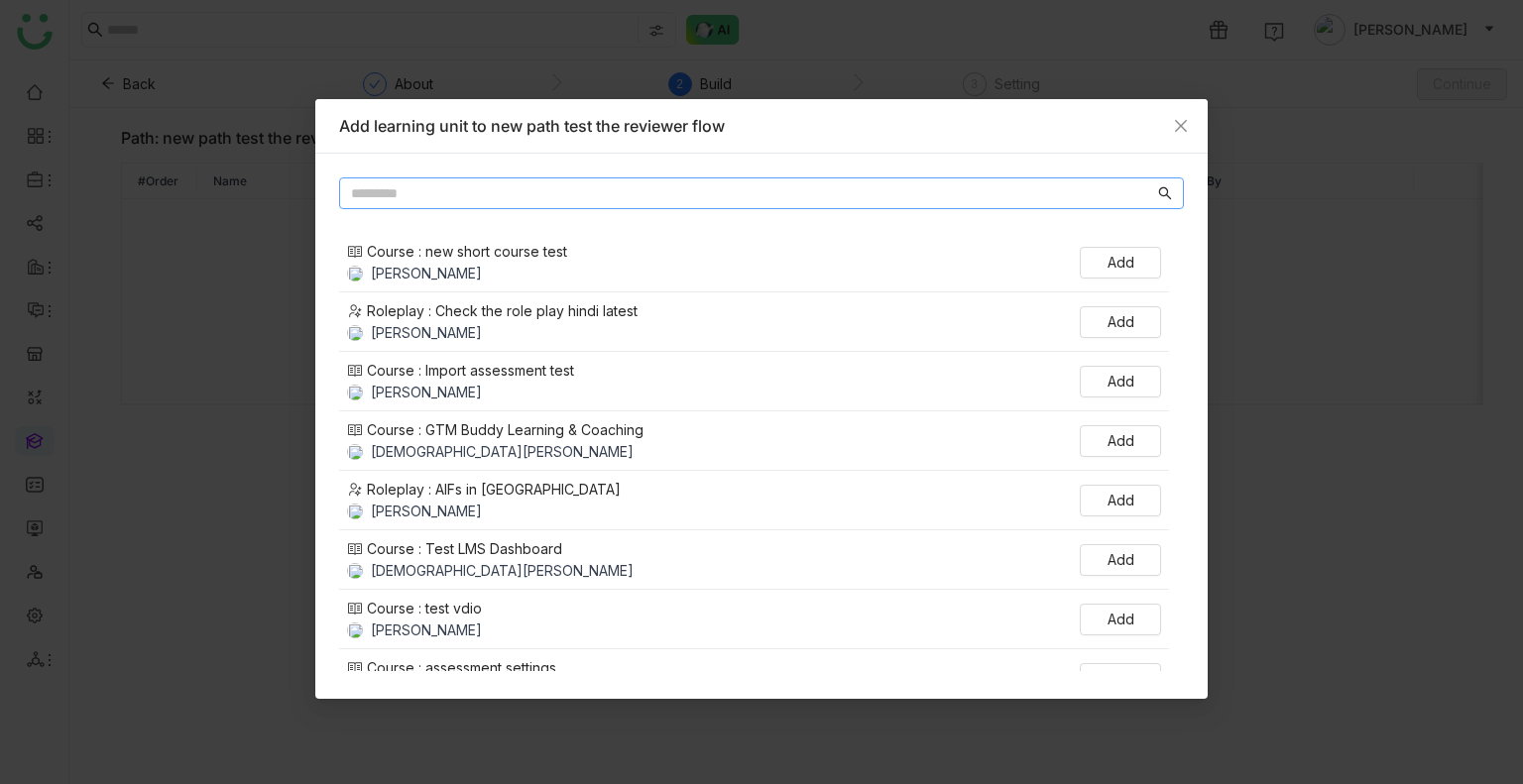 paste on "**********" 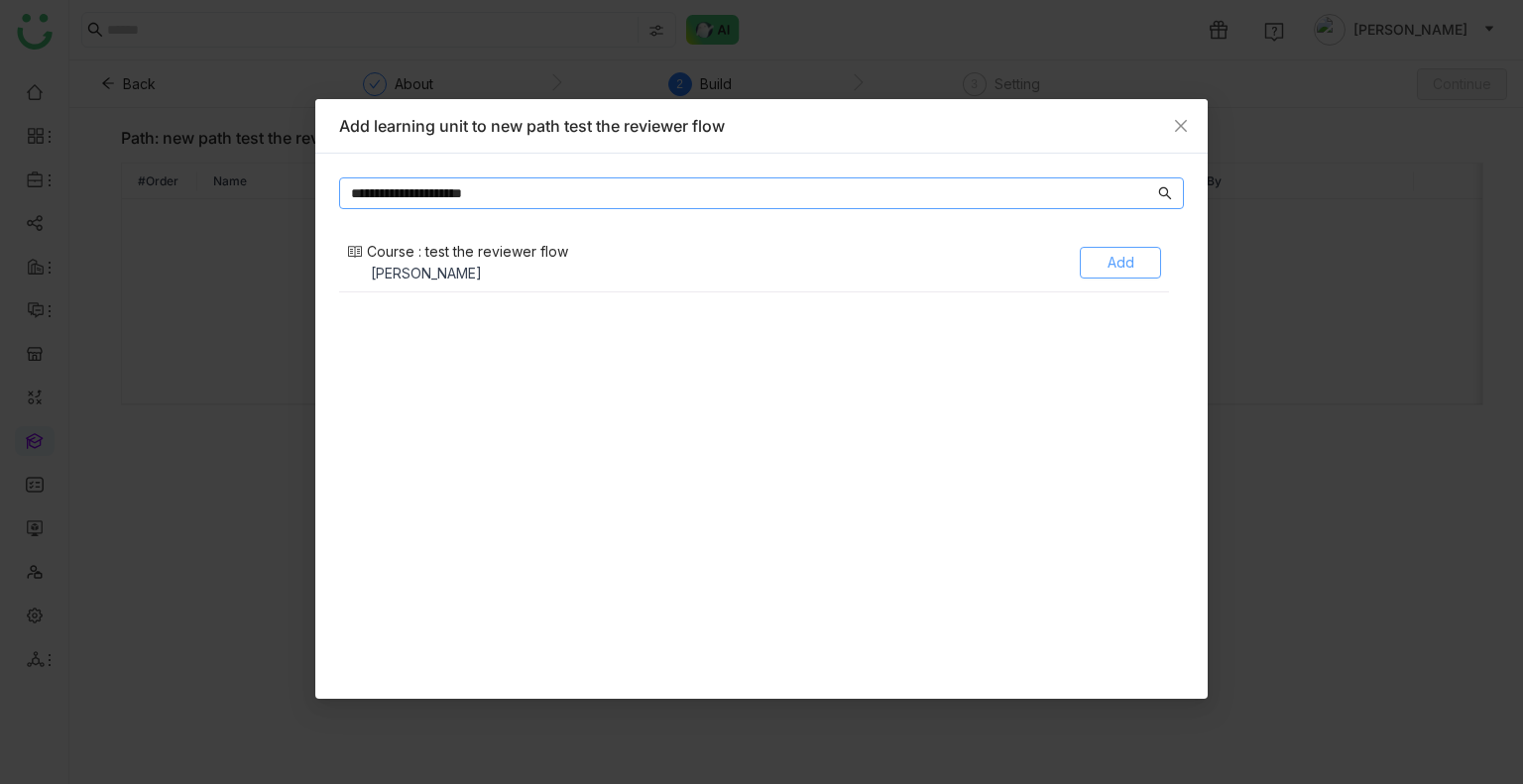 type on "**********" 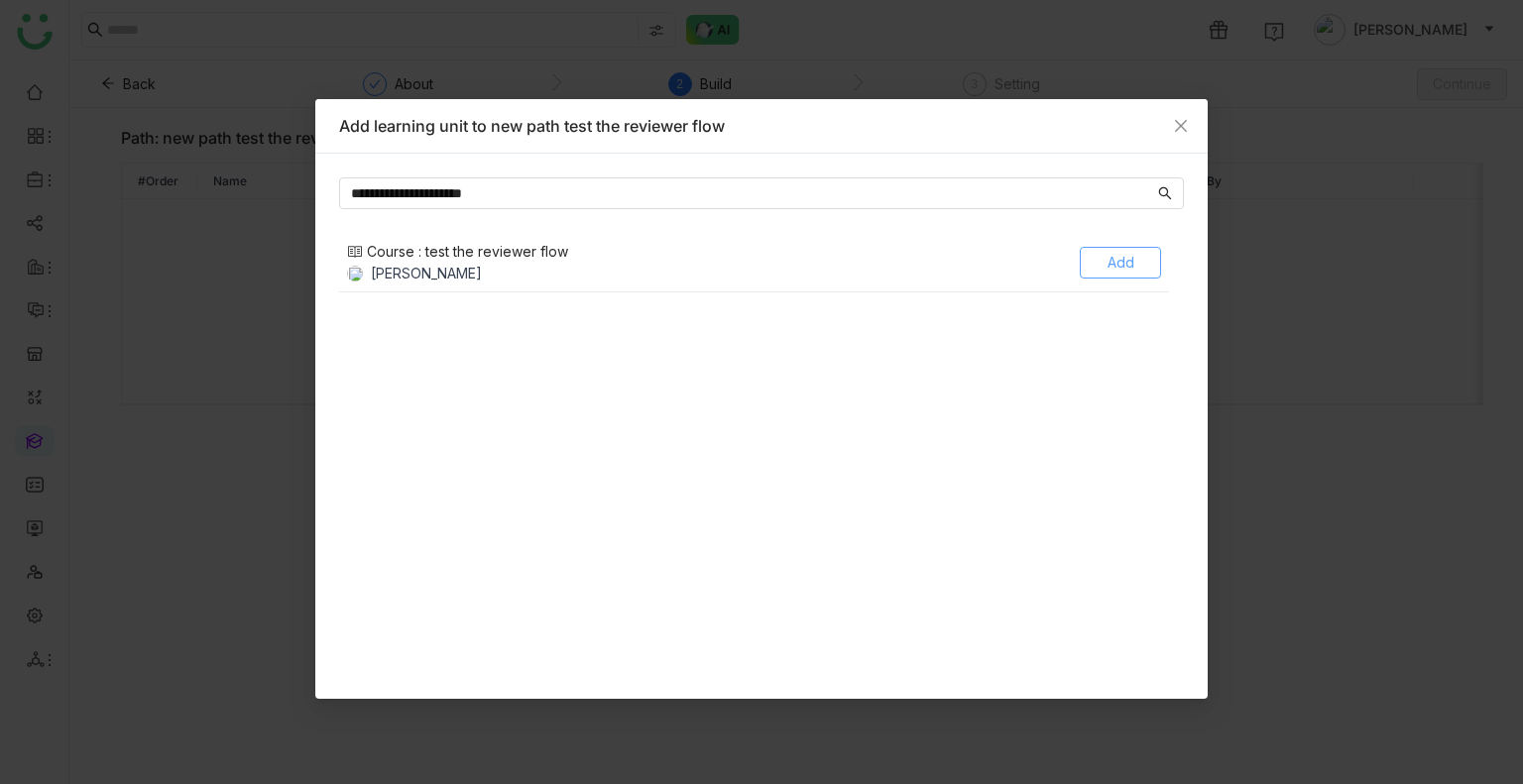 click on "Add" at bounding box center (1120, 263) 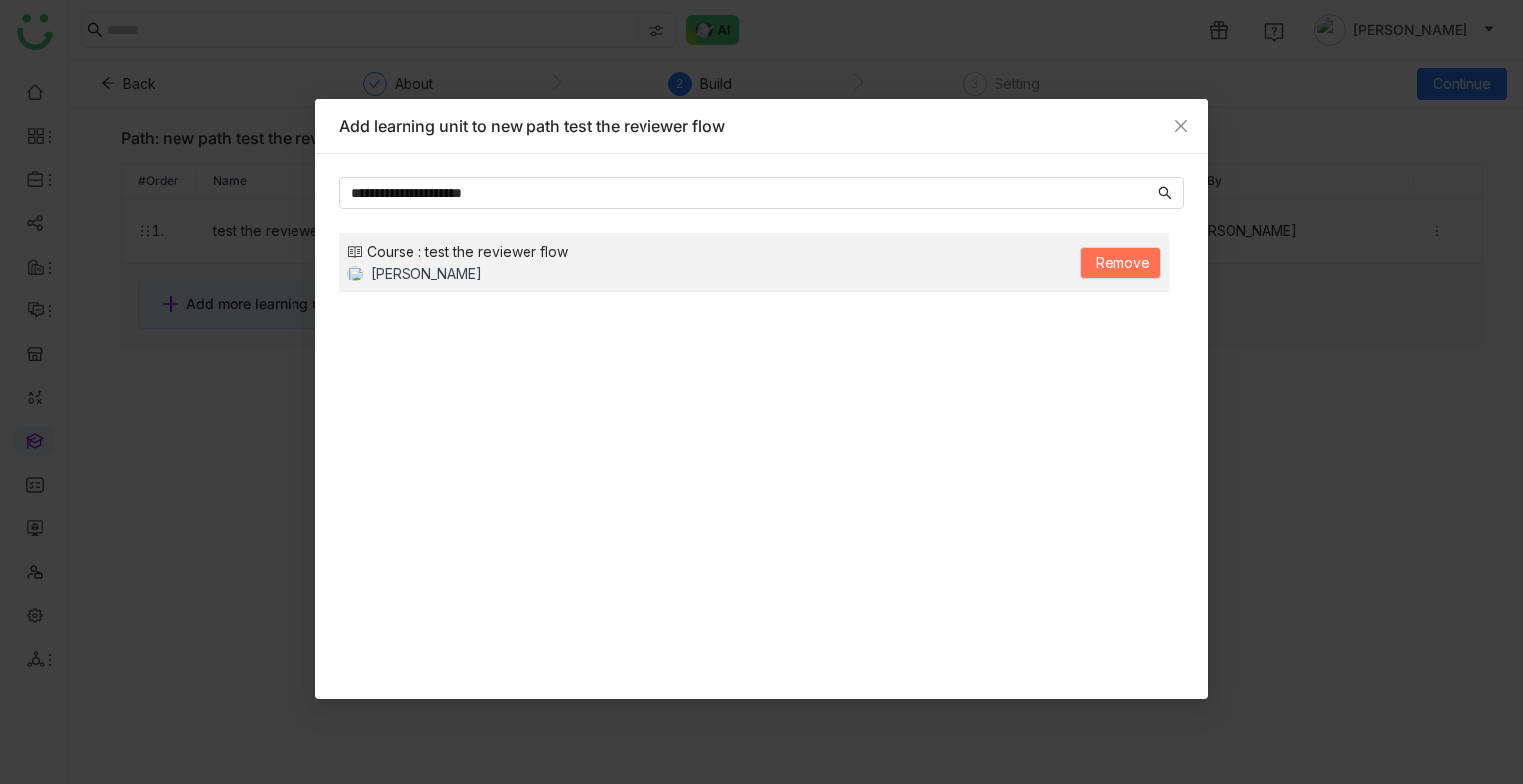 click on "**********" at bounding box center (762, 392) 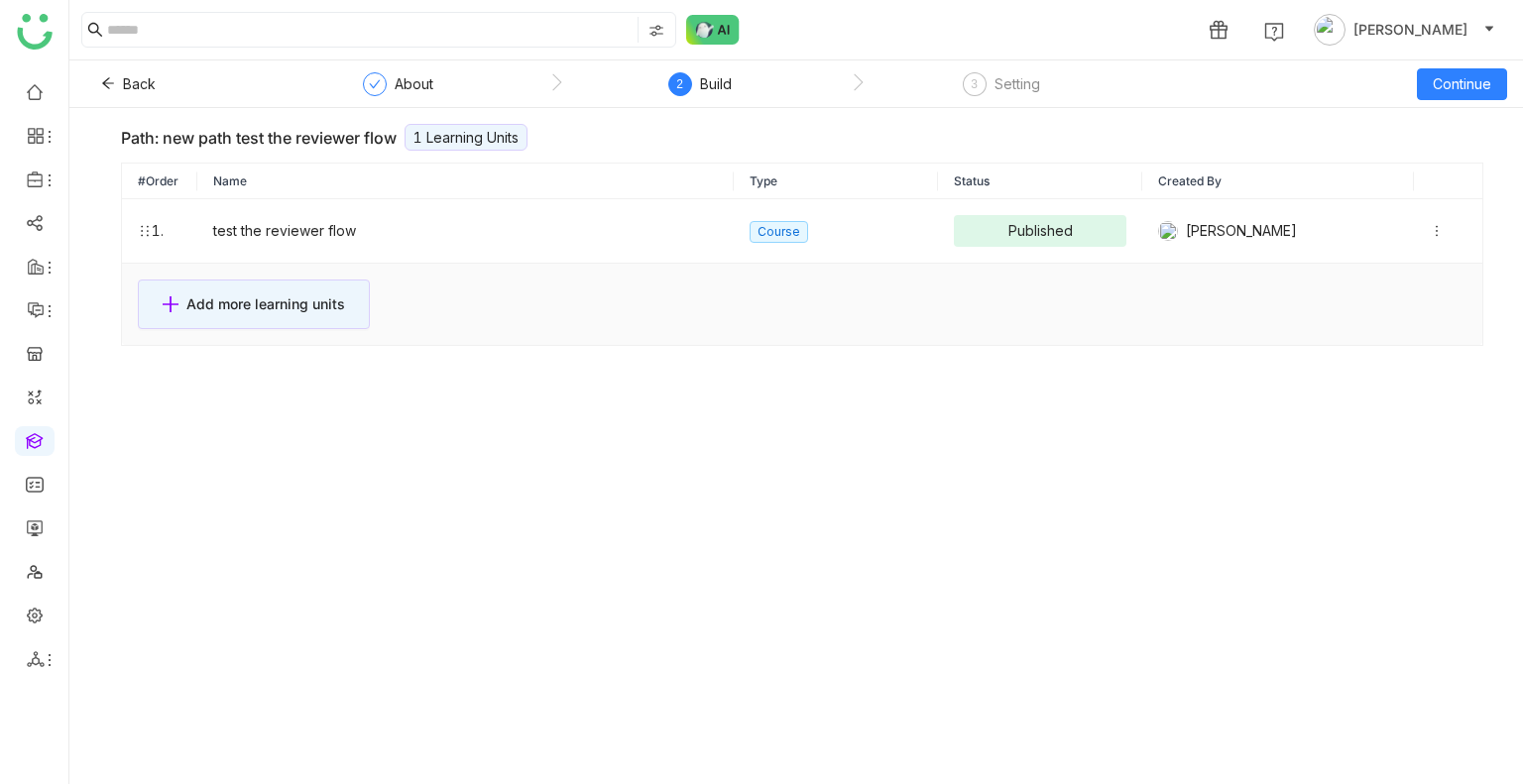 click on "Back  About  2  Build  3  Setting  Continue" 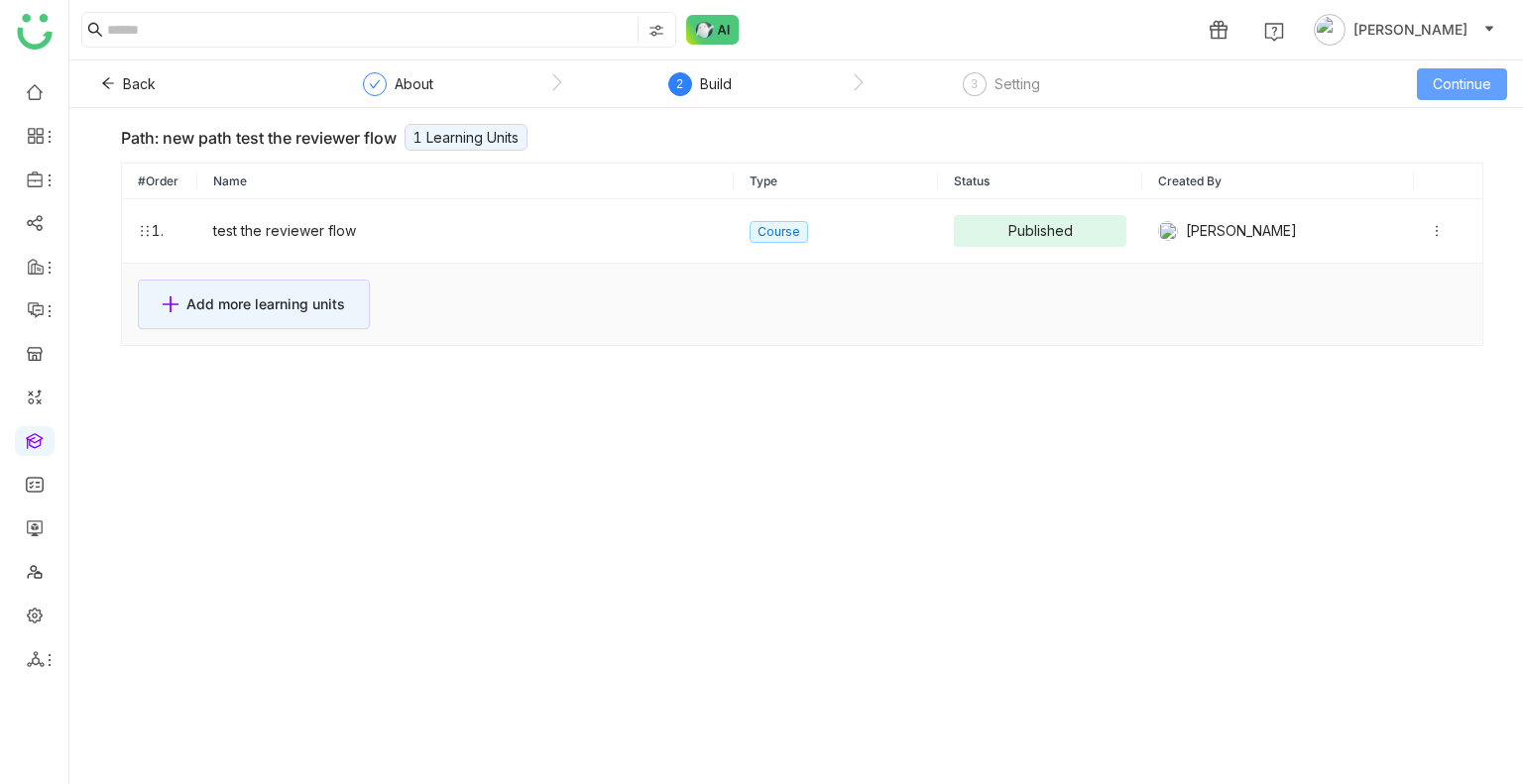 click on "Continue" at bounding box center [1462, 84] 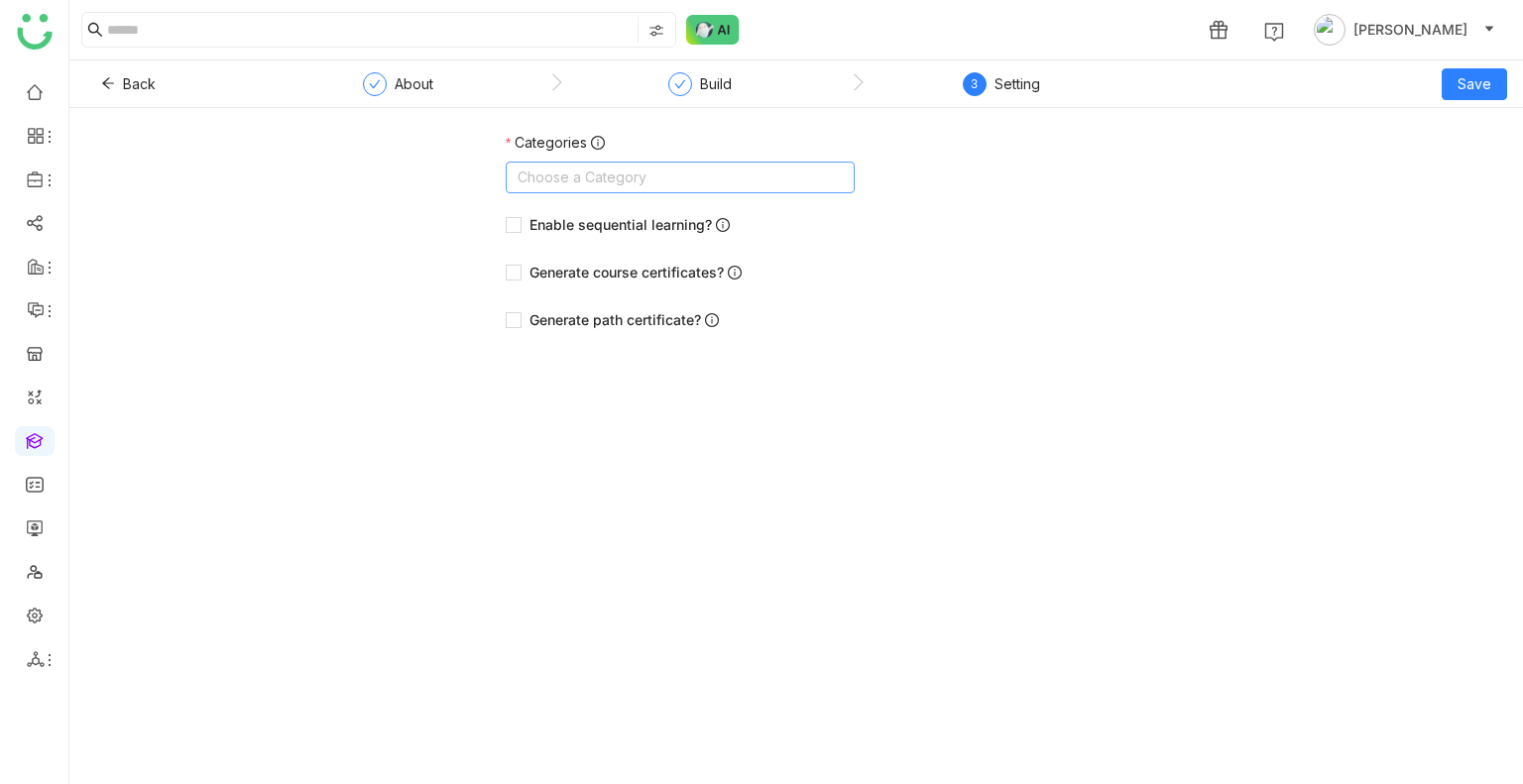 click on "Choose a Category" 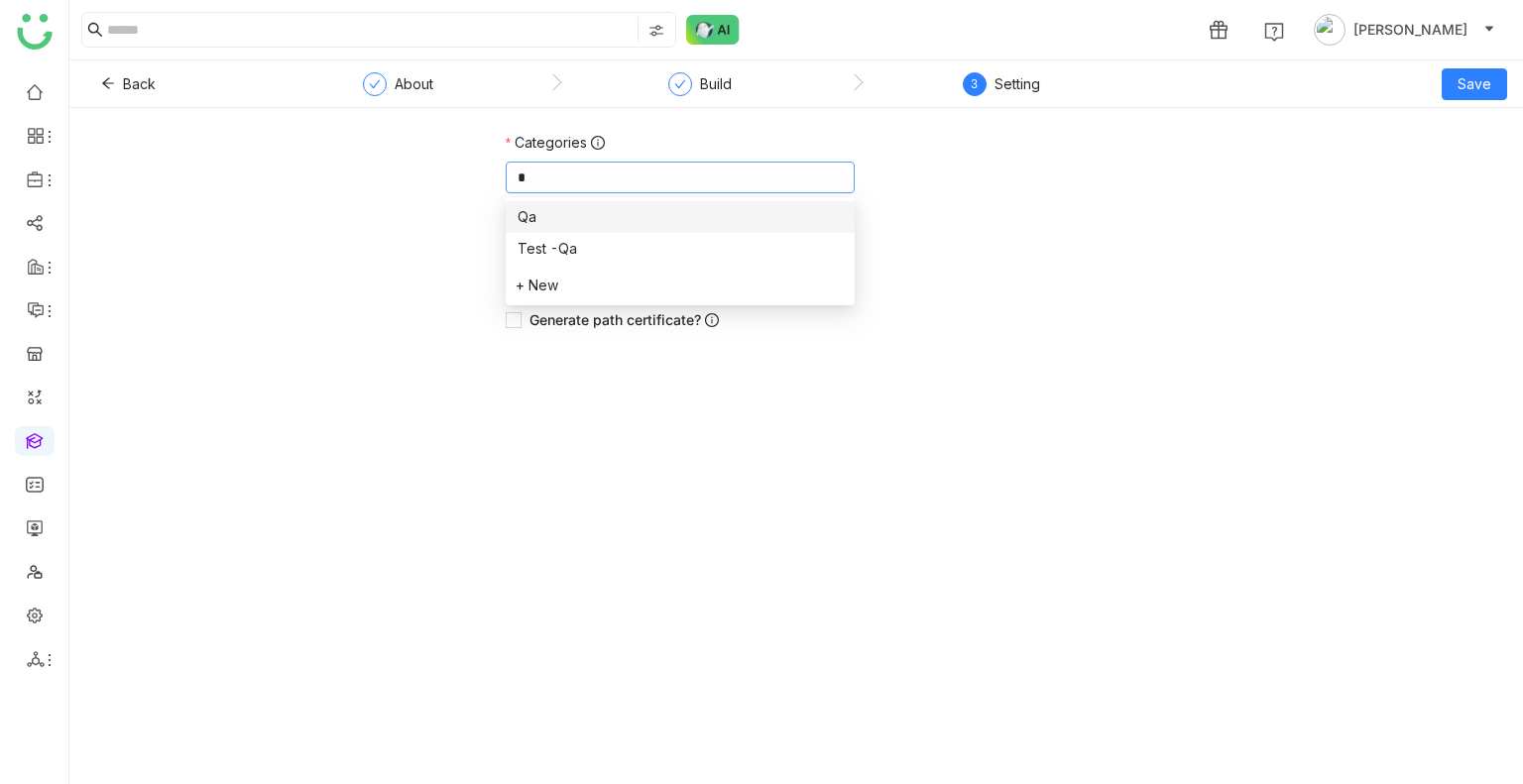 type on "**" 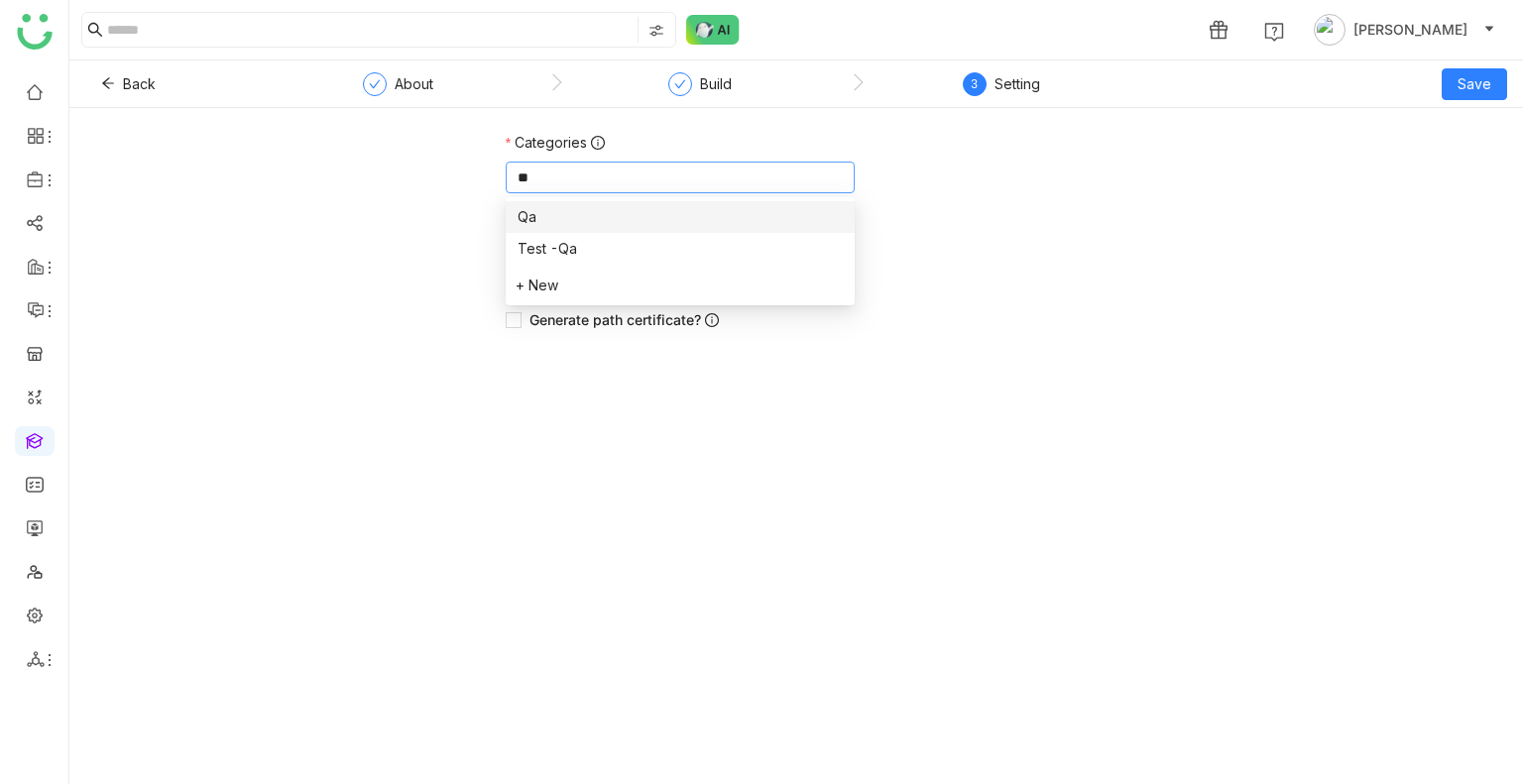 scroll, scrollTop: 0, scrollLeft: 0, axis: both 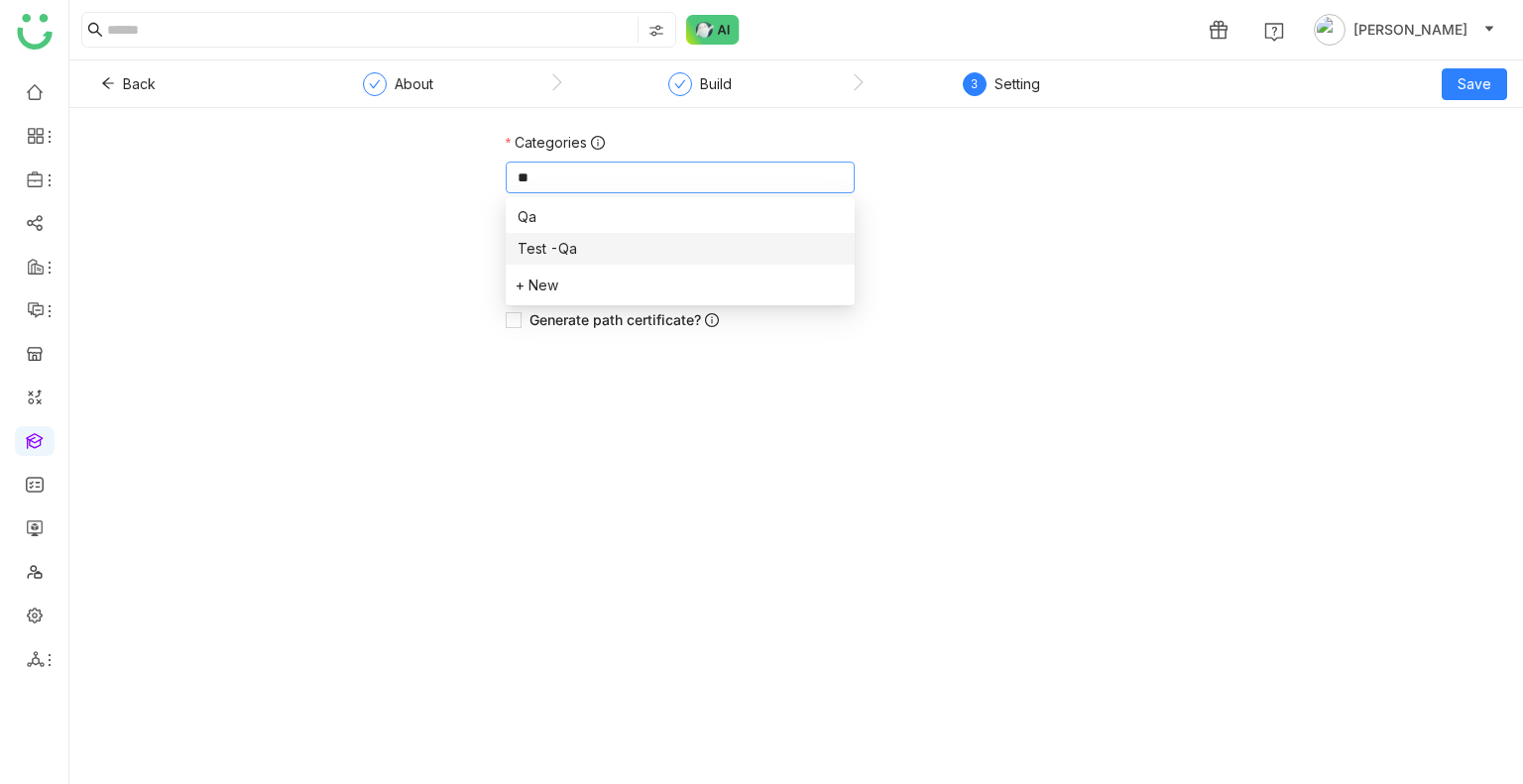 type 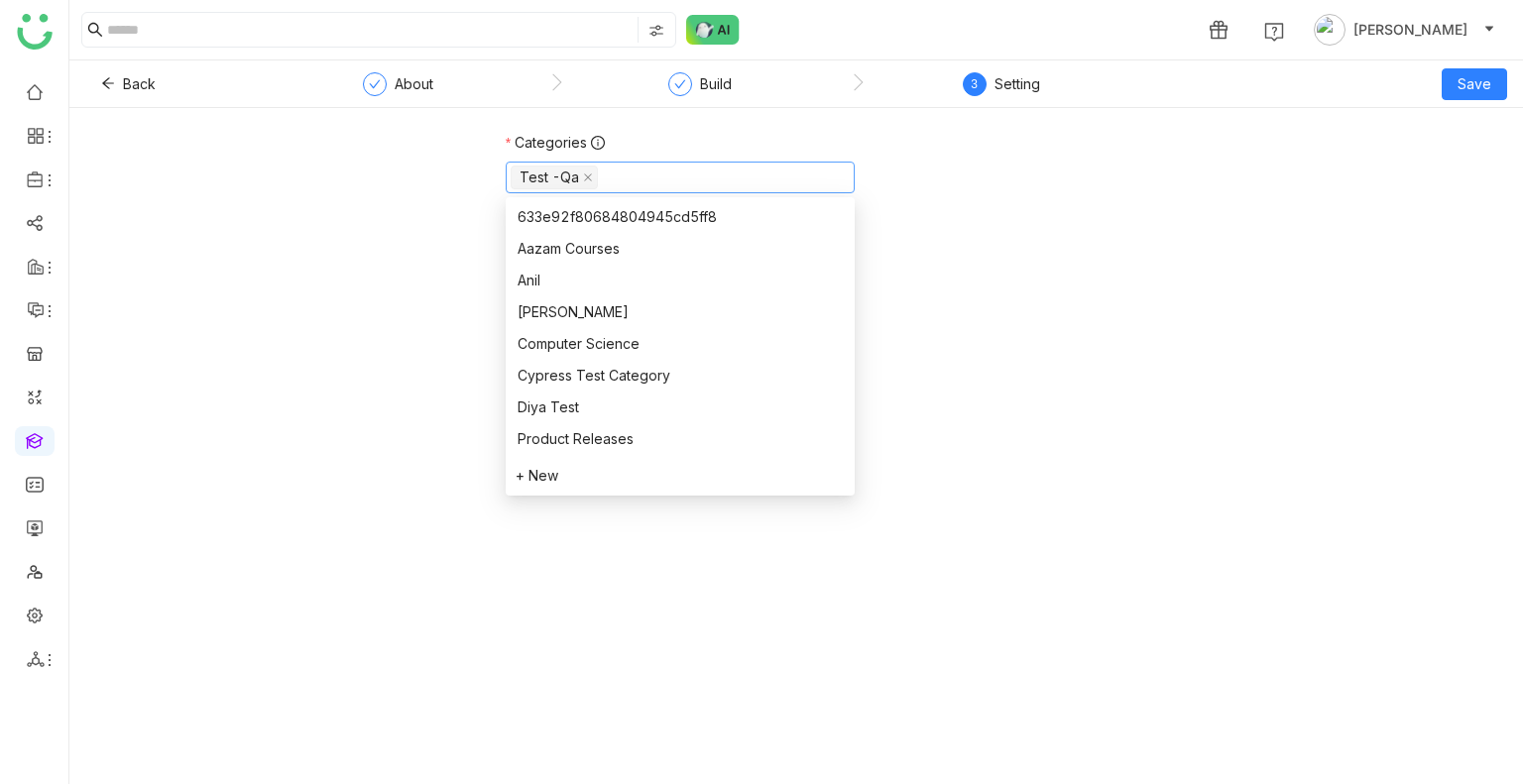 click on "Categories  Test -Qa    Enable sequential learning?   Generate course certificates?   Generate path certificate?" 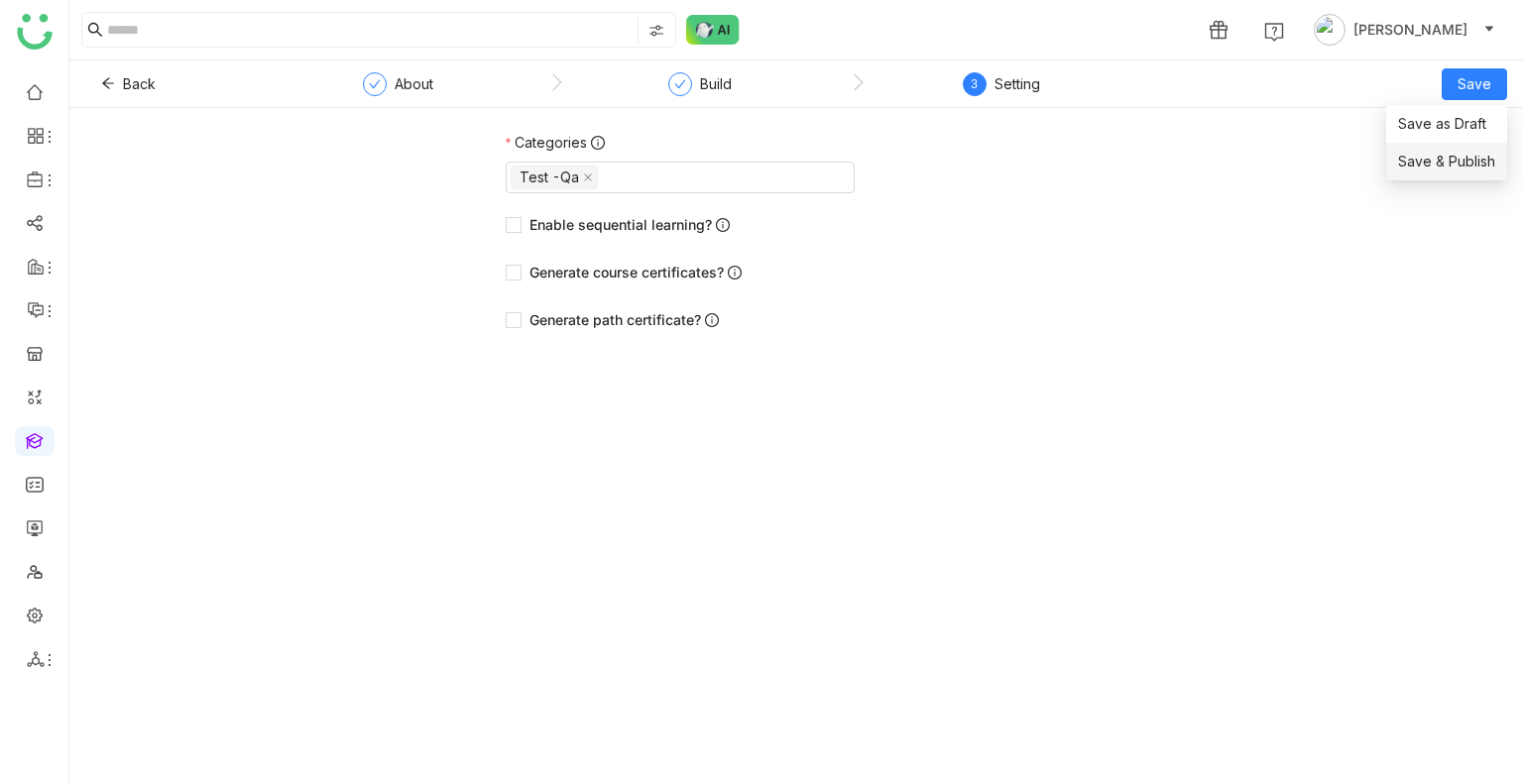 click on "Save & Publish" at bounding box center (1447, 162) 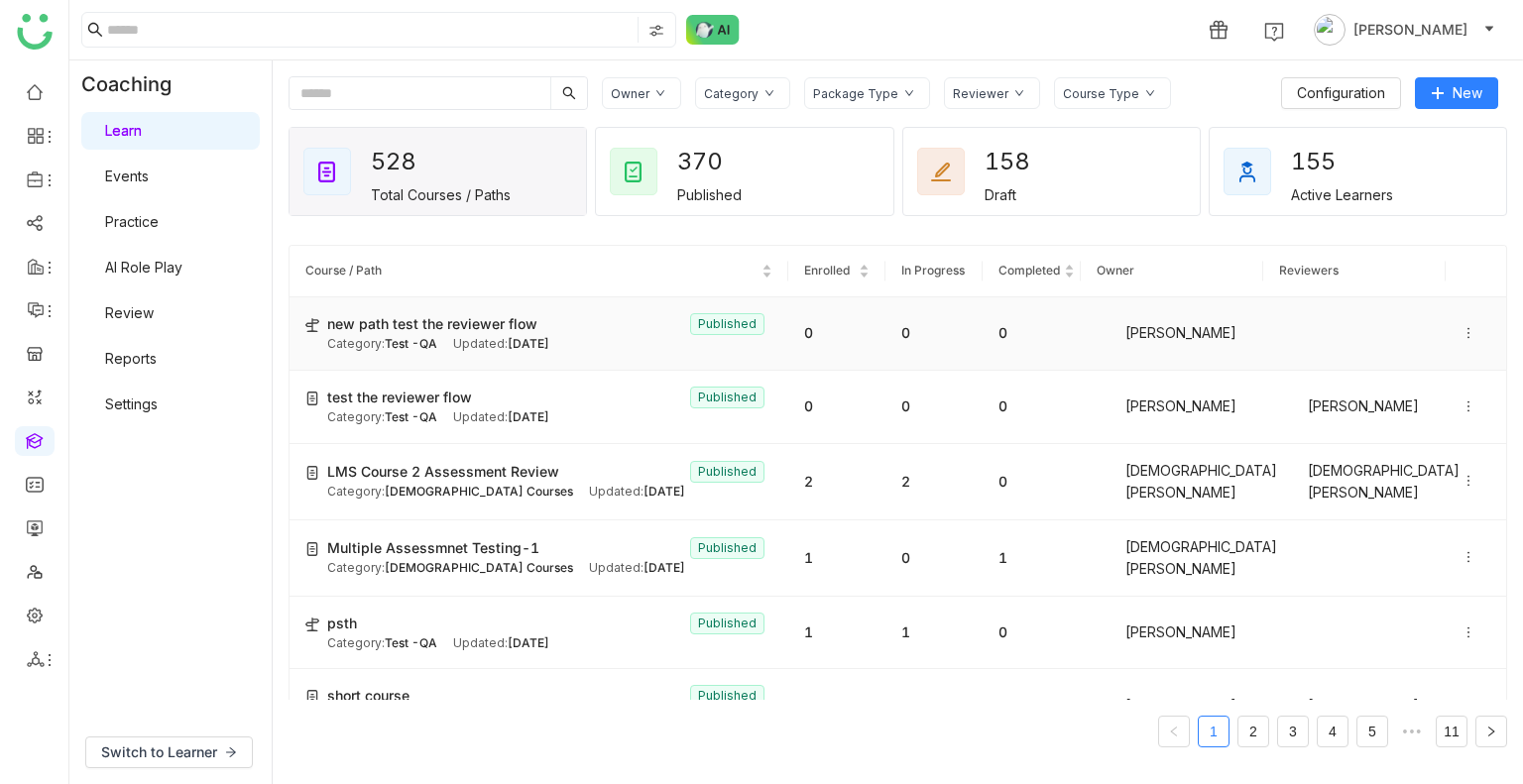 click 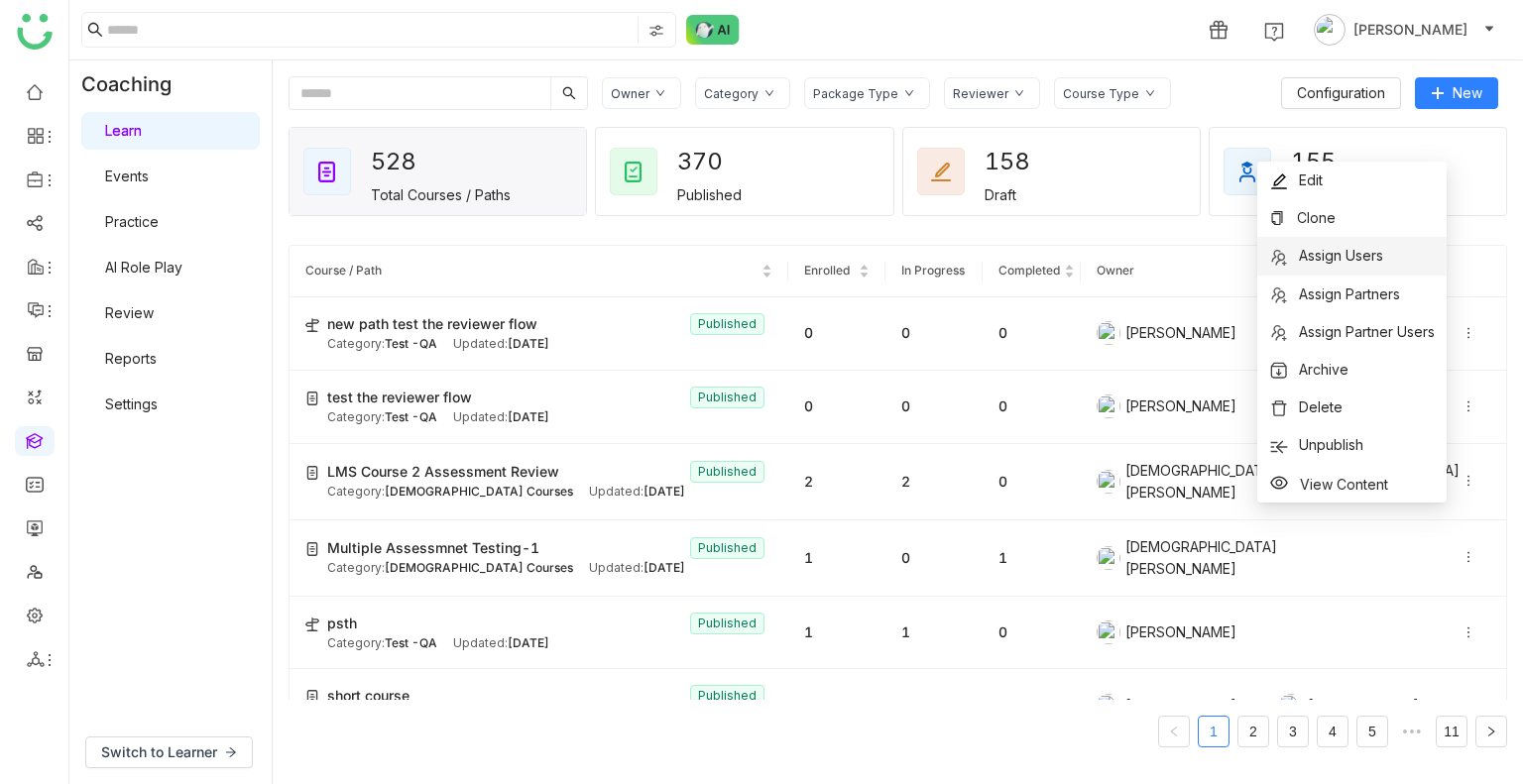 click on "Assign Users" at bounding box center [1351, 256] 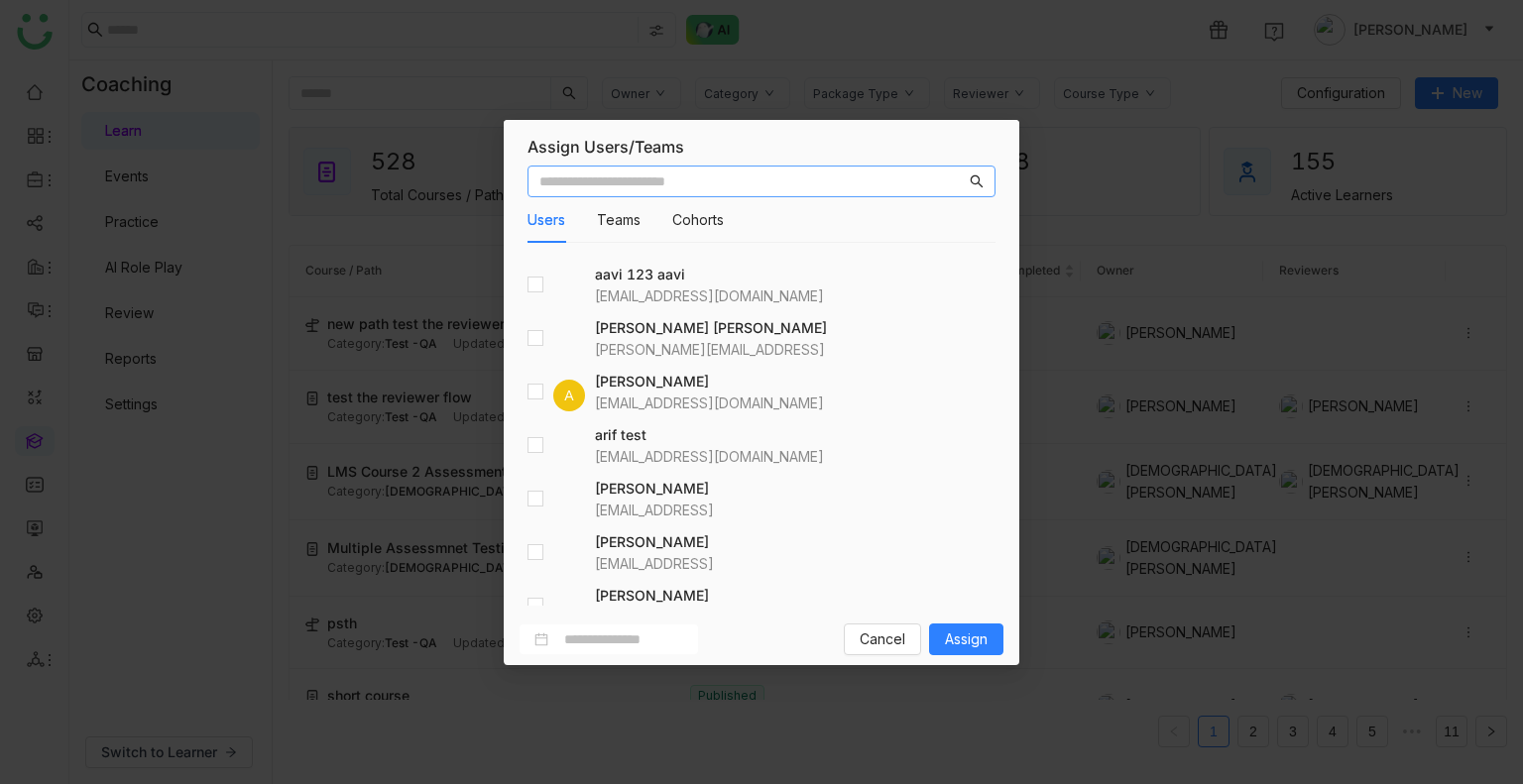 click at bounding box center [753, 181] 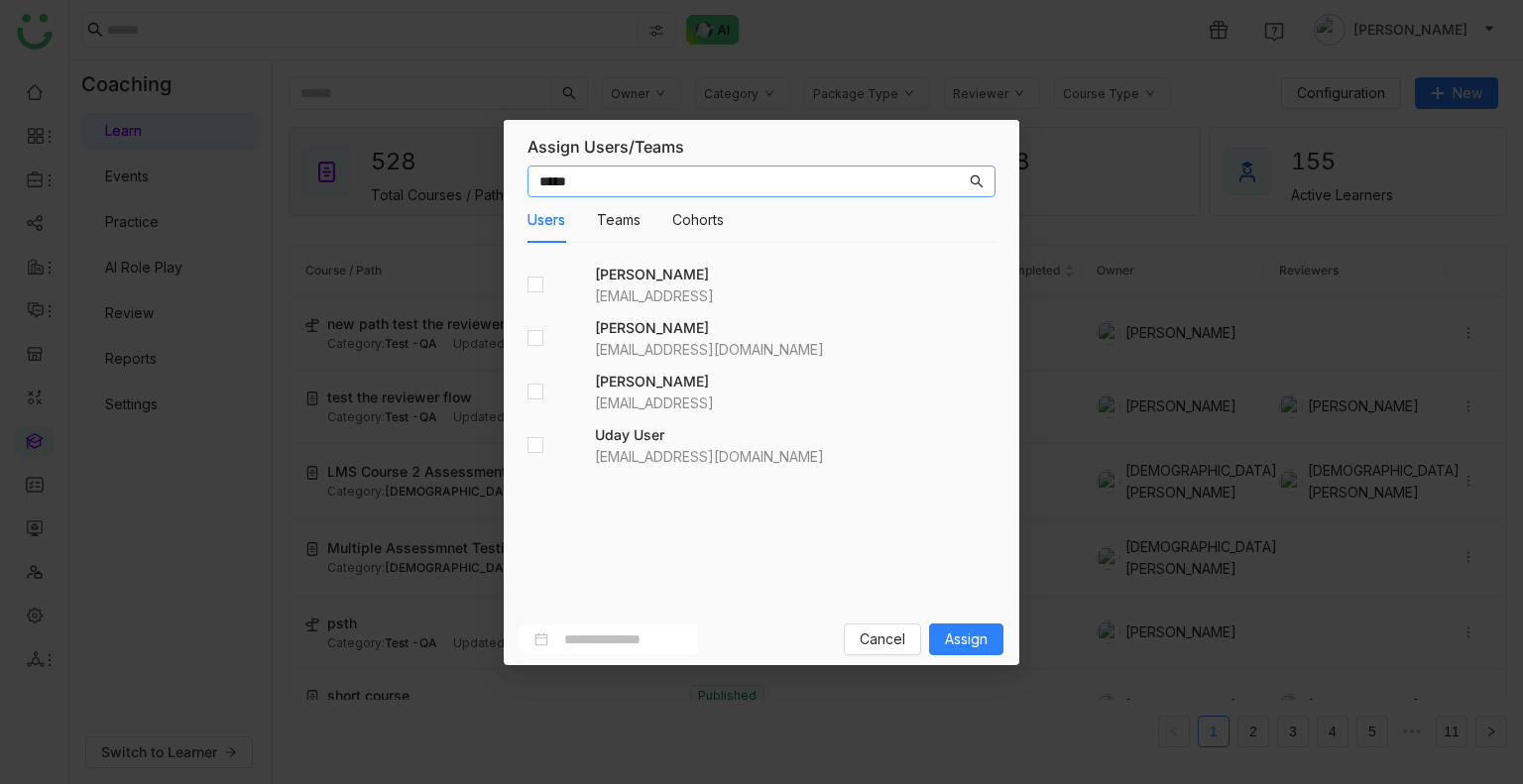 type on "****" 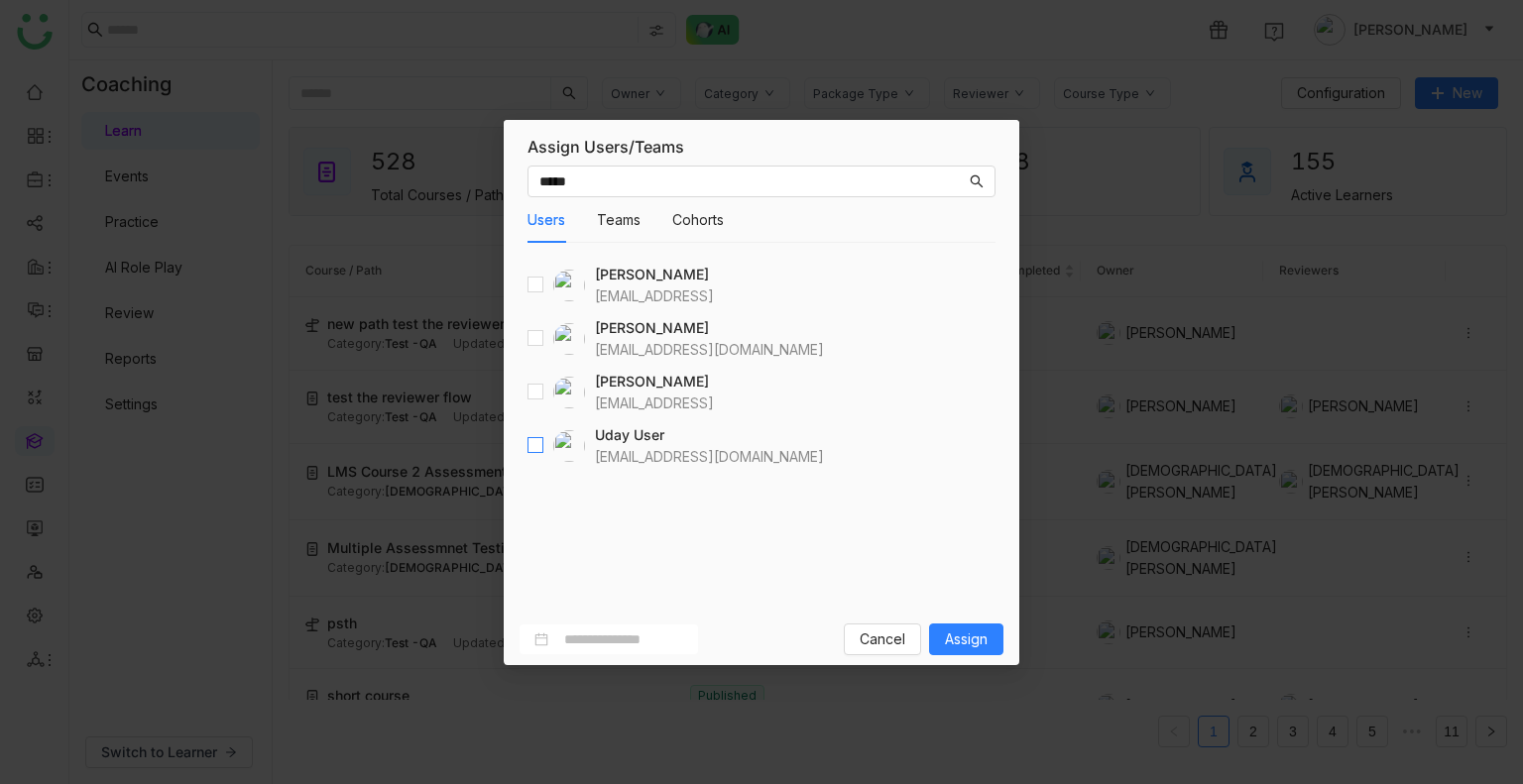 click at bounding box center (535, 446) 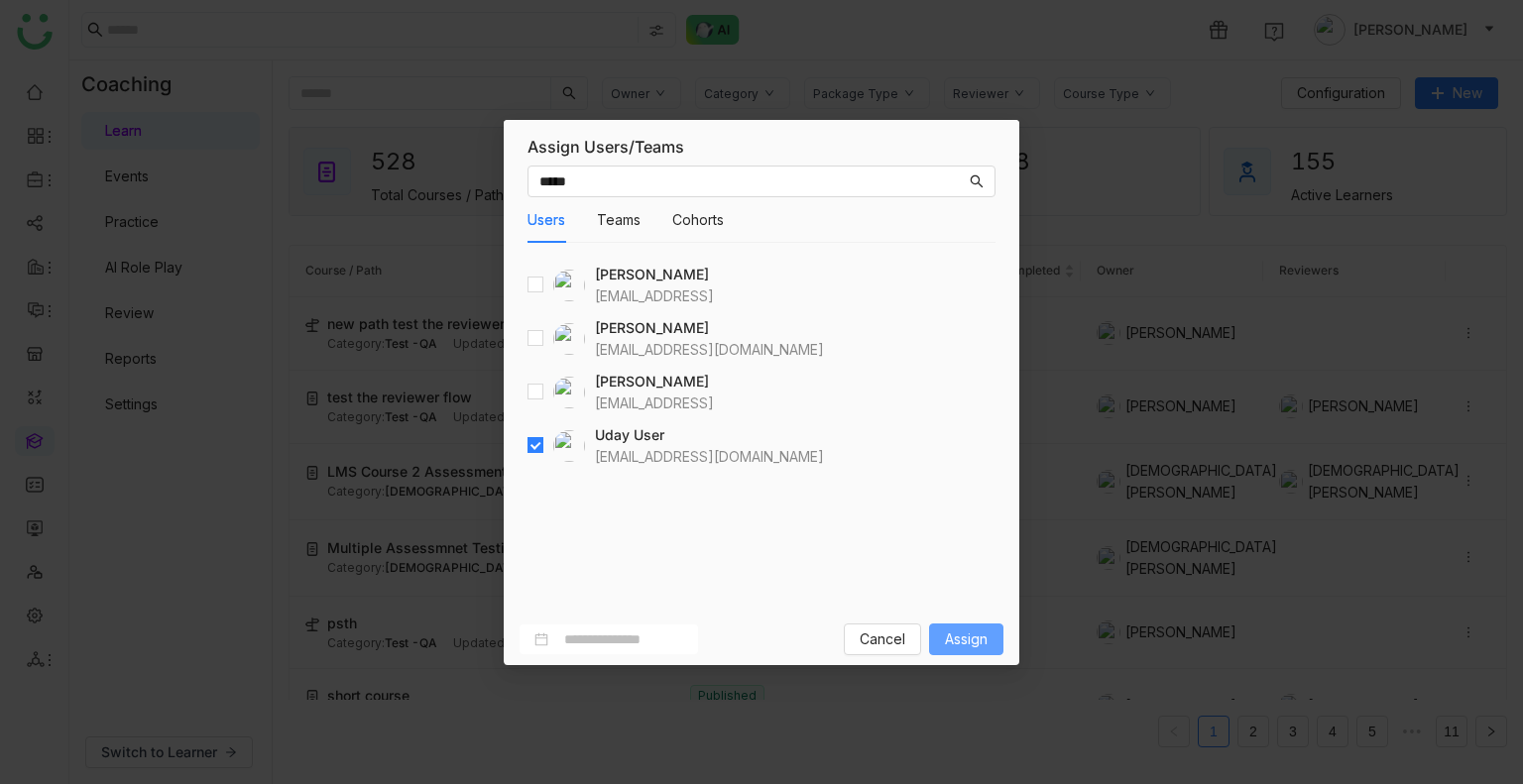 click on "Assign" at bounding box center [966, 639] 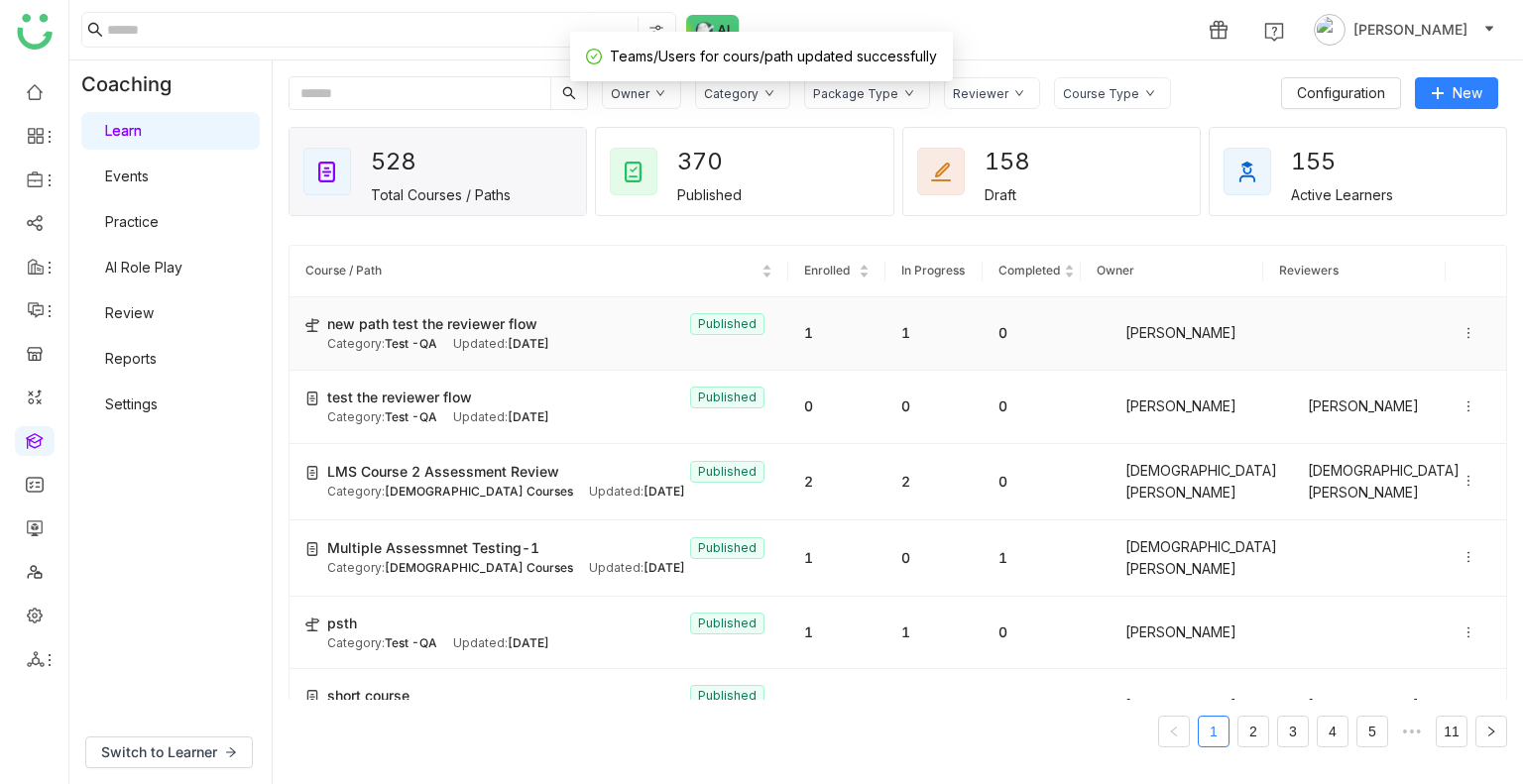click on "Category:  Test -QA Updated:   Jul 30, 2025" 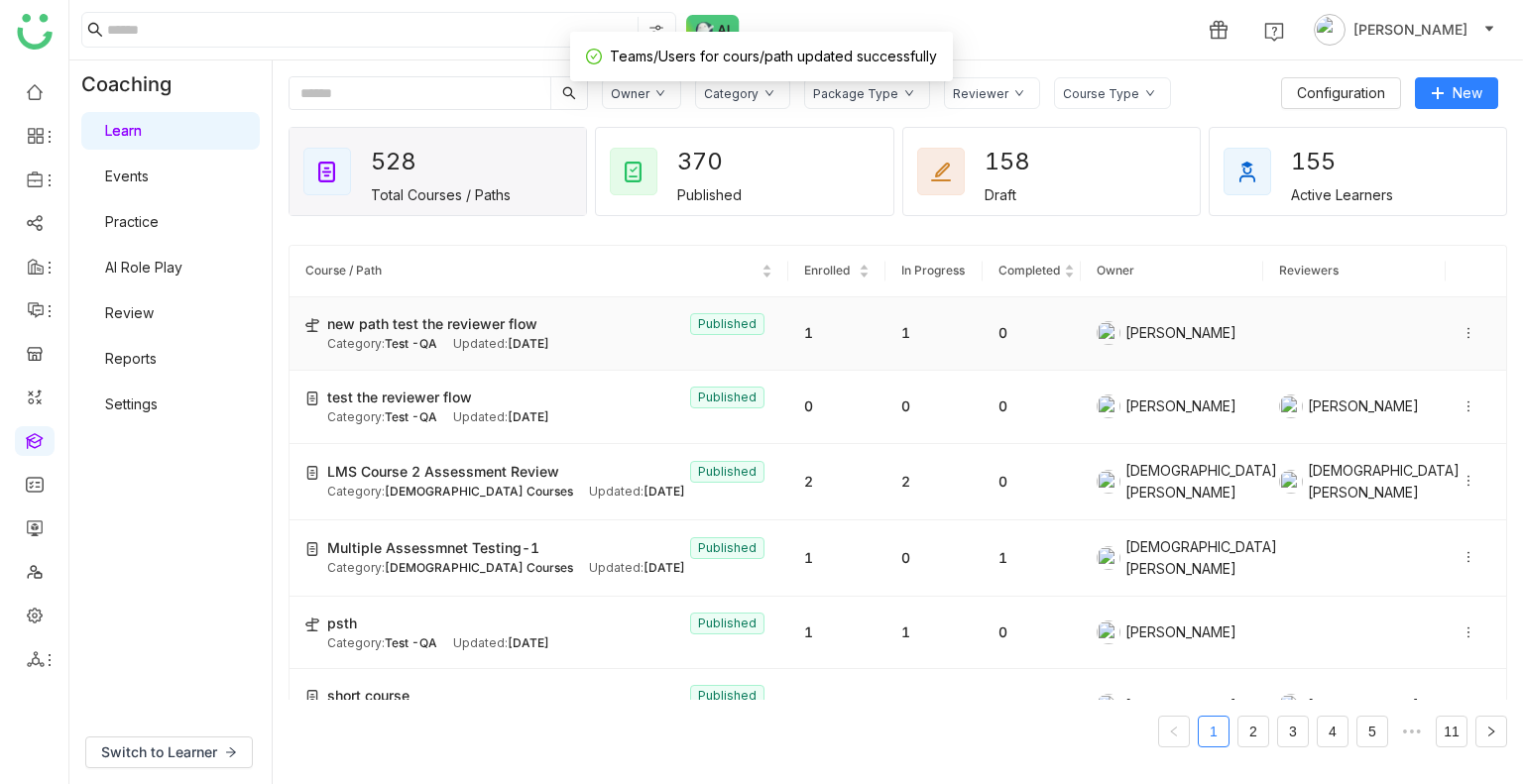 click on "Category:  Test -QA Updated:   Jul 30, 2025" 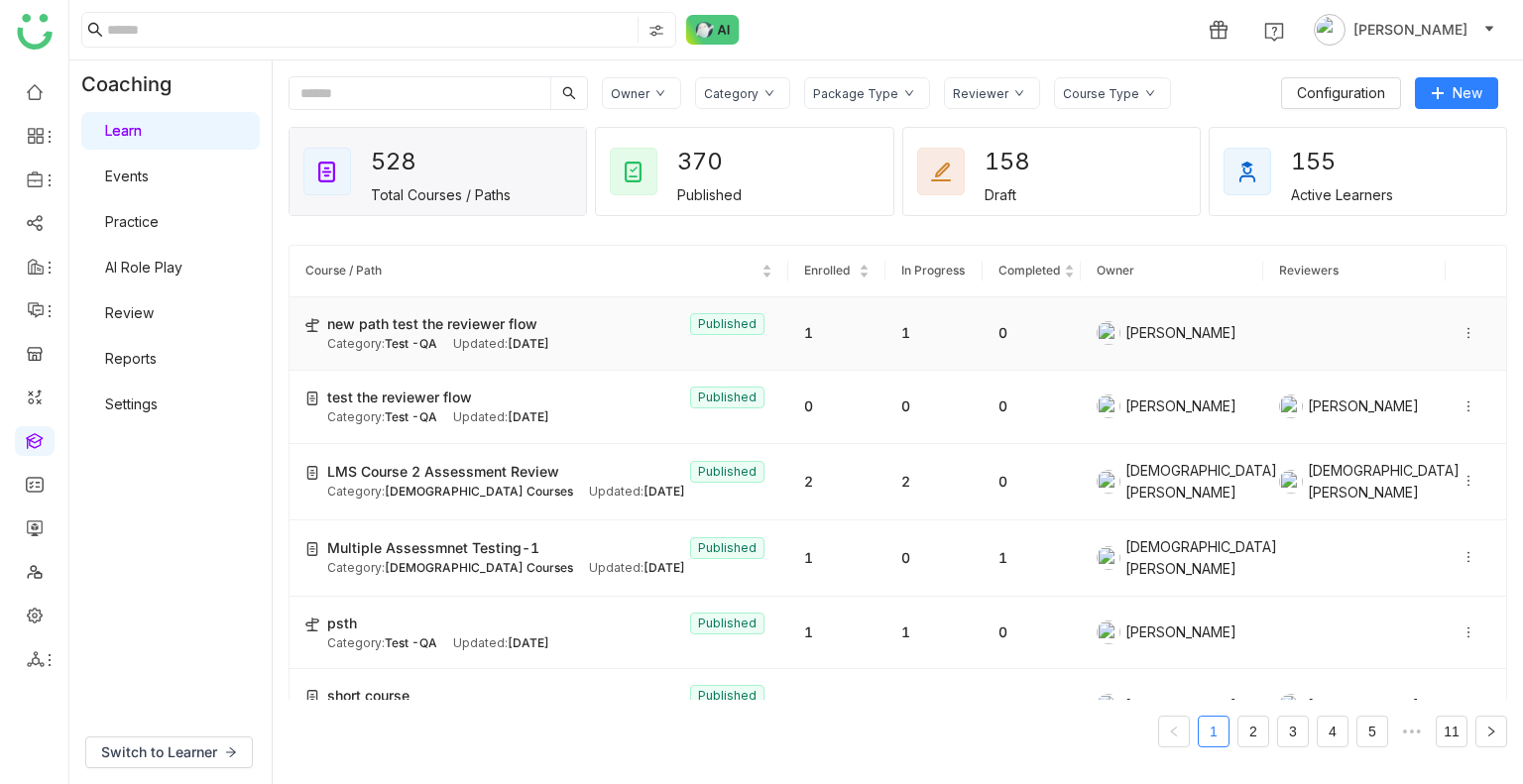 click on "Category:  Test -QA Updated:   Jul 30, 2025" 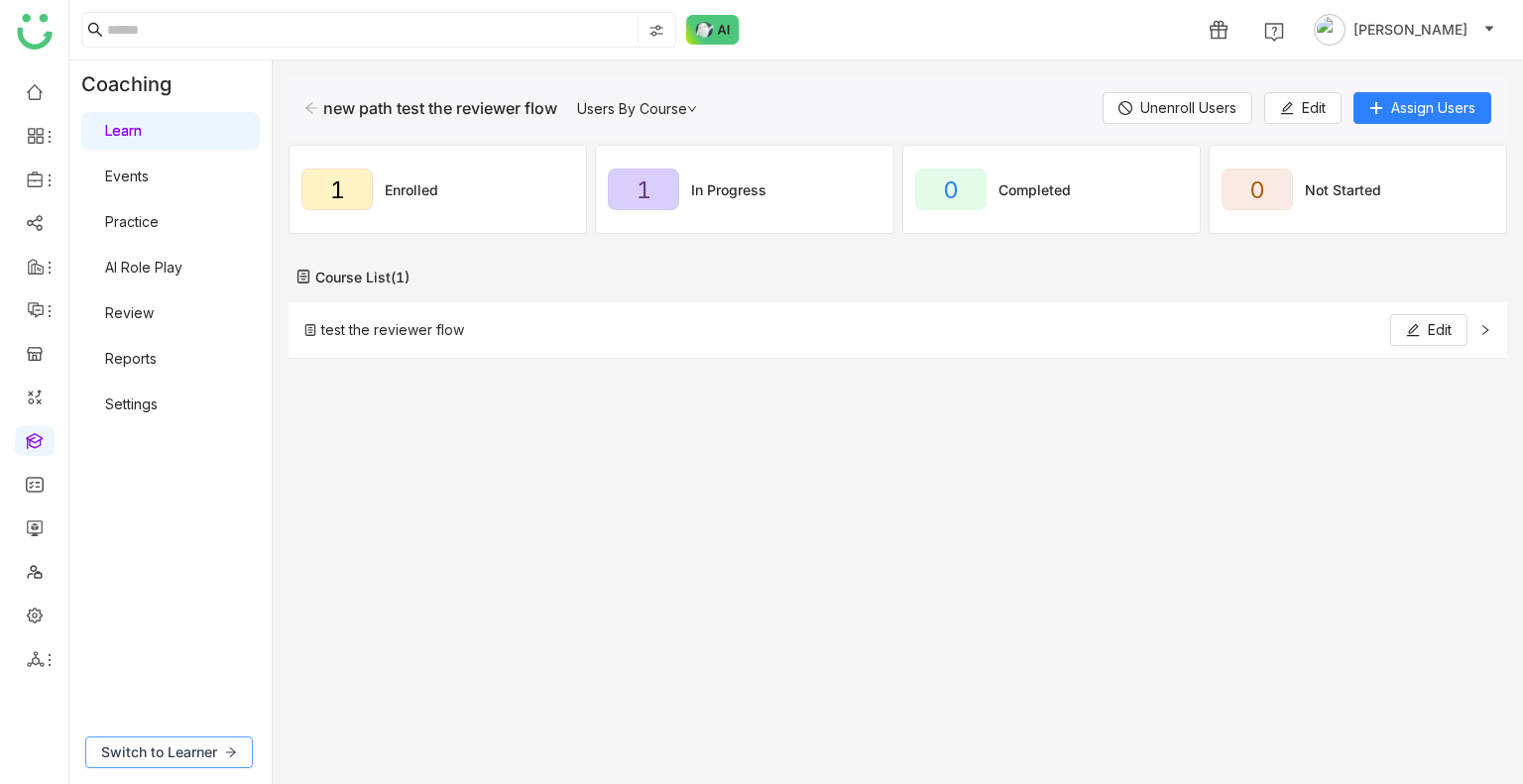 click on "Switch to Learner" 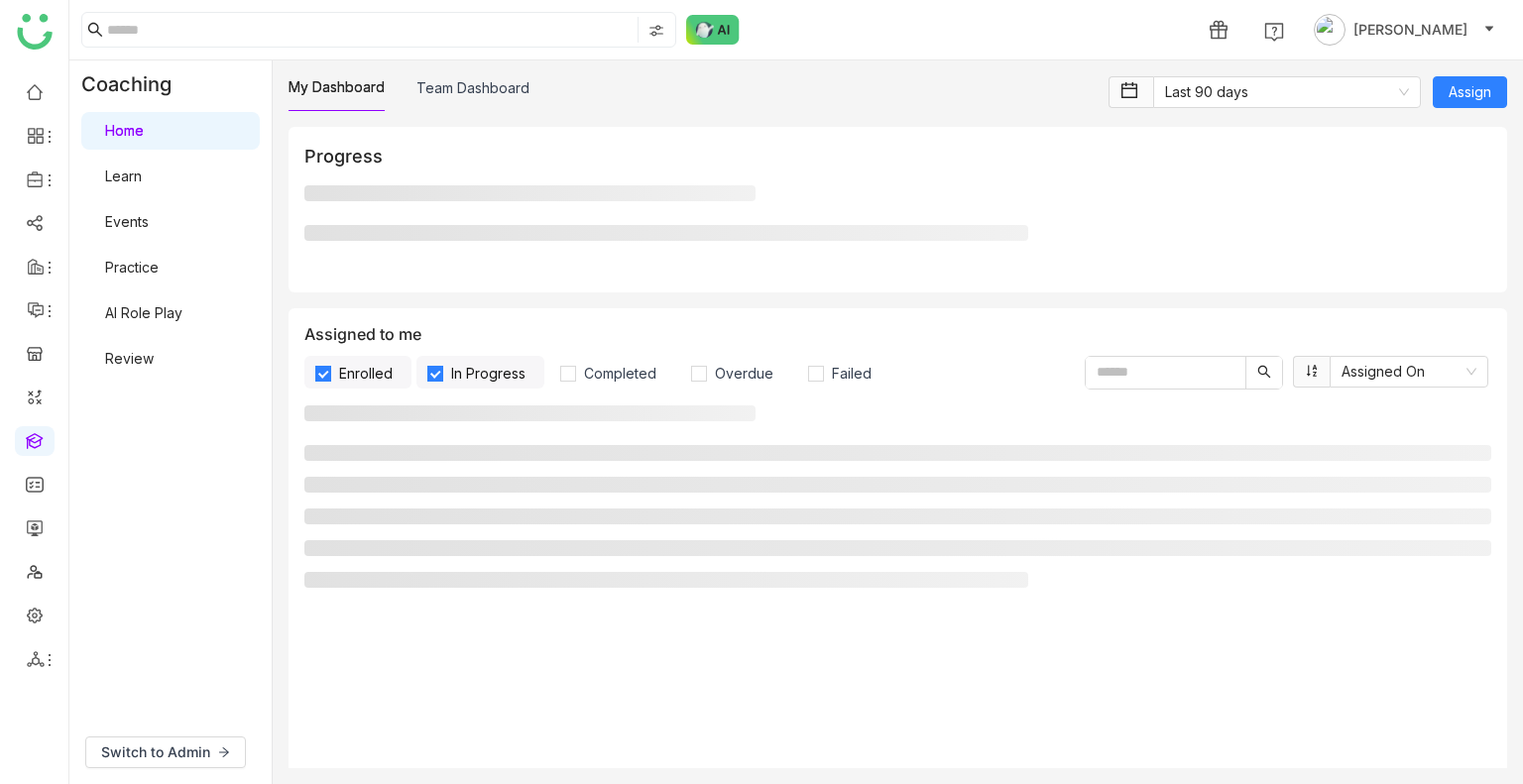 click on "Review" at bounding box center (129, 358) 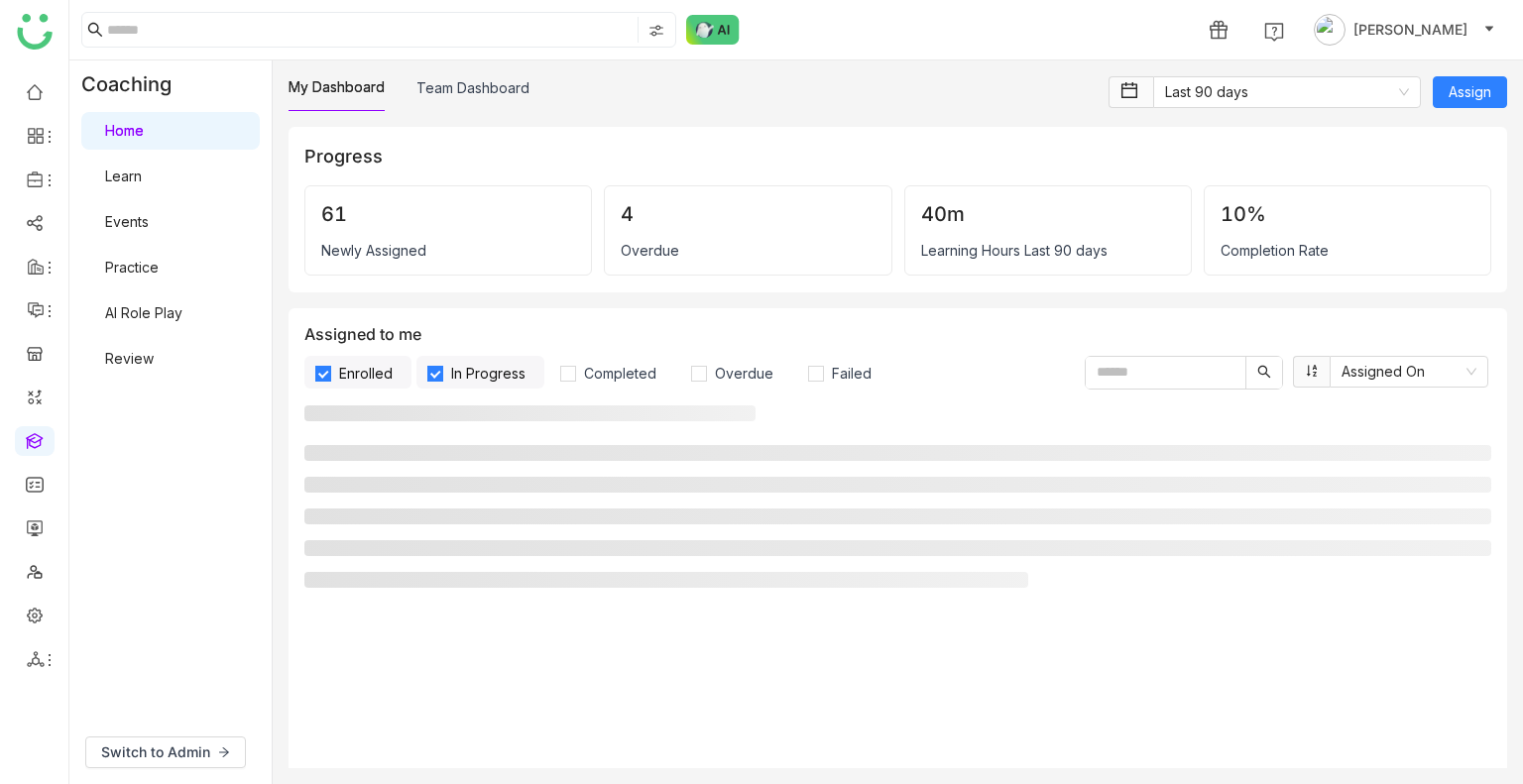 click on "Review" at bounding box center [129, 358] 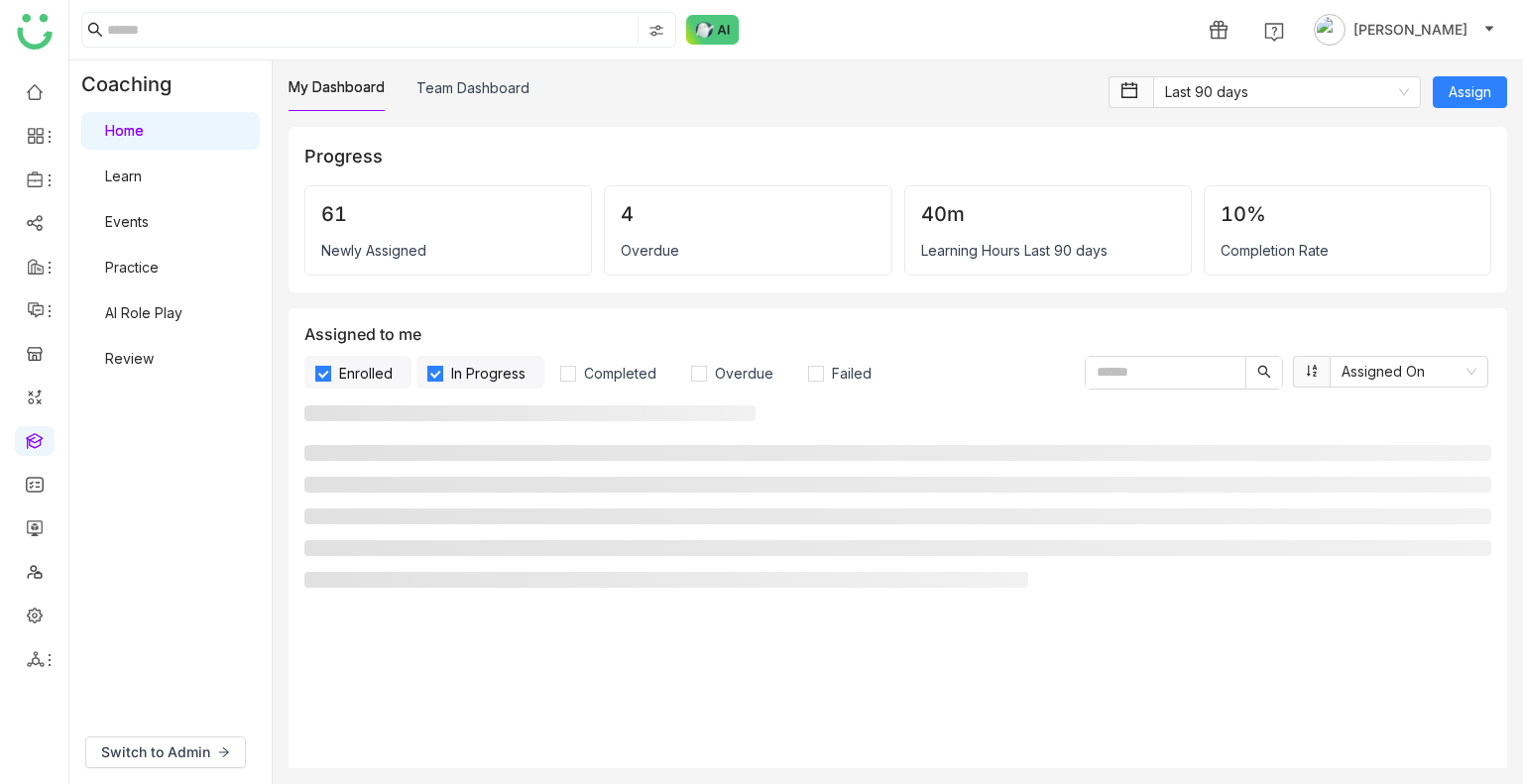 click on "Review" at bounding box center [129, 358] 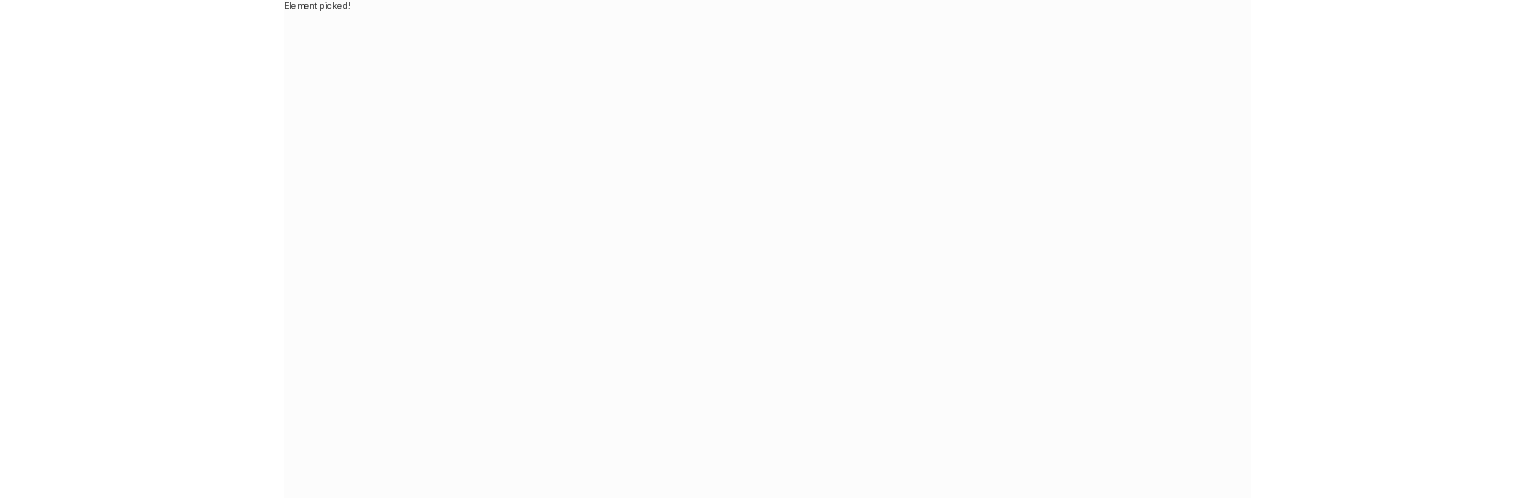 scroll, scrollTop: 0, scrollLeft: 0, axis: both 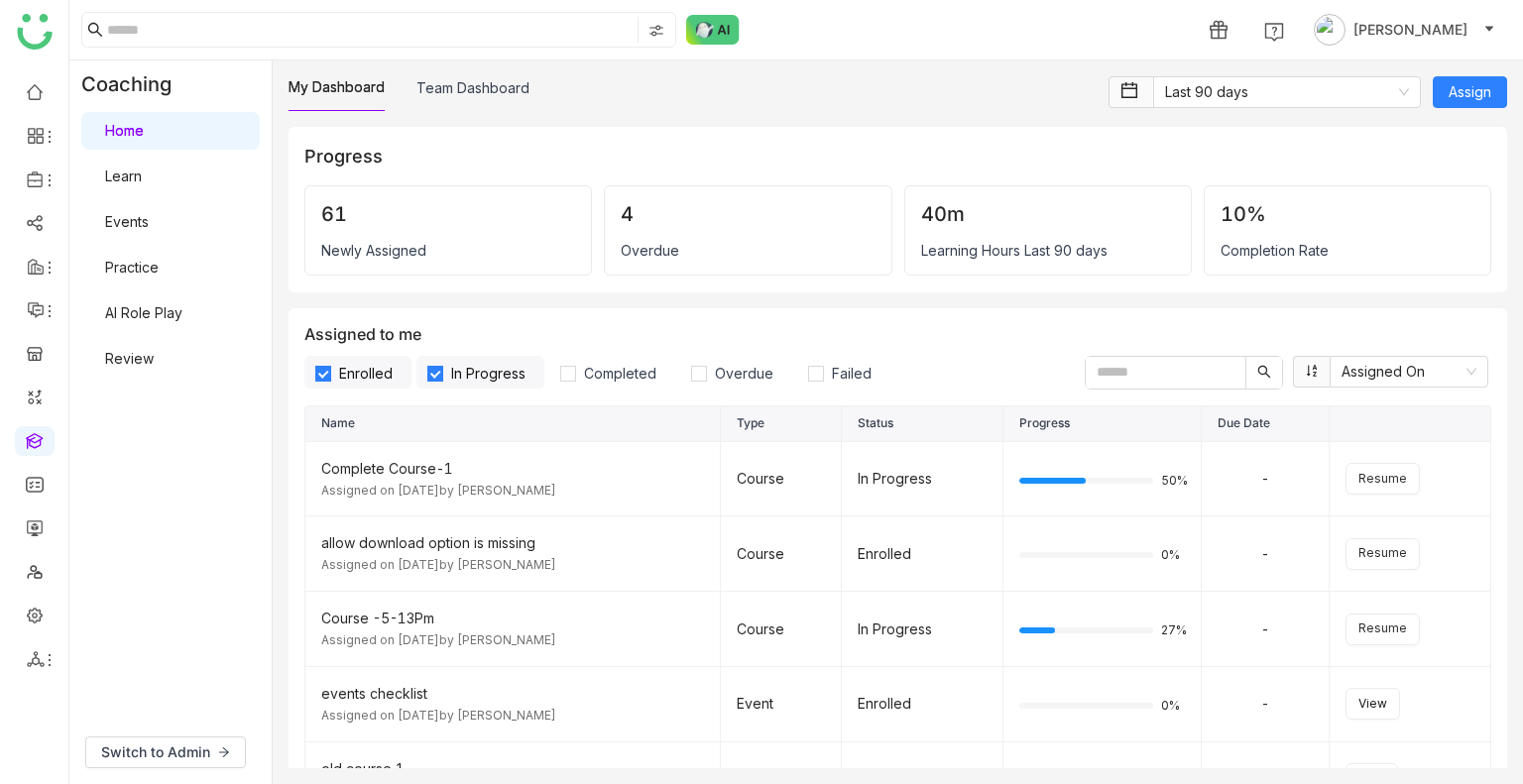 click on "Review" at bounding box center [129, 358] 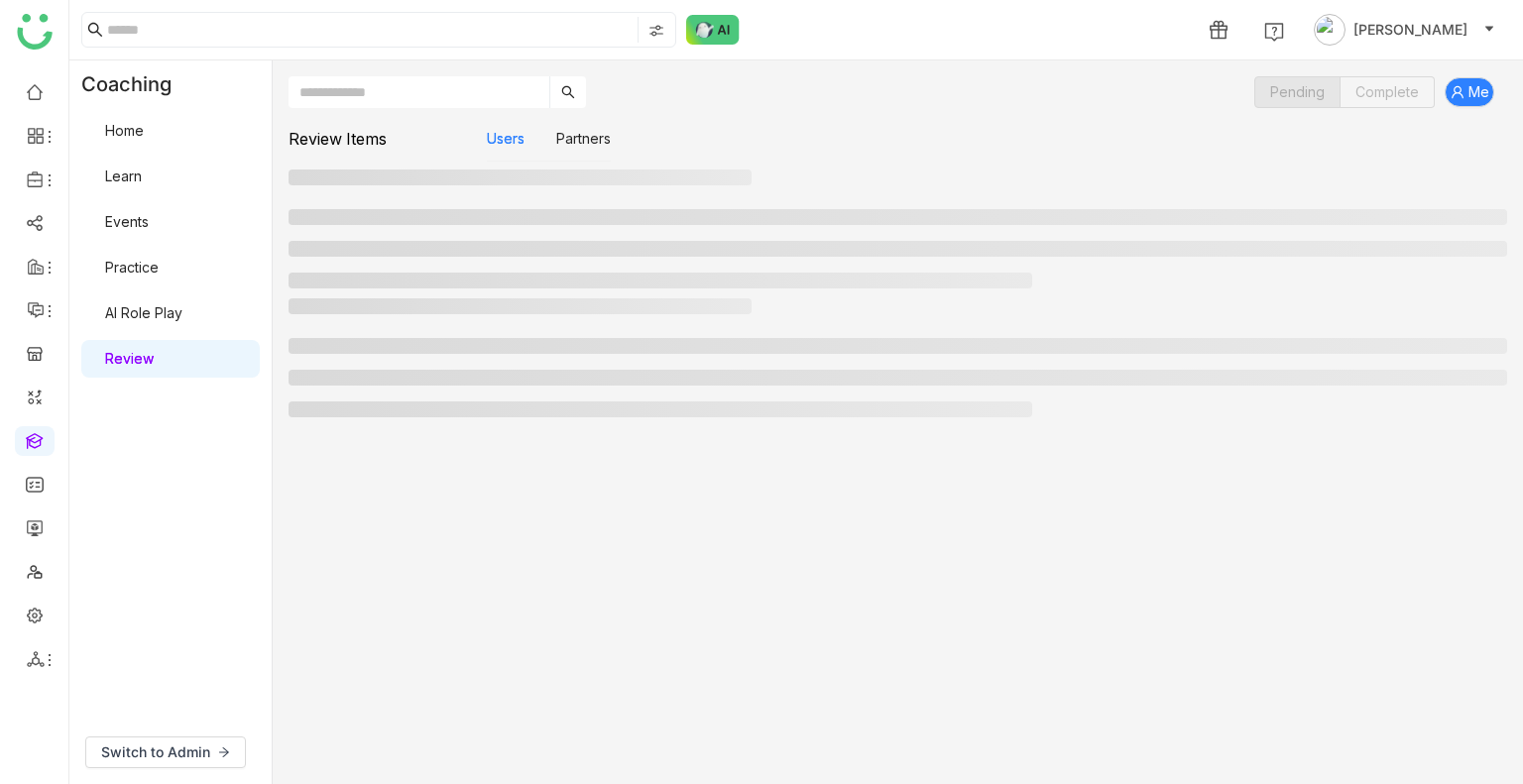 click on "Review" at bounding box center (129, 358) 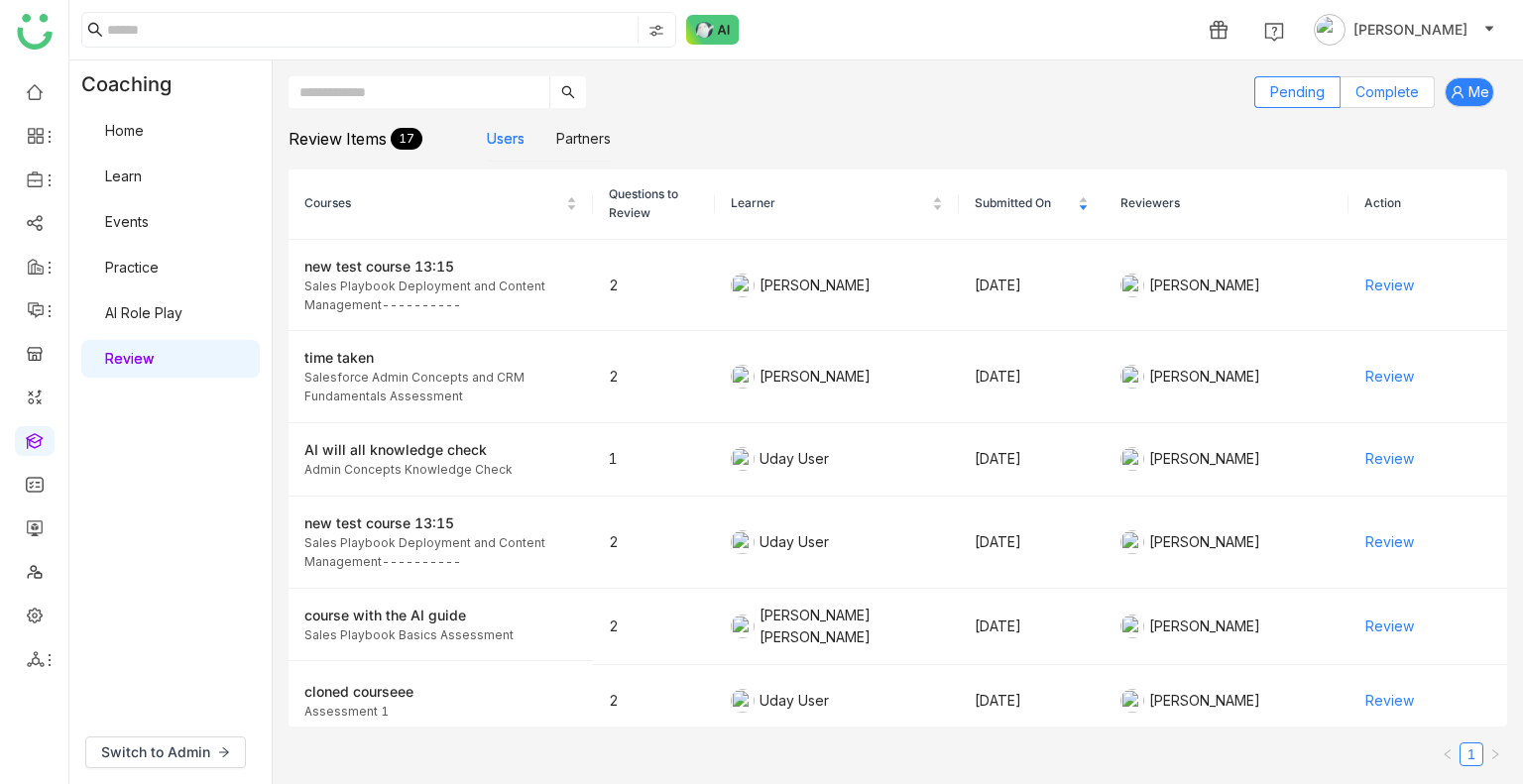 click on "Complete" 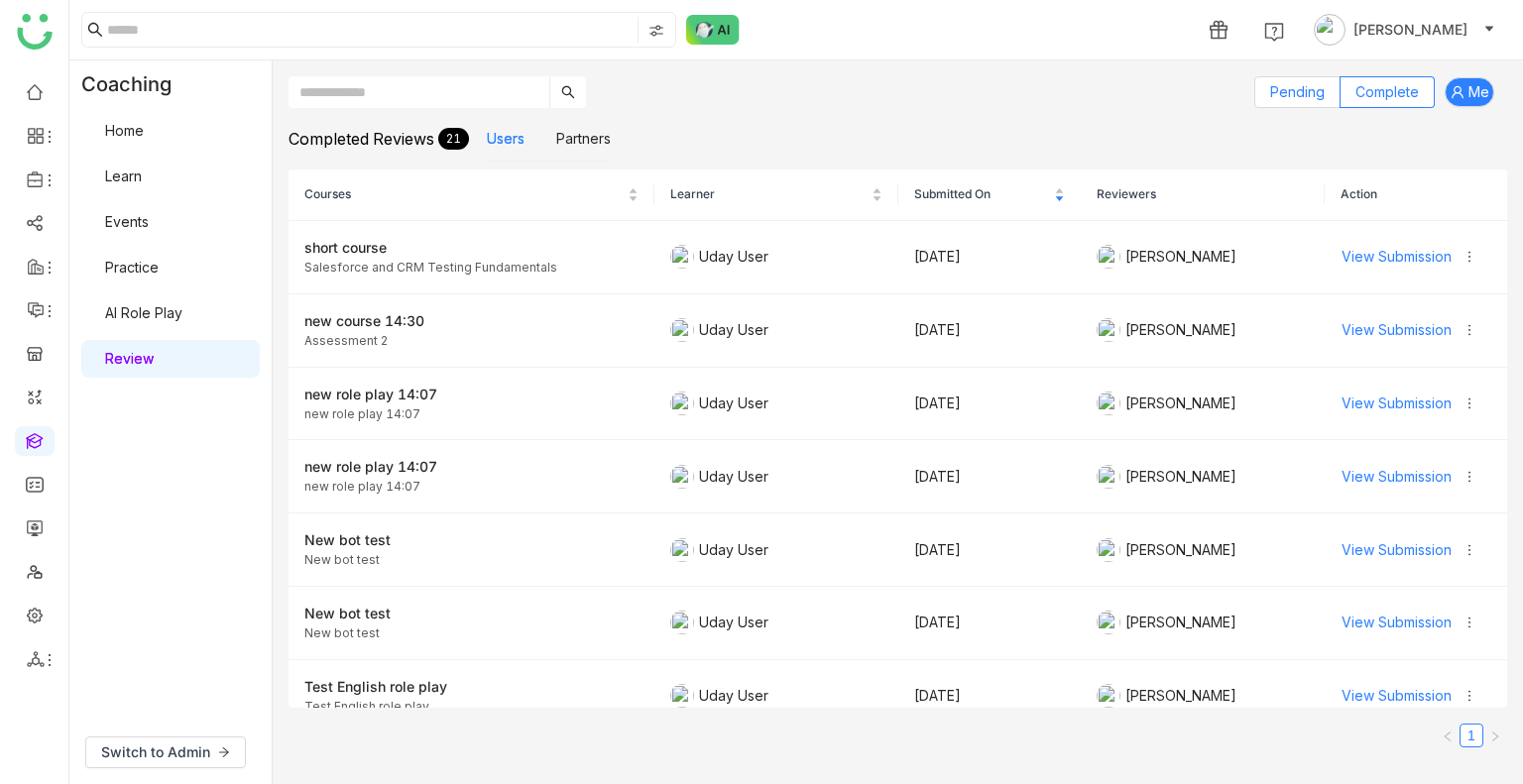 click on "Pending" 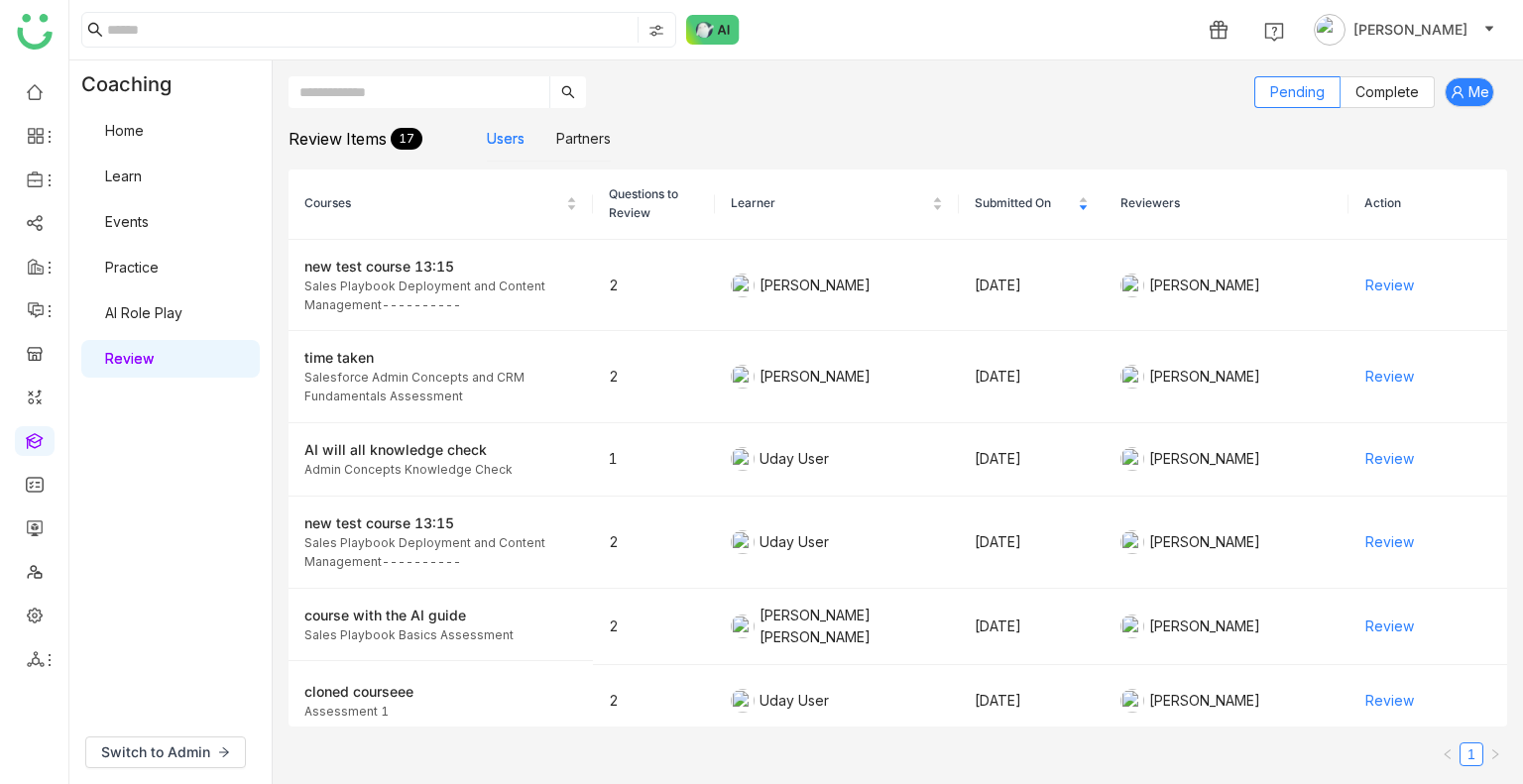 click on "Learn" at bounding box center (123, 175) 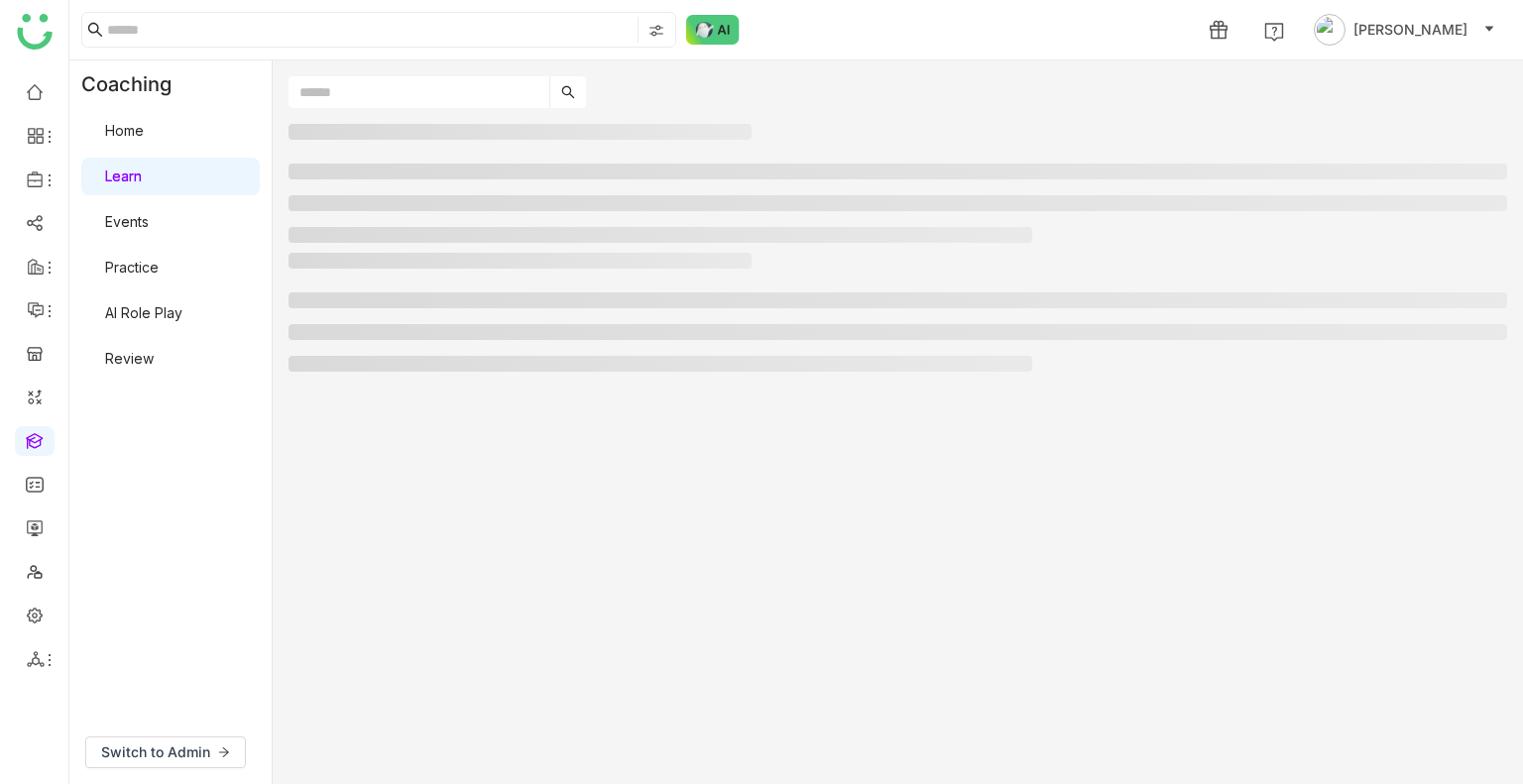 click on "Learn" at bounding box center [123, 175] 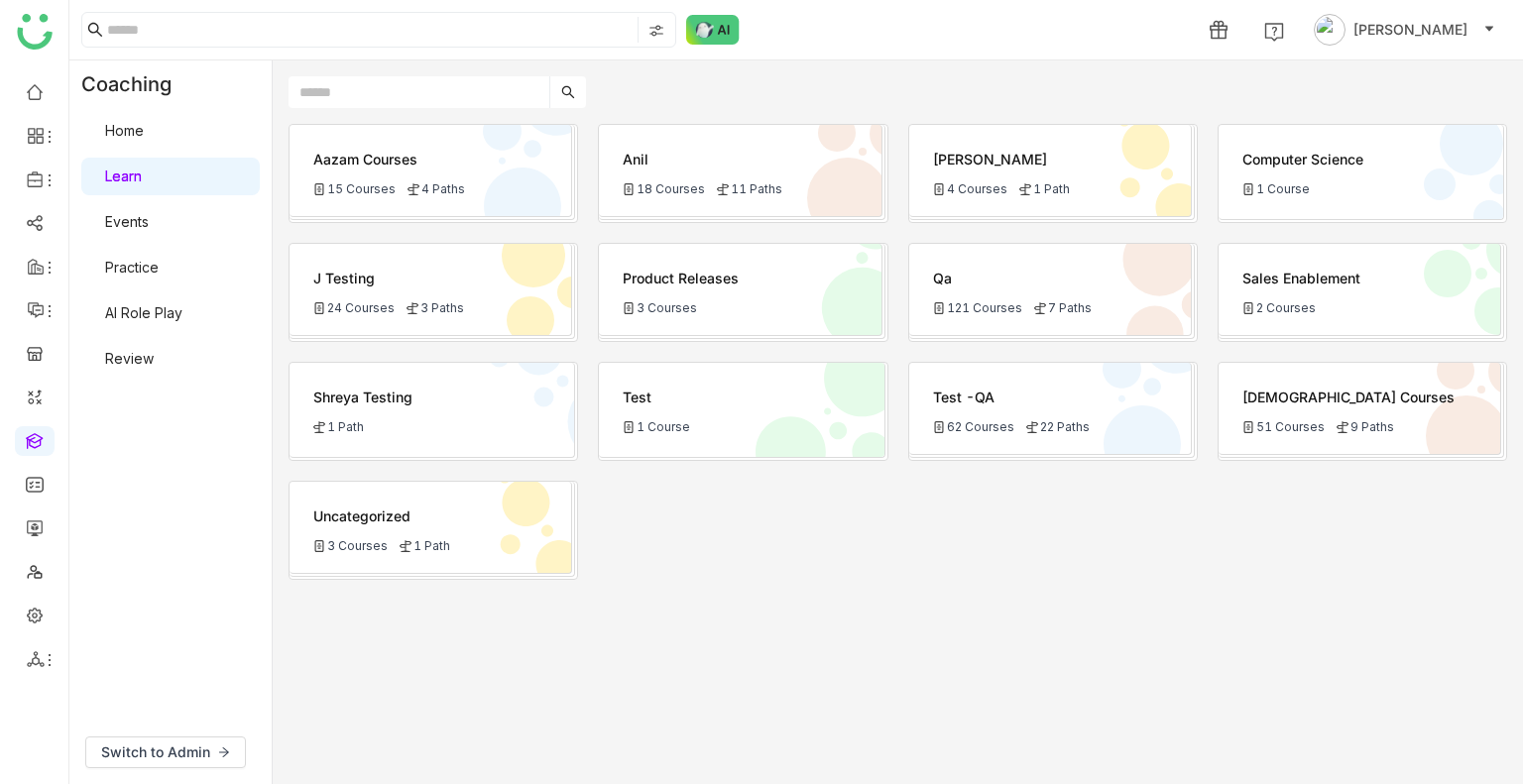click on "Test -QA" 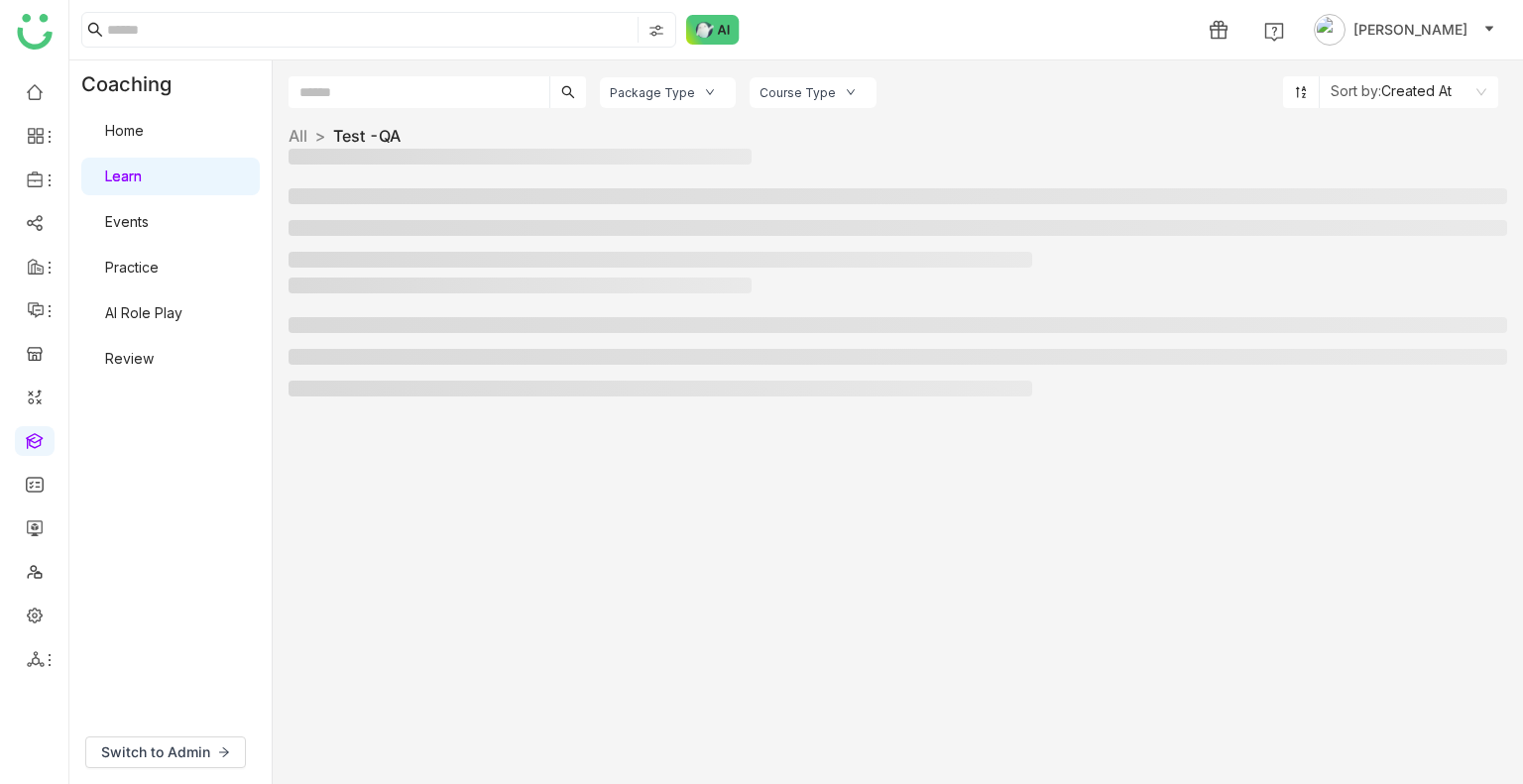 click 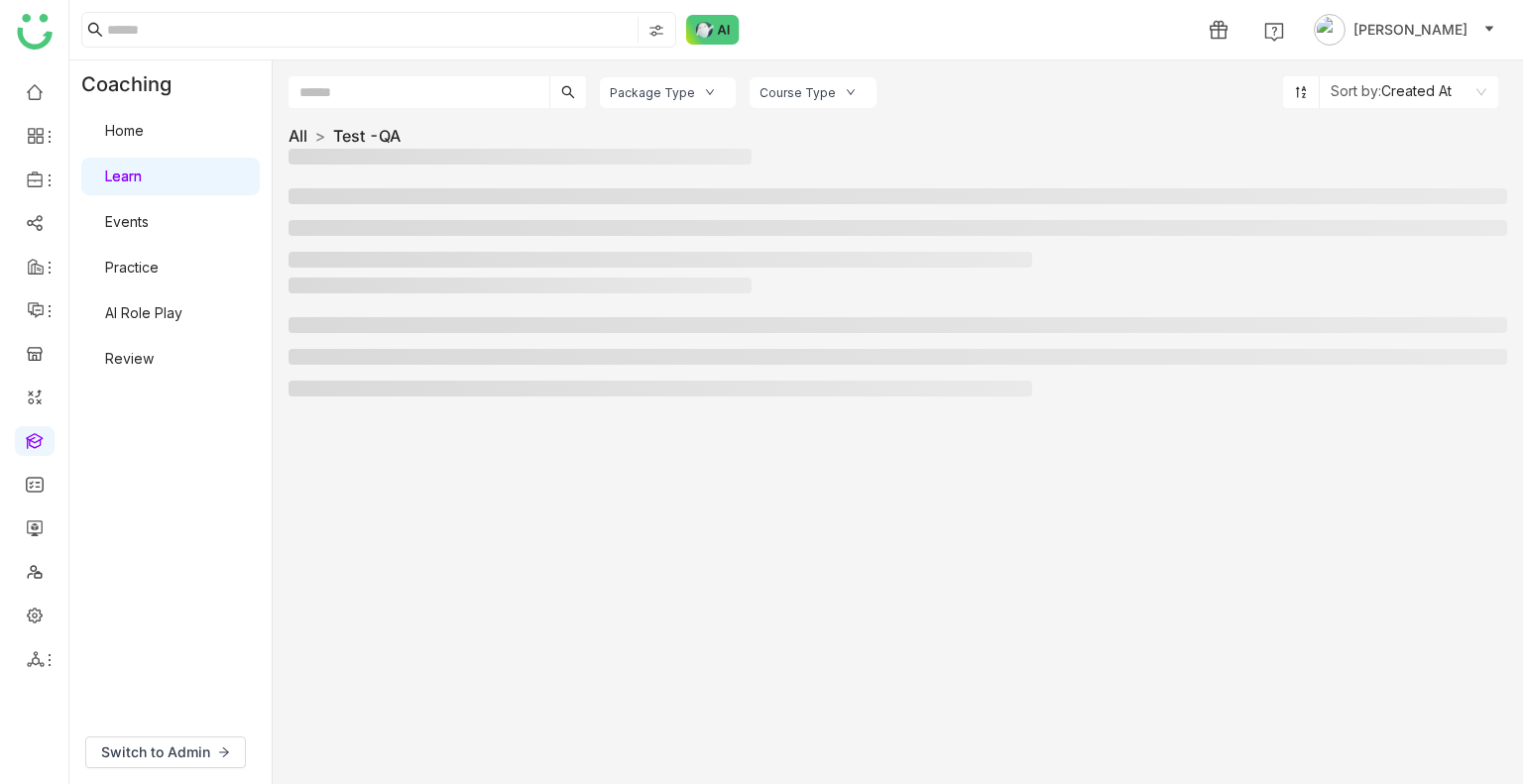 click on "All" 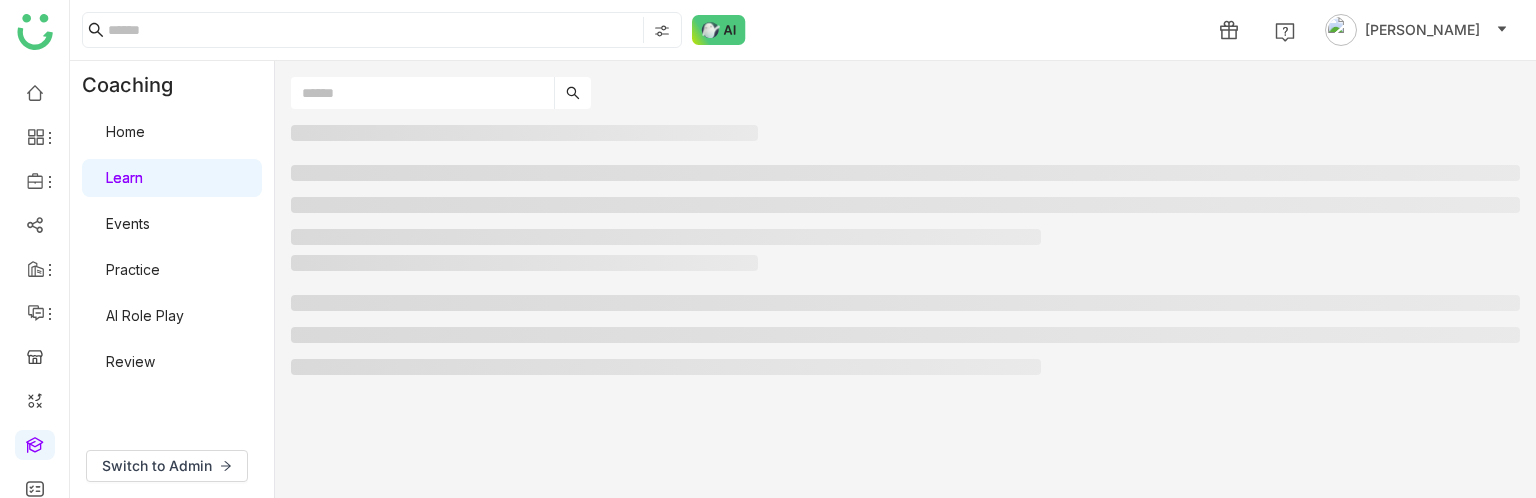 click 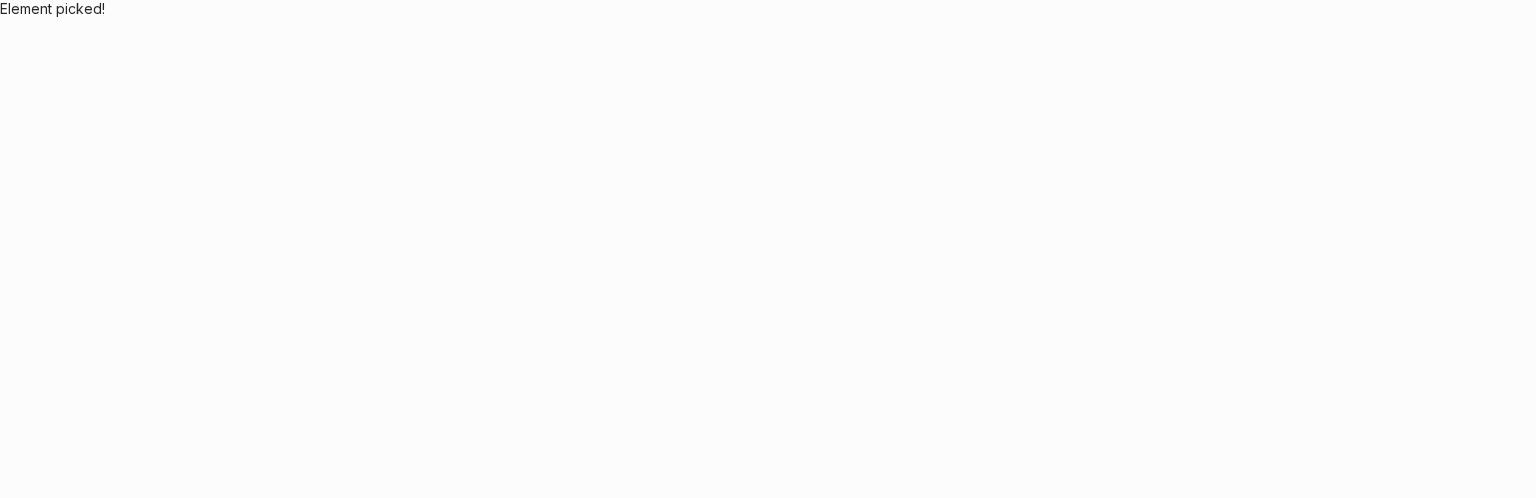 scroll, scrollTop: 0, scrollLeft: 0, axis: both 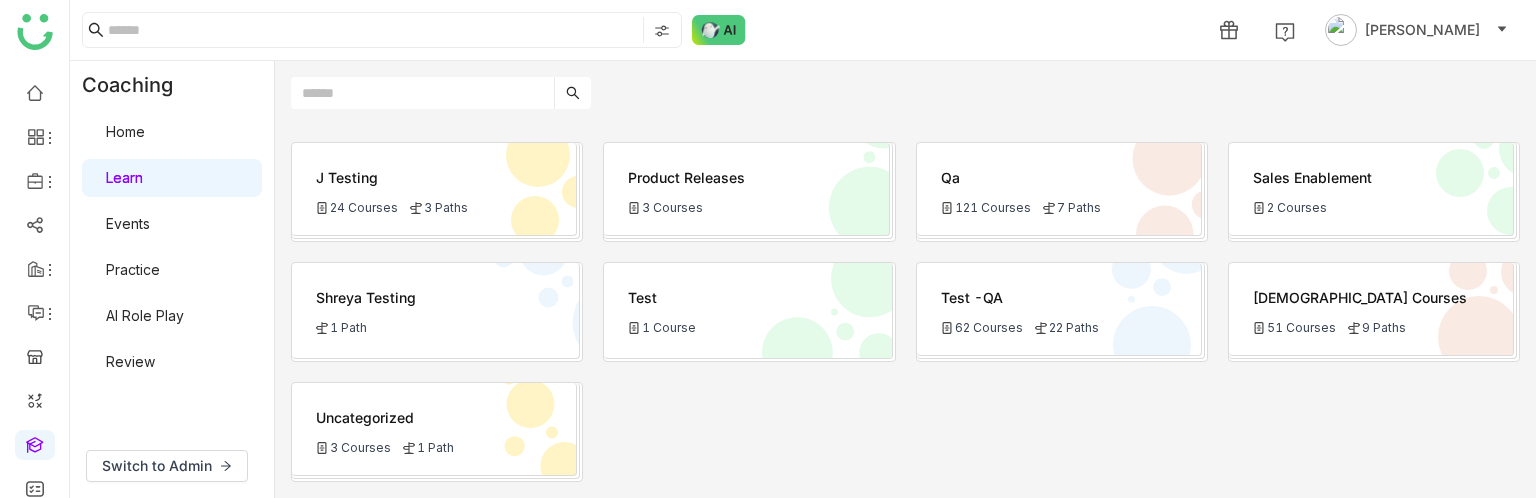 click on "Test -QA
62 Courses
22 Paths" 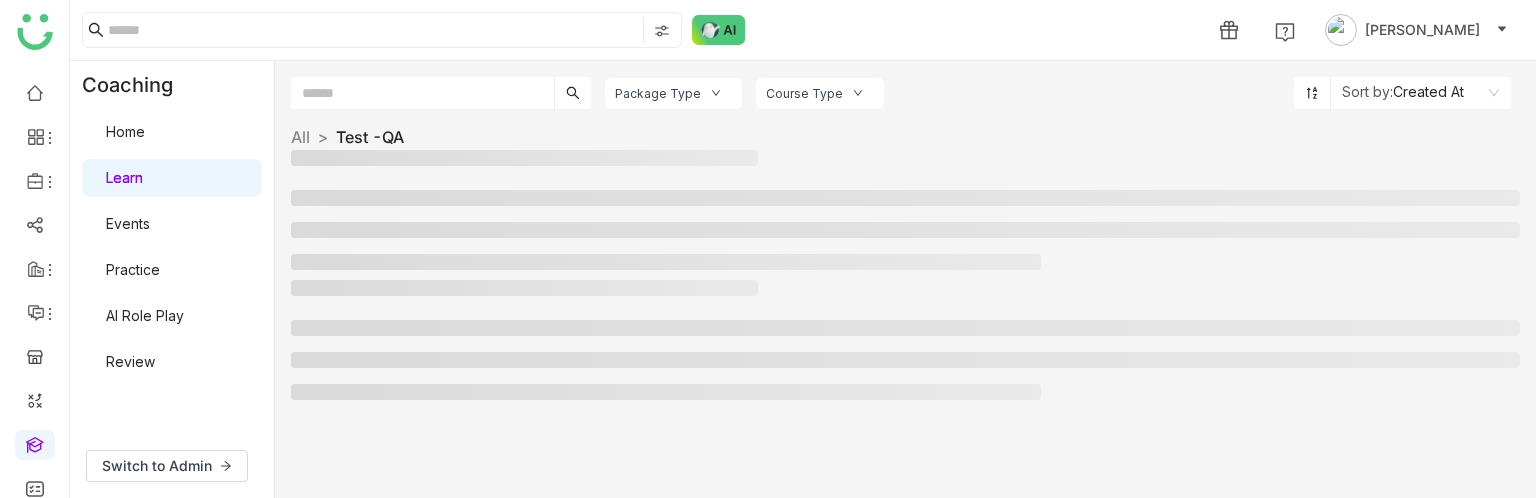 click 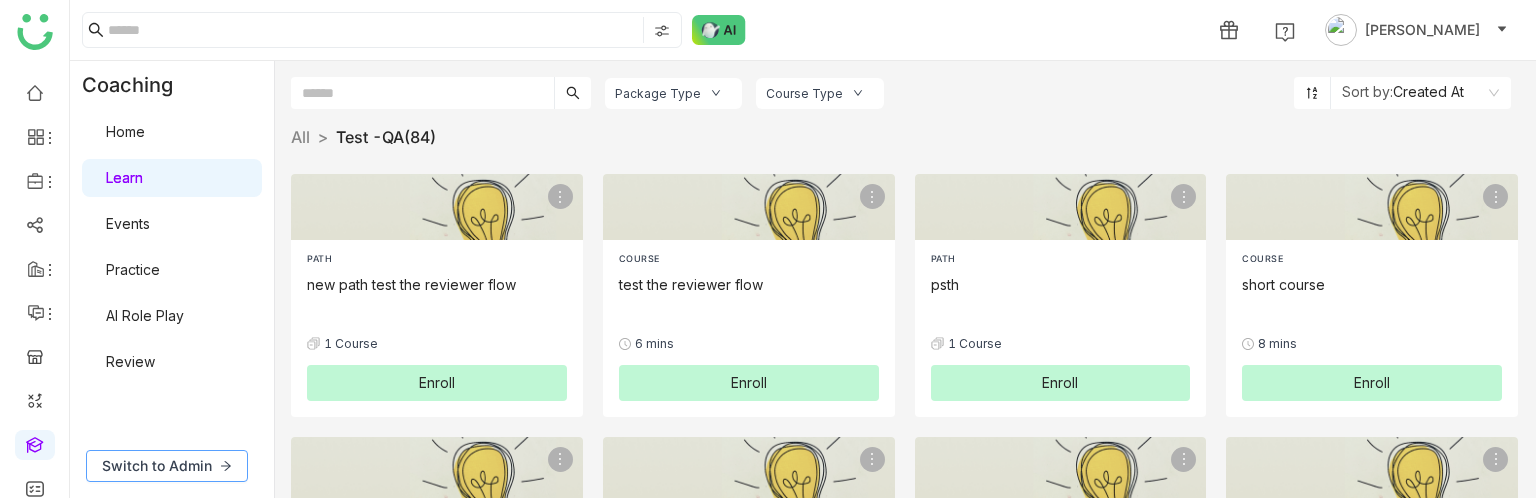 click on "Switch to Admin" 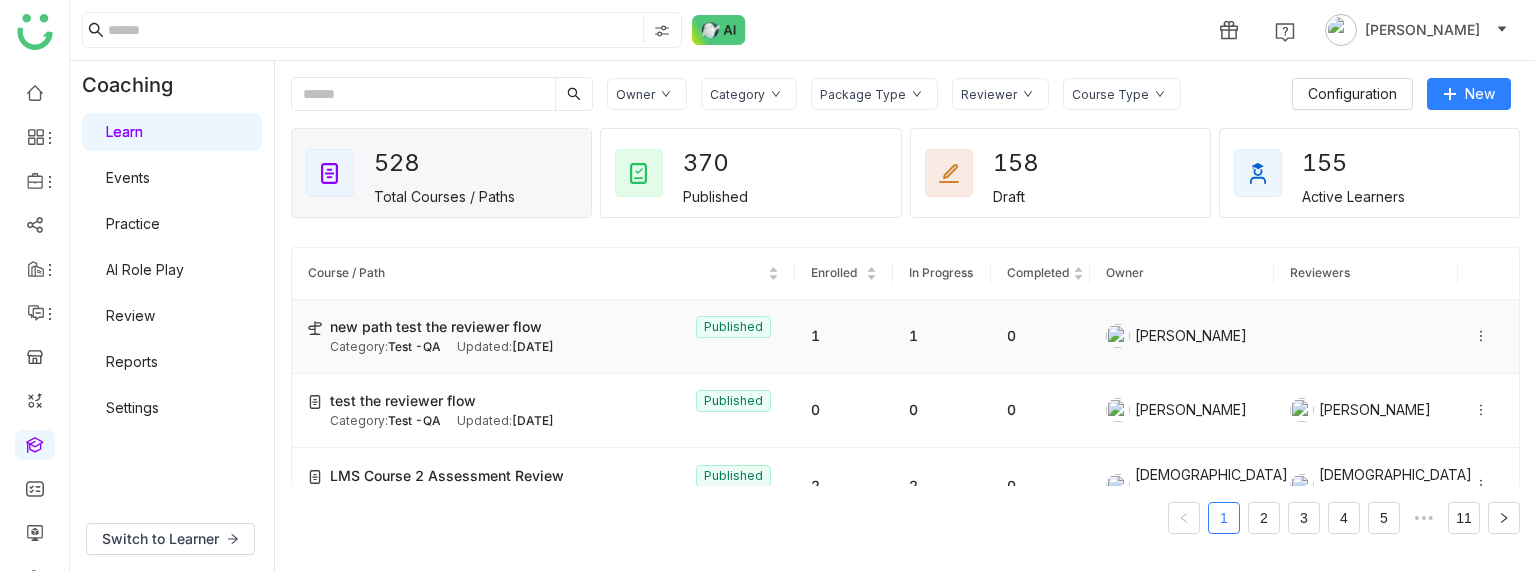 click on "new path test the reviewer flow  Published" 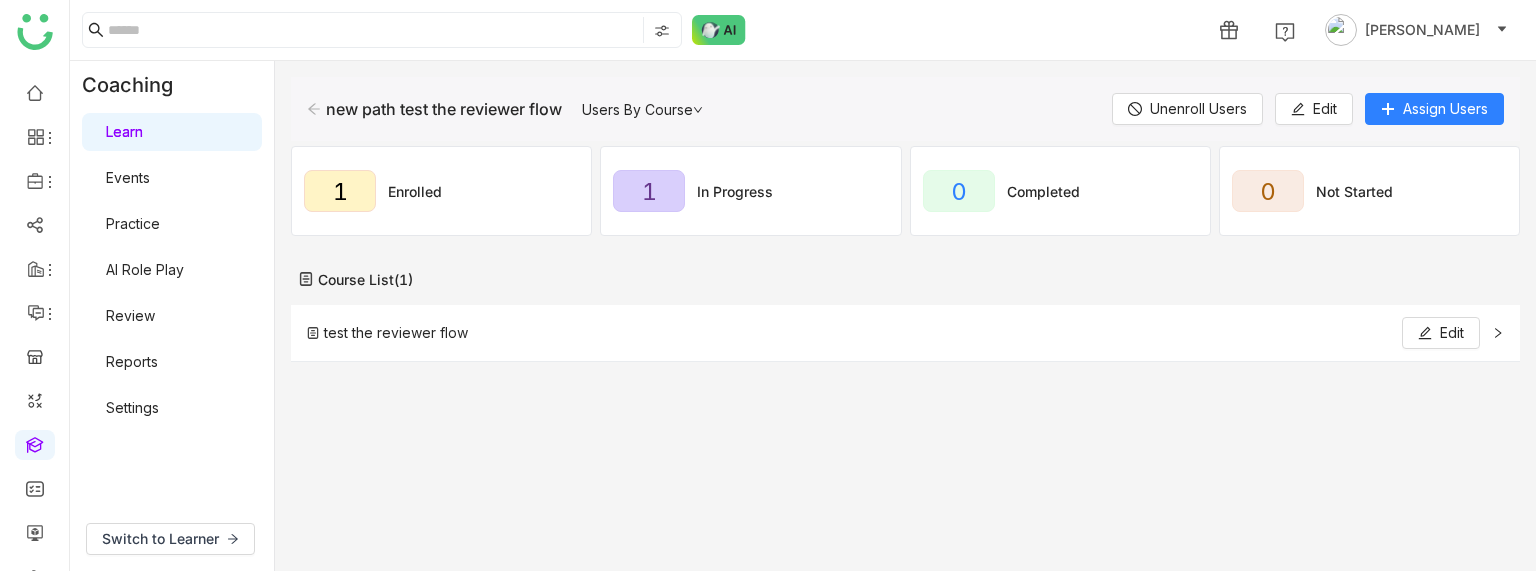 click 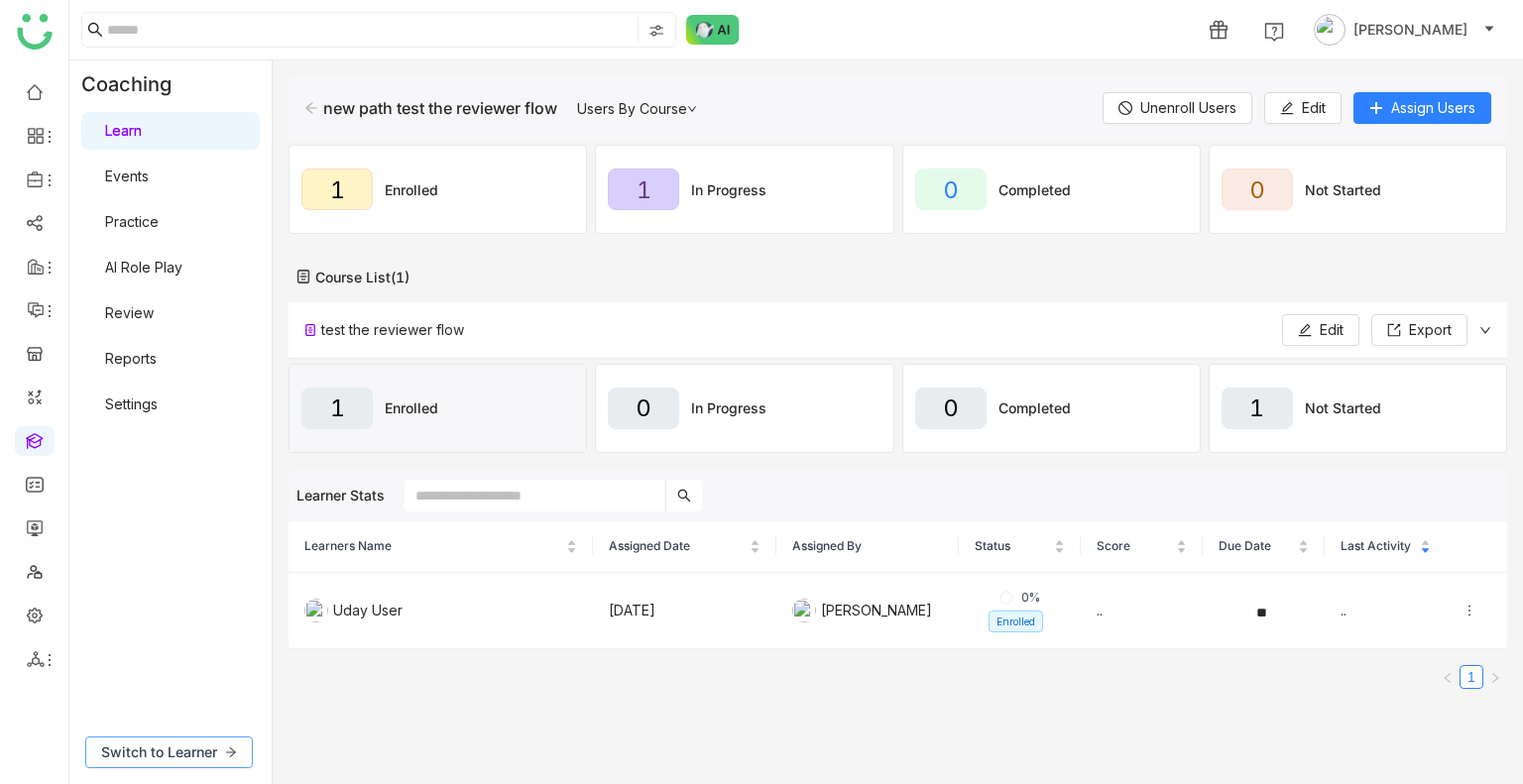 click on "Switch to Learner" 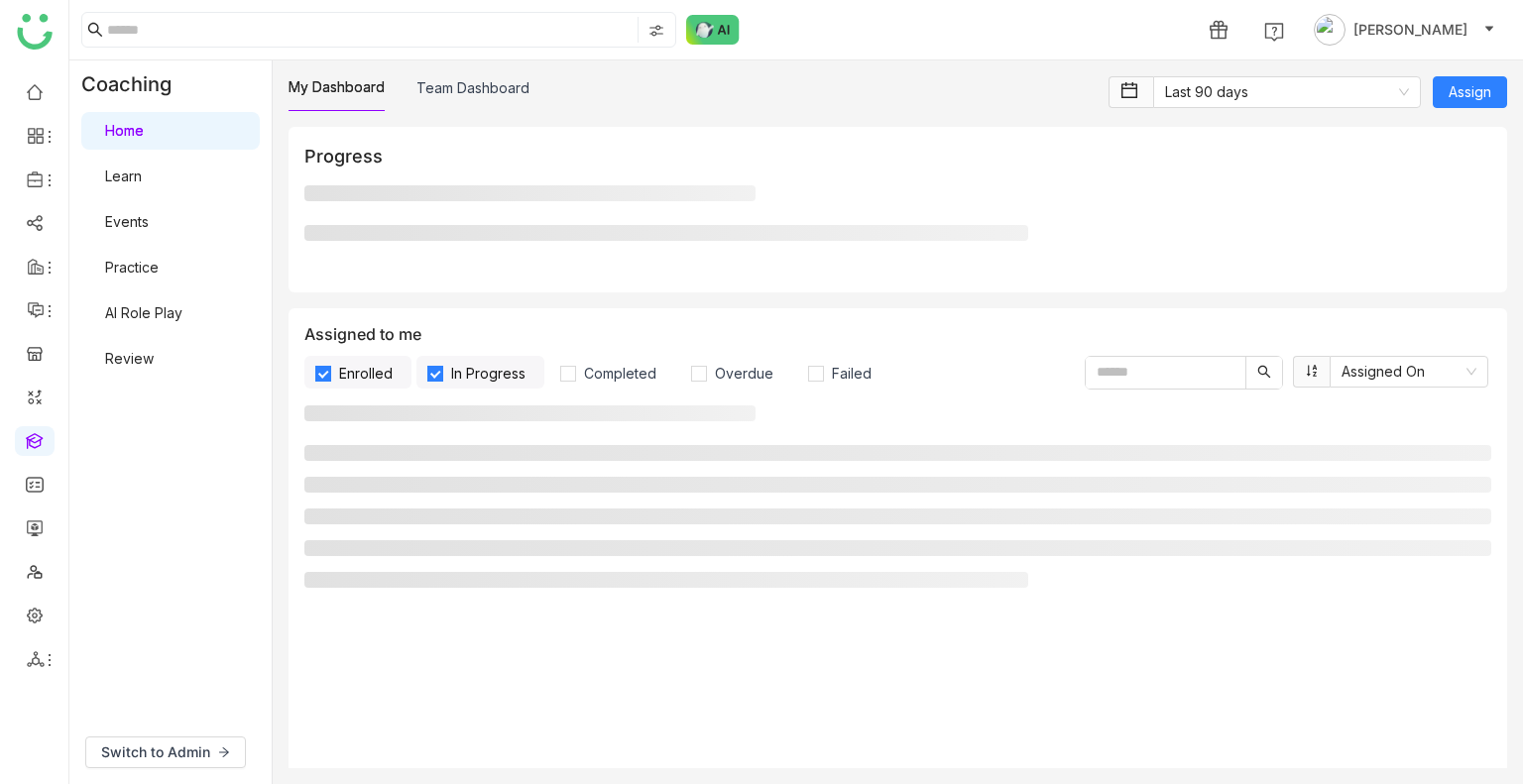 click on "Review" at bounding box center [129, 358] 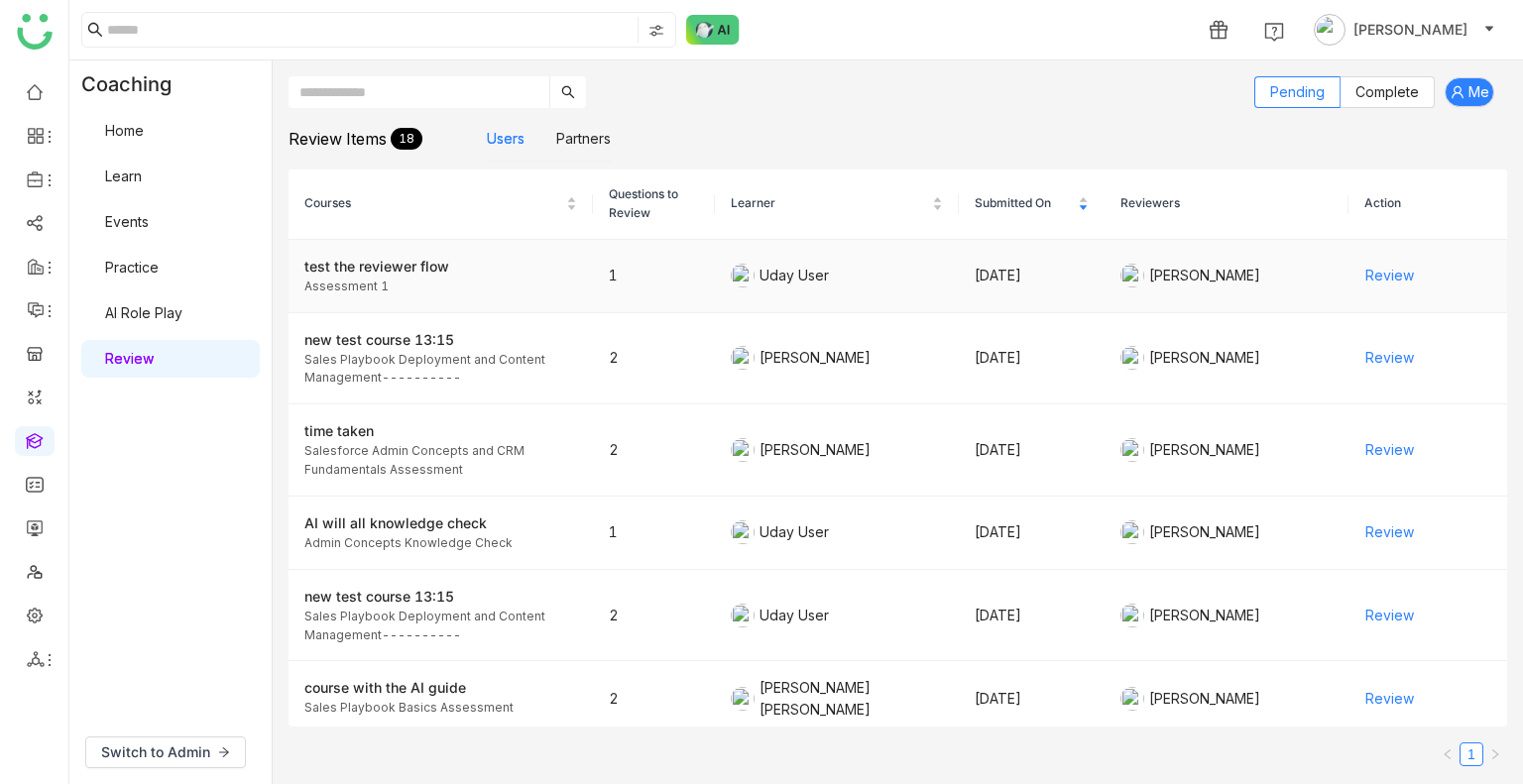 click on "Review" 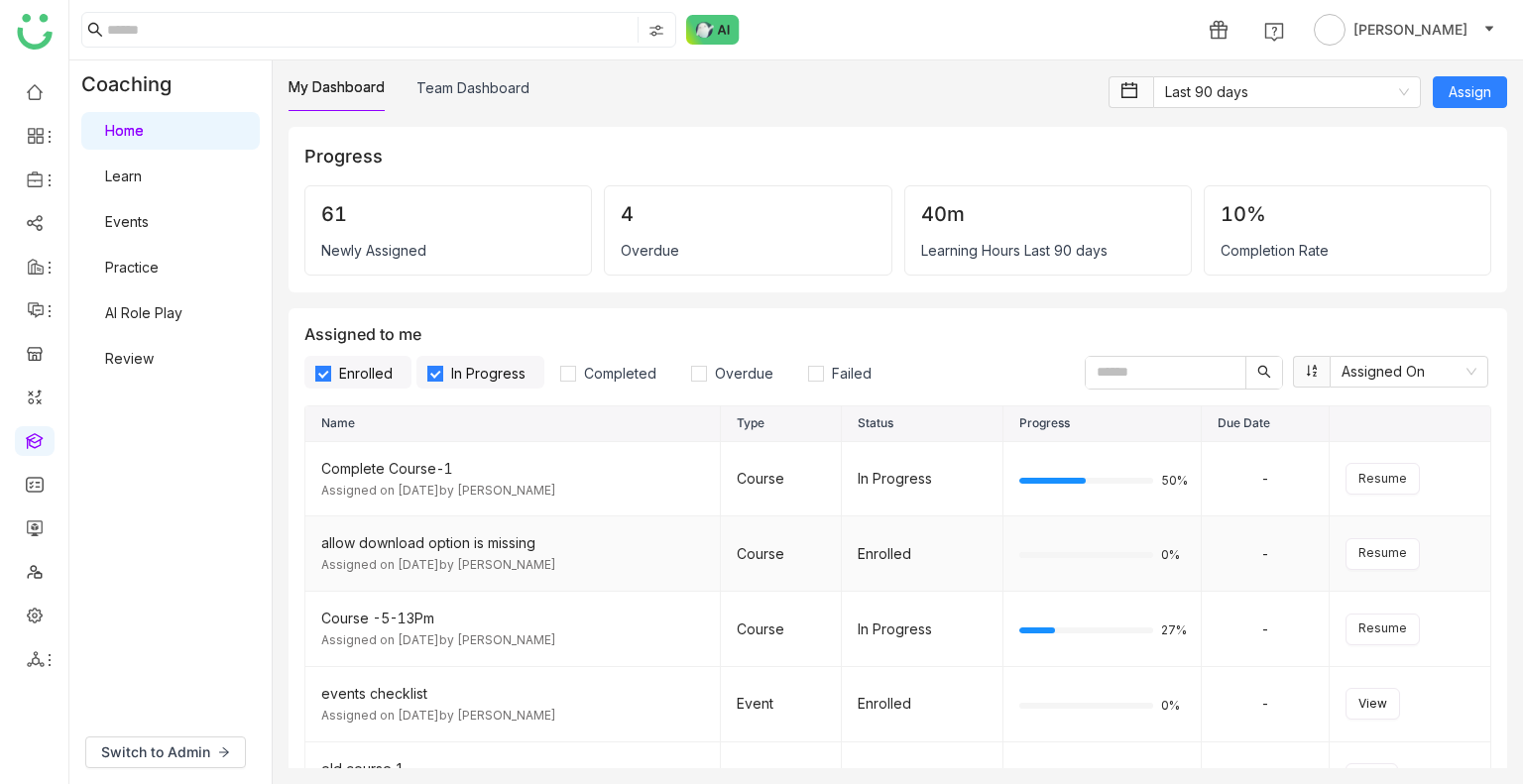 scroll, scrollTop: 0, scrollLeft: 0, axis: both 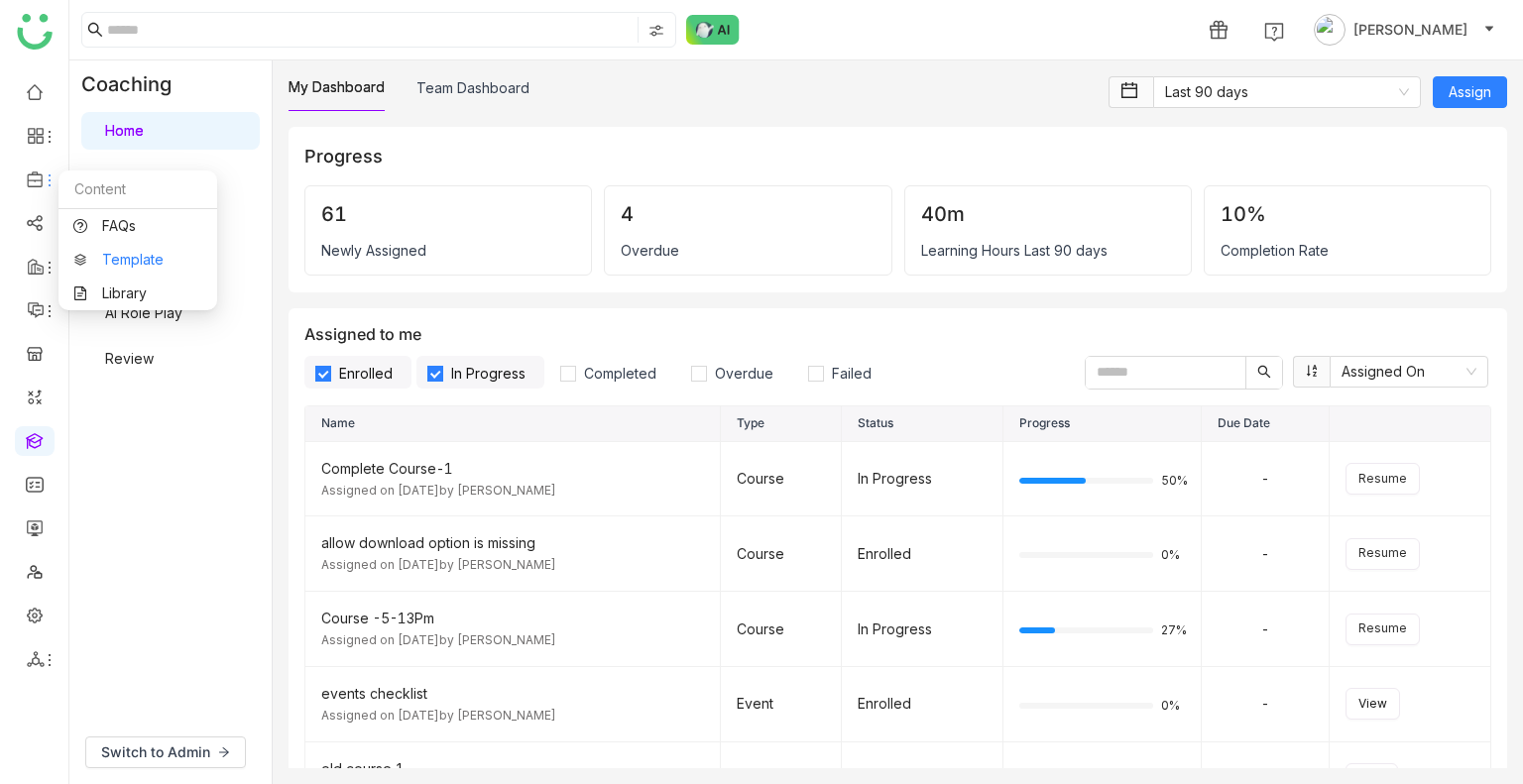 click on "Template" at bounding box center (138, 260) 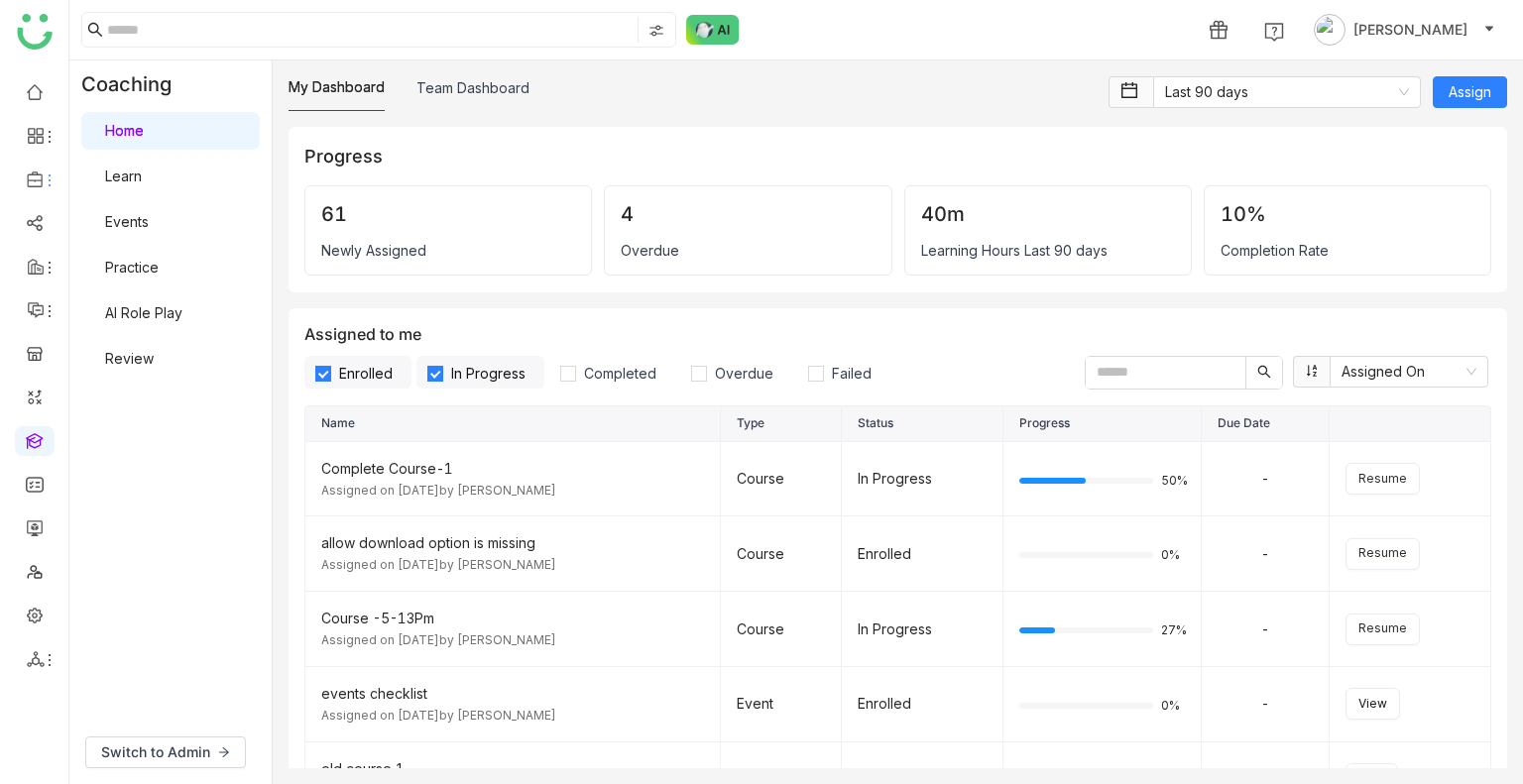 click on "Practice" at bounding box center (132, 267) 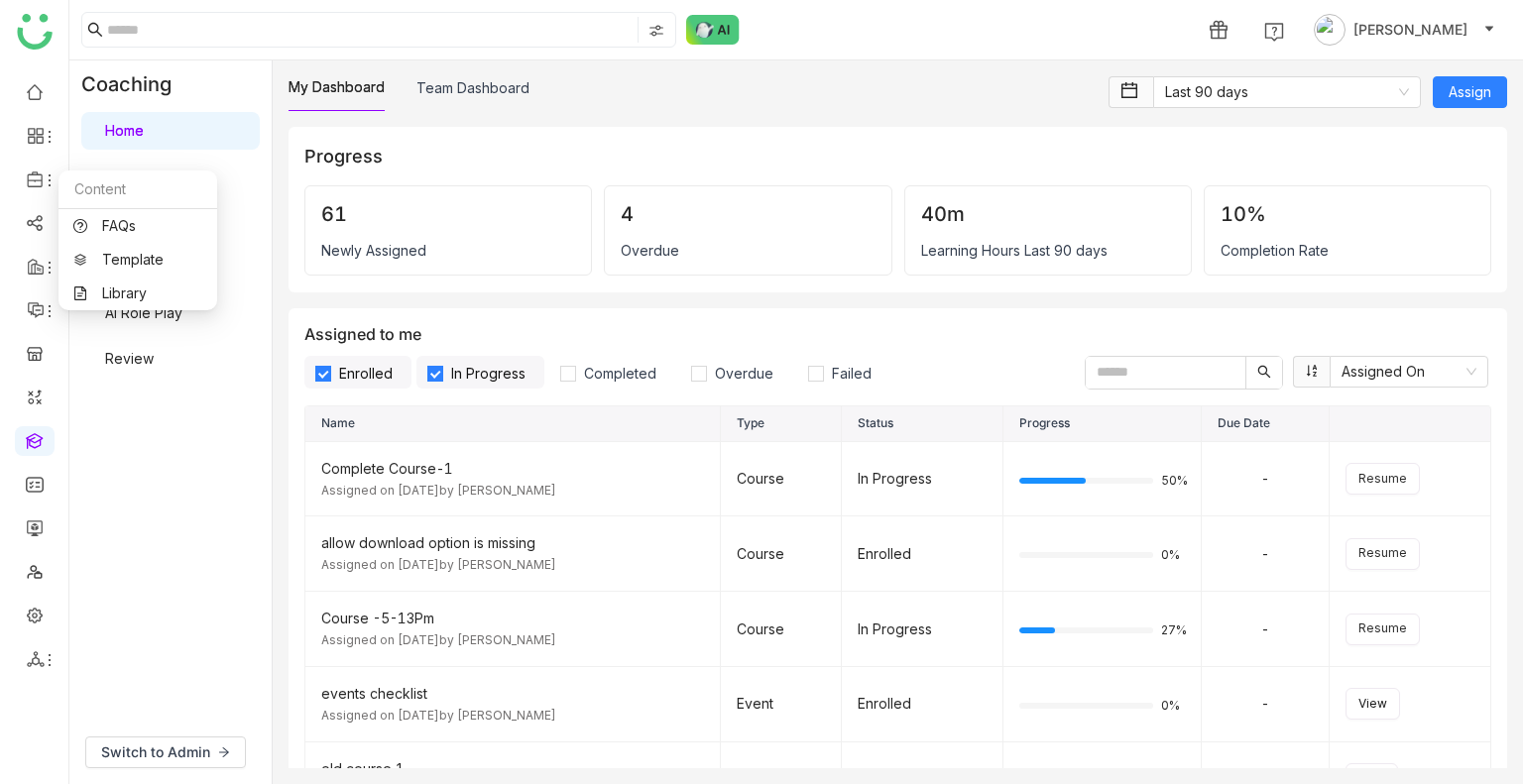 click on "Practice" at bounding box center [132, 267] 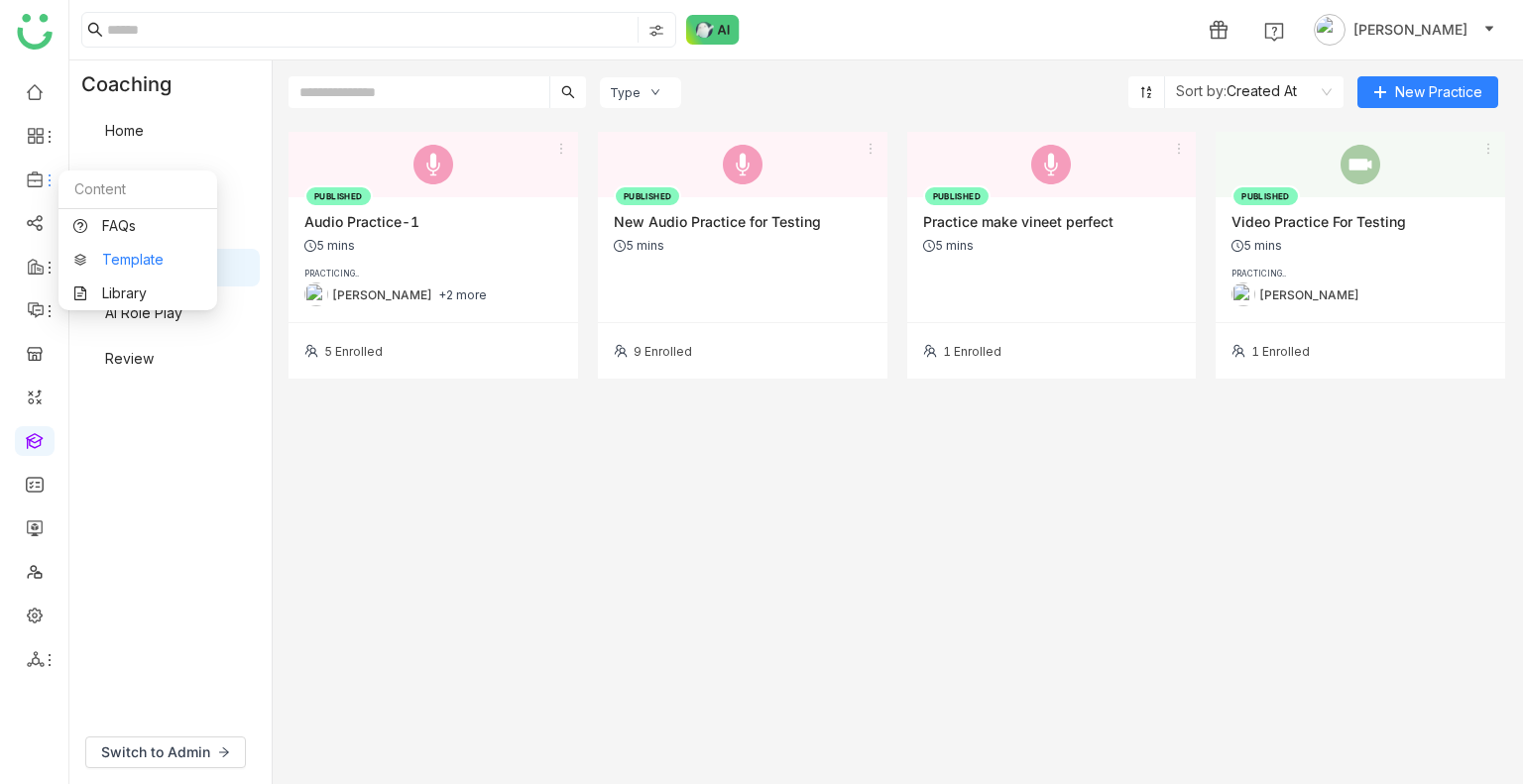 click on "Template" at bounding box center [138, 260] 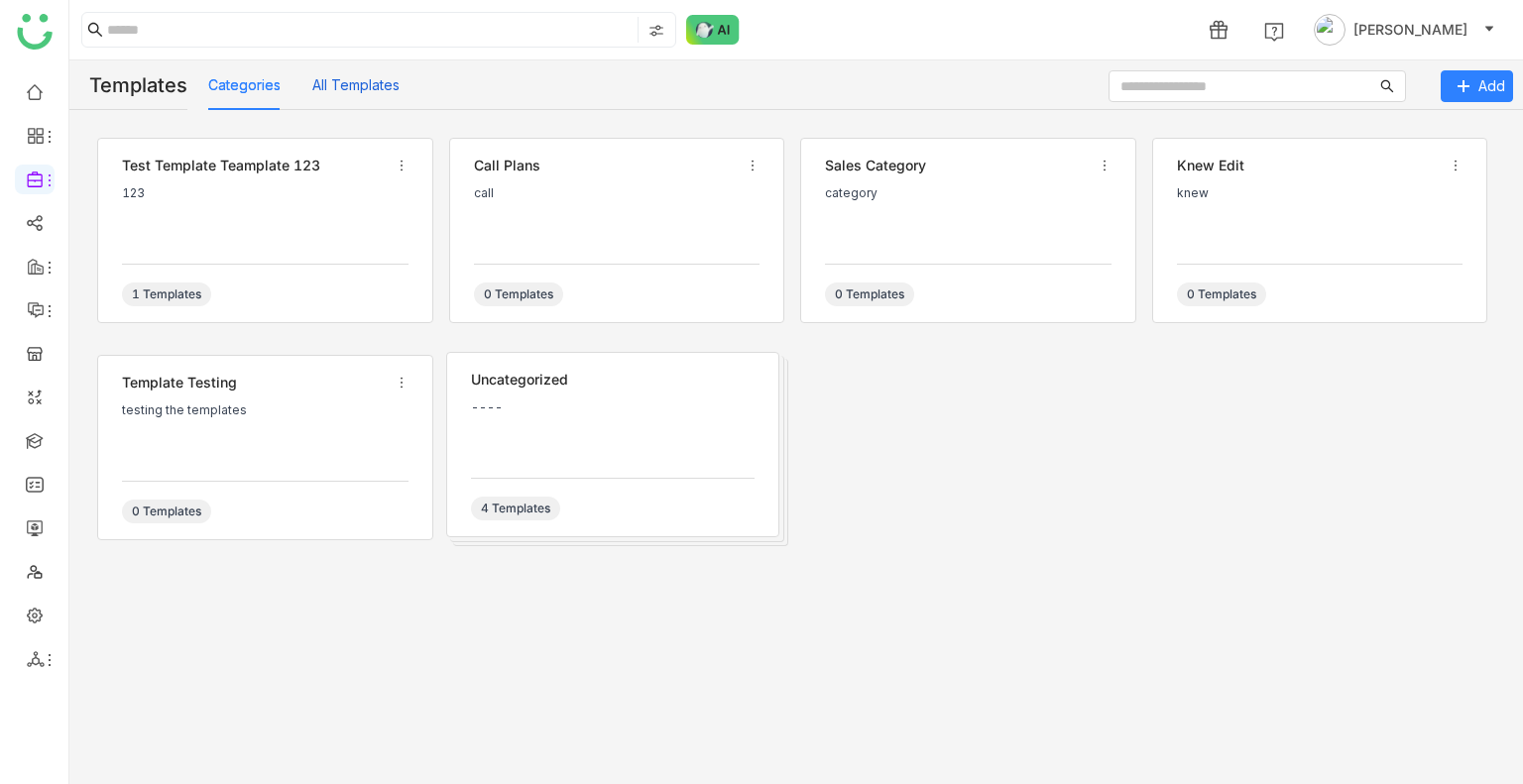 click on "All Templates" at bounding box center [356, 85] 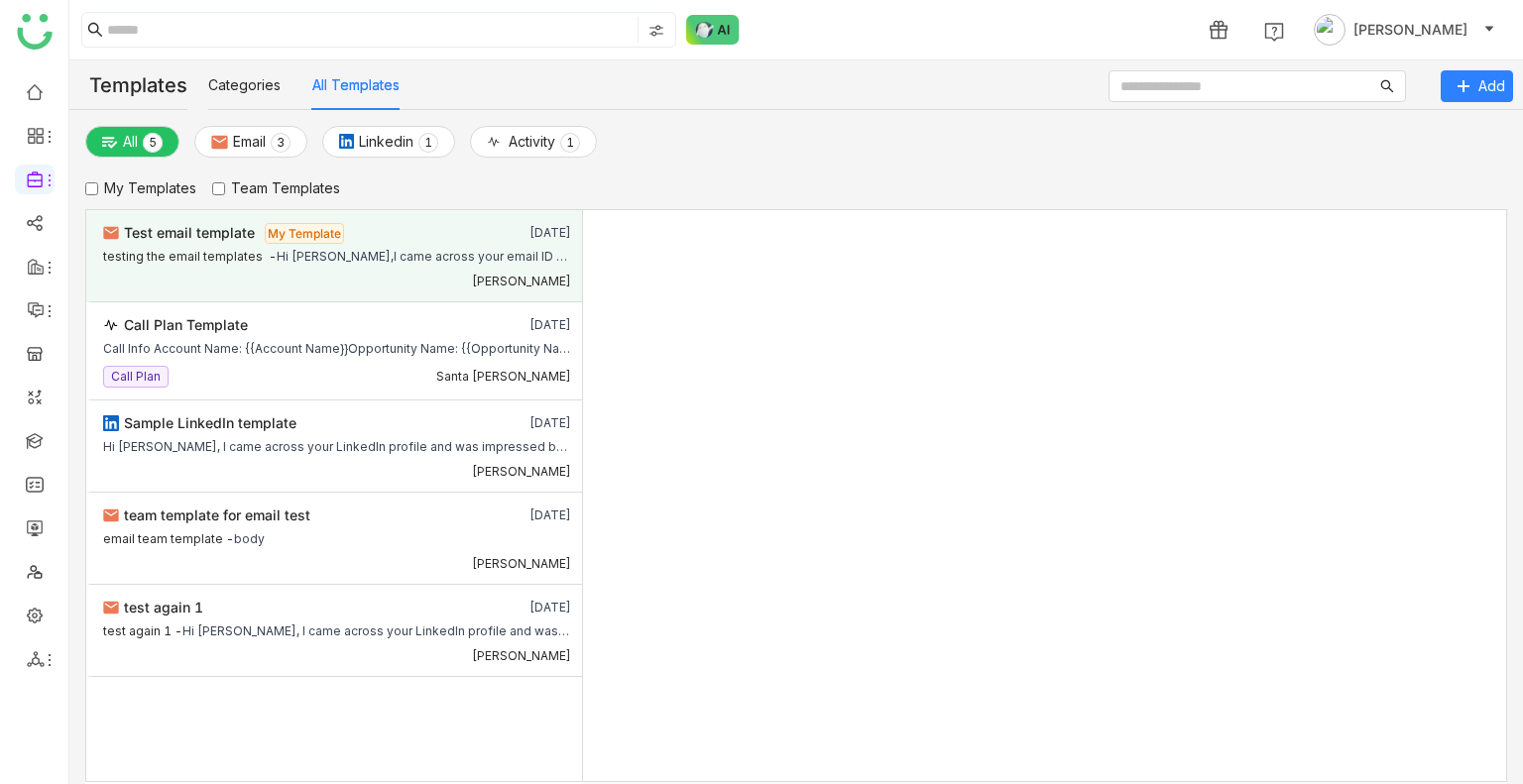 click on "[PERSON_NAME]" at bounding box center (337, 279) 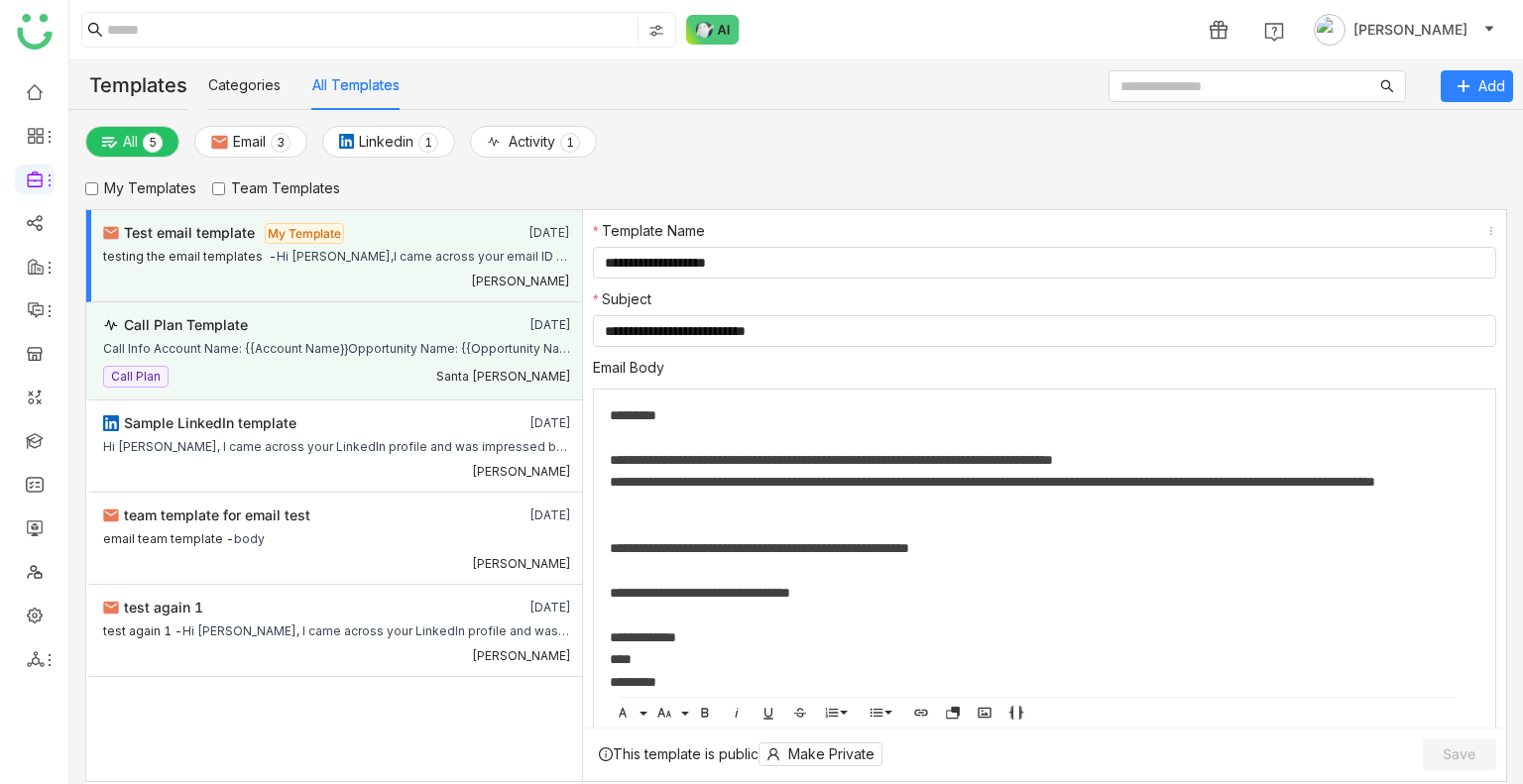 click on "Call Info Account Name: {{Account Name}}Opportunity Name: {{Opportunity Name}}Opportunity Stage: {{Opportunity Stage}}Prospect Name: {{Contact Name}}Title: {{Contact Title}}LinkedIn Profile: {{Contact Linkedin URL}}SDR HandoverAgenda of the meeting - What brought them to the call - Discovery Reminders (Please ask these questions and fill in)Objectives: Challenges: Key Discussion Points:Next Steps: Guided Discovery Questions{{Guided Discovery Questions}}Name Drop{{Name Drop}}Participants{{Participants}}Questions they might ask{{FAQs}}Documents{{Documents}}" at bounding box center [337, 346] 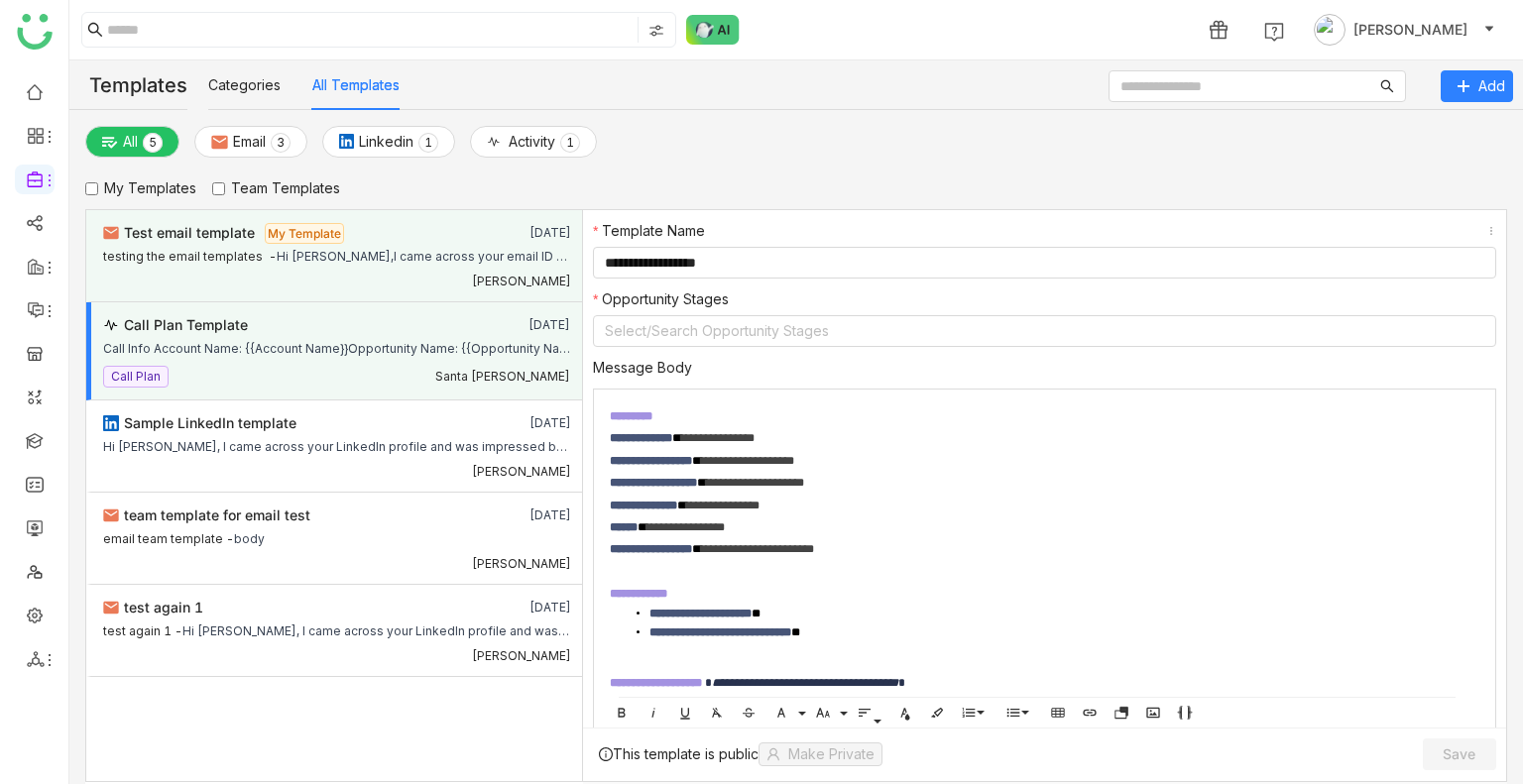 click on "Test email template  My Template  Jul 30, 2025   testing the email templates  -   Hi Buddy,I came across your email ID and was impressed by your recent activity towards the product We help companies like yours to grow more and track all your details. I’d love to schedule a quick call to share how we can help you to achieve your goal.Would you be available for a brief 15-minute call this week?Looking forward to hearing from you.Best regards,UdayGTM Buddyfish.gif (1)Announcements test25 mB sample pdf file Top Revenue & Sales Enablement Software | GTM BuddyHRC Onboarding To-Be Process Status - GTMBuddyBlog | The Lorem Ipsum Company | Fractional CMO AgencyGTM Buddy - Google Chrome 2025-01-03 17-44-55MP3_gdriveNotification Content (1)G sheets 1Untitled documentskdlnclksdc kjsdbckjsdZendesk vs Salesforce (becuase) (1) (1) Uday Bhanu" at bounding box center [334, 256] 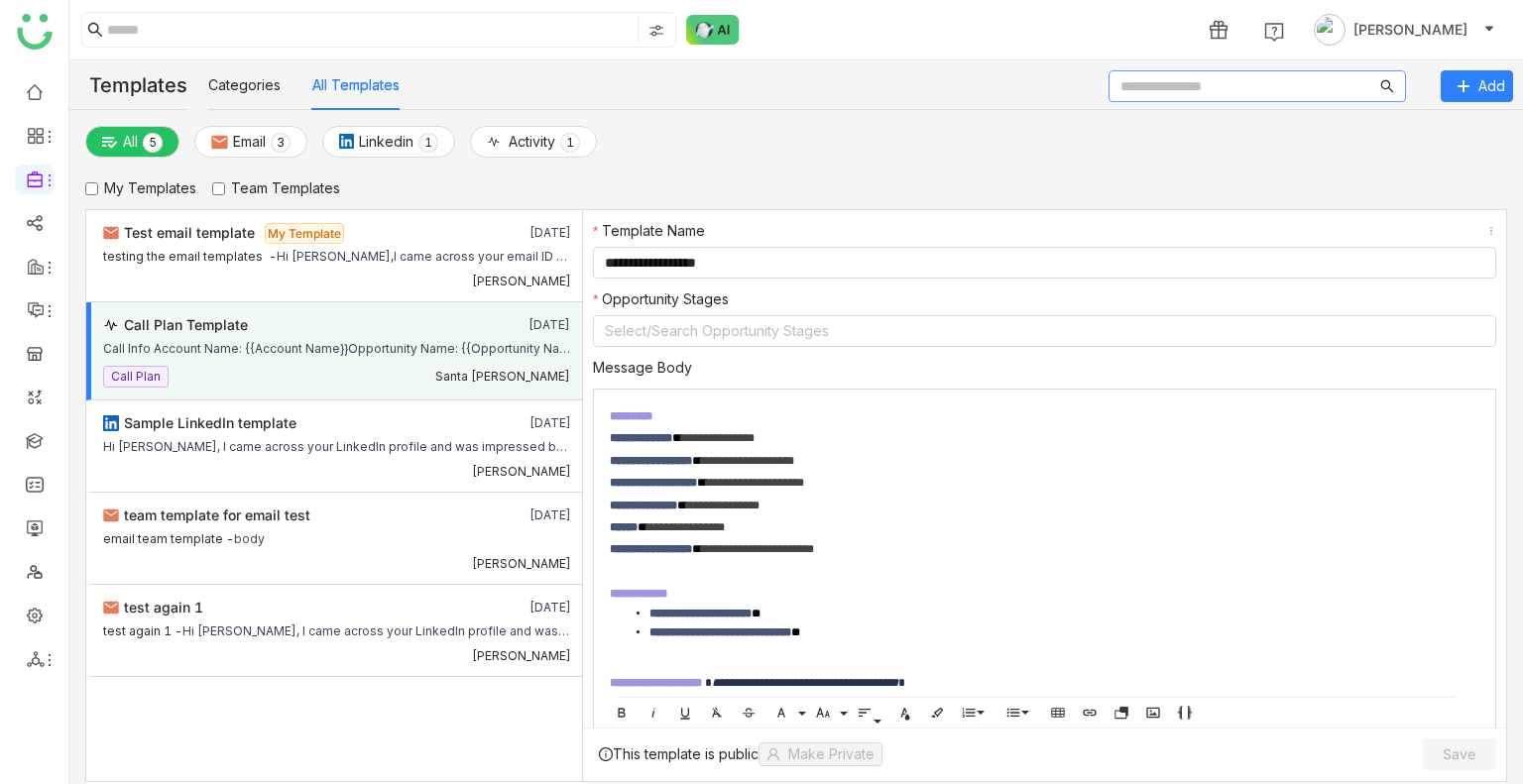 click 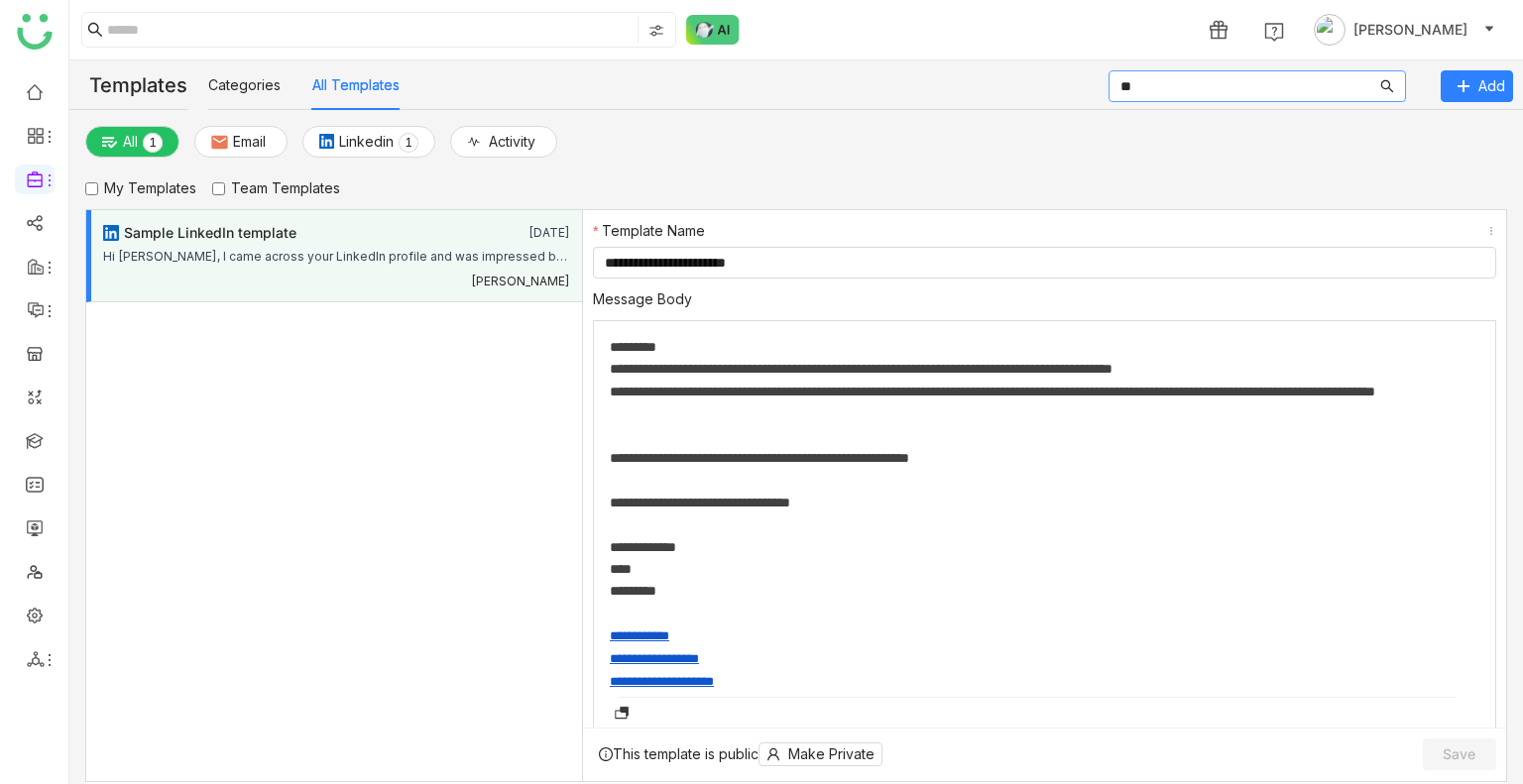 type on "*" 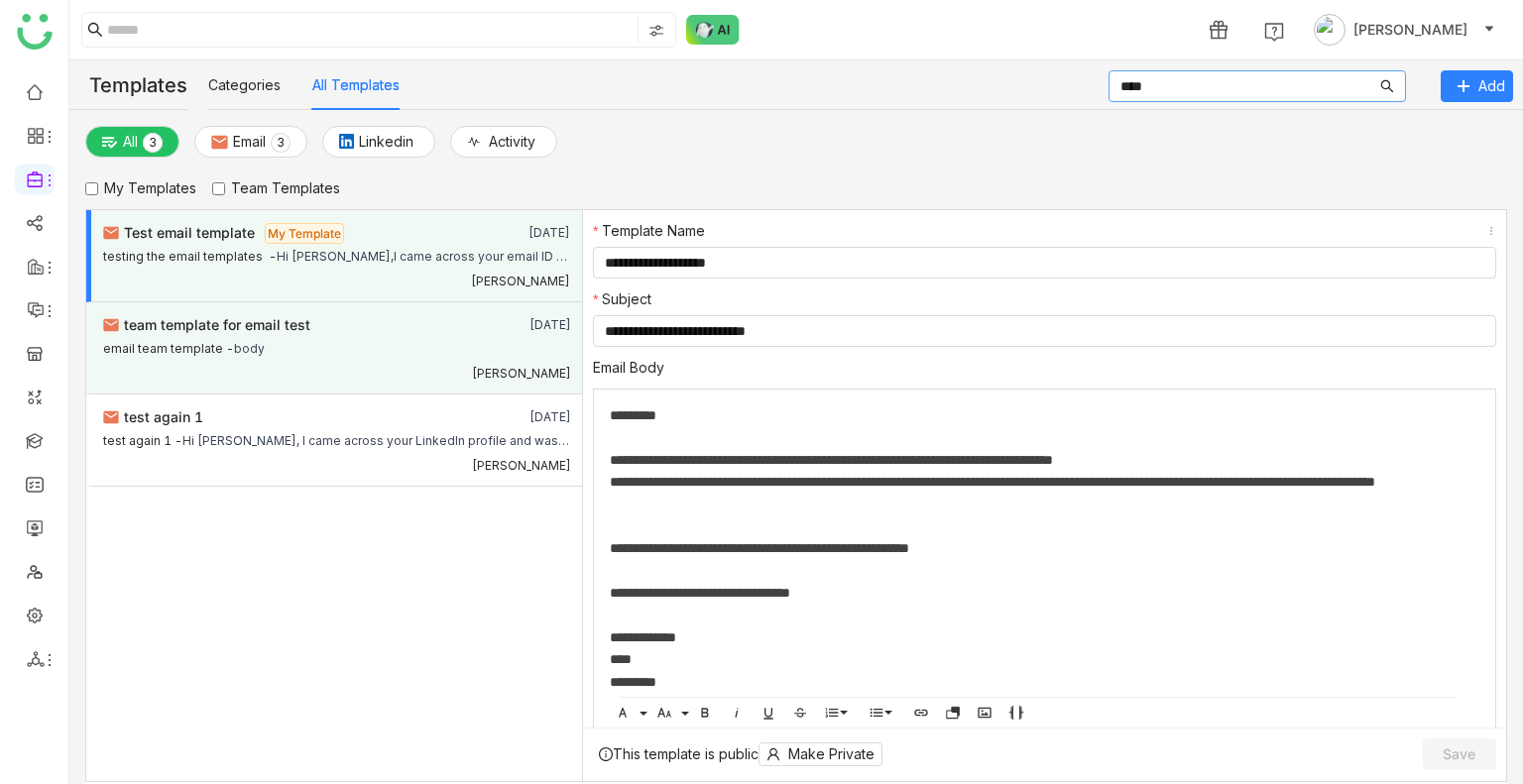 type on "****" 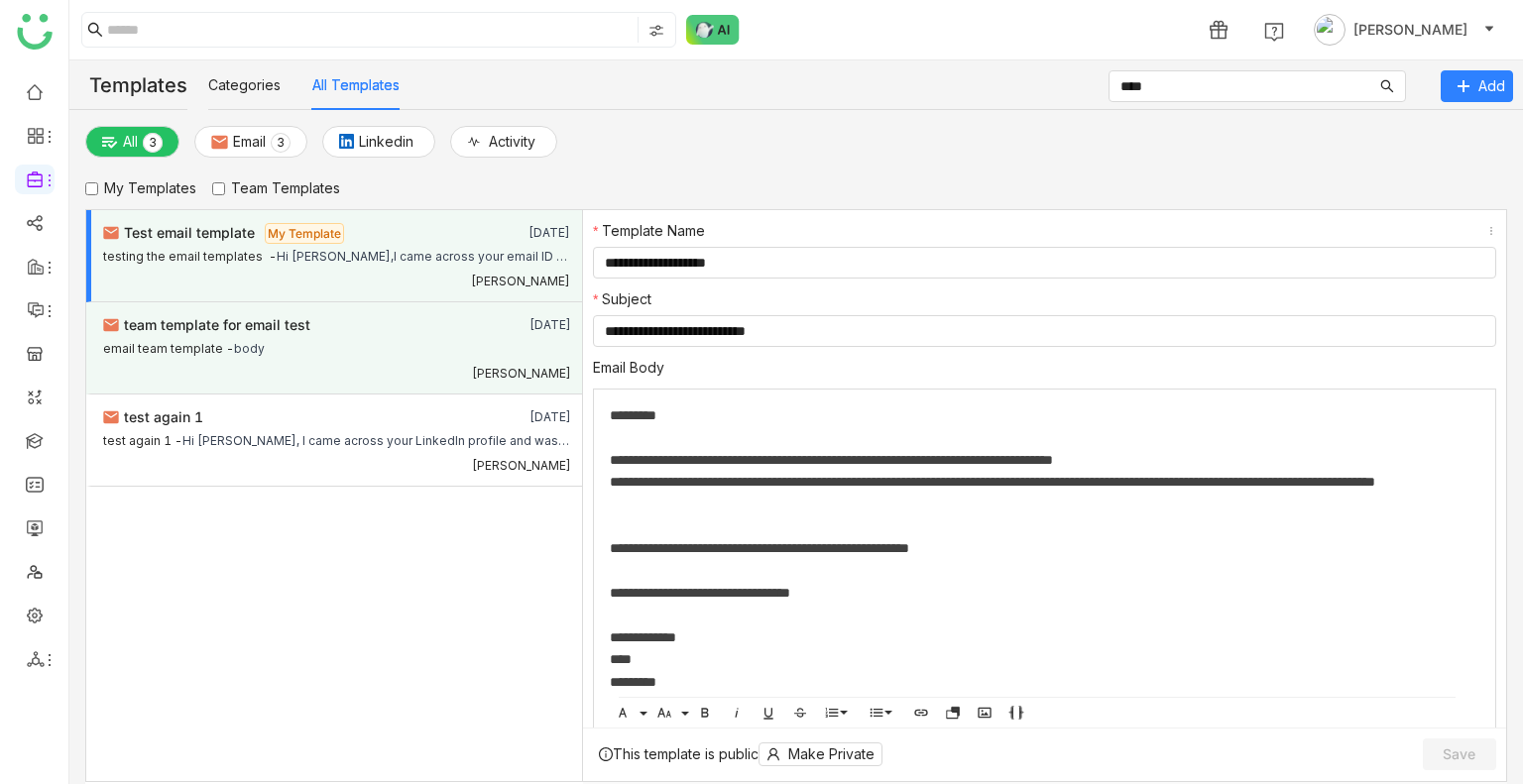 click on "team template for email test  Jul 30, 2025   email team template -   body Sravani Jatoth" at bounding box center [334, 348] 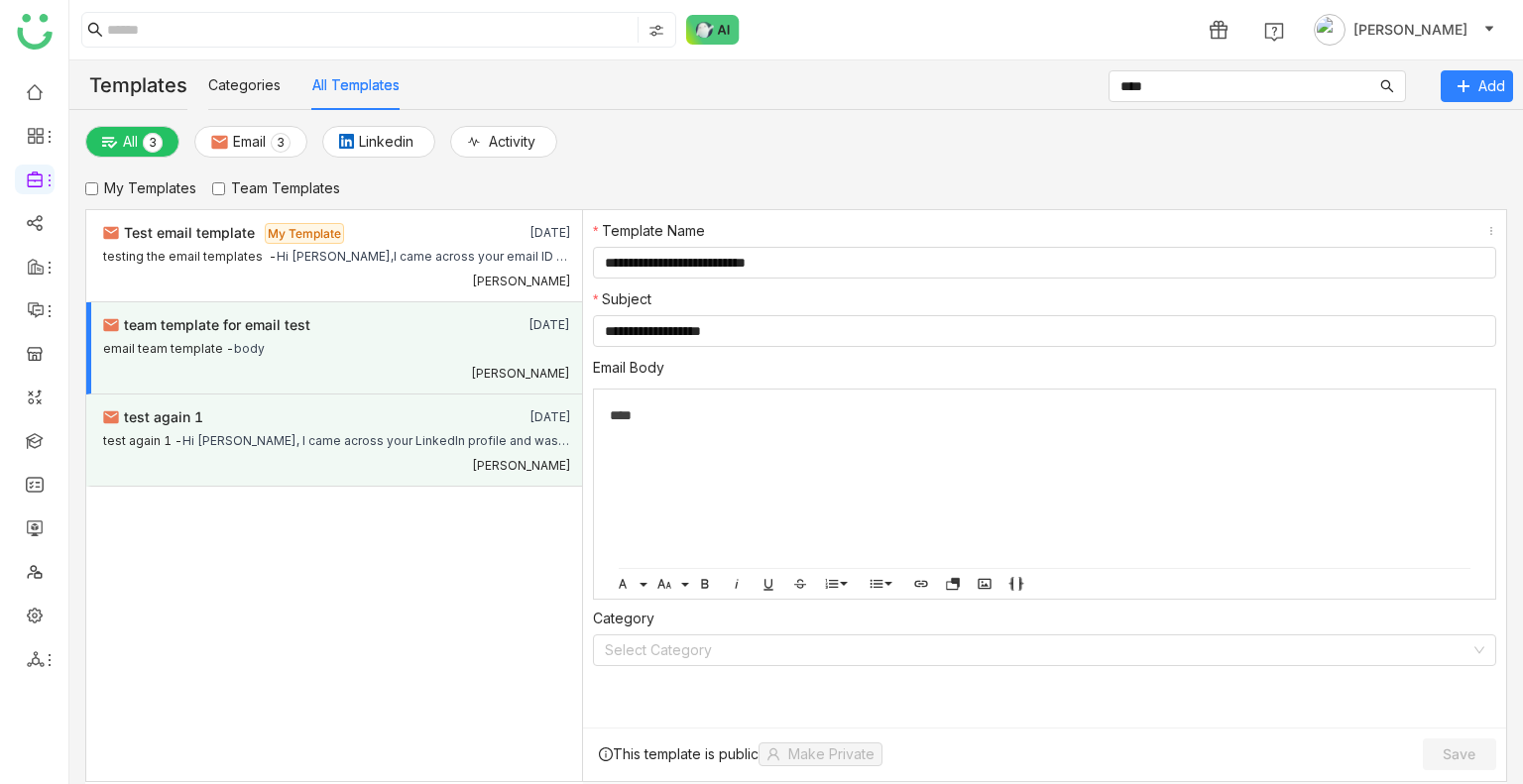 click on "Hi Buddy, I came across your LinkedIn profile and was impressed by your recent activity towards the our product We help companies like yours to grow more and track all your details. I’d love to schedule a quick call to share how we can help you to  achieve your goalWould you be available for a brief 15-minute call this week?Looking forward to hearing from you.Best regards,UdayGTM Buddy" at bounding box center (377, 438) 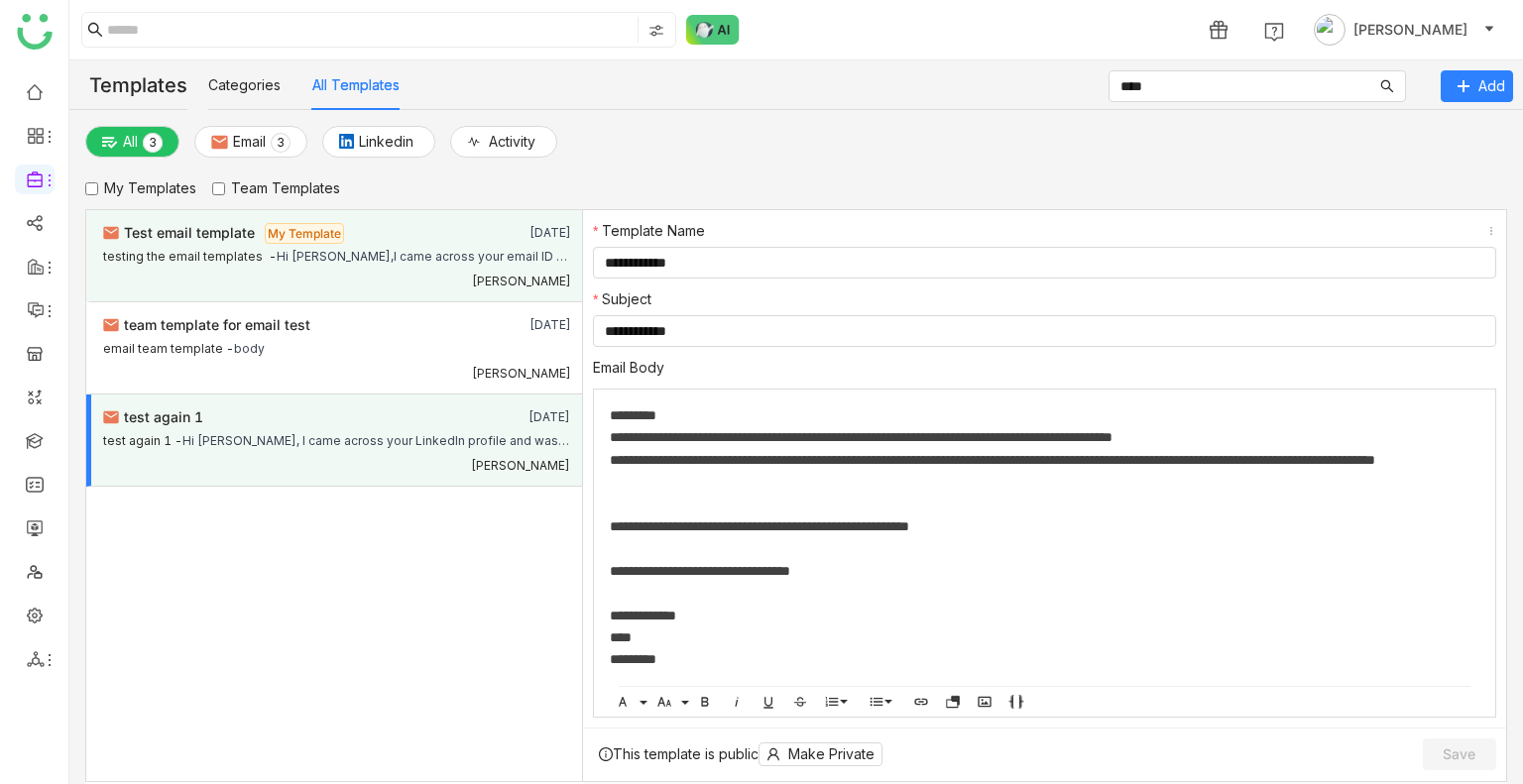 click on "Hi Buddy,I came across your email ID and was impressed by your recent activity towards the product We help companies like yours to grow more and track all your details. I’d love to schedule a quick call to share how we can help you to achieve your goal.Would you be available for a brief 15-minute call this week?Looking forward to hearing from you.Best regards,UdayGTM Buddyfish.gif (1)Announcements test25 mB sample pdf file Top Revenue & Sales Enablement Software | GTM BuddyHRC Onboarding To-Be Process Status - GTMBuddyBlog | The Lorem Ipsum Company | Fractional CMO AgencyGTM Buddy - Google Chrome 2025-01-03 17-44-55MP3_gdriveNotification Content (1)G sheets 1Untitled documentskdlnclksdc kjsdbckjsdZendesk vs Salesforce (becuase) (1) (1)" at bounding box center (423, 254) 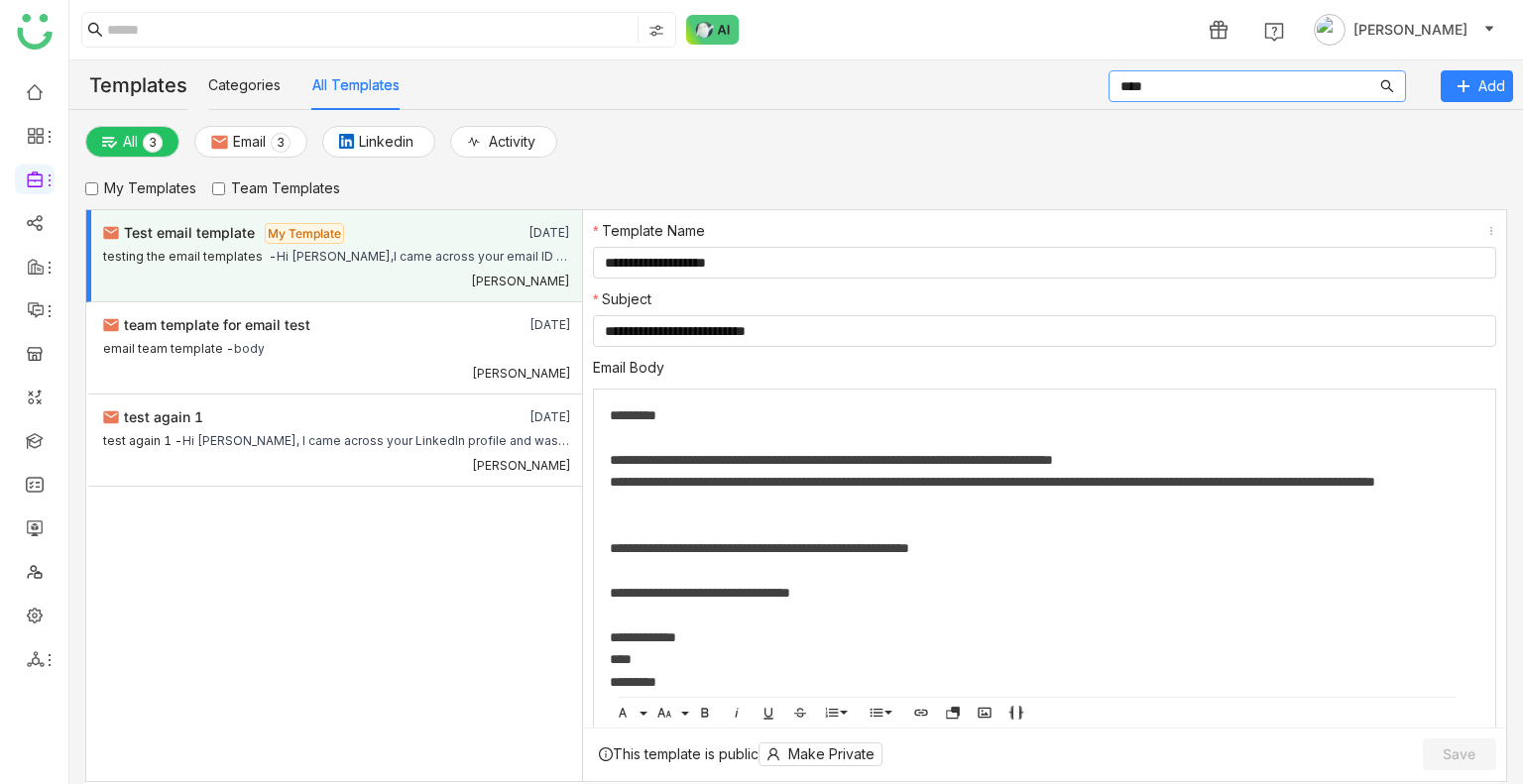 click on "****" 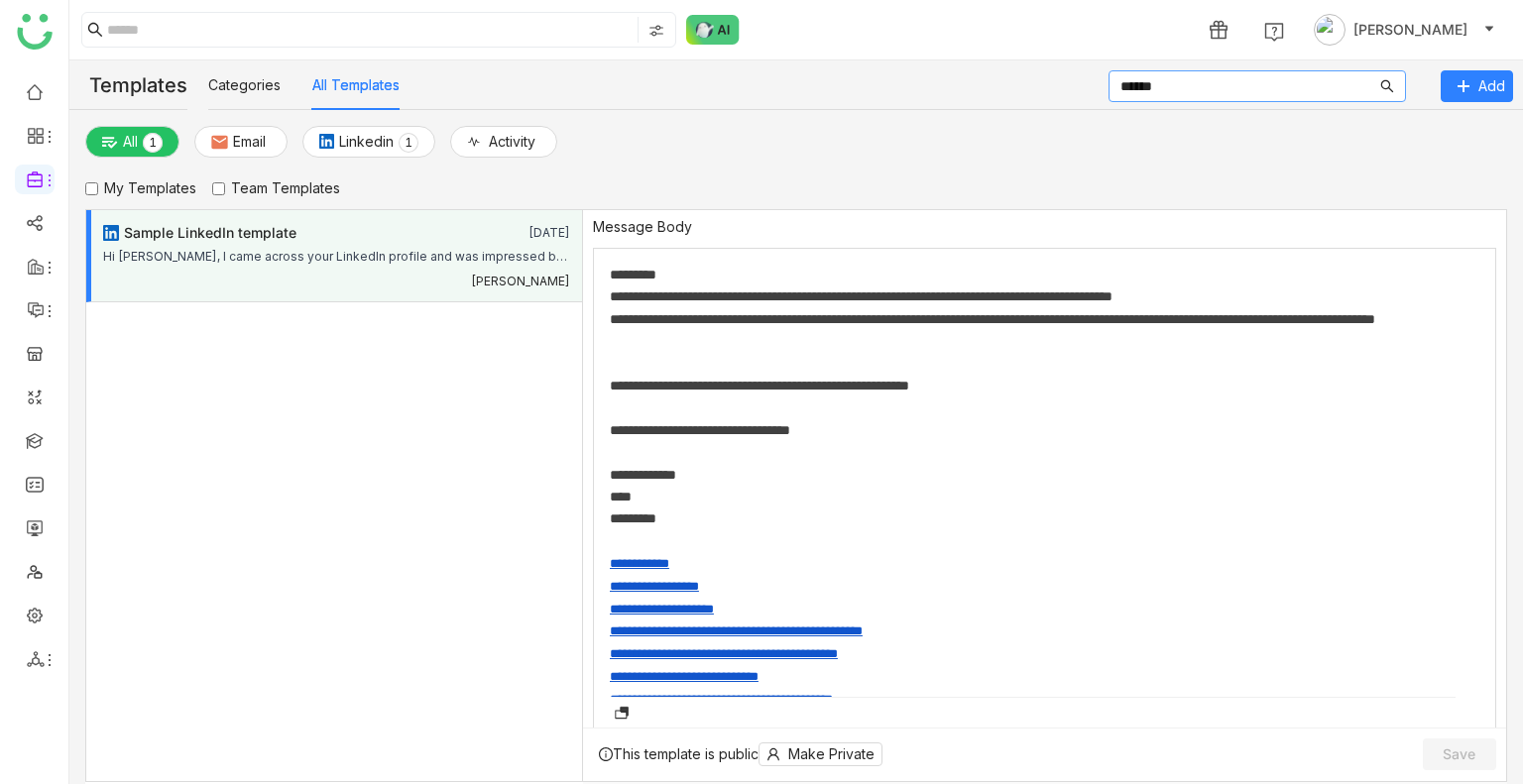 scroll, scrollTop: 0, scrollLeft: 0, axis: both 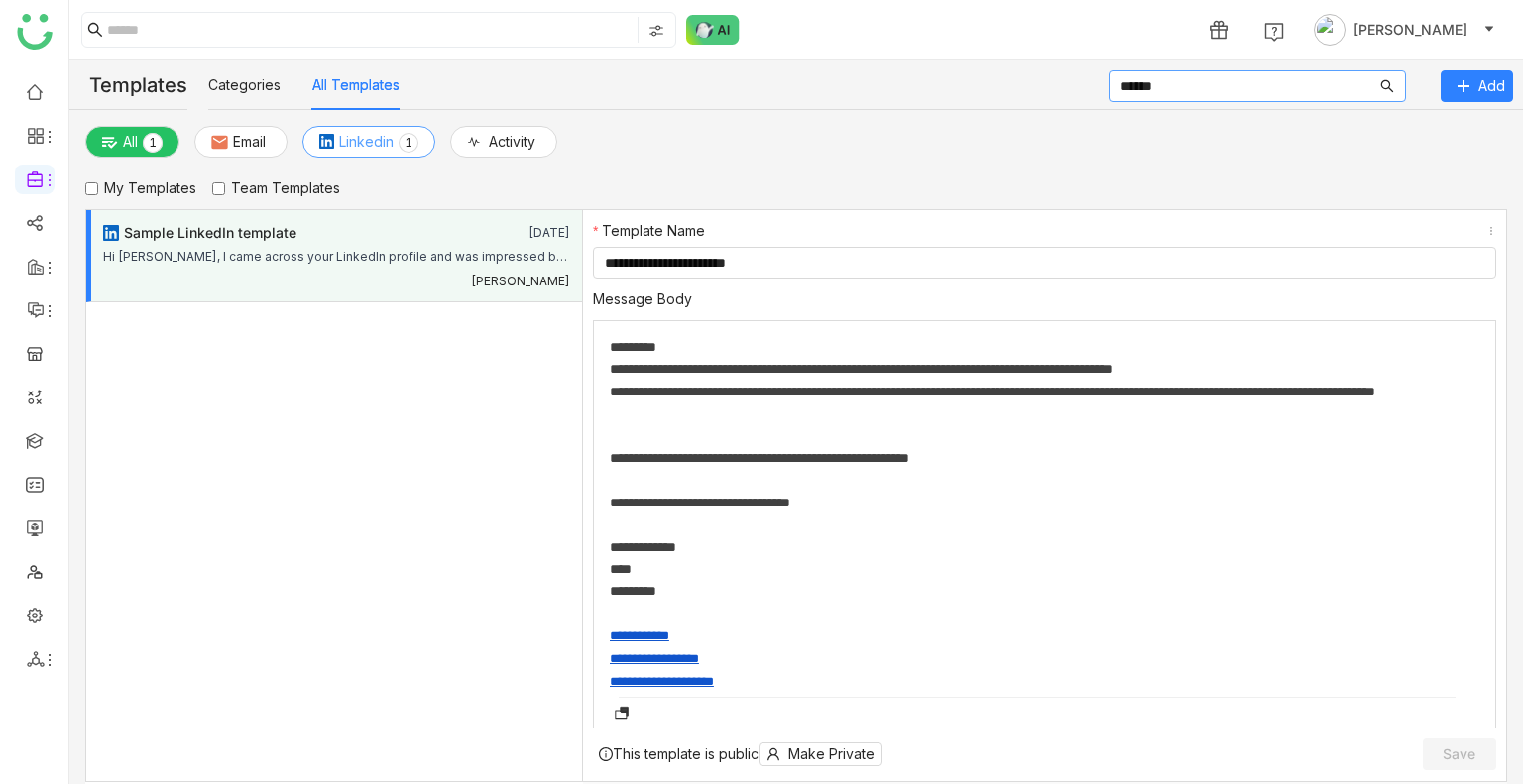 type on "******" 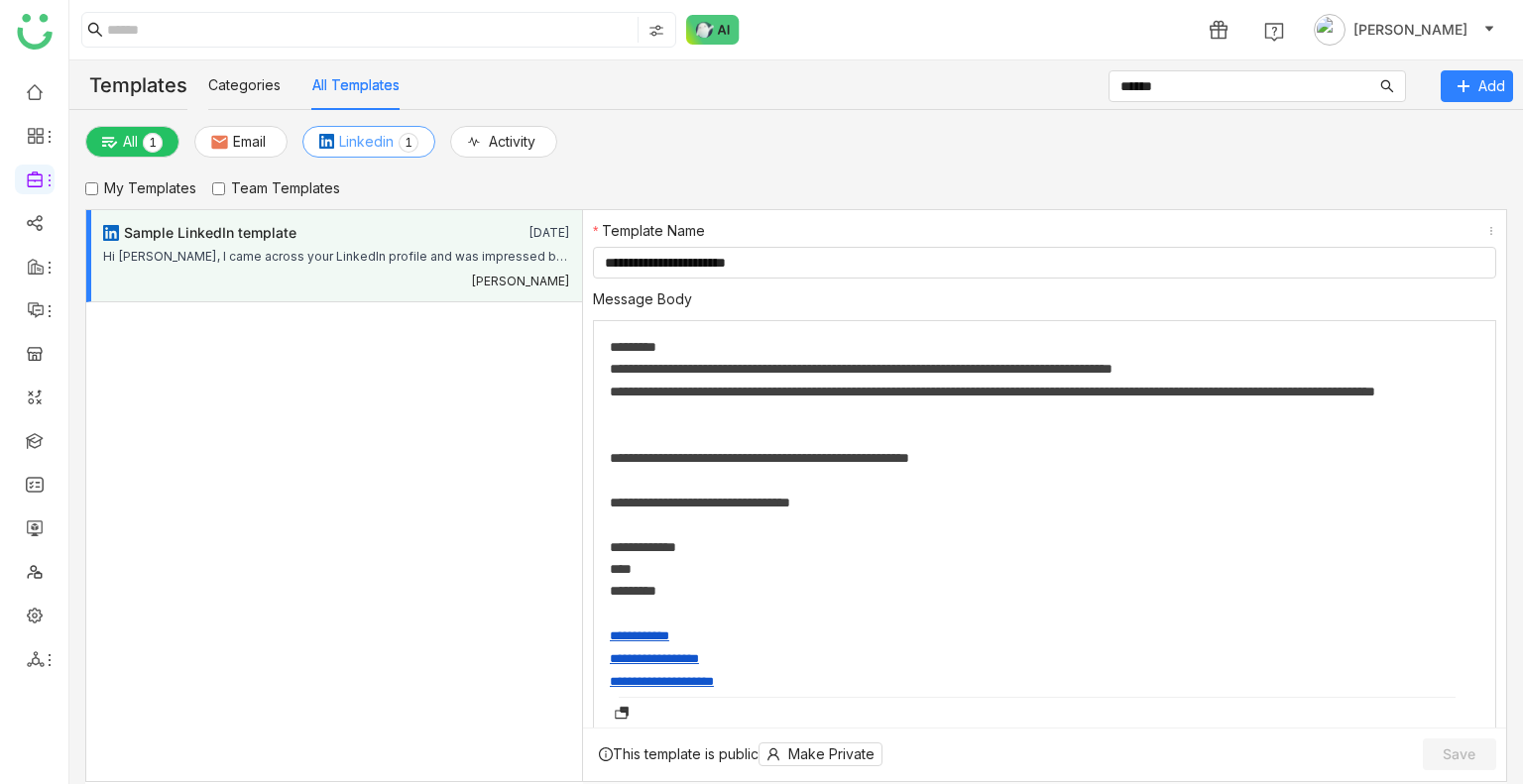click on "Linkedin   0   1   2   3   4   5   6   7   8   9" at bounding box center (369, 142) 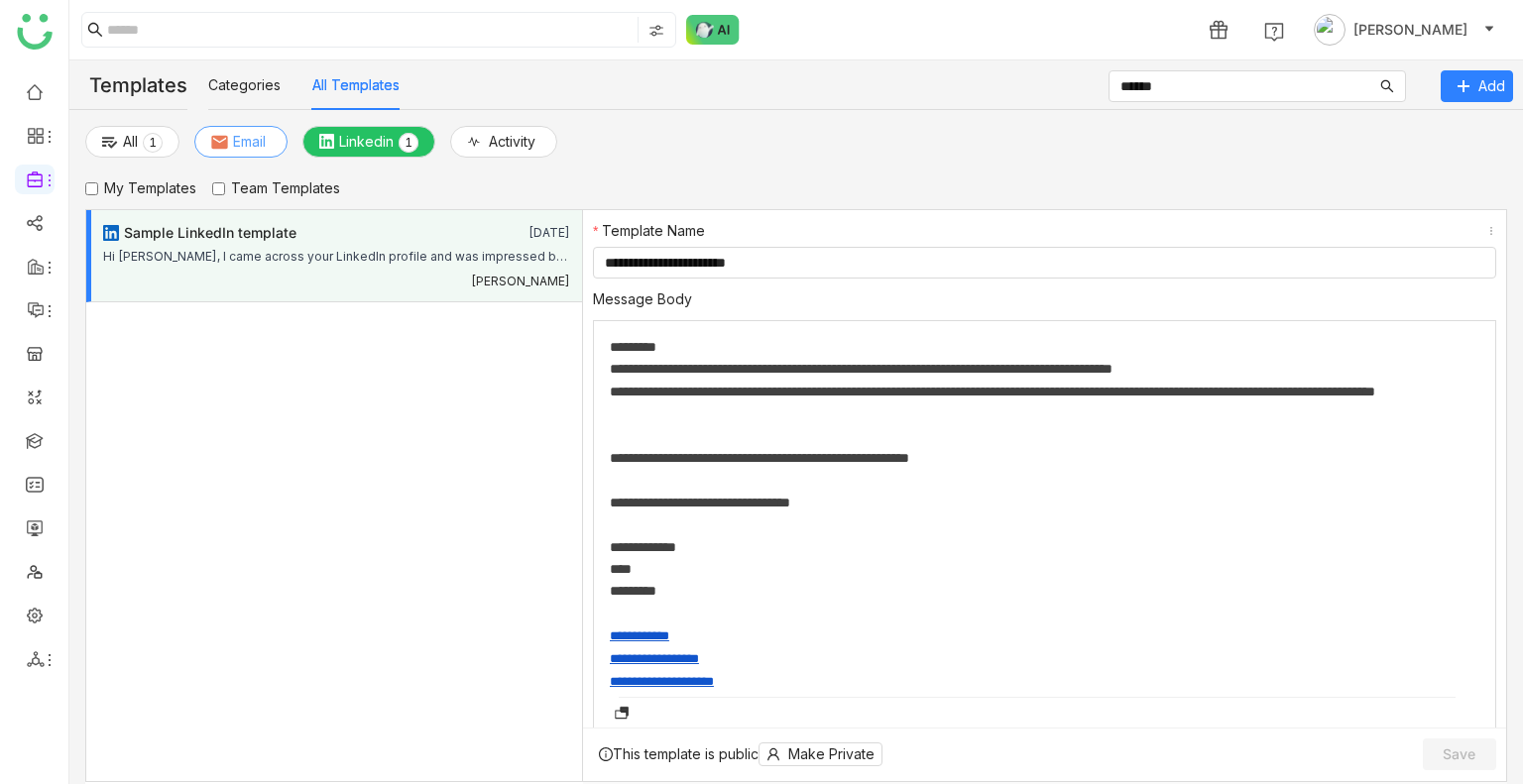 click on "Email" at bounding box center [249, 142] 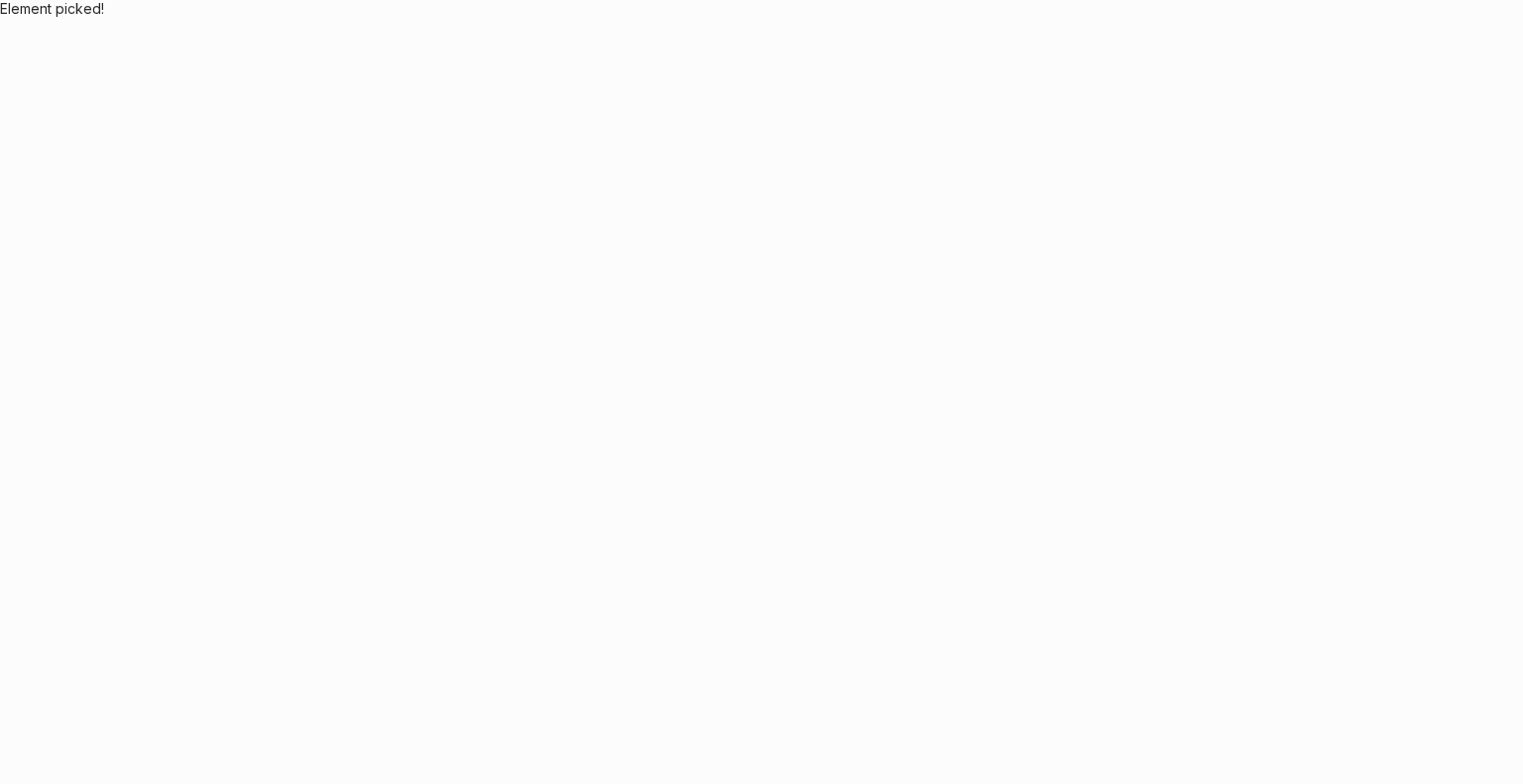 scroll, scrollTop: 0, scrollLeft: 0, axis: both 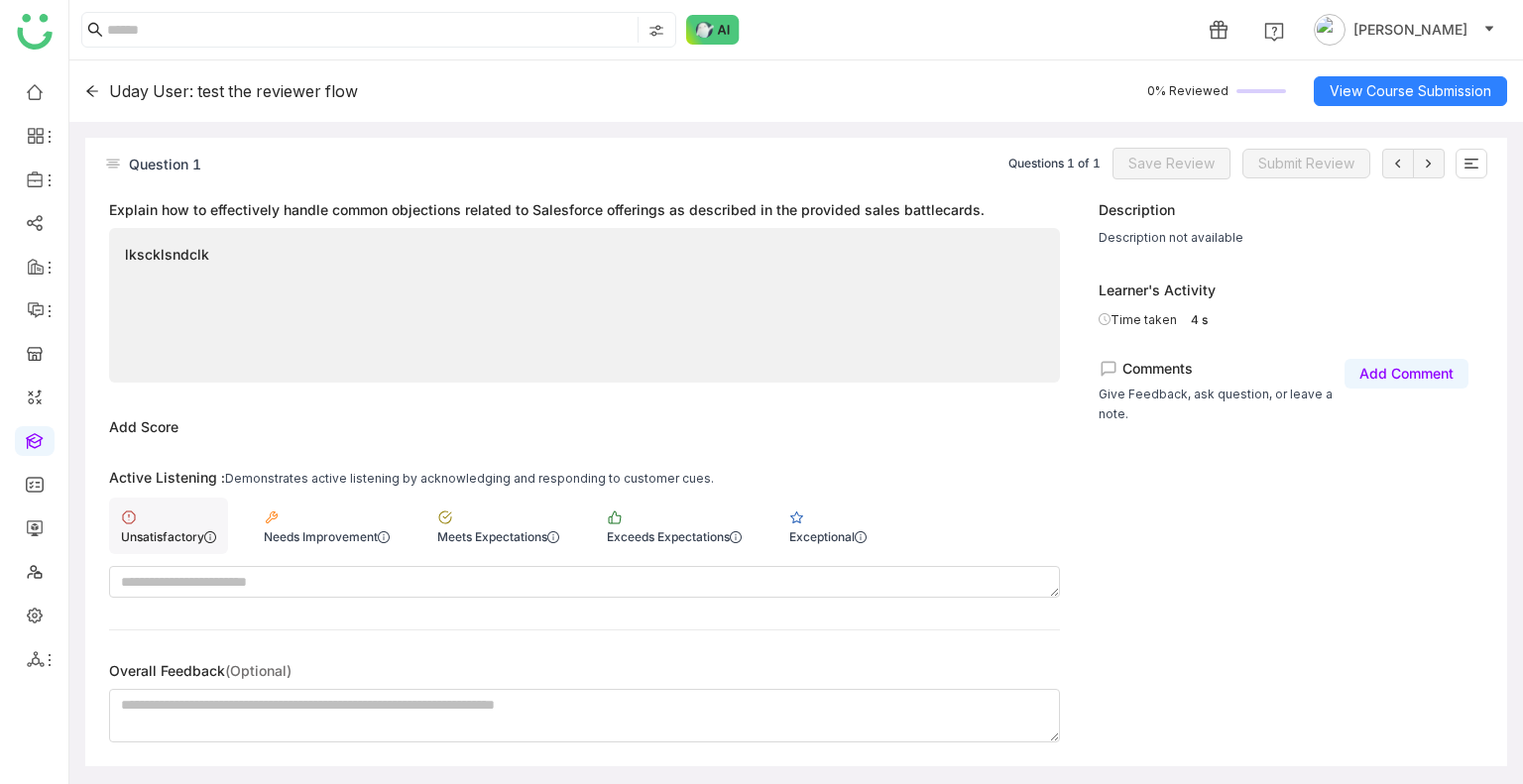 click on "Unsatisfactory" 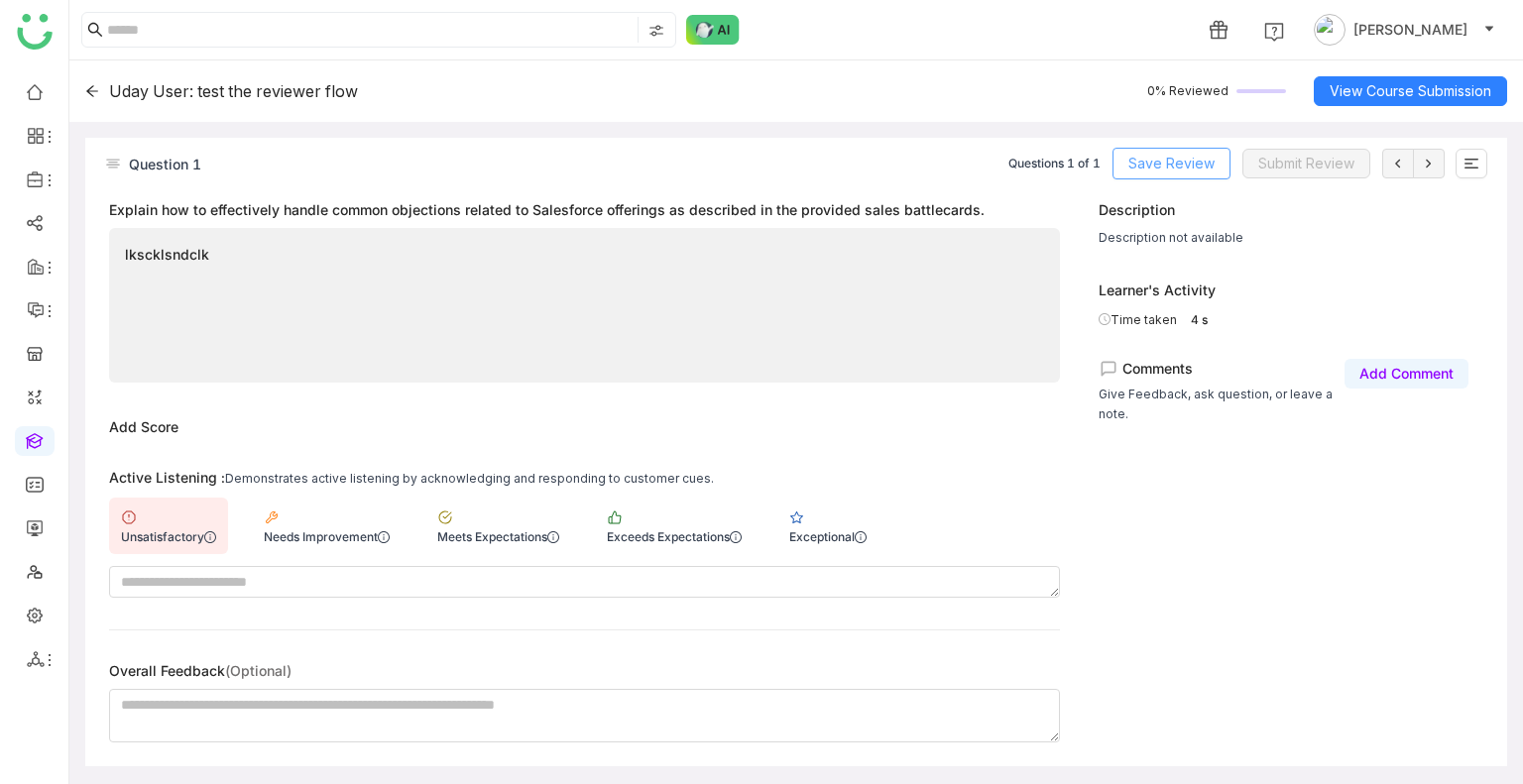 click on "Save Review" 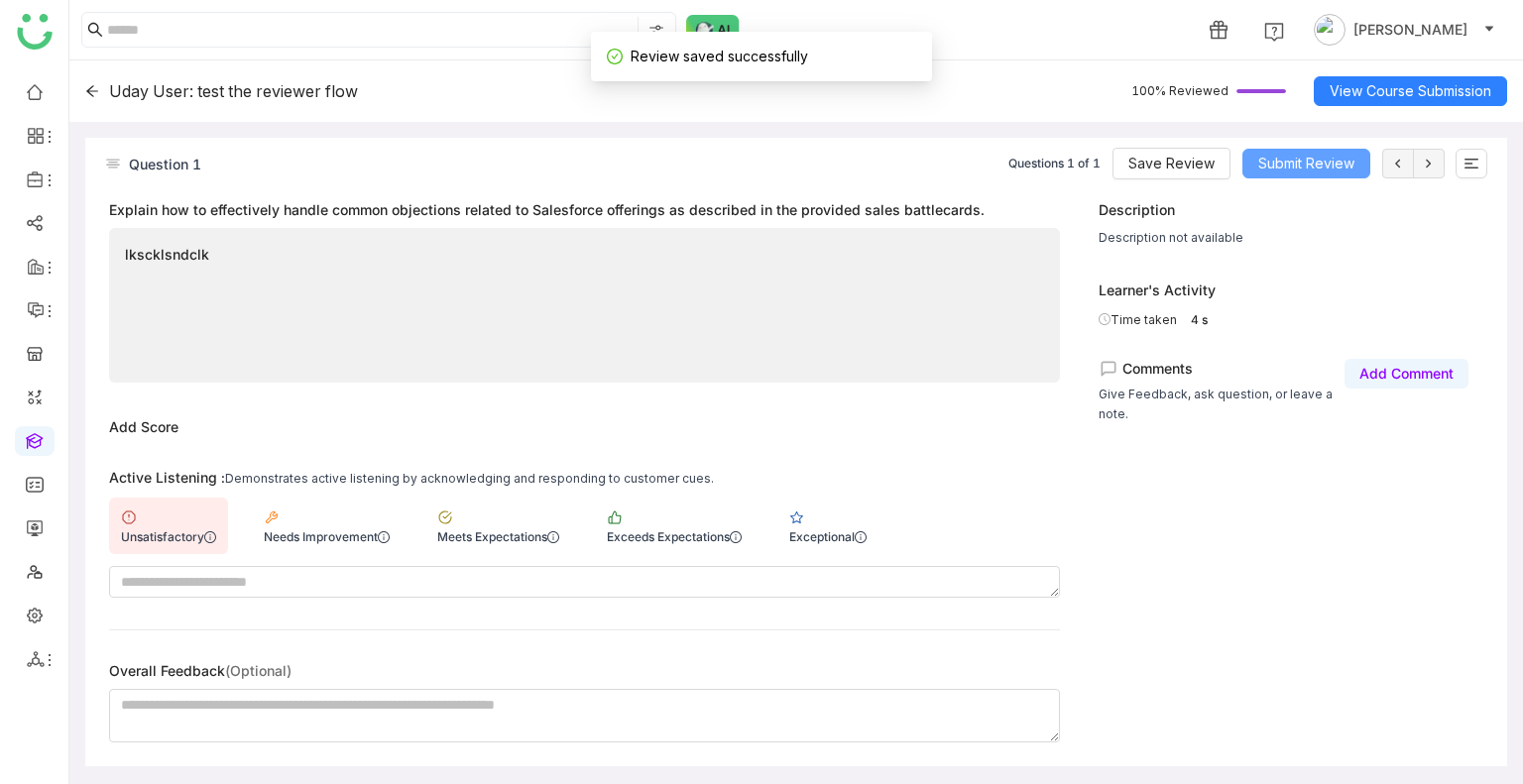 click on "Submit Review" 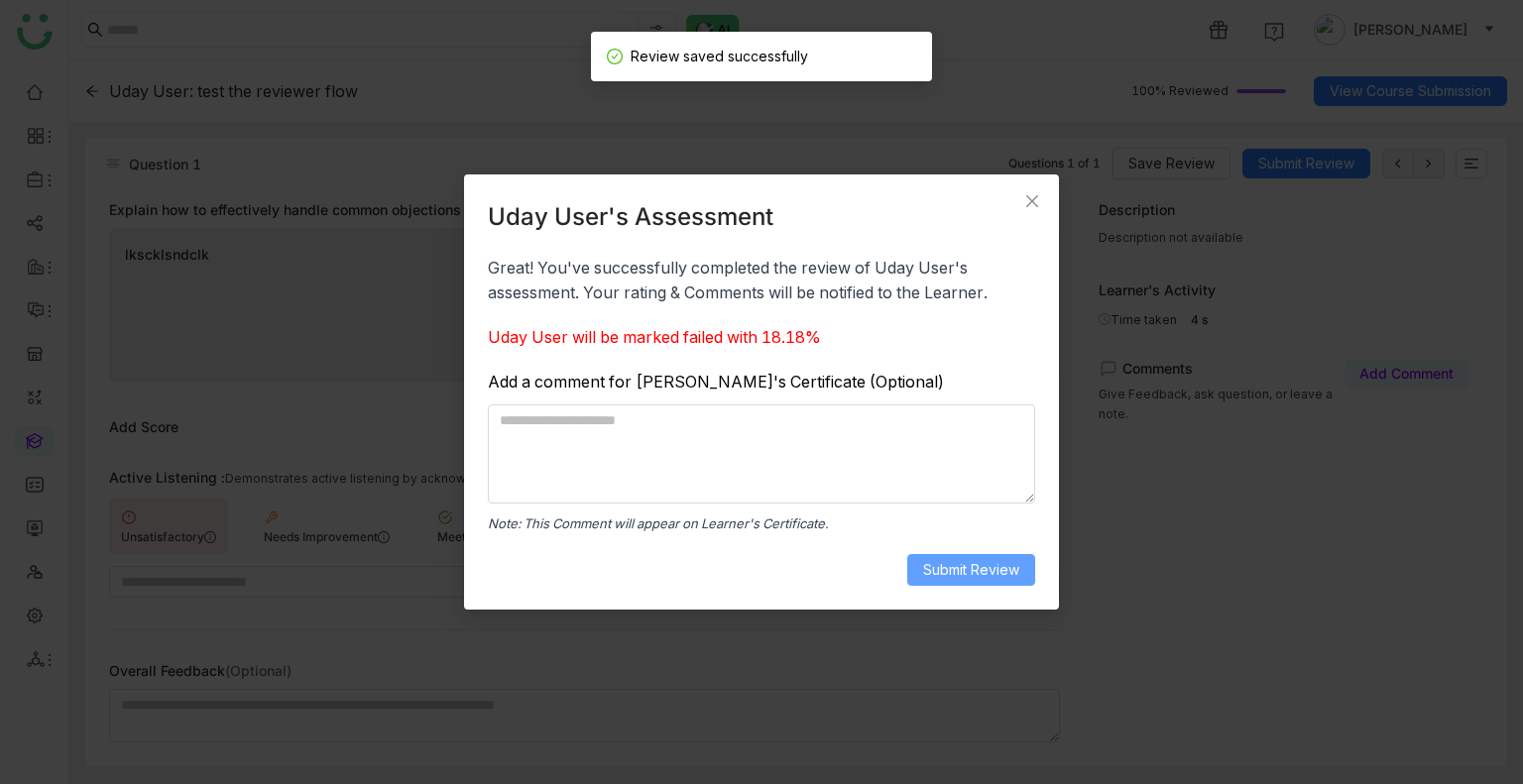 click on "Submit Review" at bounding box center (971, 570) 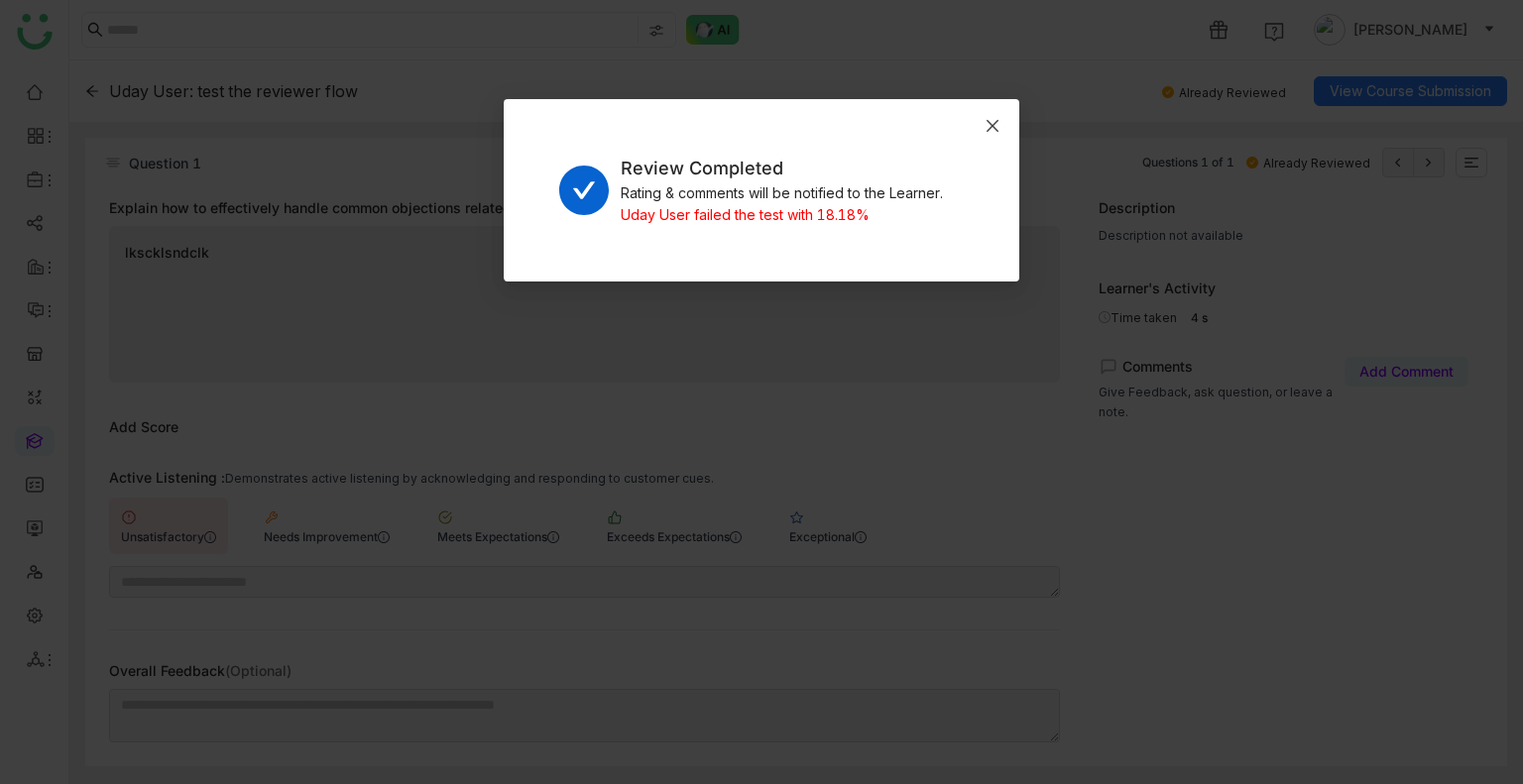 click 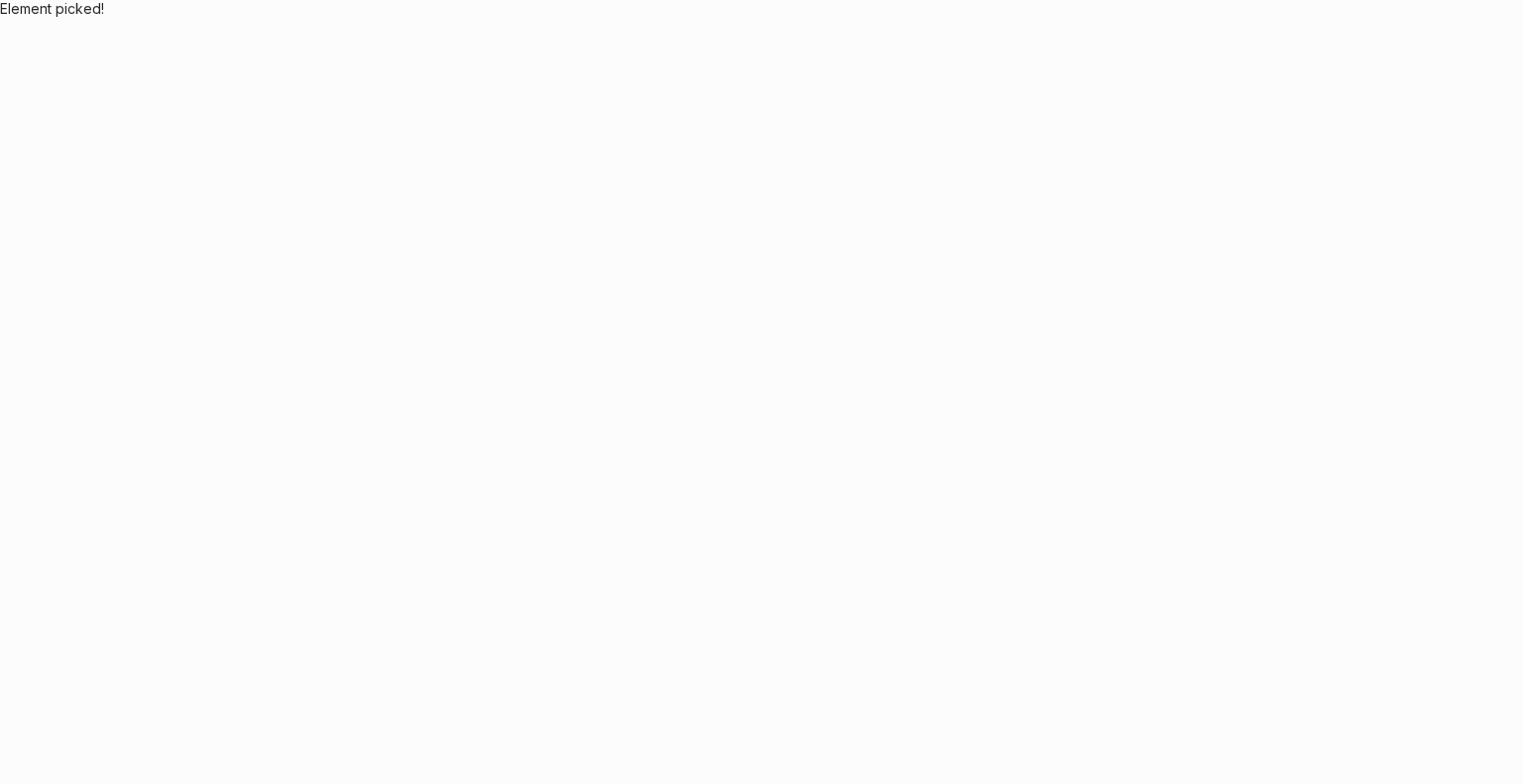 scroll, scrollTop: 0, scrollLeft: 0, axis: both 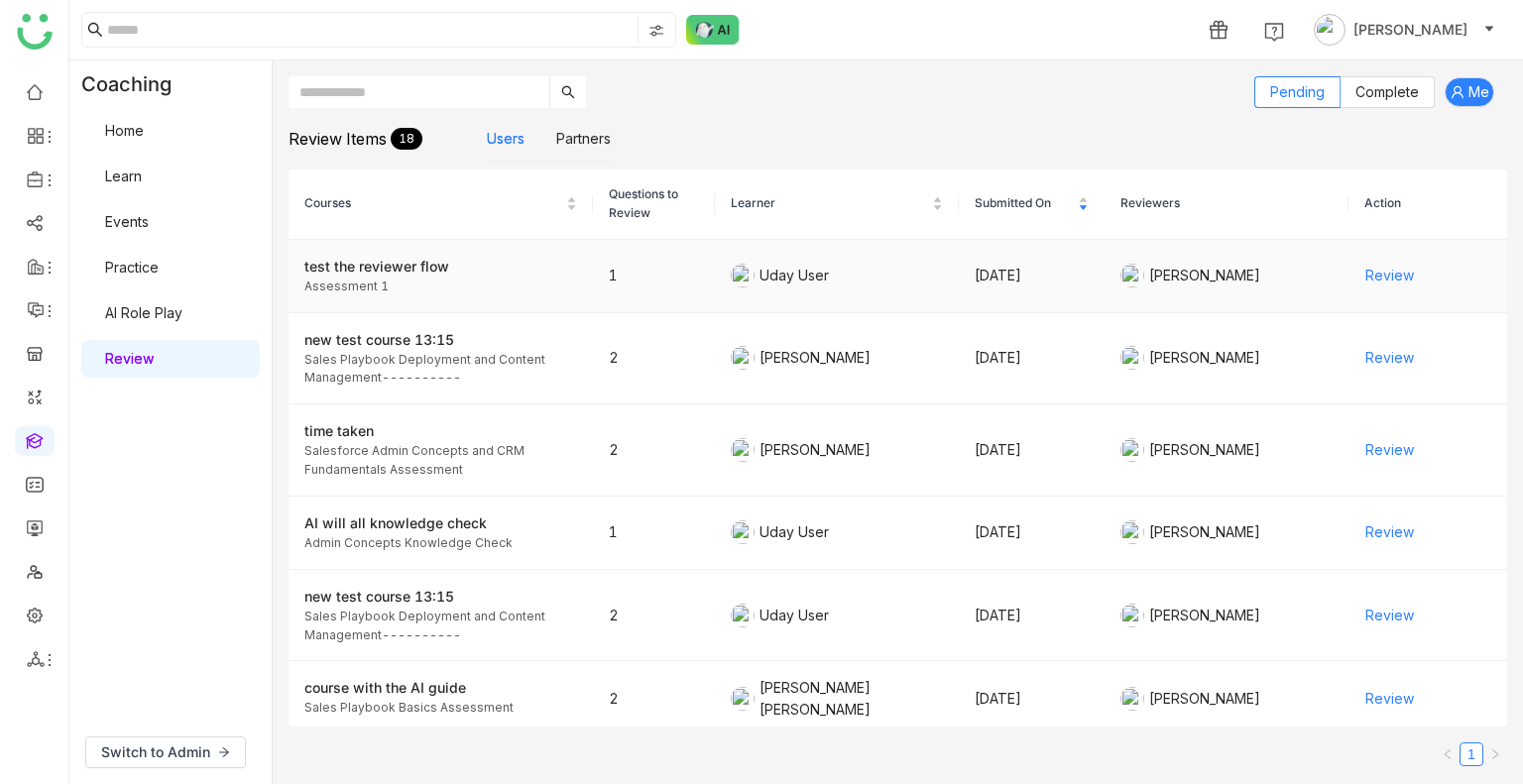 click on "Review" 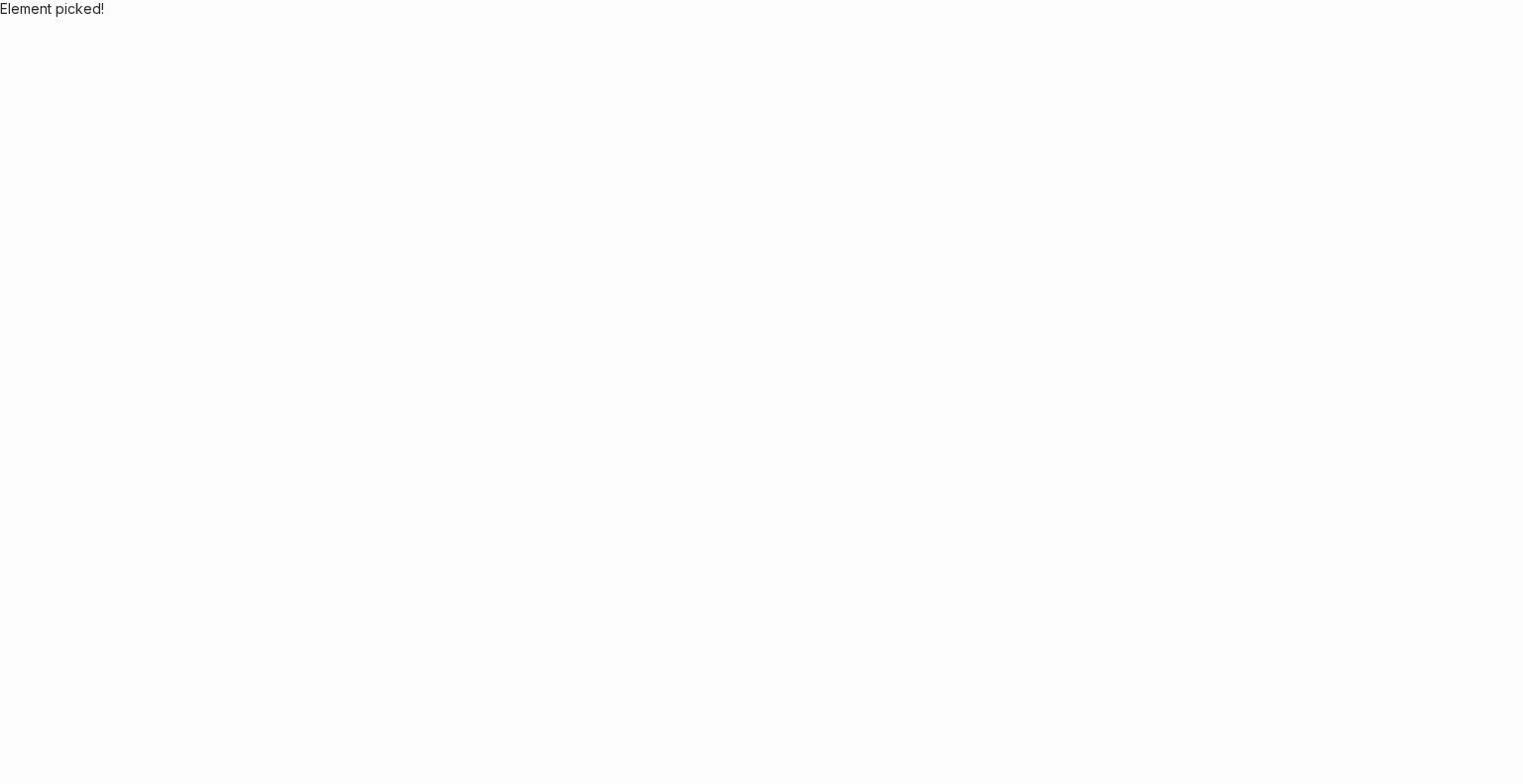scroll, scrollTop: 0, scrollLeft: 0, axis: both 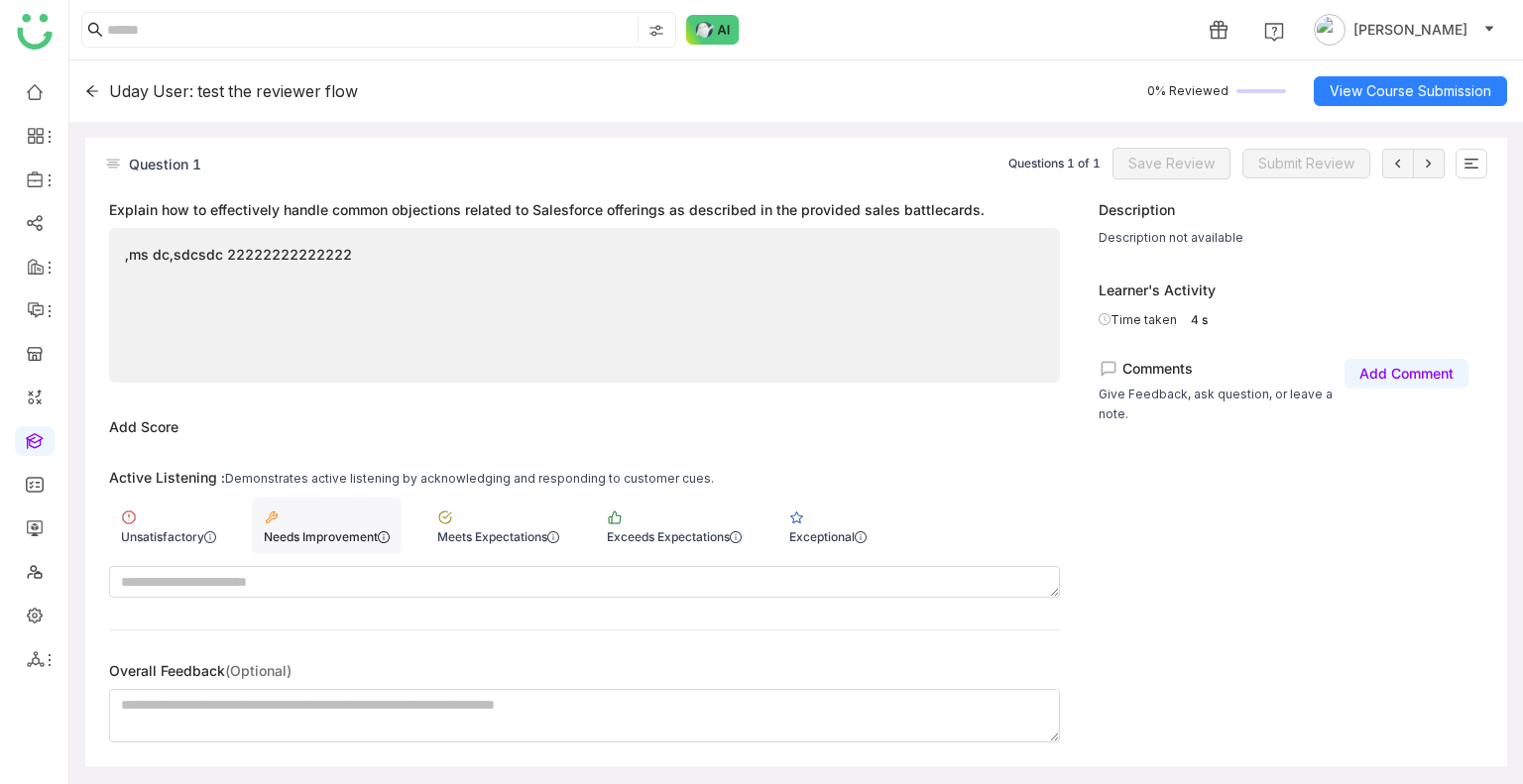 click on "Needs Improvement" 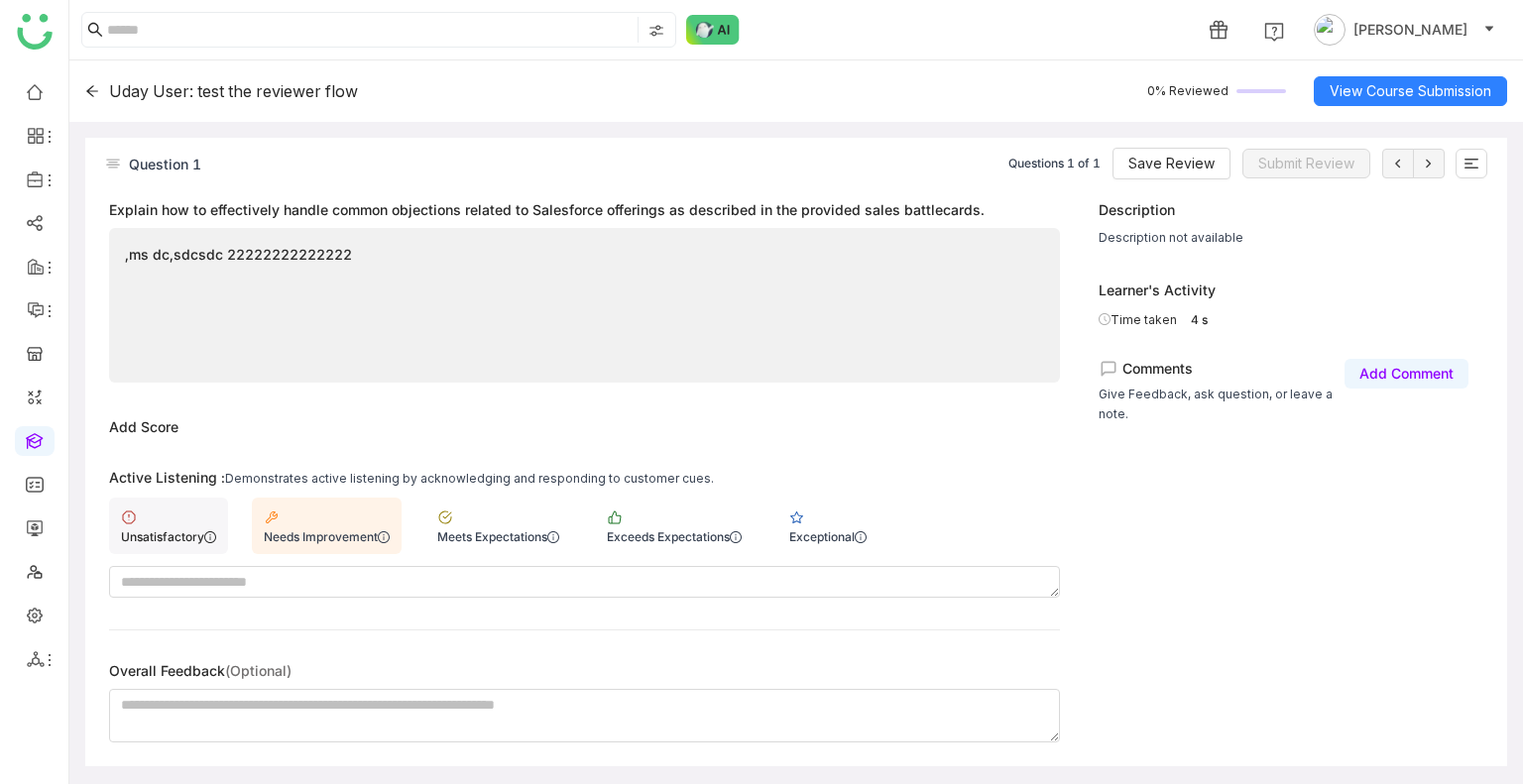click on "Unsatisfactory" 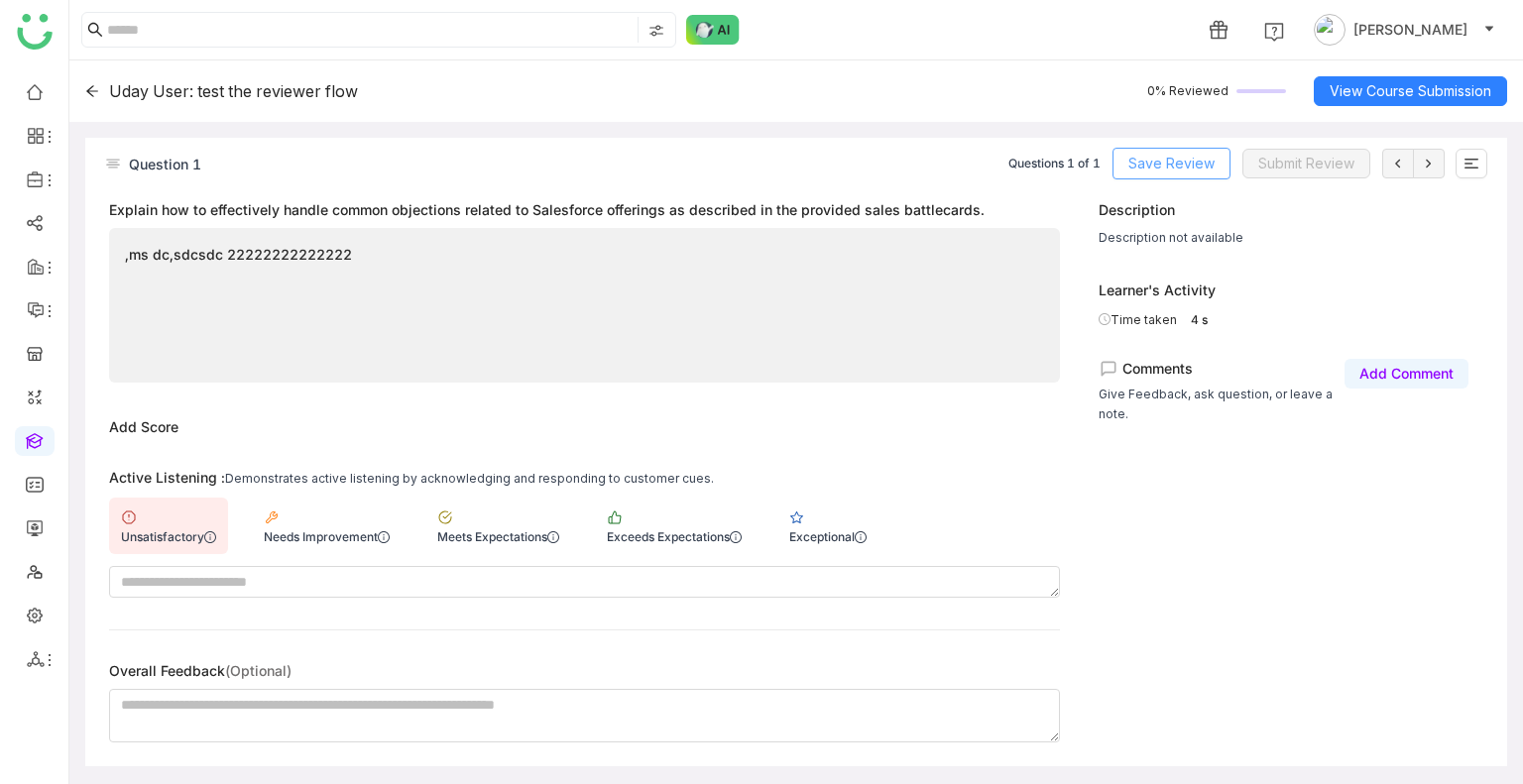 click on "Save Review" 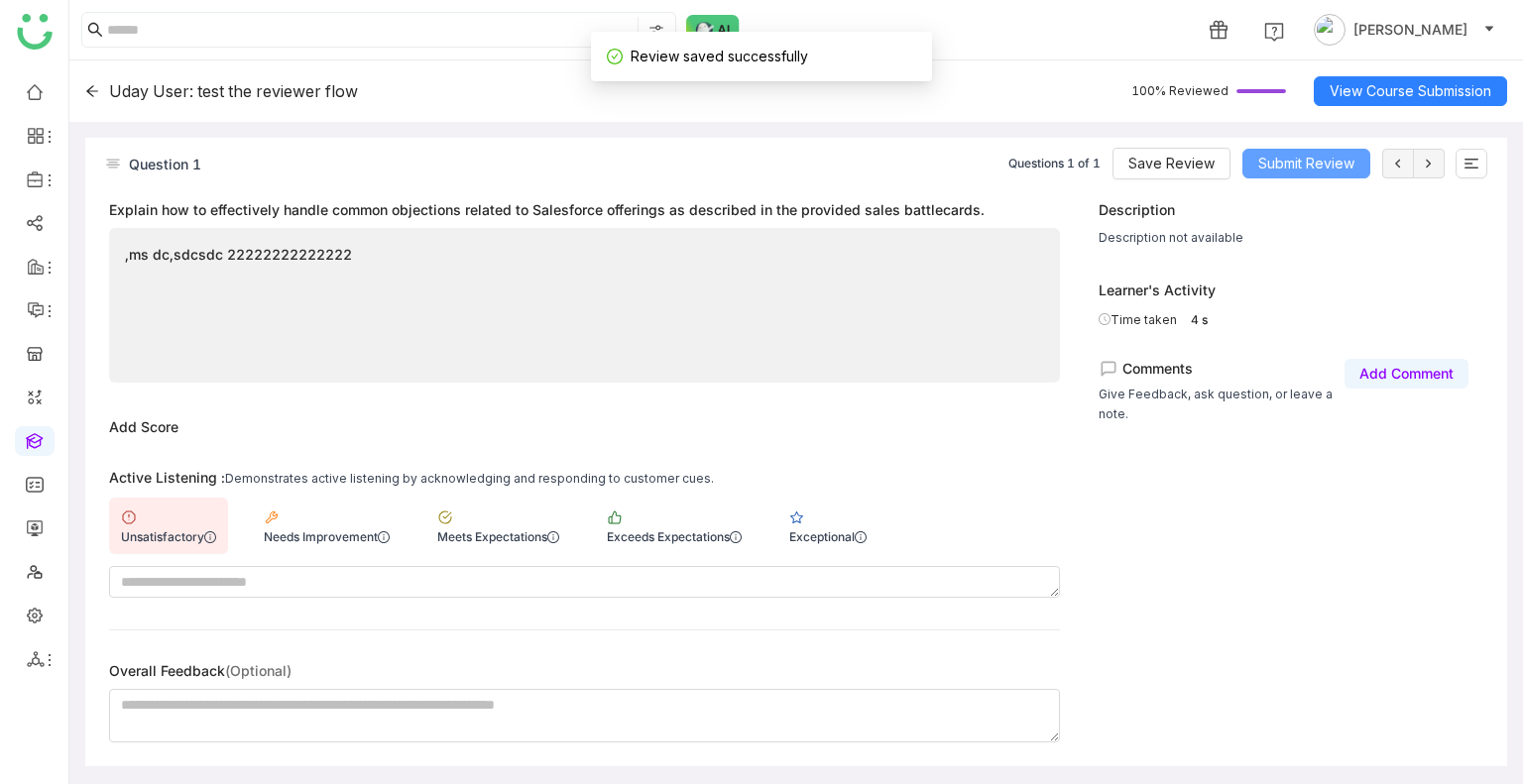 click on "Submit Review" 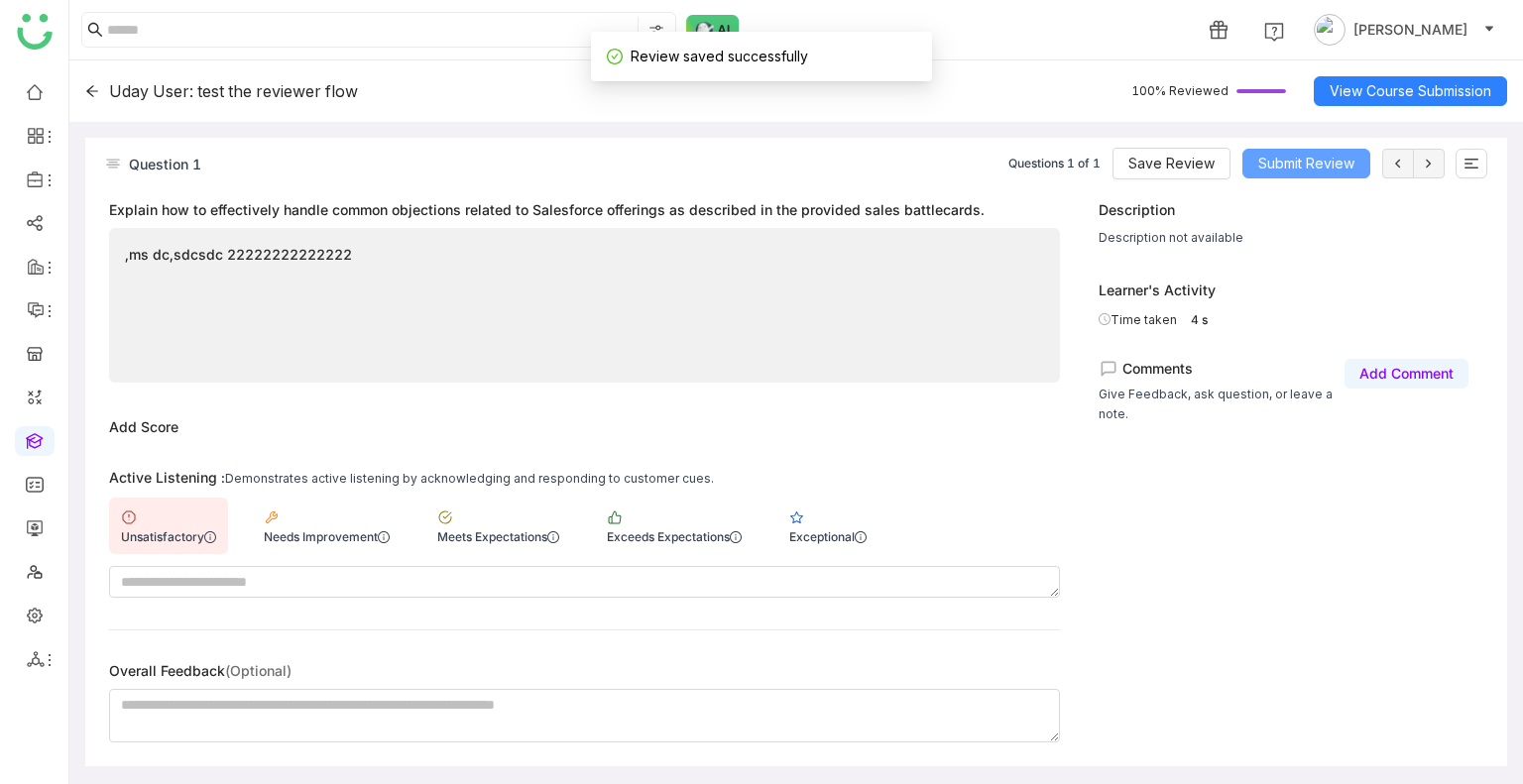 click on "Submit Review" 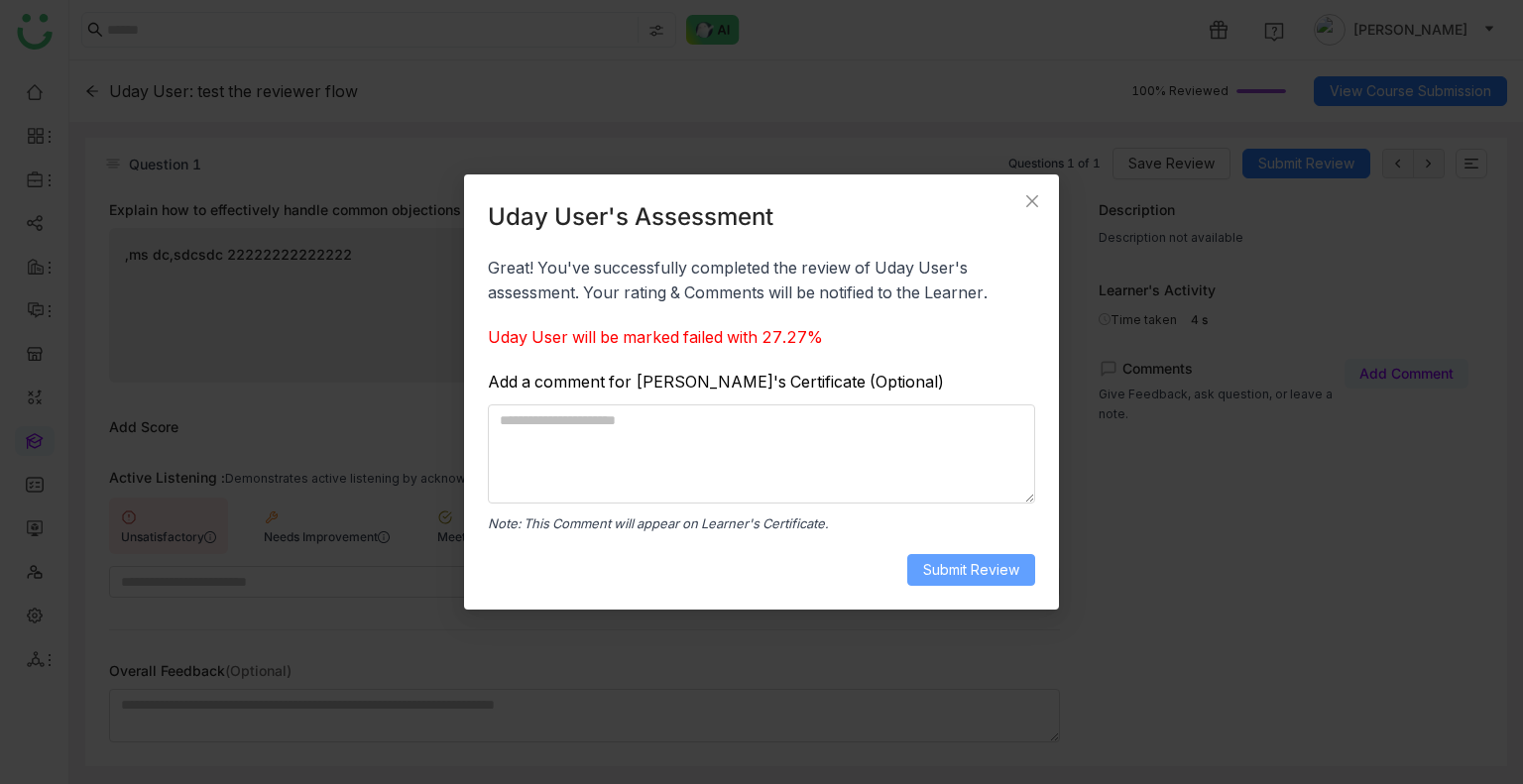 click on "Submit Review" at bounding box center [971, 570] 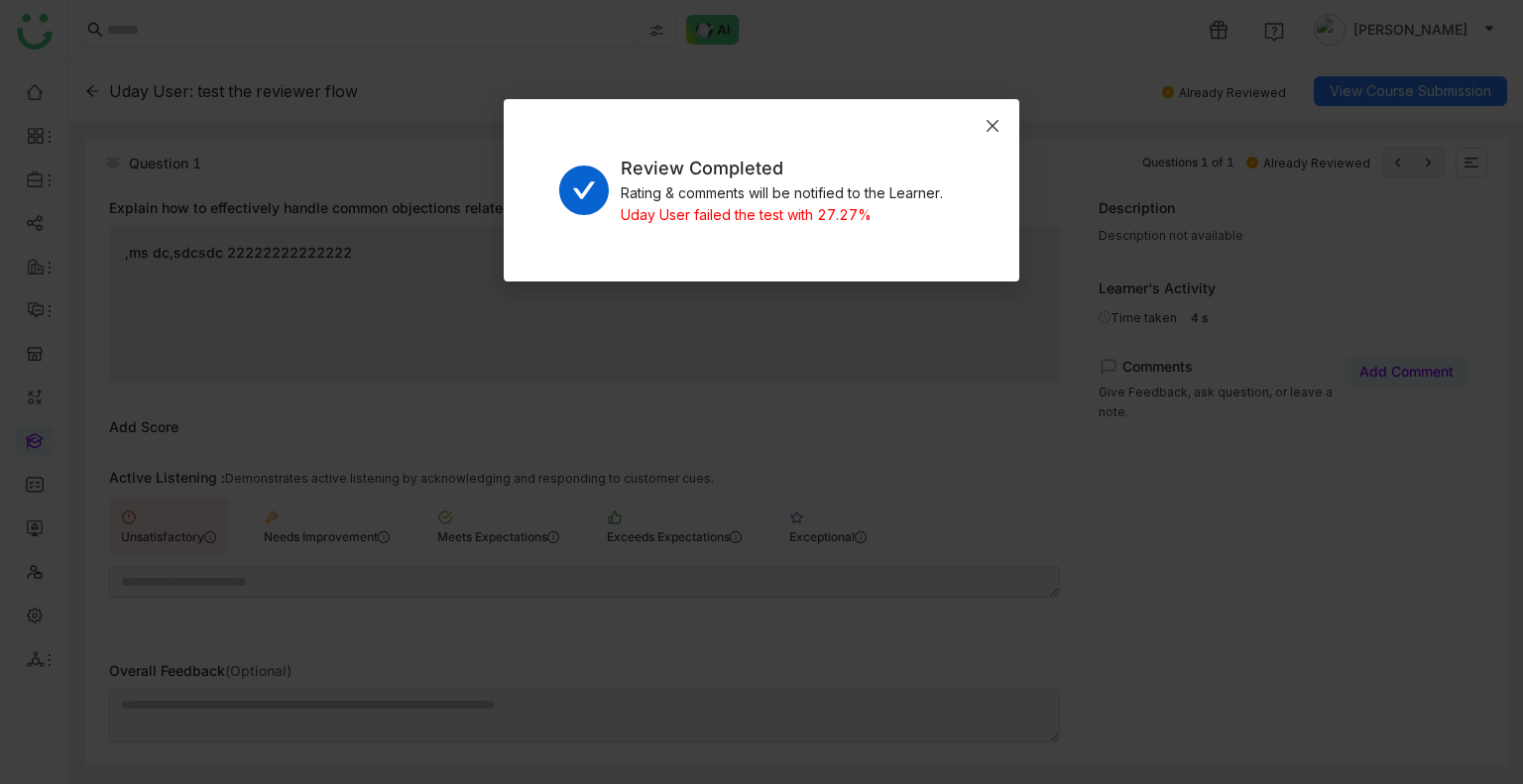 click 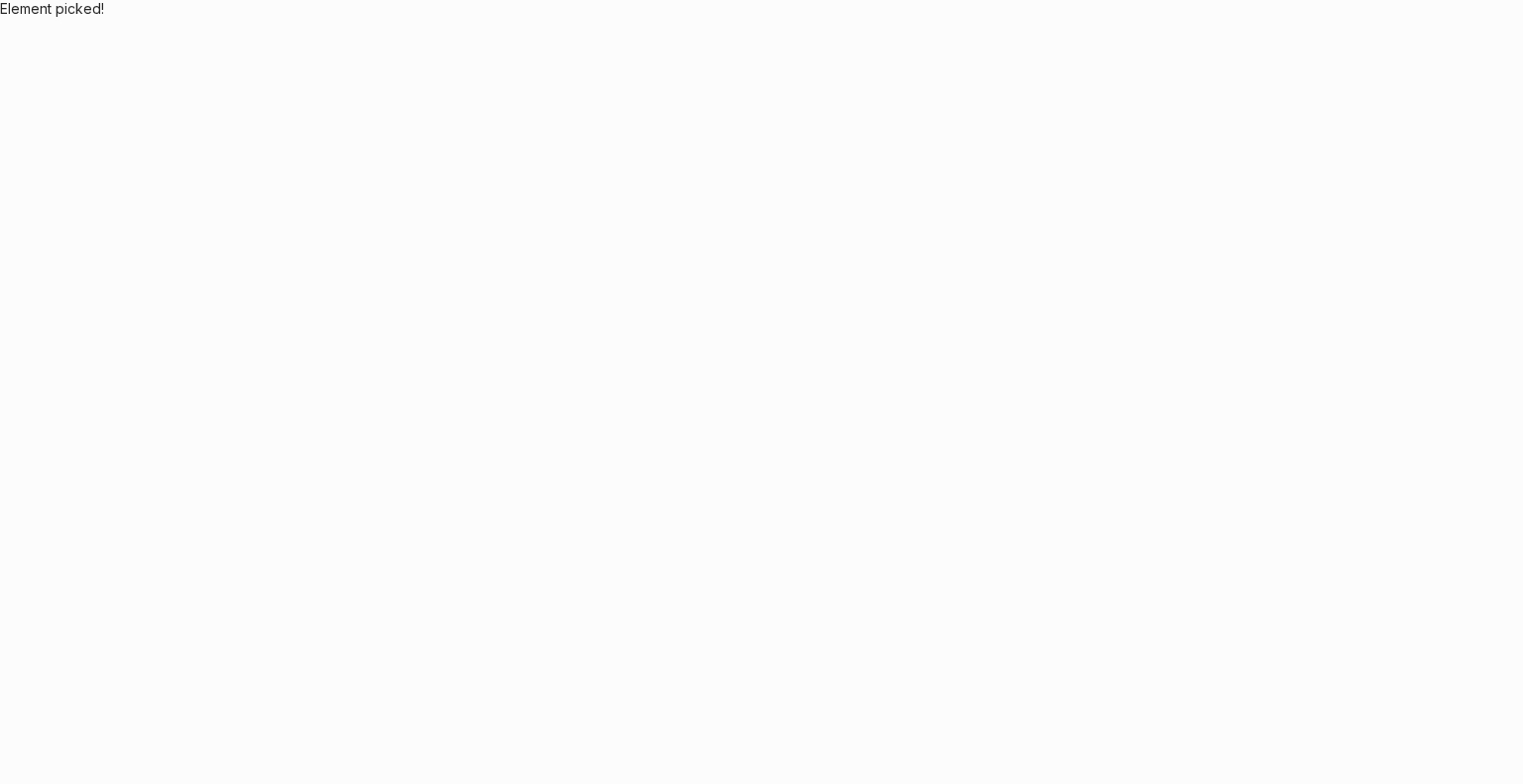 scroll, scrollTop: 0, scrollLeft: 0, axis: both 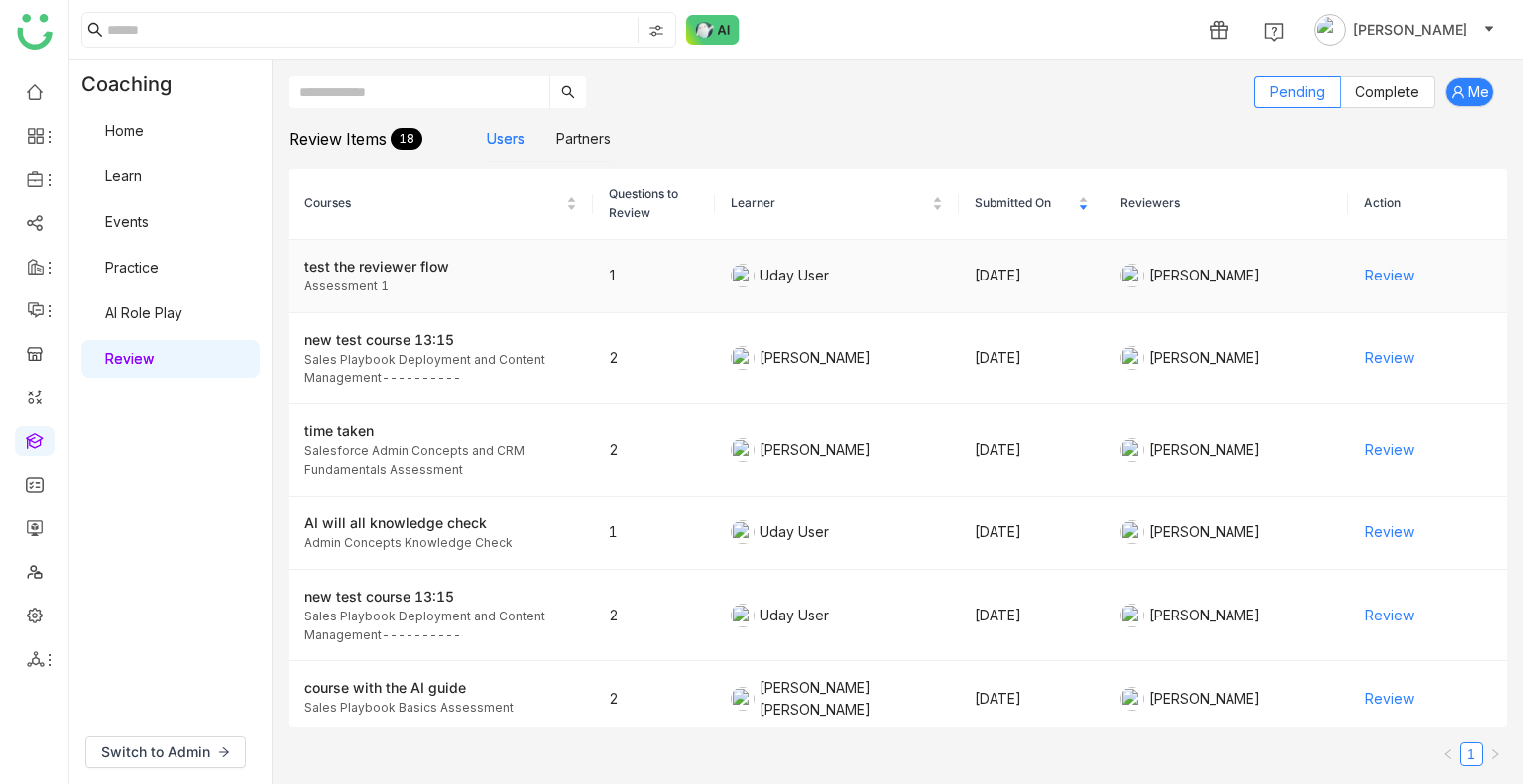click on "Review" 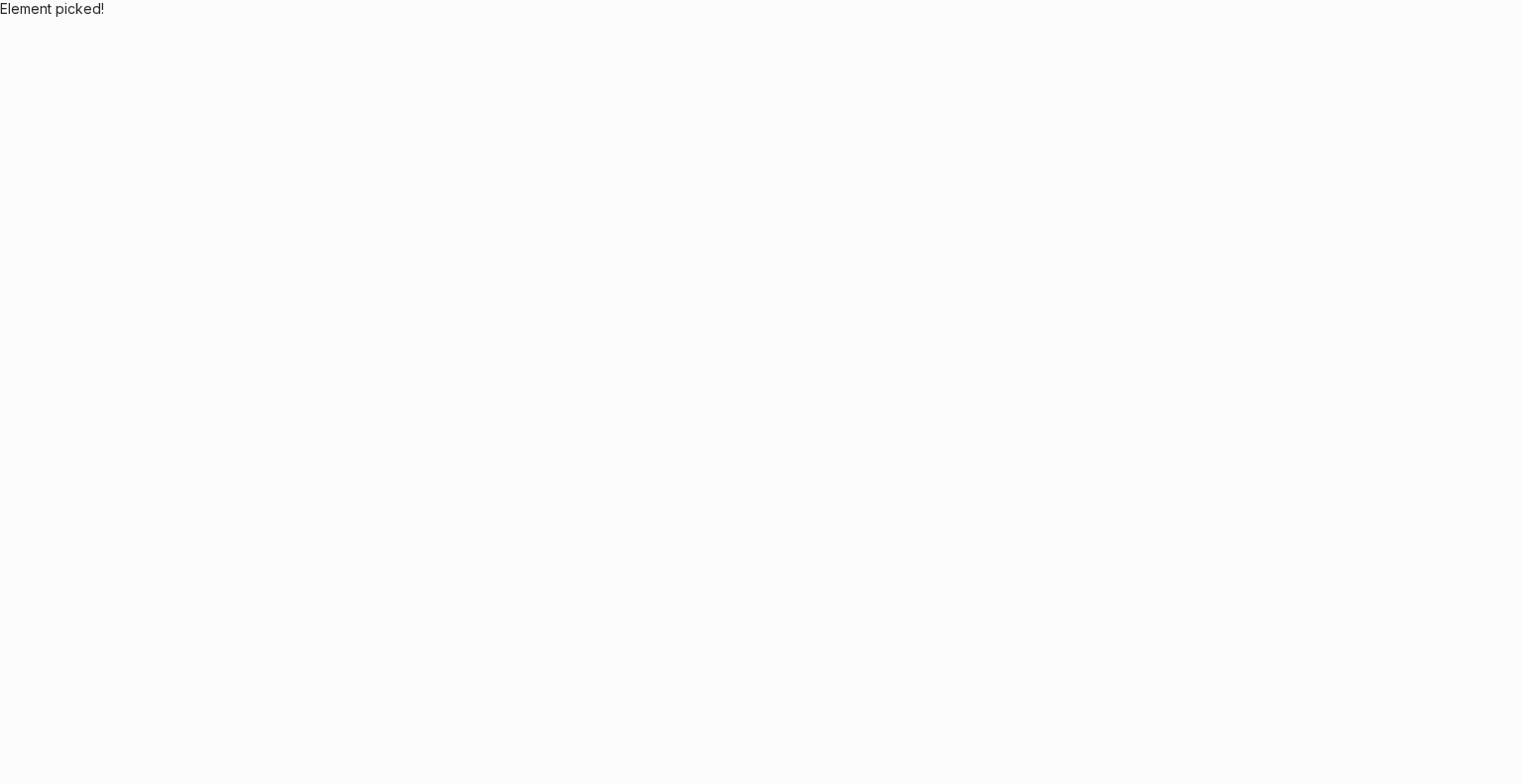 scroll, scrollTop: 0, scrollLeft: 0, axis: both 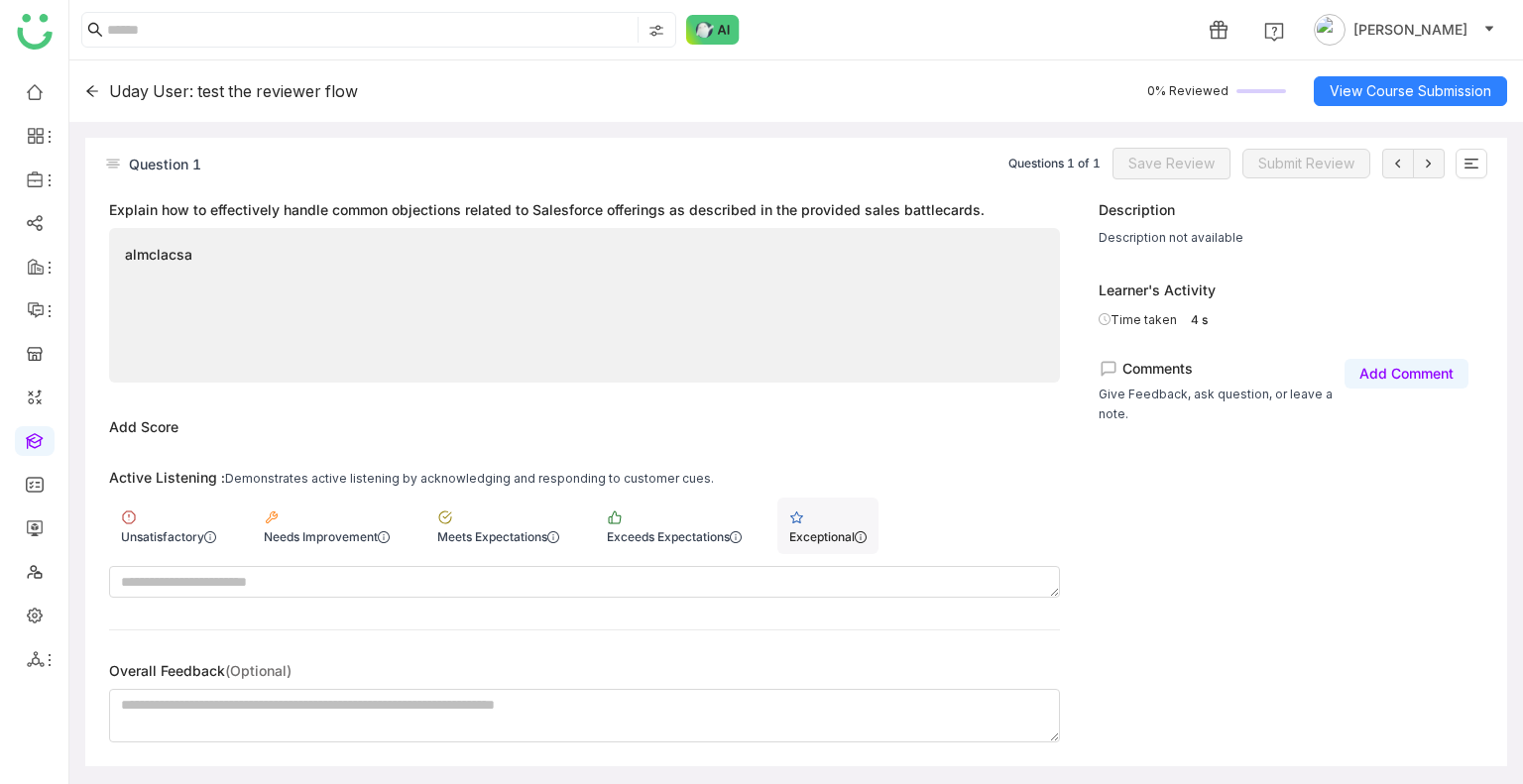 click on "Exceptional" 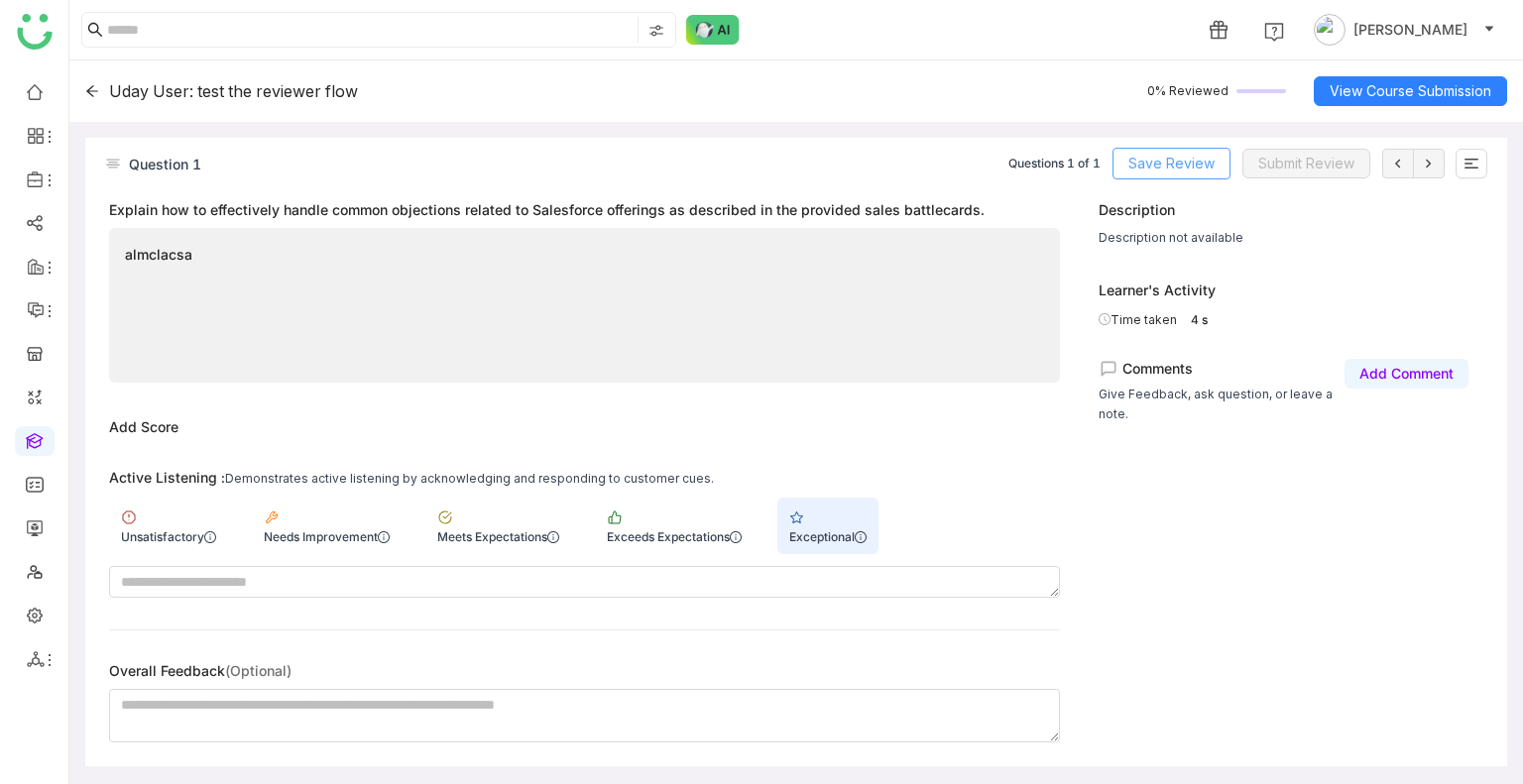click on "Save Review" 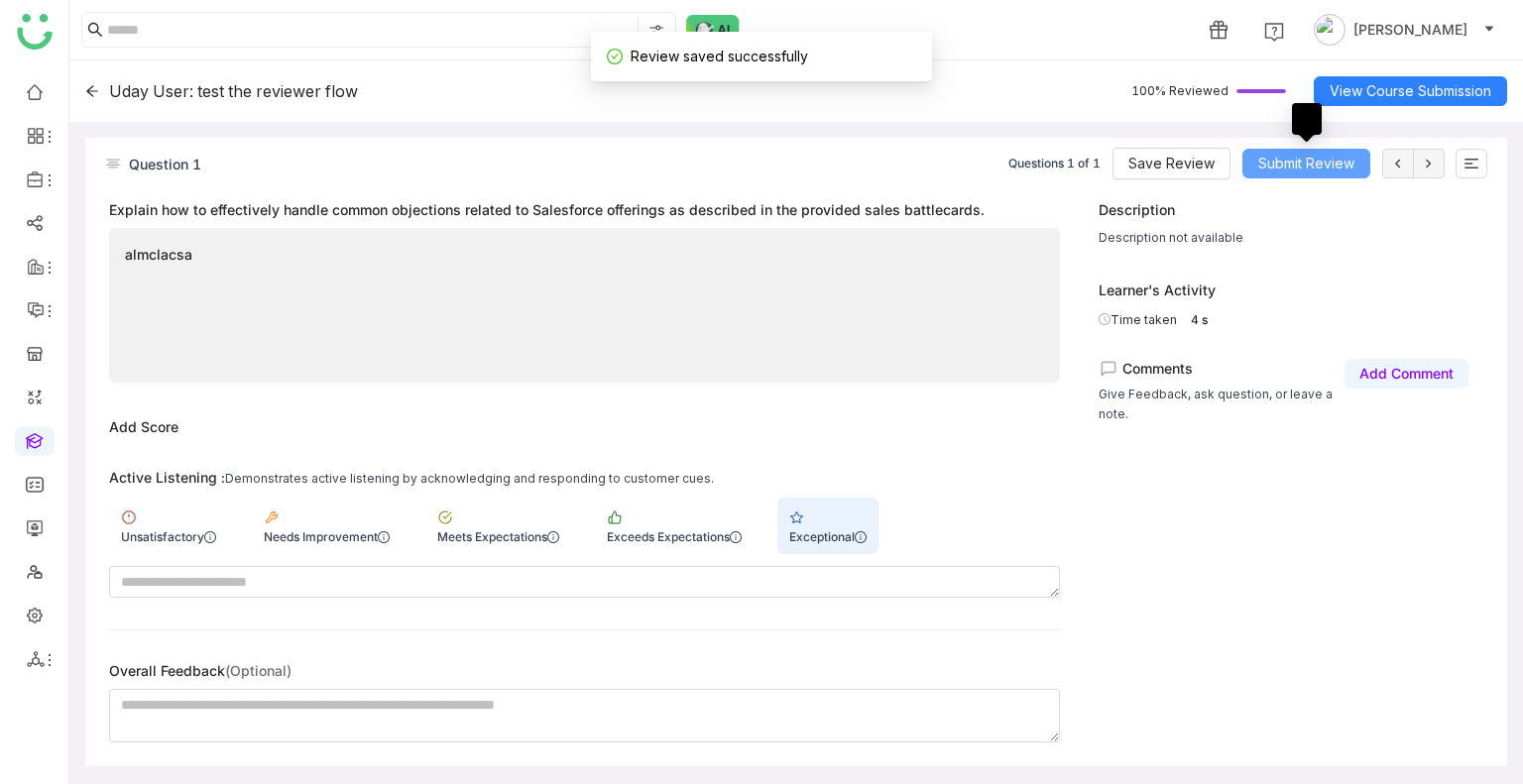 click on "Submit Review" 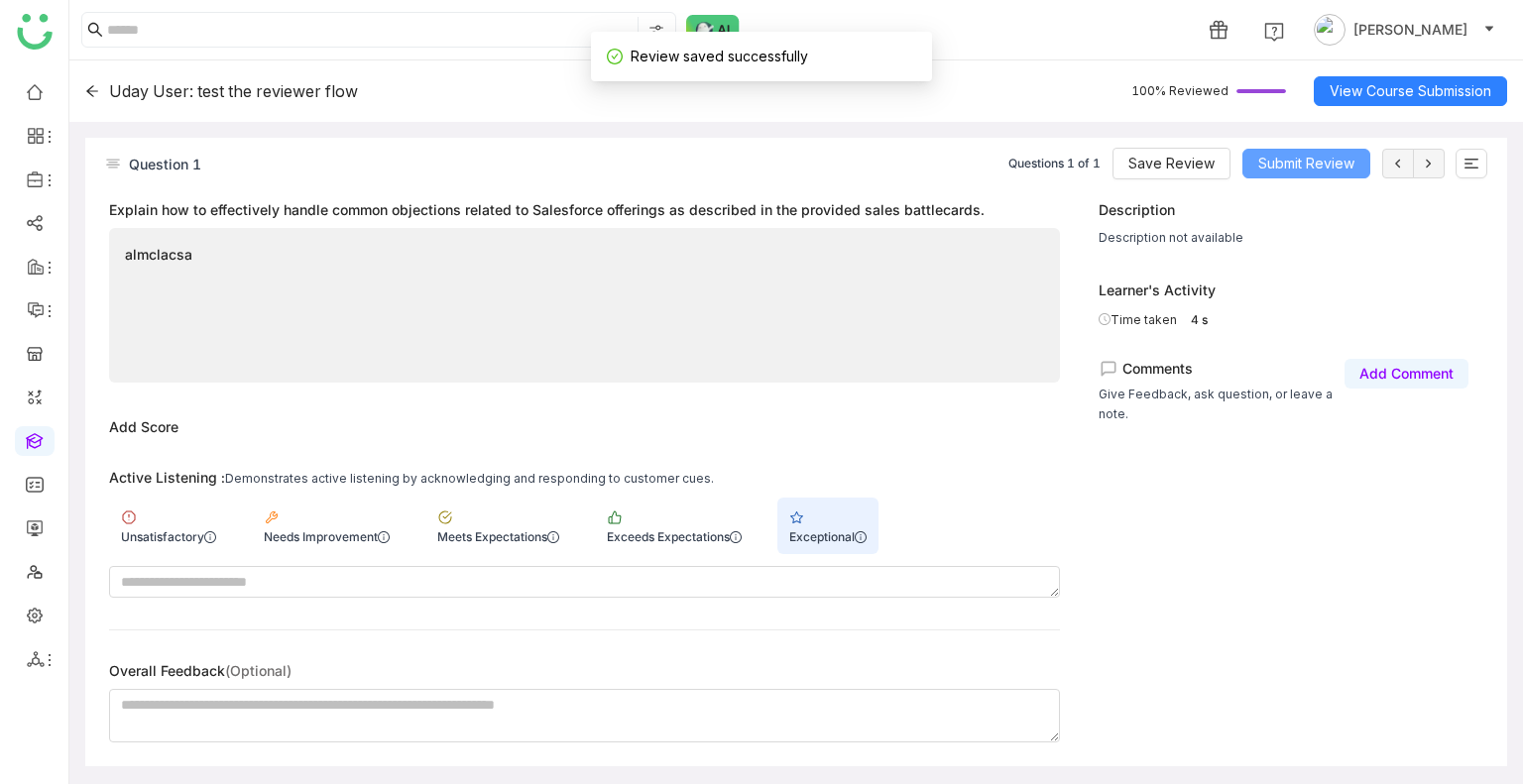click on "1 Uday Bhanu  Uday User: test the reviewer flow  100% Reviewed  View Course Submission
Question 1  Questions 1 of 1  Save Review   Submit Review
Explain how to effectively handle common objections related to Salesforce offerings as described in the provided sales battlecards. almclacsa Add Score Active Listening :  Demonstrates active listening by acknowledging and responding to customer cues.  Unsatisfactory   Needs Improvement   Meets Expectations   Exceeds Expectations   Exceptional  Overall Feedback    (Optional) Description  Description not available  Learner's Activity  Time taken 4 s Comments Give Feedback, ask question, or leave a note.  Add Comment  Start
Application Update Required
Please try the following steps:" at bounding box center [762, 392] 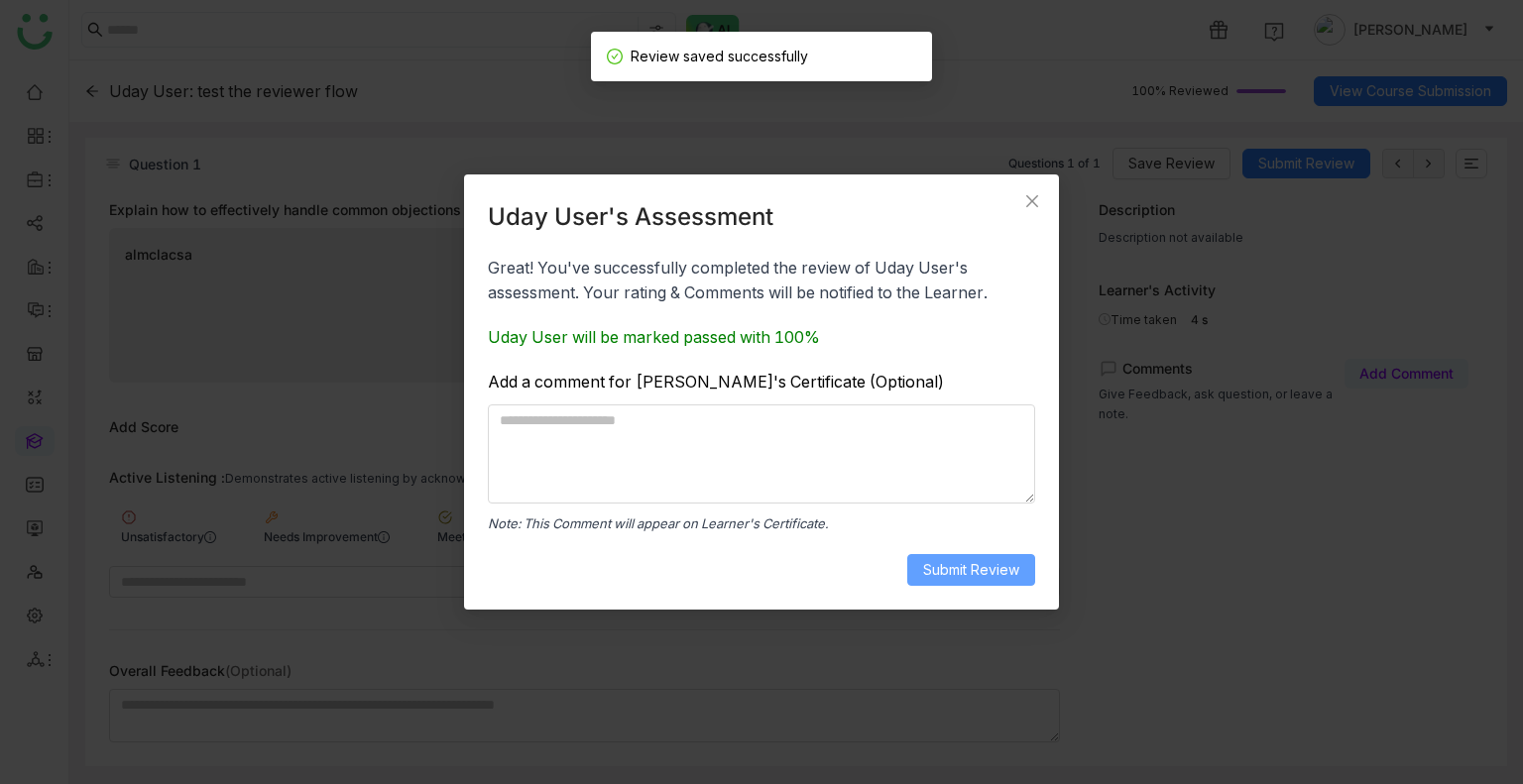click on "Submit Review" at bounding box center [971, 570] 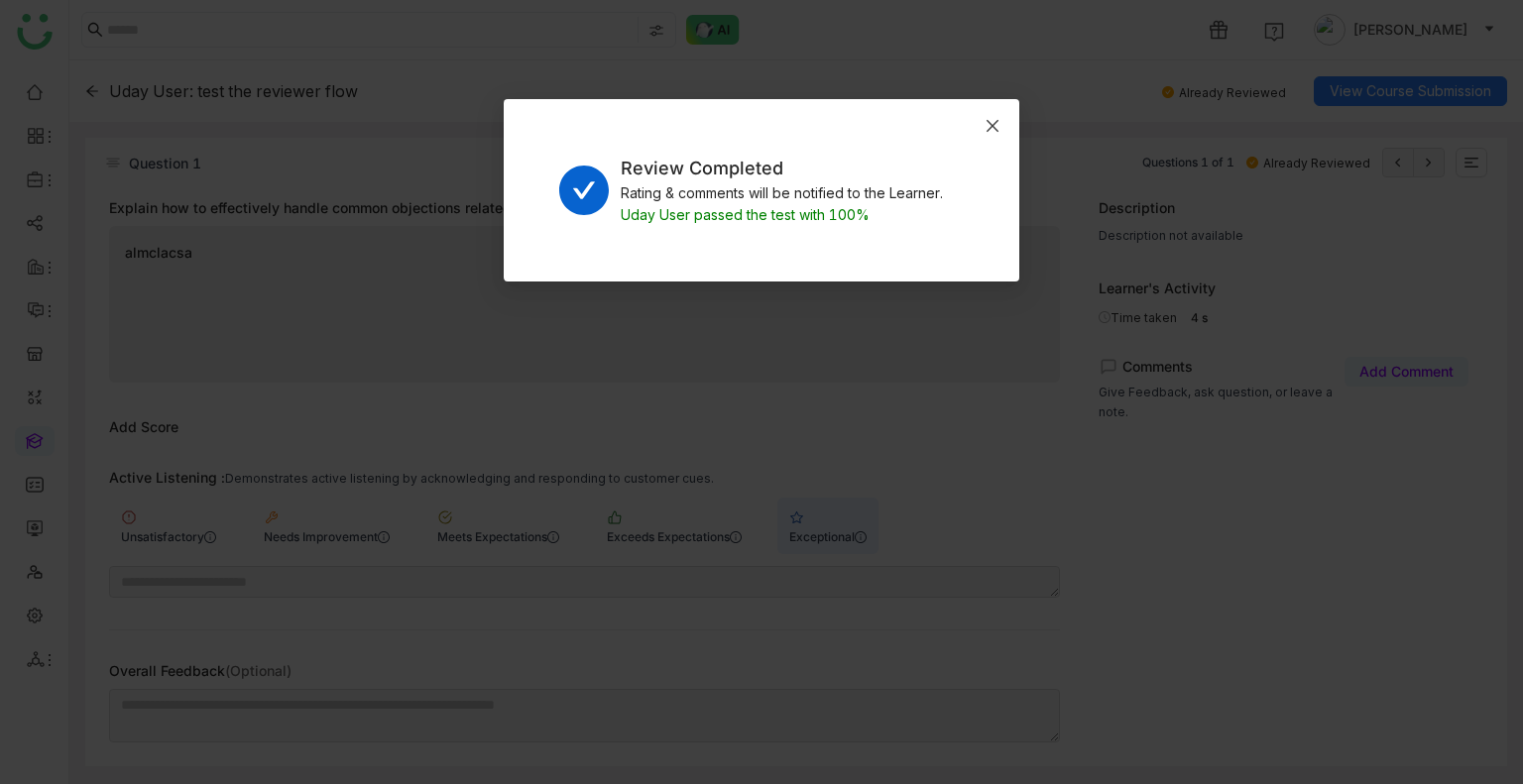 click 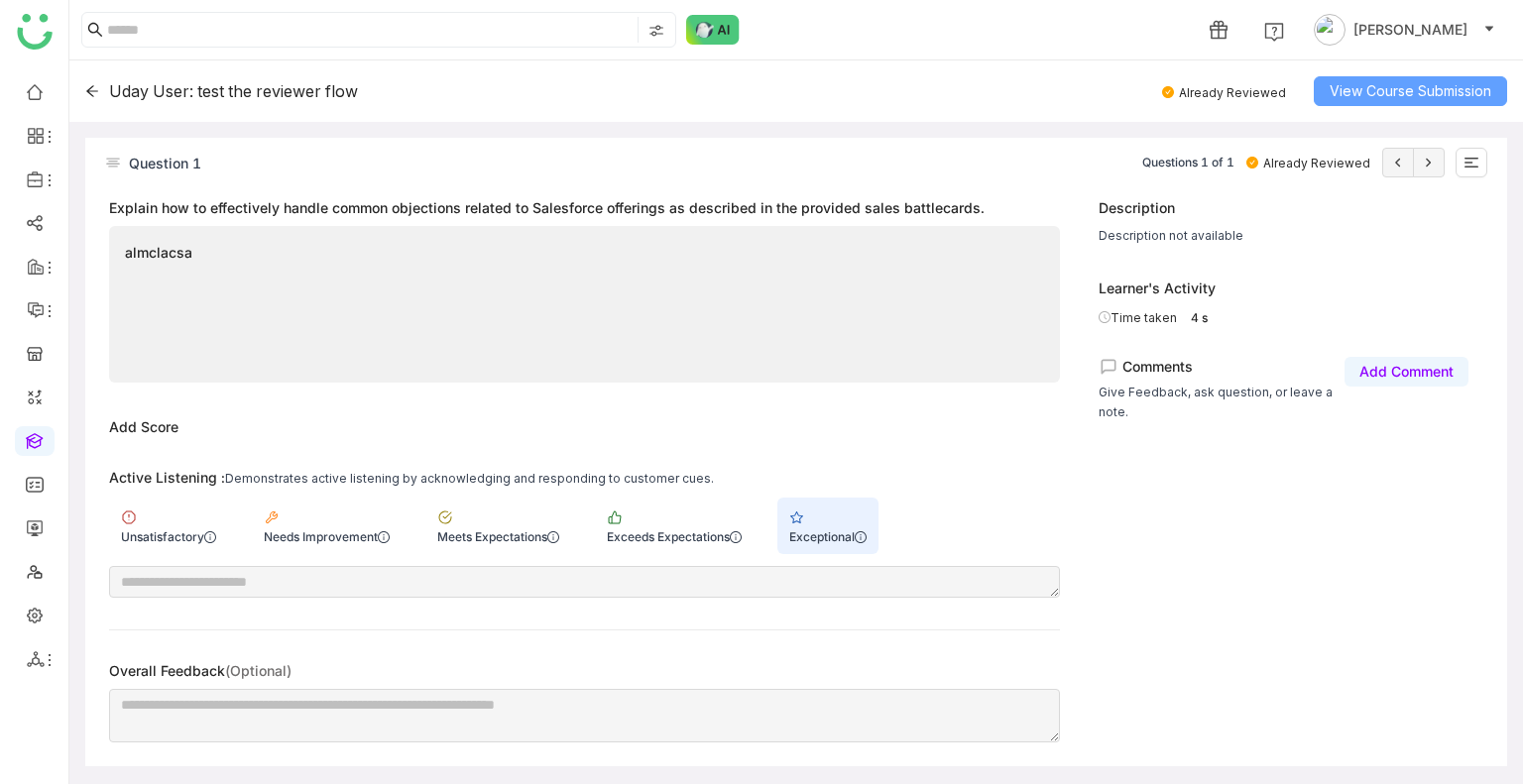 click on "View Course Submission" 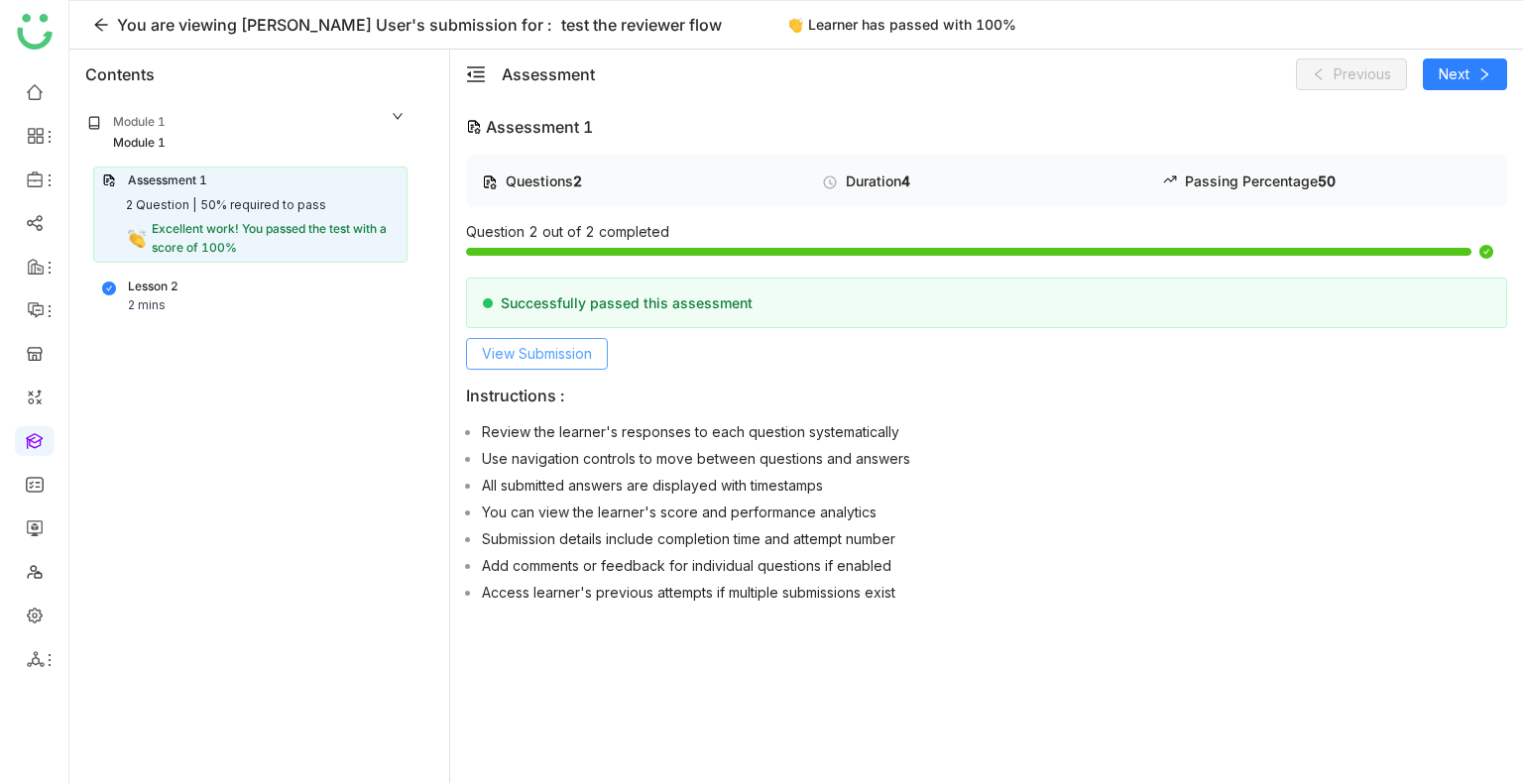click on "View Submission" 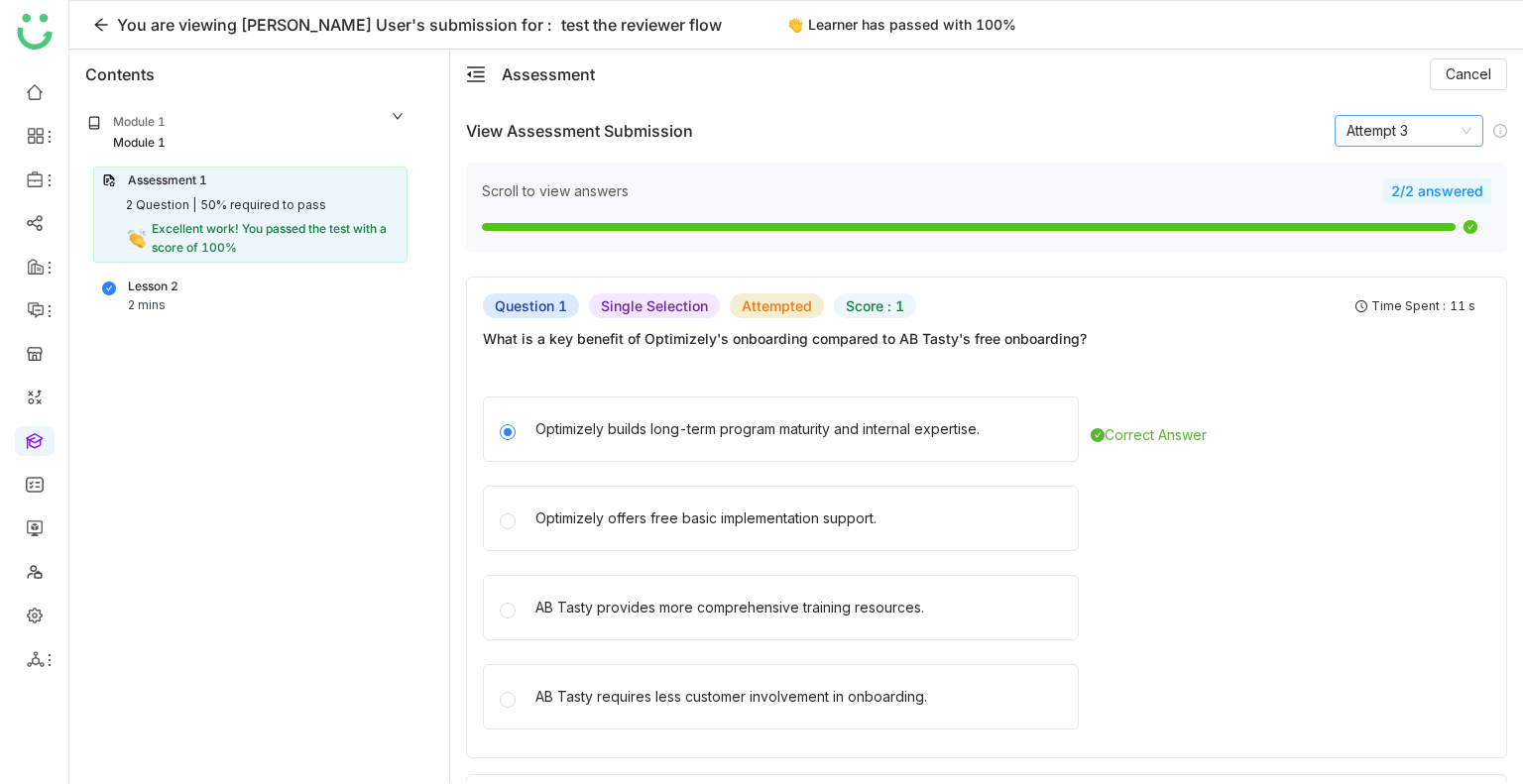 click on "Attempt 3" 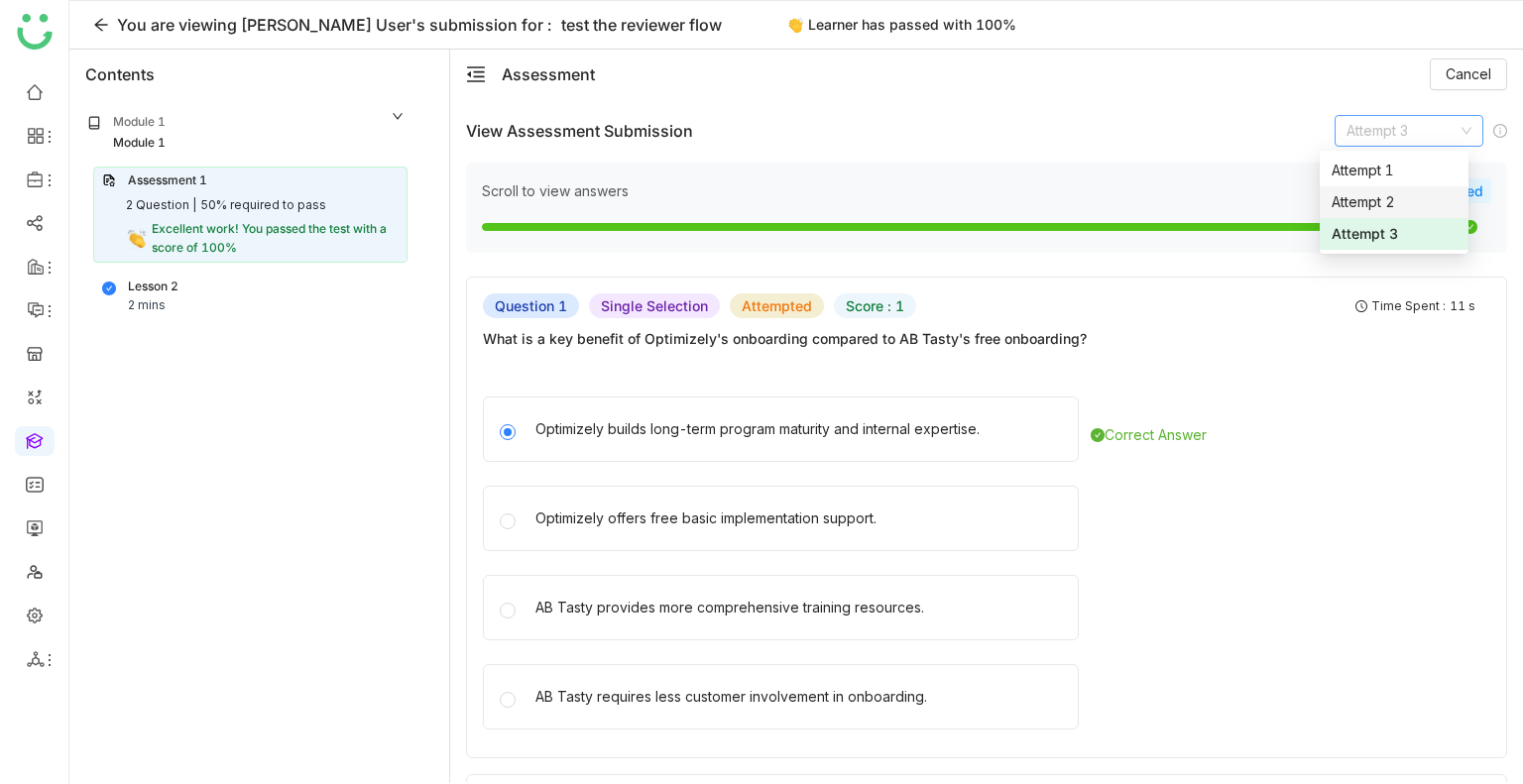 click on "Attempt 2" at bounding box center [1394, 202] 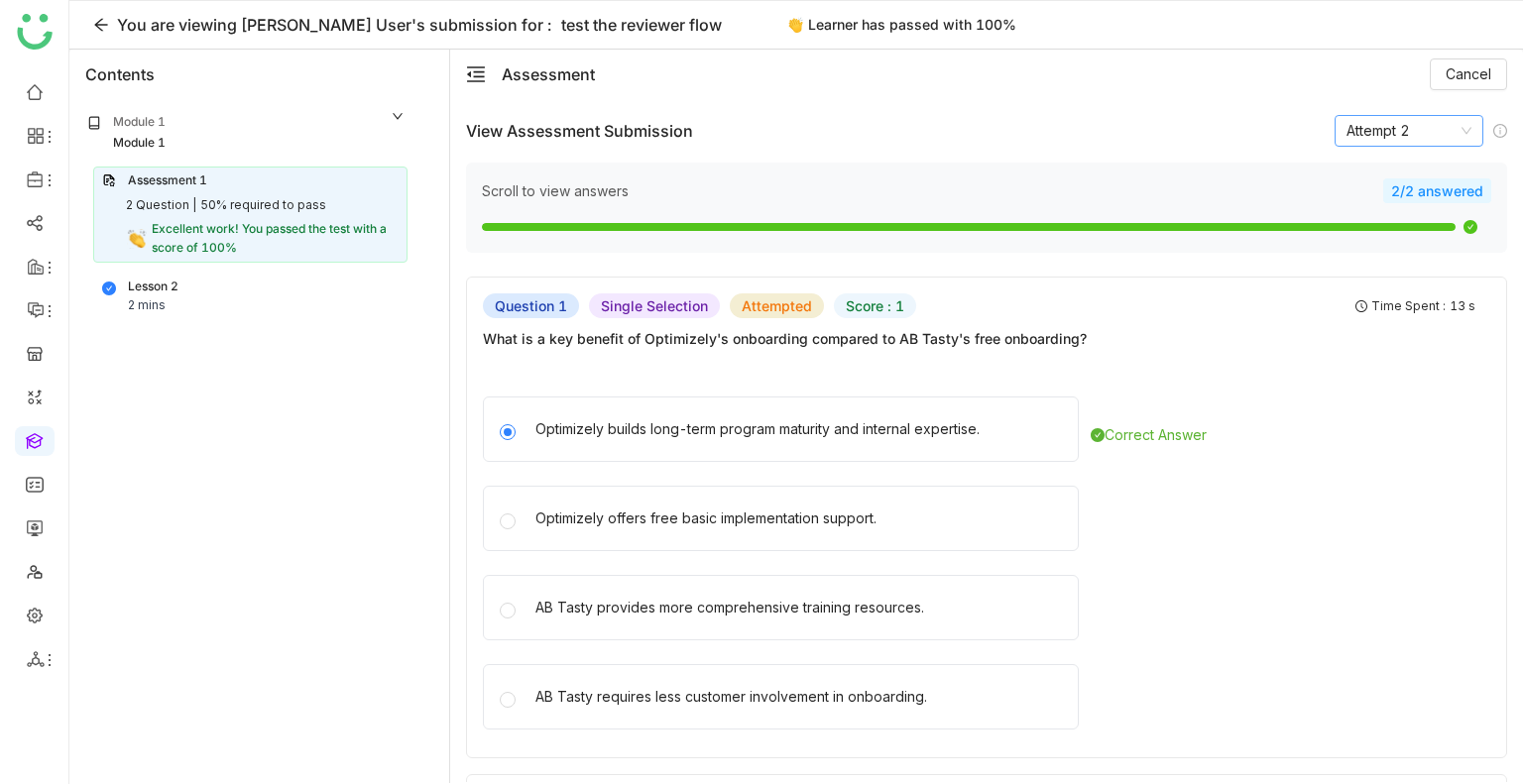 click on "Attempt 2" 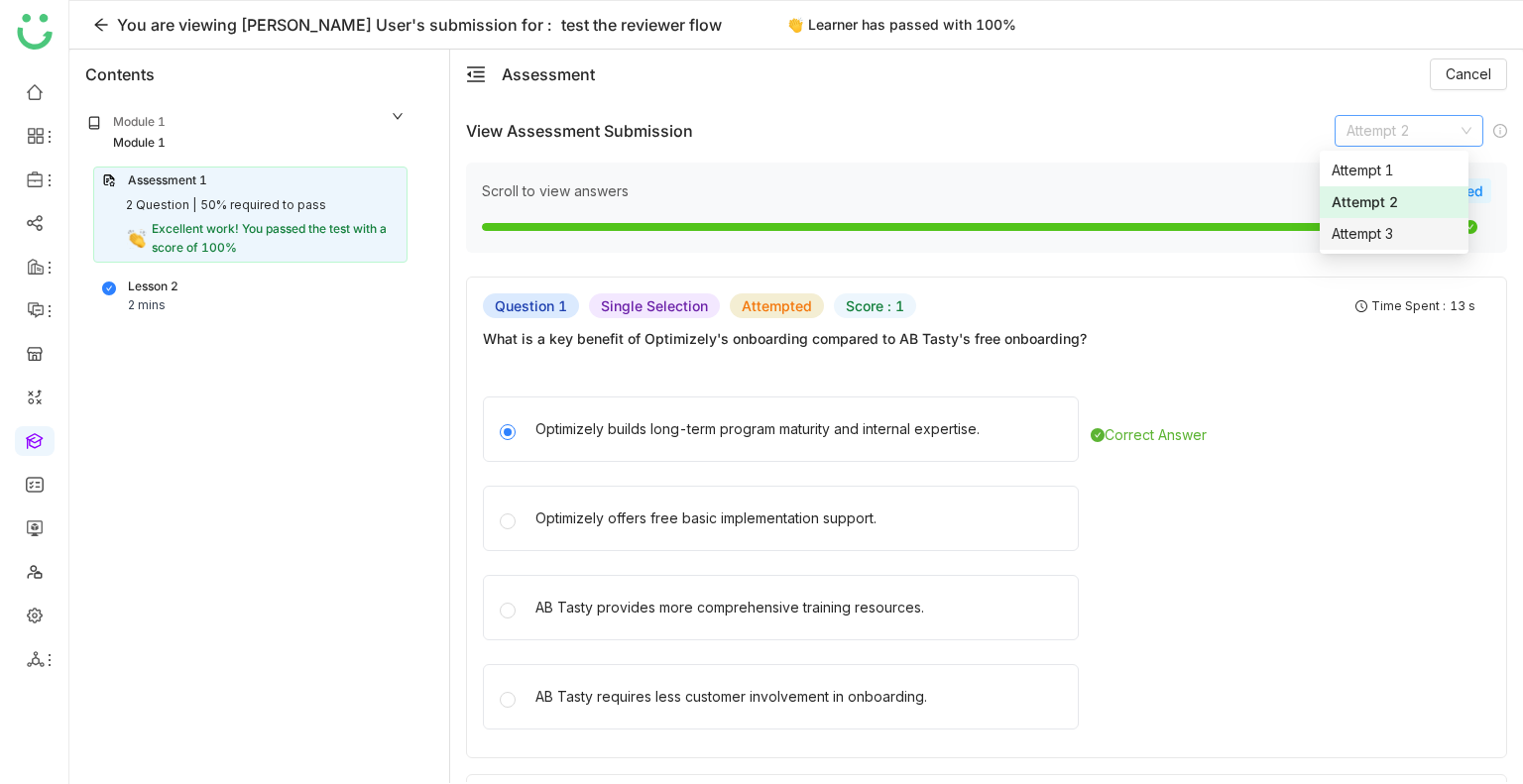click on "Attempt 3" at bounding box center (1394, 234) 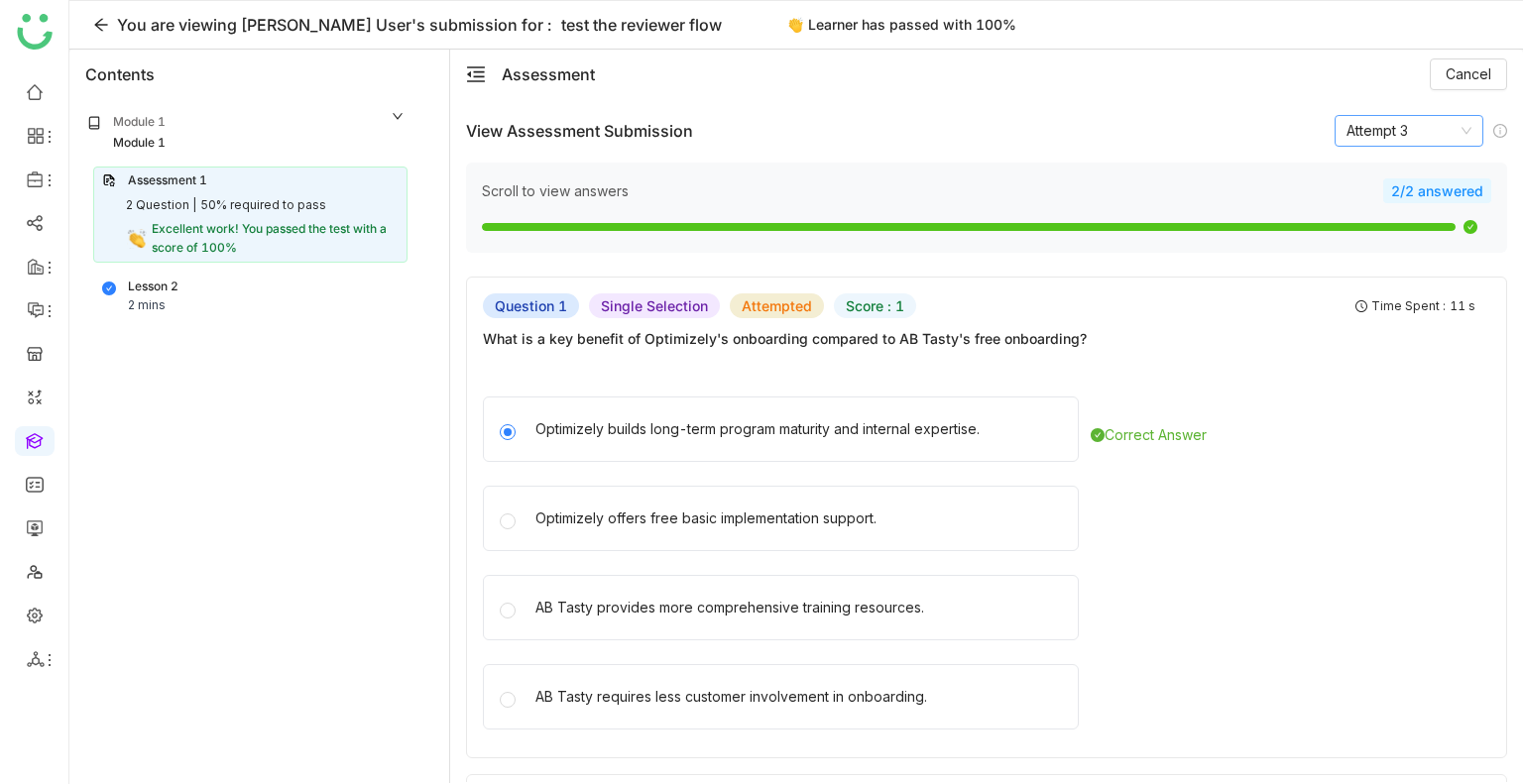 click on "Attempt 3" 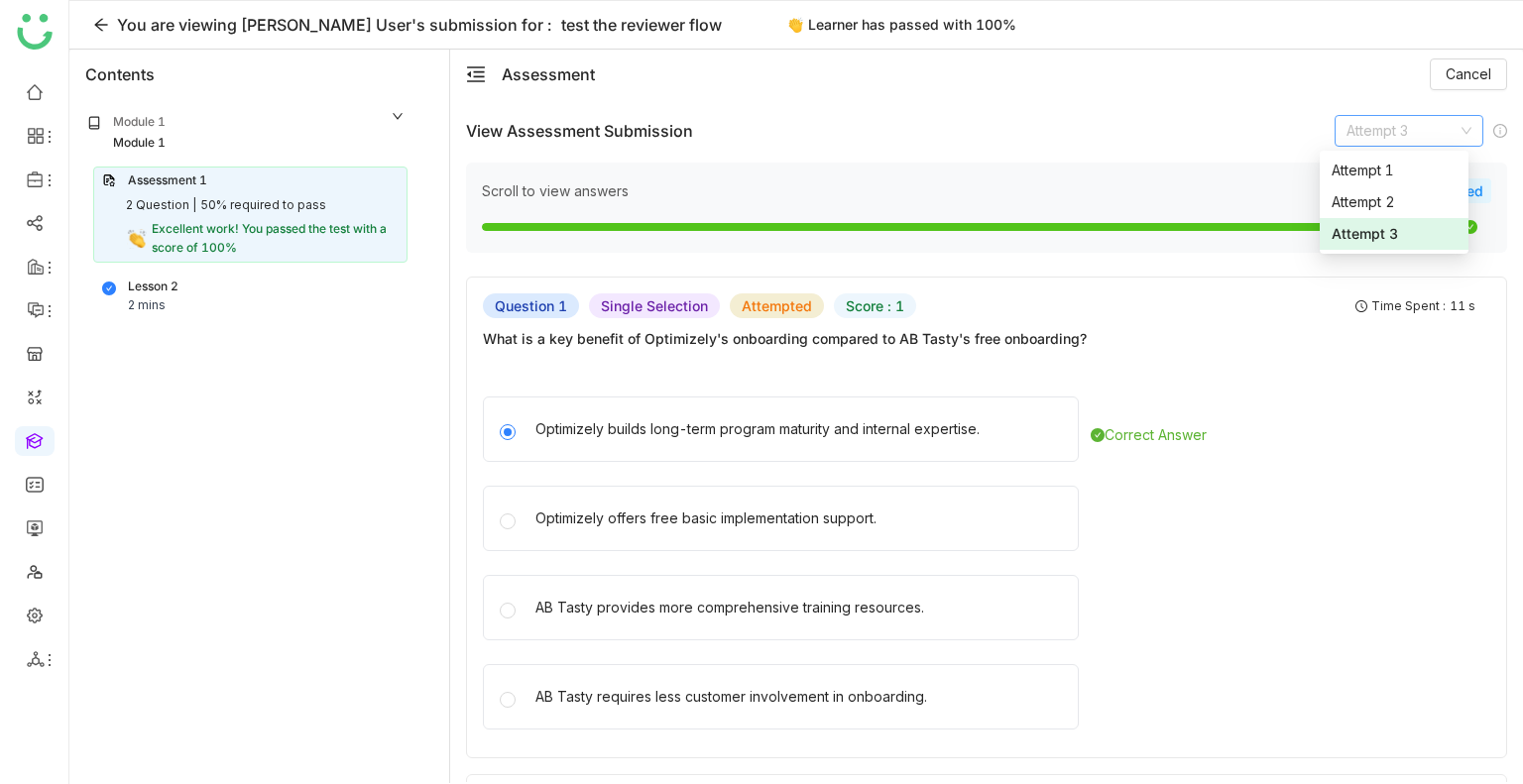 click on "Attempt 1   Attempt 2   Attempt 3" at bounding box center (1394, 202) 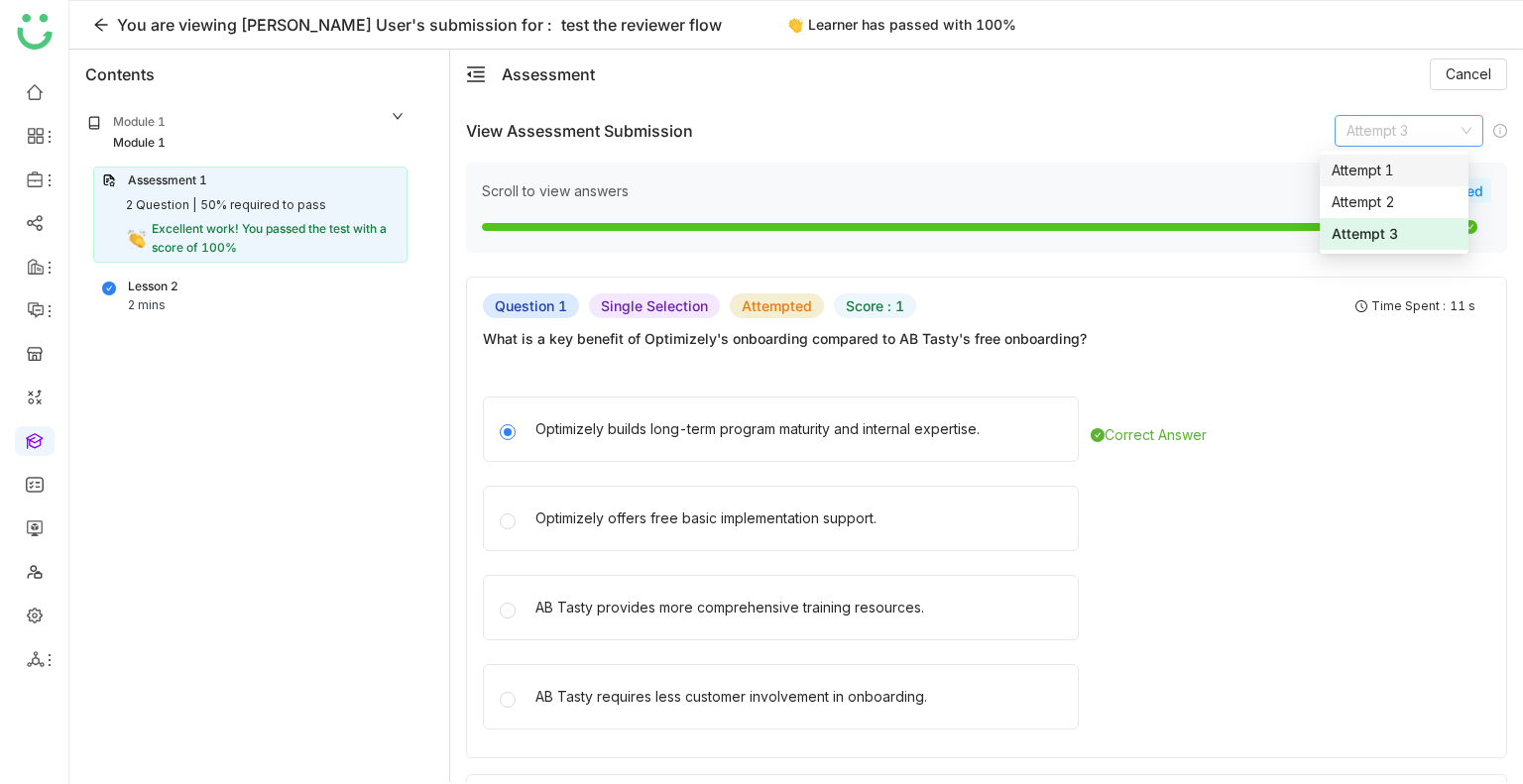 click on "Attempt 1" at bounding box center (1394, 170) 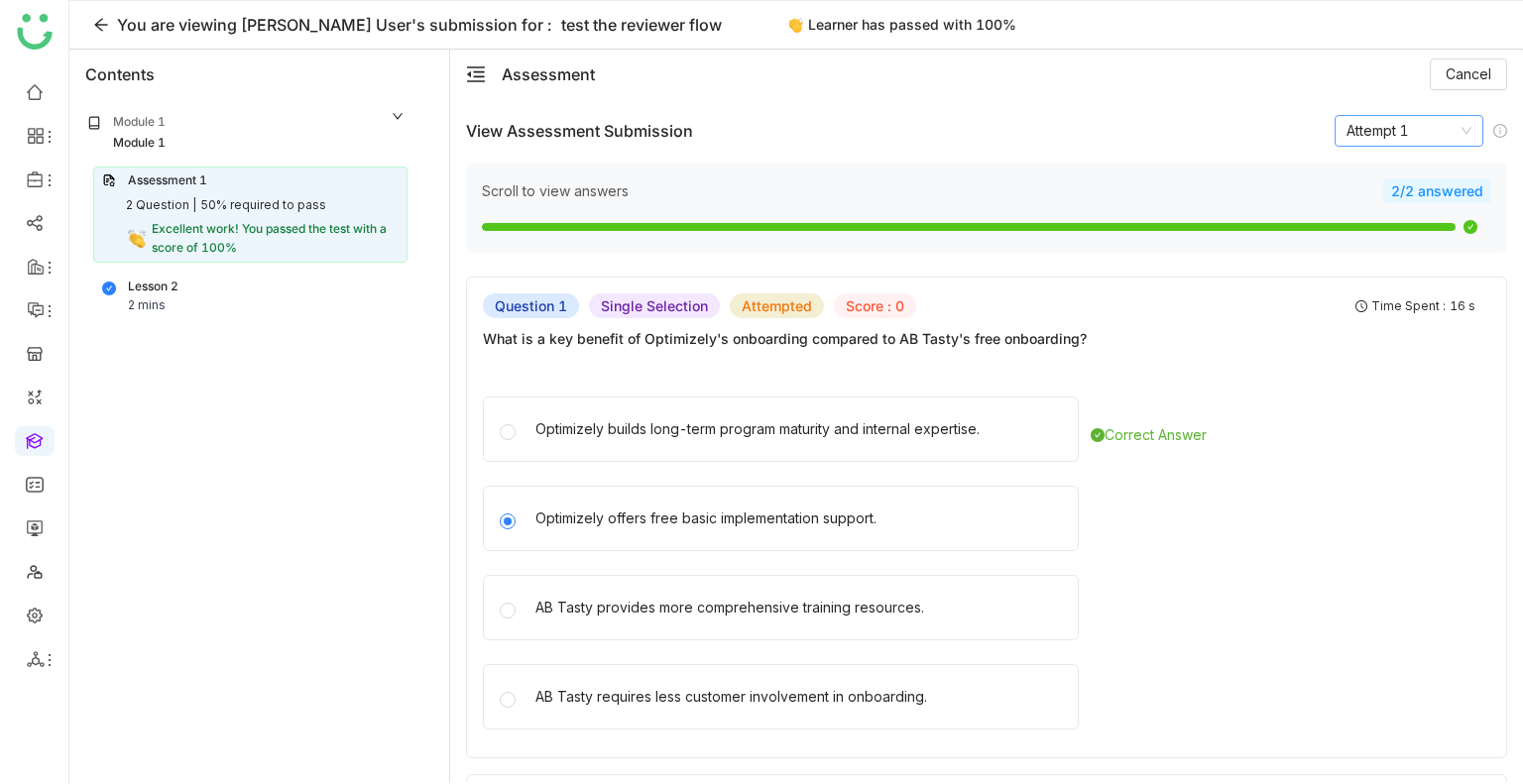 click on "Attempt 1" 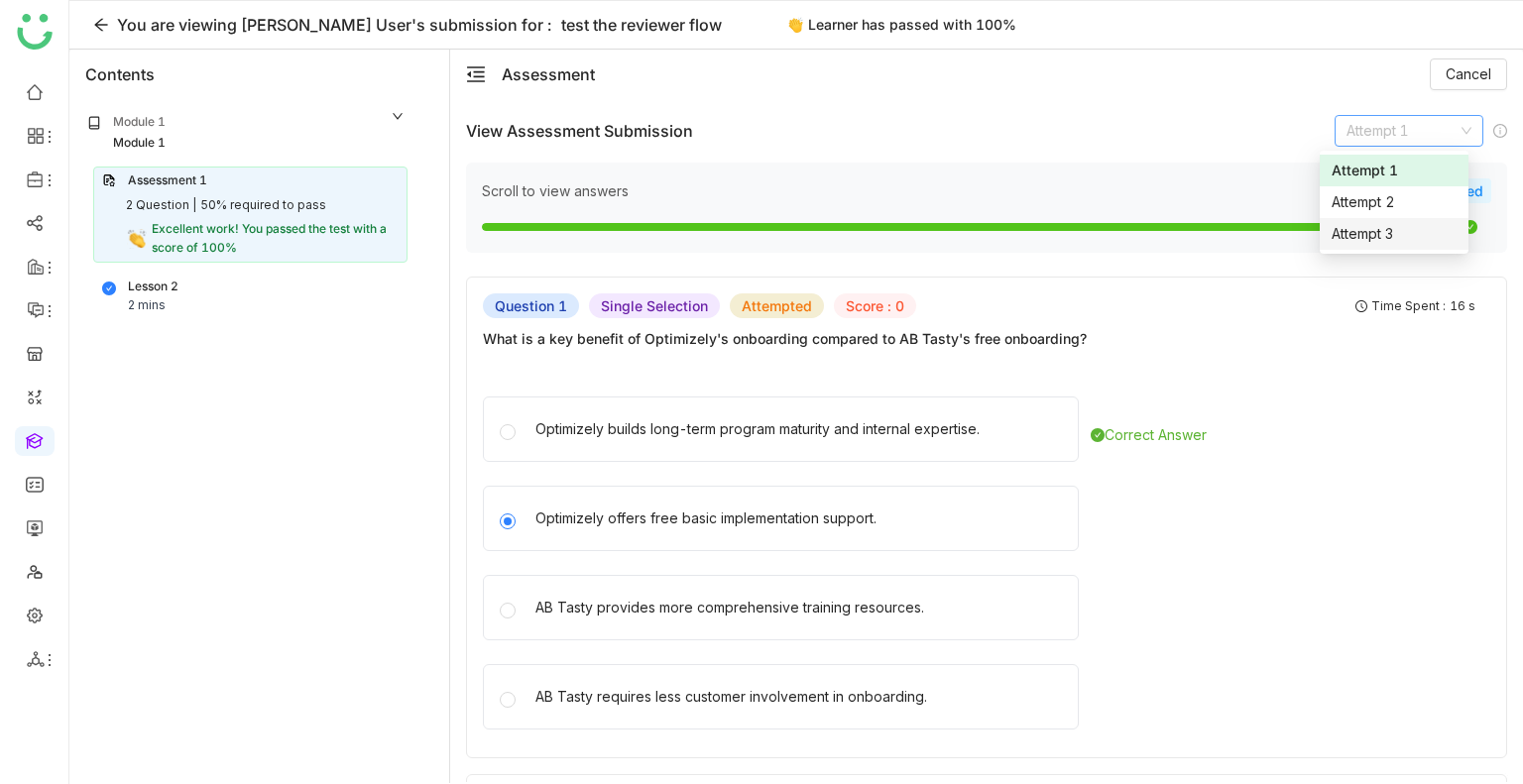 click on "Attempt 3" at bounding box center (1394, 234) 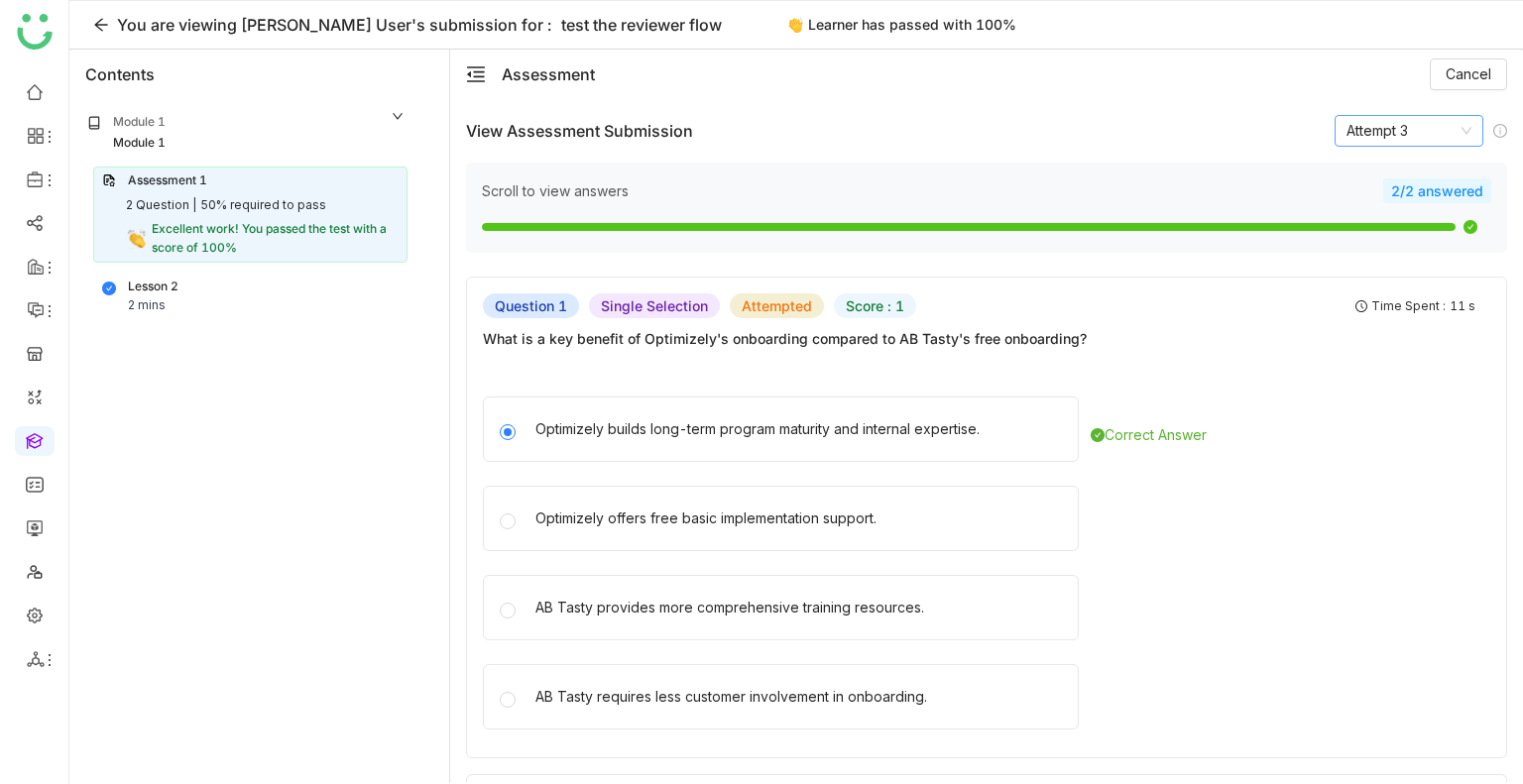 click on "Attempt 3" 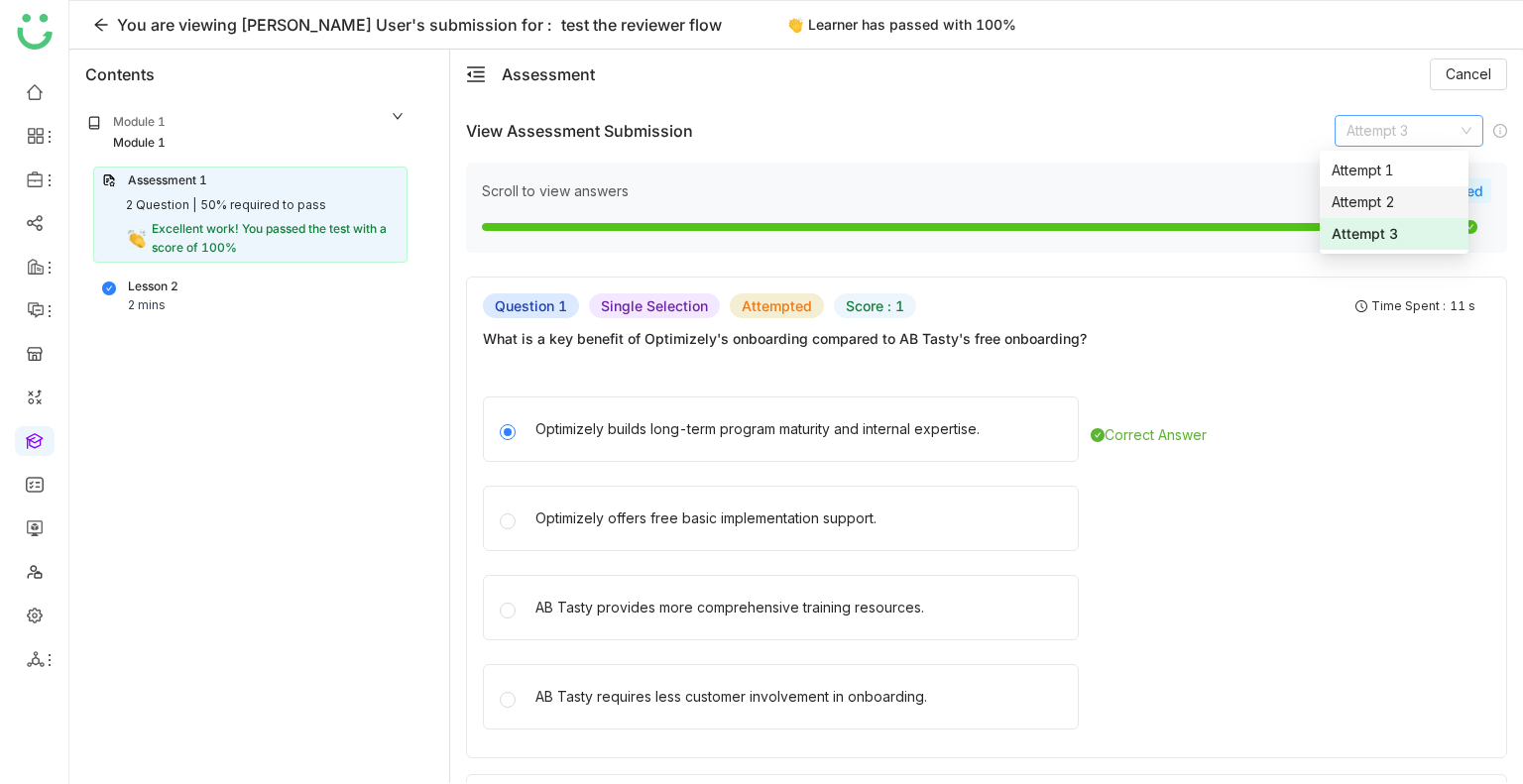 click on "Attempt 2" at bounding box center [1394, 202] 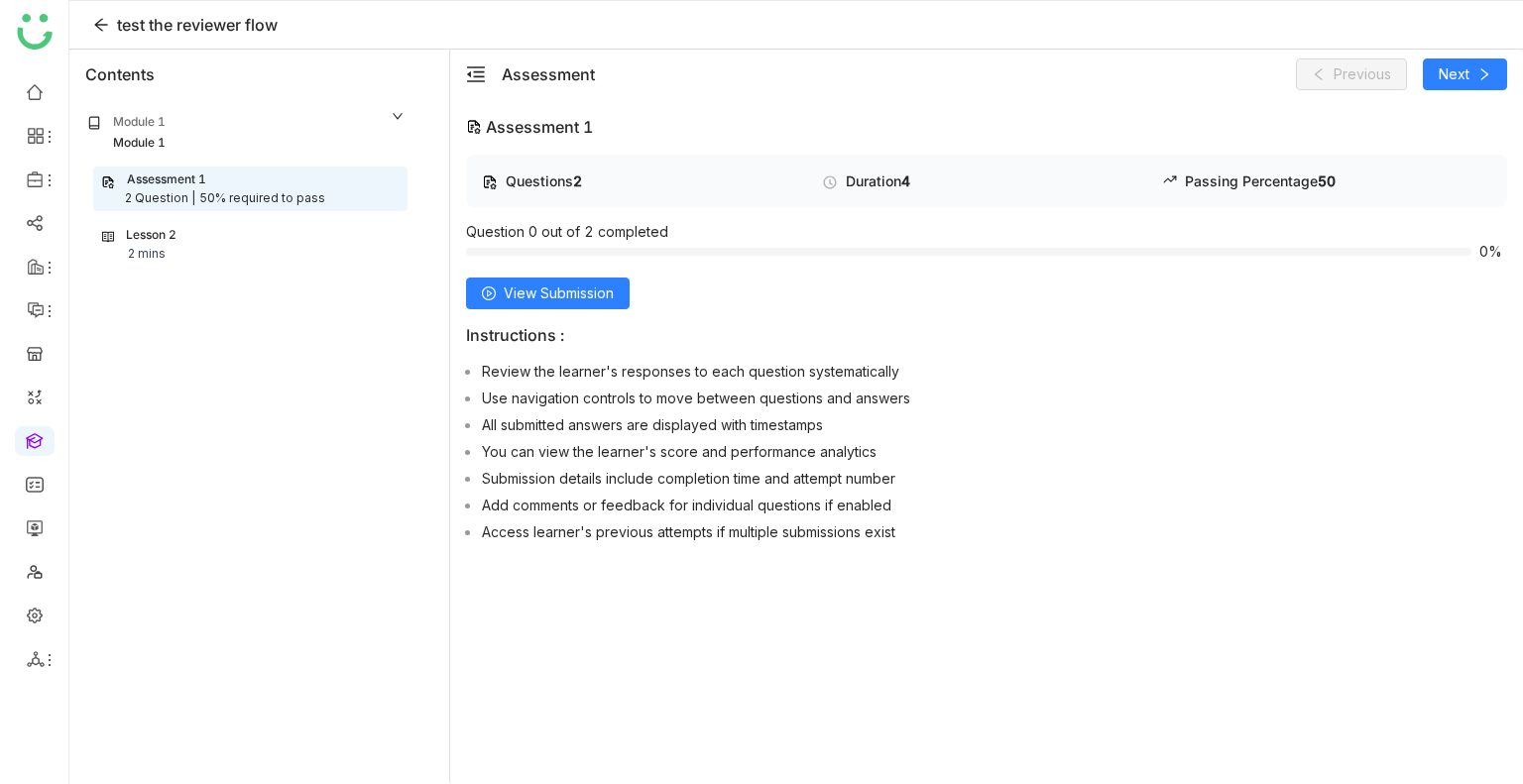 scroll, scrollTop: 0, scrollLeft: 0, axis: both 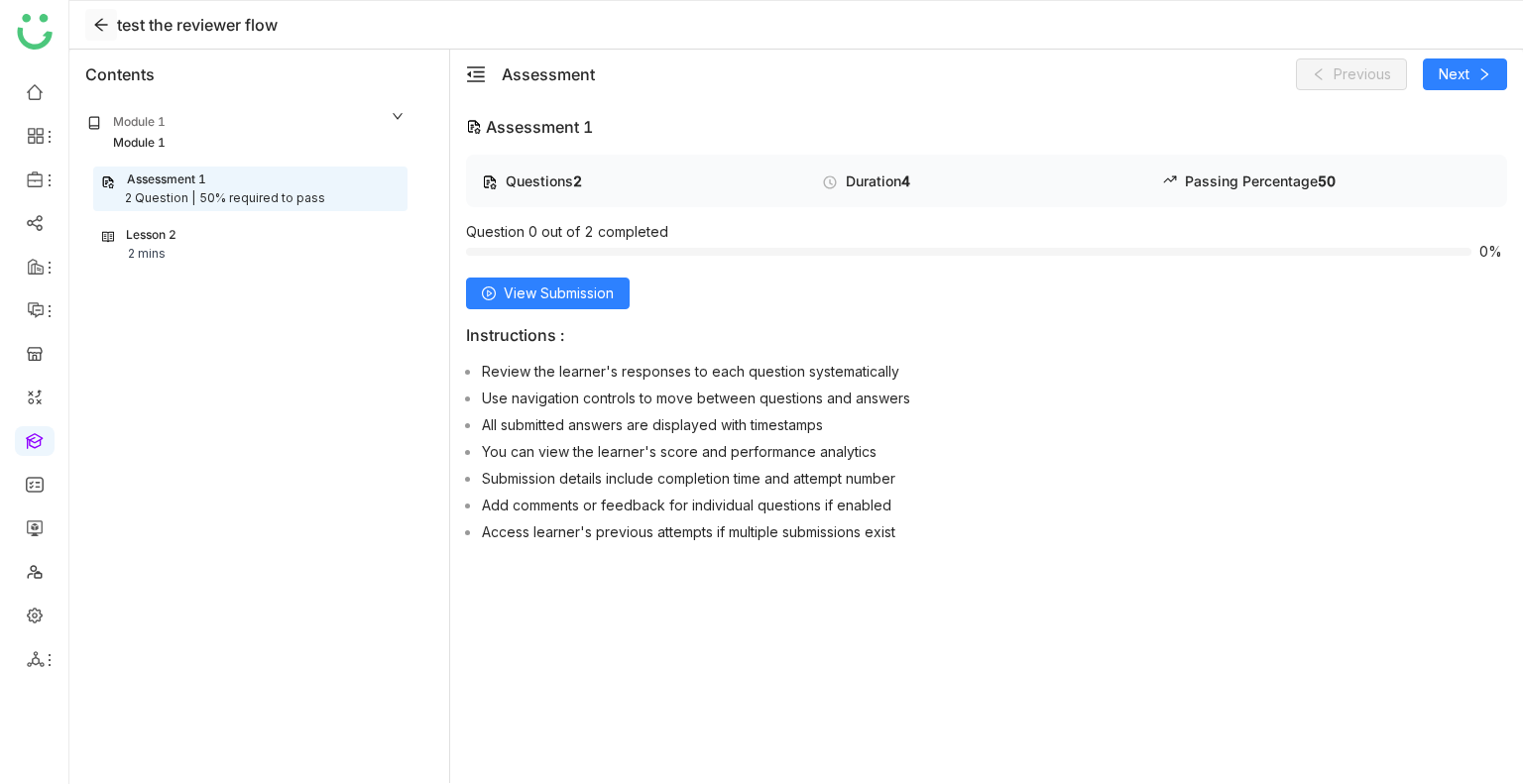 click 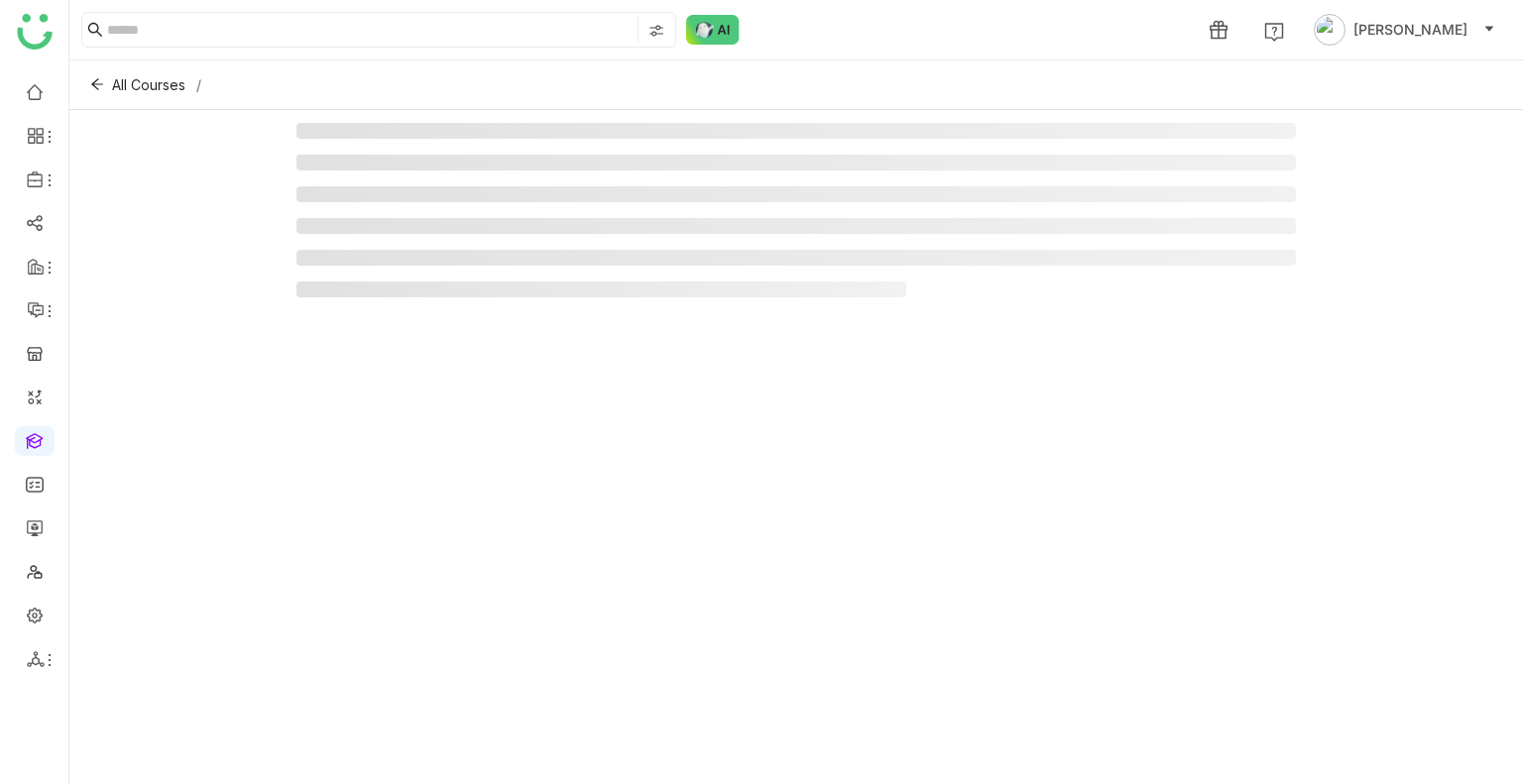 click 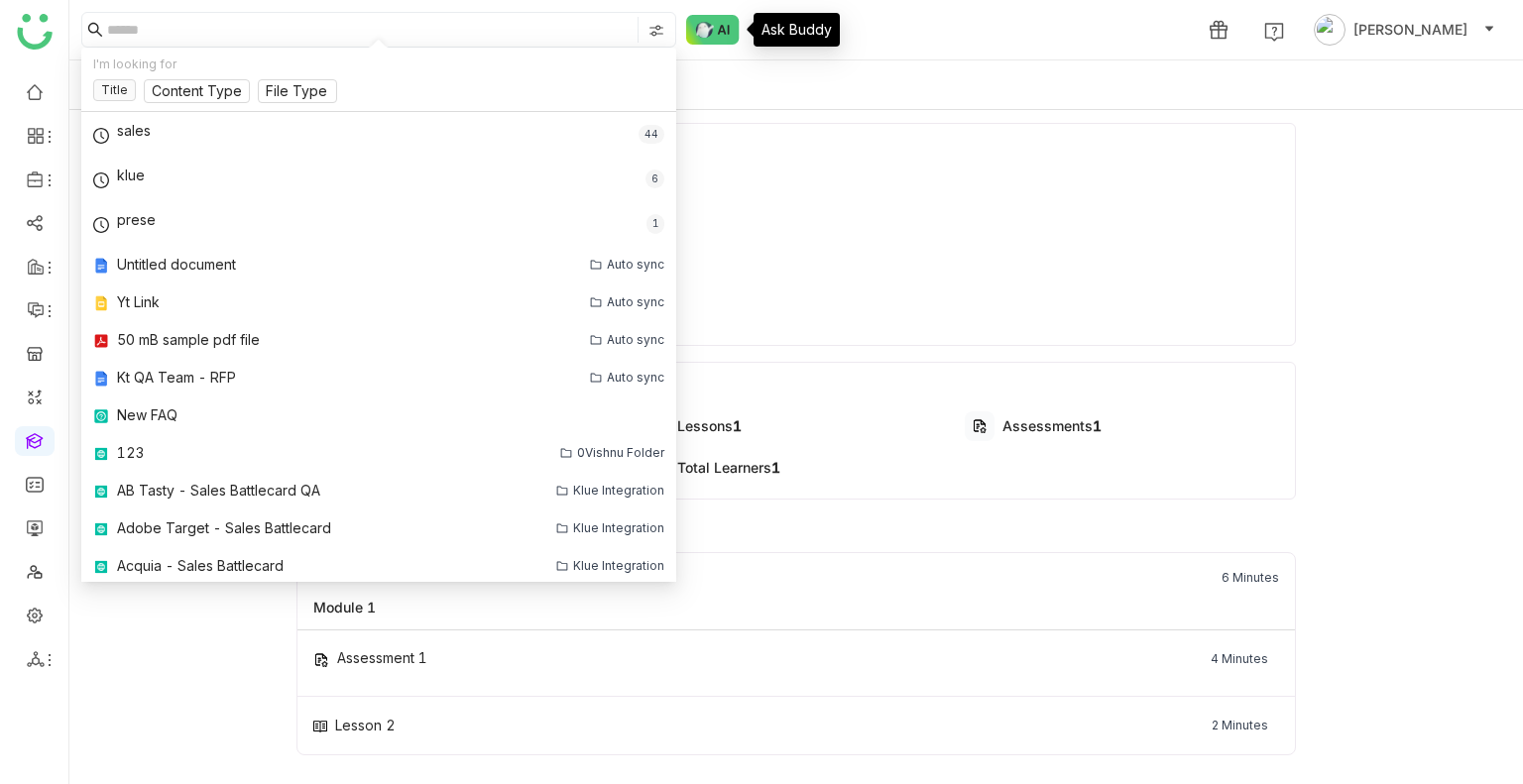 click on "Ask Buddy" at bounding box center [796, 30] 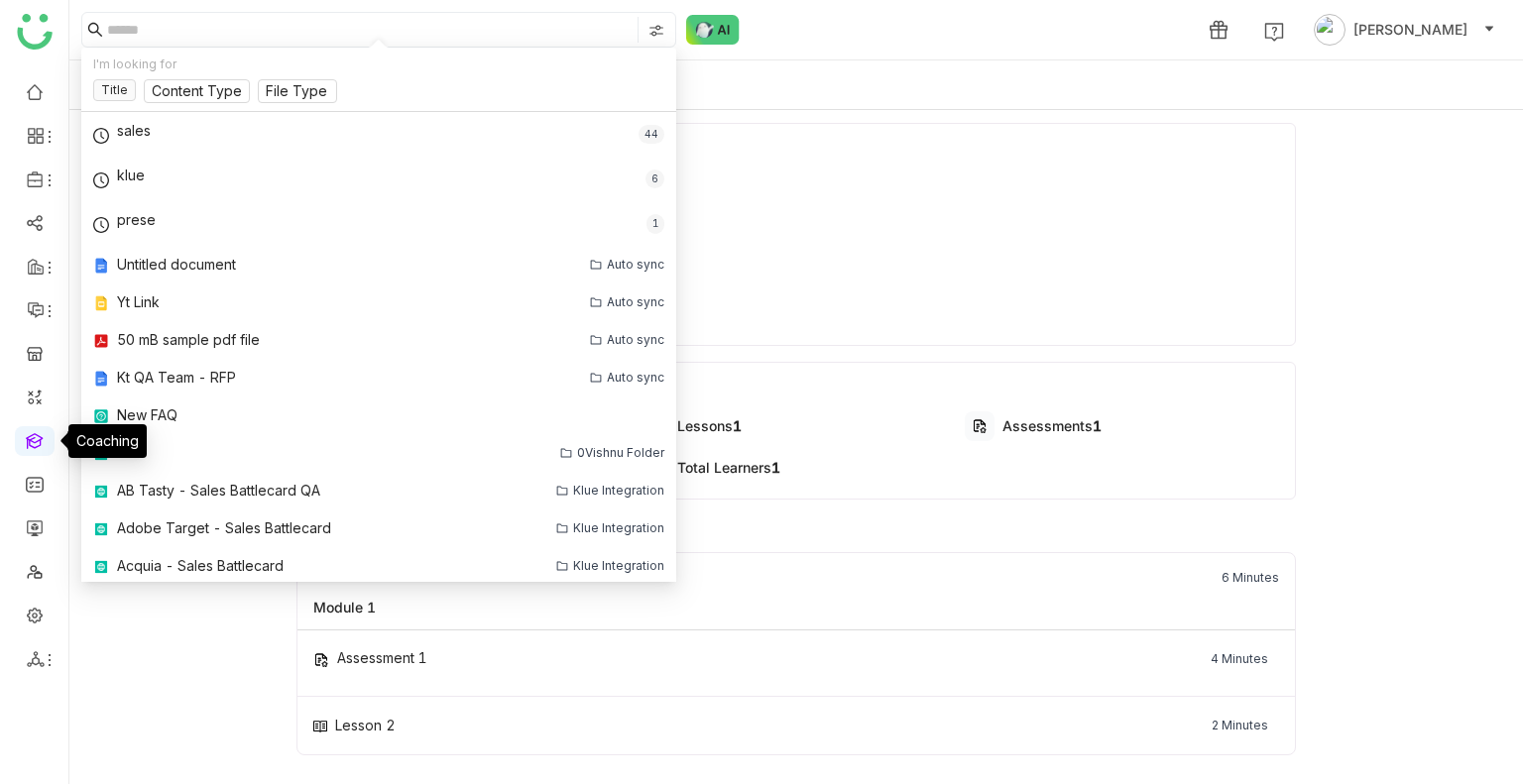 click at bounding box center (35, 439) 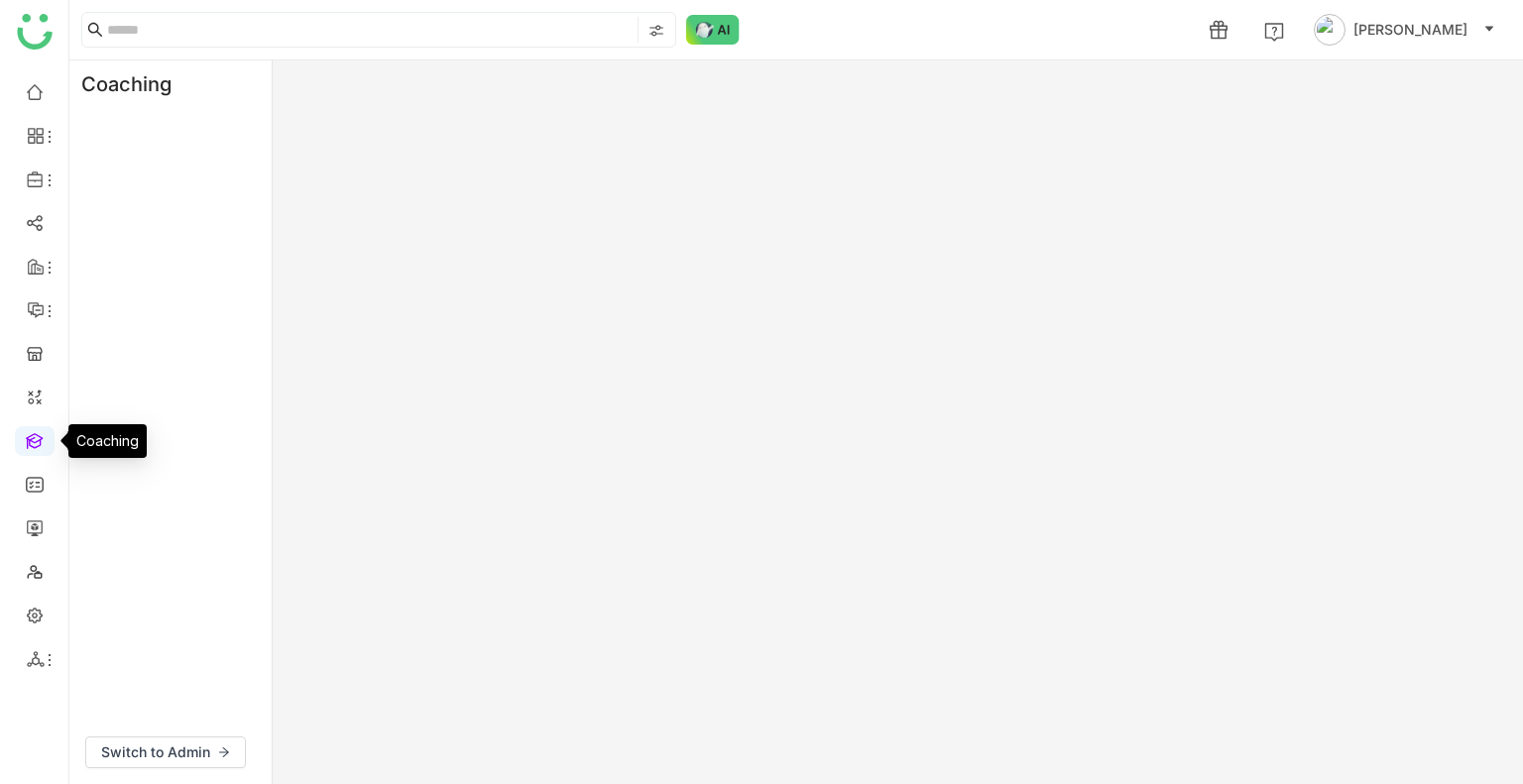 click at bounding box center [35, 439] 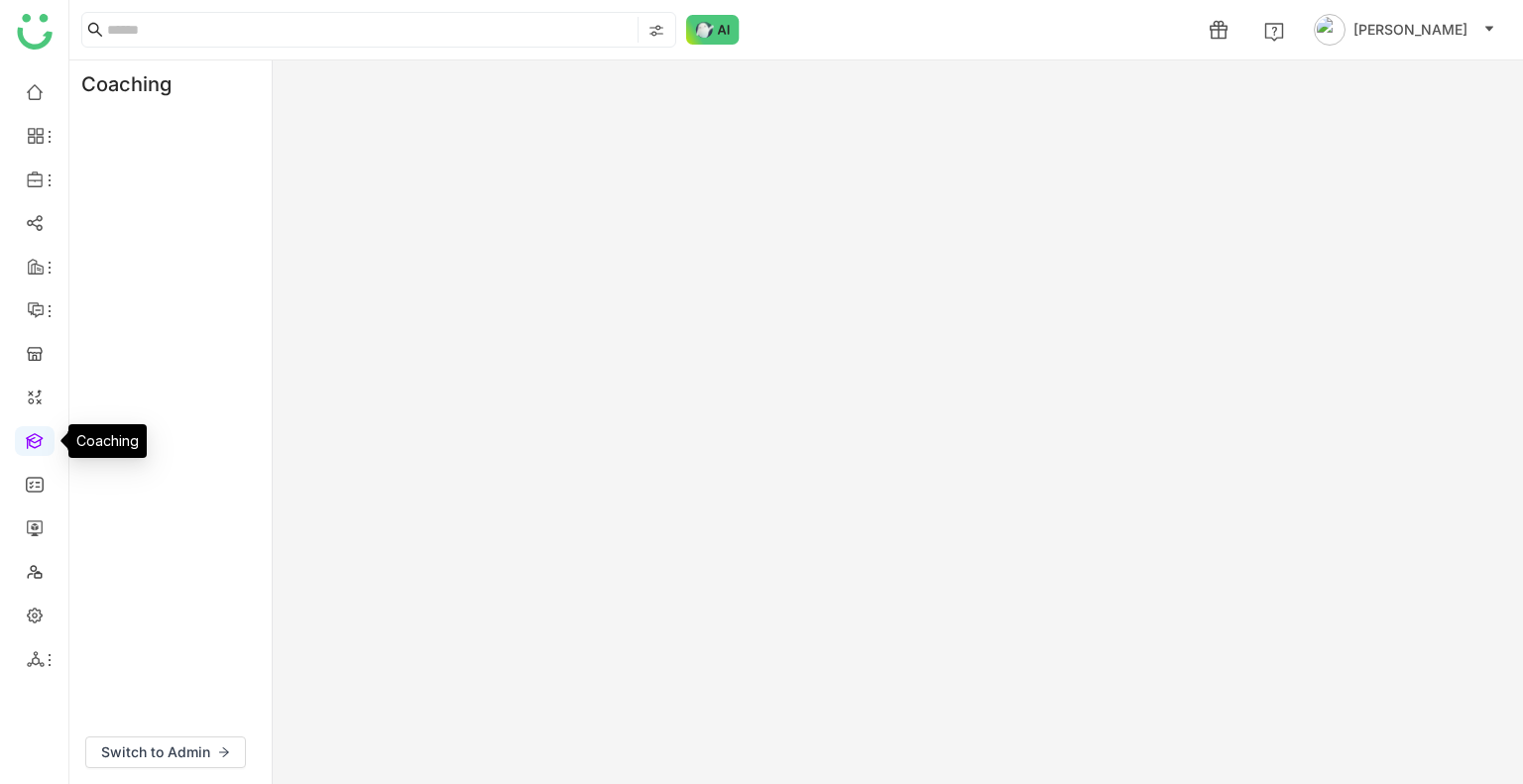 click at bounding box center (35, 439) 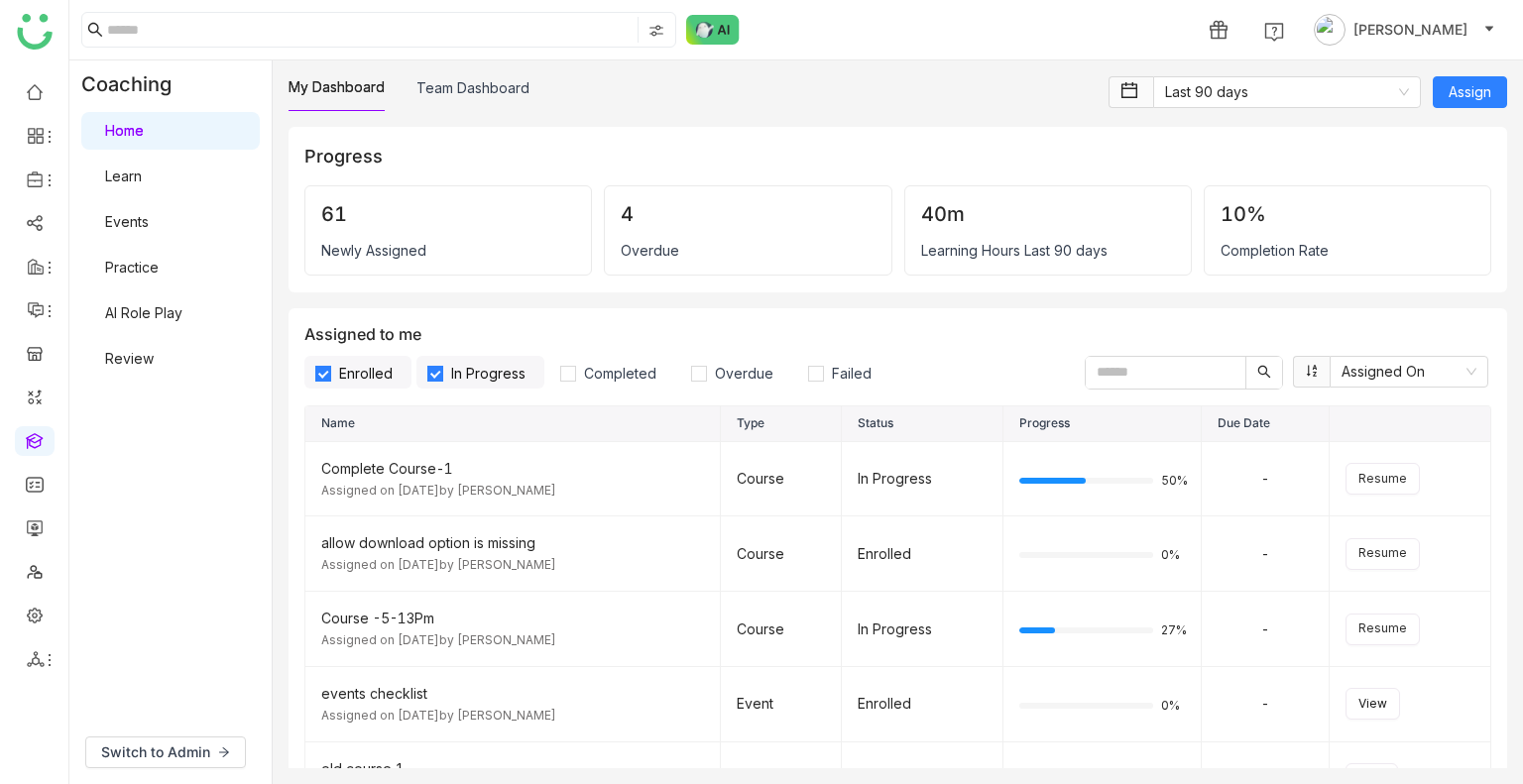 click on "Learn" at bounding box center (123, 175) 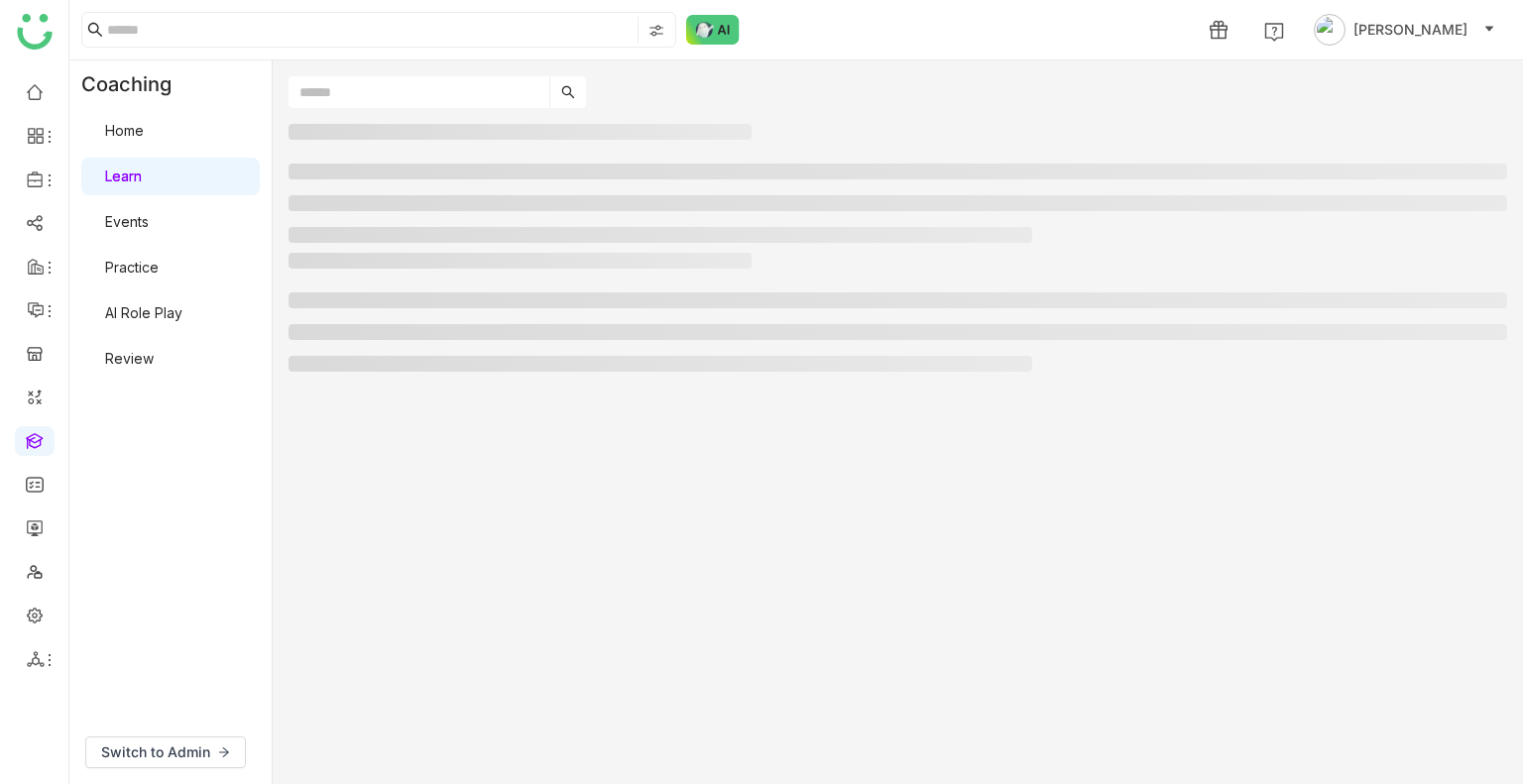 click on "Learn" at bounding box center [123, 175] 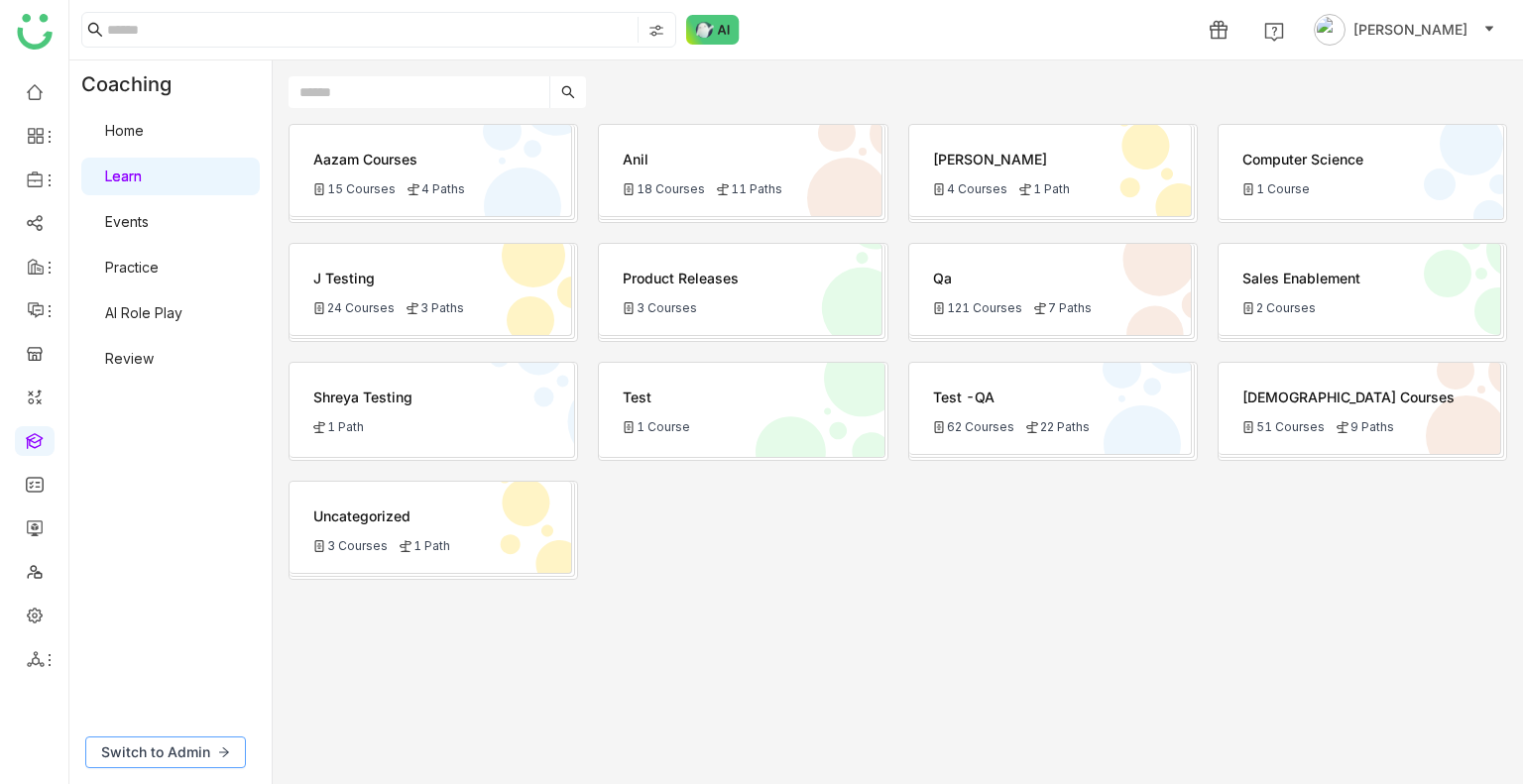 click on "Switch to Admin" 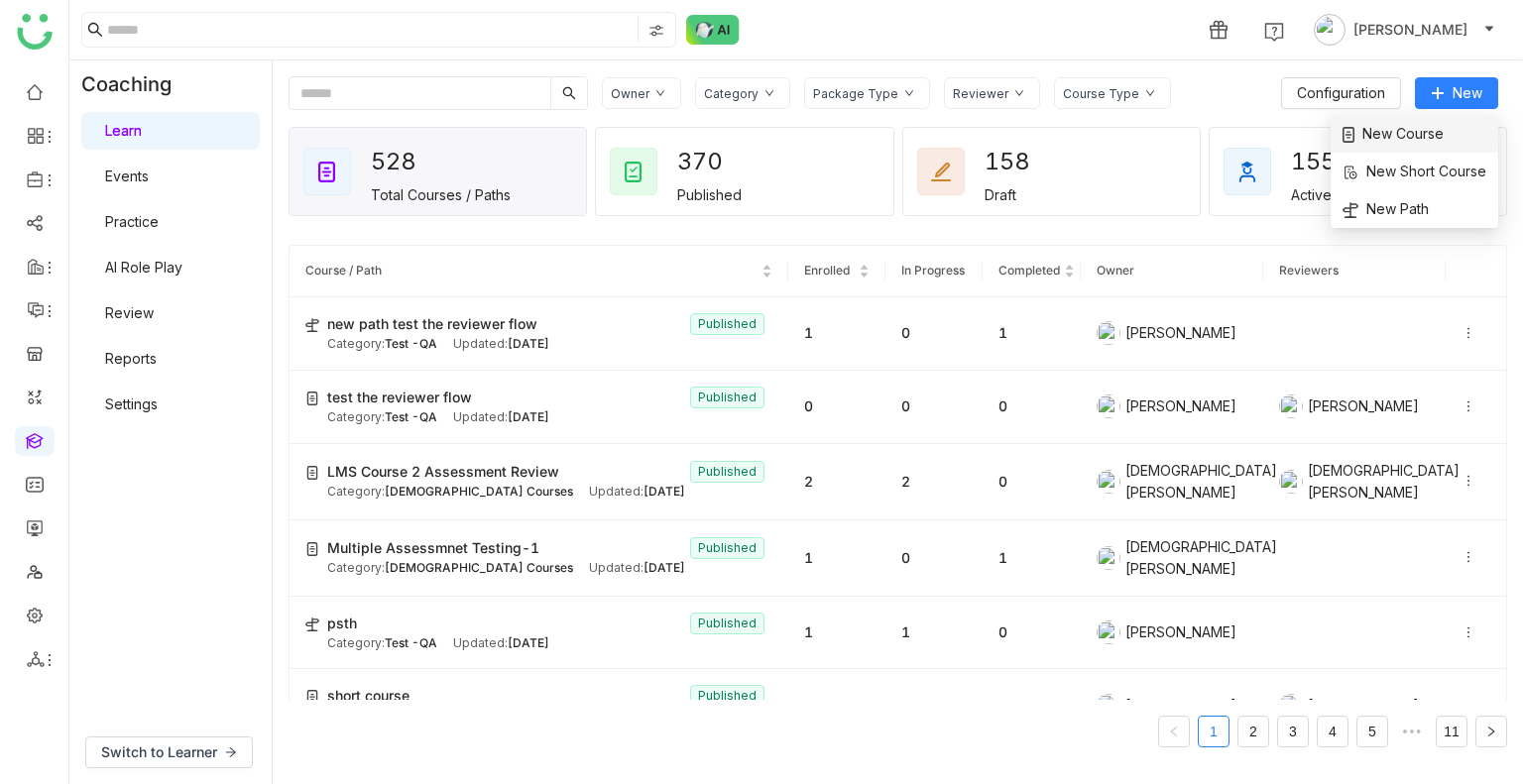 click on "New Course" at bounding box center [1414, 134] 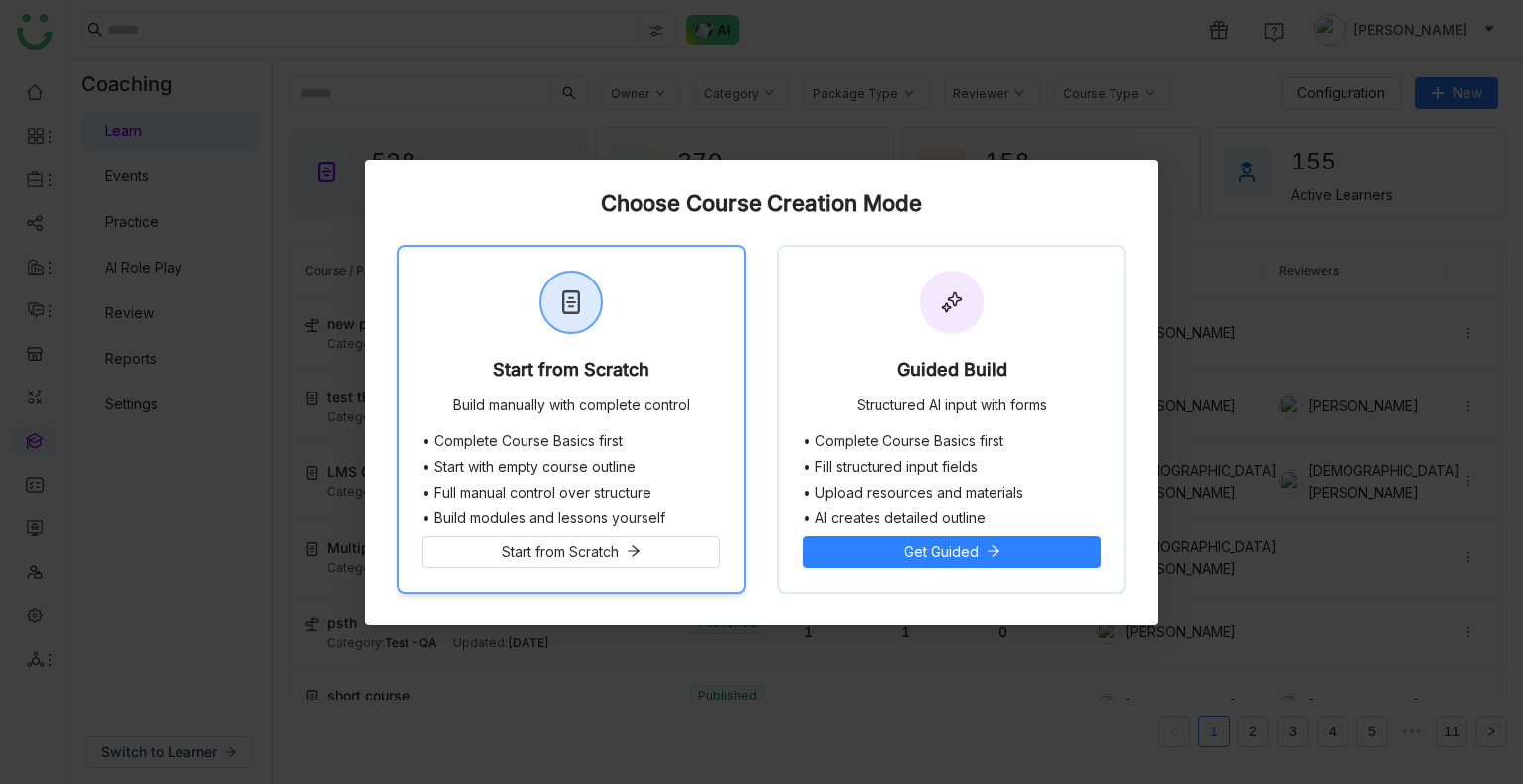 click on "Start from Scratch" at bounding box center (571, 374) 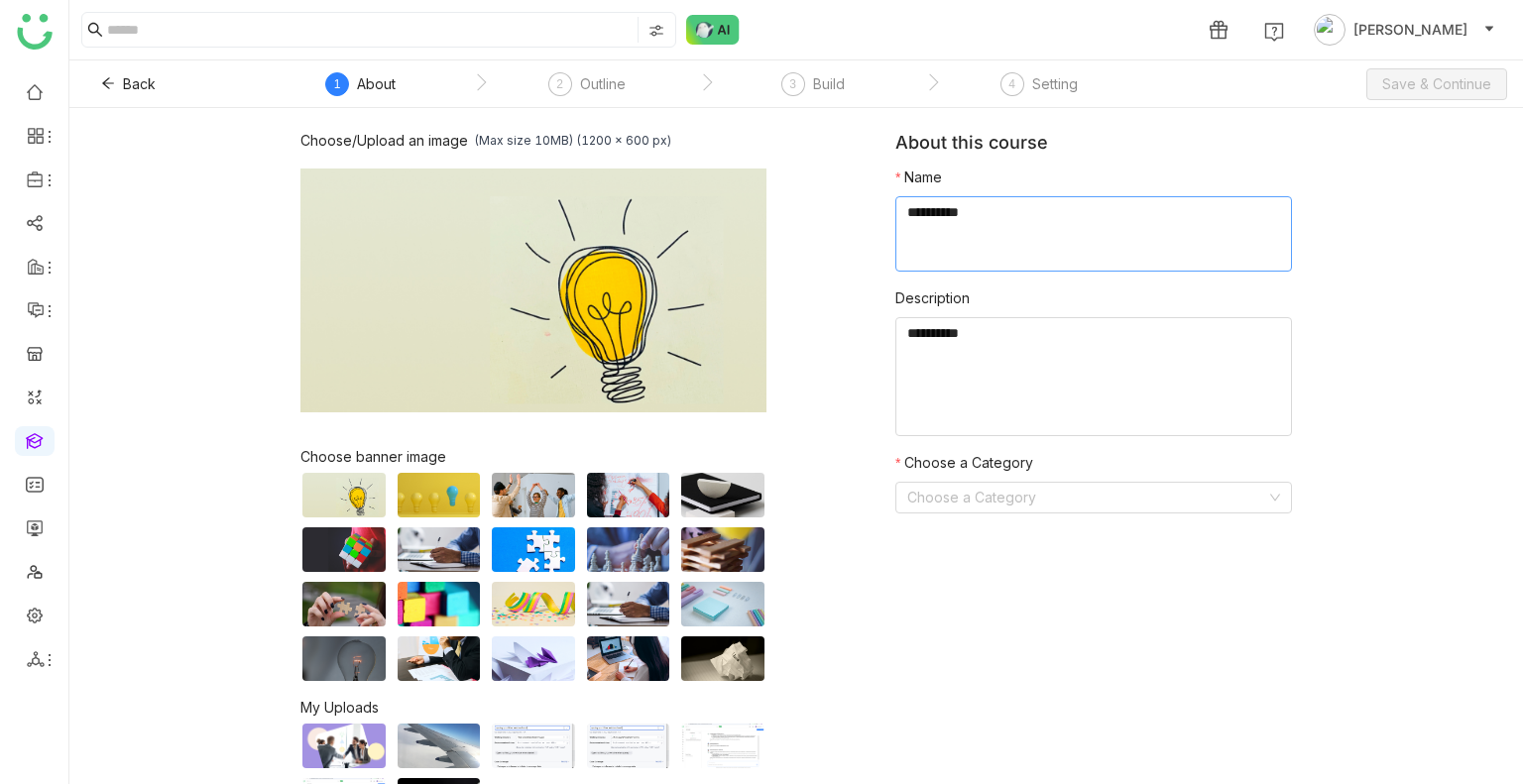 click 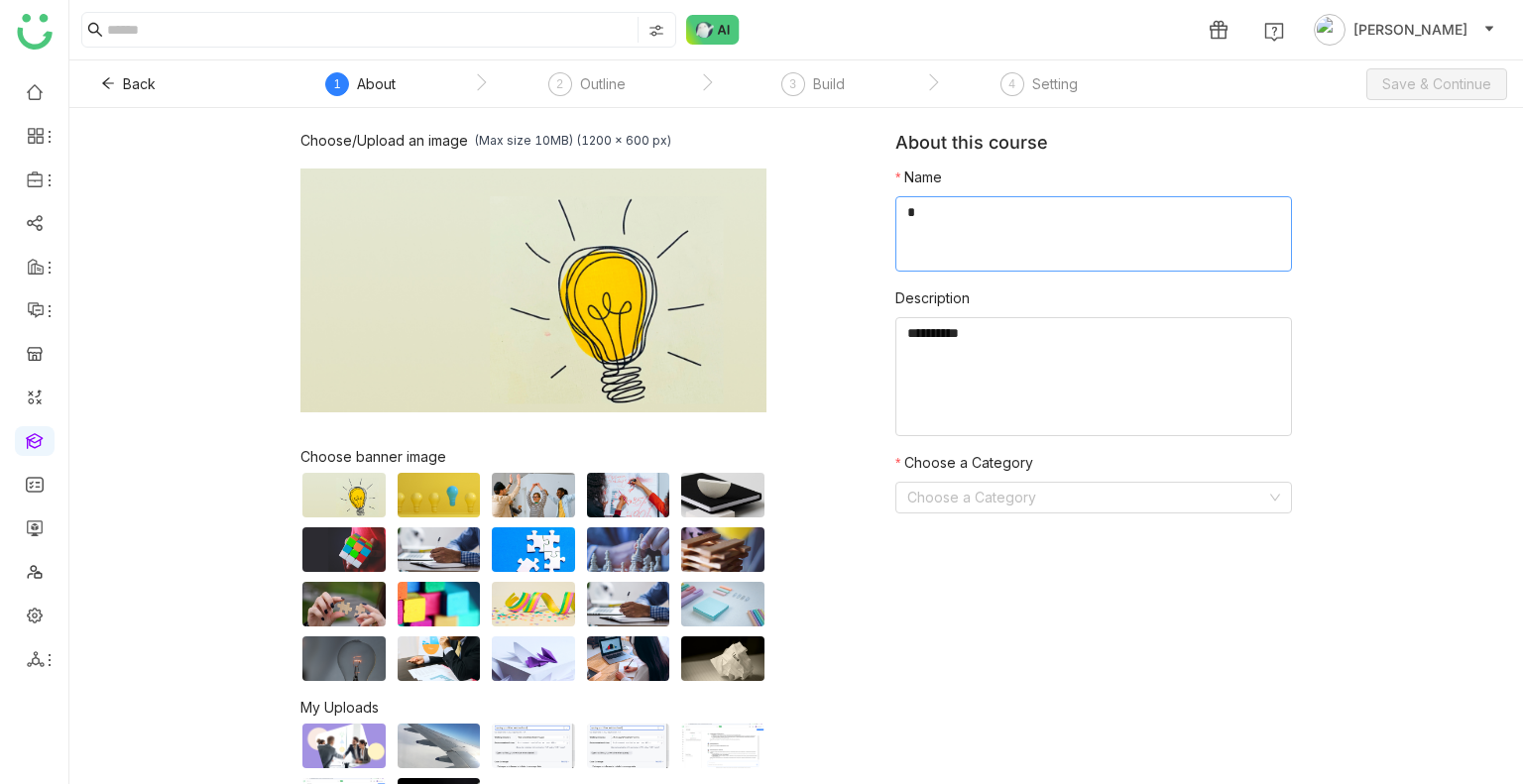 click 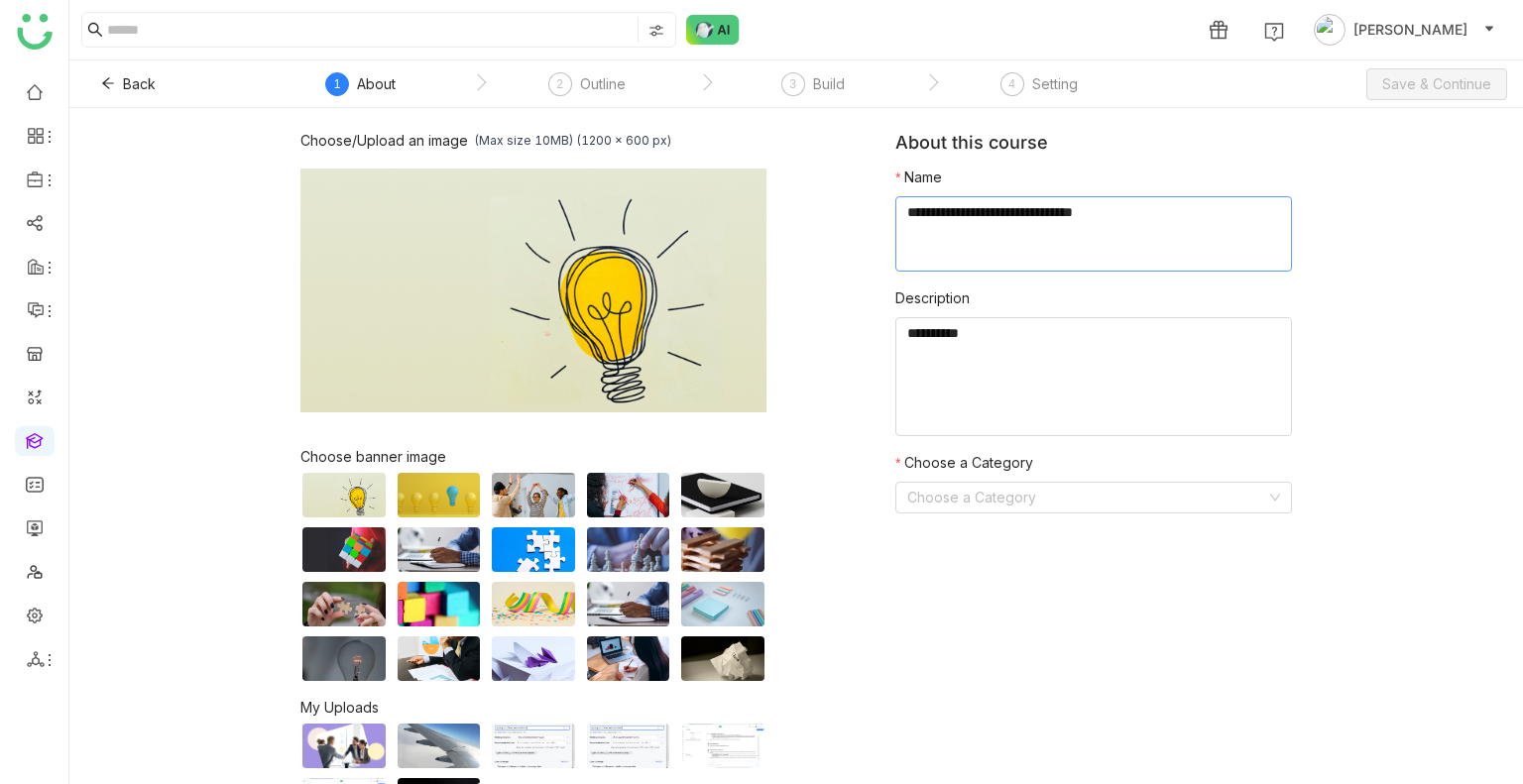 click 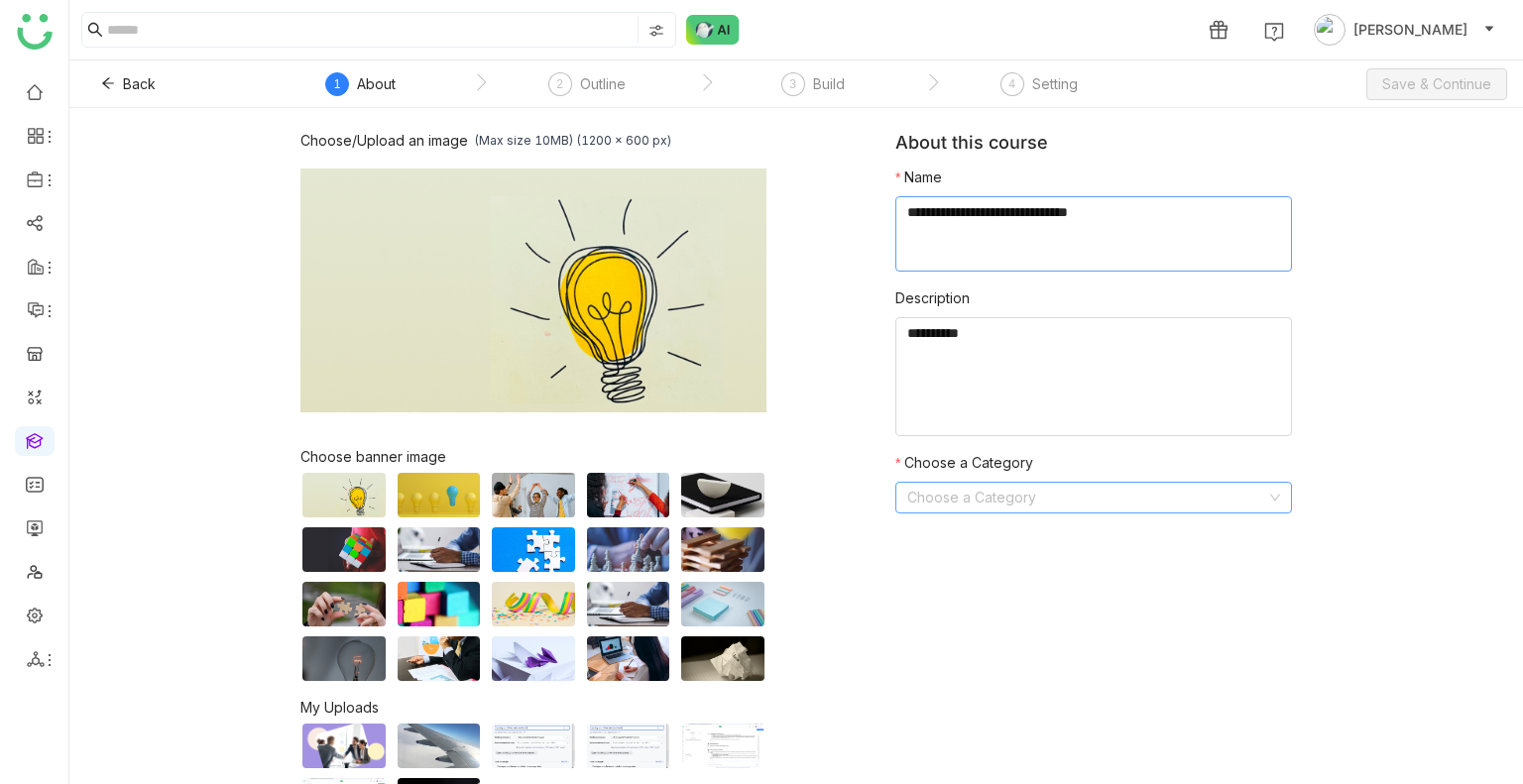 type on "**********" 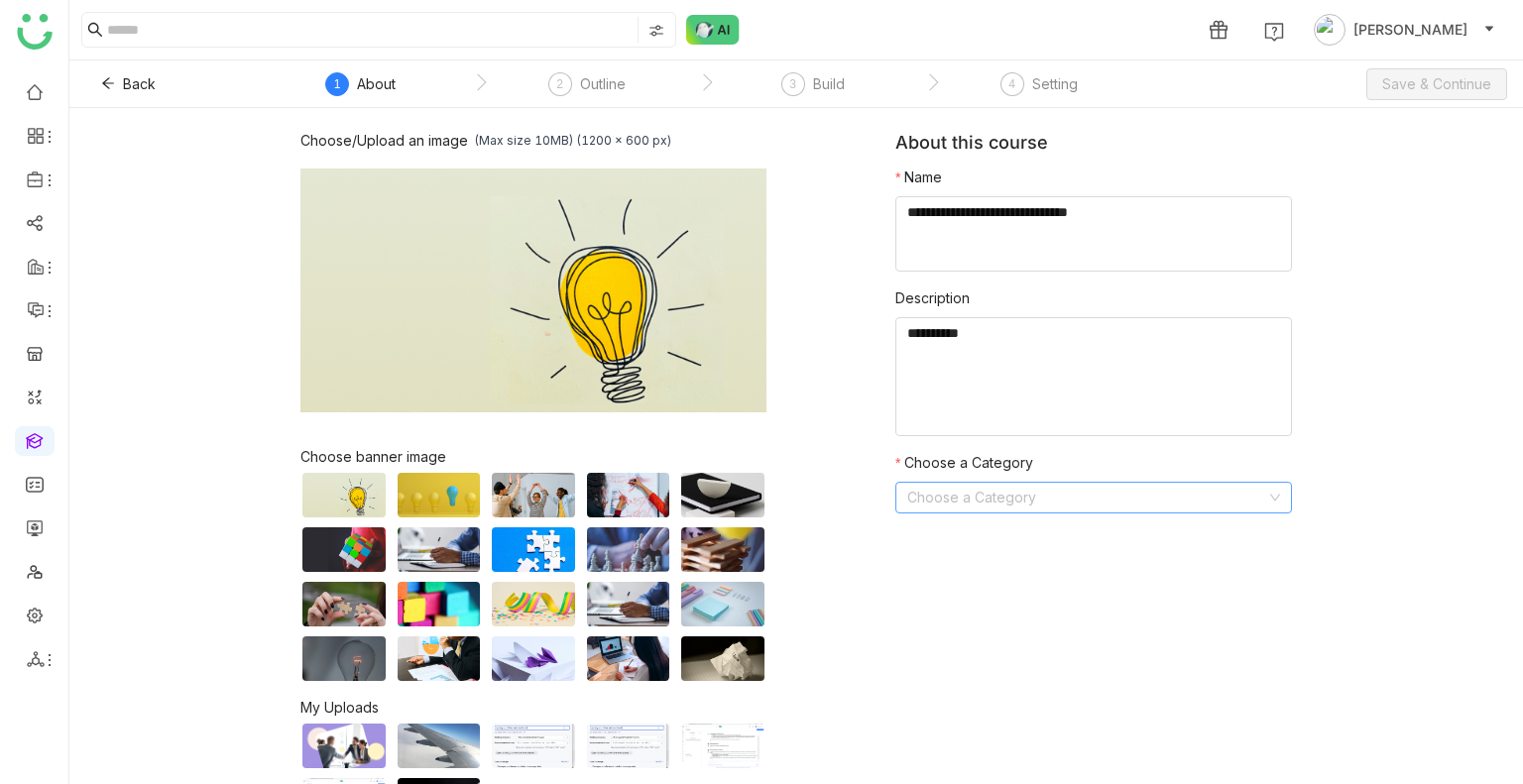 click 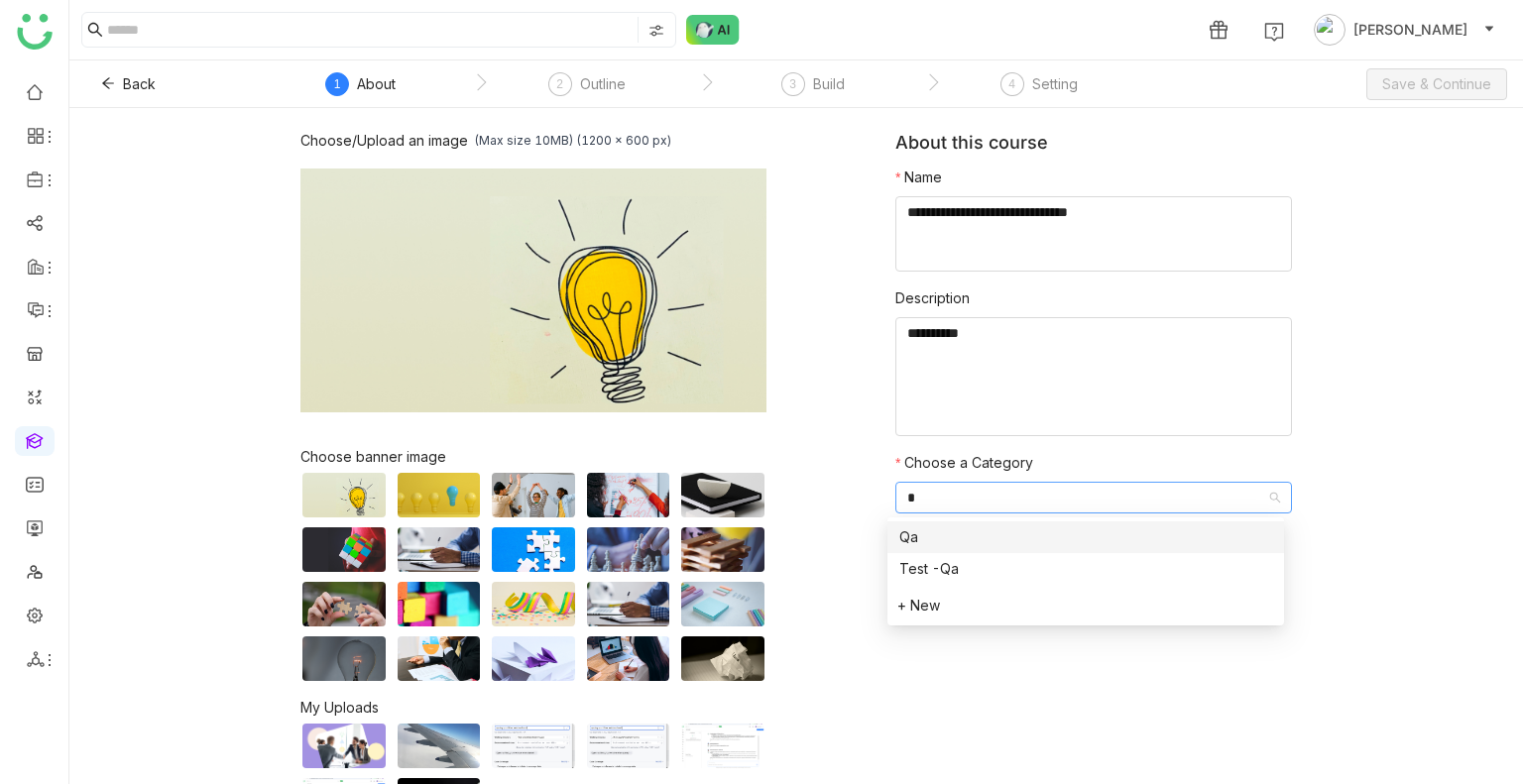 type on "**" 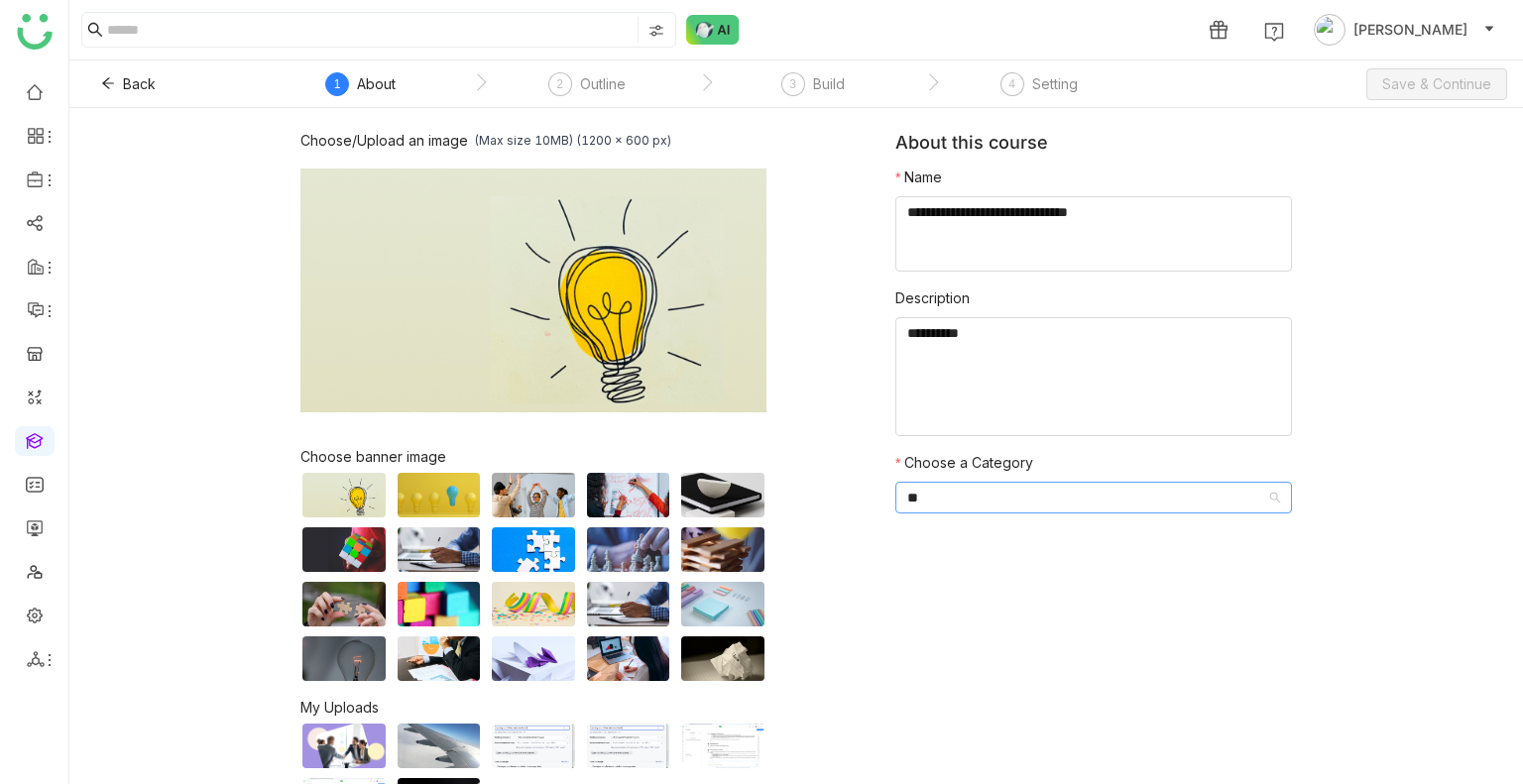type 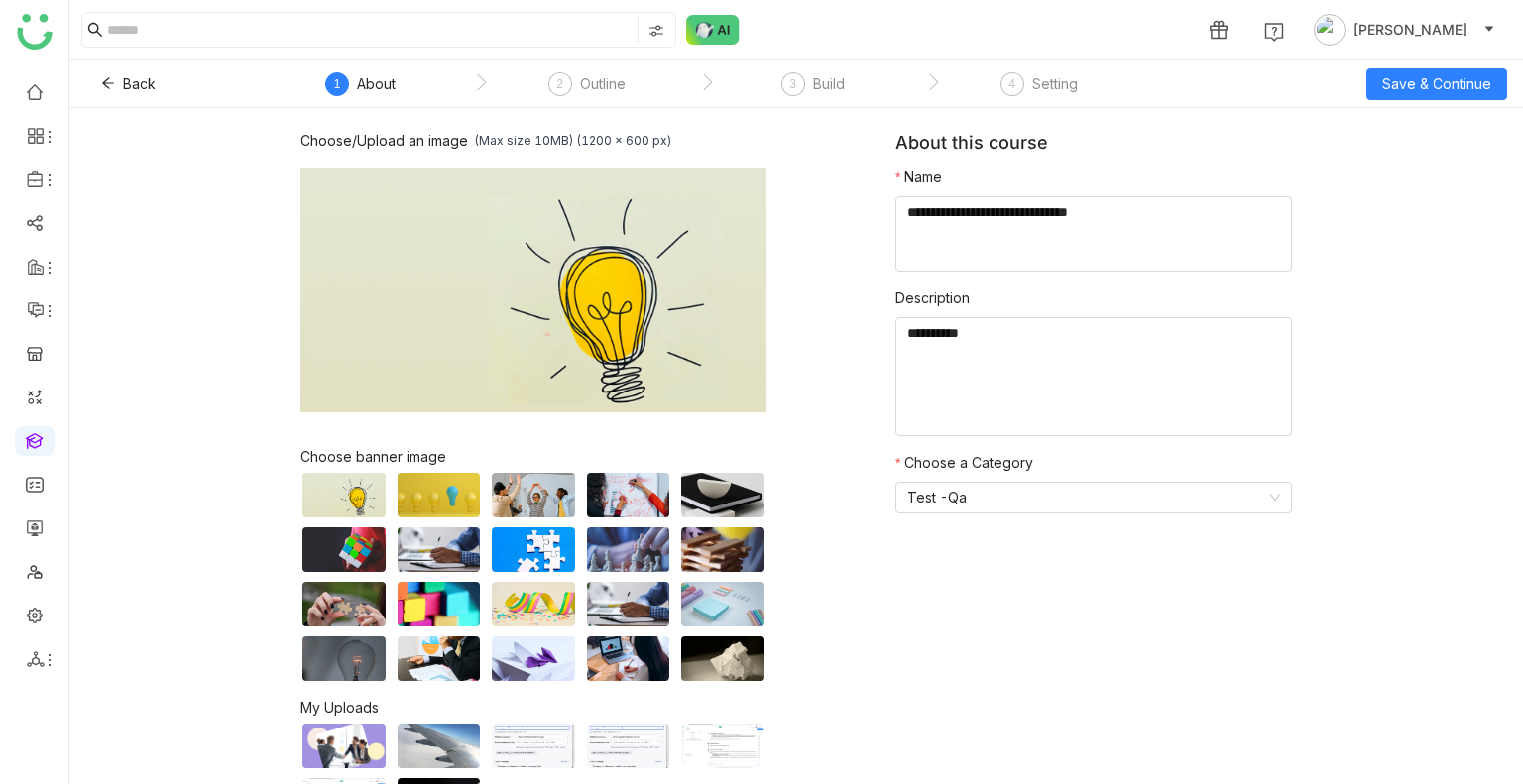 click on "Choose/Upload an image   (Max size 10MB) (1200 x 600 px)  Browse Image  Choose banner image   My Uploads   About this course   Name             Description            Choose a Category  Test -Qa" 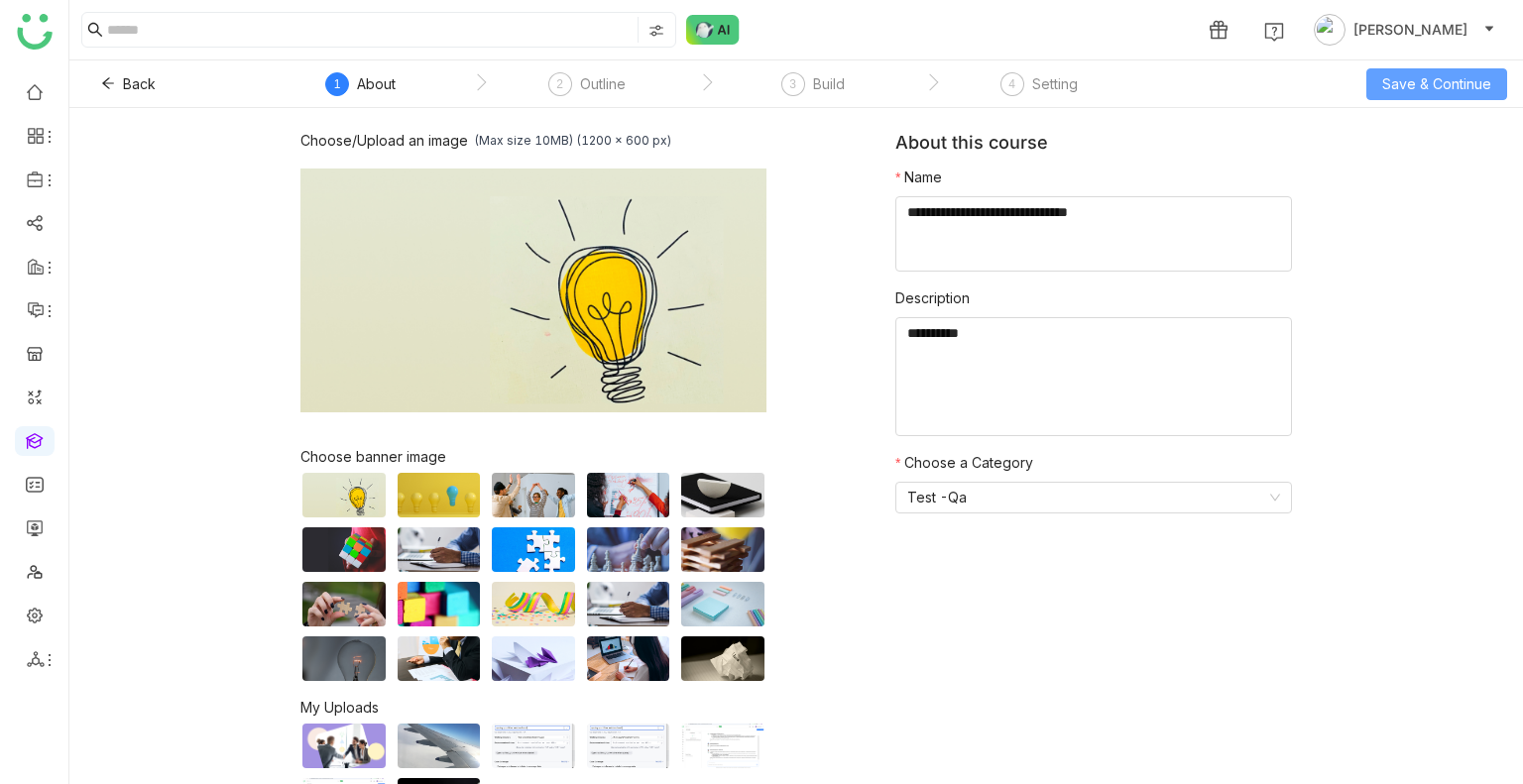 click on "Save & Continue" at bounding box center [1437, 84] 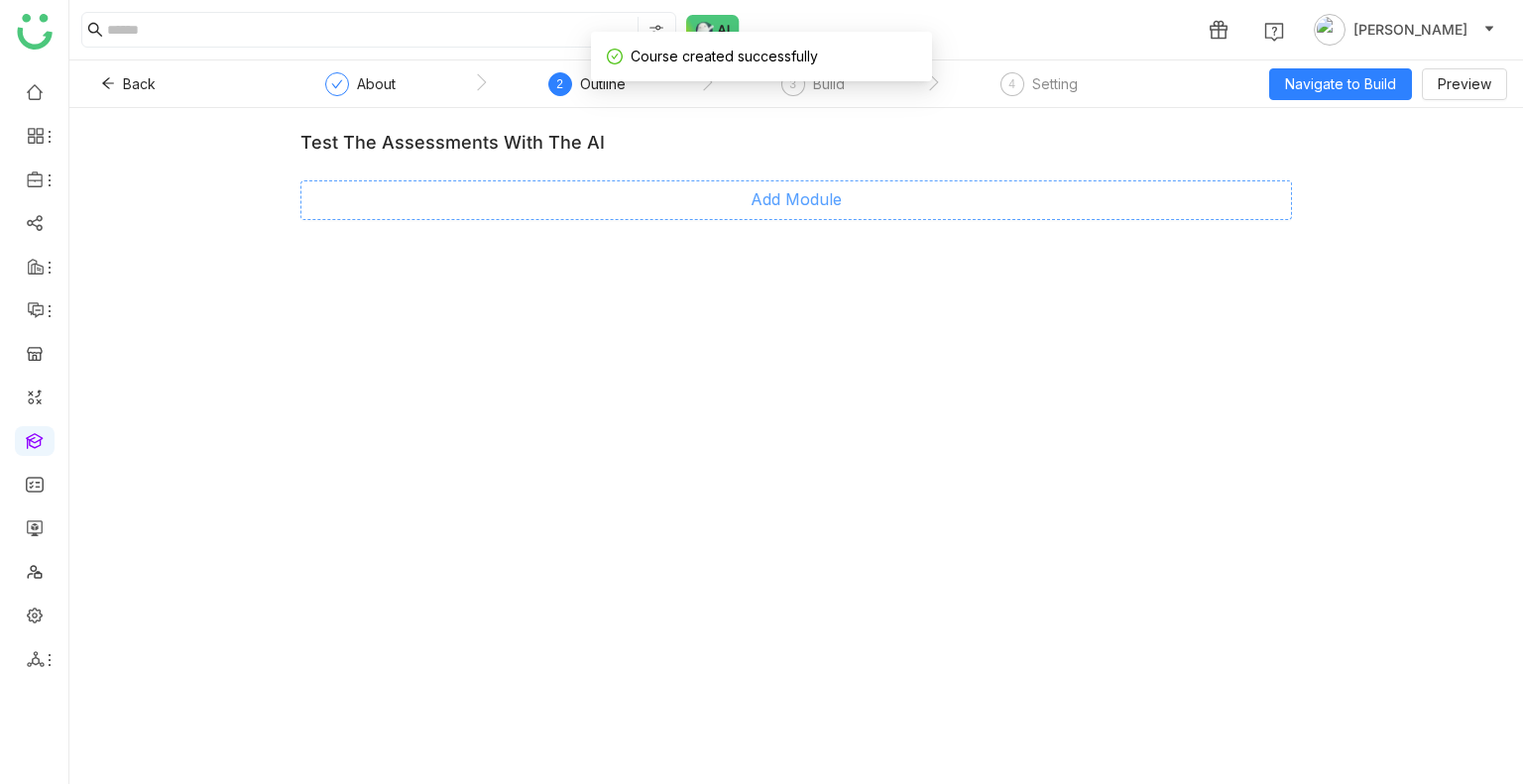 click on "Add Module" 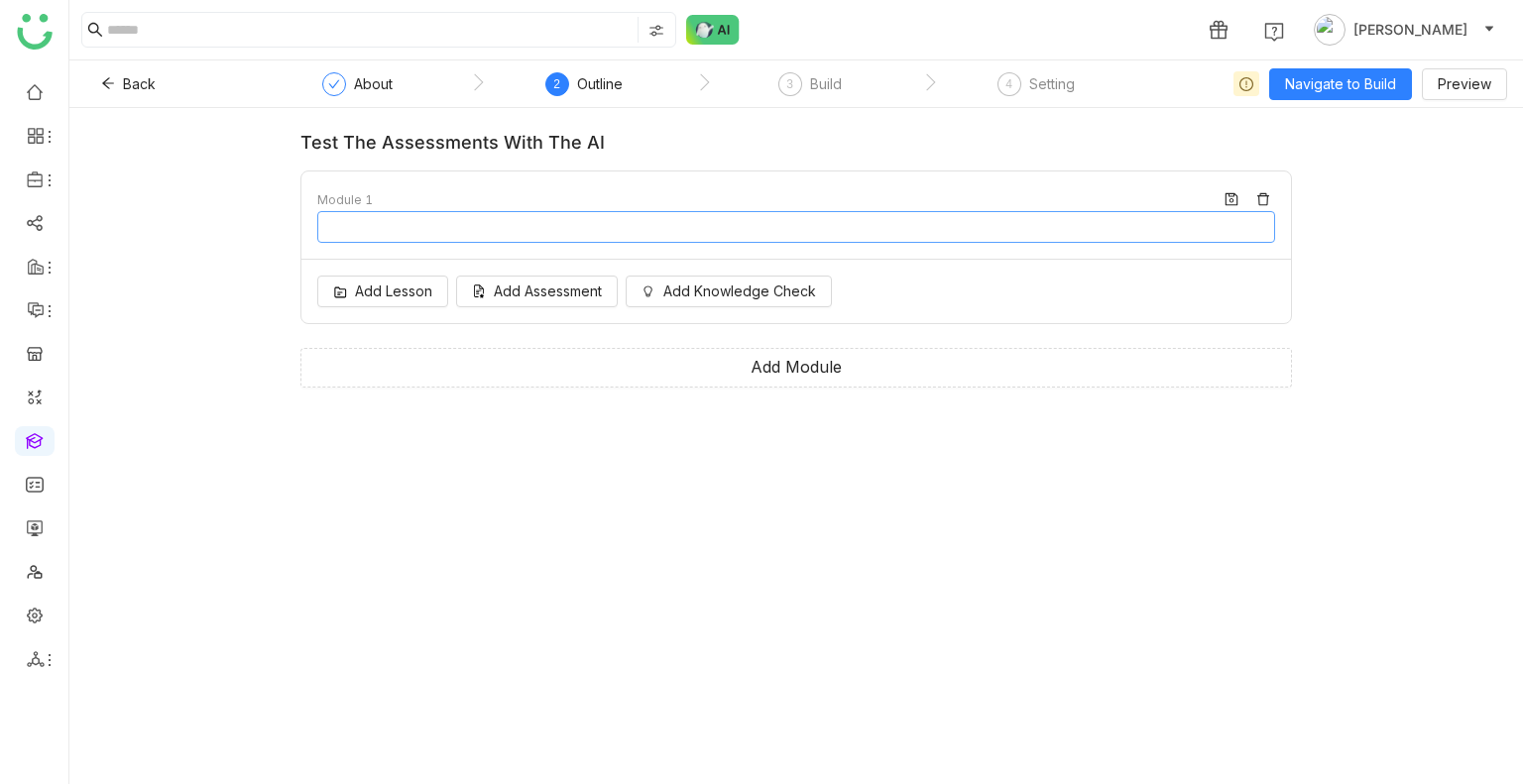 type on "********" 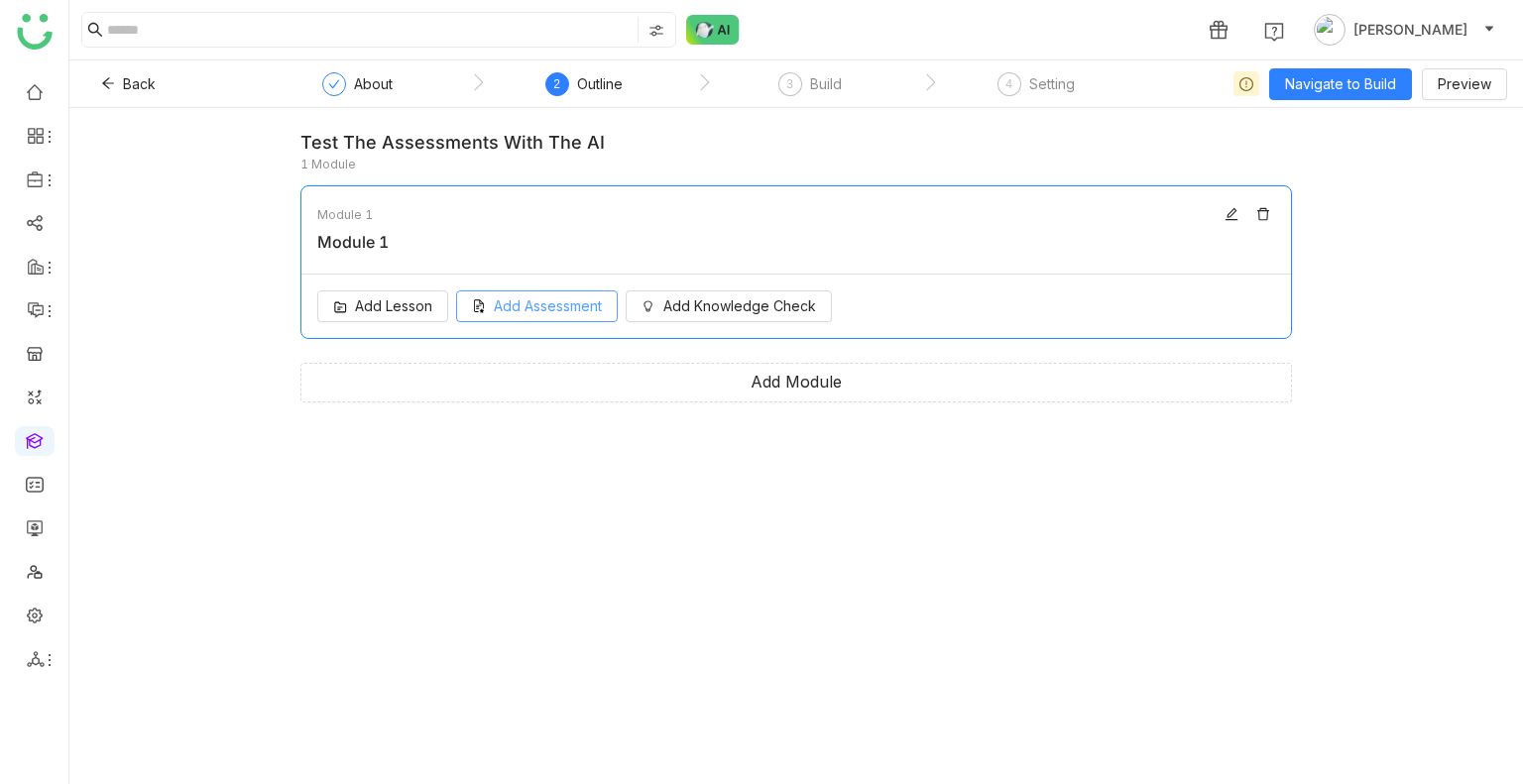 click on "Add Assessment" 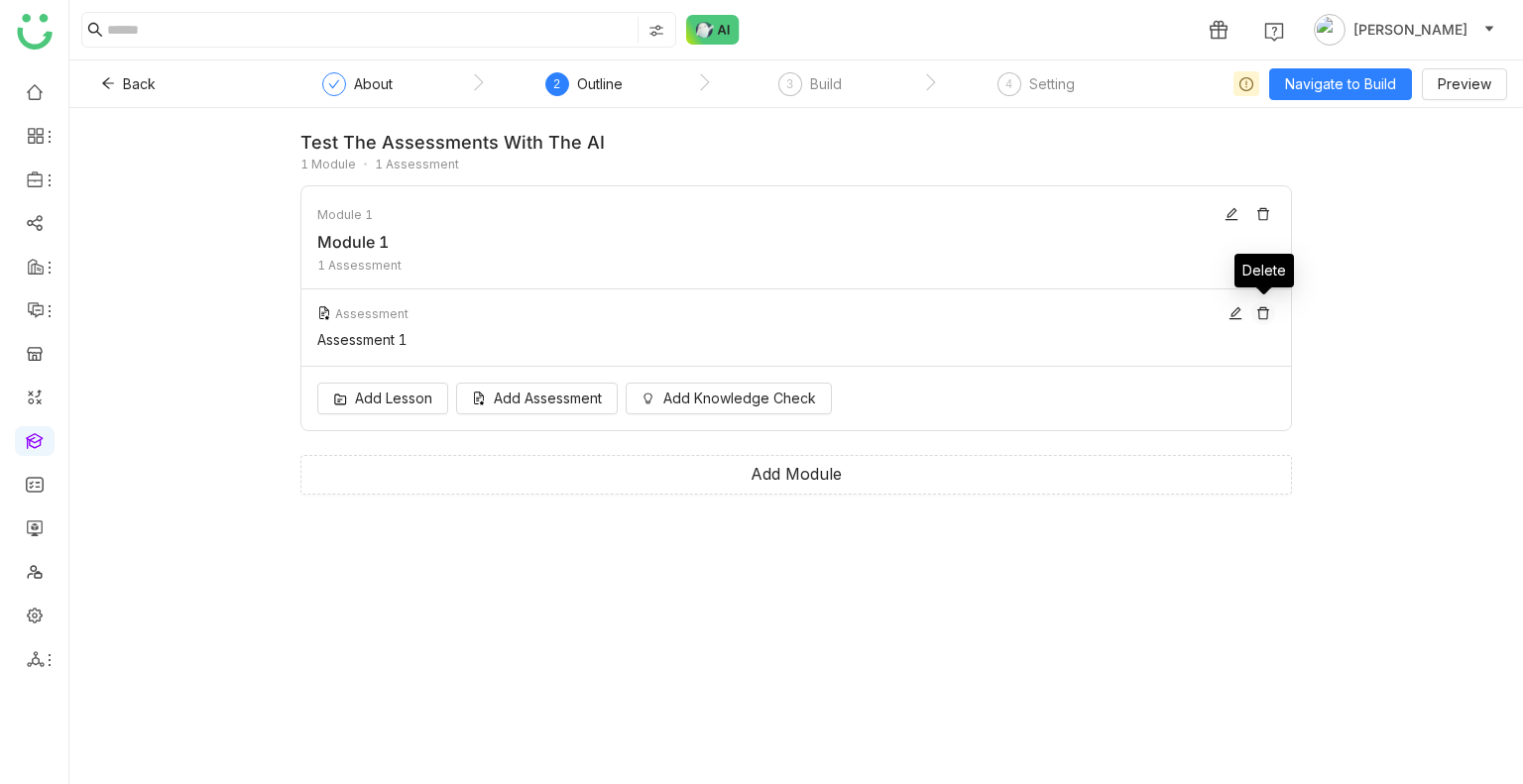 click 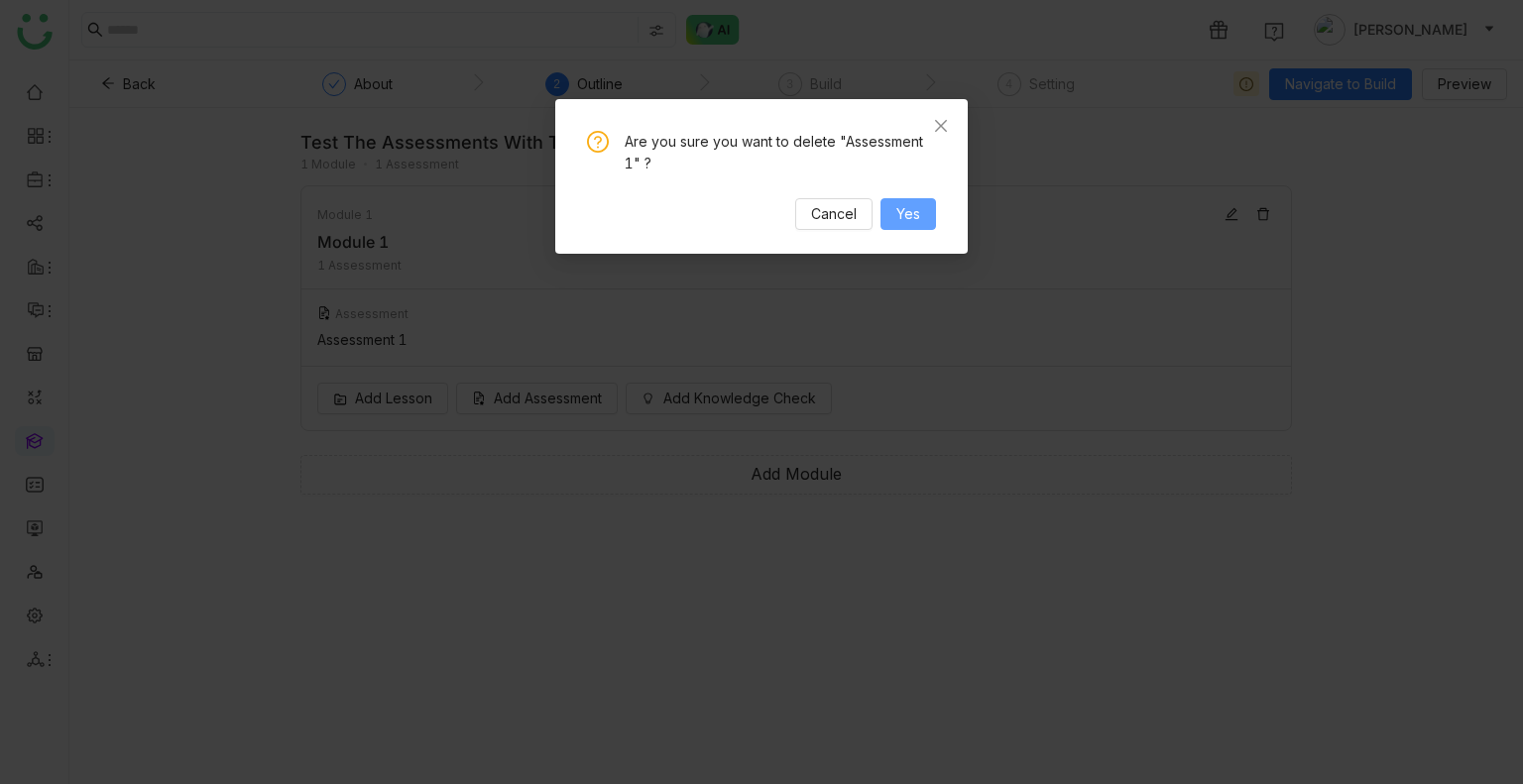 click on "Yes" at bounding box center (908, 214) 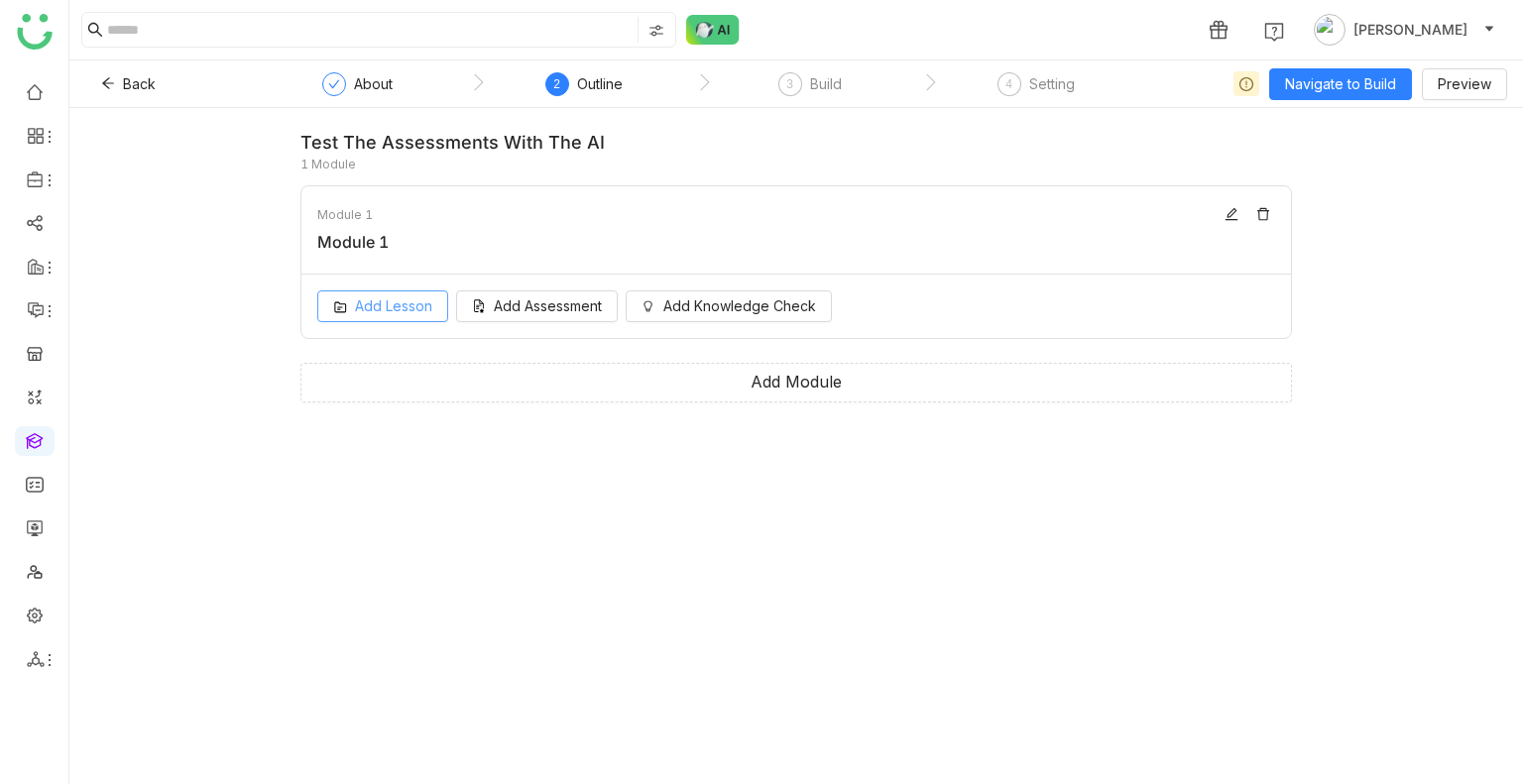 click on "Add Lesson" 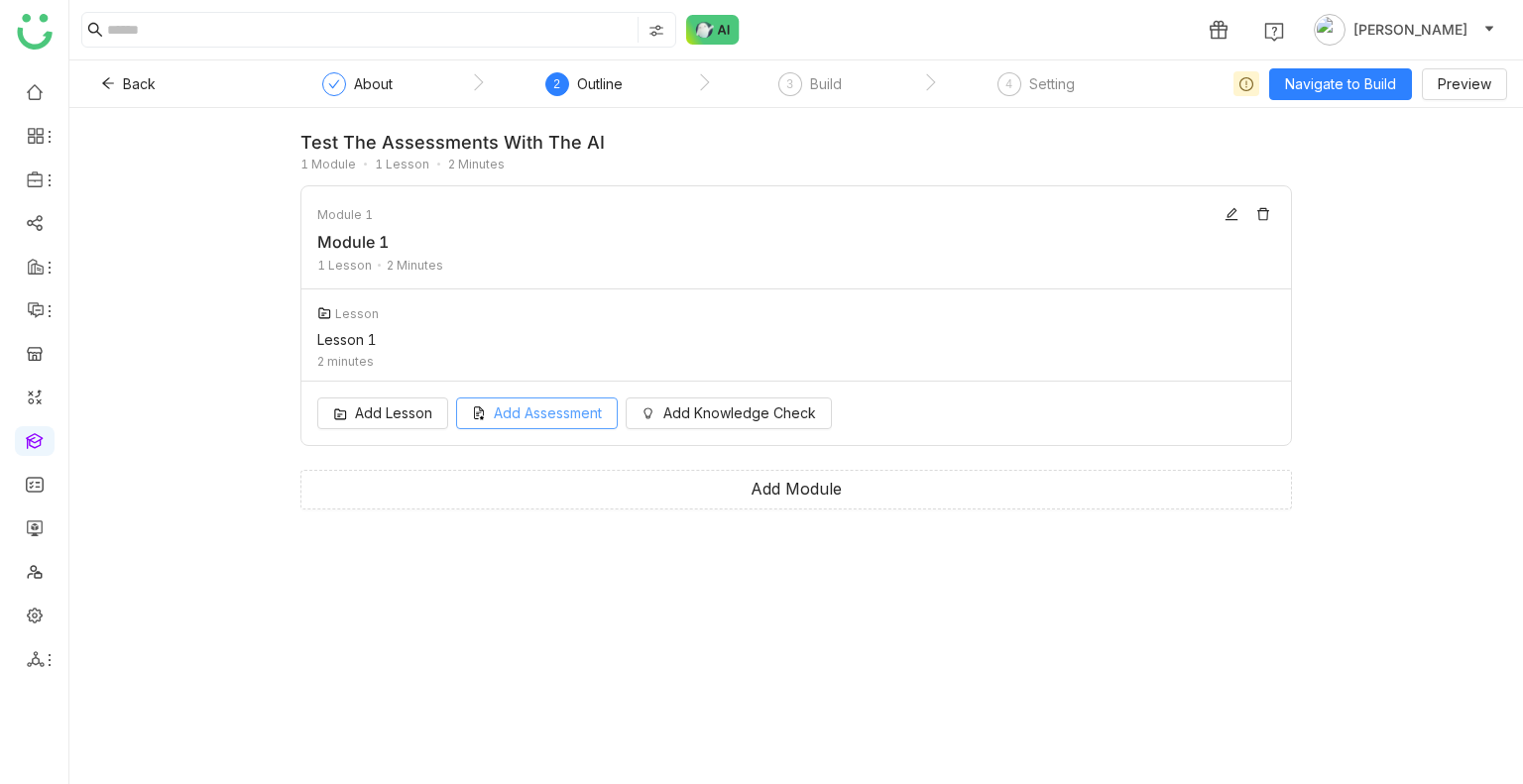 click on "Add Assessment" 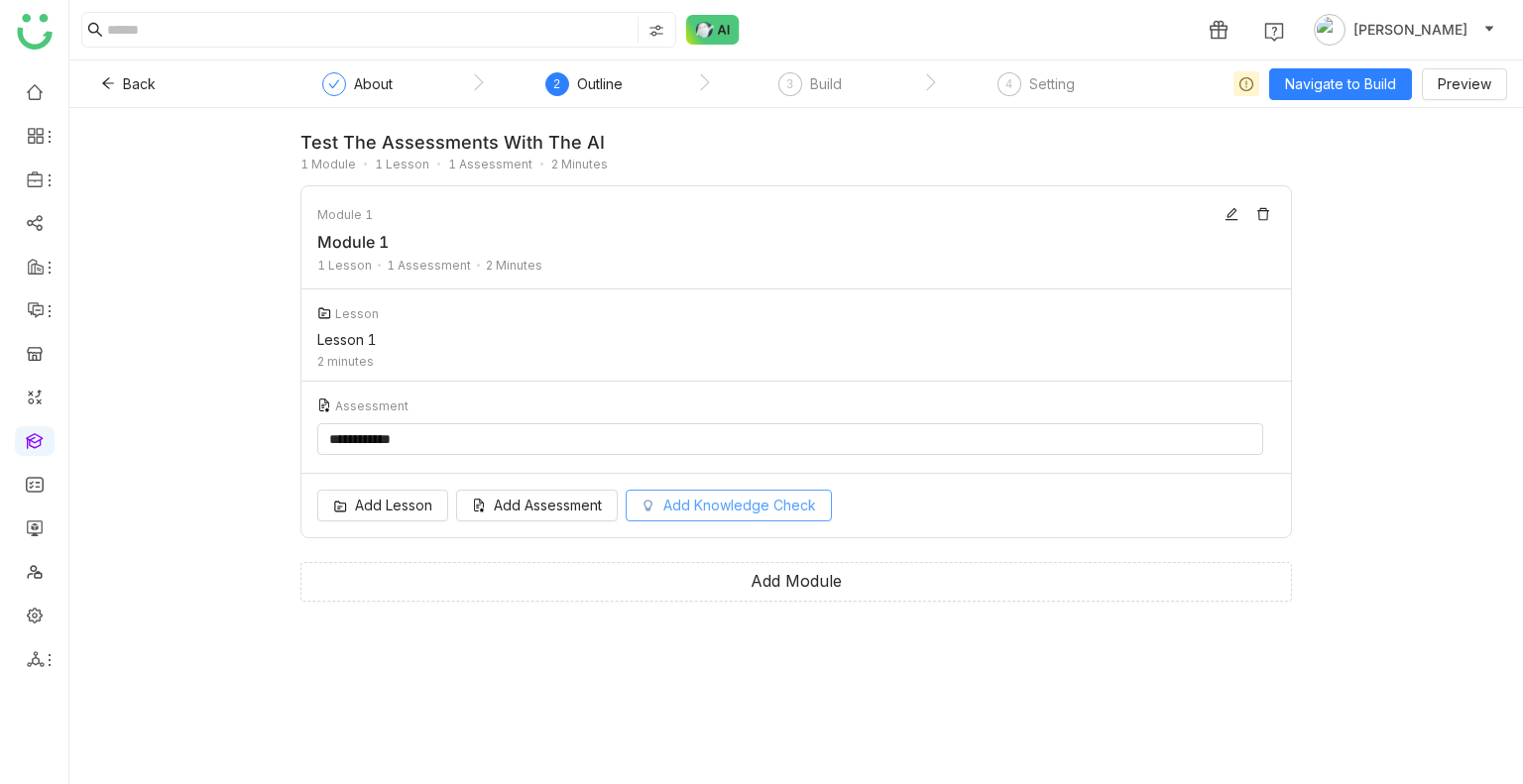 click on "Add Lesson
Add Assessment
Add Knowledge Check" 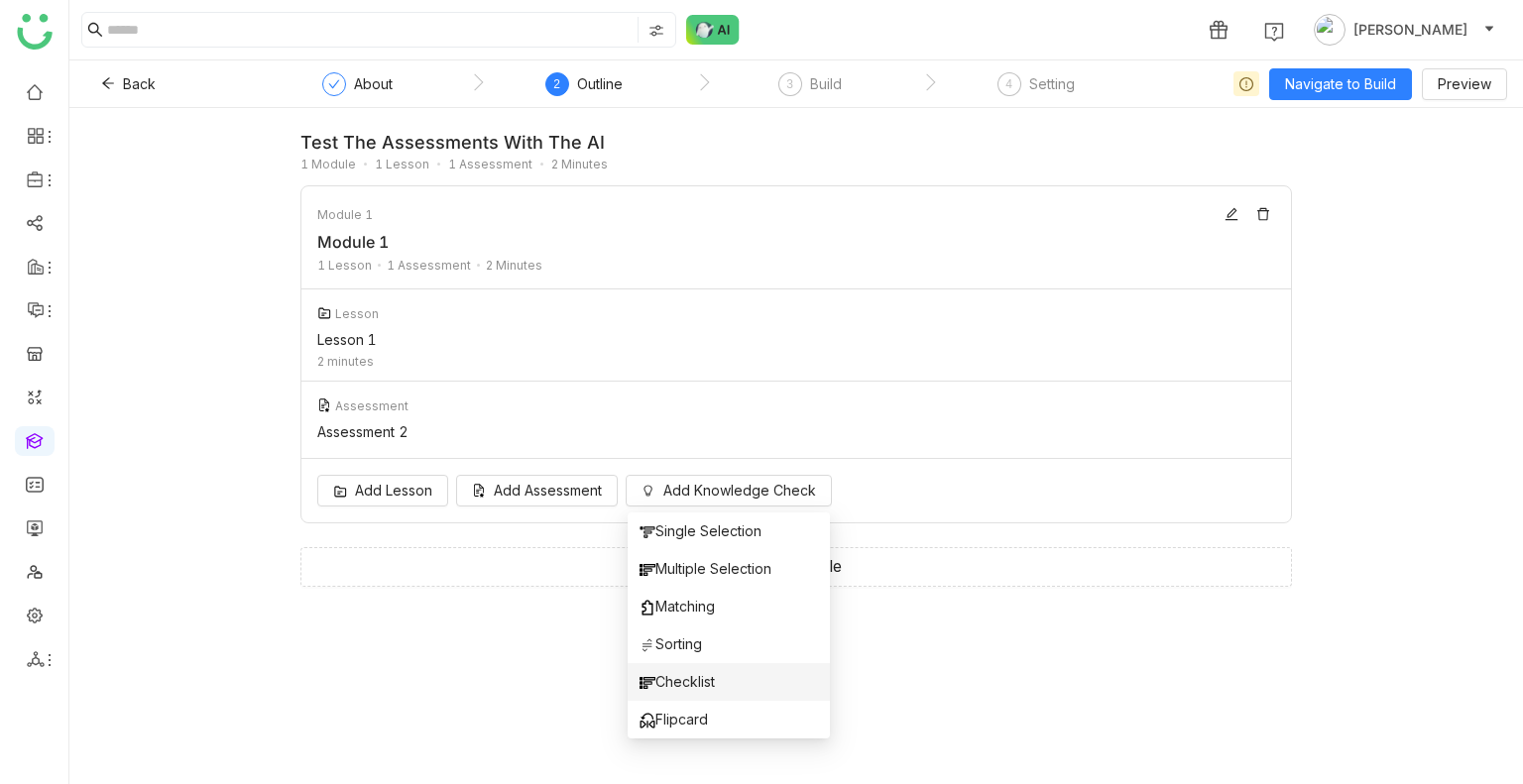 click on "Checklist" at bounding box center [729, 682] 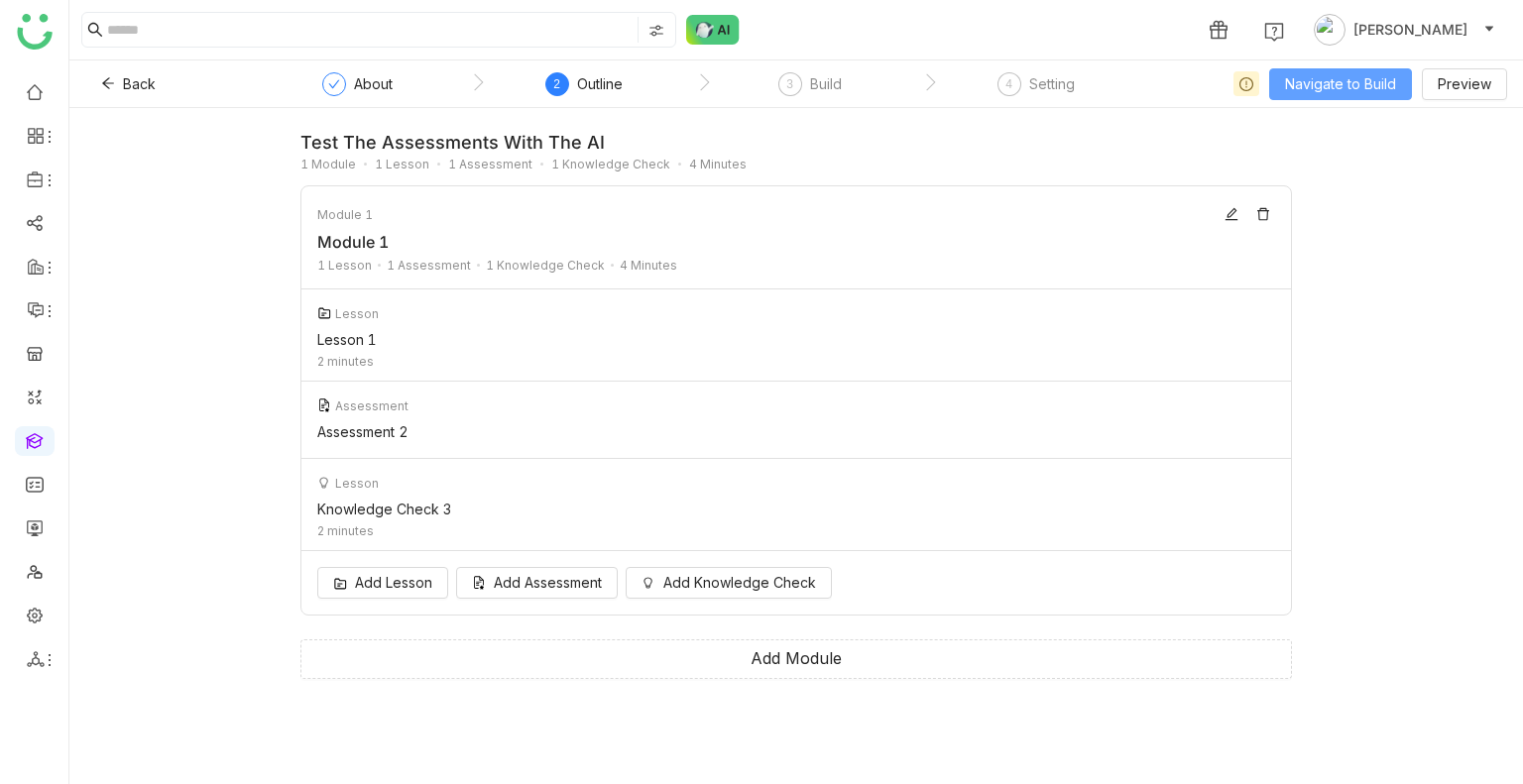 click on "Navigate to Build" at bounding box center [1341, 84] 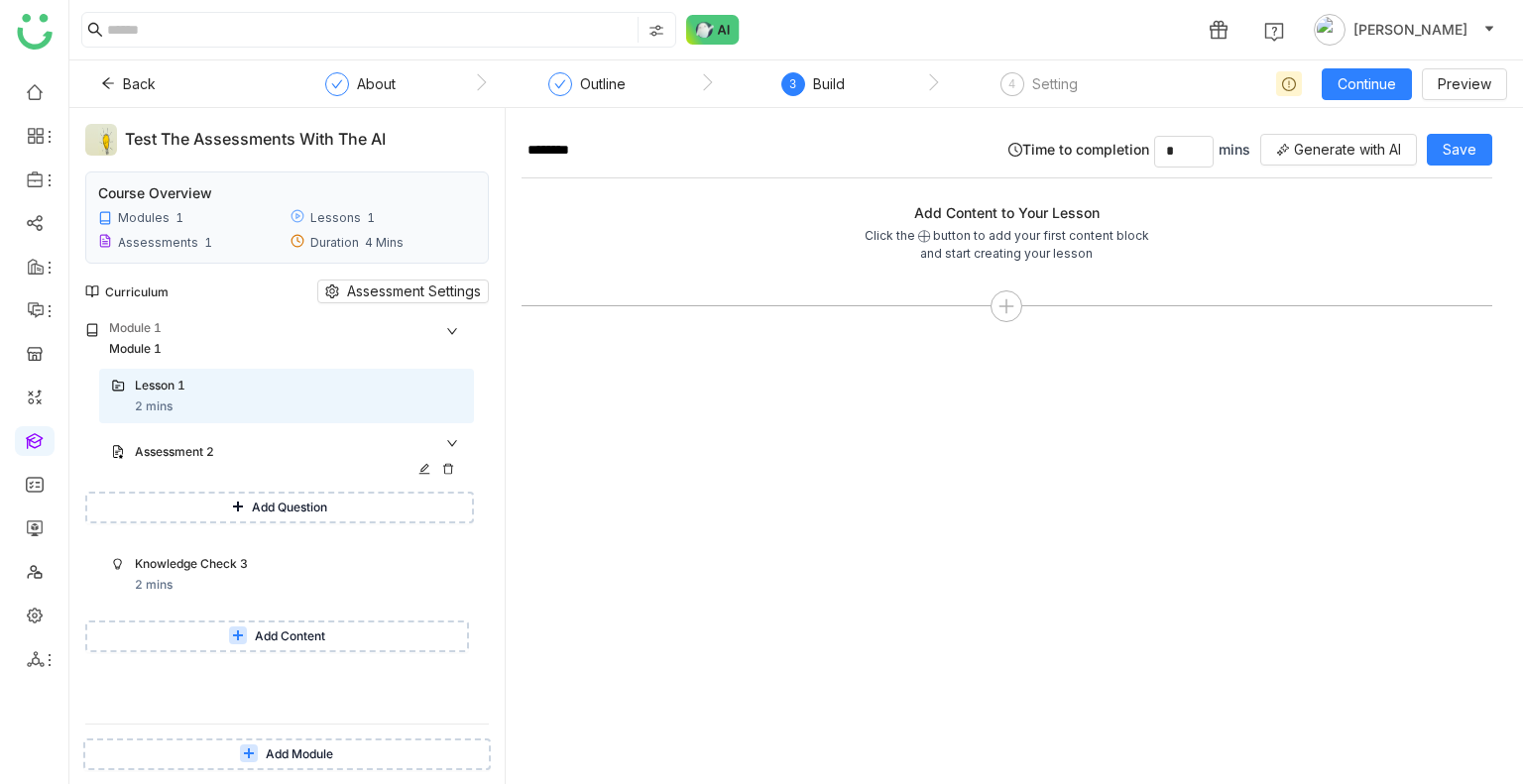 click on "Assessment 2" at bounding box center (298, 453) 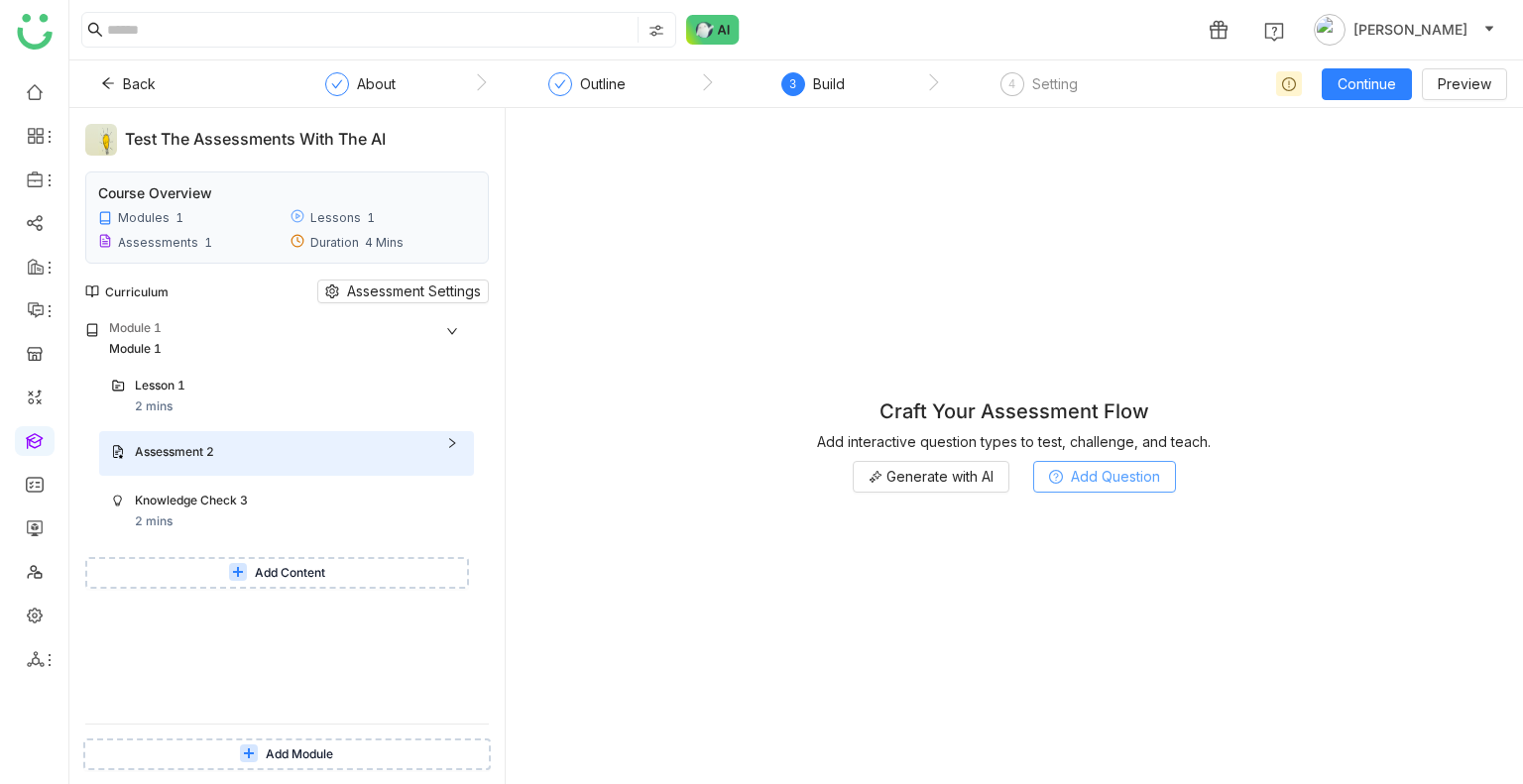 click on "Add Question" 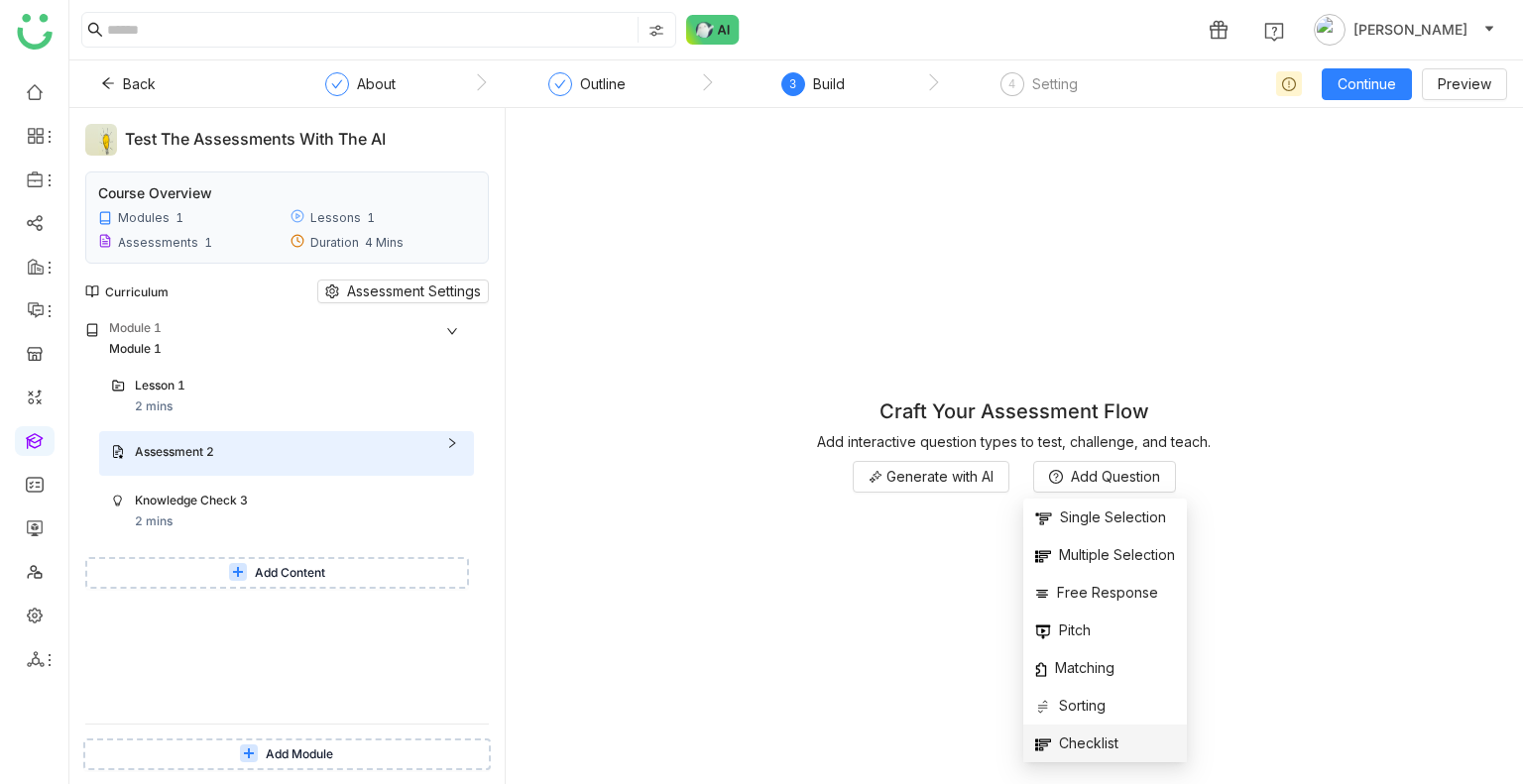 click on "Checklist" at bounding box center (1105, 743) 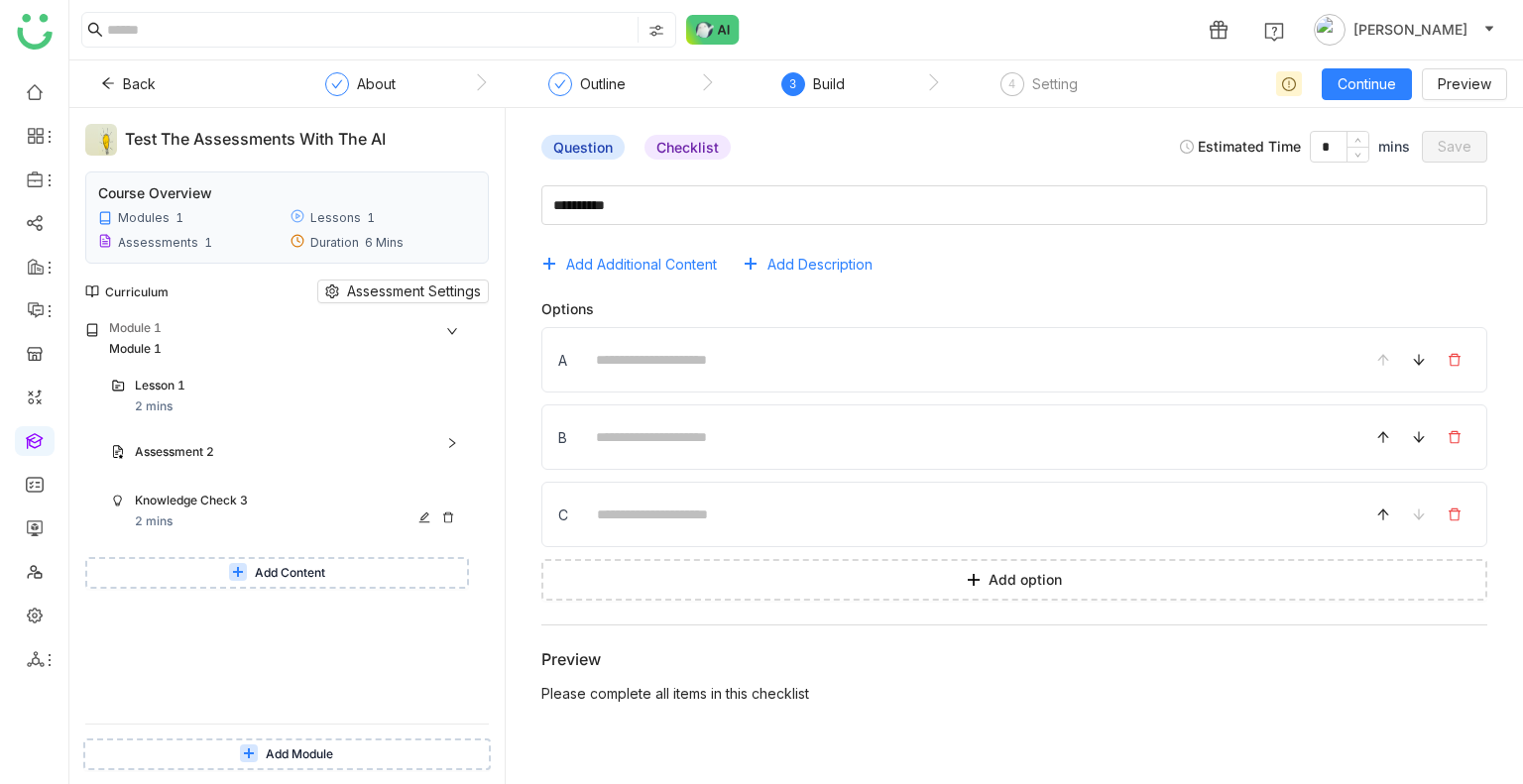 click on "Knowledge Check 3" at bounding box center [279, 501] 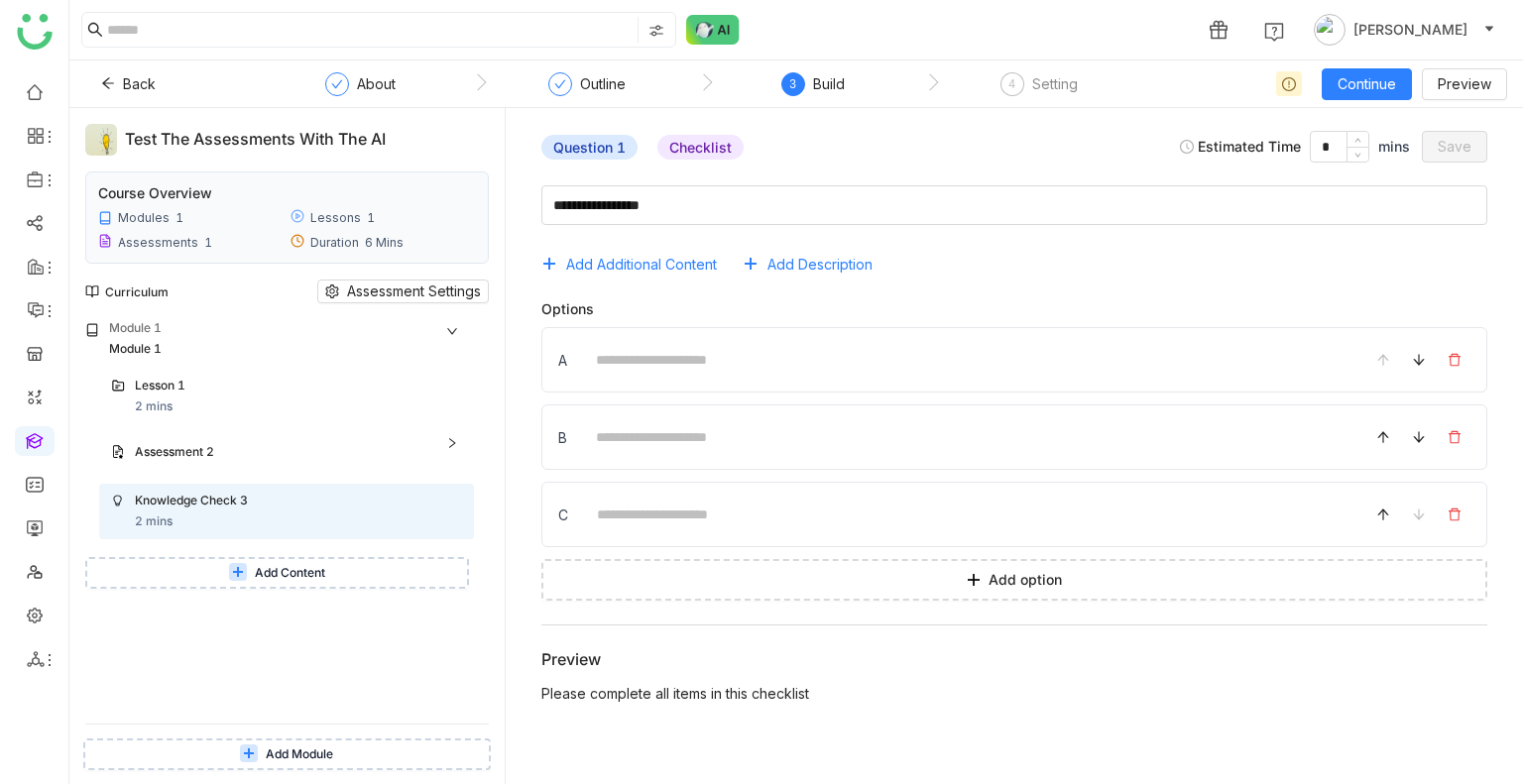 click at bounding box center (238, 572) 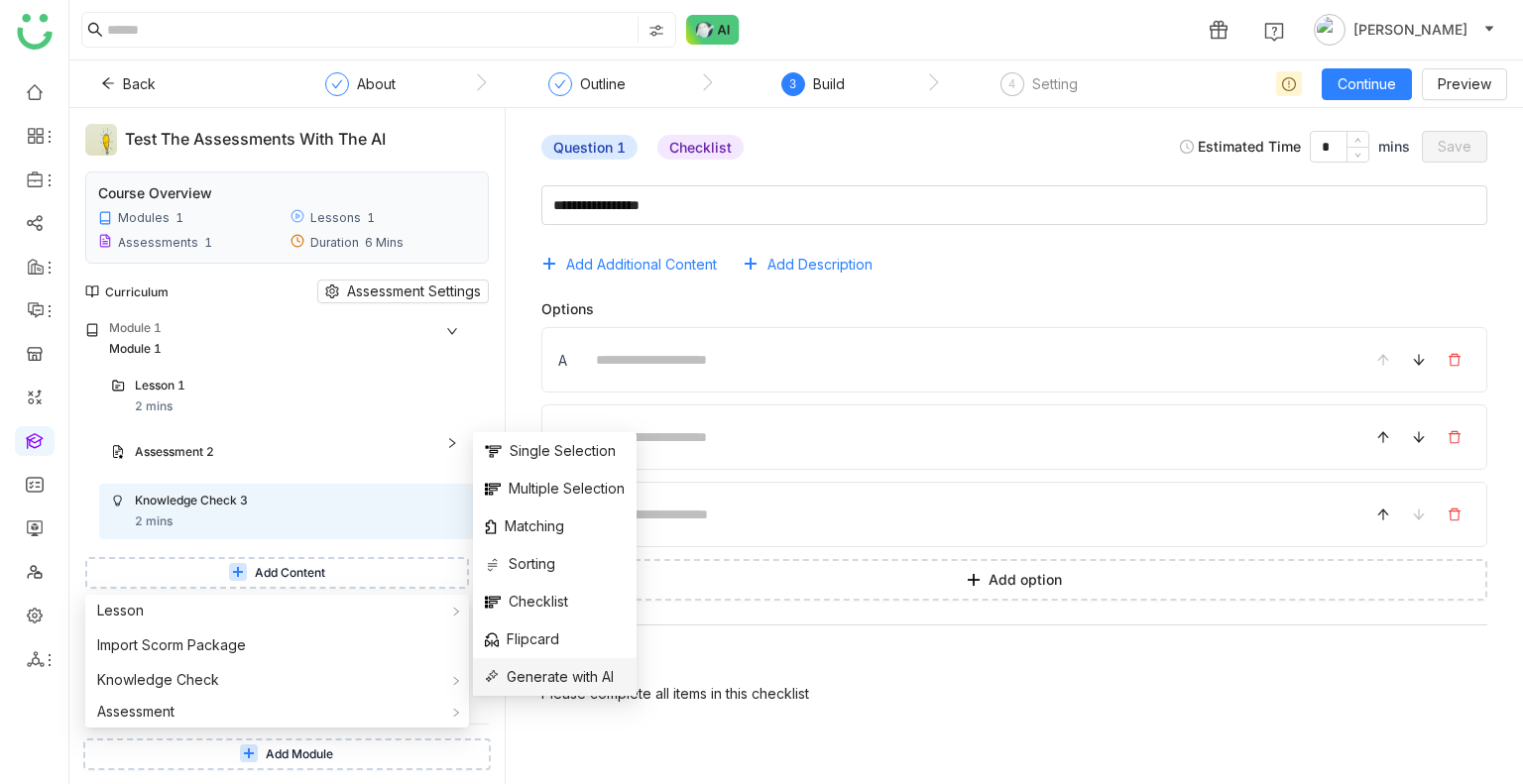 click on "Generate with AI" at bounding box center [549, 677] 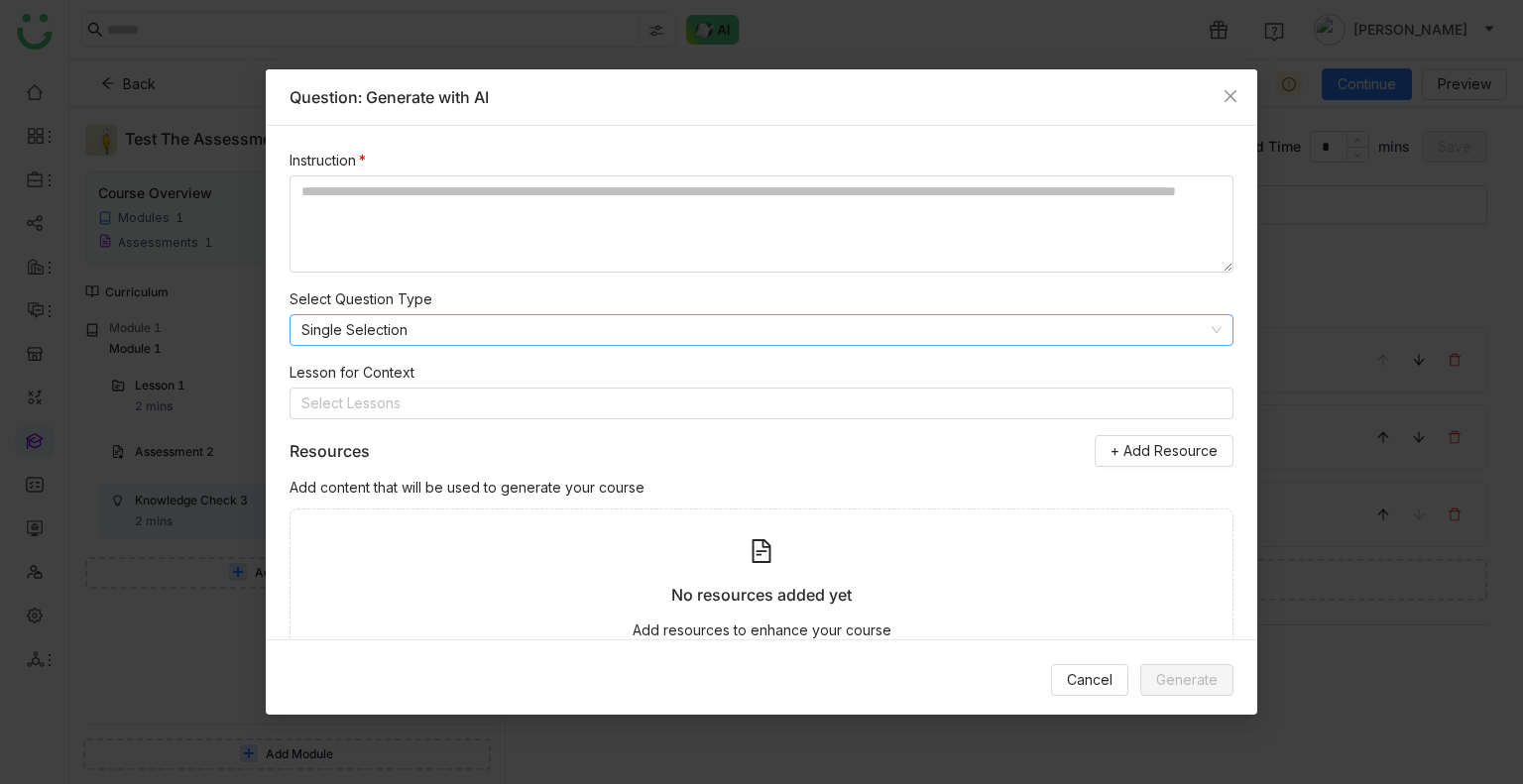 click on "Single Selection" 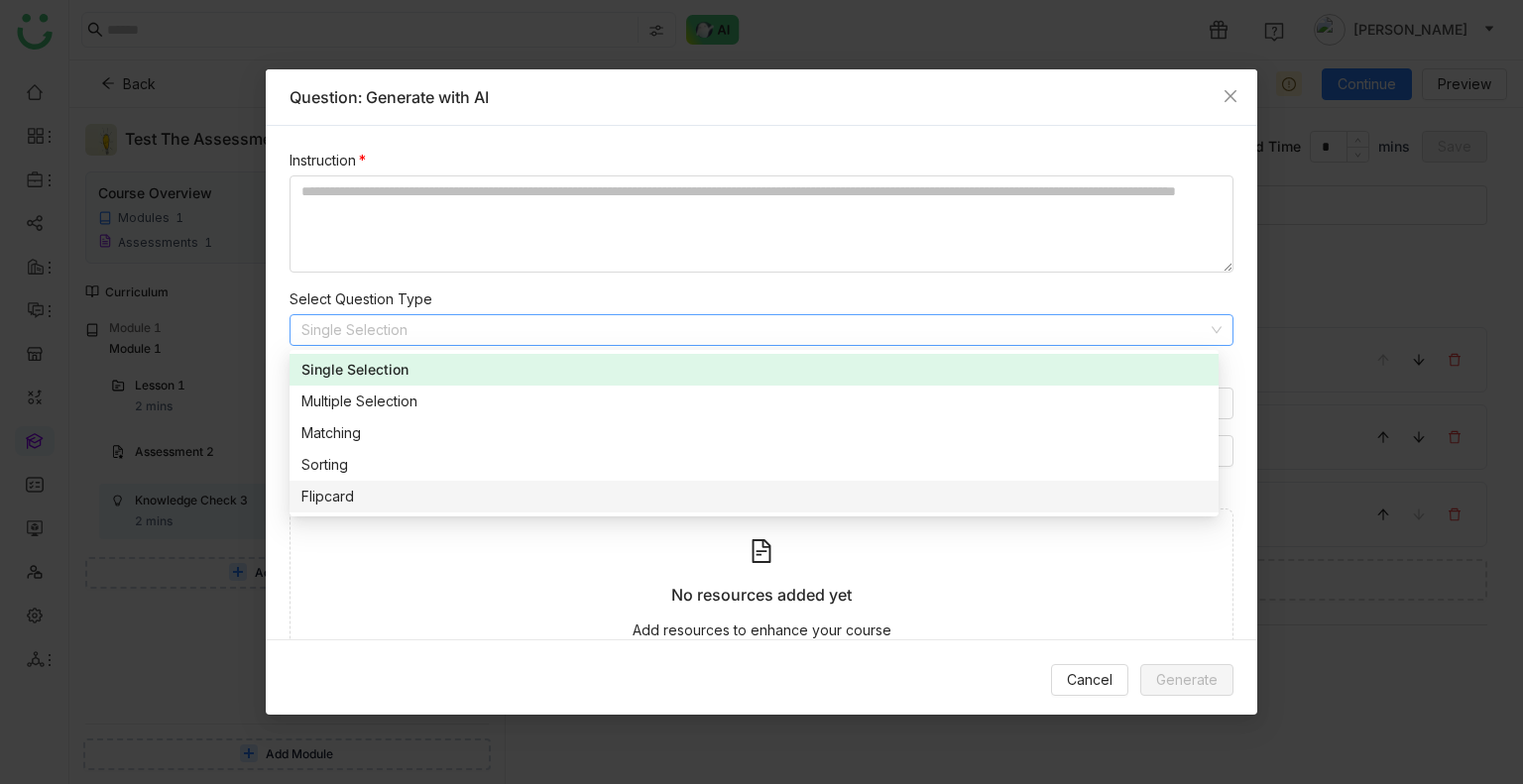 click on "No resources added yet   Add resources to enhance your course" at bounding box center (762, 587) 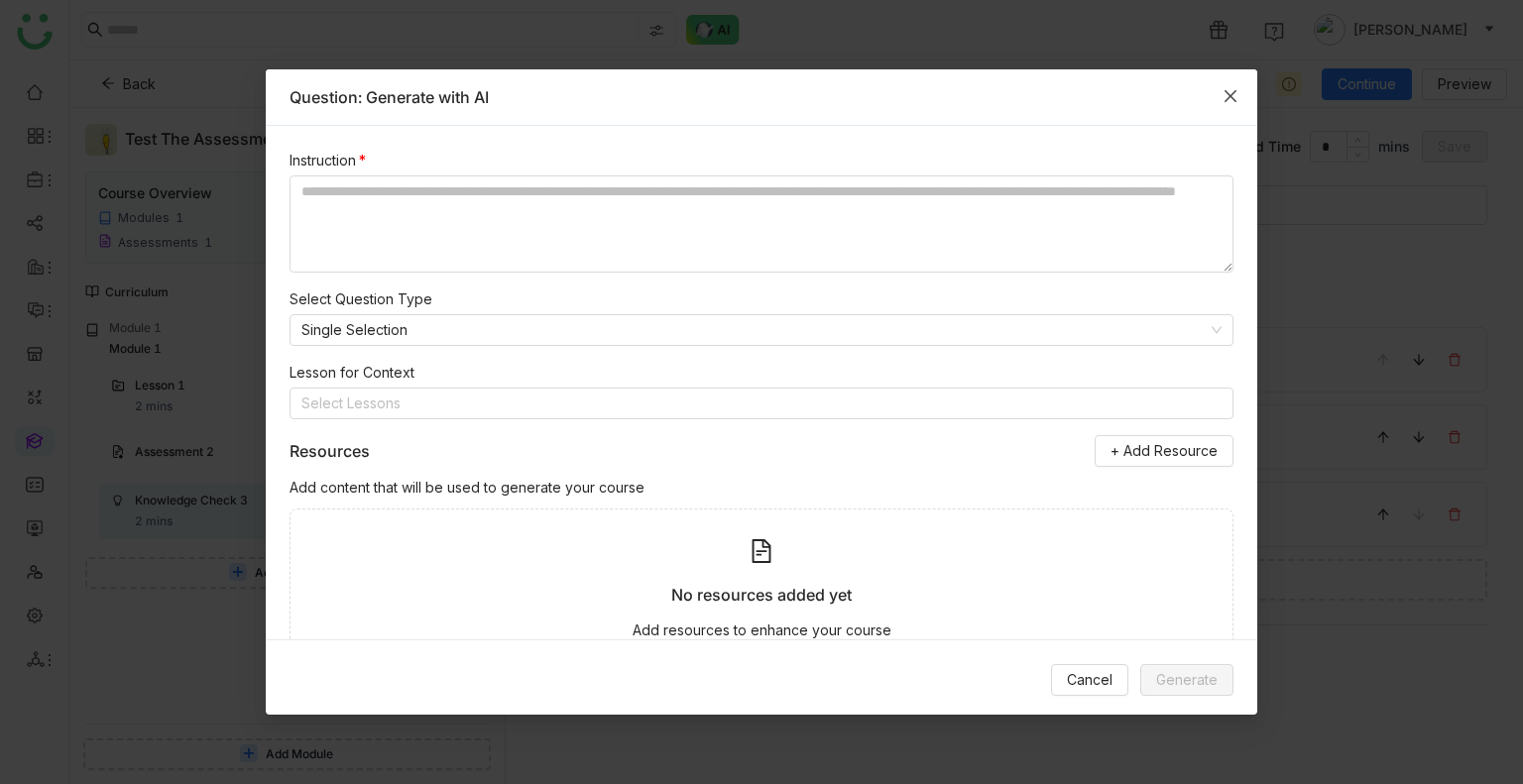 click 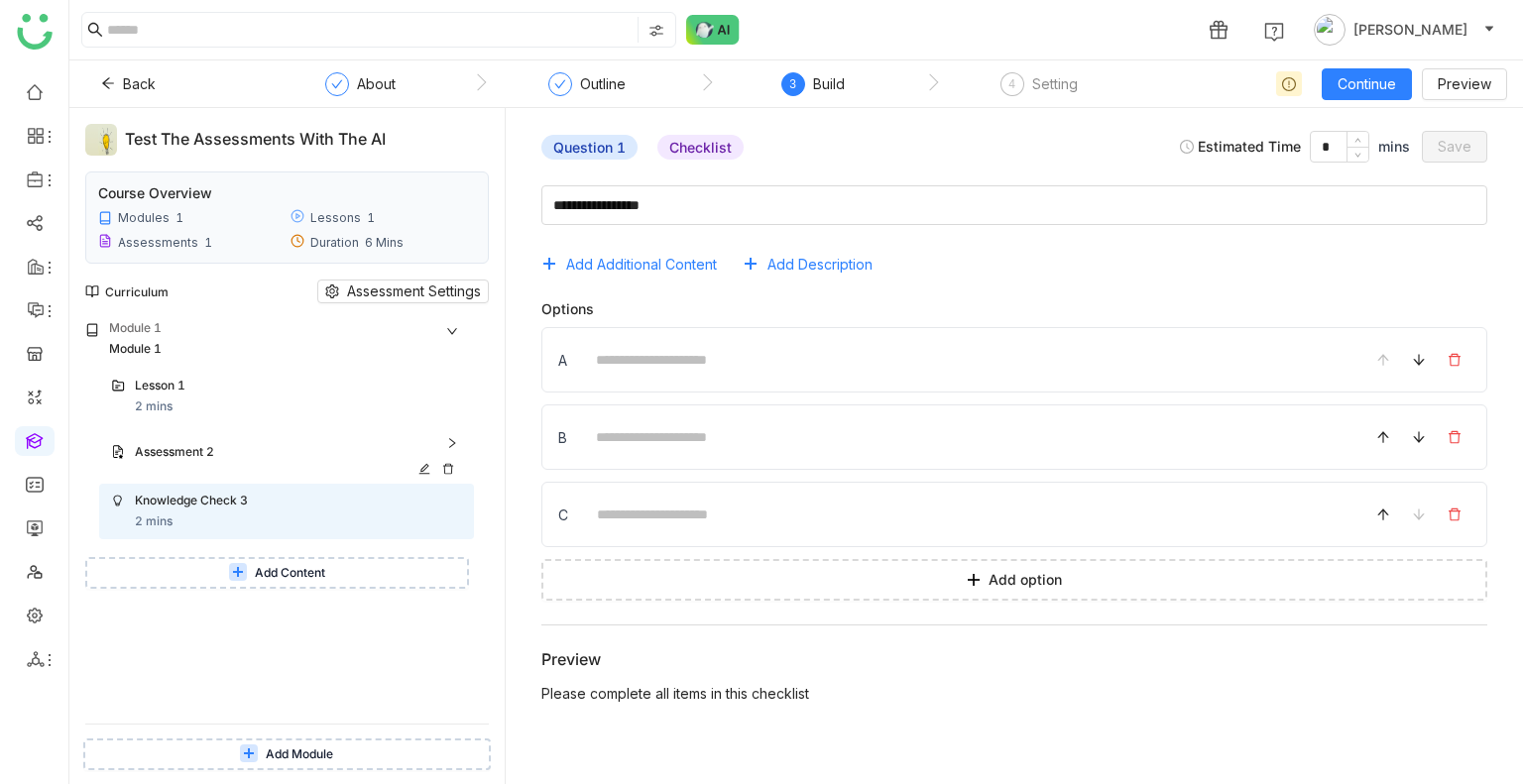 click on "Assessment 2" at bounding box center [279, 452] 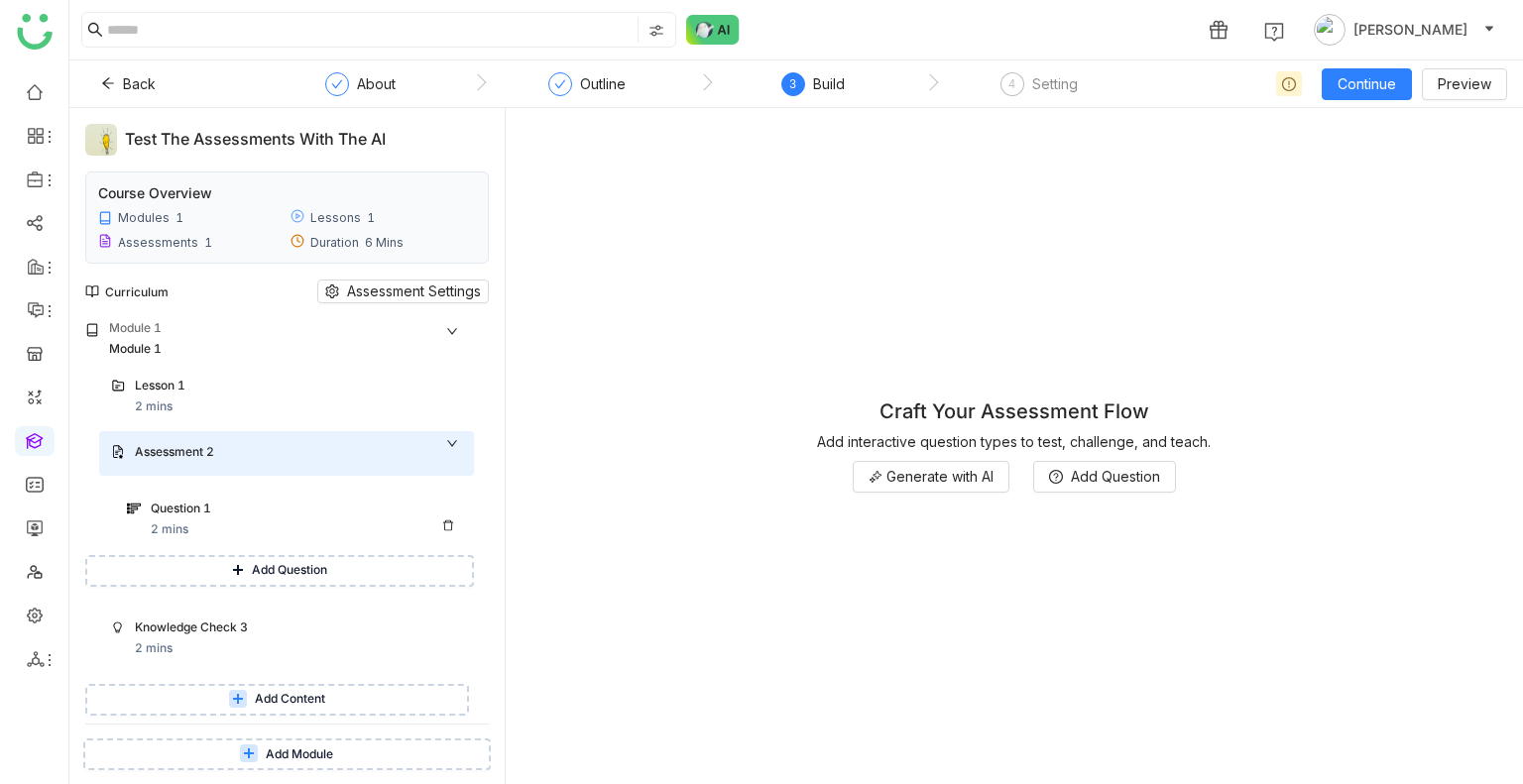 click on "Question 1" at bounding box center [288, 508] 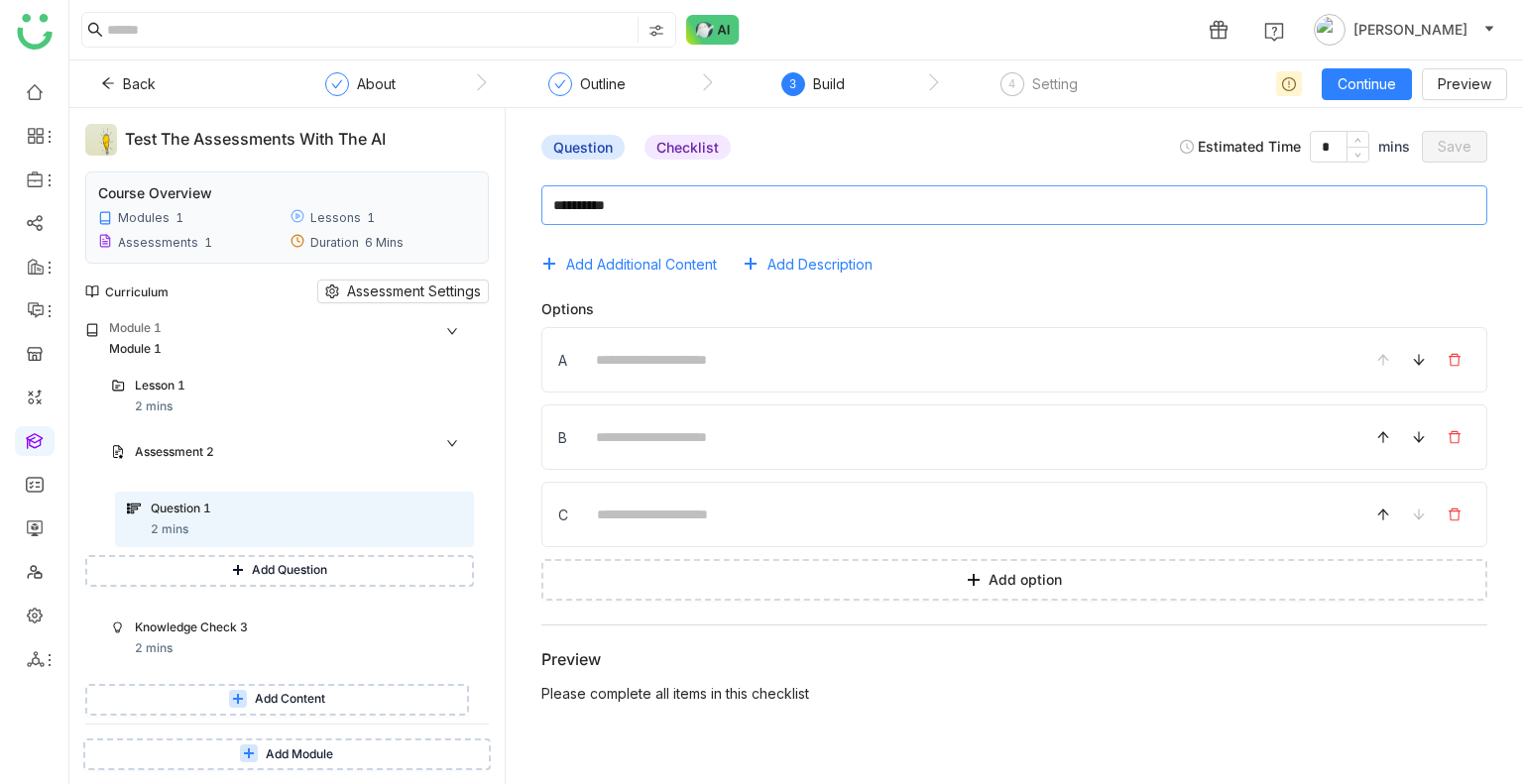 click 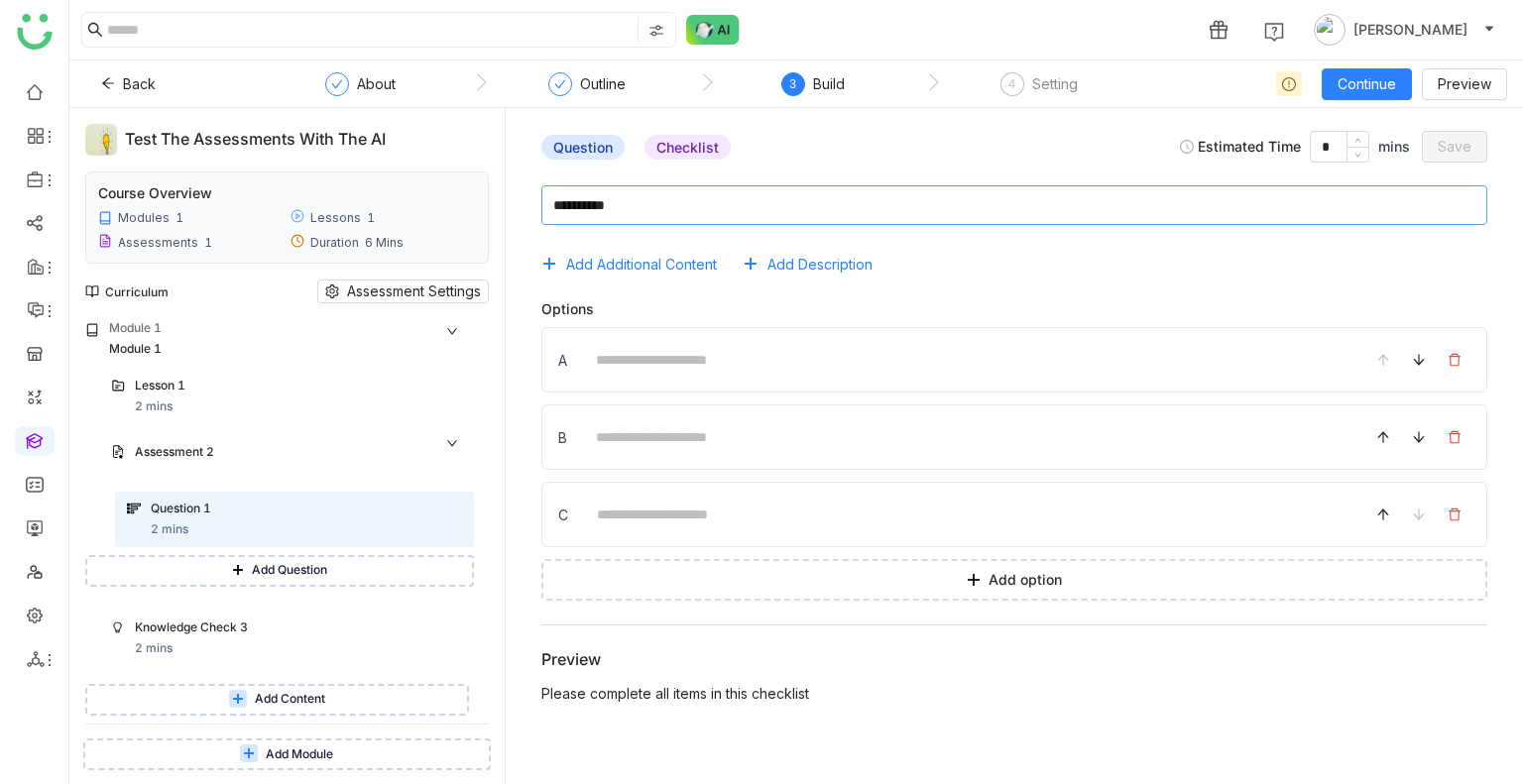 type on "*" 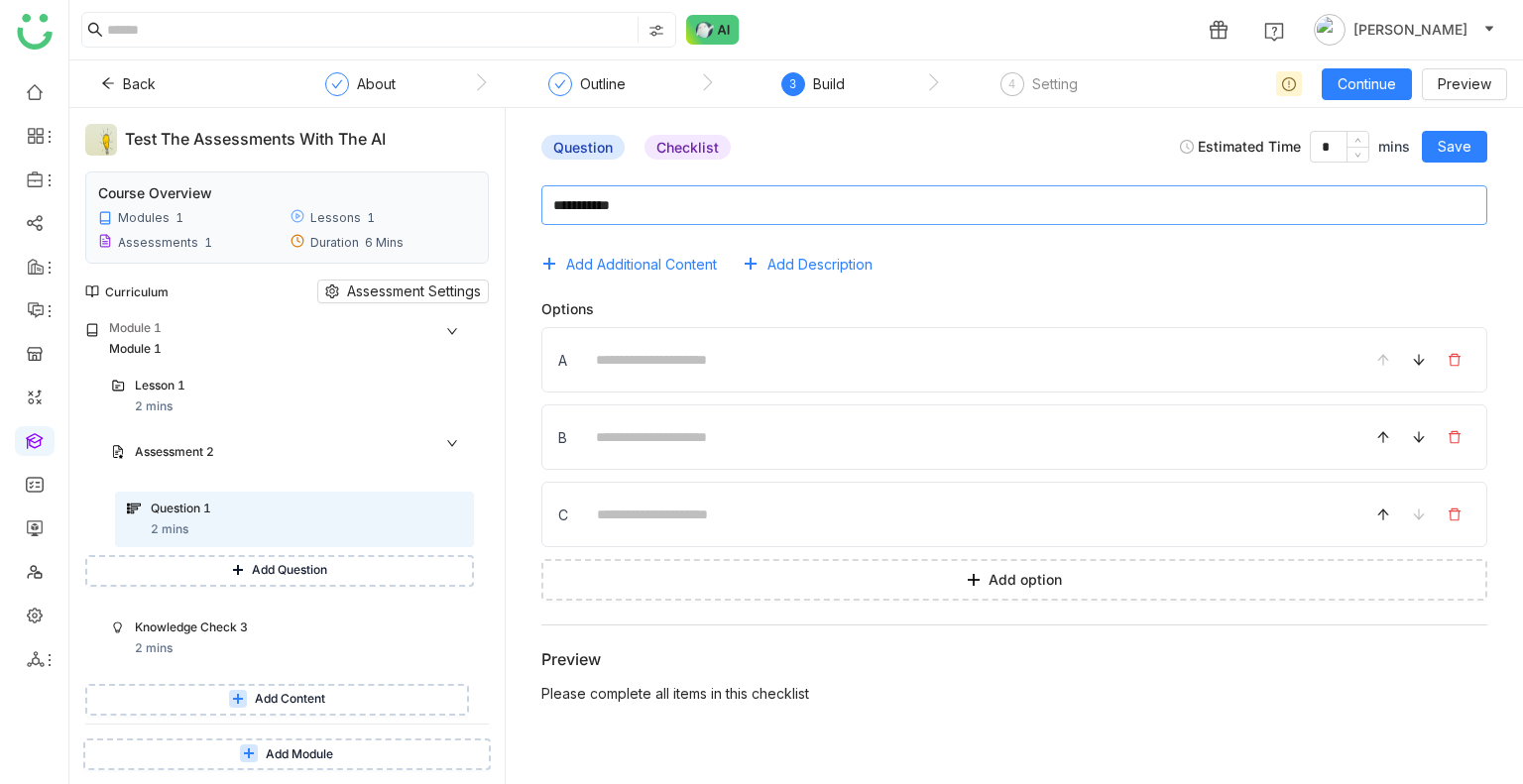 type on "**********" 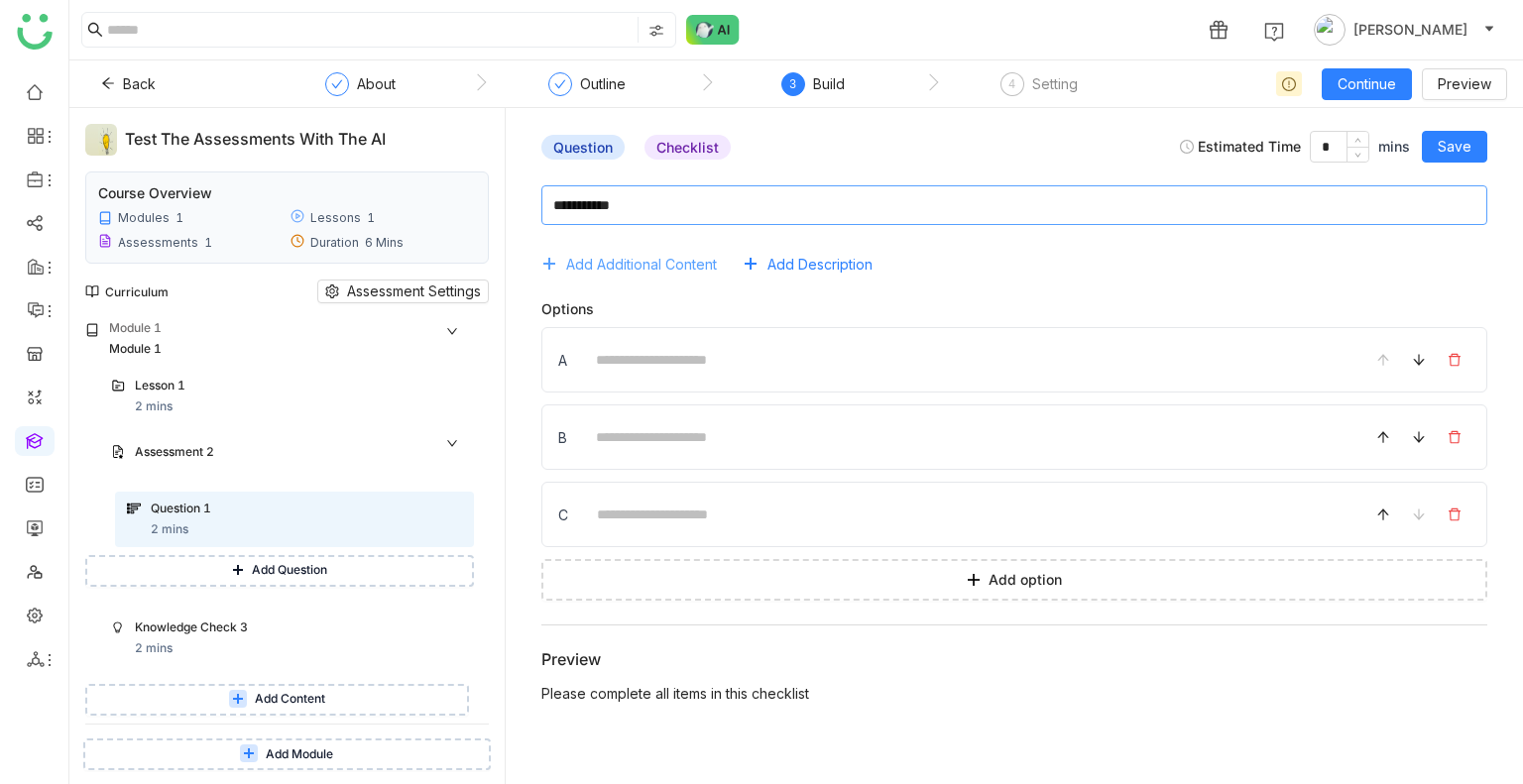type 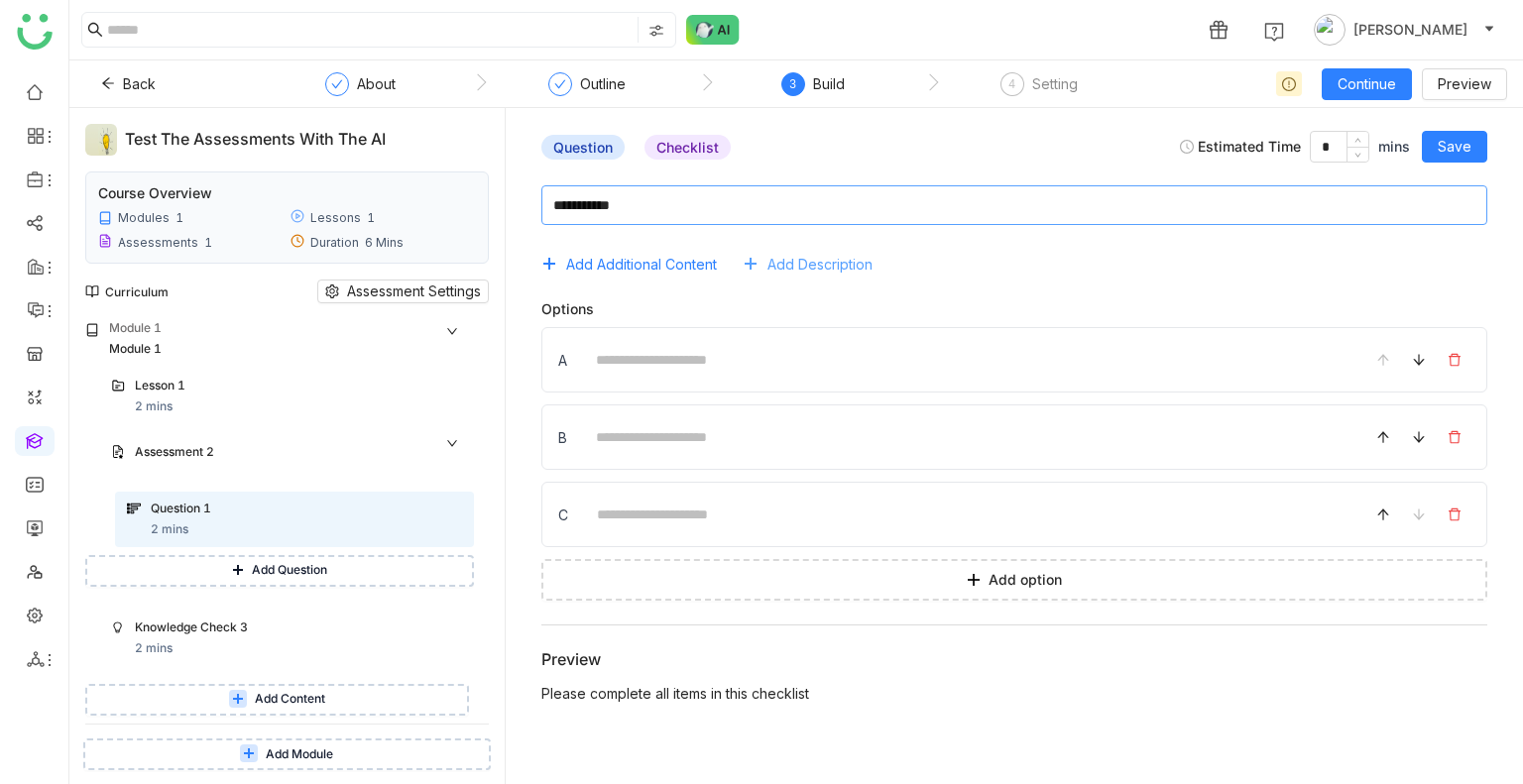 type 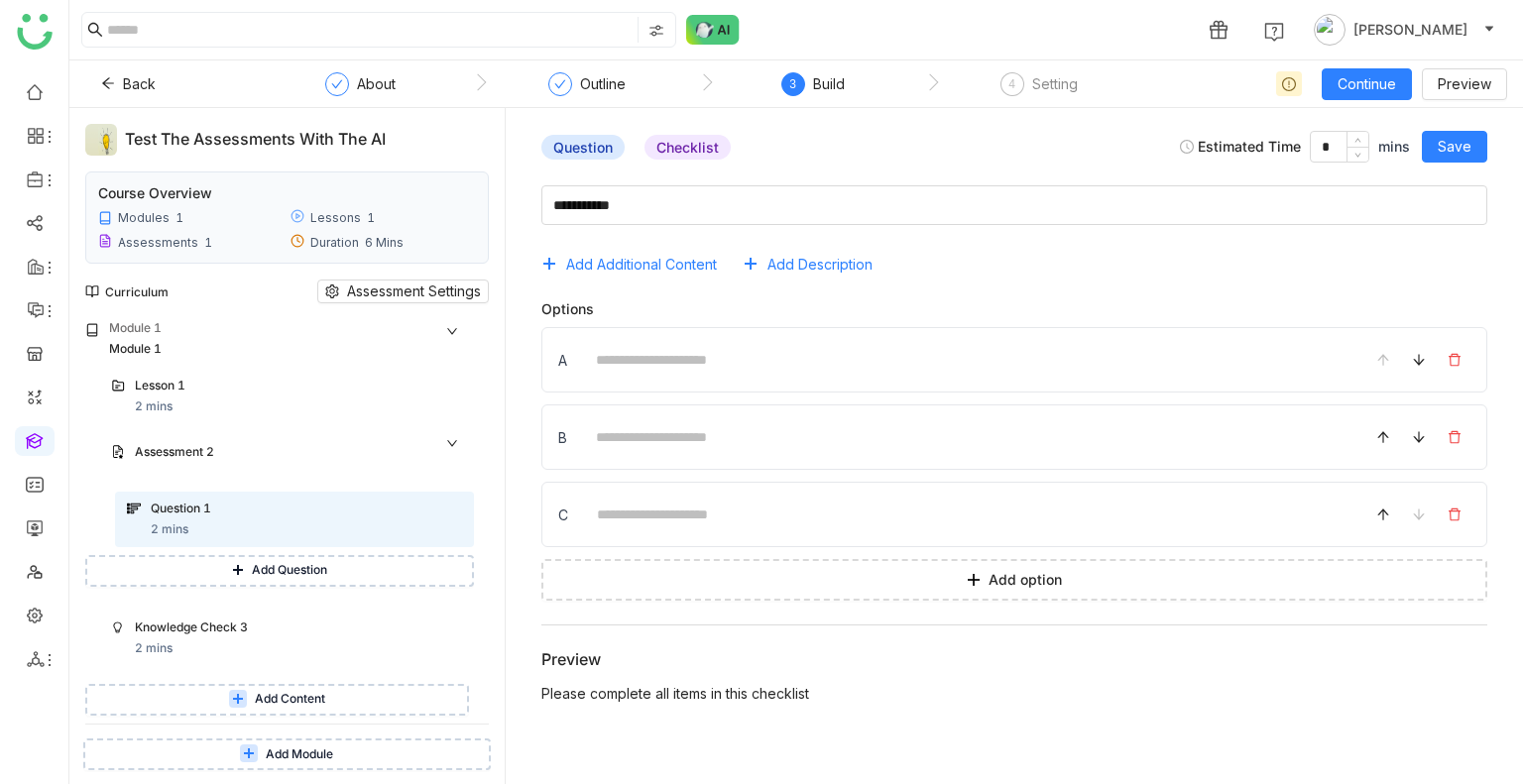 click on "A" at bounding box center [1014, 360] 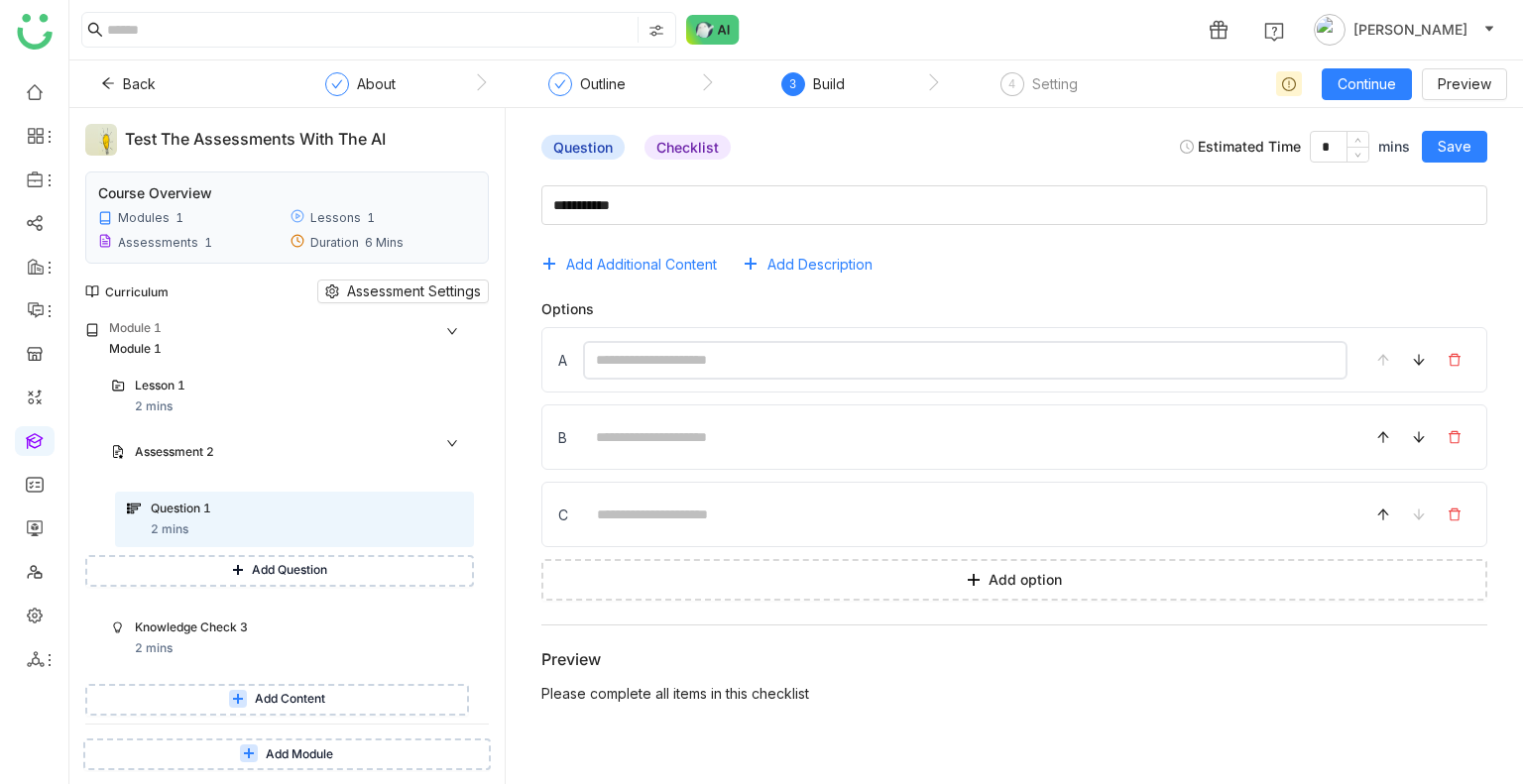 click at bounding box center (965, 360) 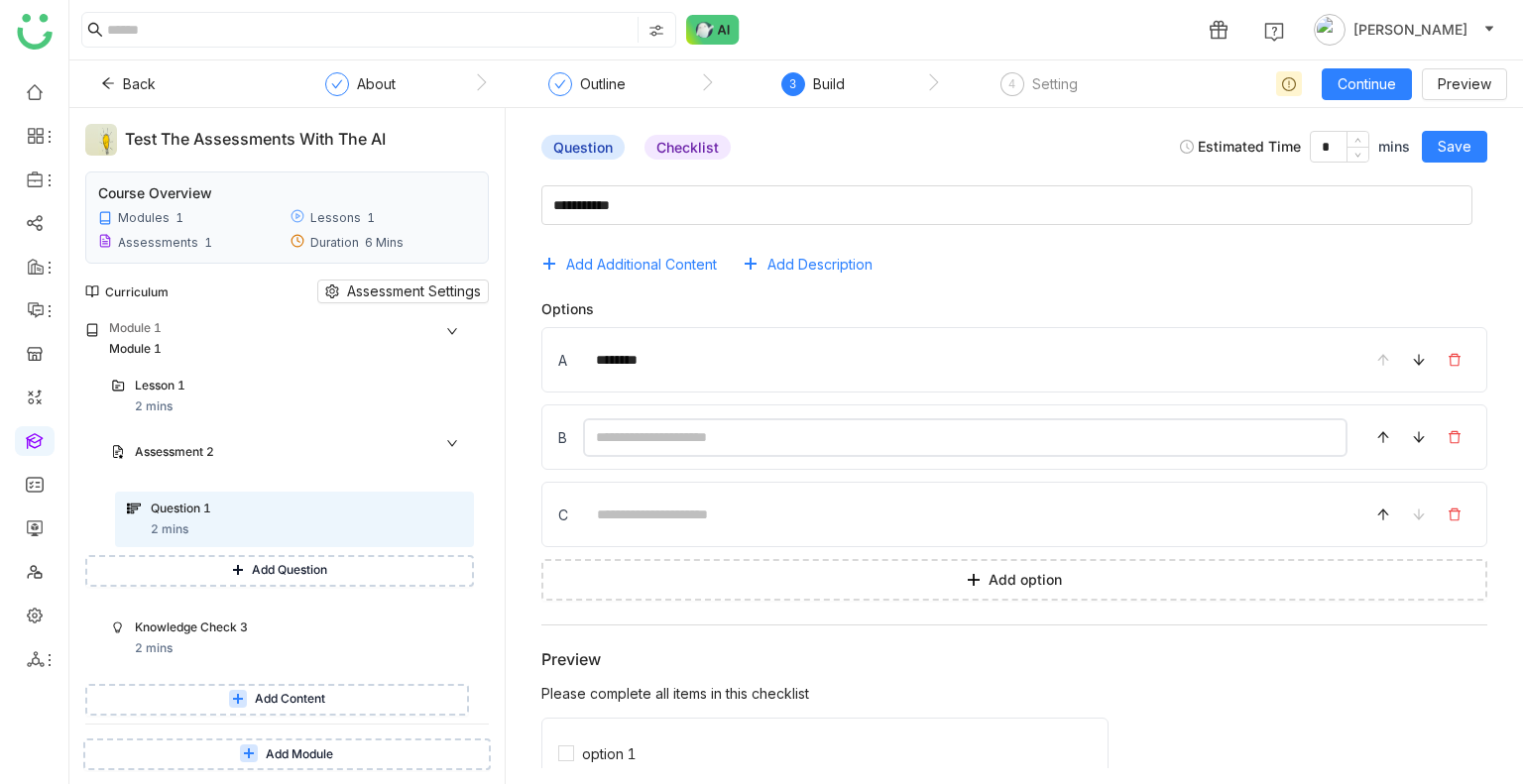 click at bounding box center (965, 437) 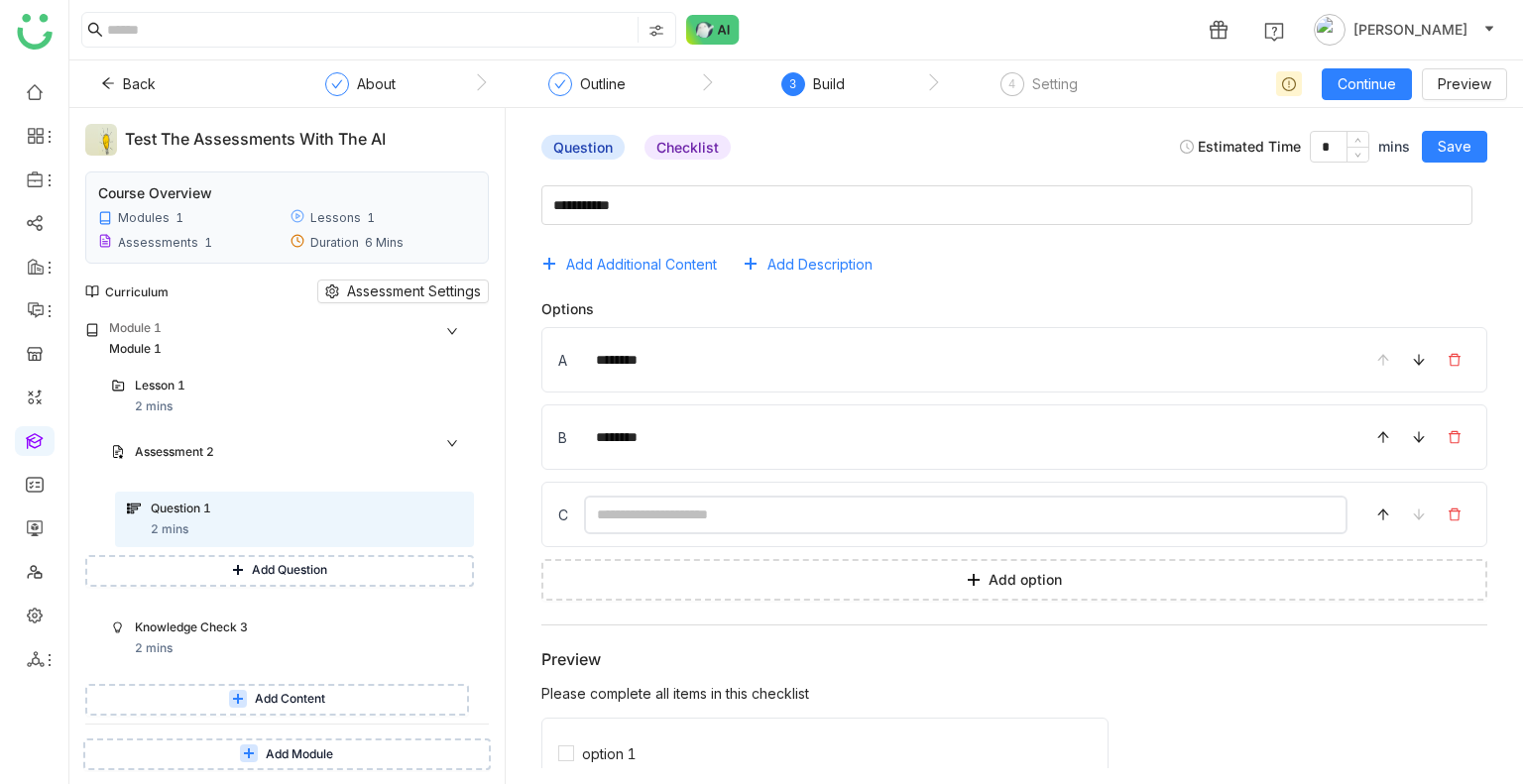 click at bounding box center [966, 514] 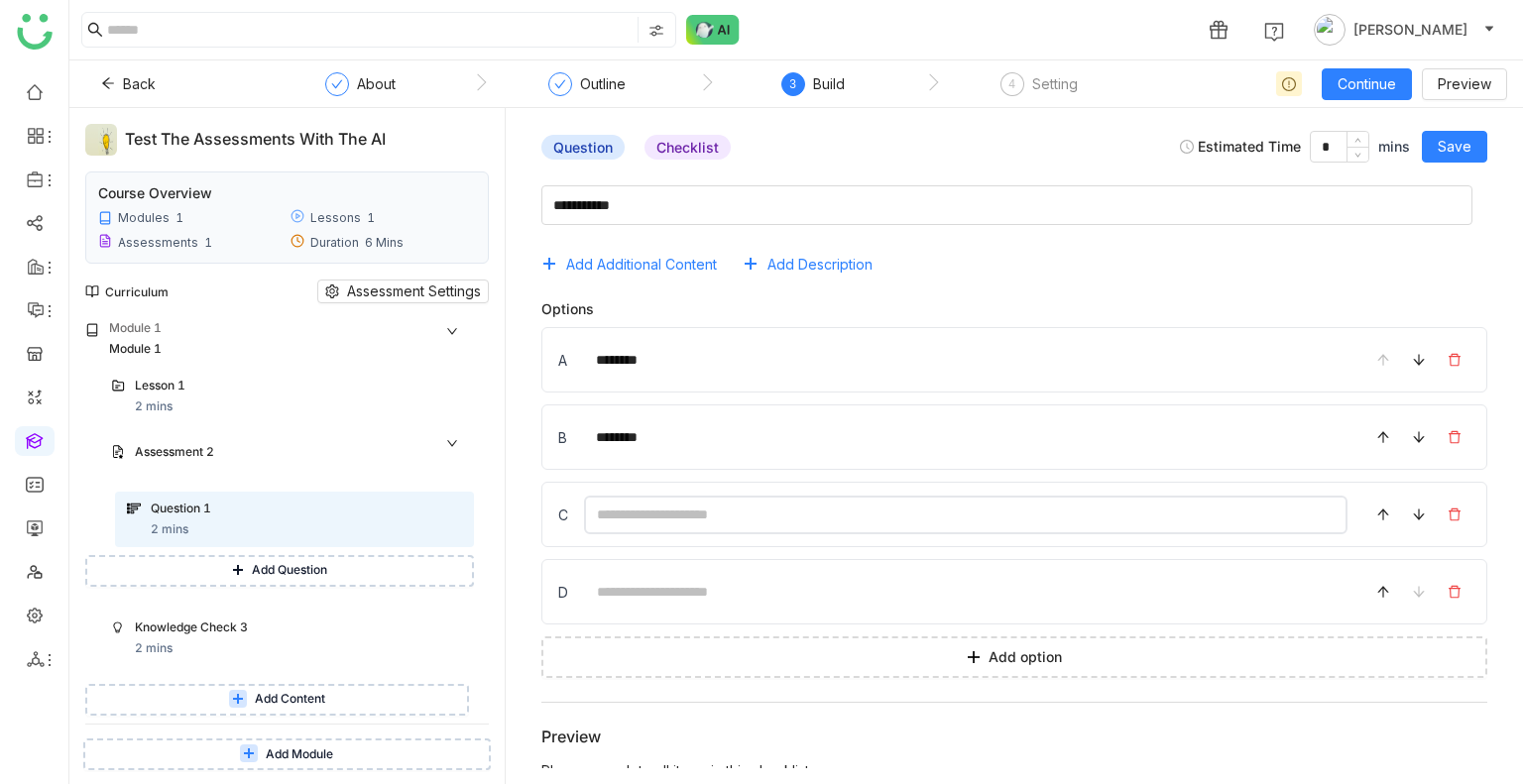type on "********" 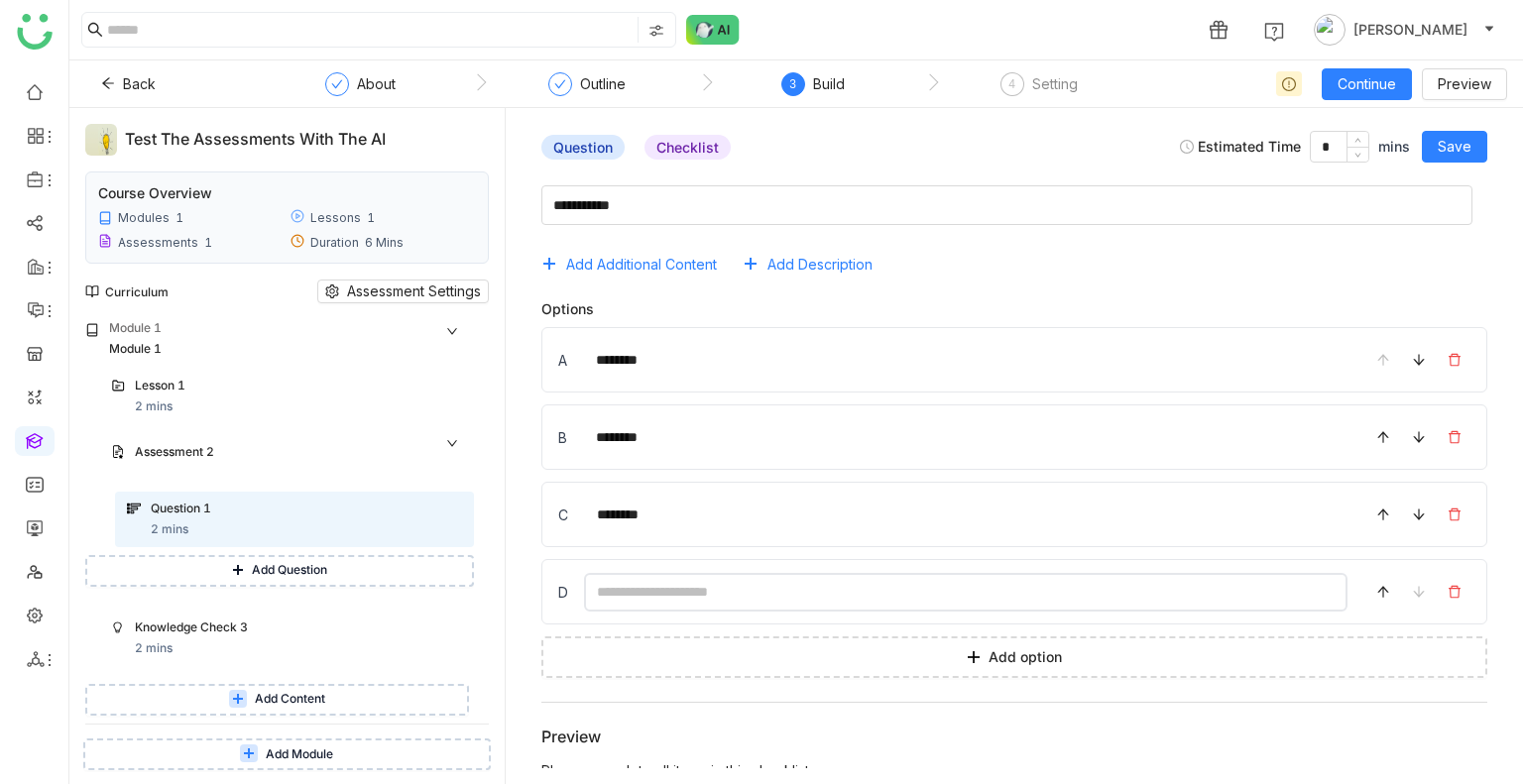 click at bounding box center (966, 592) 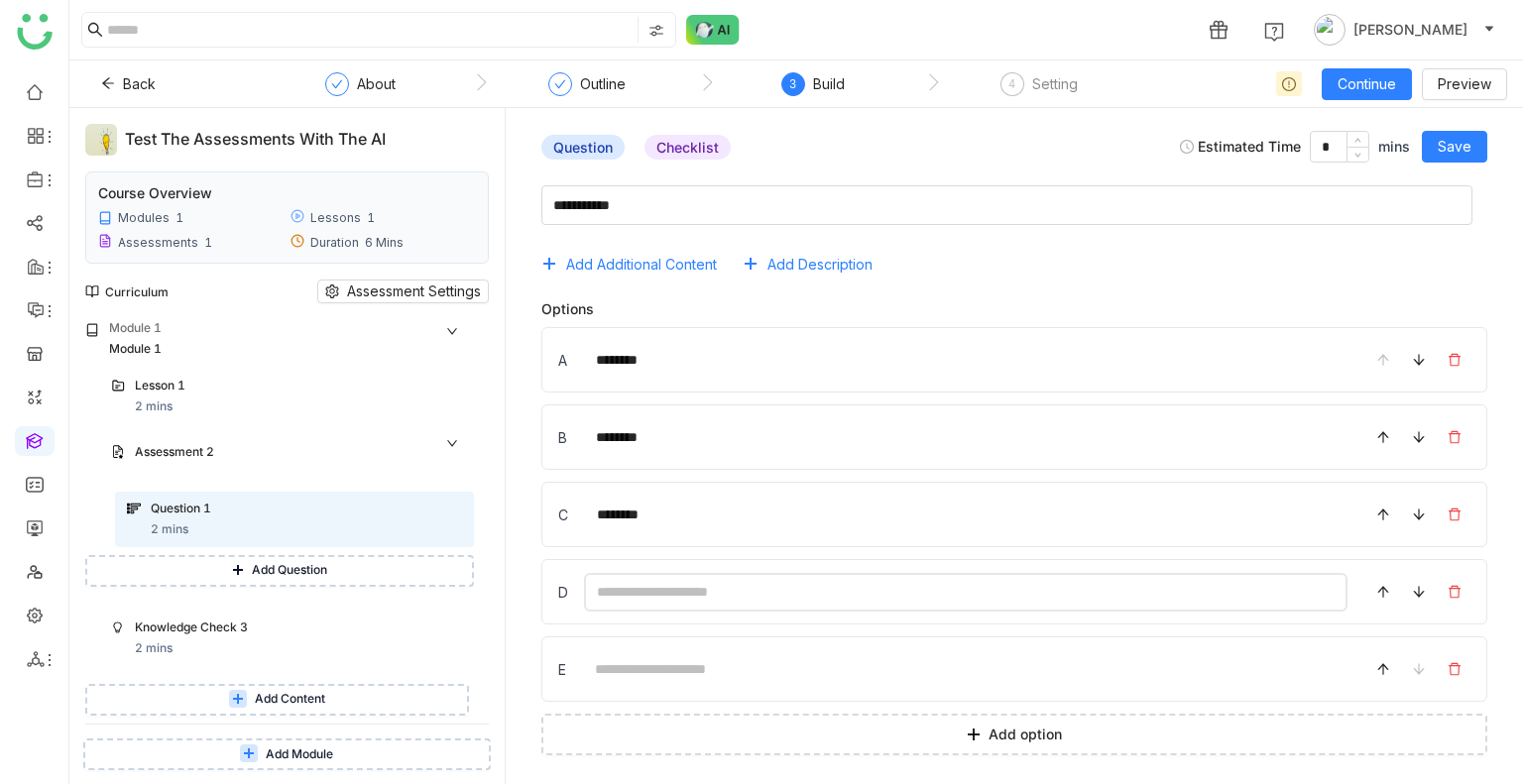 type on "********" 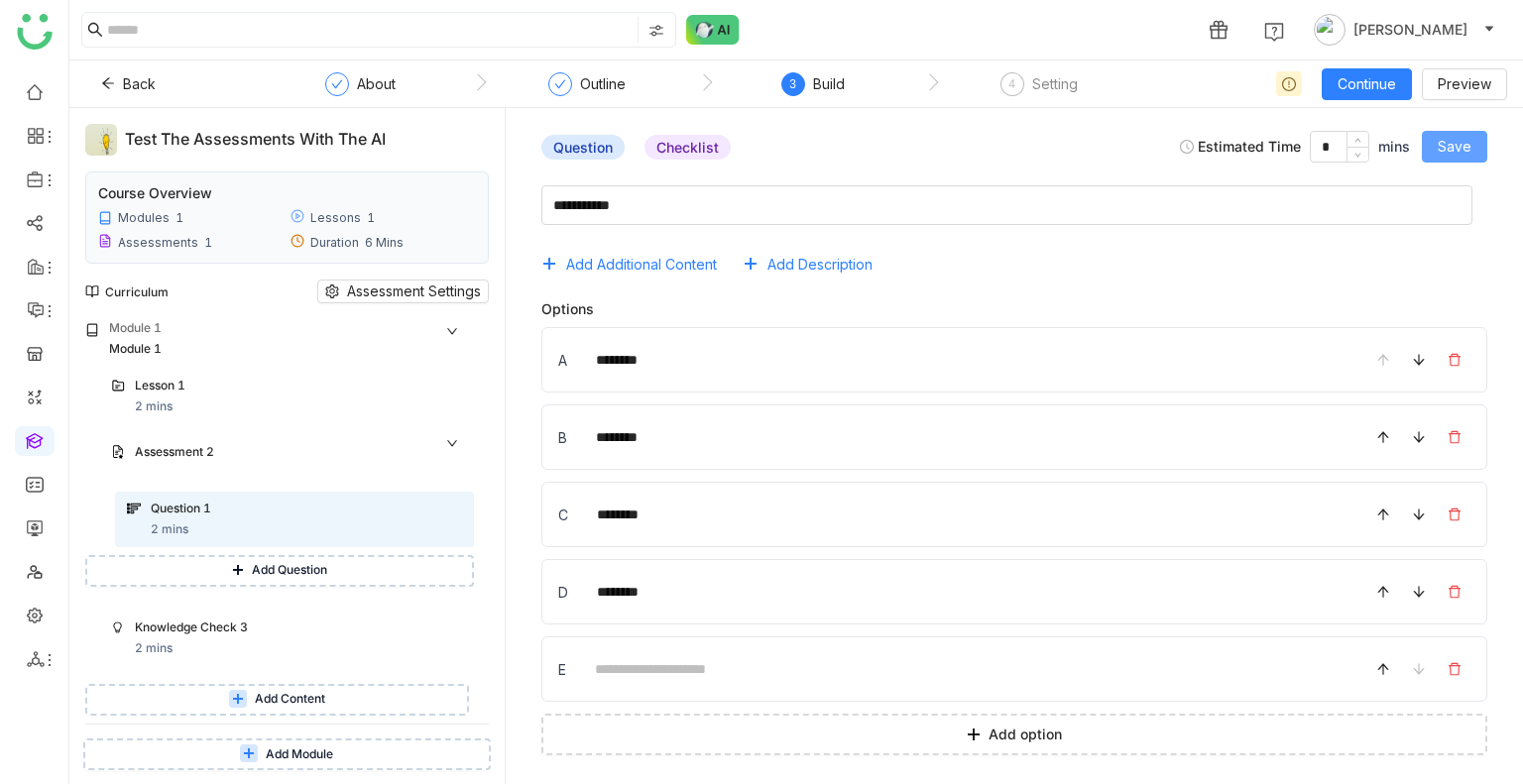 click on "Save" 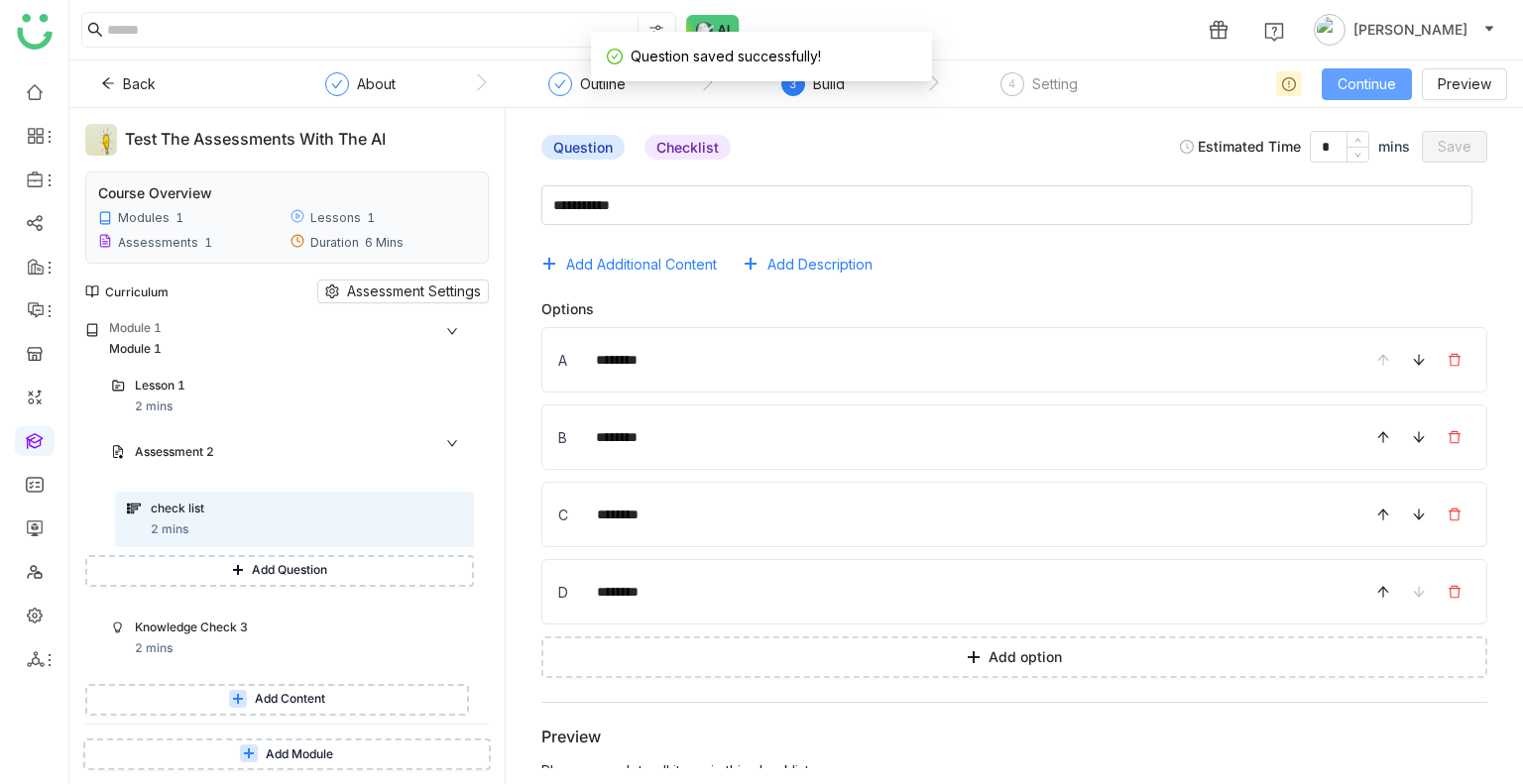click on "Continue" at bounding box center (1366, 84) 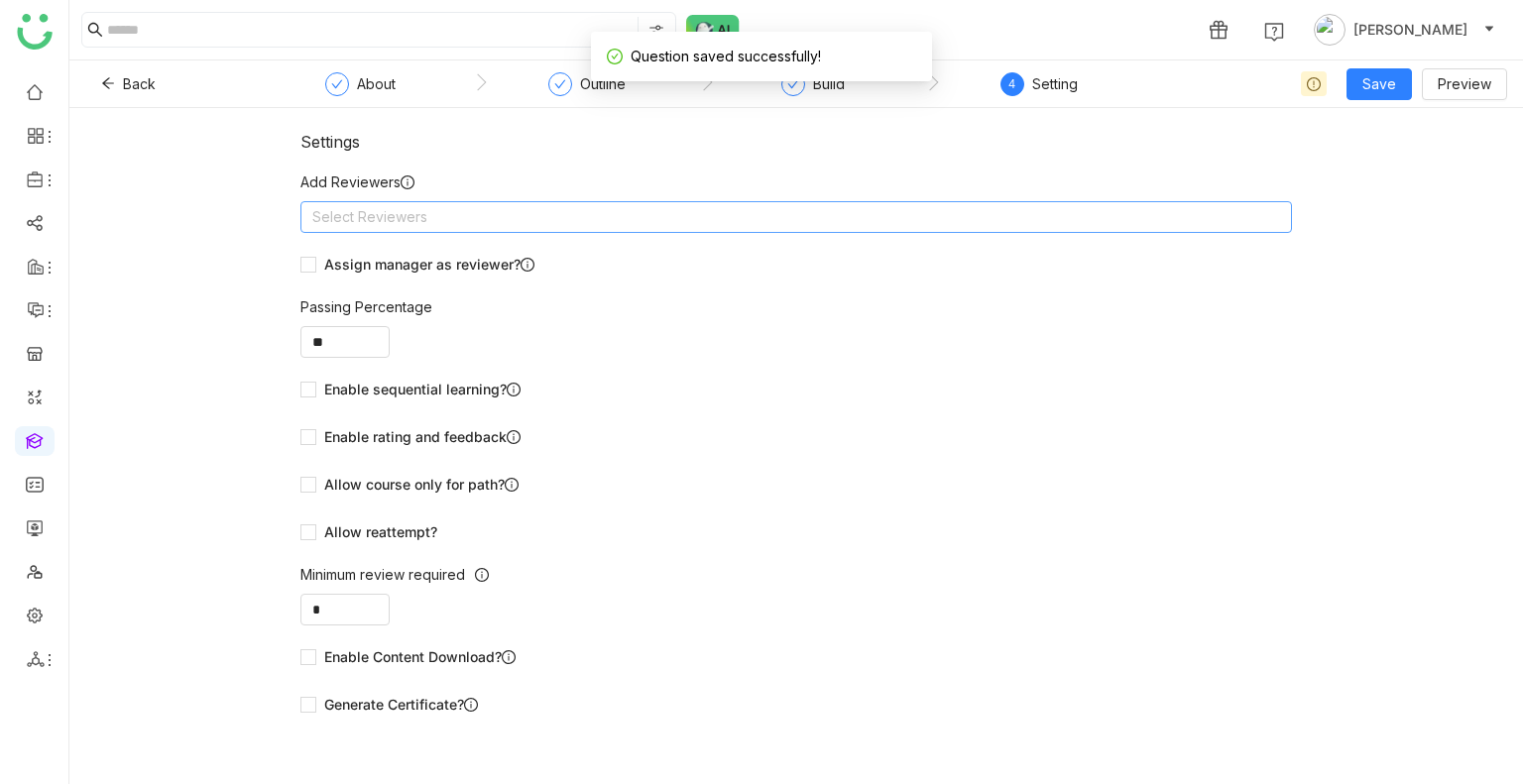 click on "Select Reviewers" 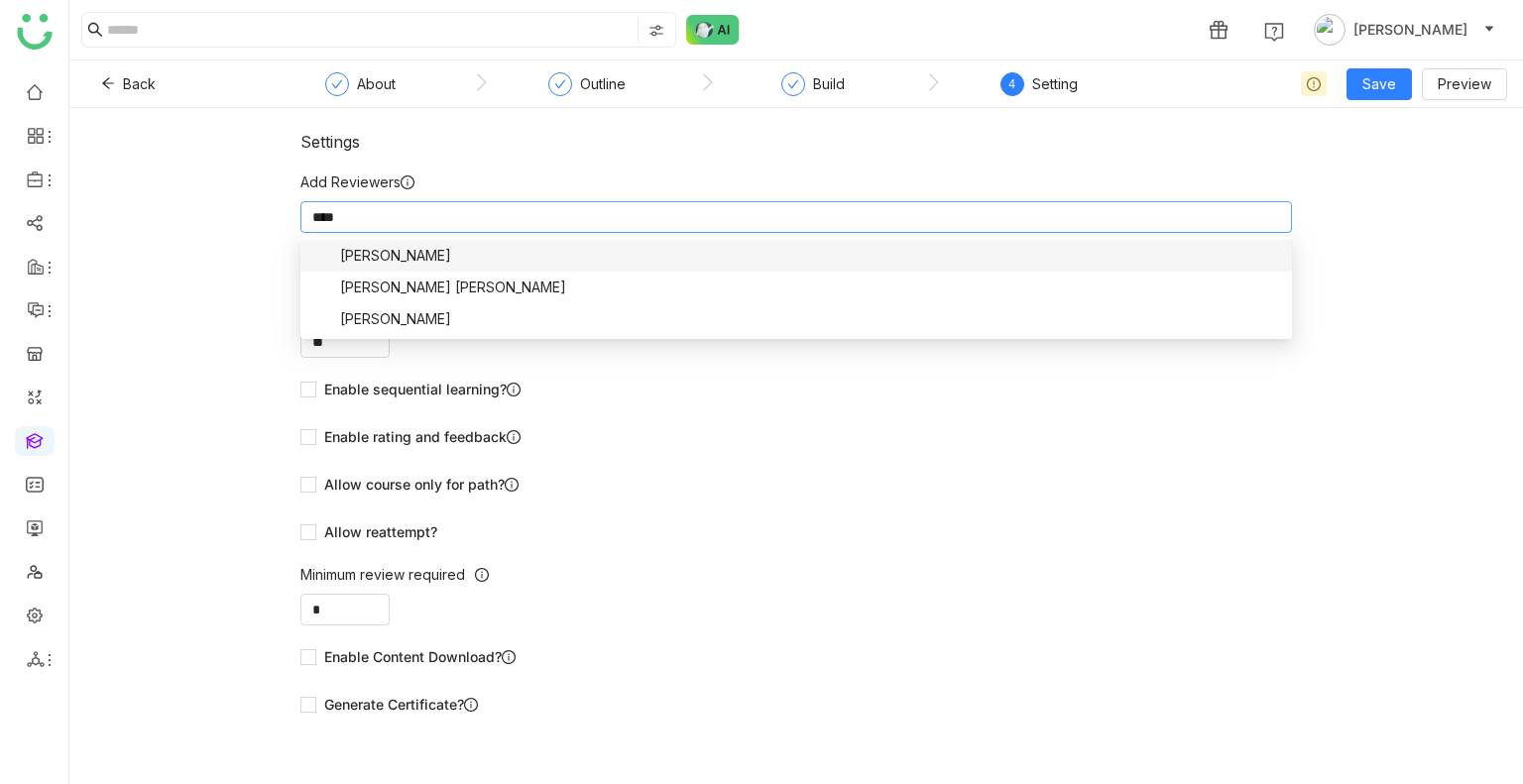 type on "*****" 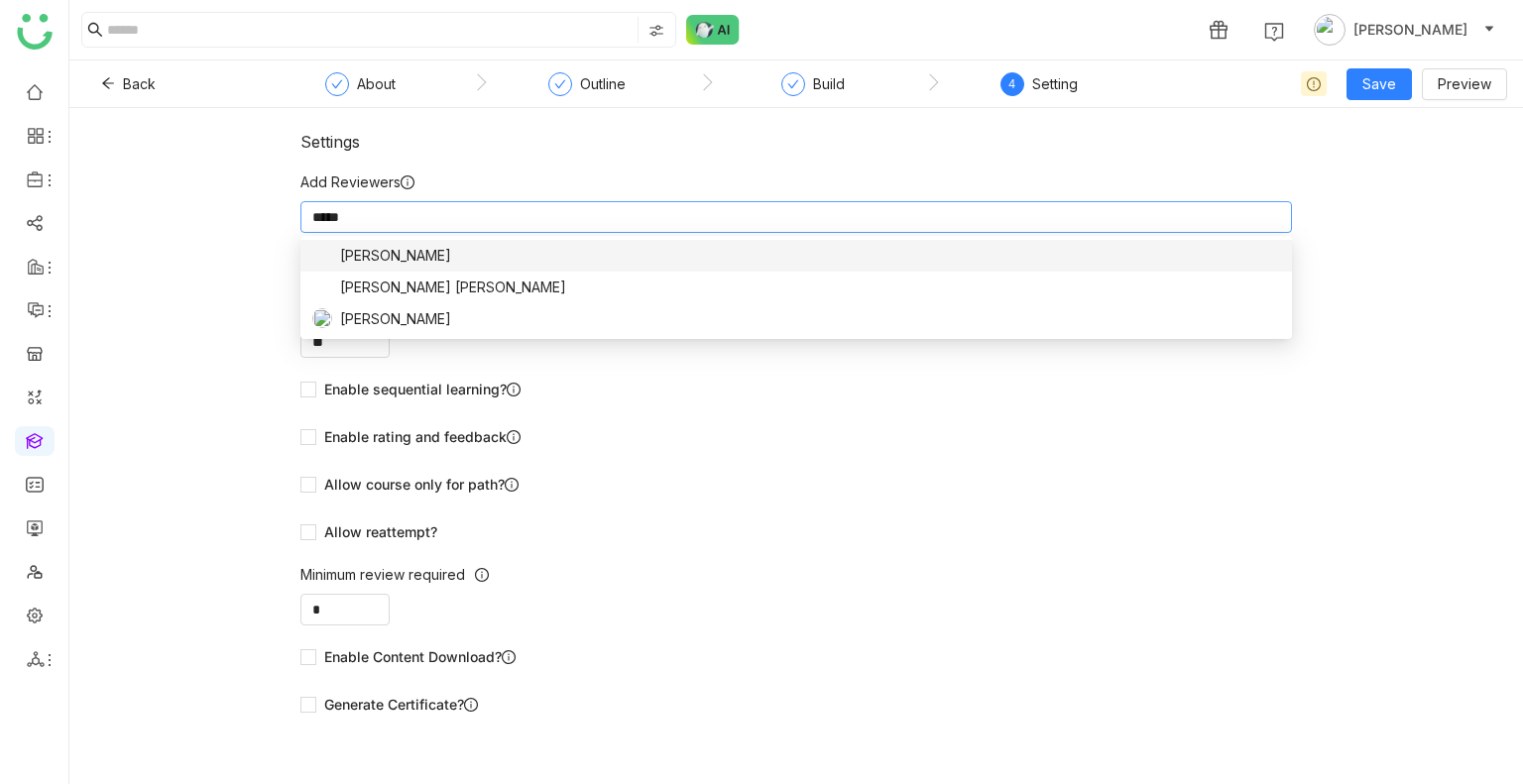 scroll, scrollTop: 0, scrollLeft: 0, axis: both 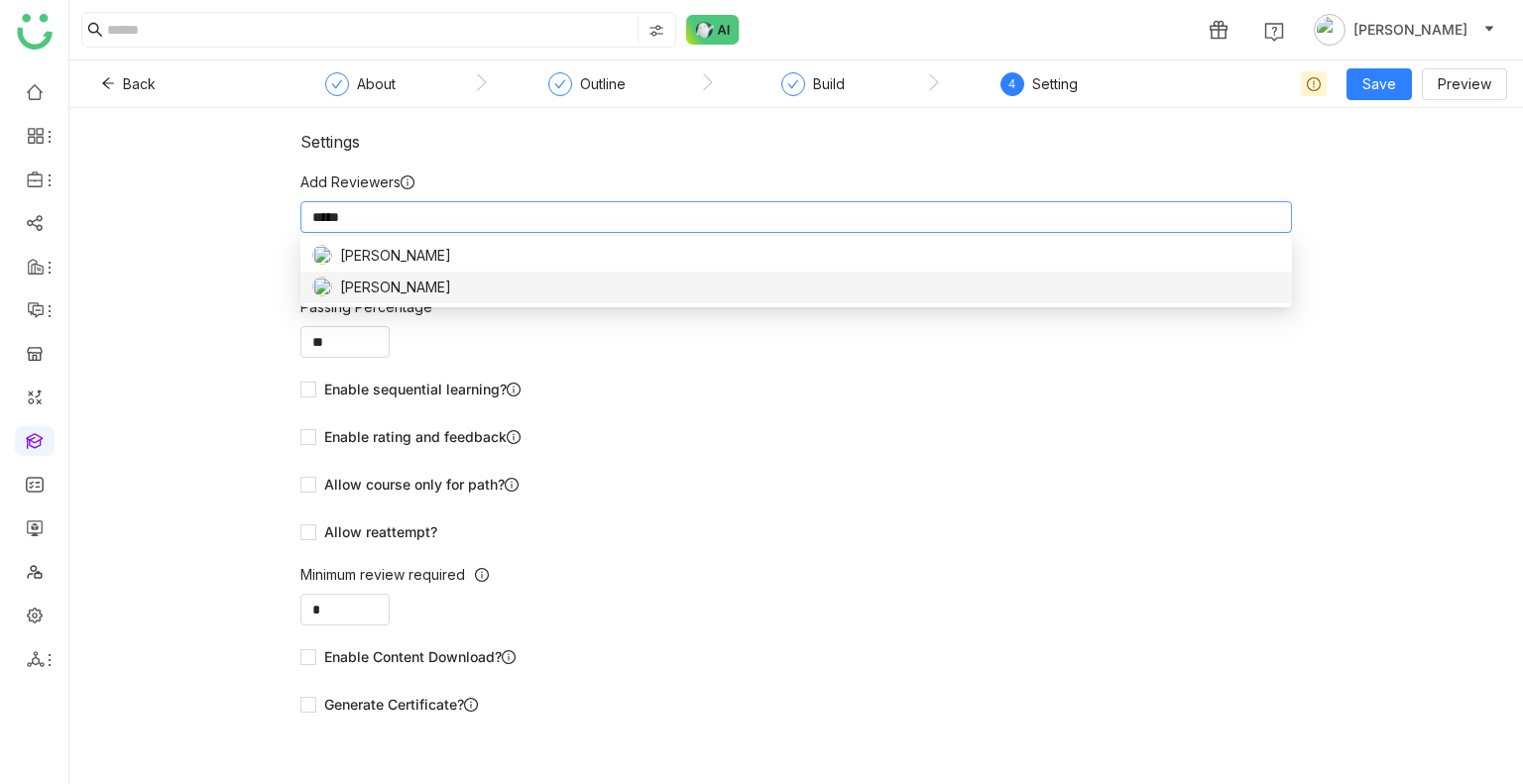 type 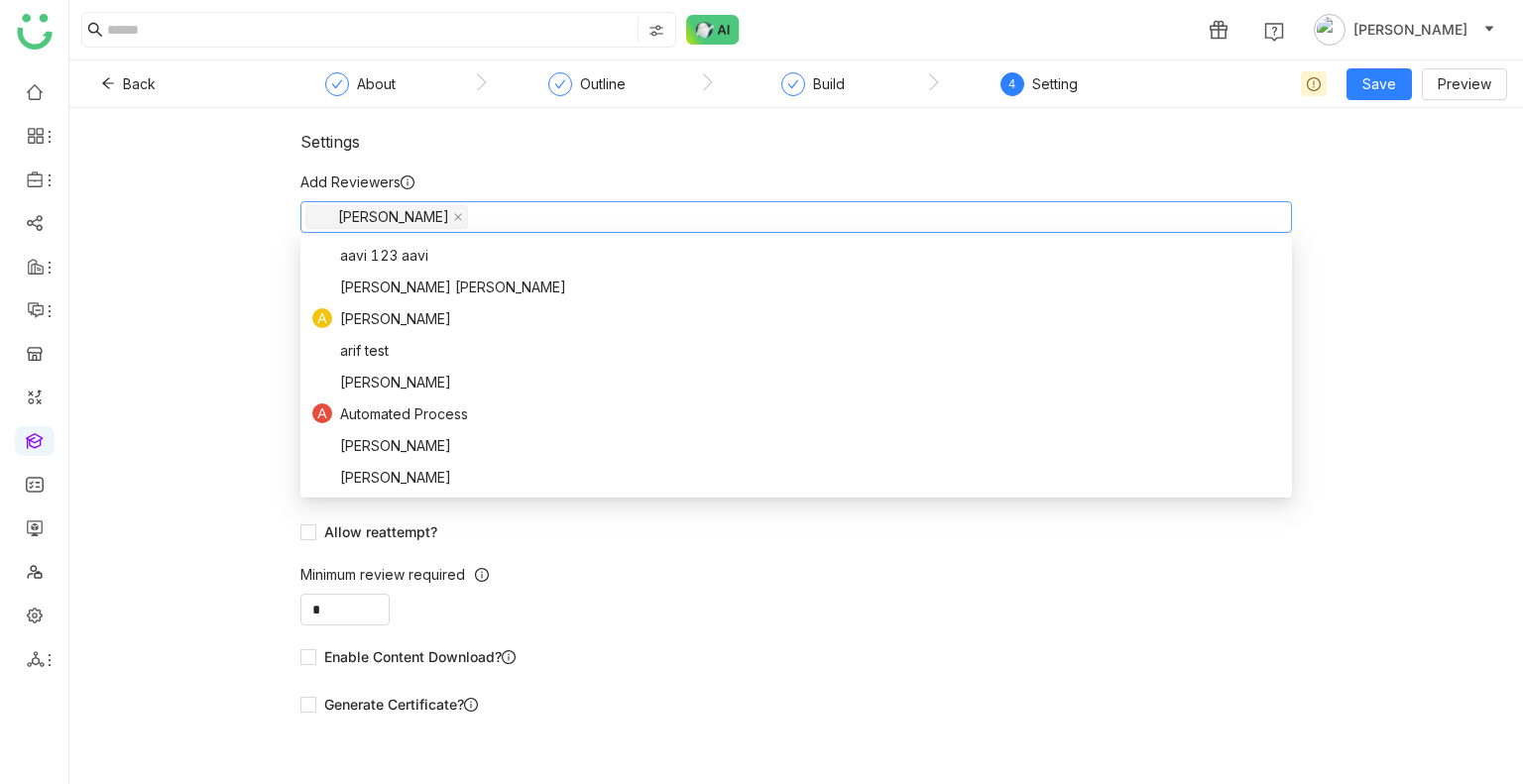 click on "Add Reviewers" 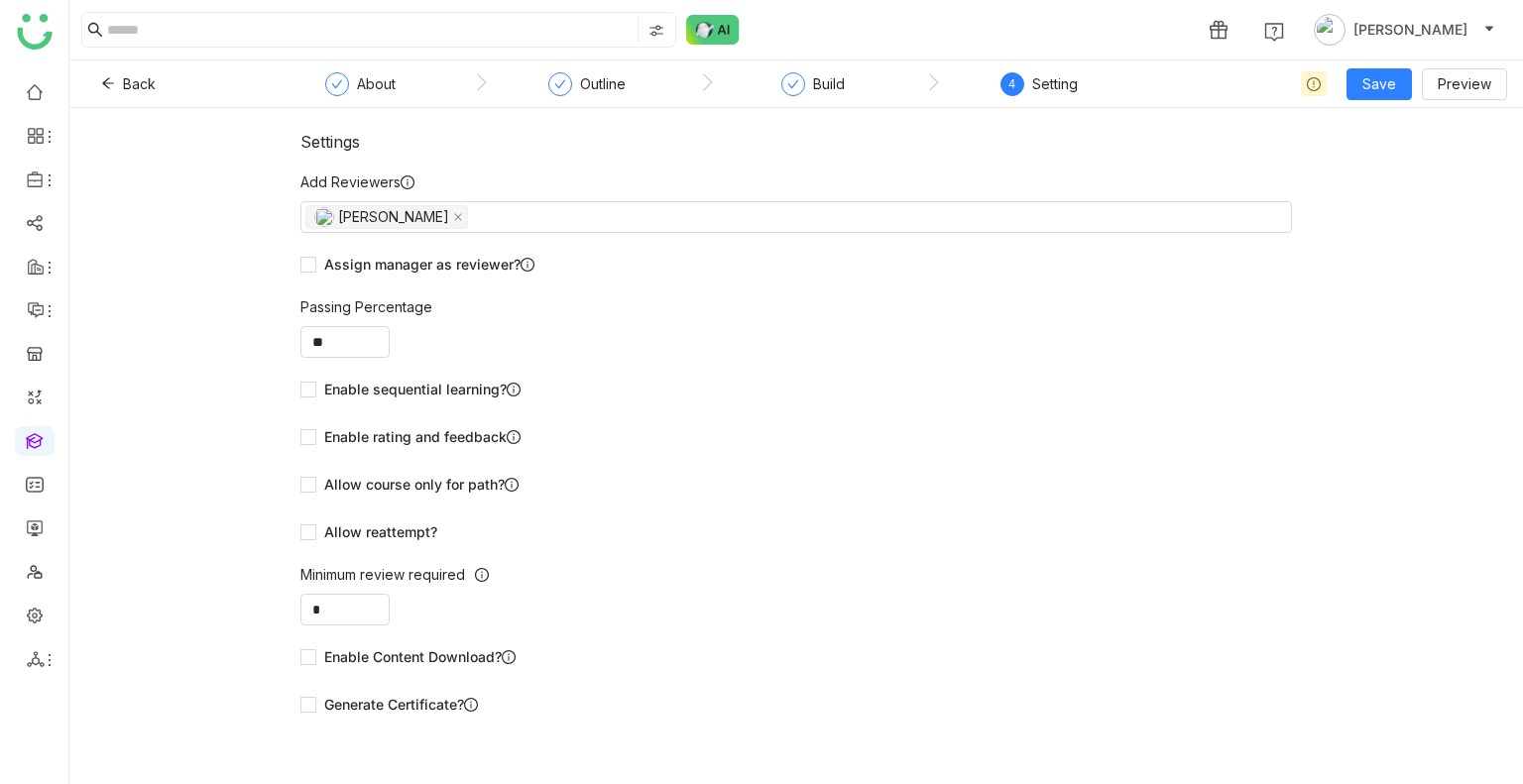 click on "Allow reattempt?" 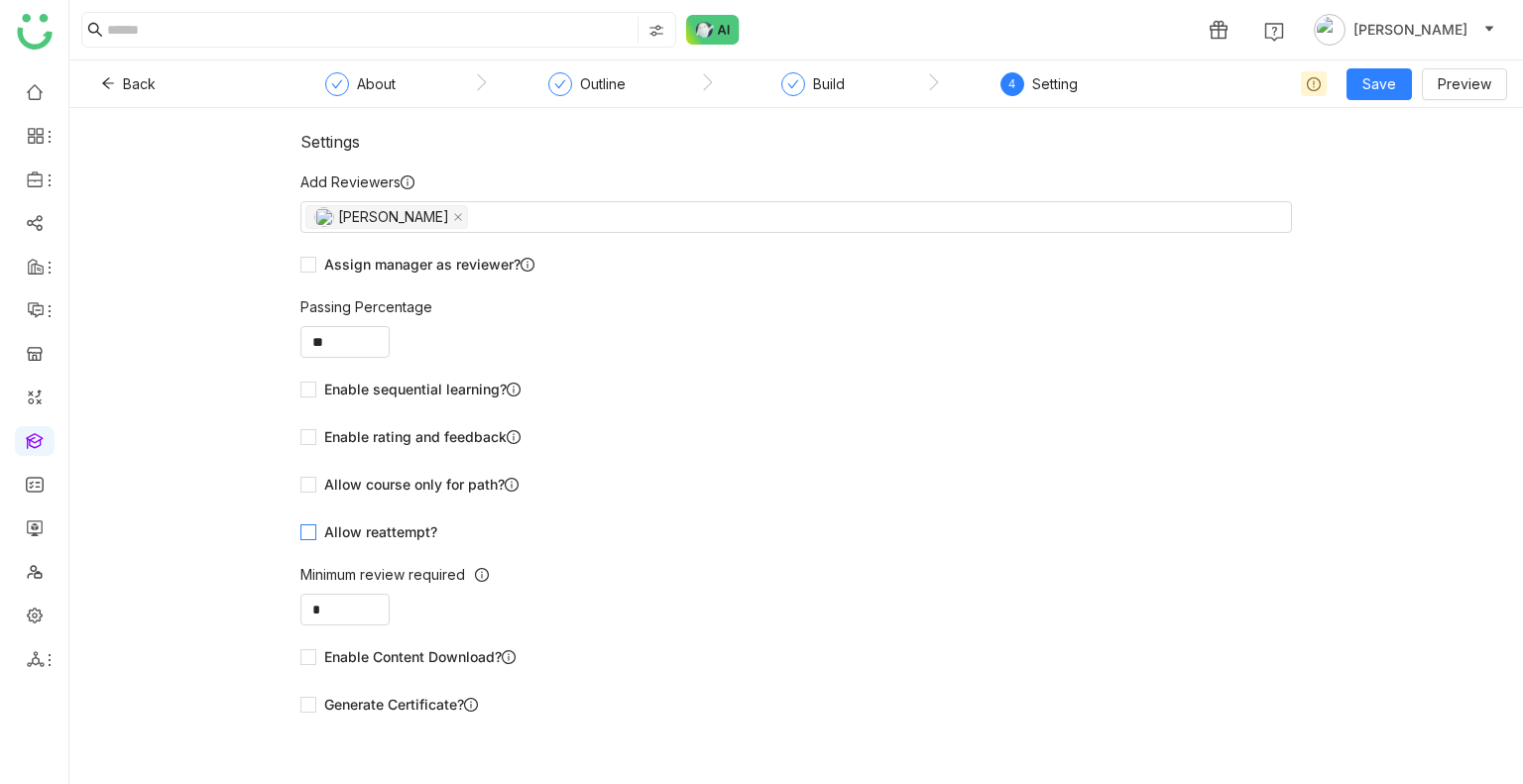 click on "Allow reattempt?" 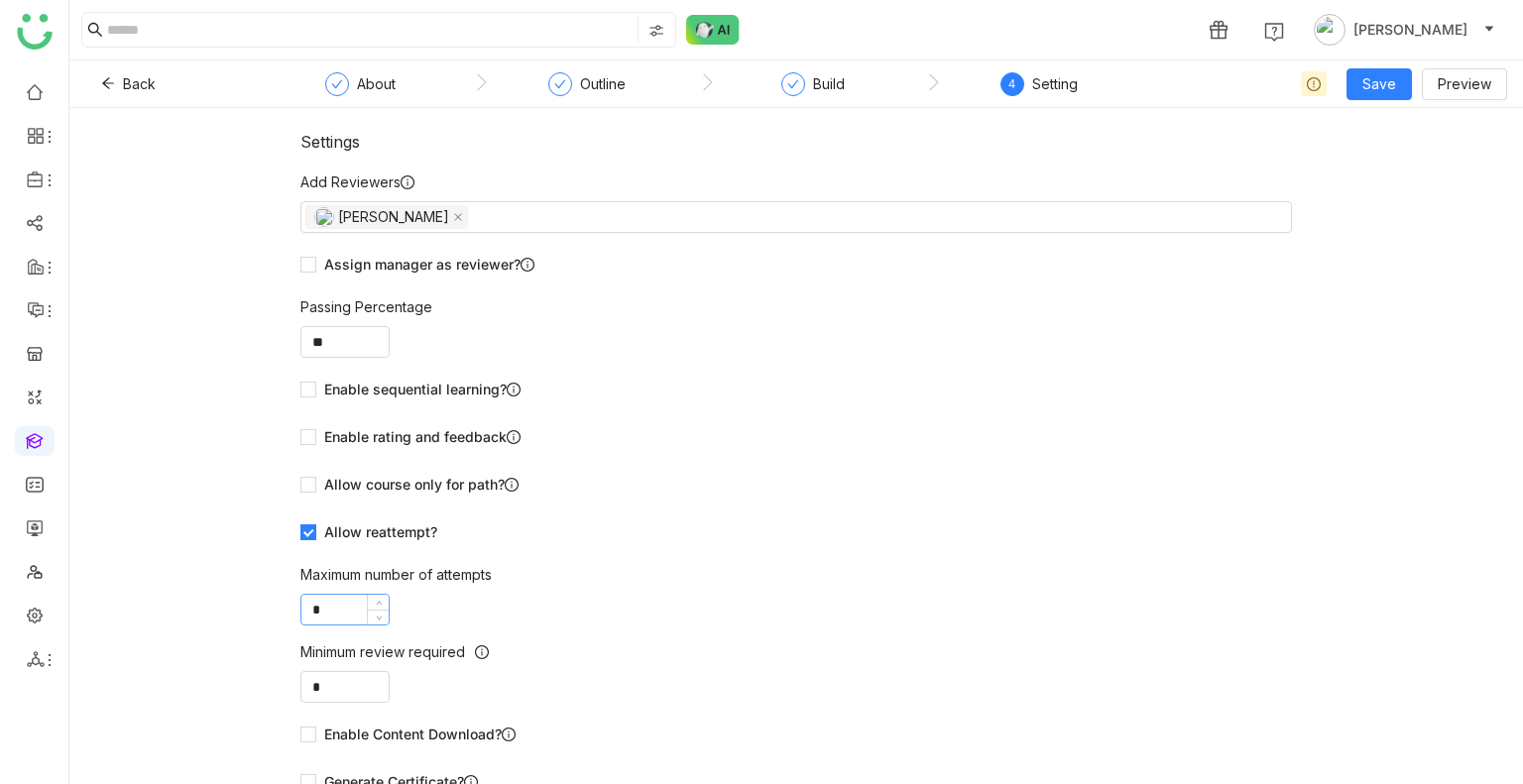 click on "*" 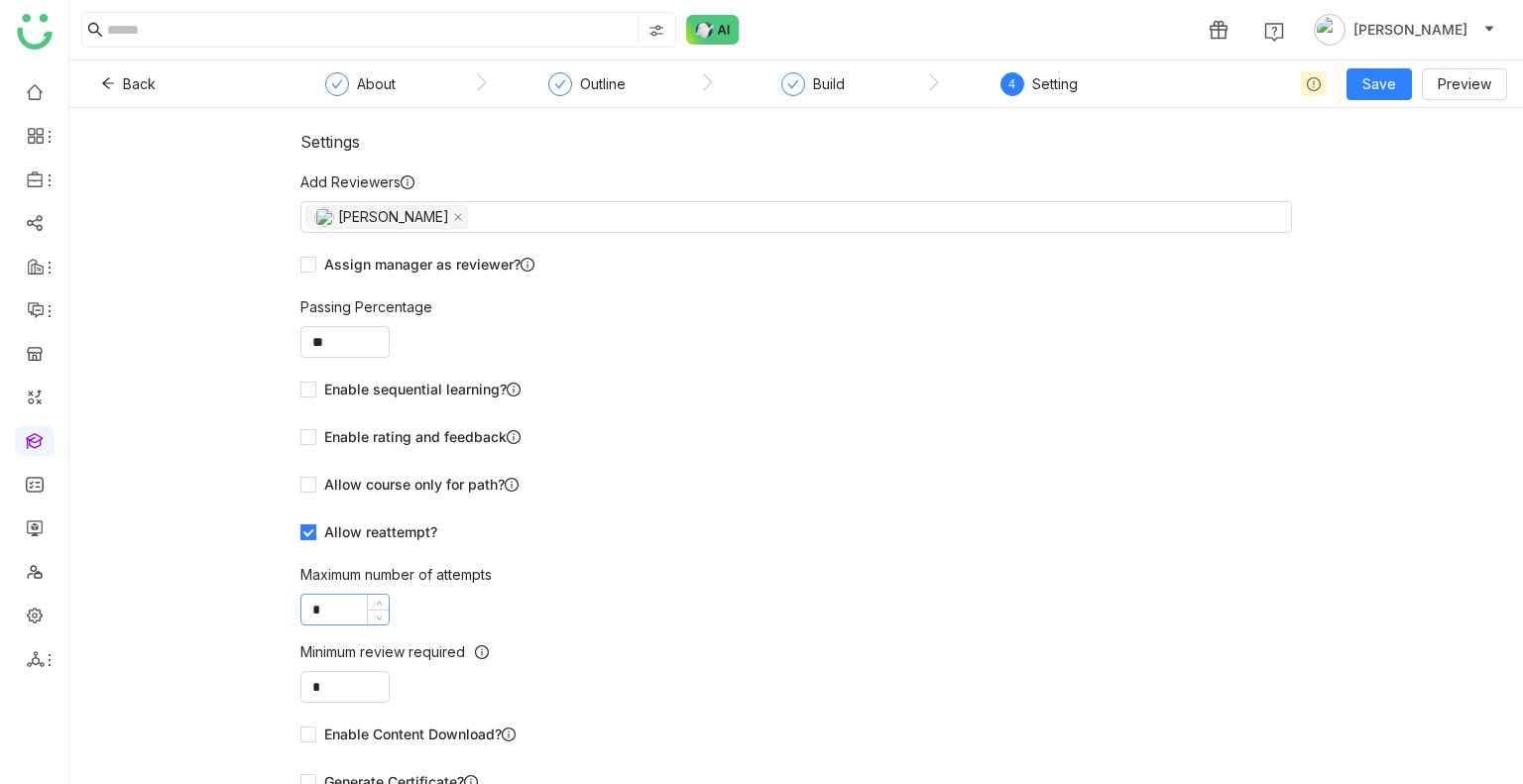 type on "*" 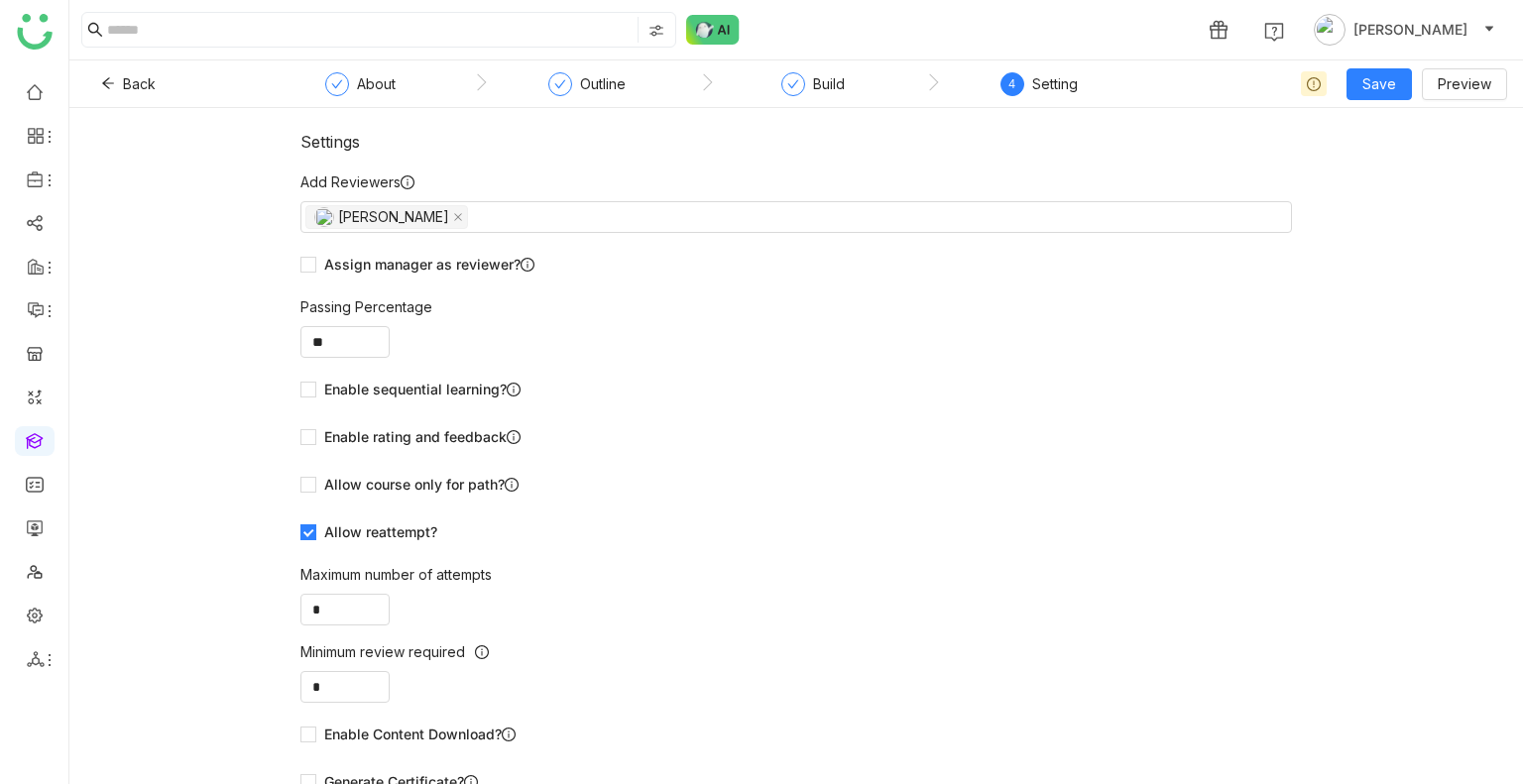 click on "Allow course only for path?" 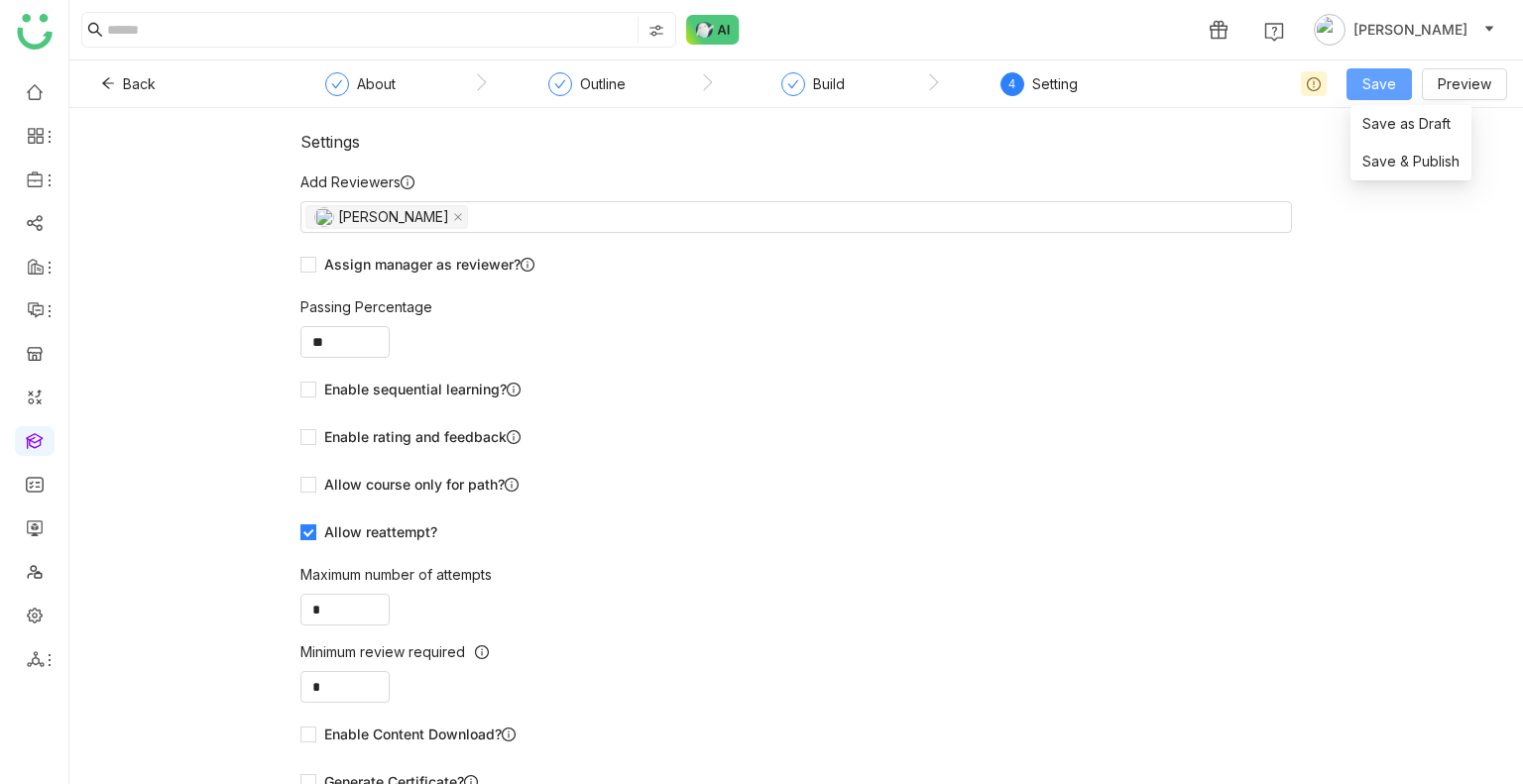 click on "Save" 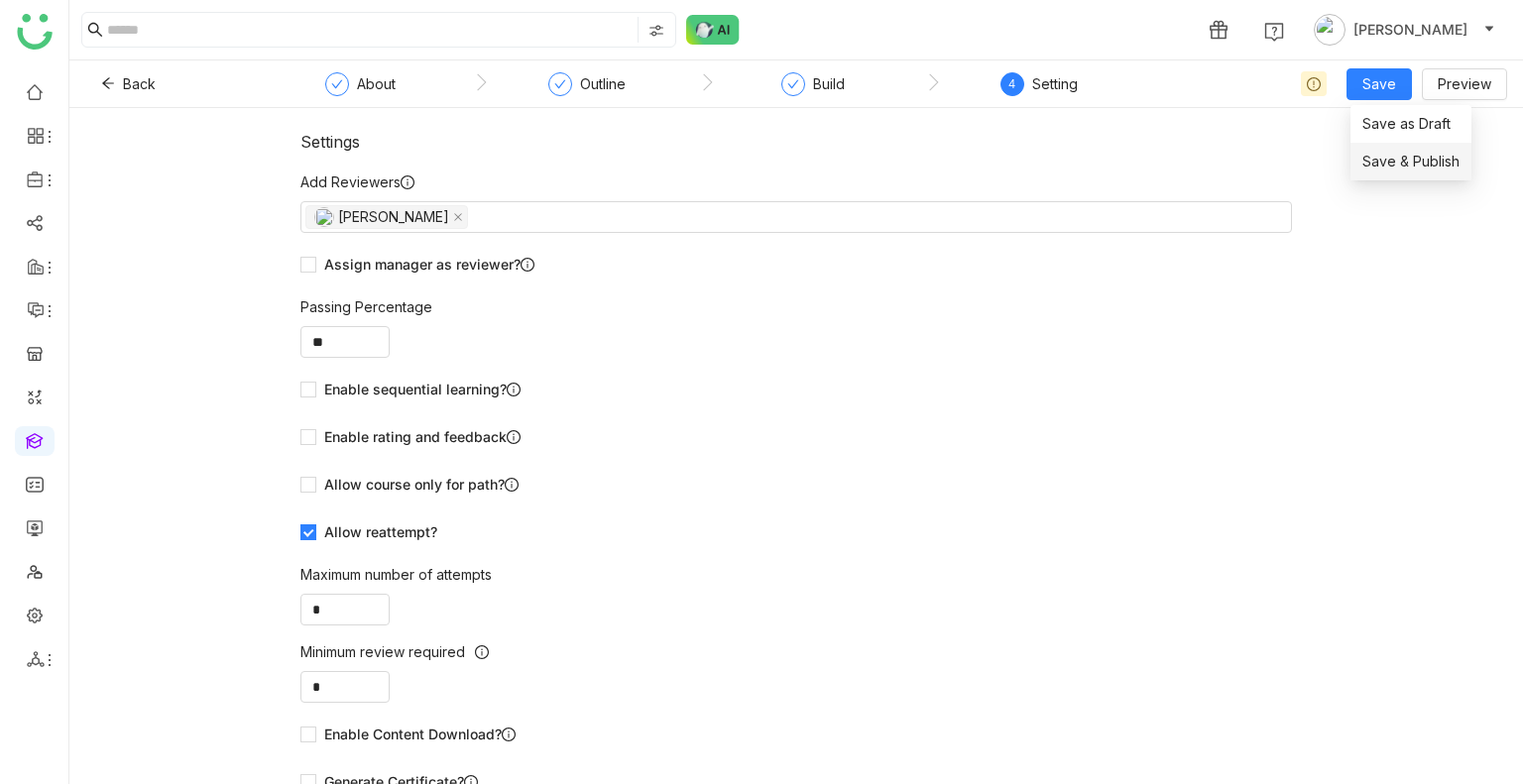 click on "Save & Publish" at bounding box center [1411, 162] 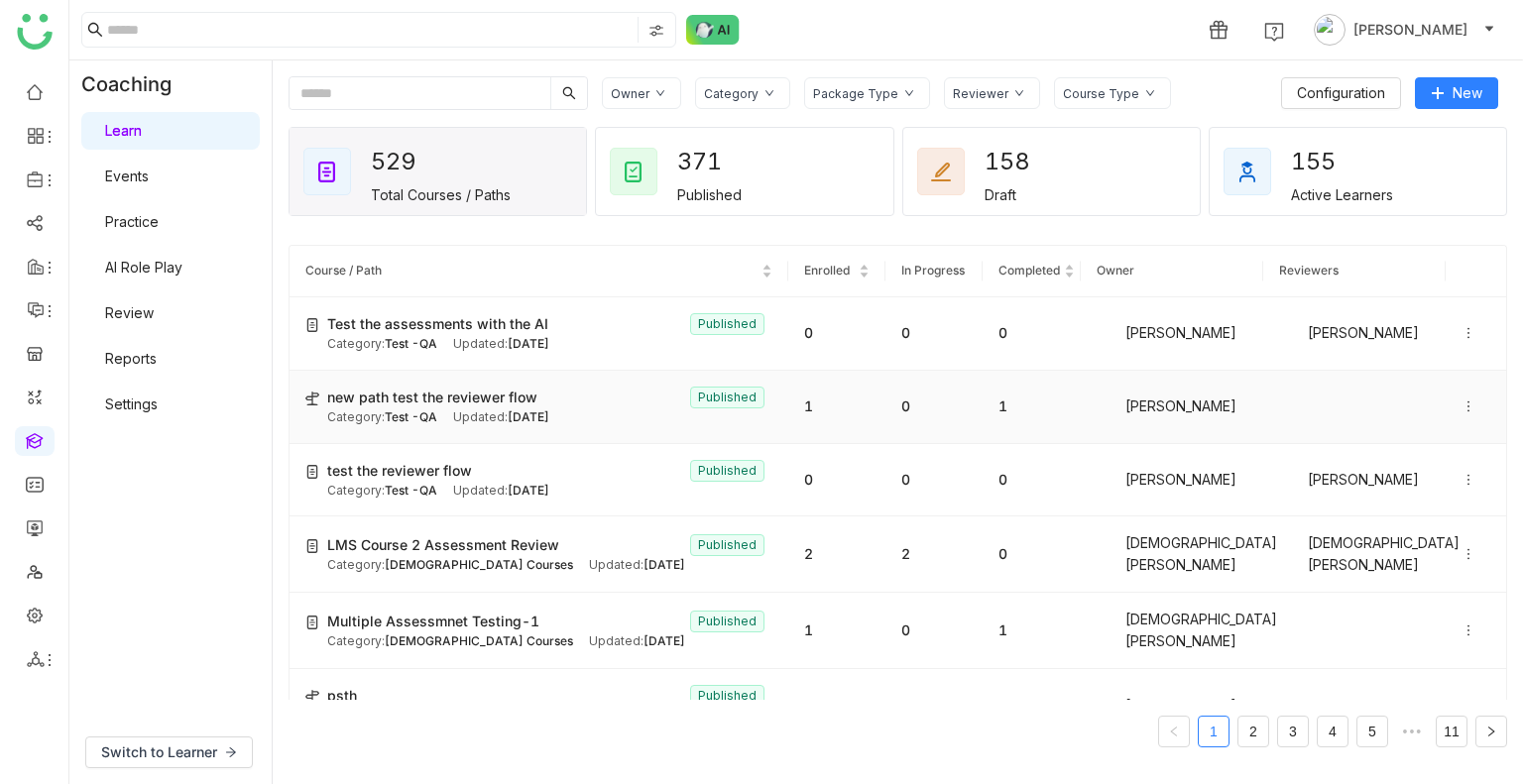 click on "new path test the reviewer flow  Published Category:  Test -QA Updated:   [DATE]" 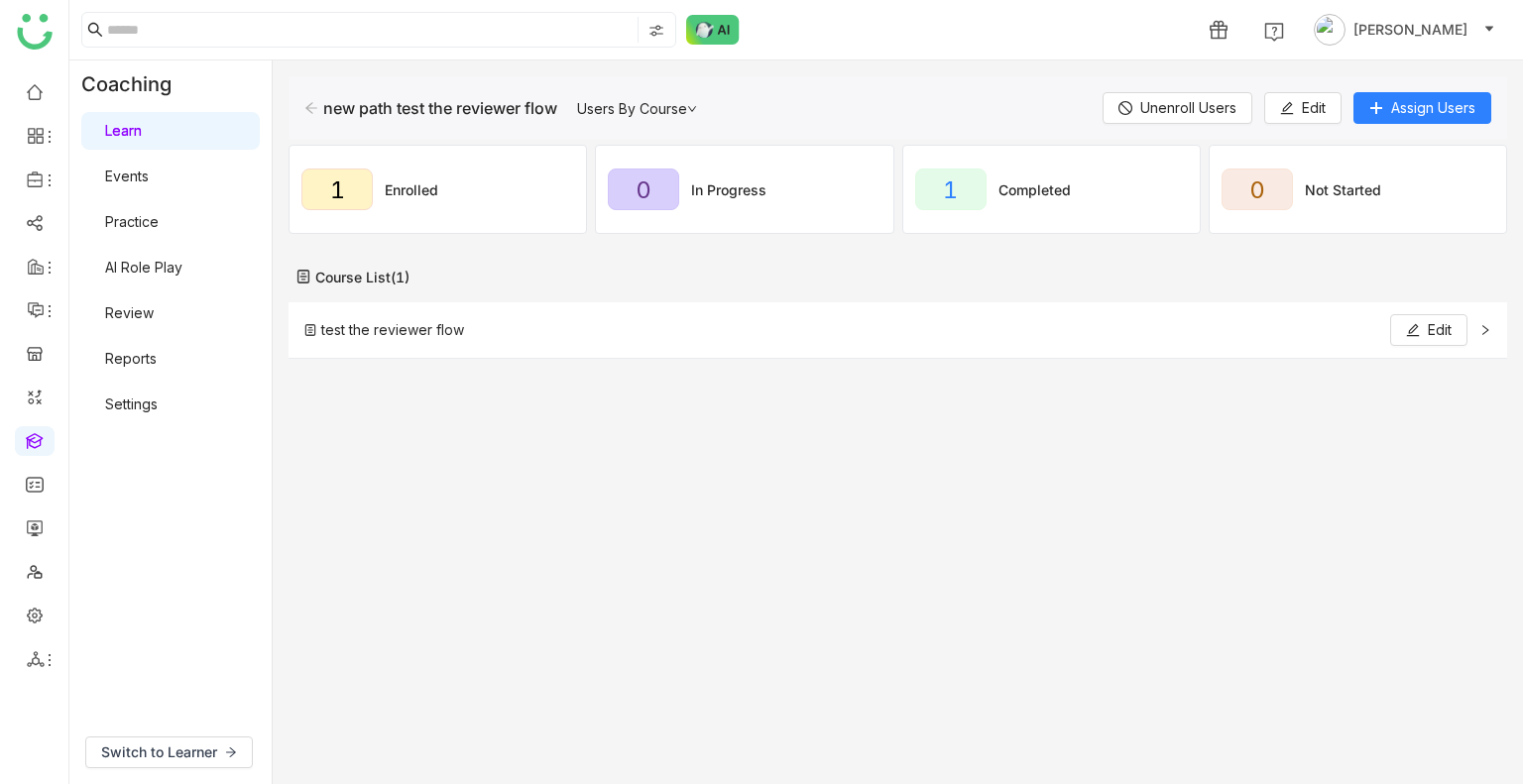 click 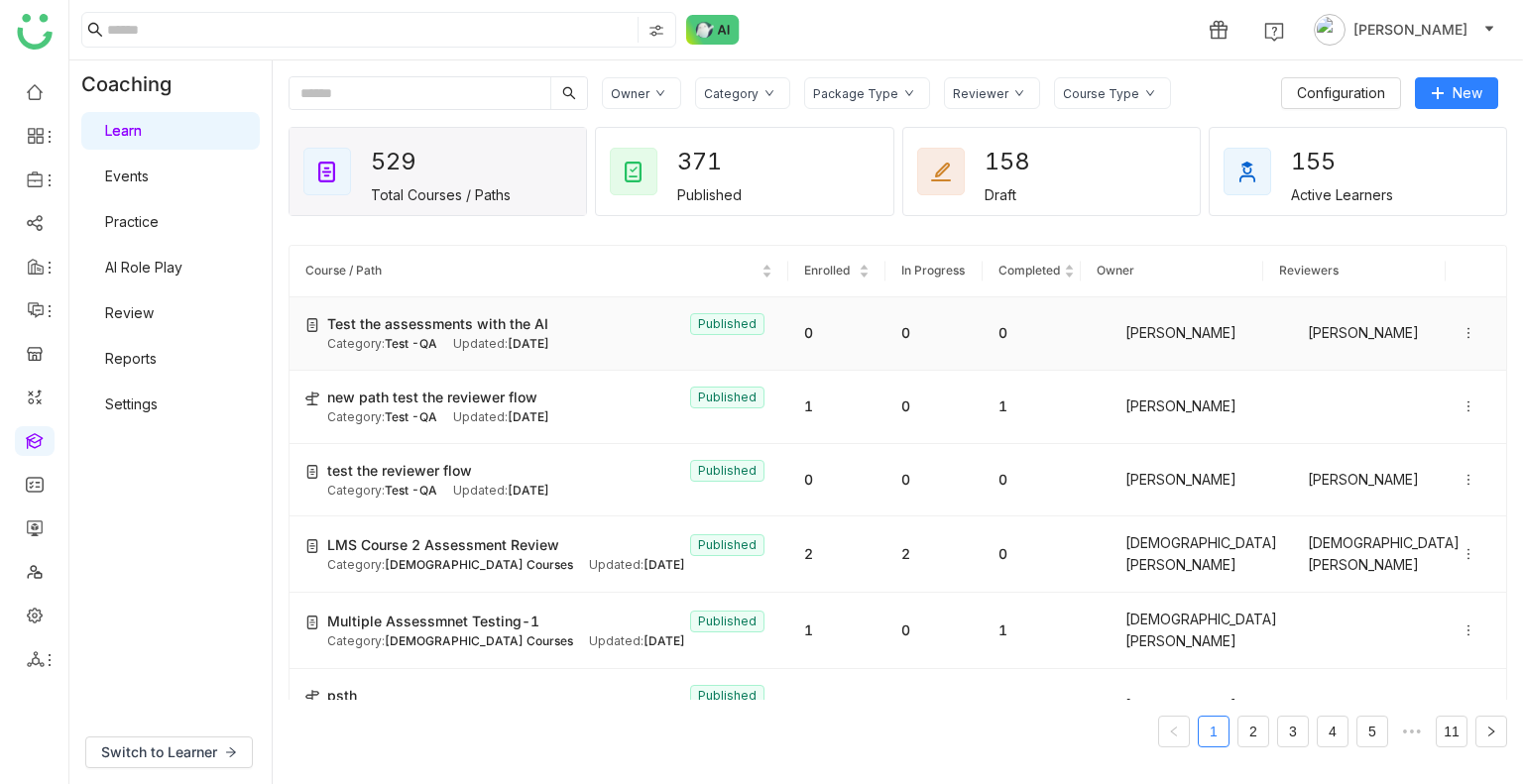 click on "Updated:   [DATE]" 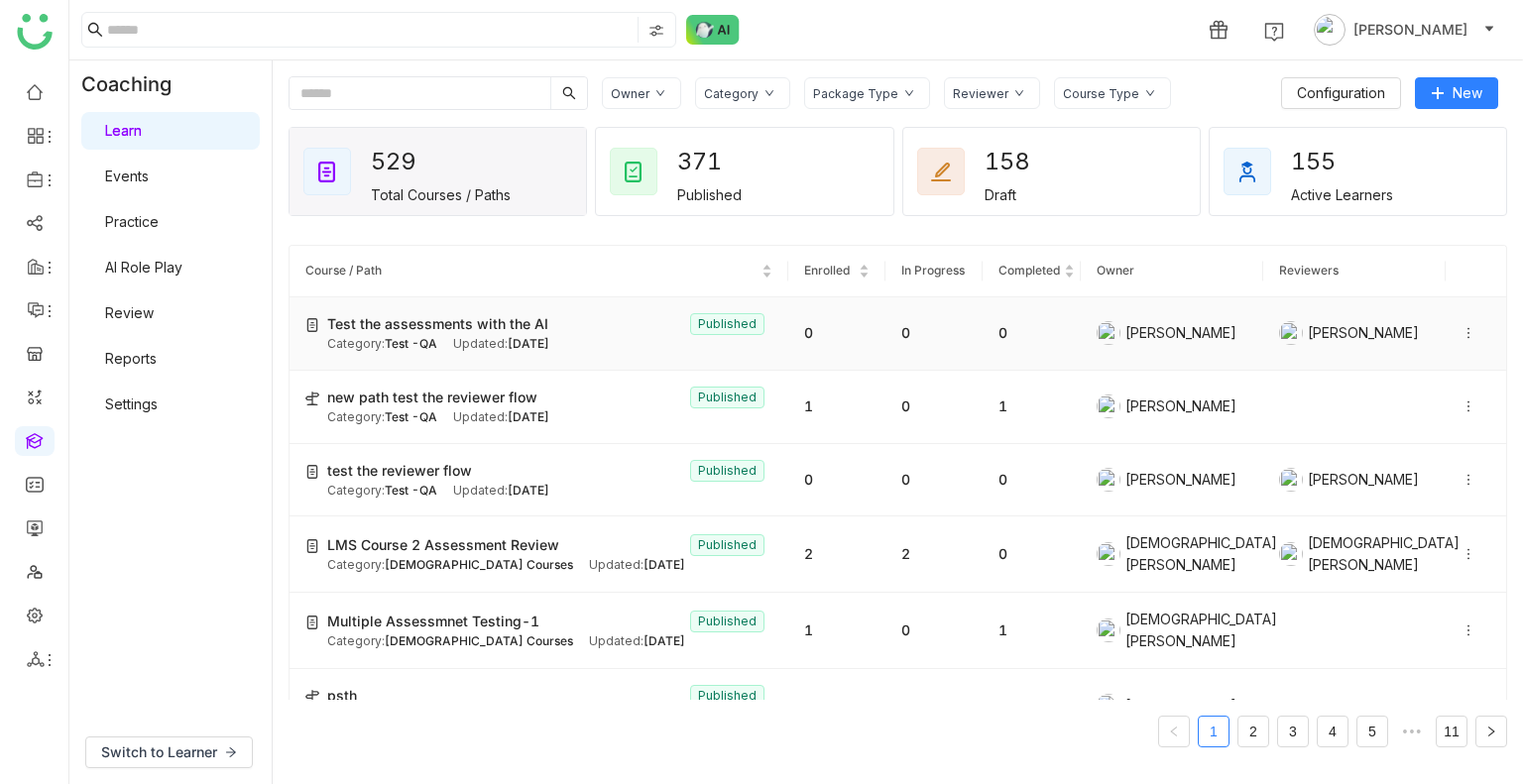 click on "Updated:   [DATE]" 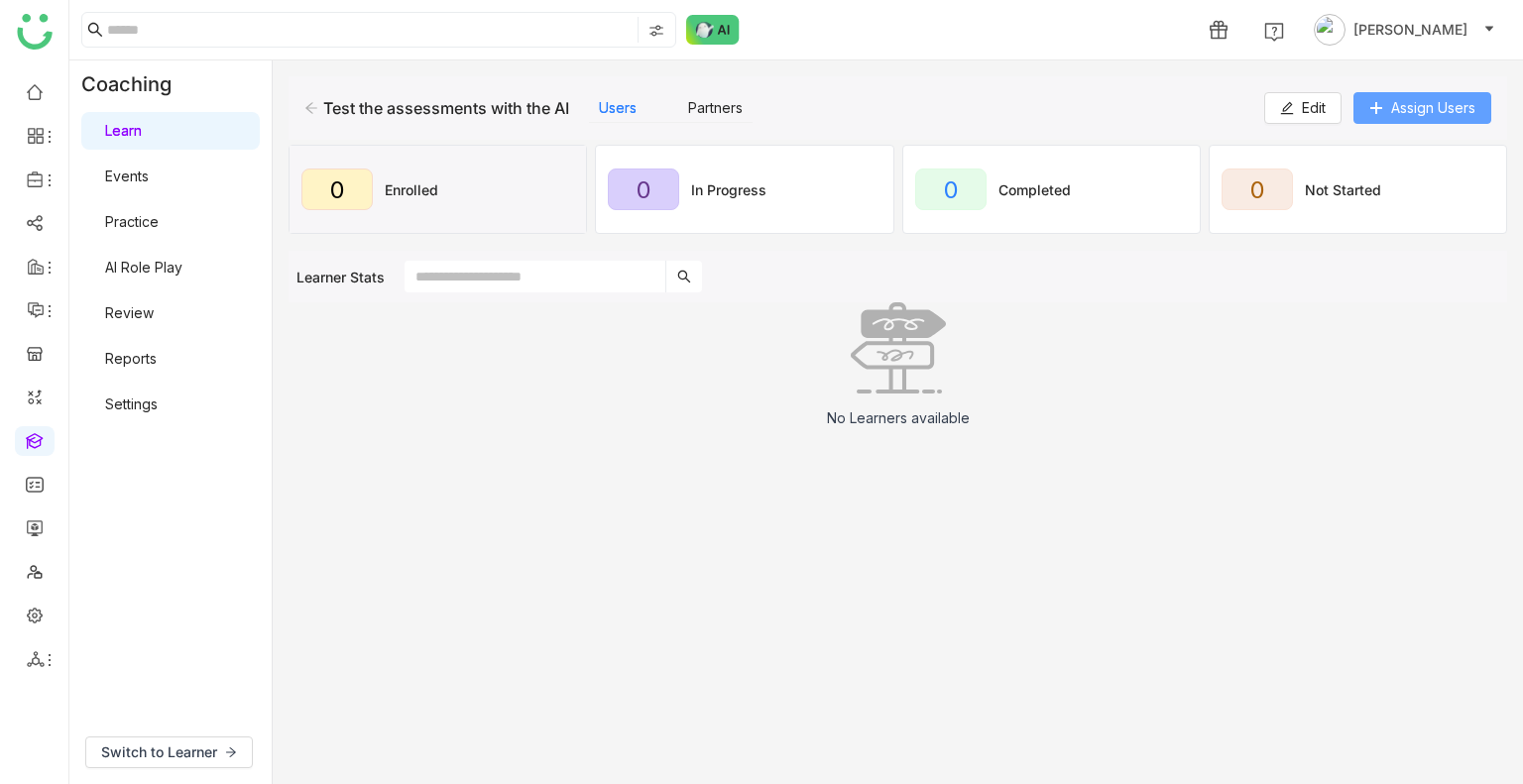 click on "Assign Users" 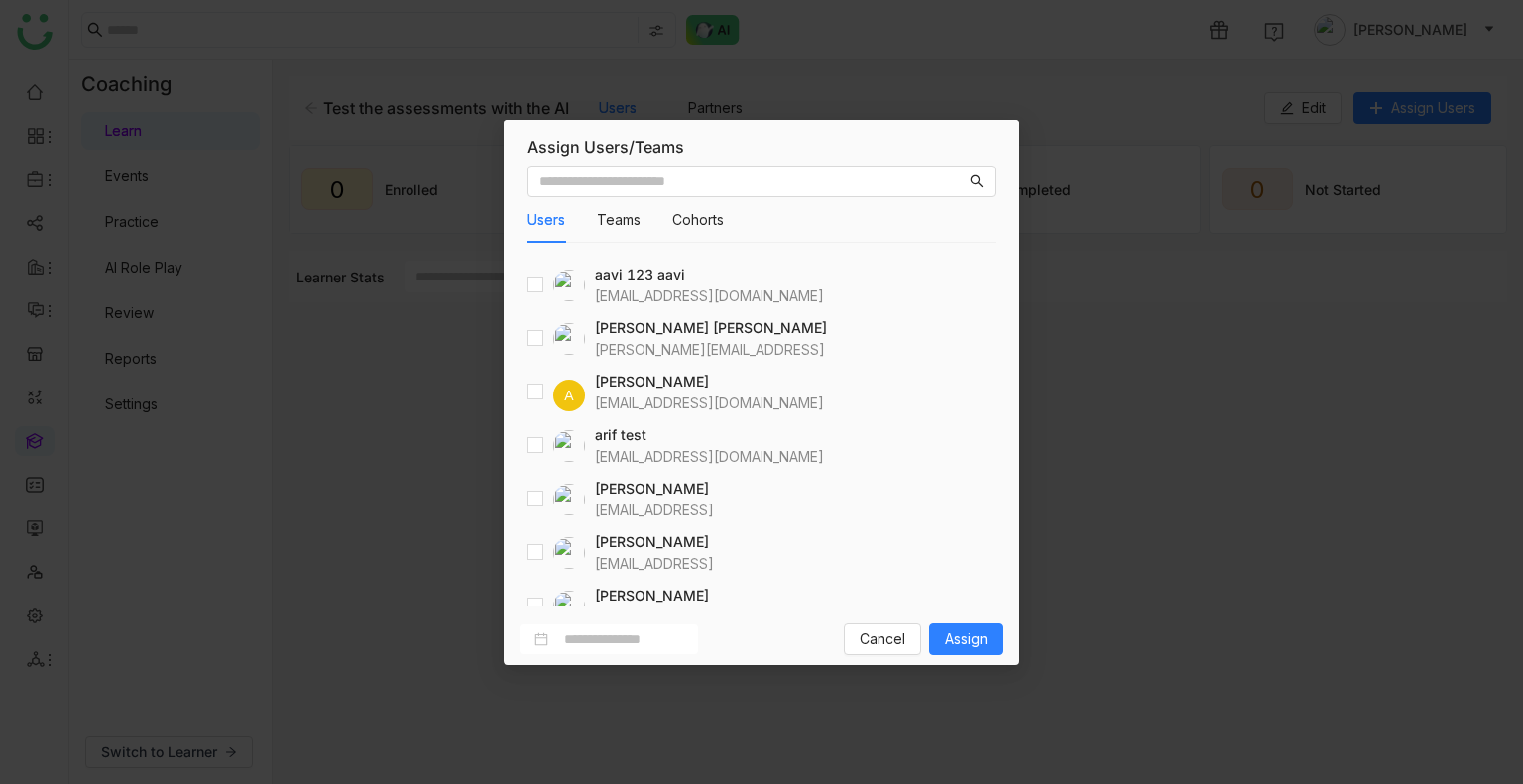 click on "Assign Users/Teams  Users   Teams   Cohorts   aavi 123 [PERSON_NAME]   [PERSON_NAME][EMAIL_ADDRESS][DOMAIN_NAME]   [PERSON_NAME] Kesireddy   [EMAIL_ADDRESS]   A   arif   [EMAIL_ADDRESS][DOMAIN_NAME]   arif test   [EMAIL_ADDRESS][DOMAIN_NAME]   [PERSON_NAME]   [PERSON_NAME][EMAIL_ADDRESS]   [PERSON_NAME]   [EMAIL_ADDRESS]   [PERSON_NAME]   [EMAIL_ADDRESS][DOMAIN_NAME]   [PERSON_NAME]   [EMAIL_ADDRESS]   Azhar Uddin   [EMAIL_ADDRESS]   [PERSON_NAME]   [EMAIL_ADDRESS]   [PERSON_NAME] Bhandari   [EMAIL_ADDRESS]   [PERSON_NAME]   [EMAIL_ADDRESS]   chiru balaya   [EMAIL_ADDRESS][DOMAIN_NAME]   Cancel   Assign" at bounding box center [762, 392] 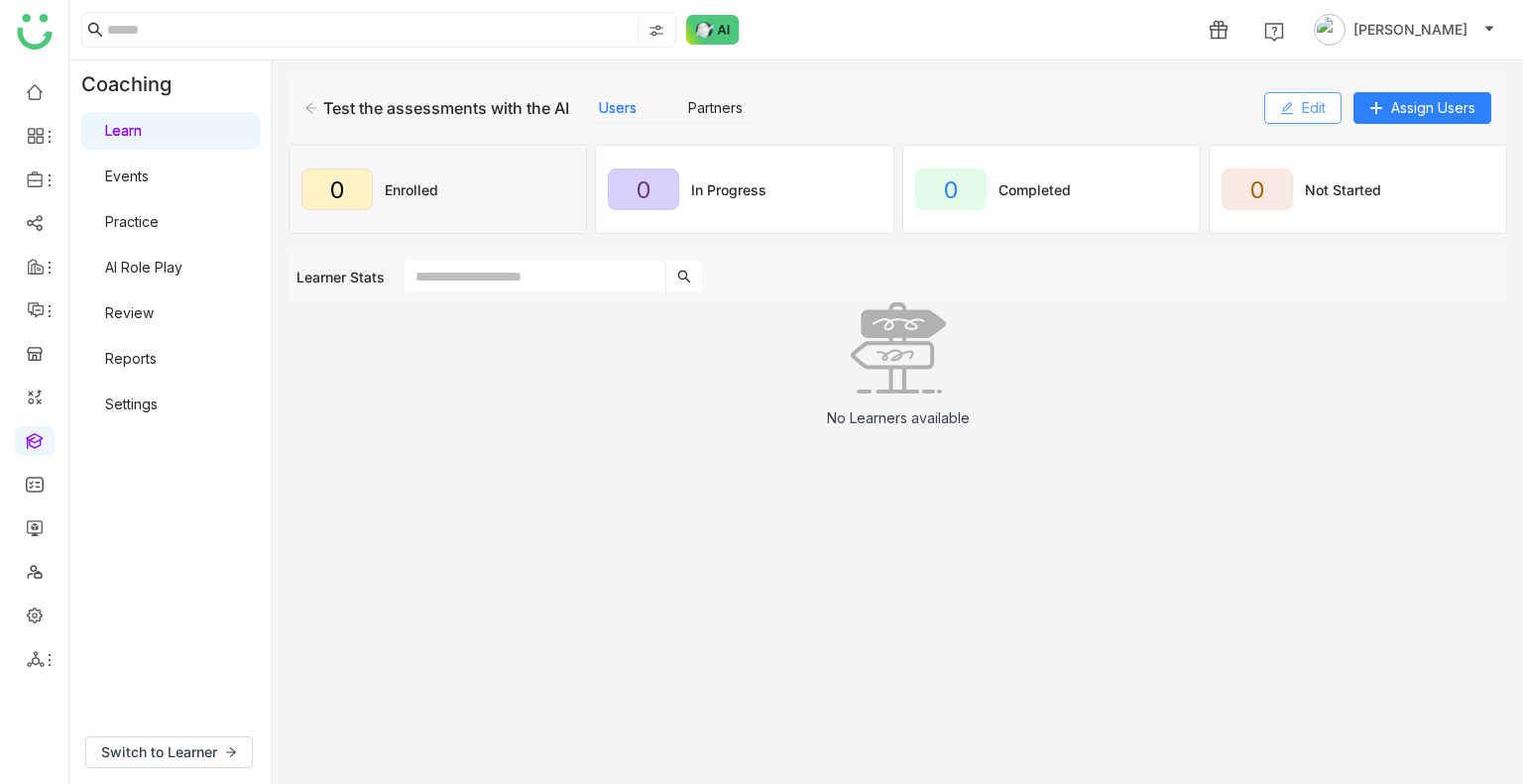 click 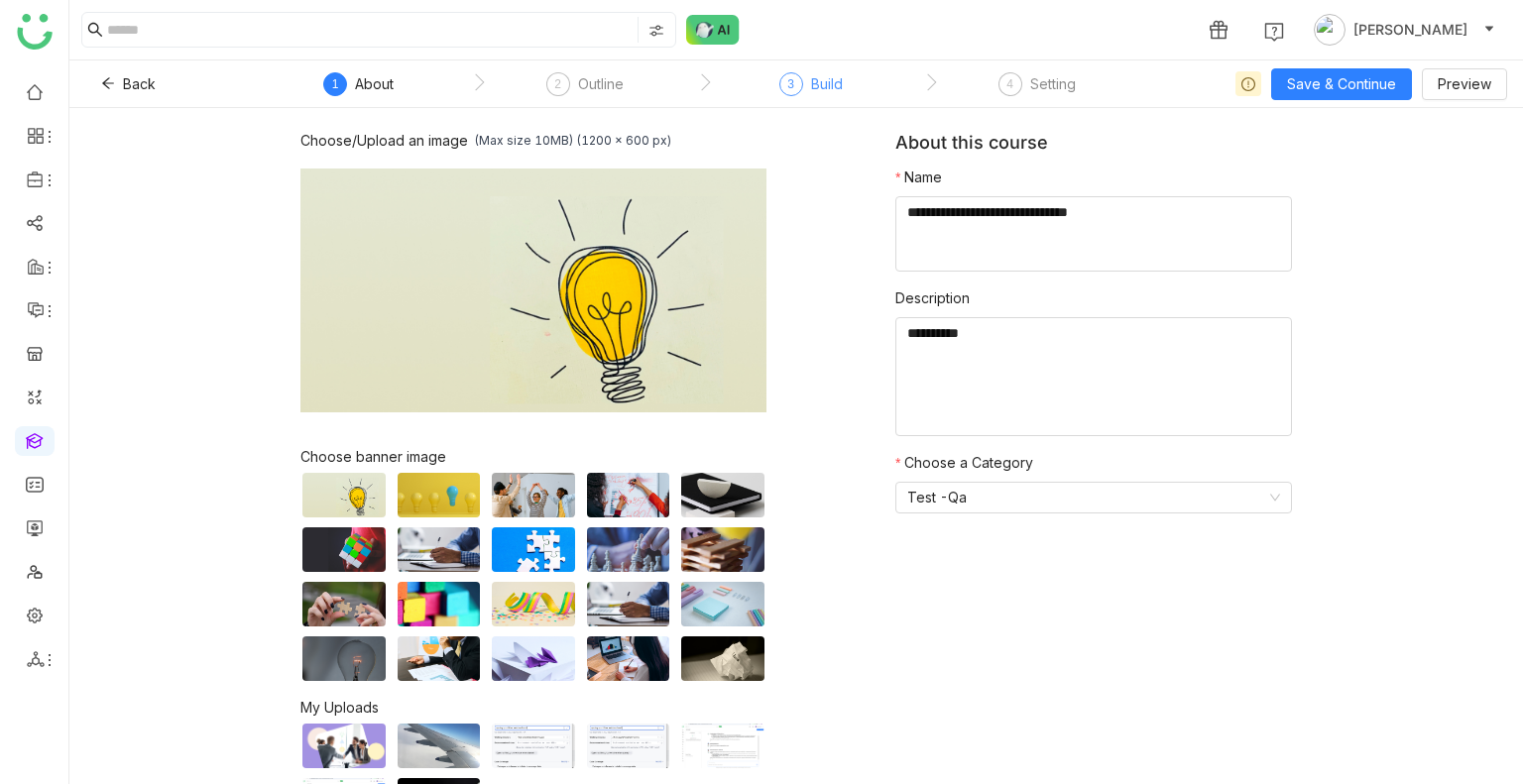 click on "3  Build" 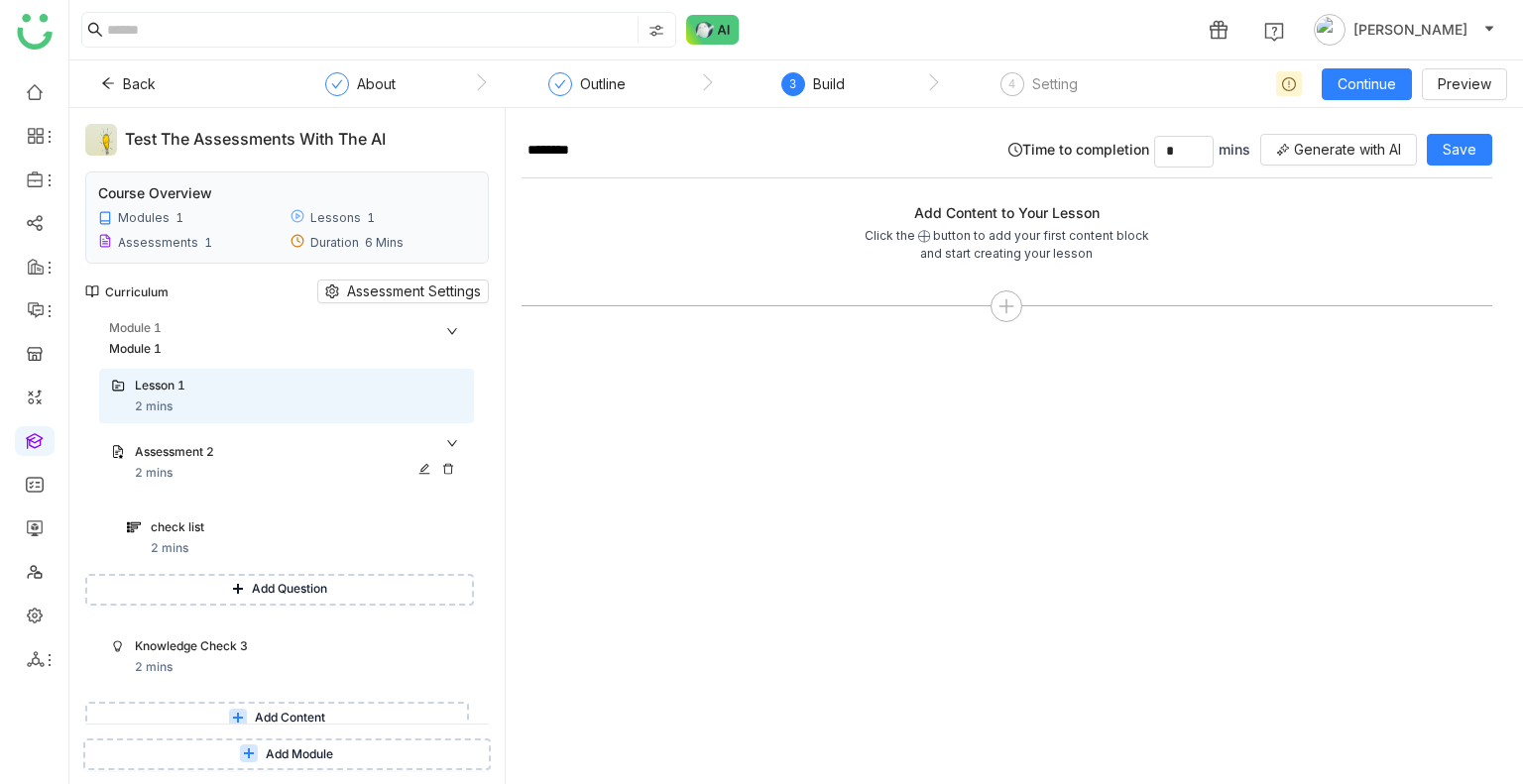 click on "Assessment 2" at bounding box center (298, 453) 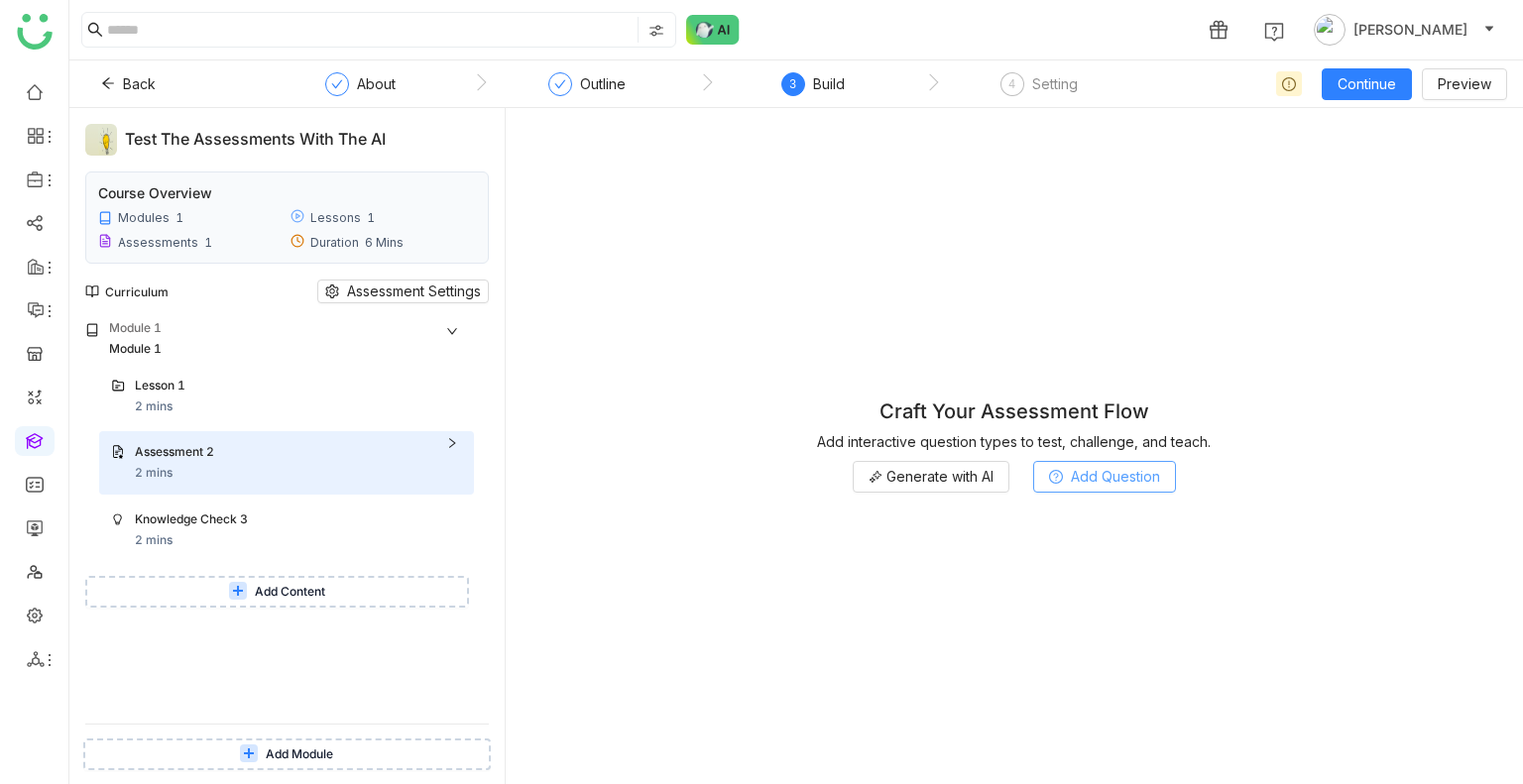 click on "Add Question" 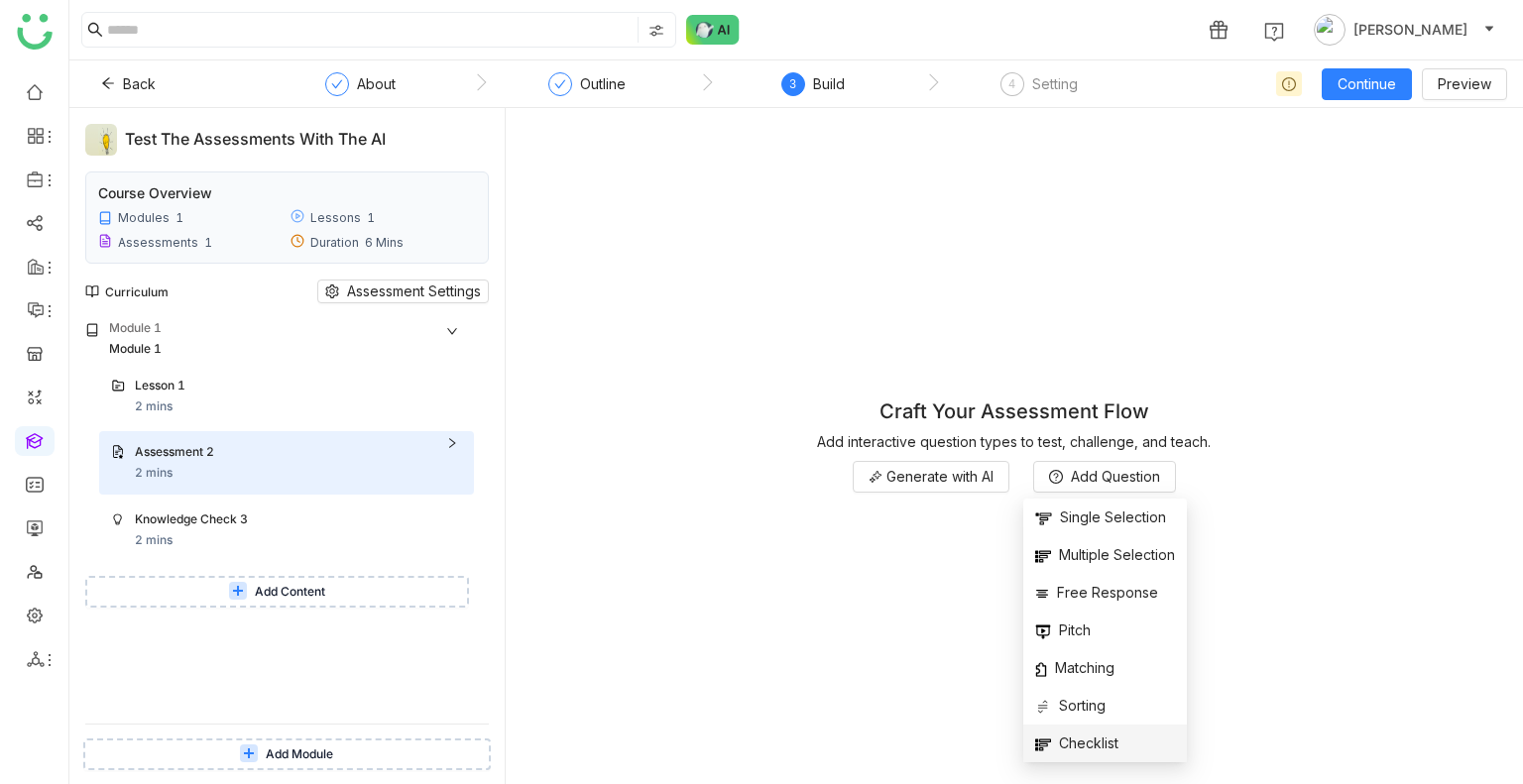 click on "Checklist" at bounding box center (1105, 743) 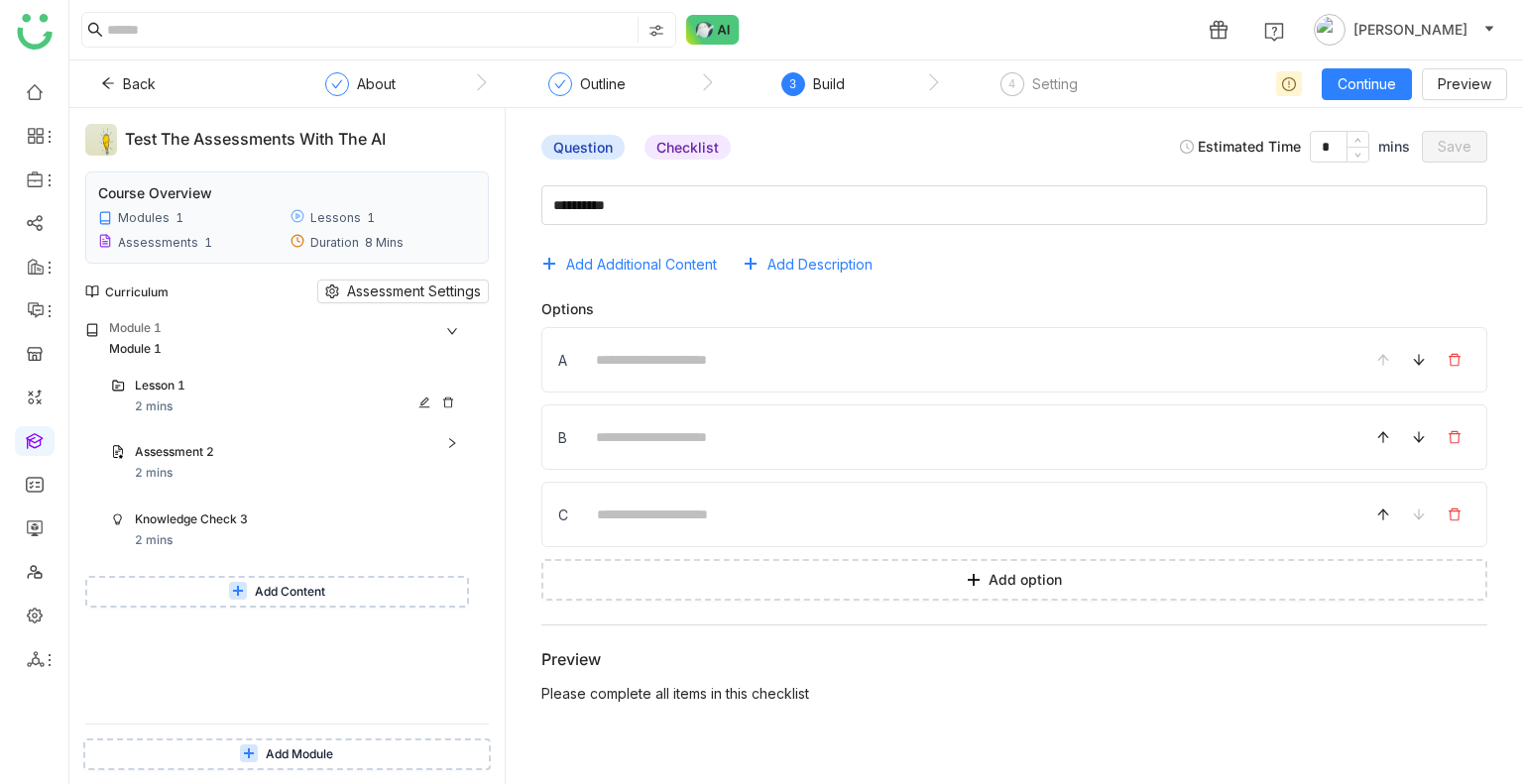 click on "Lesson 1   2 mins" at bounding box center [298, 396] 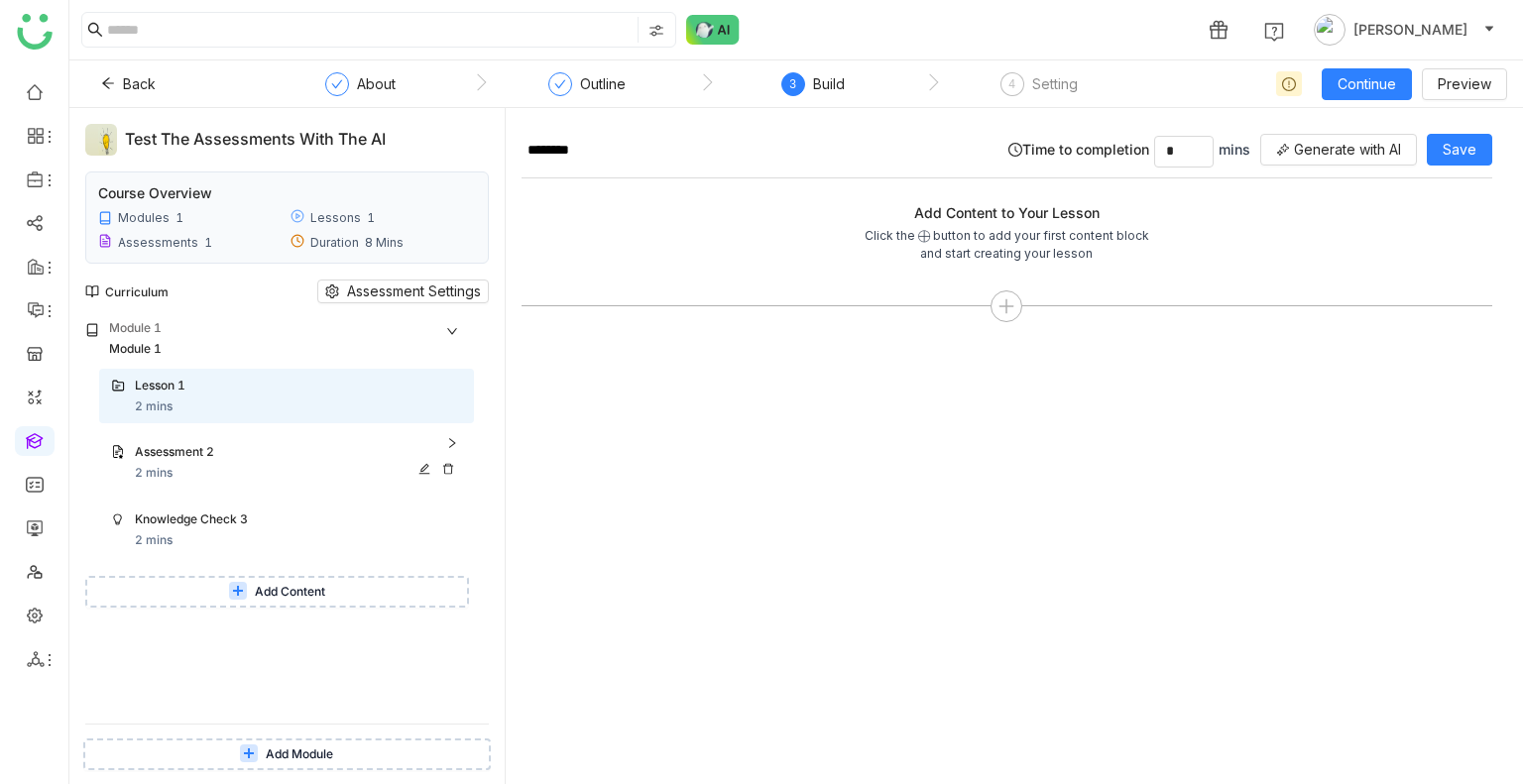 click on "Assessment 2" at bounding box center (279, 452) 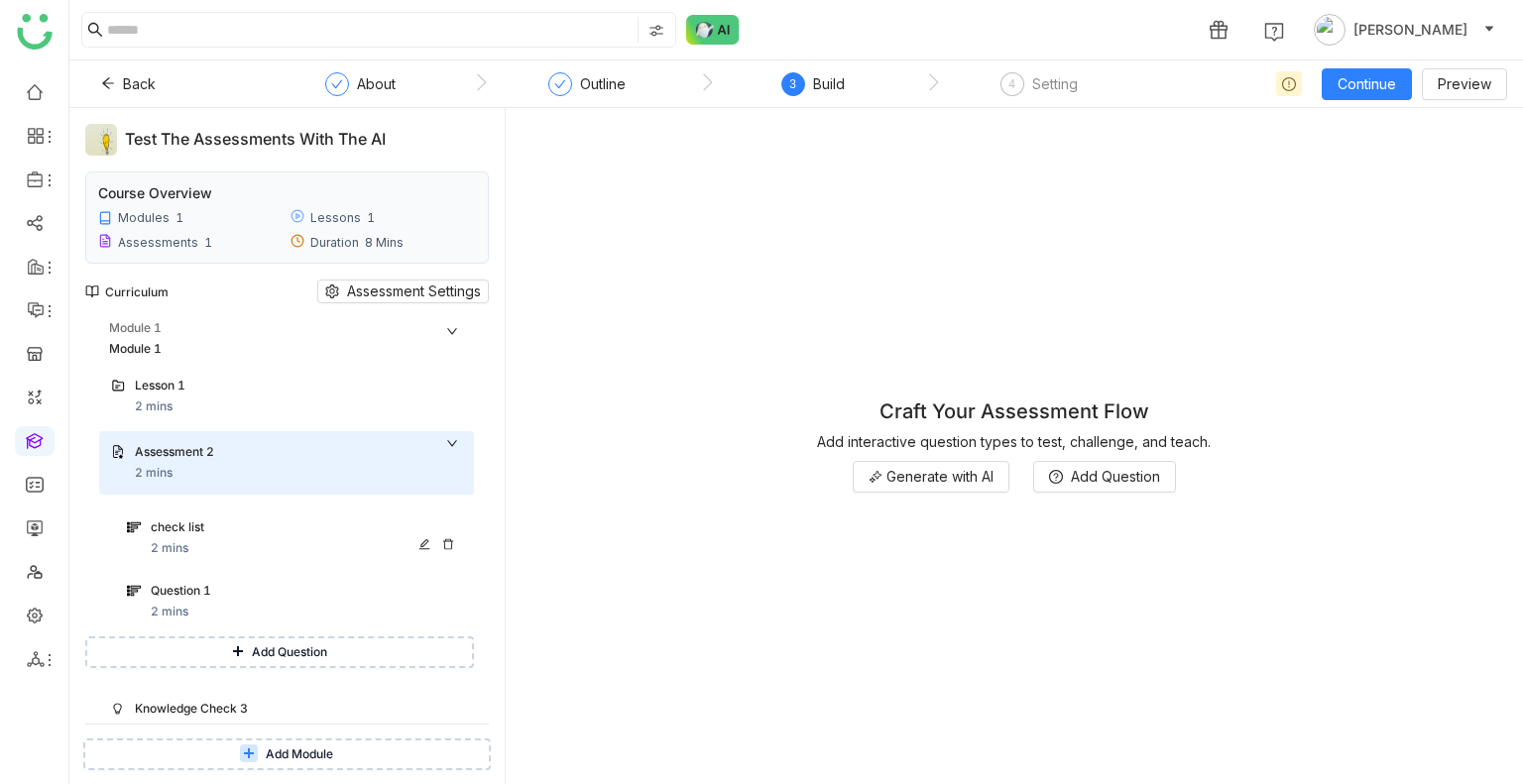 click on "check list" at bounding box center (288, 527) 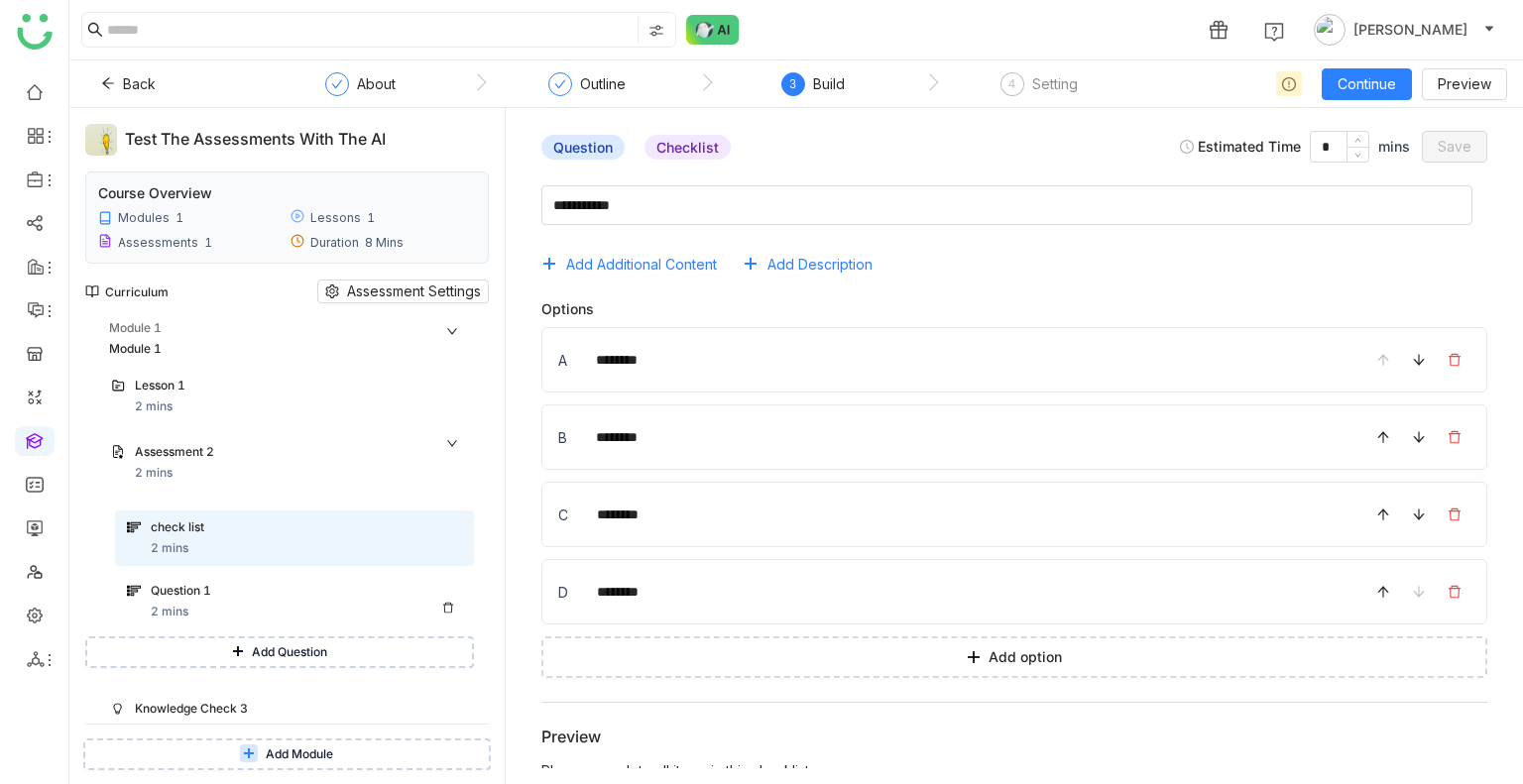 click on "Question 1" at bounding box center (288, 591) 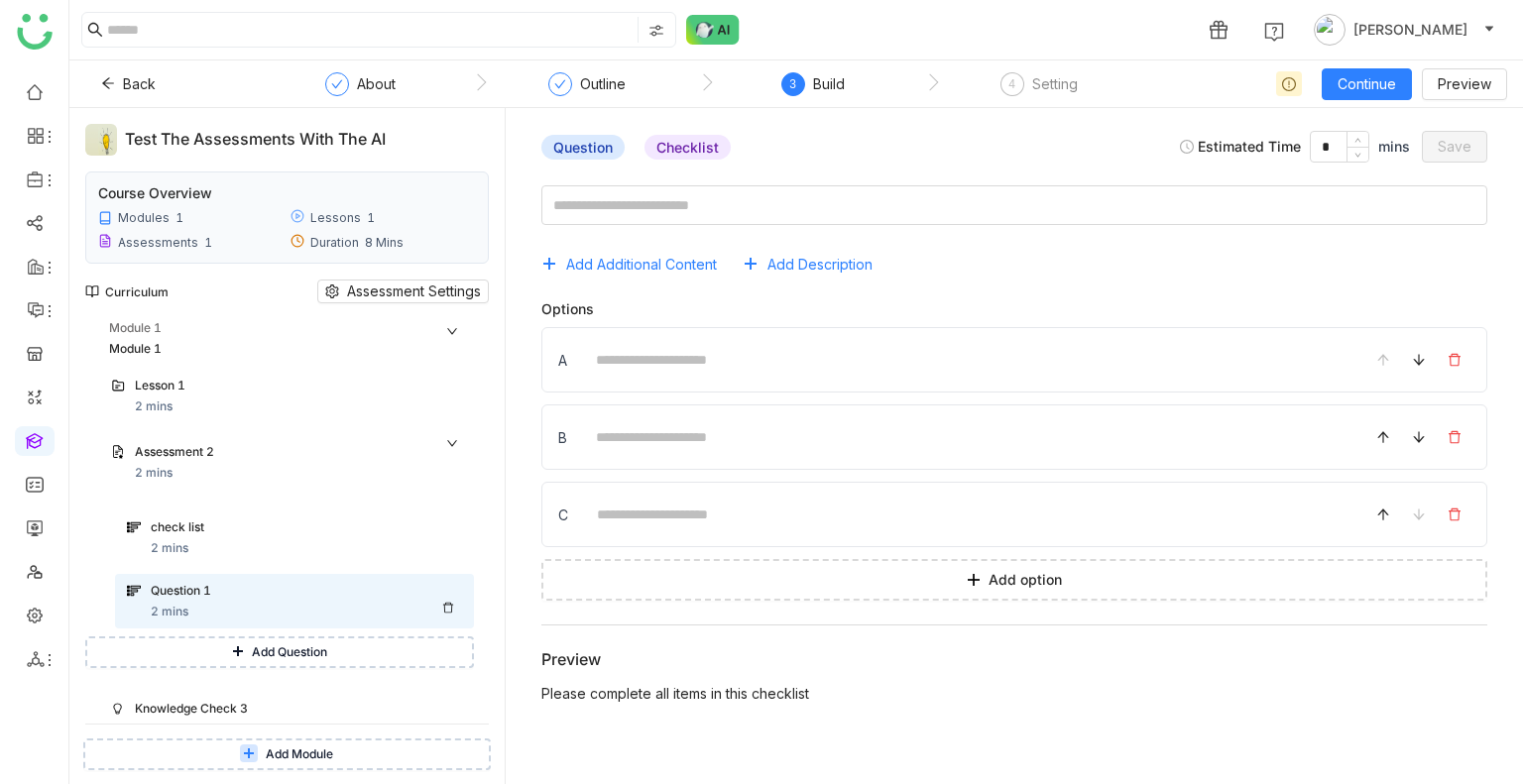 click 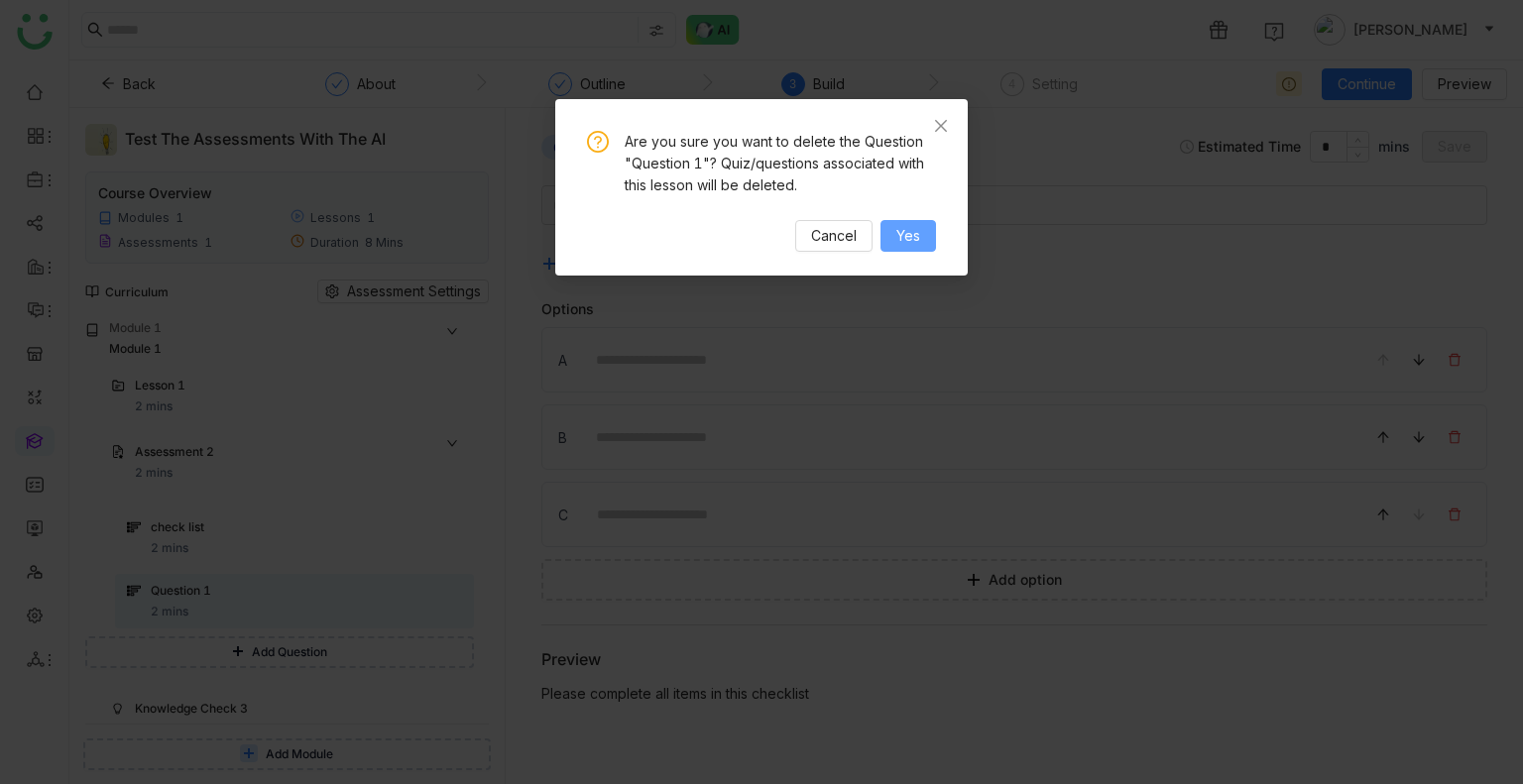 click on "Yes" at bounding box center (908, 236) 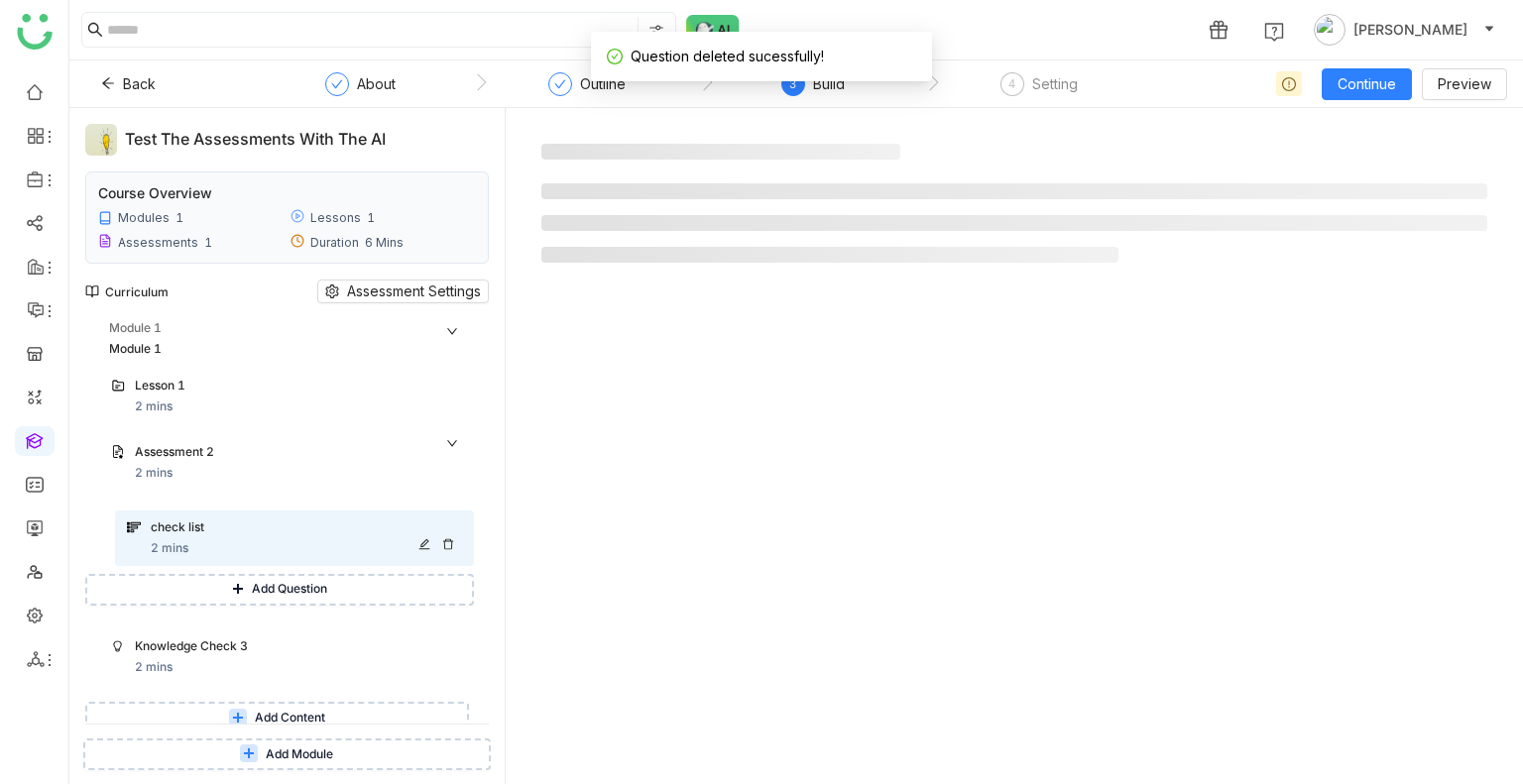scroll, scrollTop: 9, scrollLeft: 0, axis: vertical 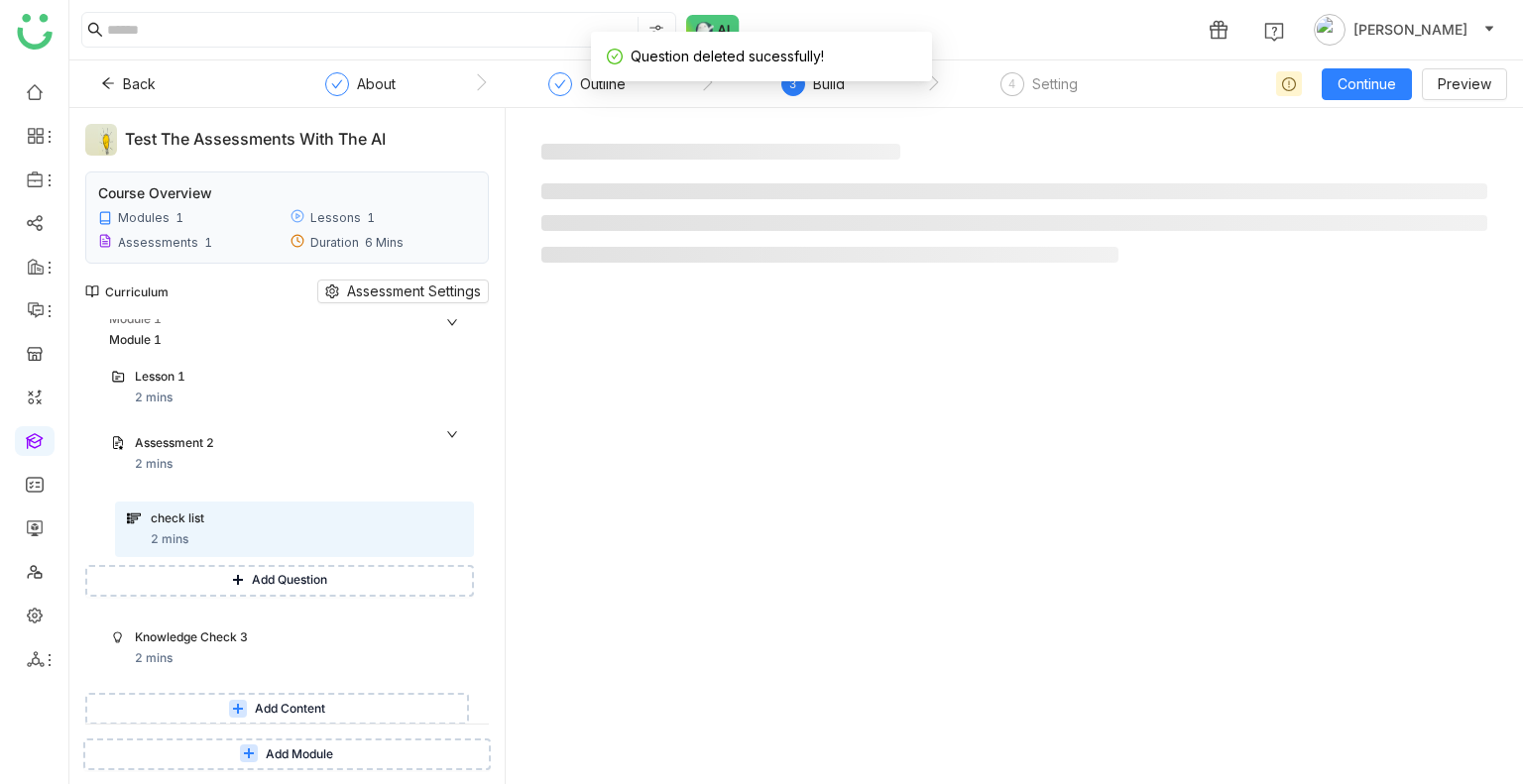 click on "Add Module" at bounding box center (299, 754) 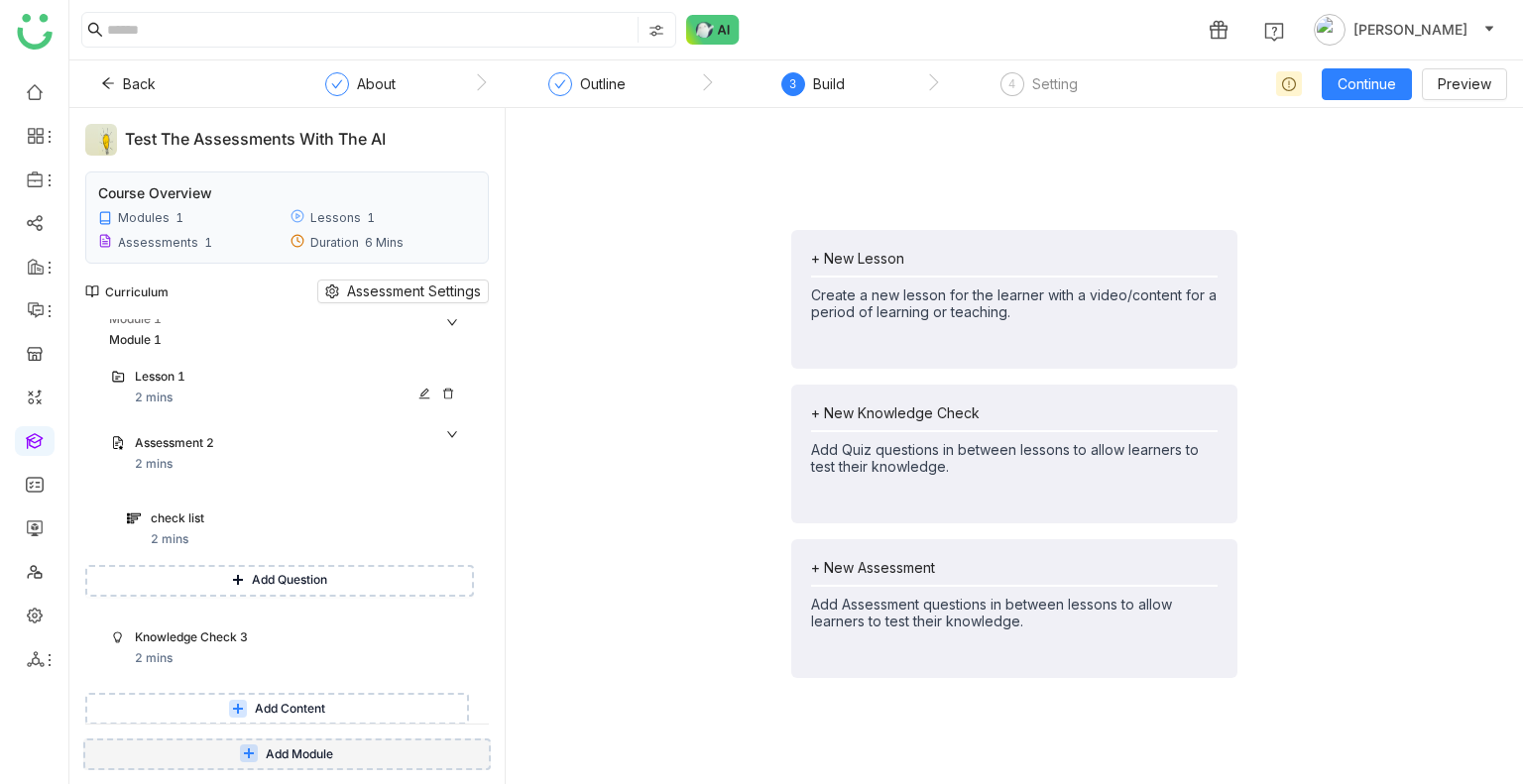 scroll, scrollTop: 110, scrollLeft: 0, axis: vertical 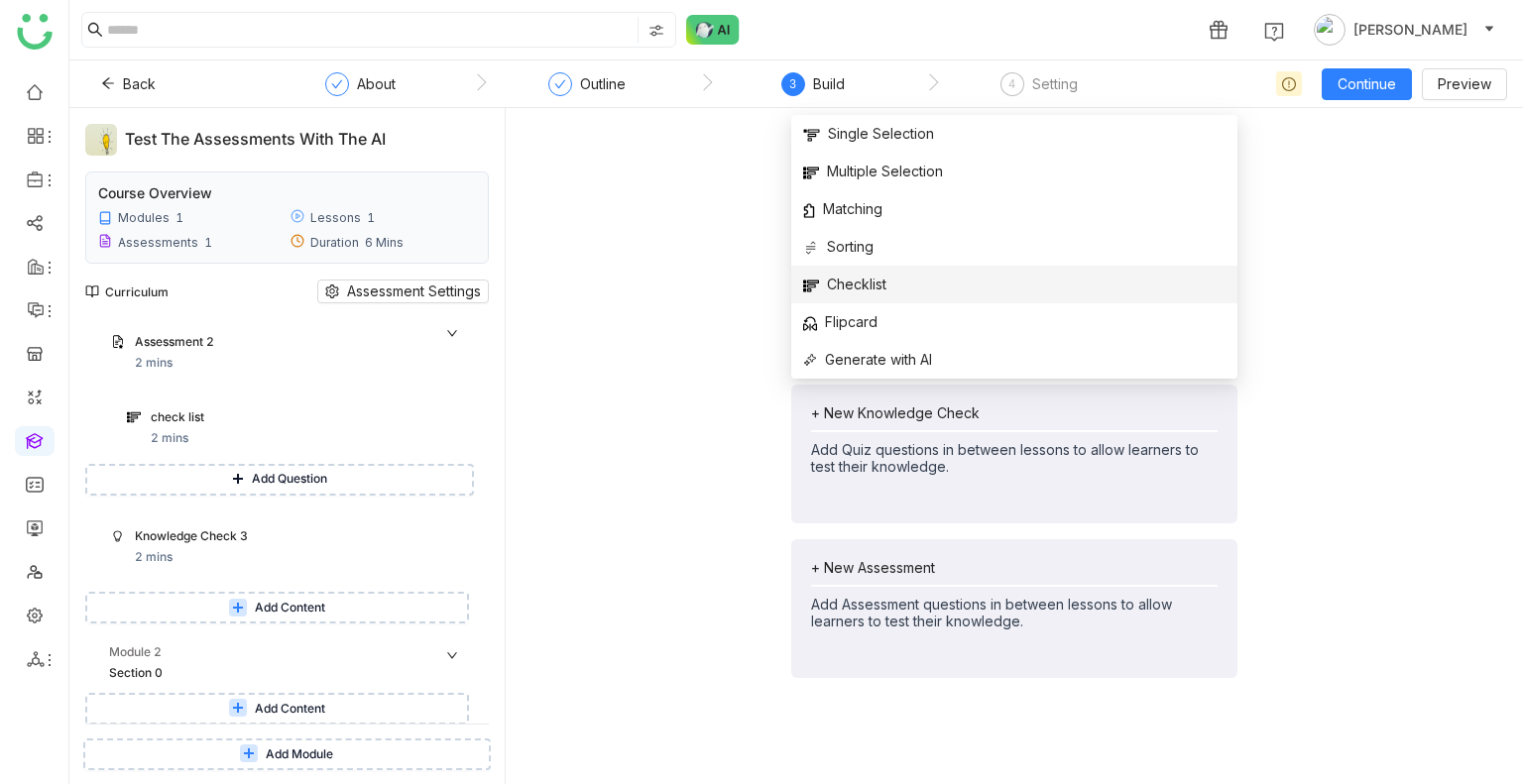click on "Checklist" at bounding box center [845, 284] 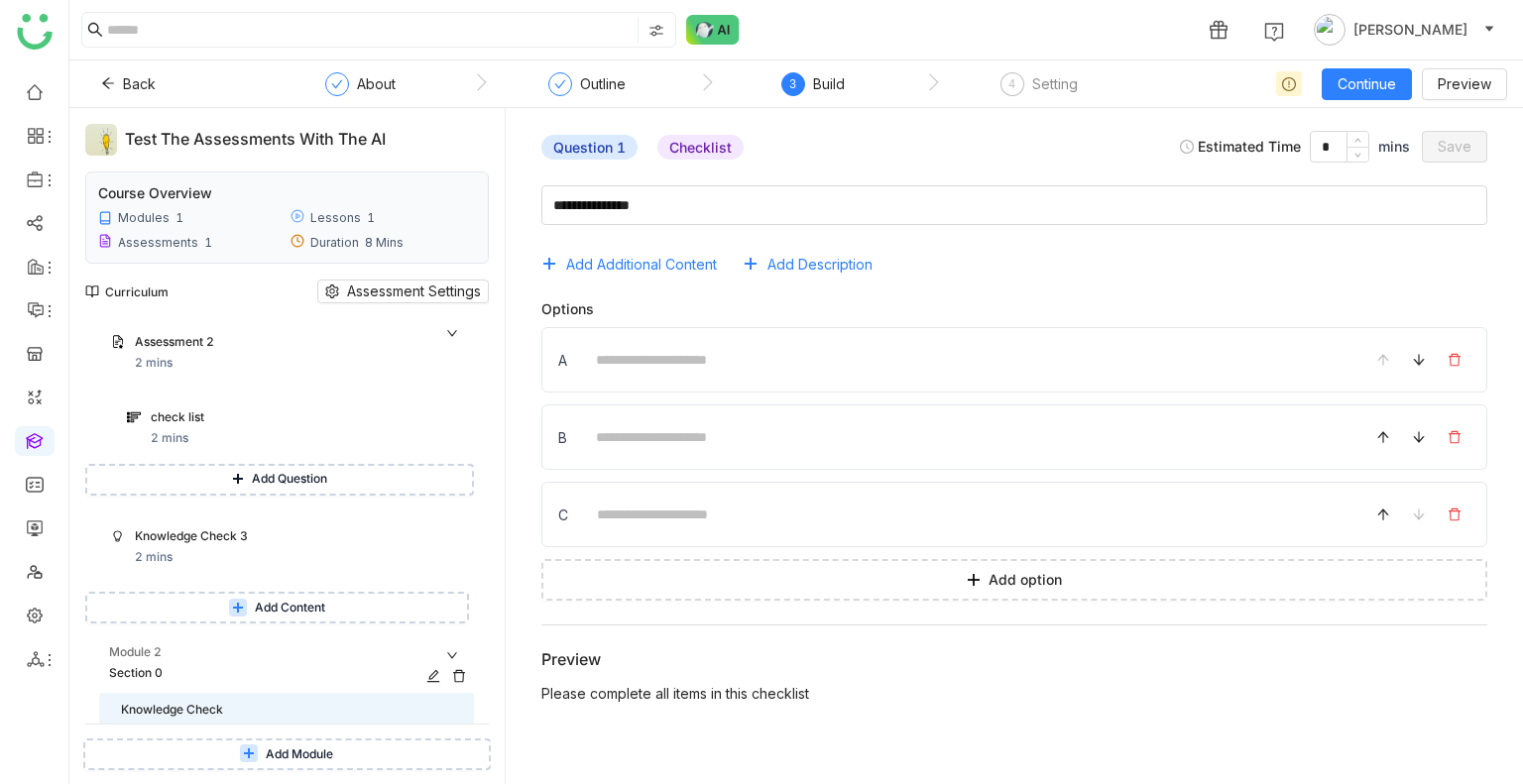 scroll, scrollTop: 182, scrollLeft: 0, axis: vertical 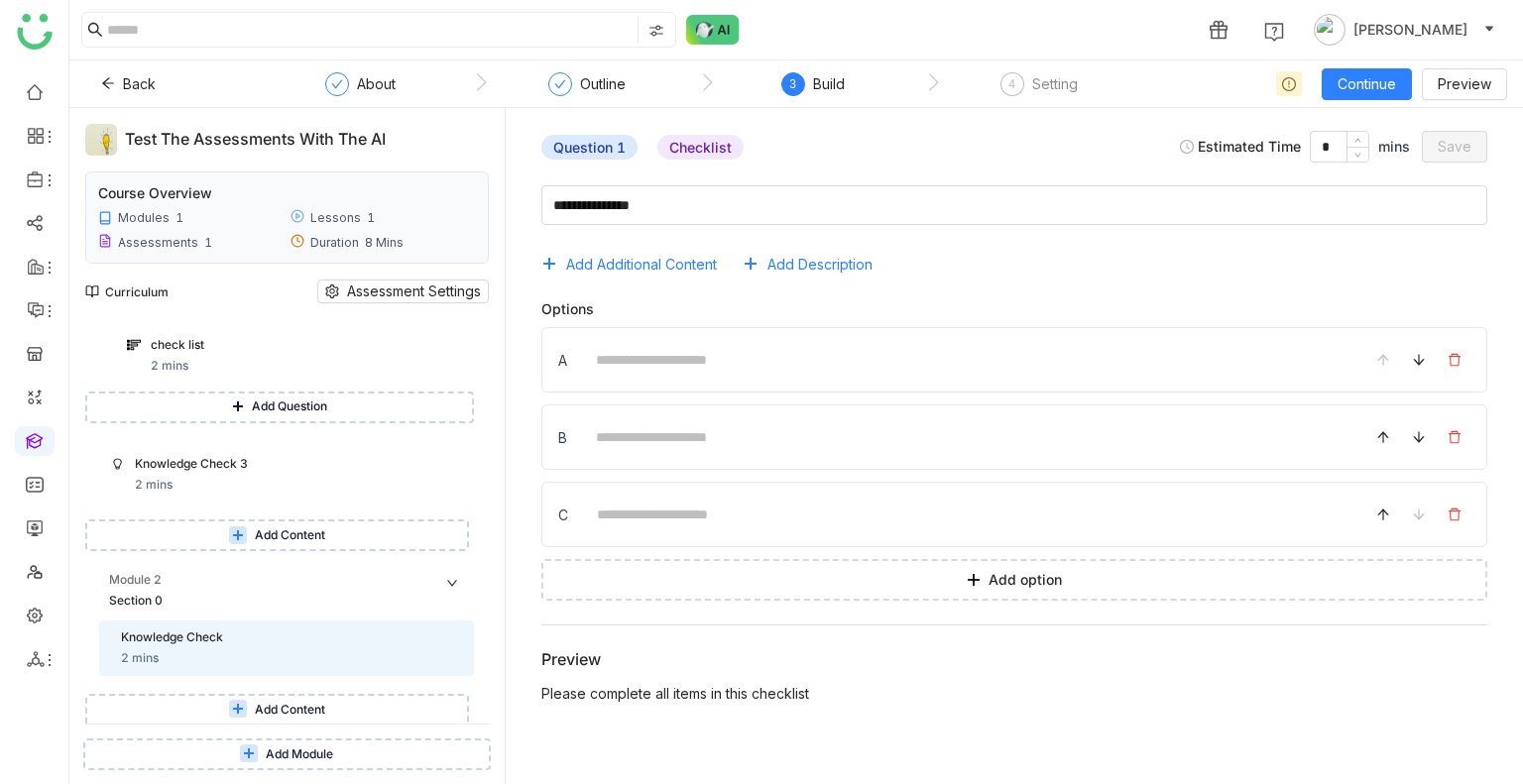 click on "Add Content" at bounding box center (277, 710) 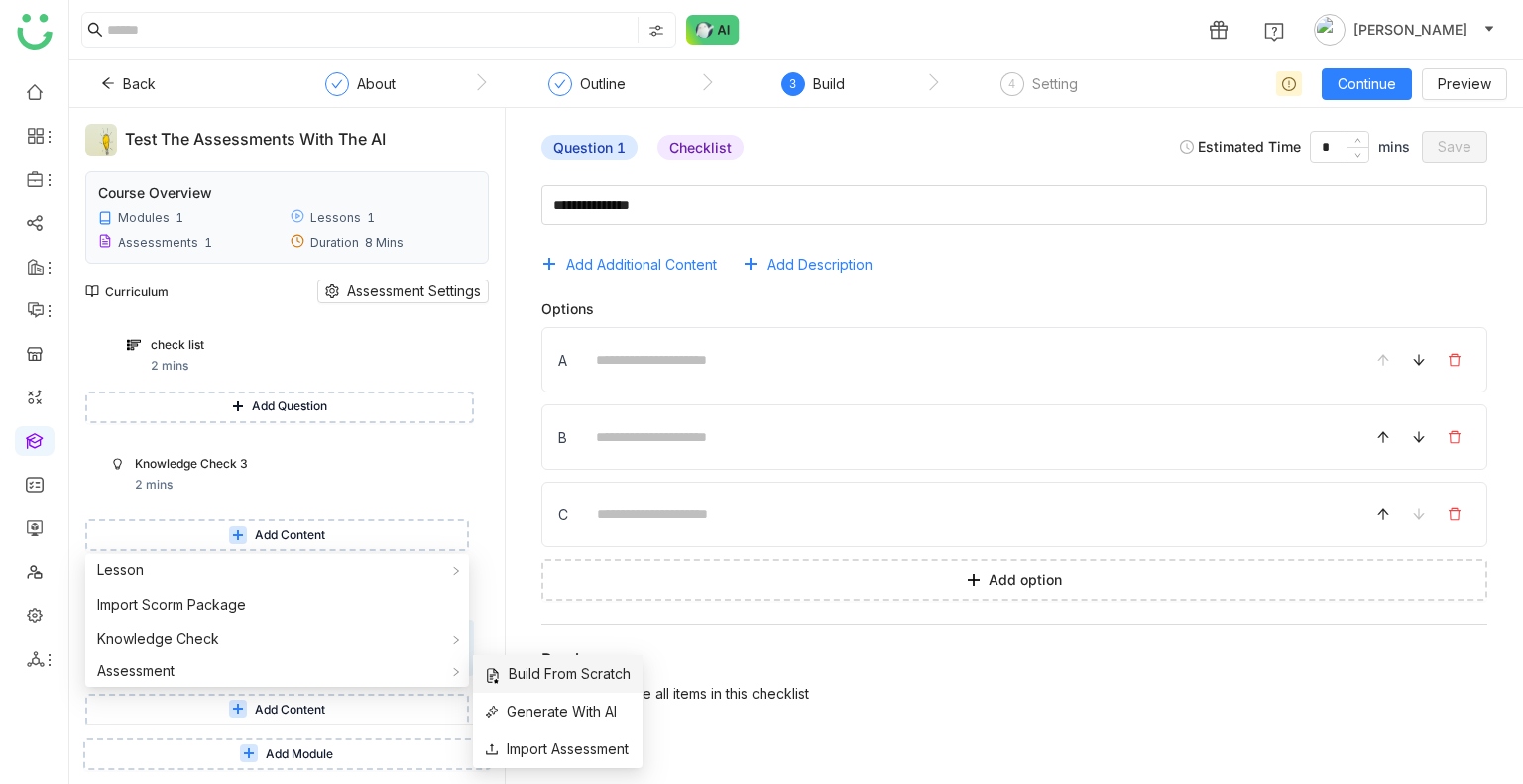 click on "Build From Scratch" at bounding box center [557, 674] 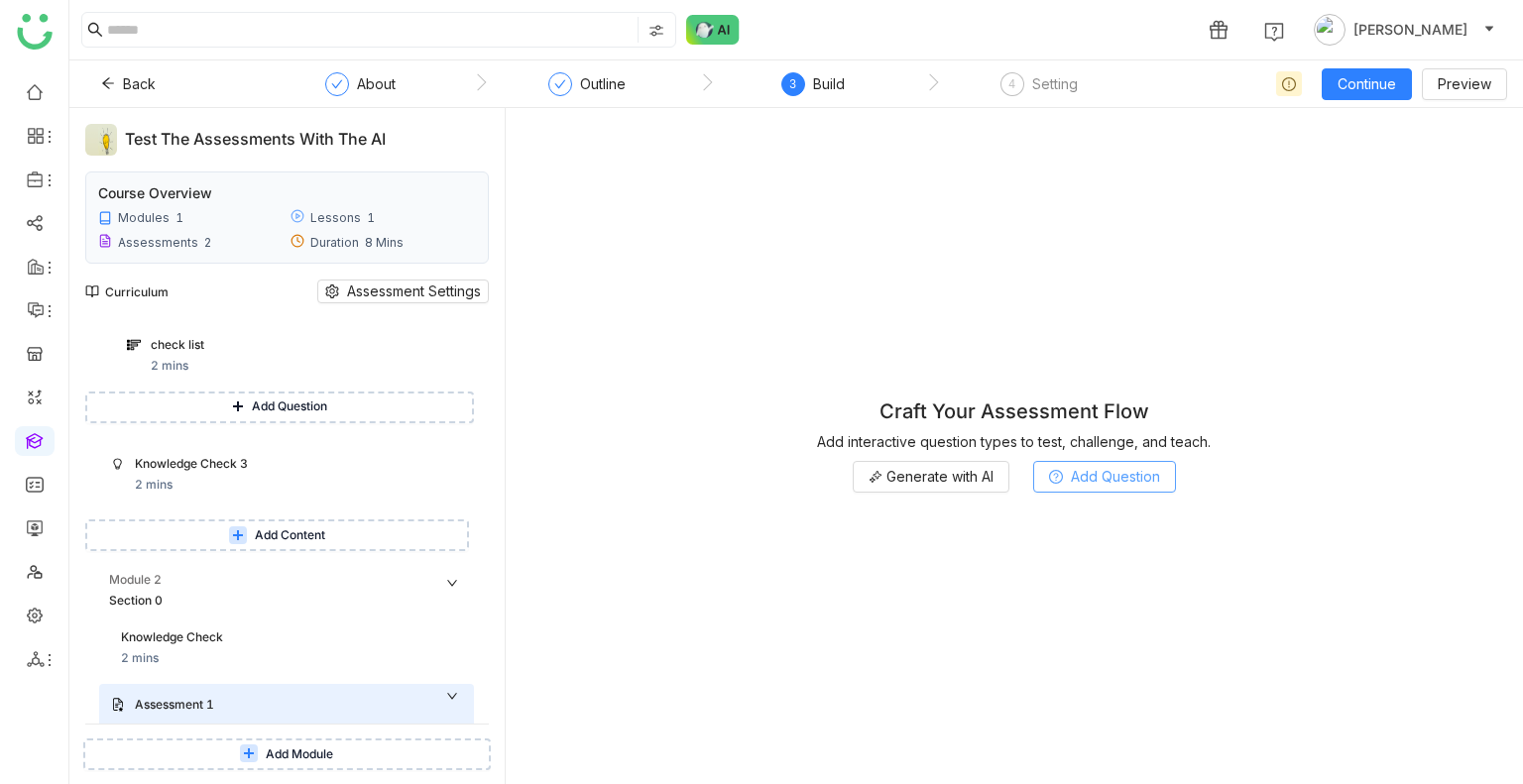 click on "Add Question" 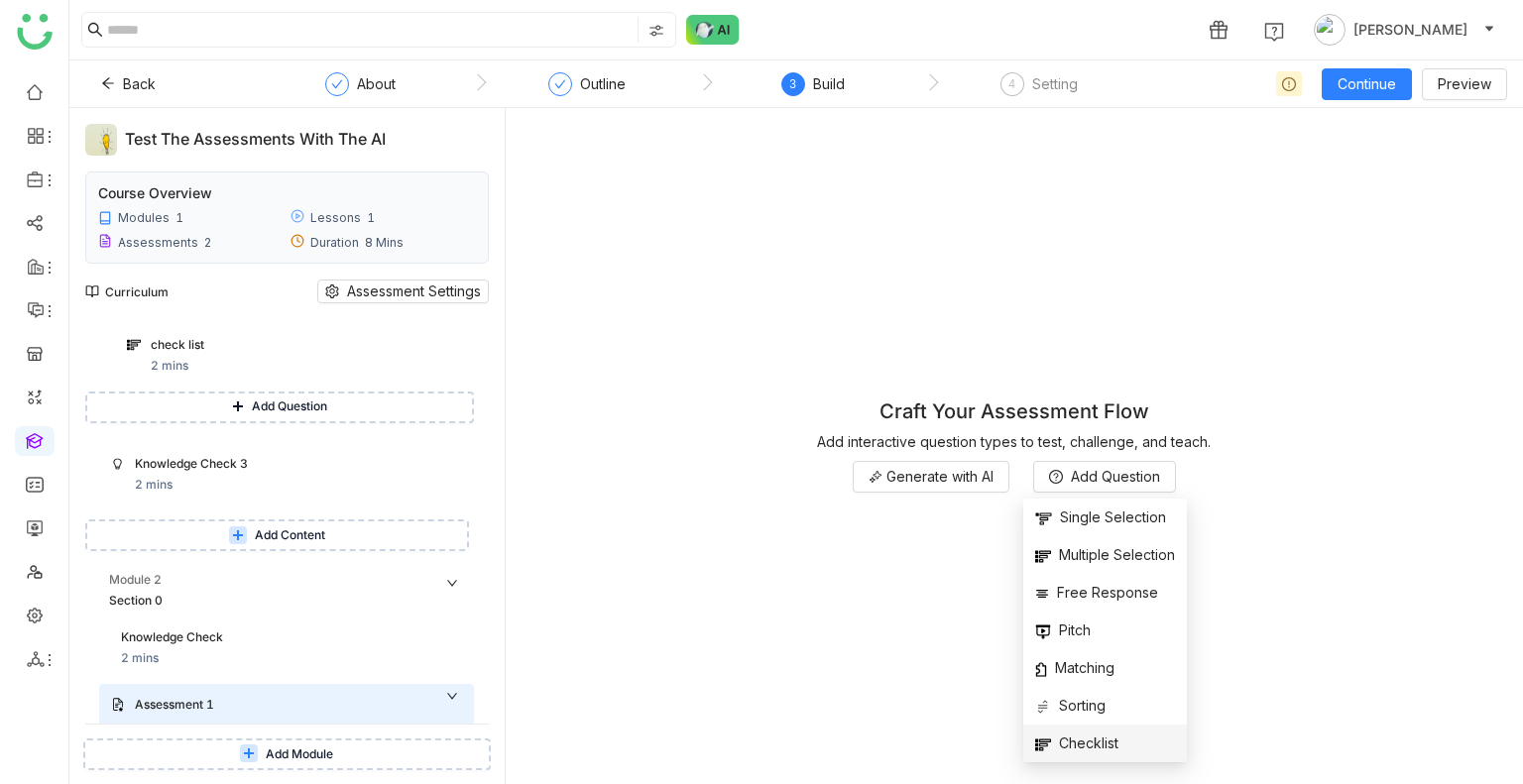 click on "Checklist" at bounding box center [1077, 743] 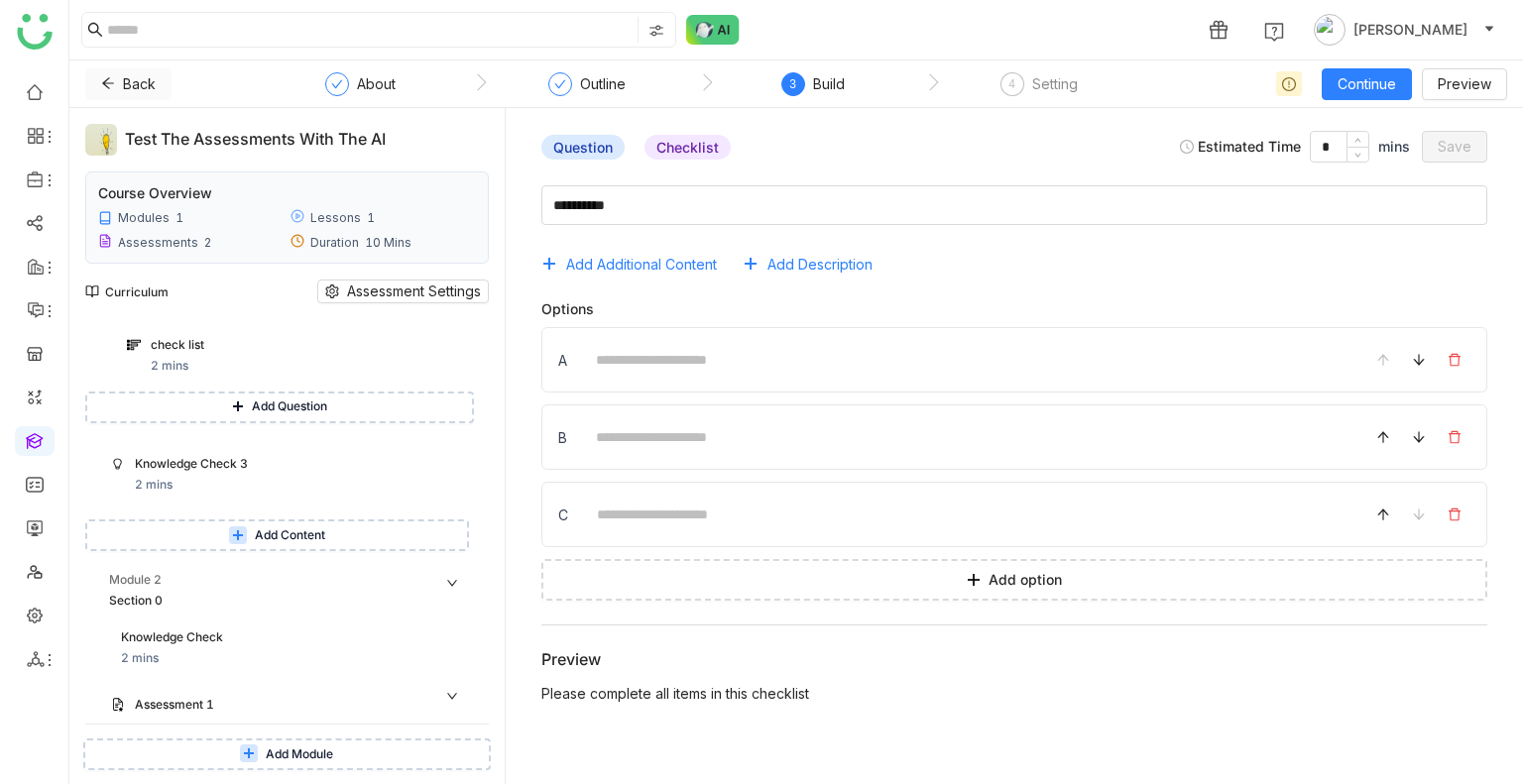 click 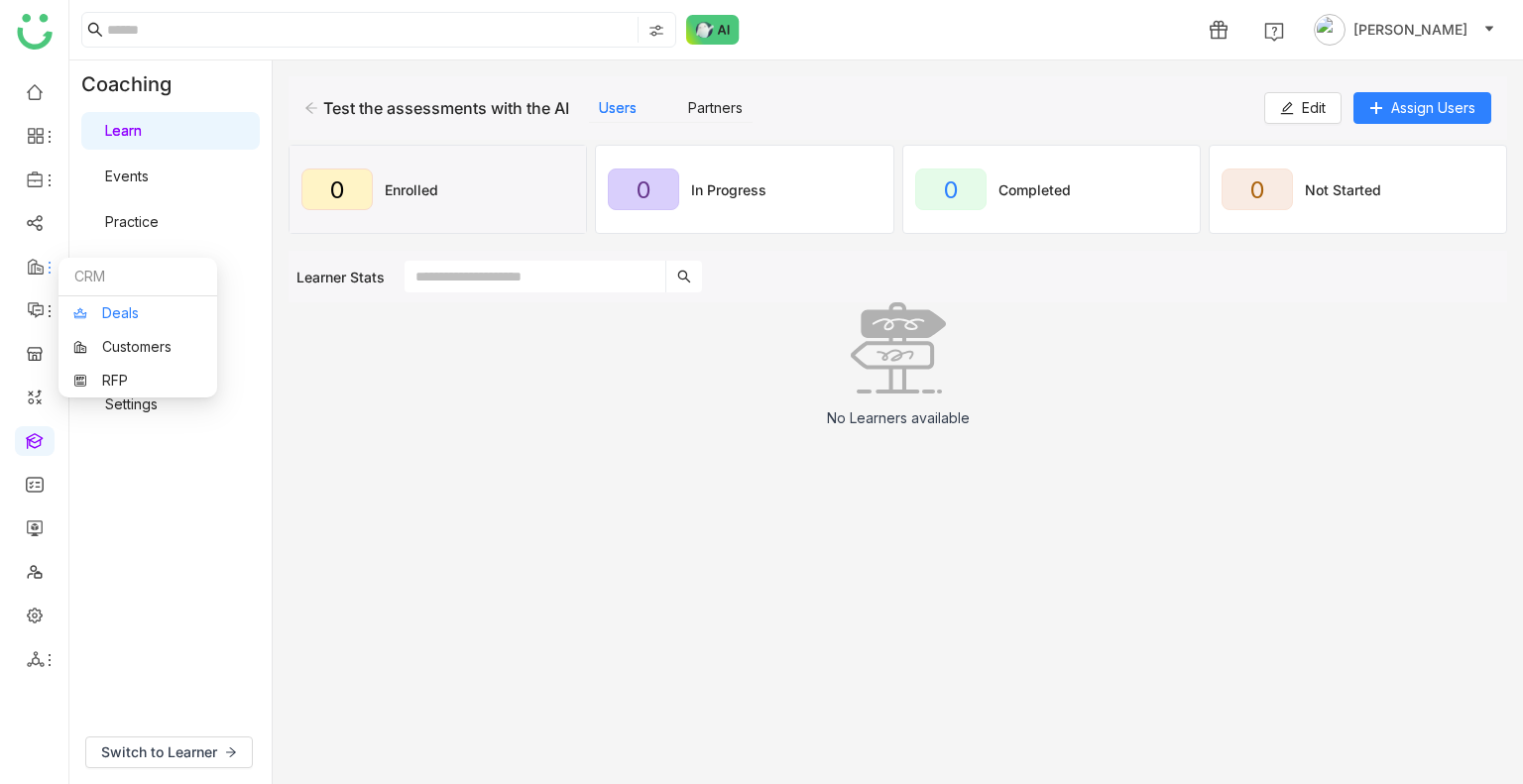 click on "Deals" at bounding box center (138, 313) 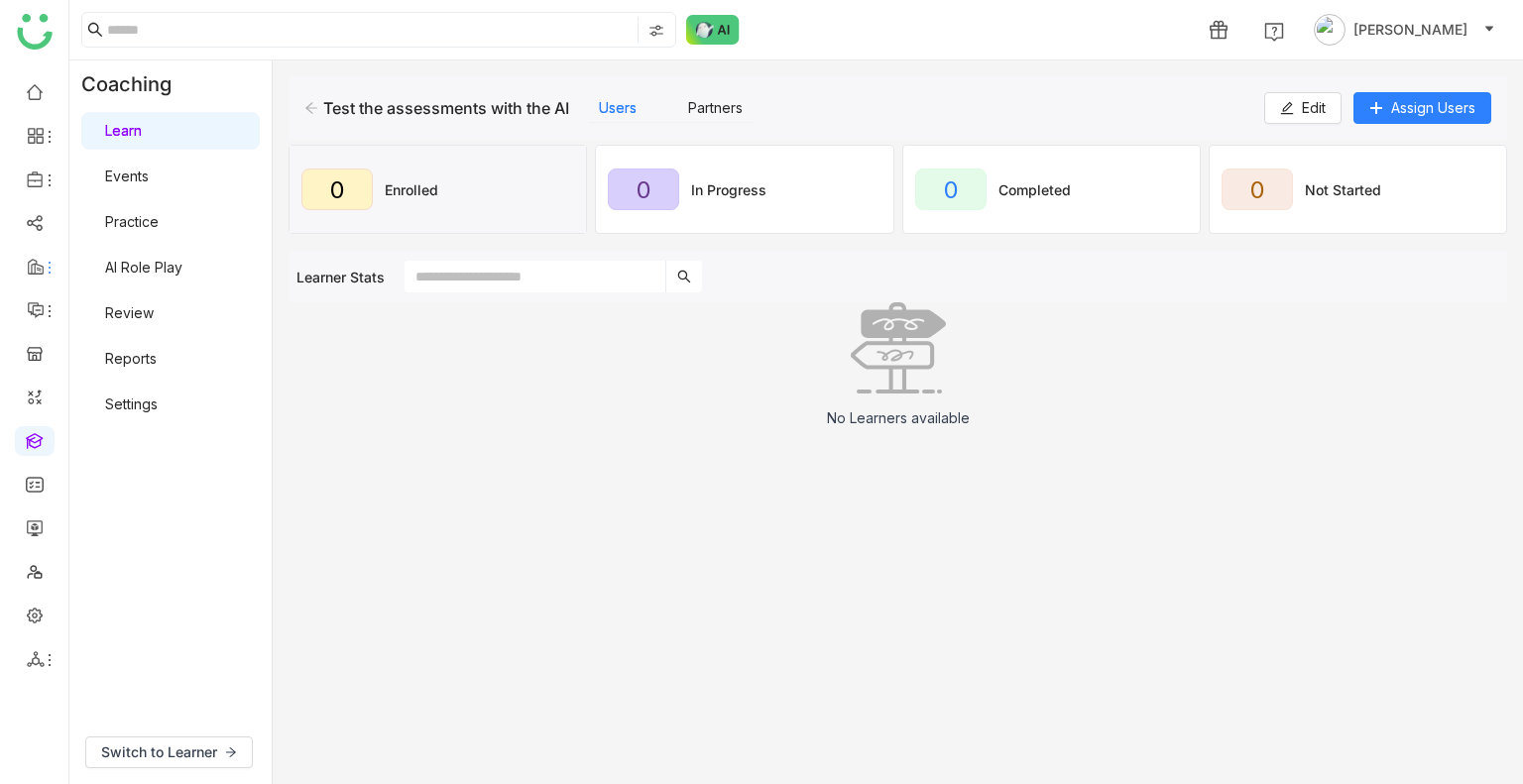 click on "1 [PERSON_NAME] Coaching  Learn   Events   Practice   AI Role Play   Review   Reports   Settings   Switch to Learner   Test the assessments with the AI   Users   Partners   Edit   Assign Users   0   Enrolled   0   In Progress   0   Completed   0   Not Started  Learner Stats 0 items selected  Unenroll
Remind   No Learners available  Start
Application Update Required
We've recently updated our application and it looks like your browser is trying to use older files.
Please try the following steps:
Reload Application
Still having issues? Try these steps:
Right-click anywhere on this page and select "Inspect" from the menu" at bounding box center [762, 392] 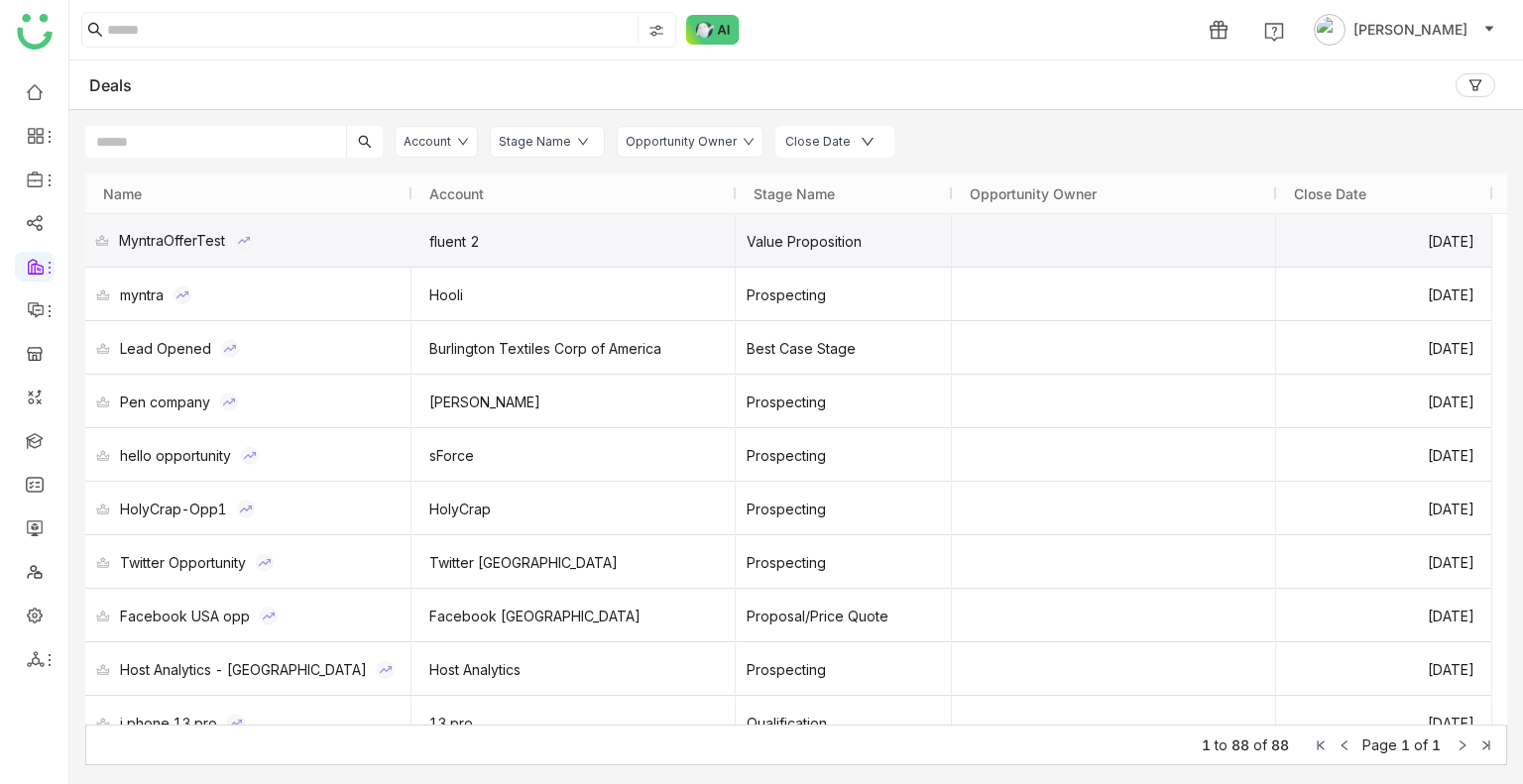 click on "MyntraOfferTest" at bounding box center (172, 240) 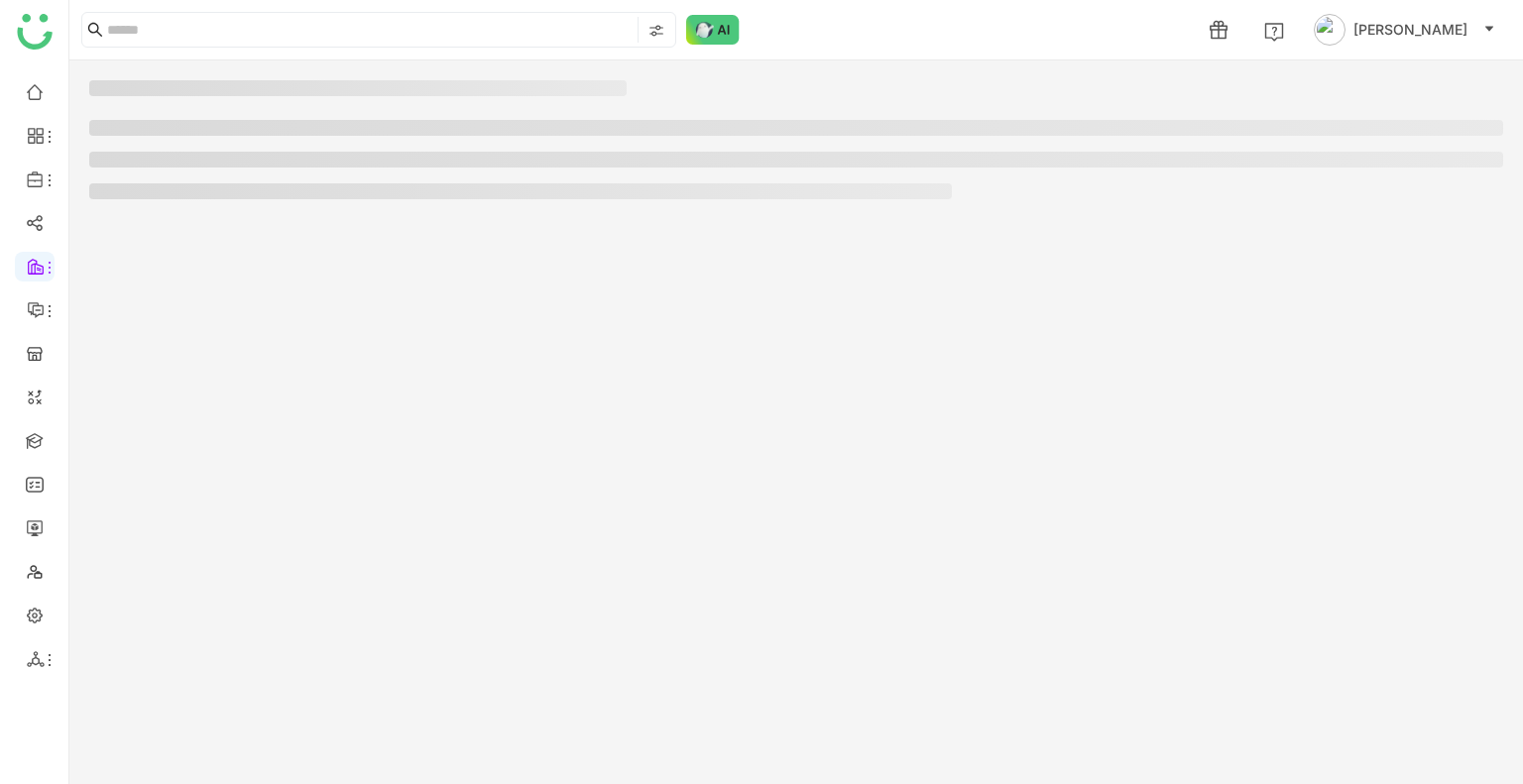 click 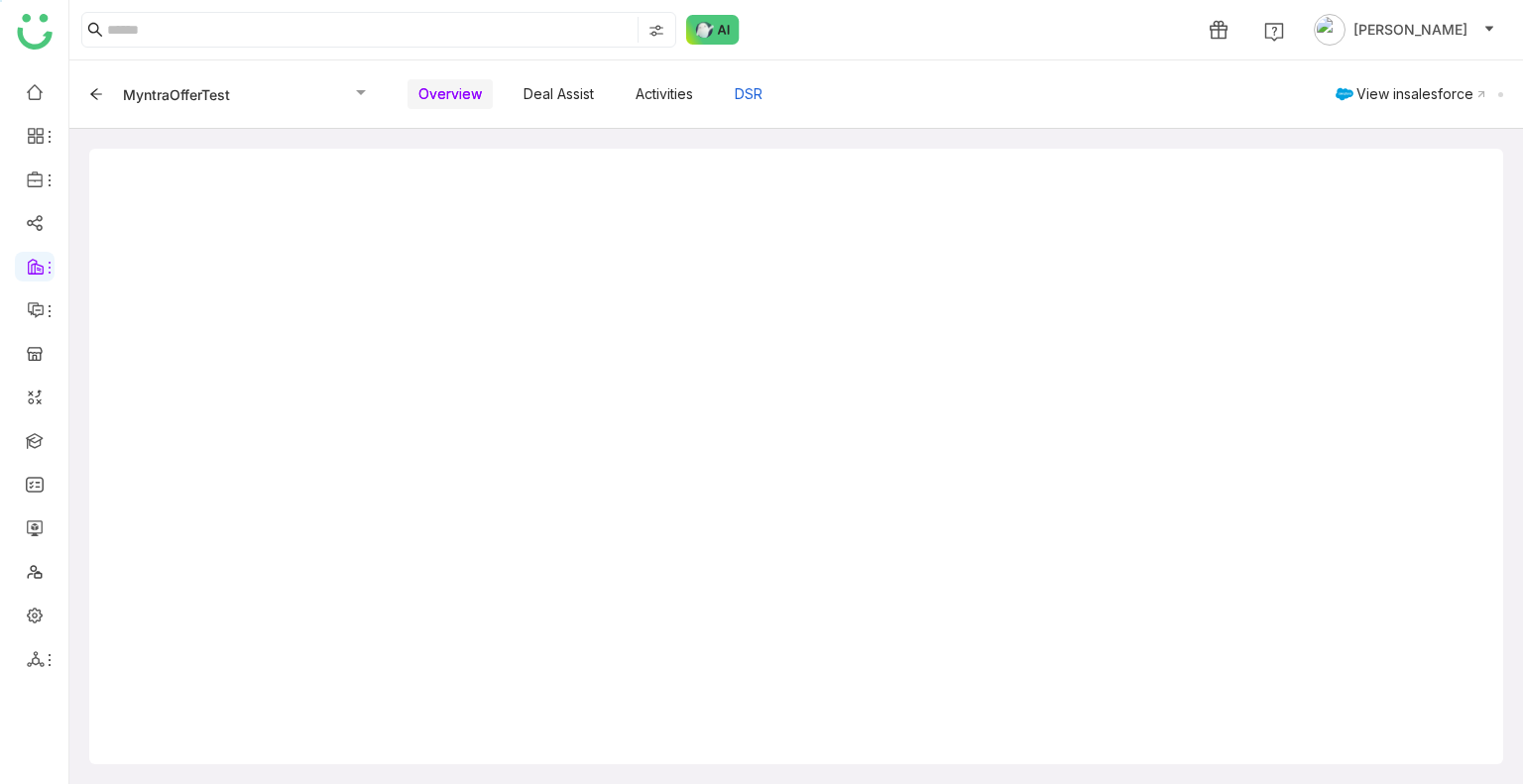 click on "DSR" at bounding box center (749, 94) 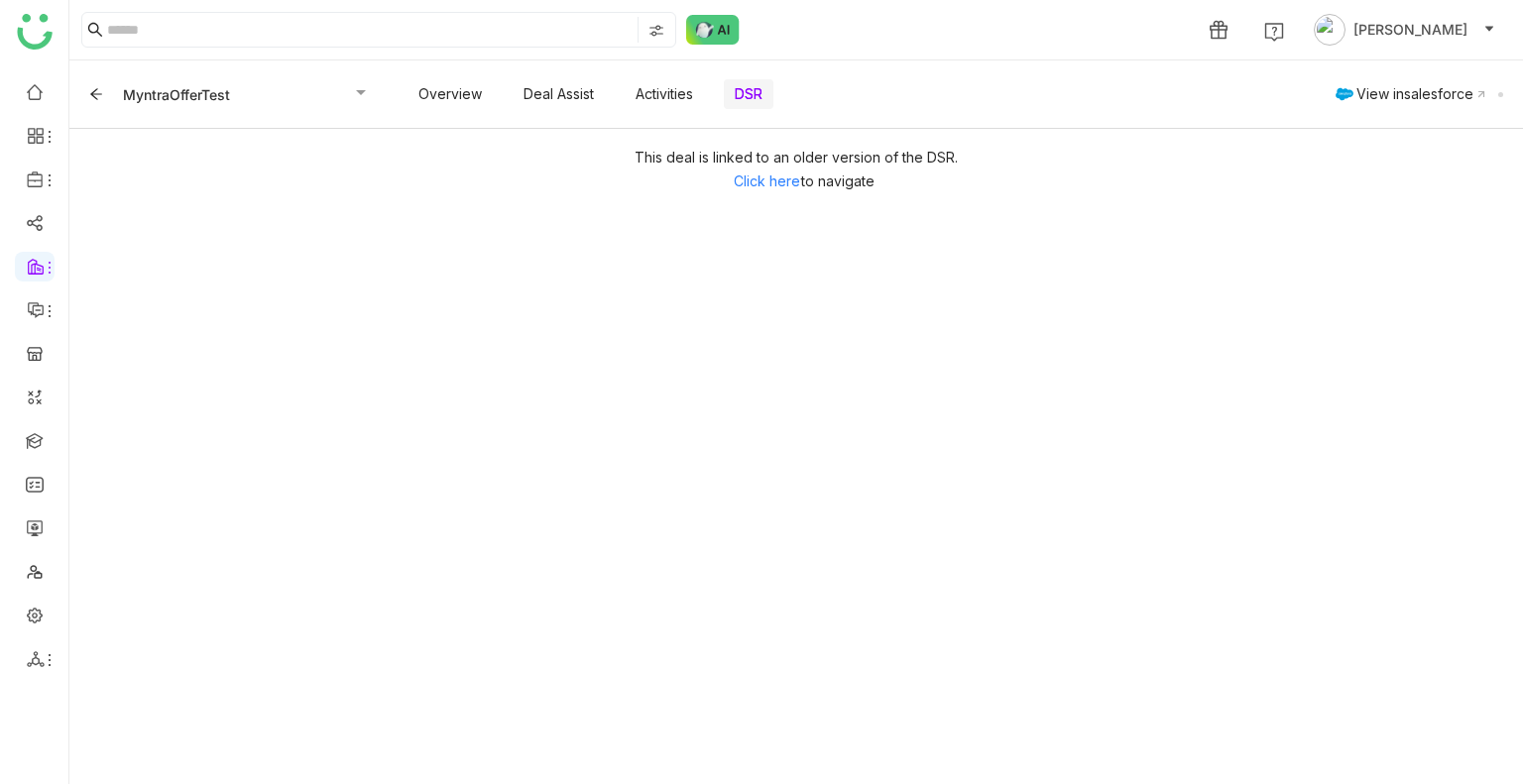 click on "DSR" at bounding box center (749, 94) 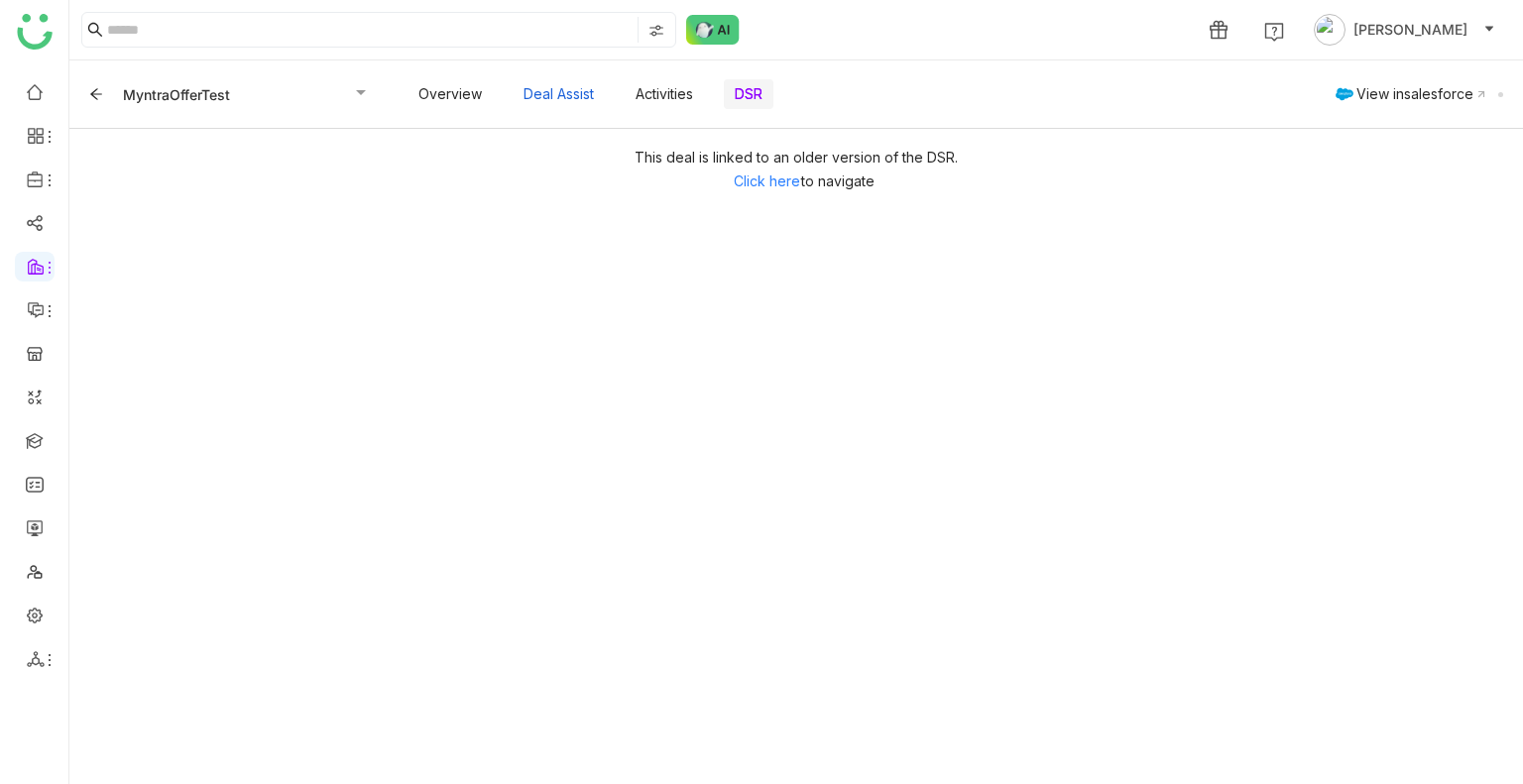 click on "Deal Assist" at bounding box center (558, 94) 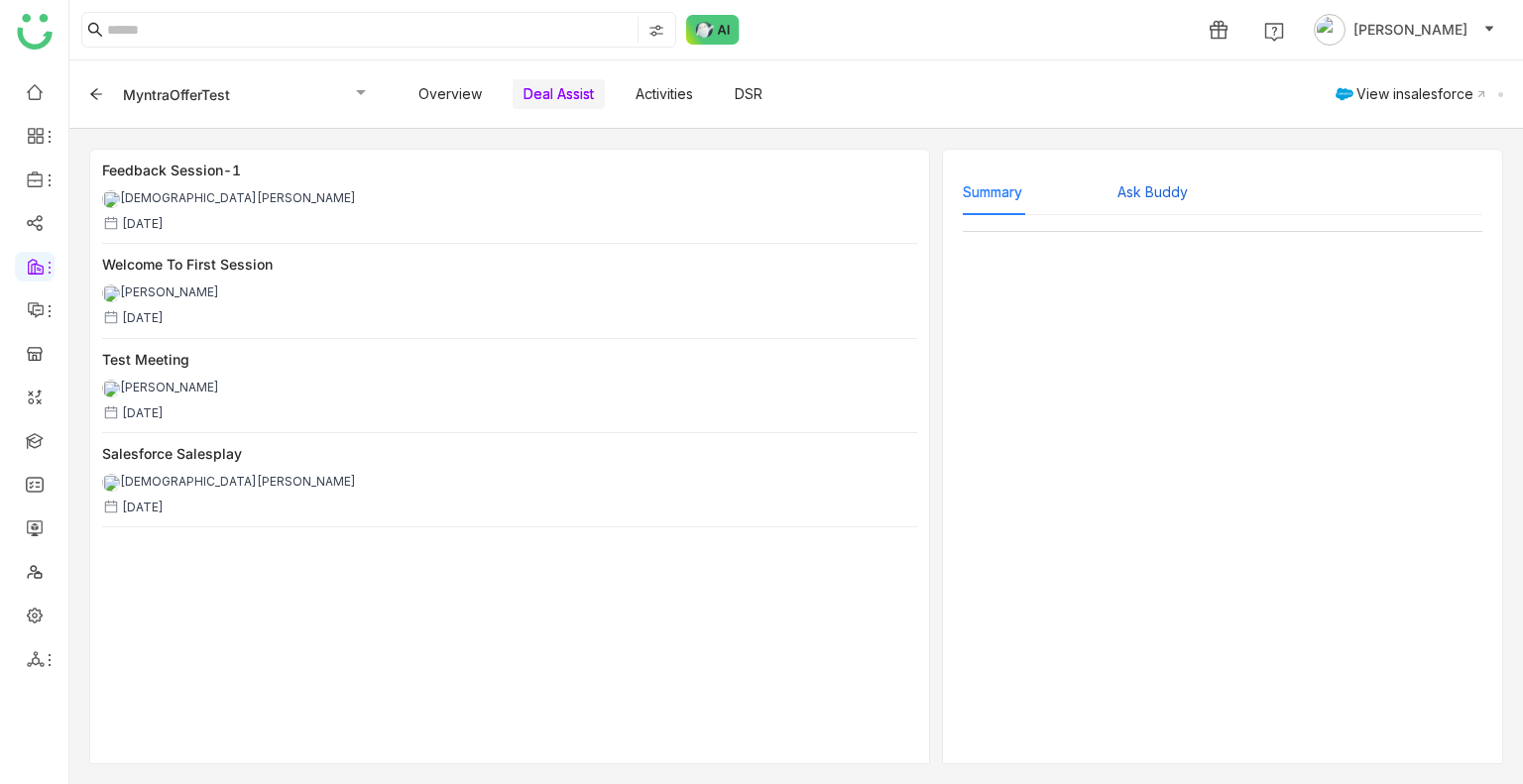 click on "Ask Buddy" at bounding box center (1152, 192) 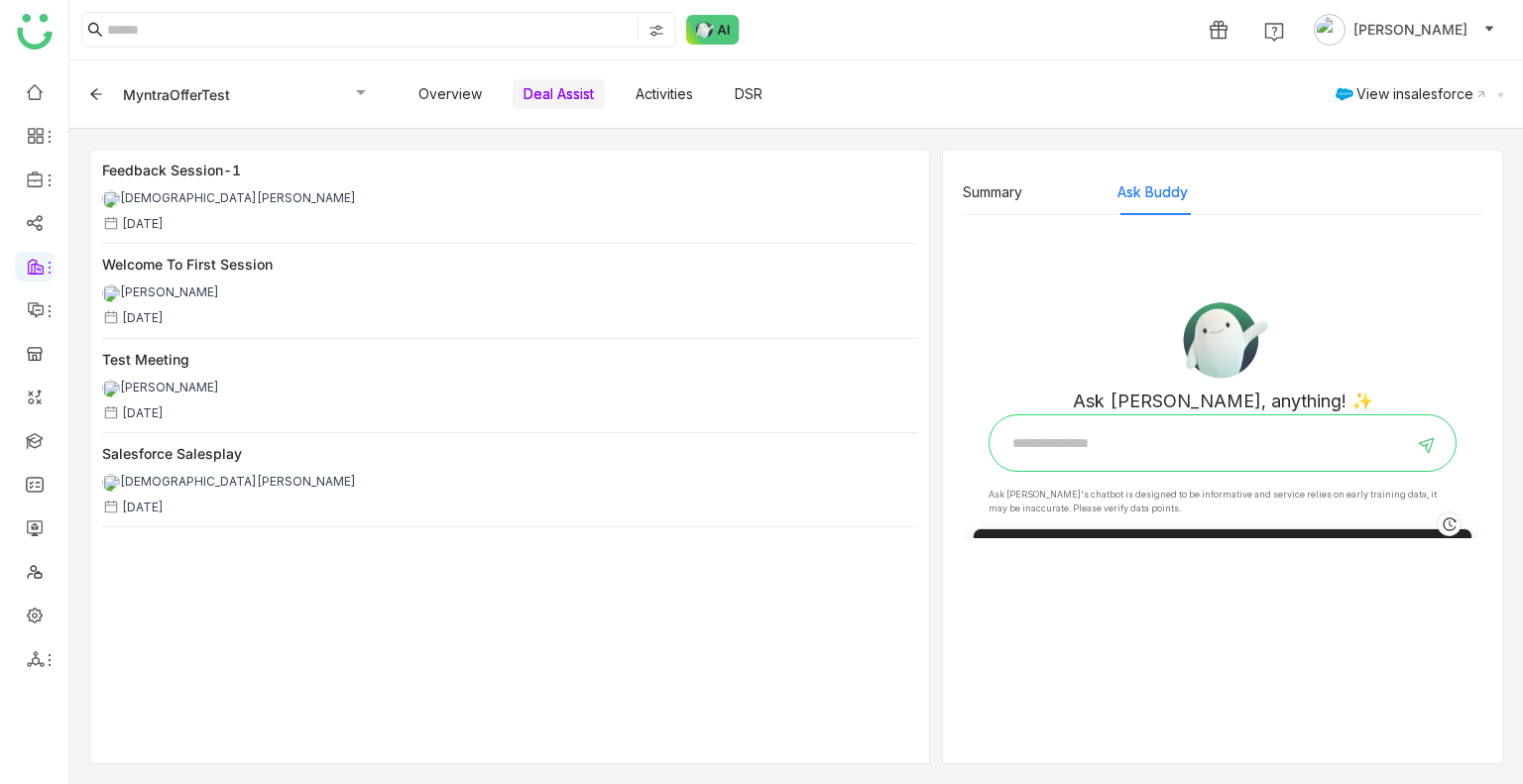 click at bounding box center [1208, 443] 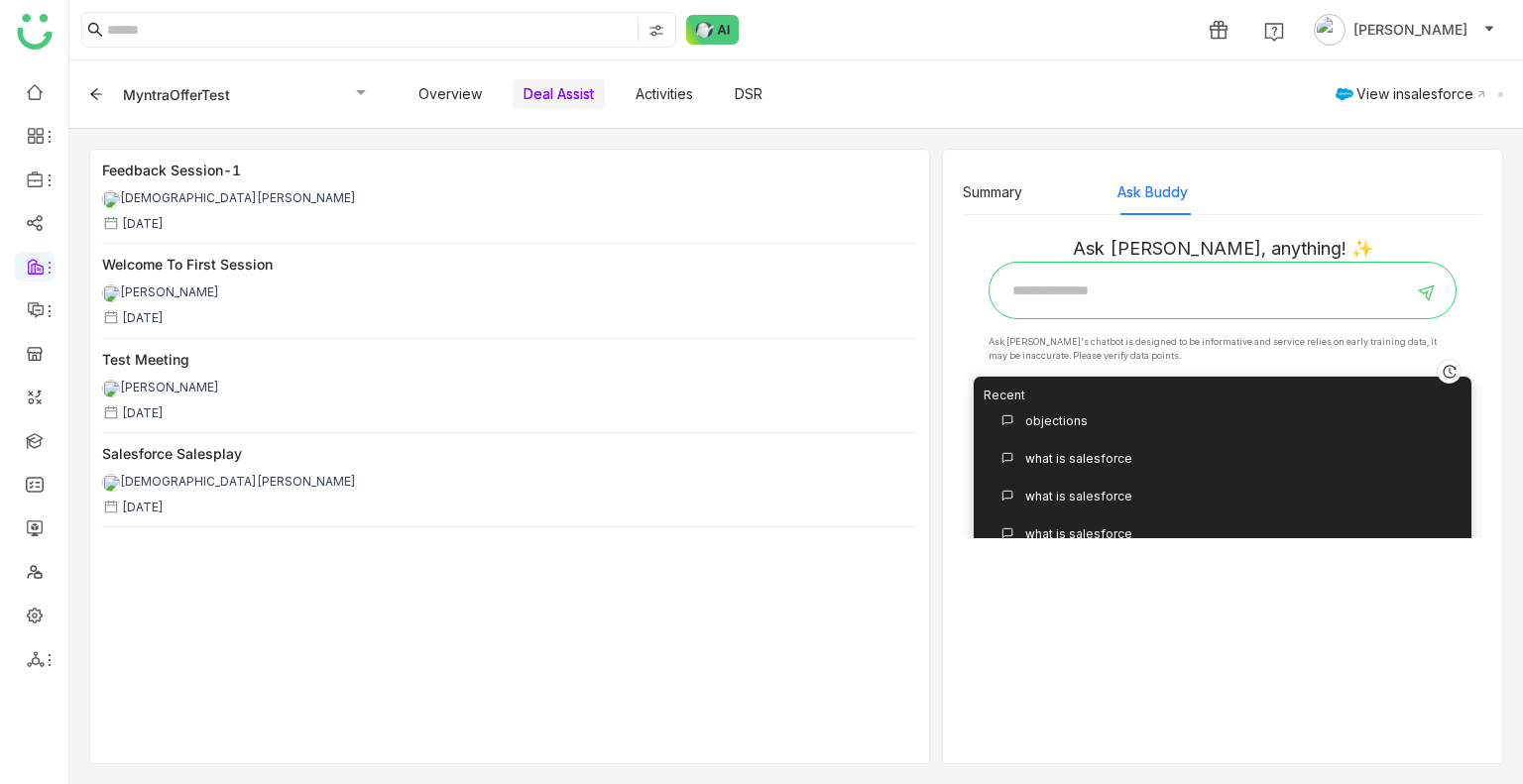 scroll, scrollTop: 169, scrollLeft: 0, axis: vertical 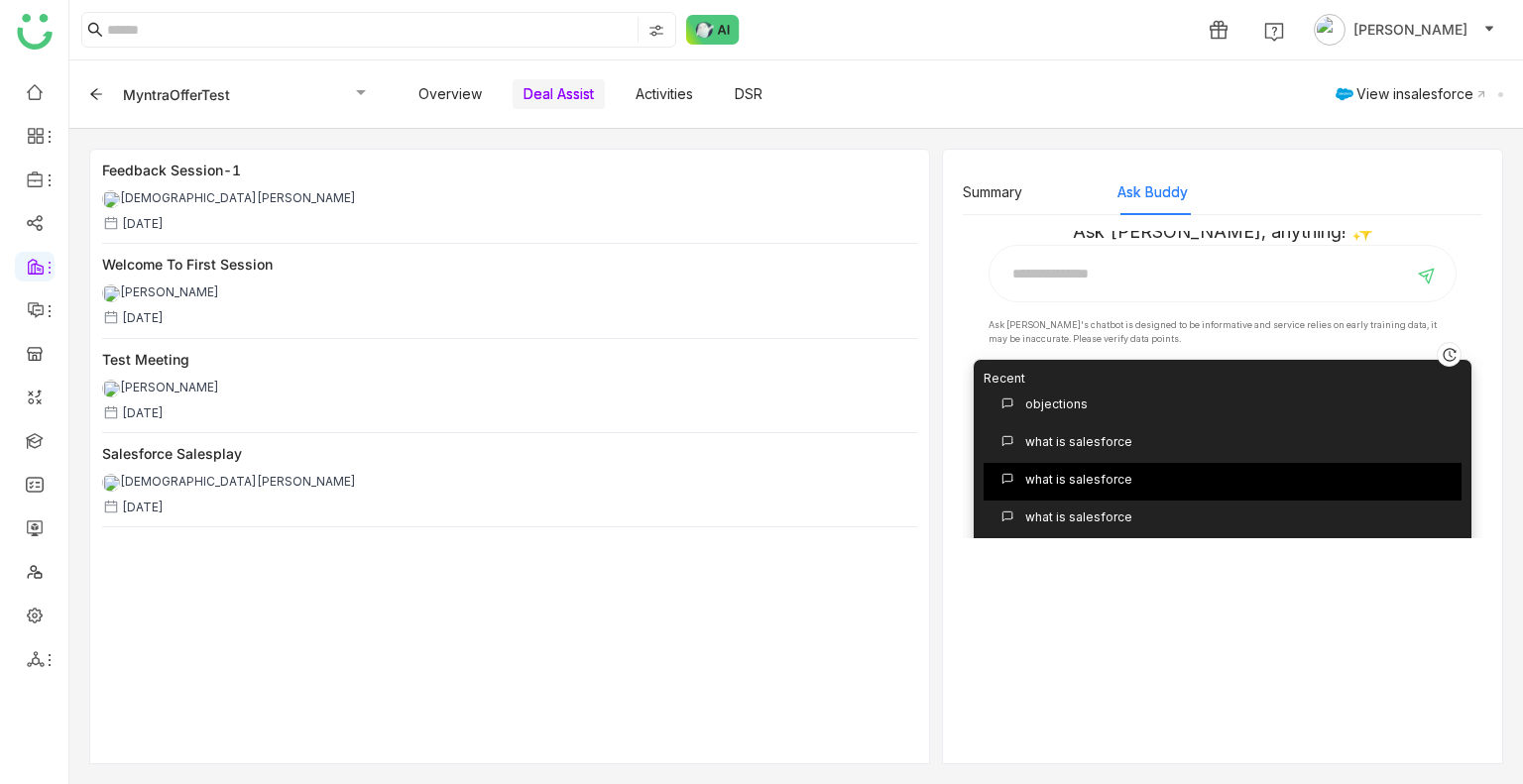 click on "what is salesforce" at bounding box center (1079, 480) 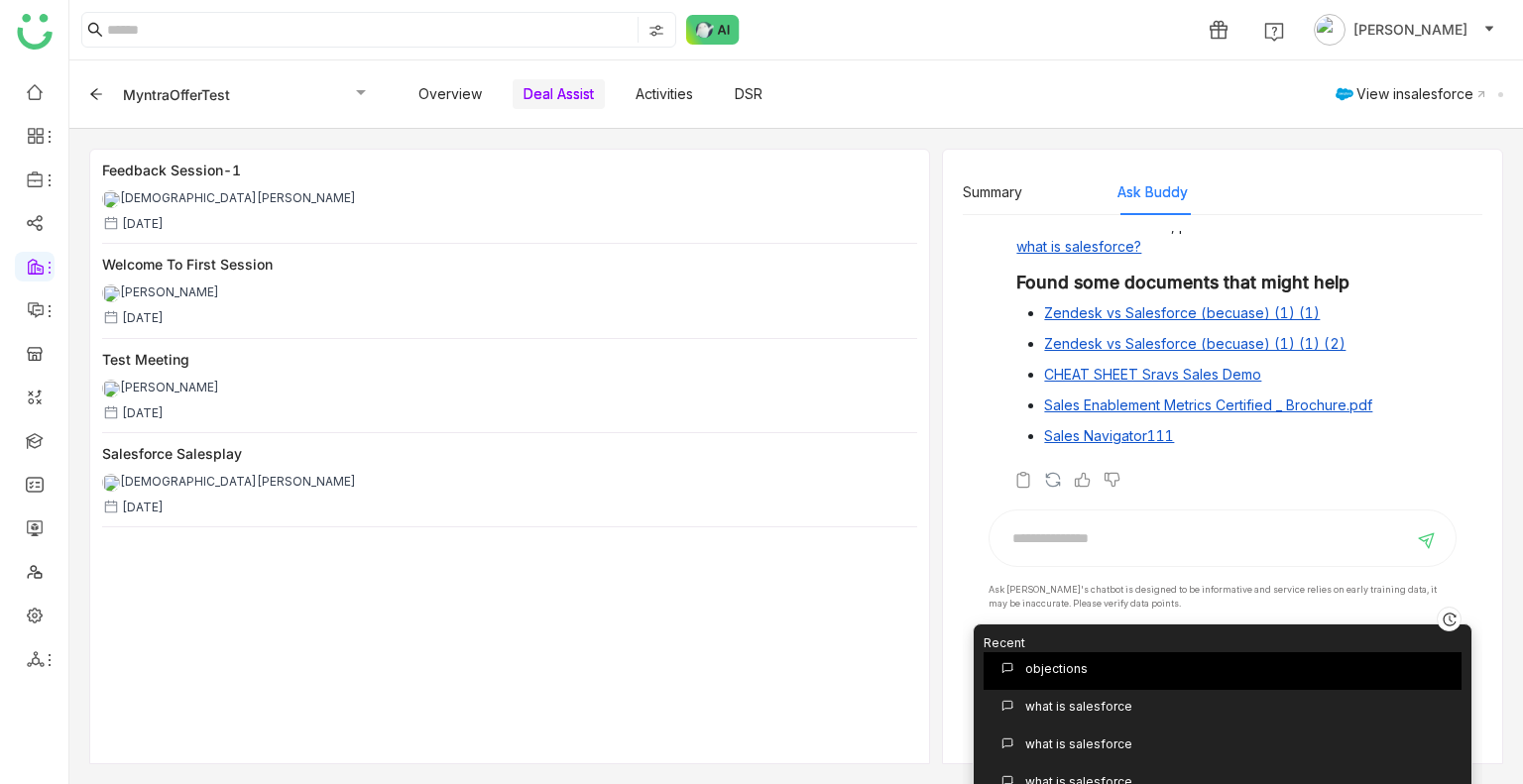 click on "objections" at bounding box center [1223, 671] 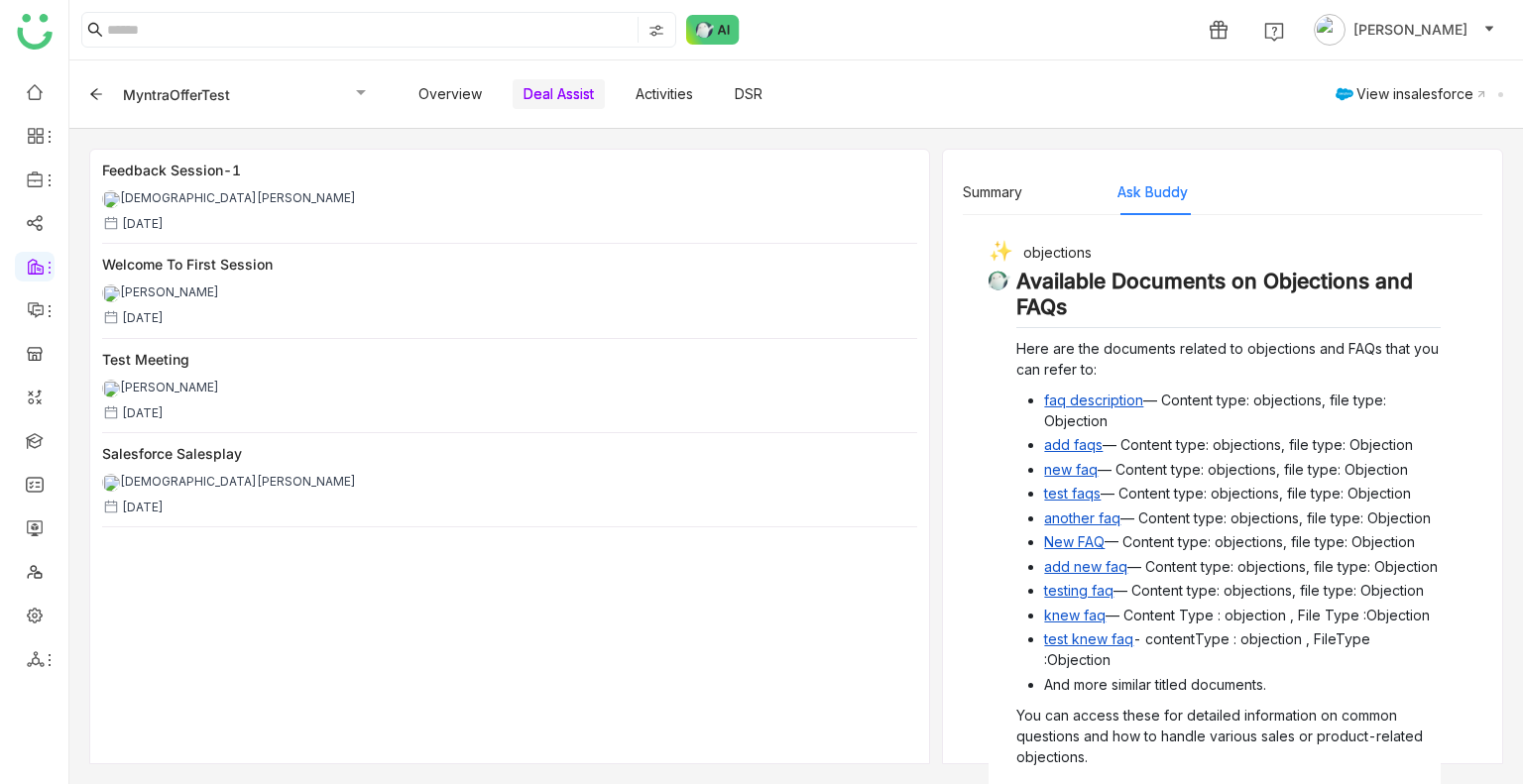 scroll, scrollTop: 187, scrollLeft: 0, axis: vertical 